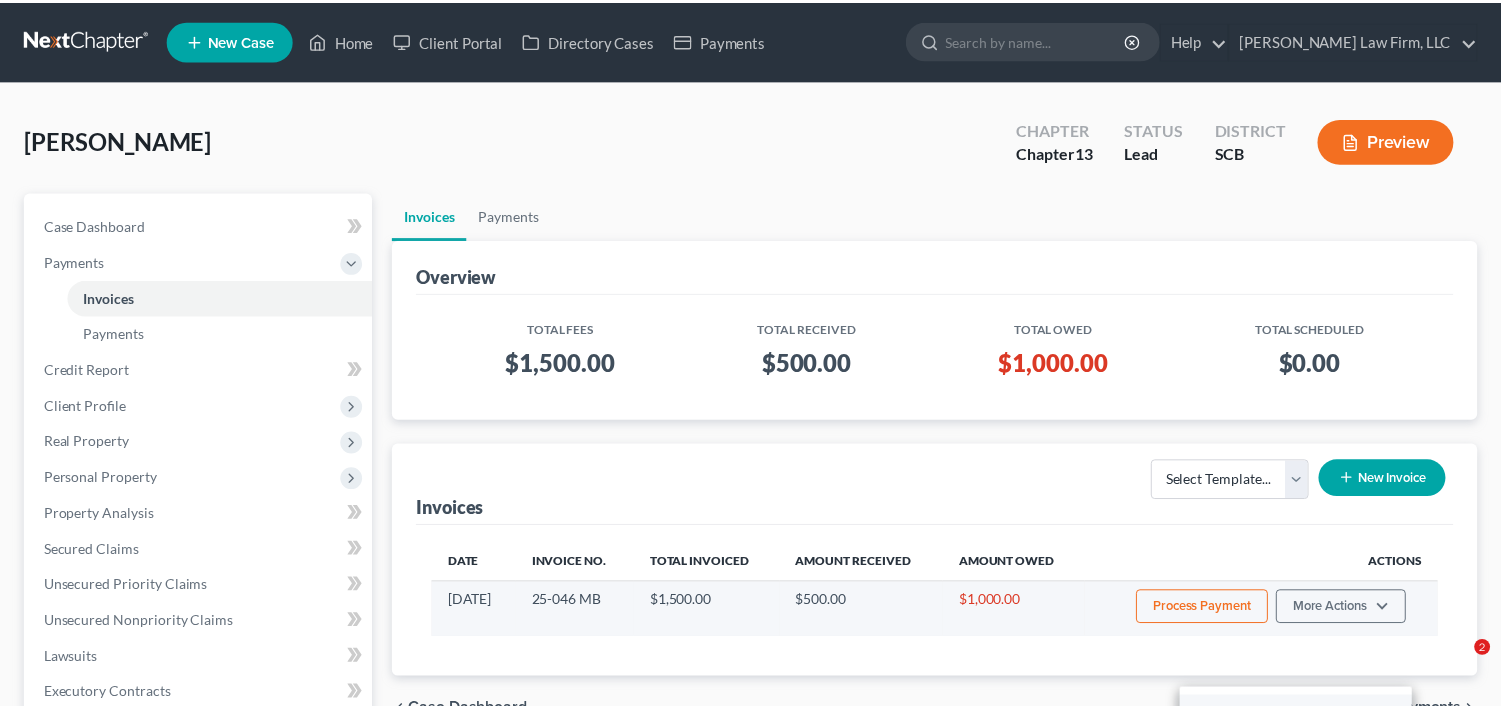 scroll, scrollTop: 320, scrollLeft: 0, axis: vertical 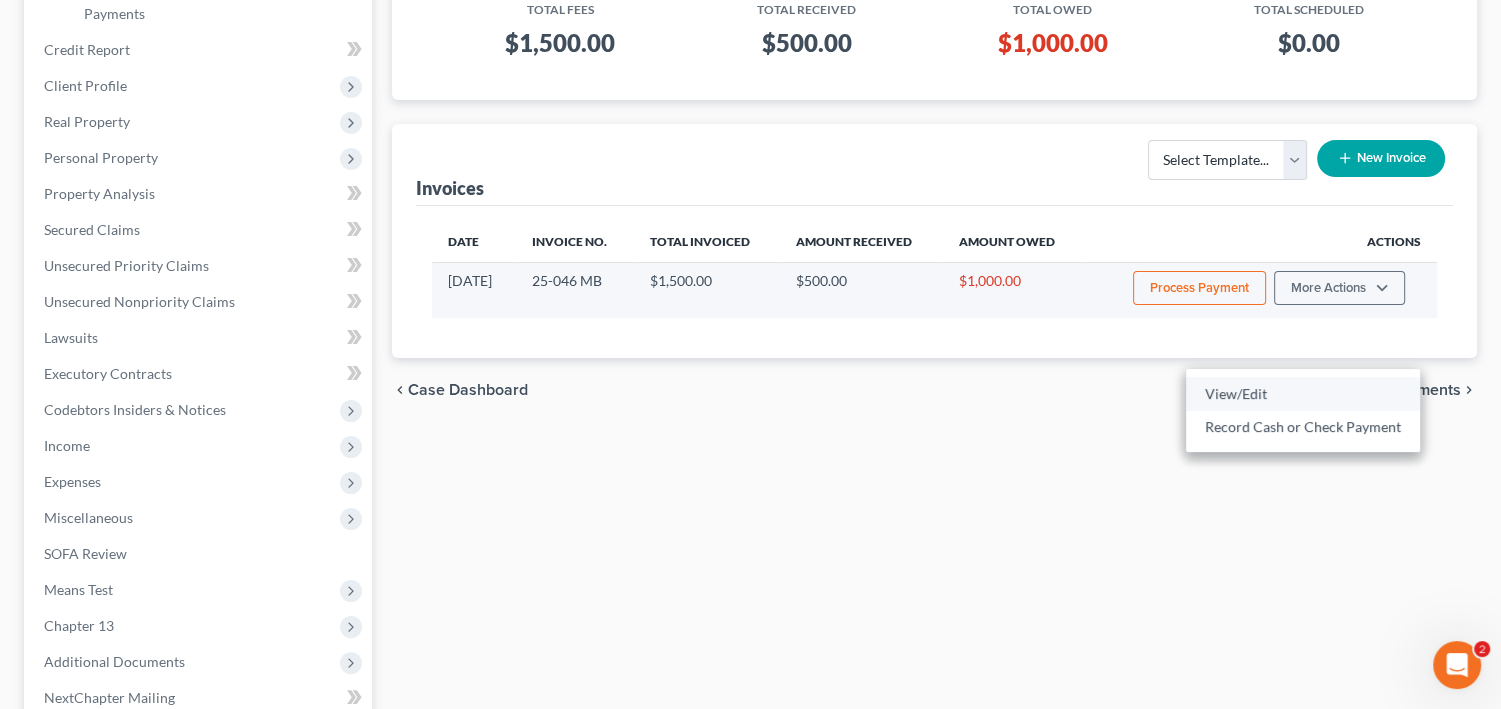click on "View/Edit" at bounding box center (1303, 394) 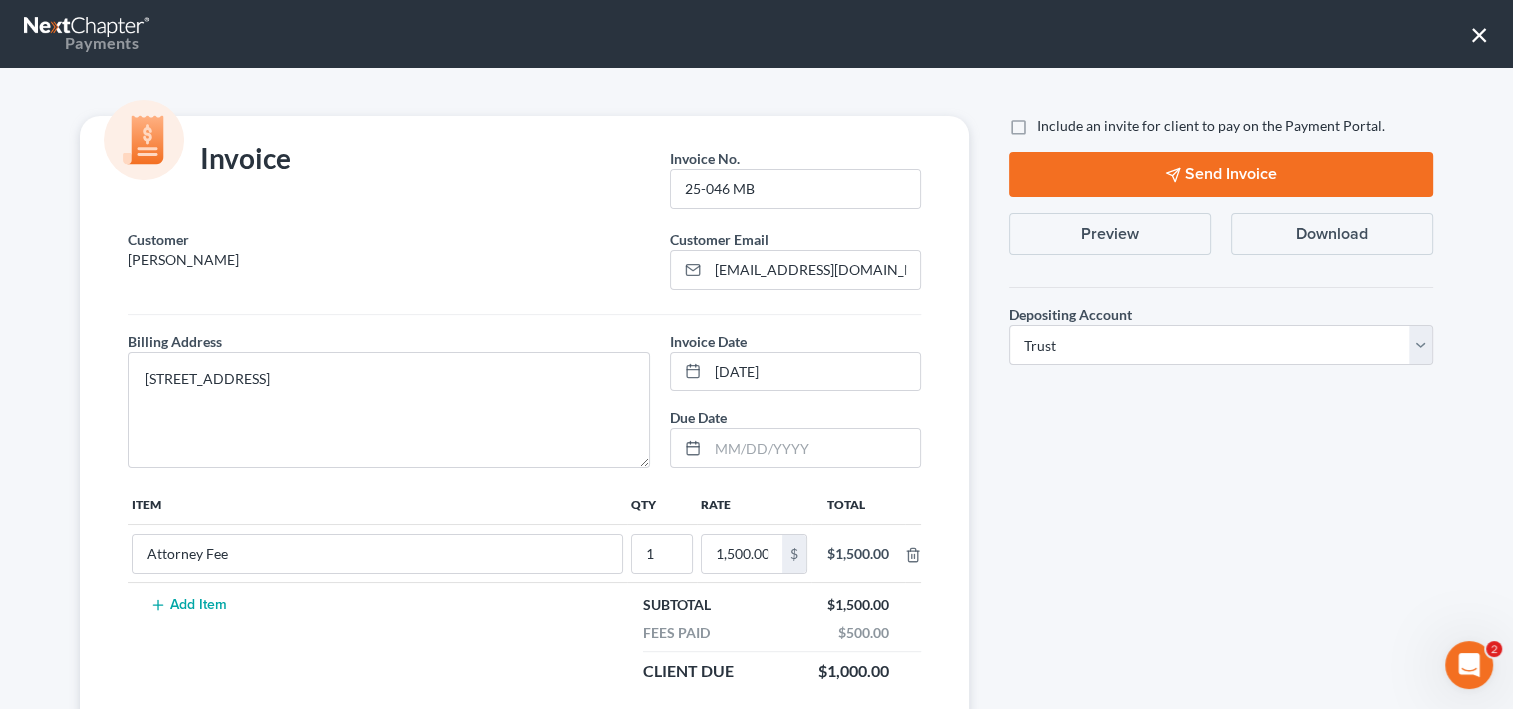 click on "Preview" at bounding box center (1110, 234) 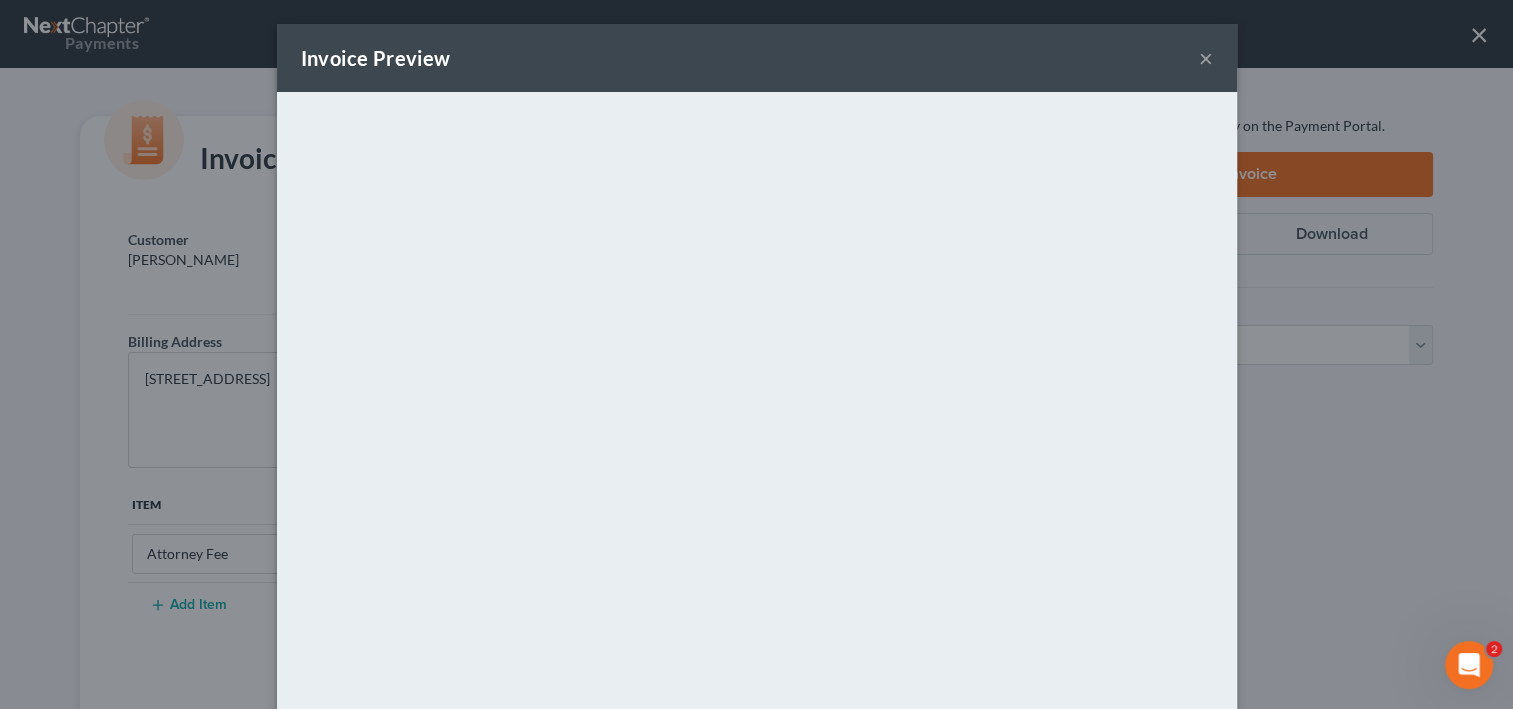 click on "×" at bounding box center (1206, 58) 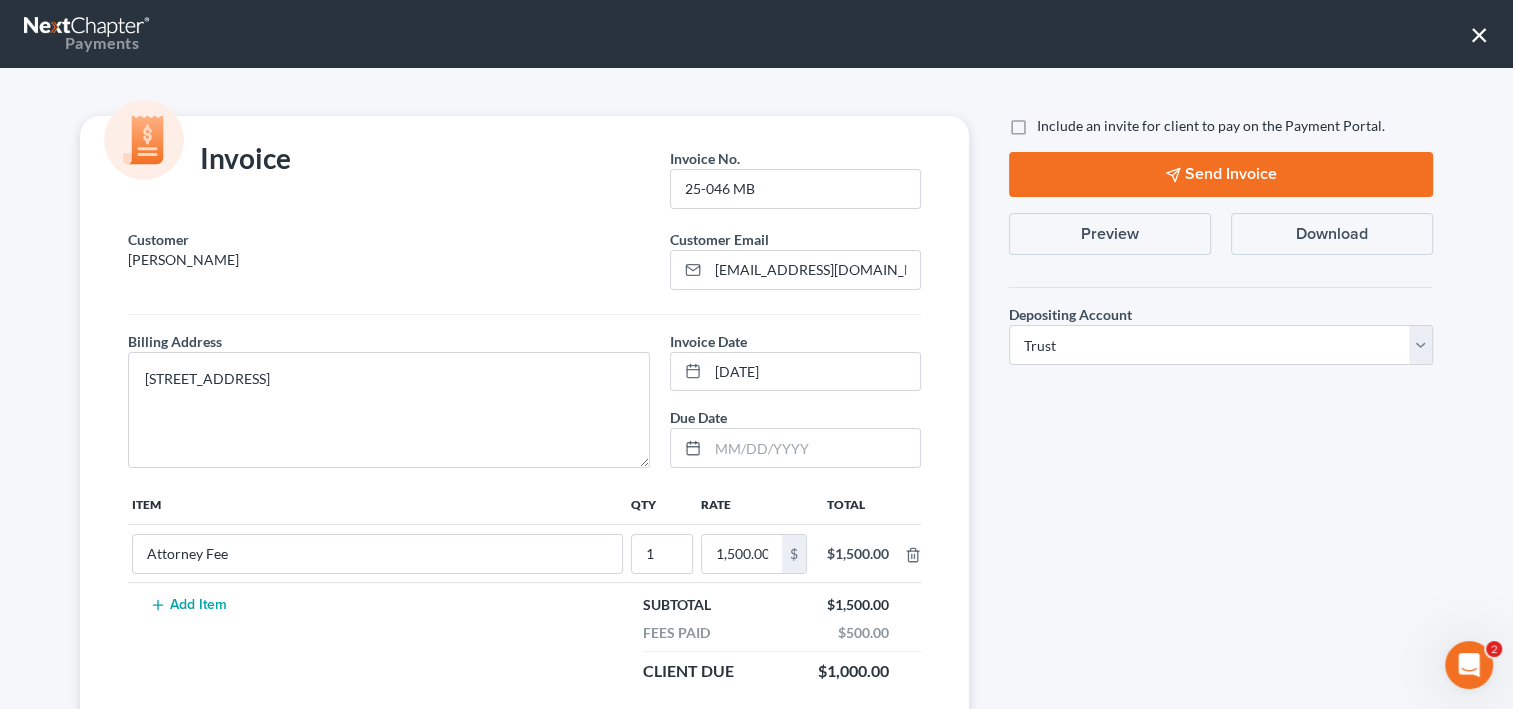 click on "×" at bounding box center [1479, 34] 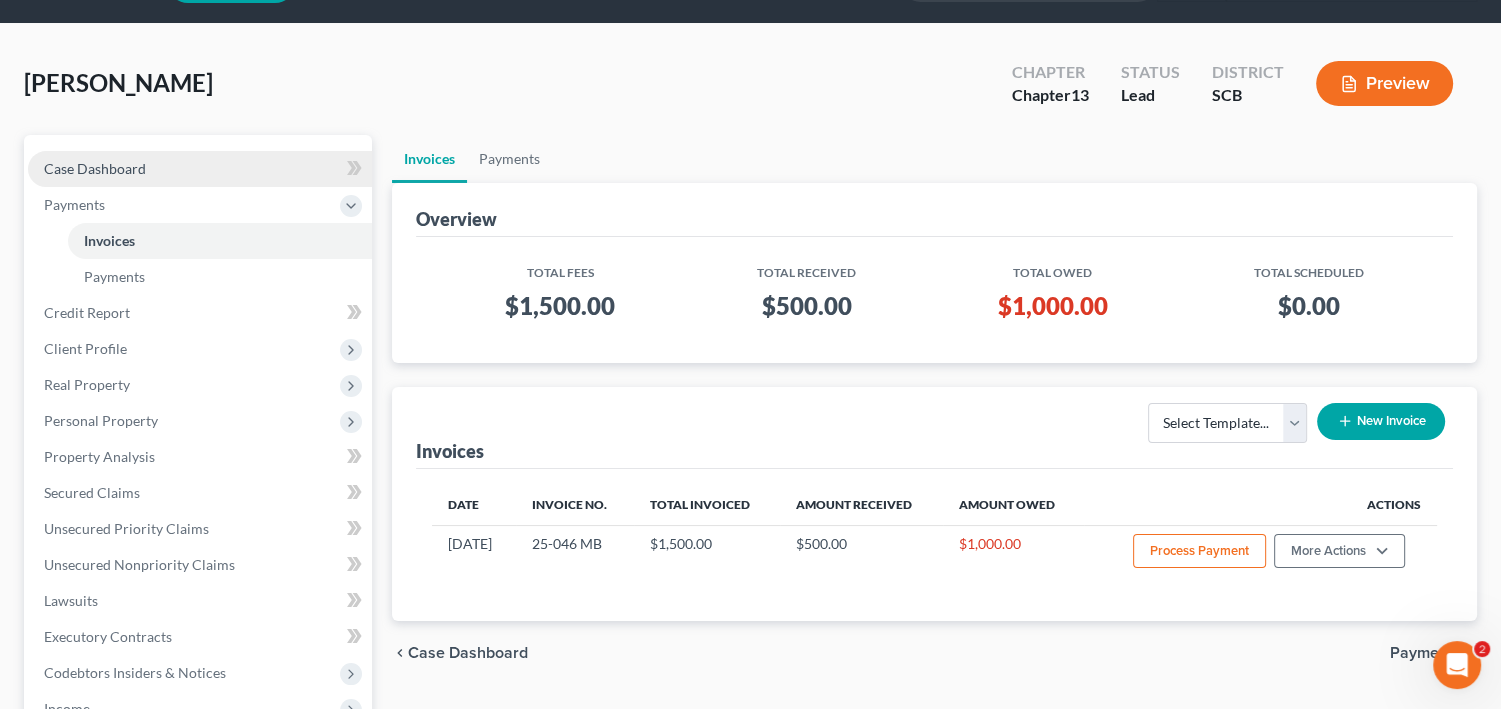 scroll, scrollTop: 0, scrollLeft: 0, axis: both 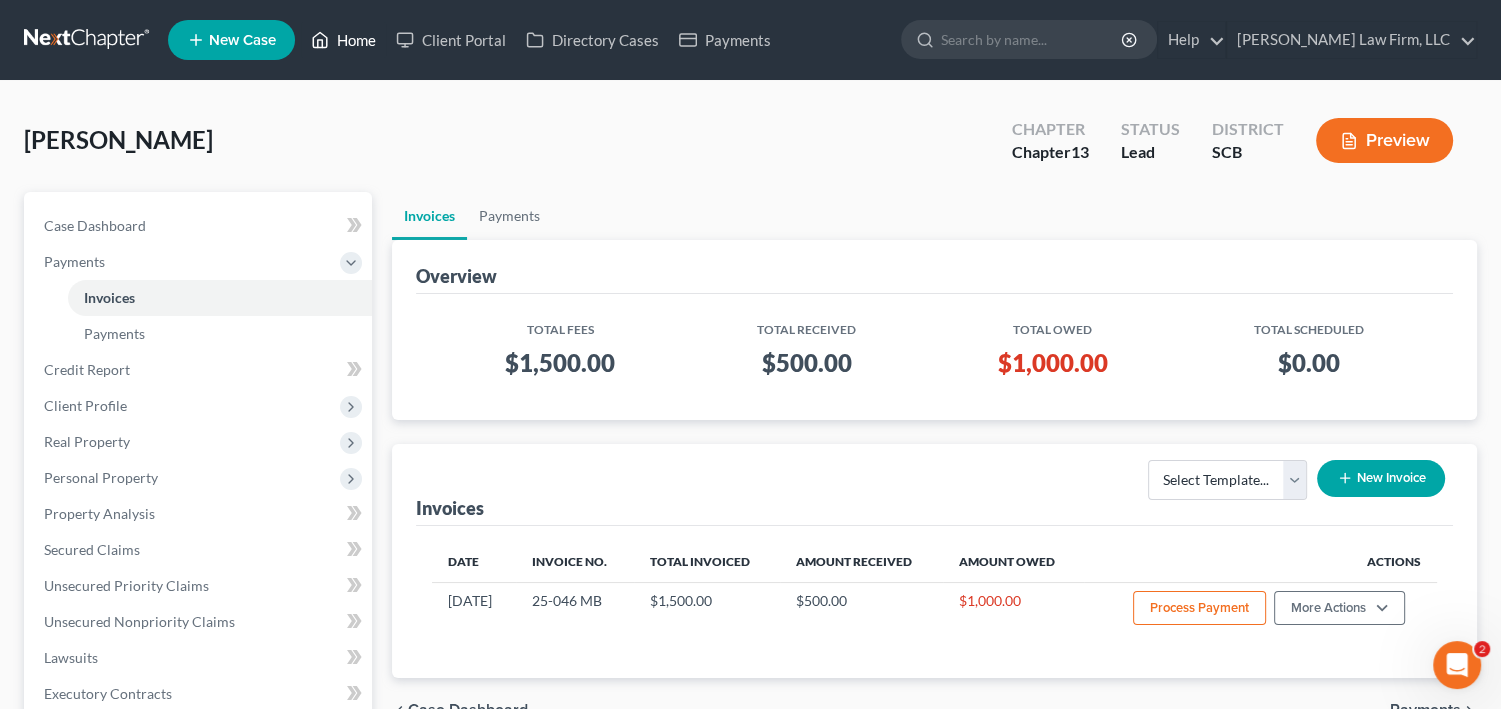 click on "Home" at bounding box center (343, 40) 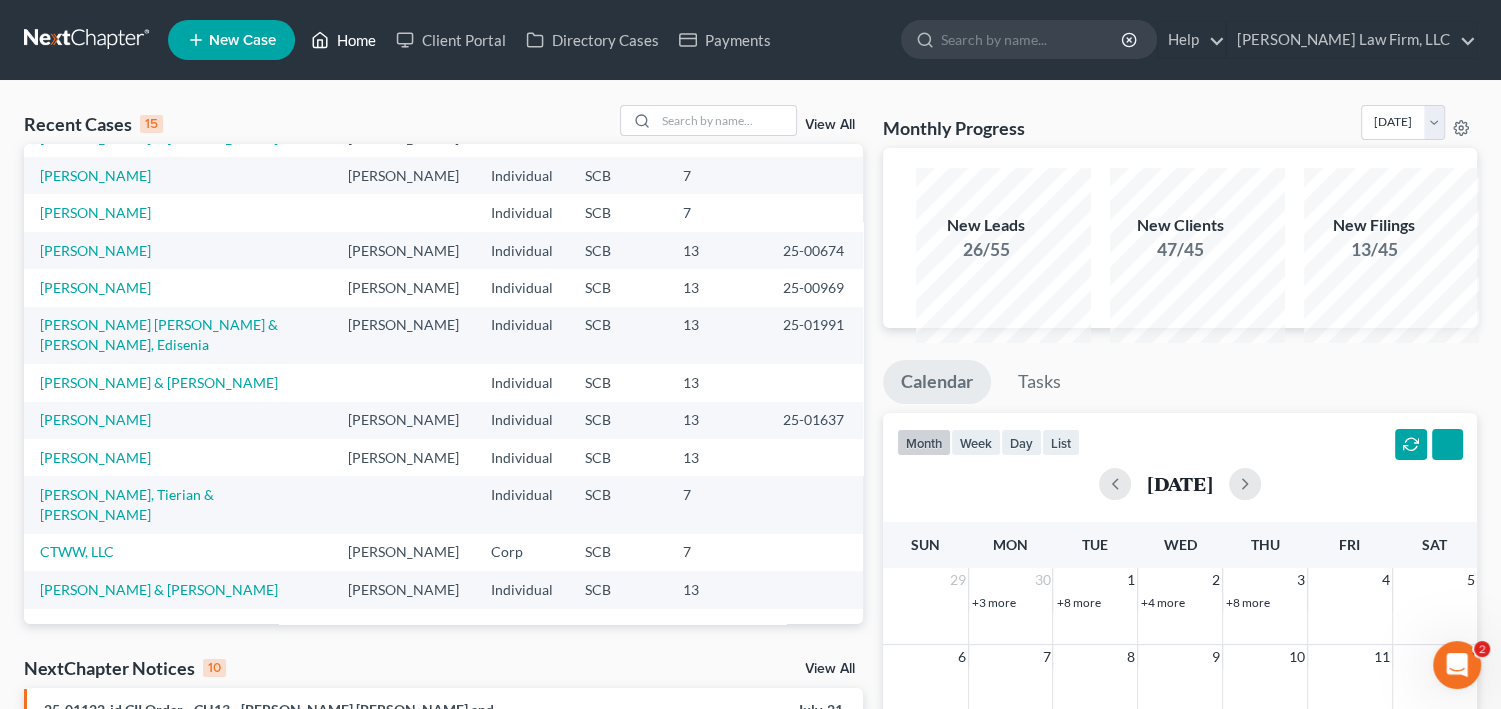 scroll, scrollTop: 621, scrollLeft: 0, axis: vertical 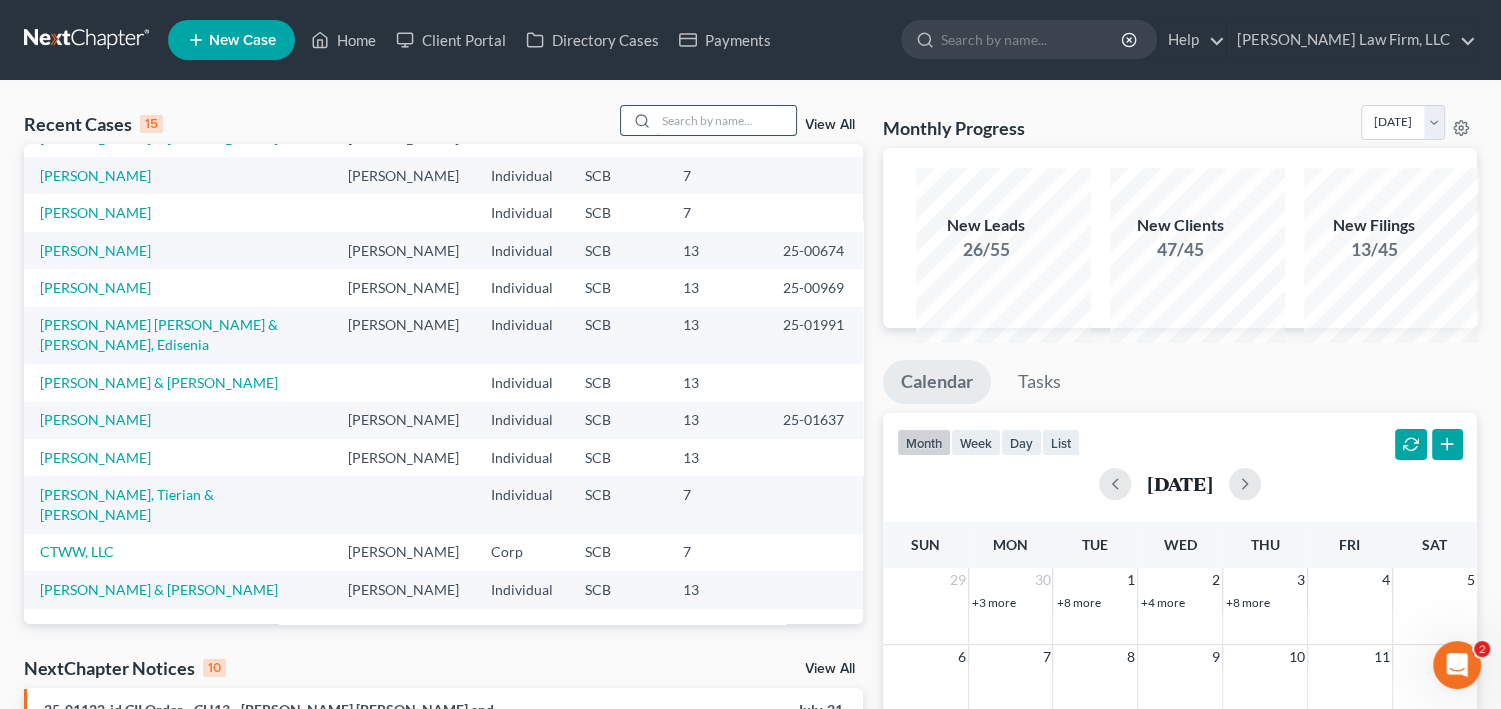 click at bounding box center (726, 120) 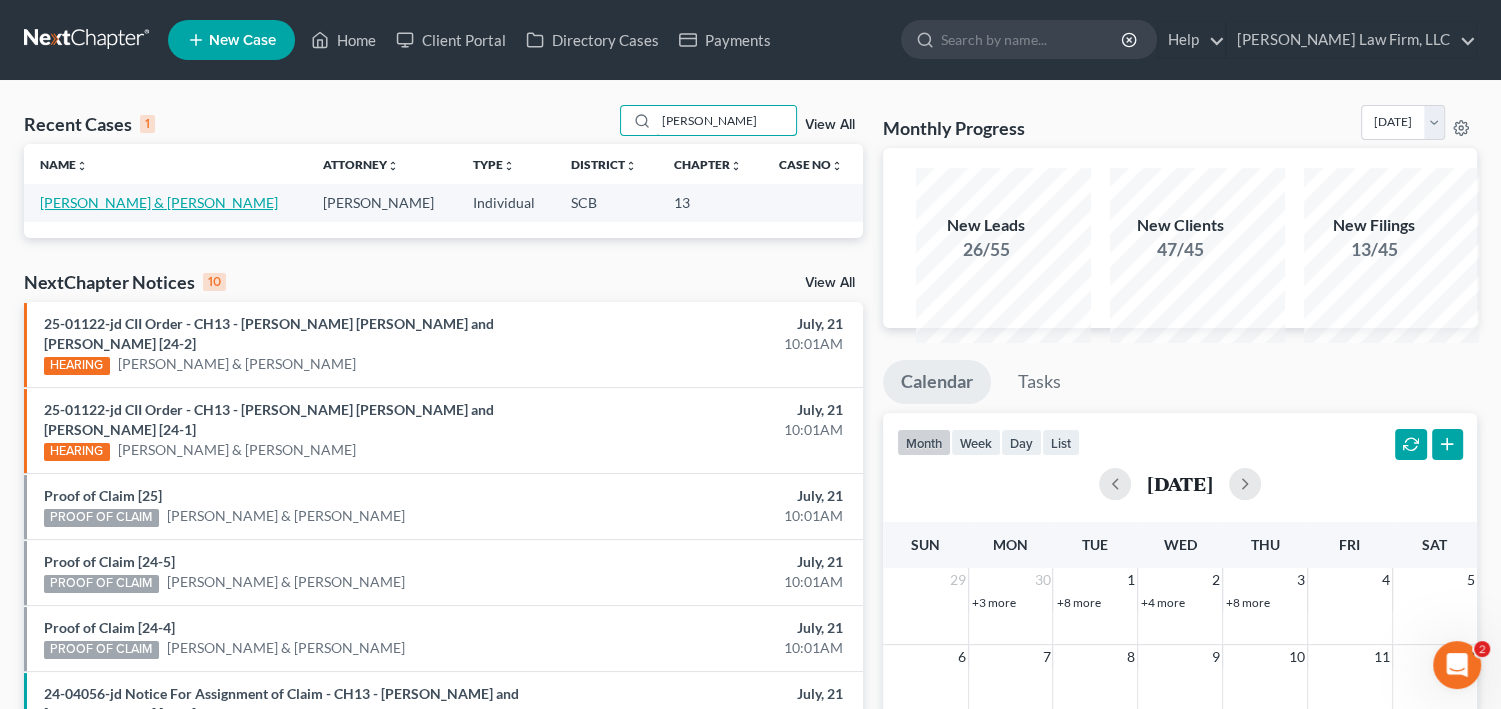 scroll, scrollTop: 0, scrollLeft: 0, axis: both 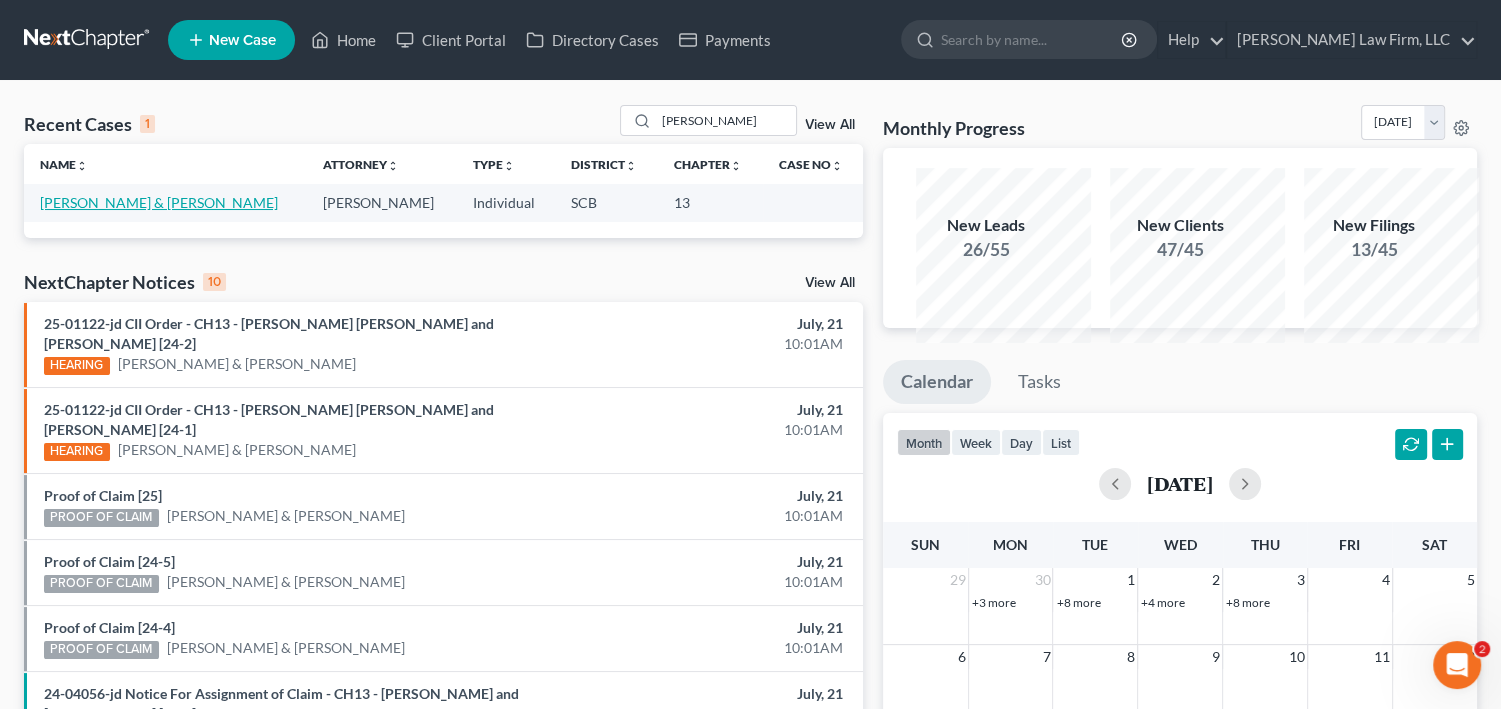 click on "[PERSON_NAME] & [PERSON_NAME]" at bounding box center [159, 202] 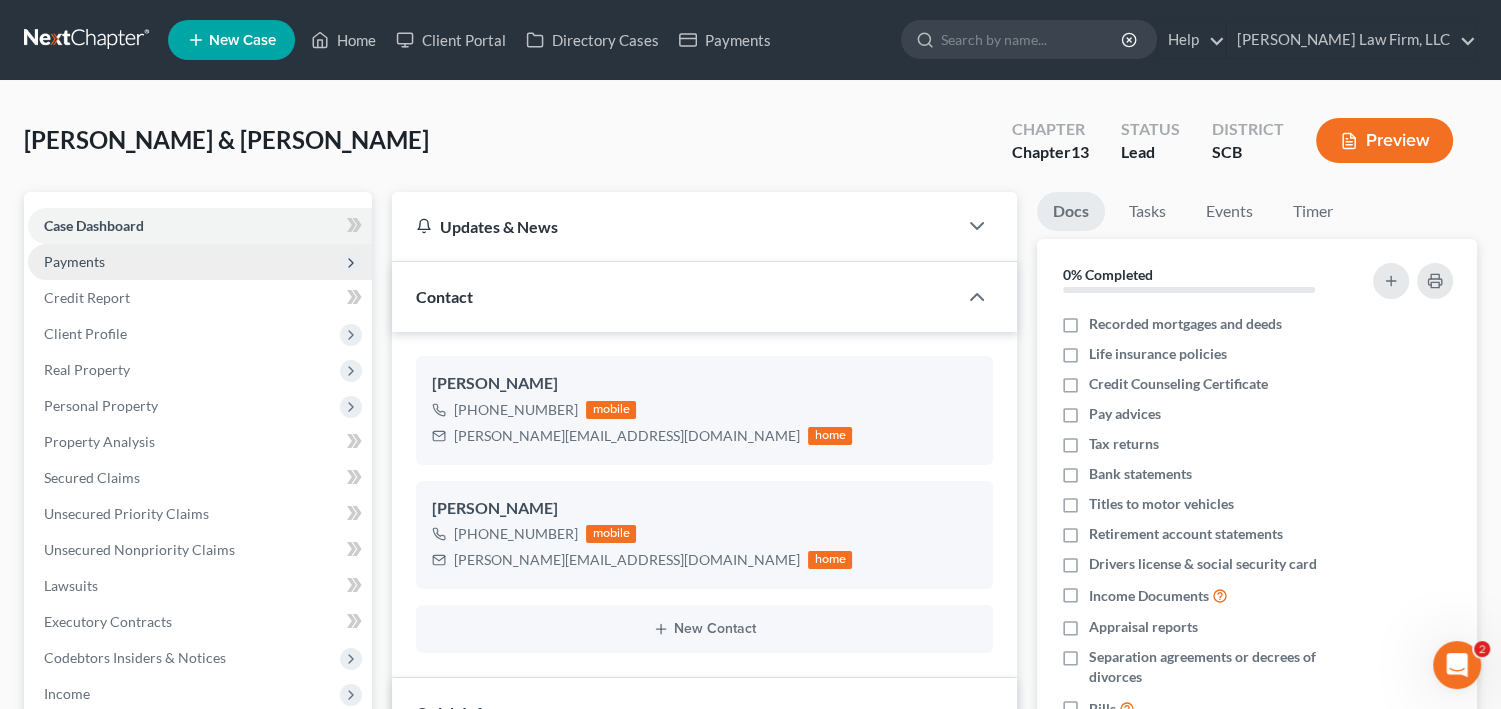 select on "2" 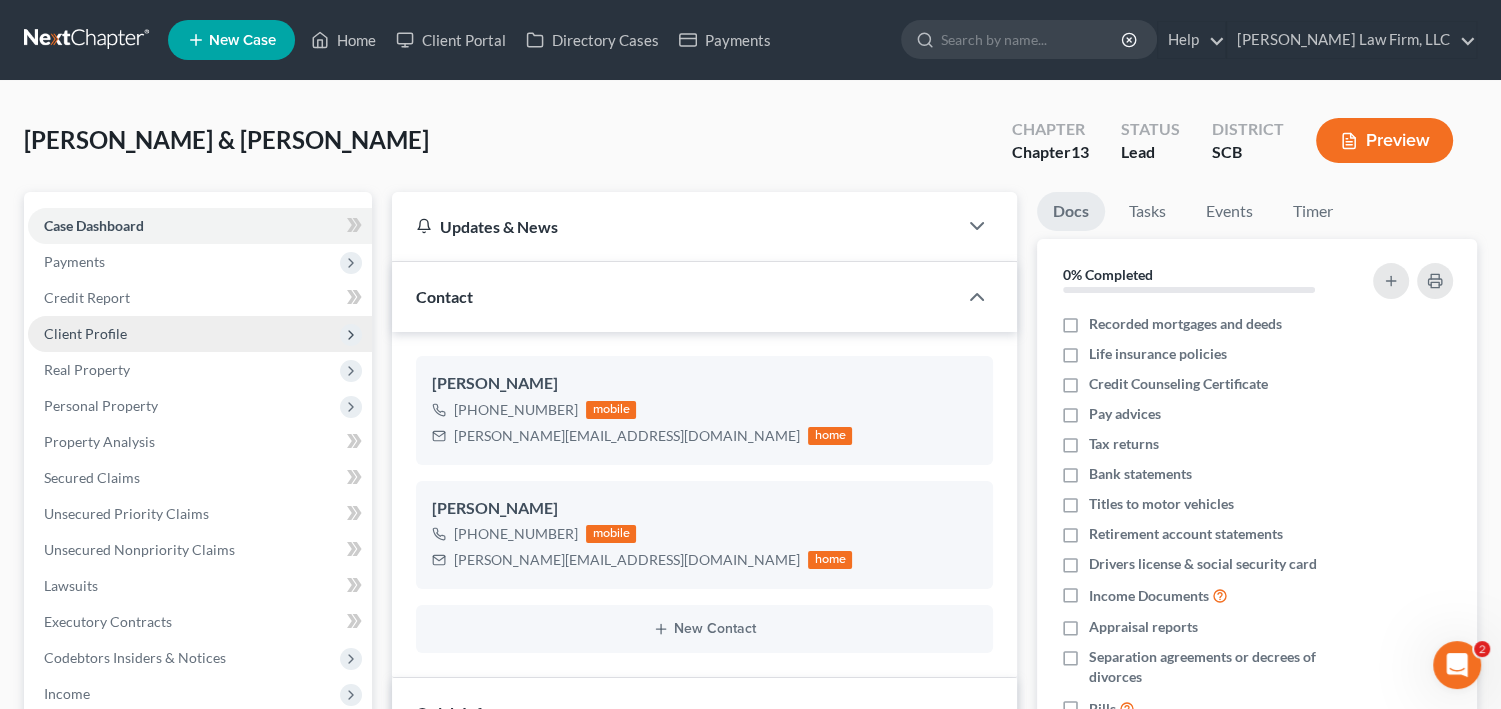 scroll, scrollTop: 80, scrollLeft: 0, axis: vertical 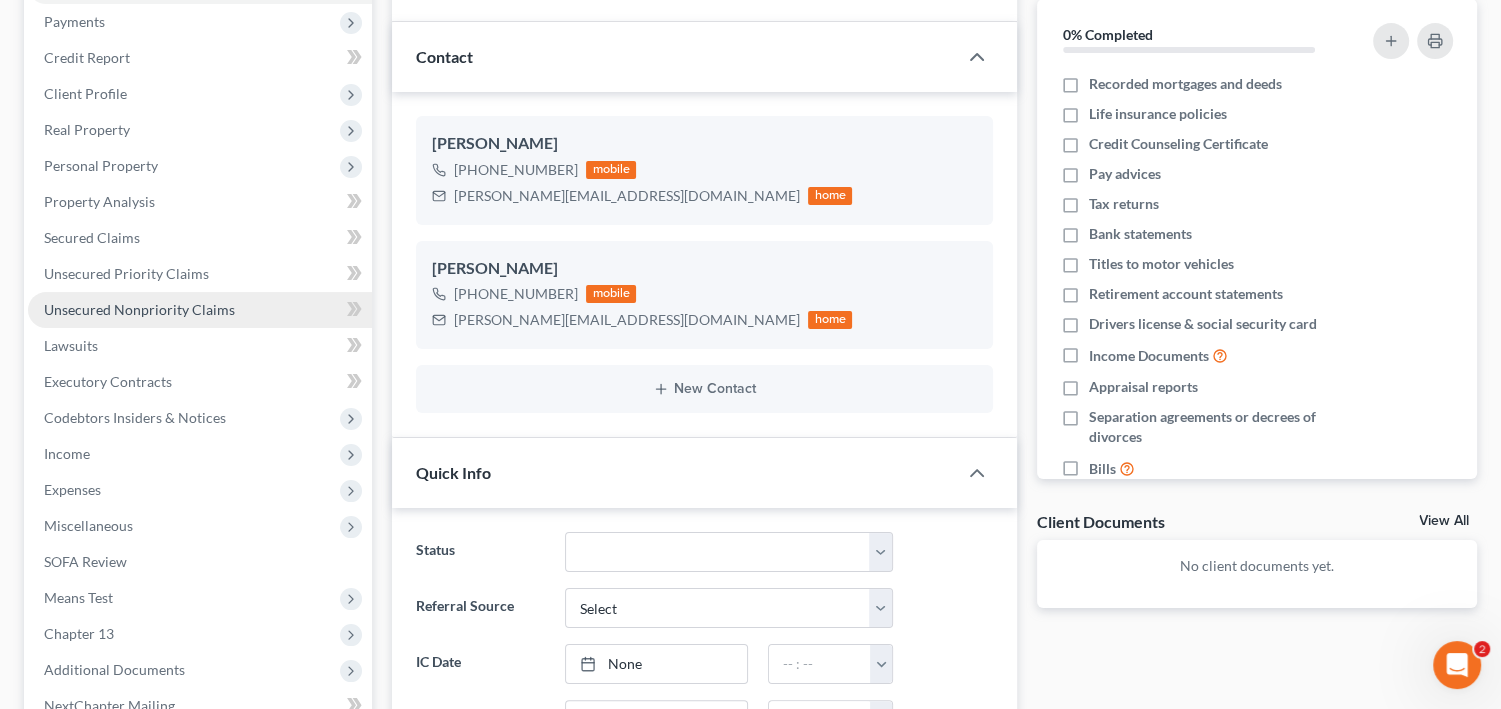 click on "Unsecured Nonpriority Claims" at bounding box center [139, 309] 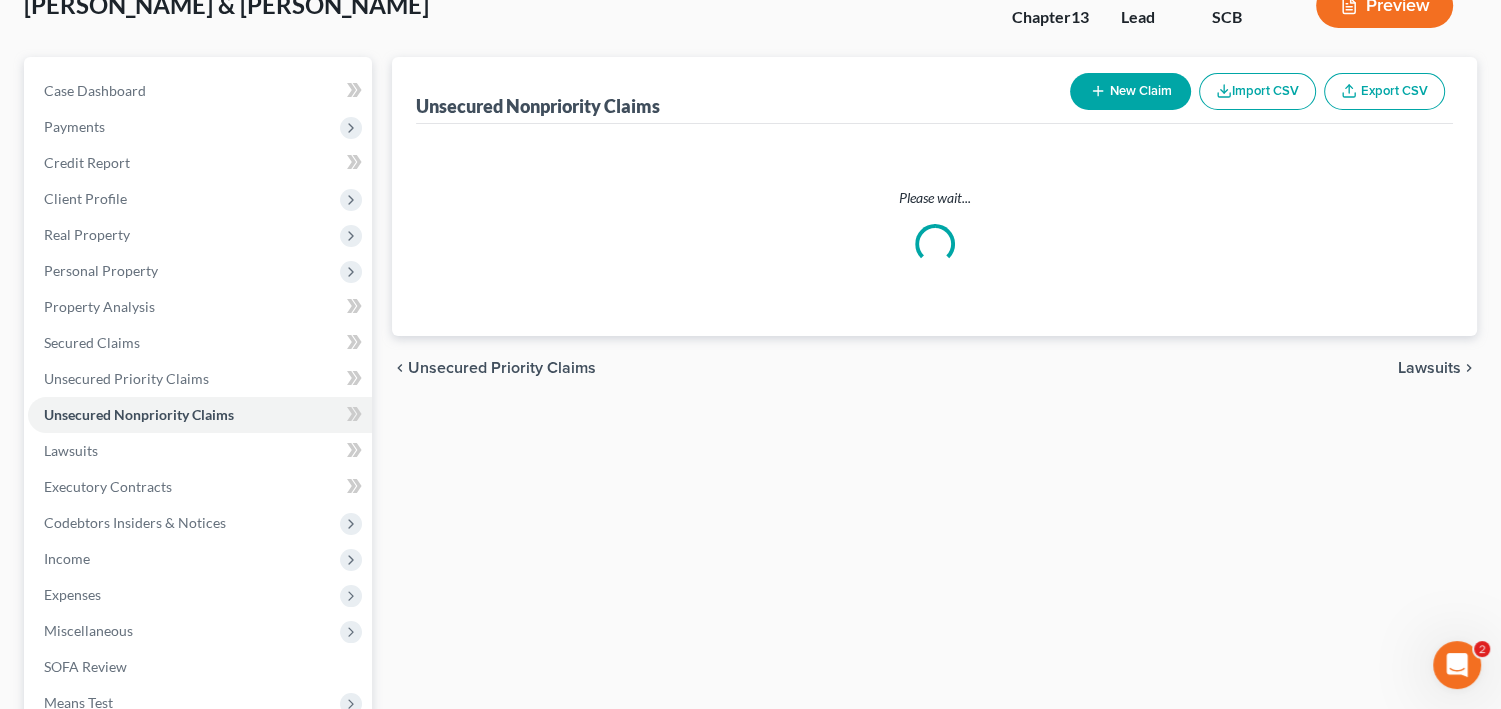 scroll, scrollTop: 0, scrollLeft: 0, axis: both 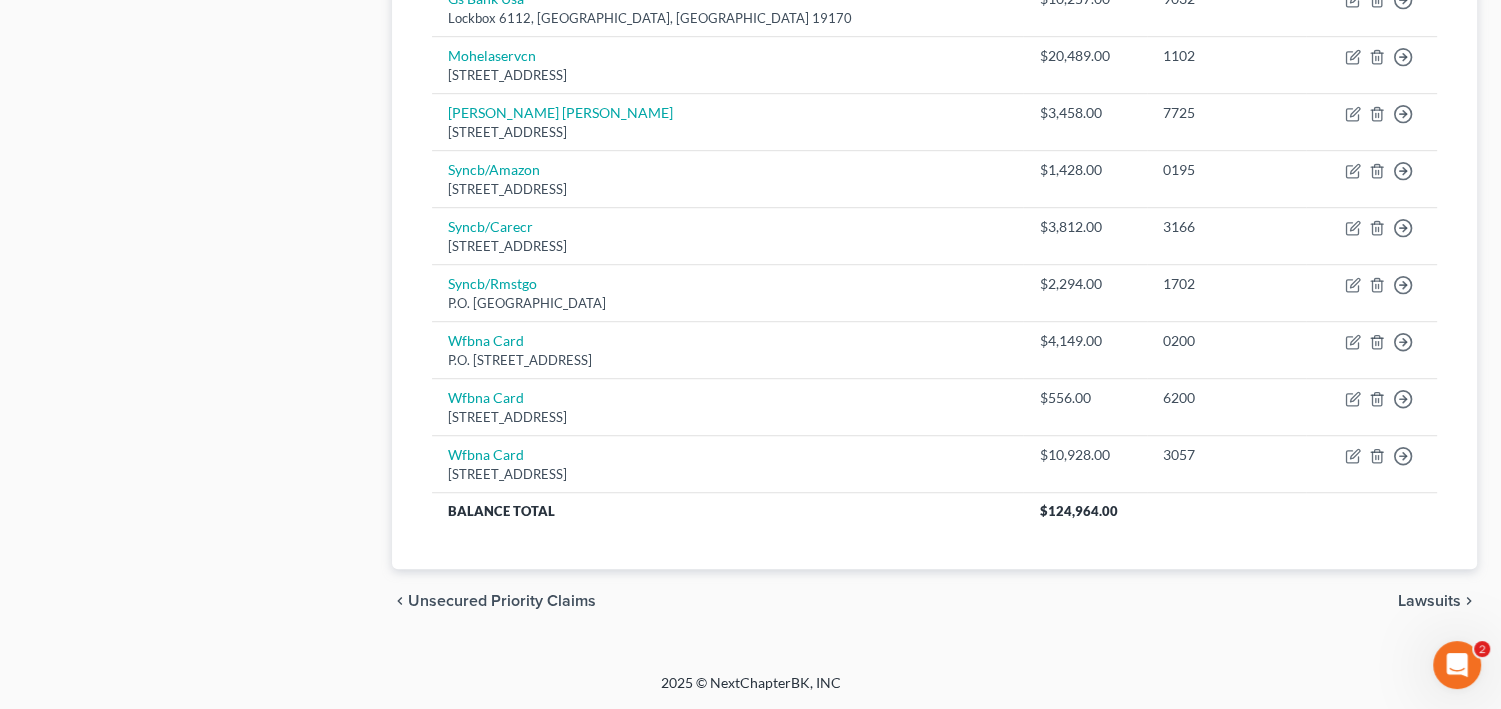 click on "Dpt Ed/Aidv" at bounding box center [486, -59] 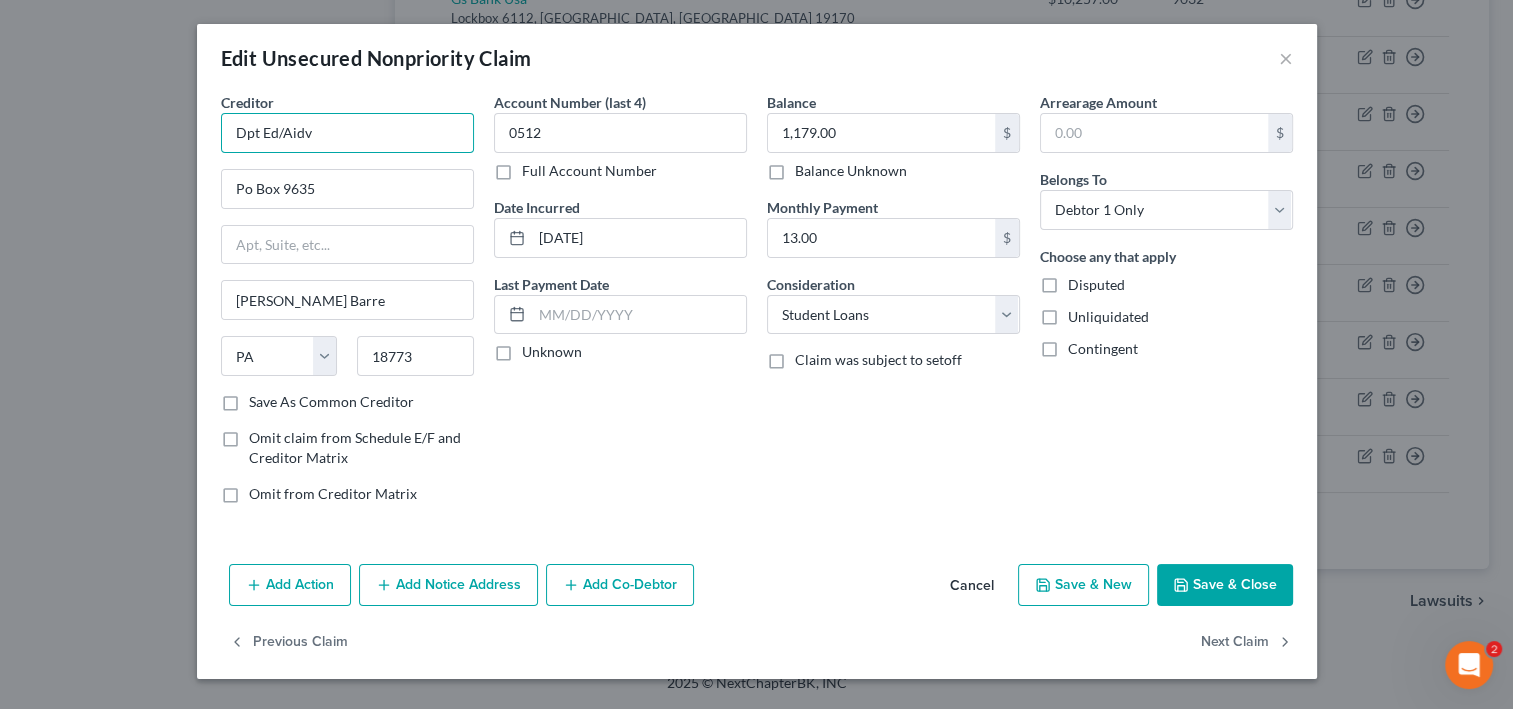 click on "Dpt Ed/Aidv" at bounding box center (347, 133) 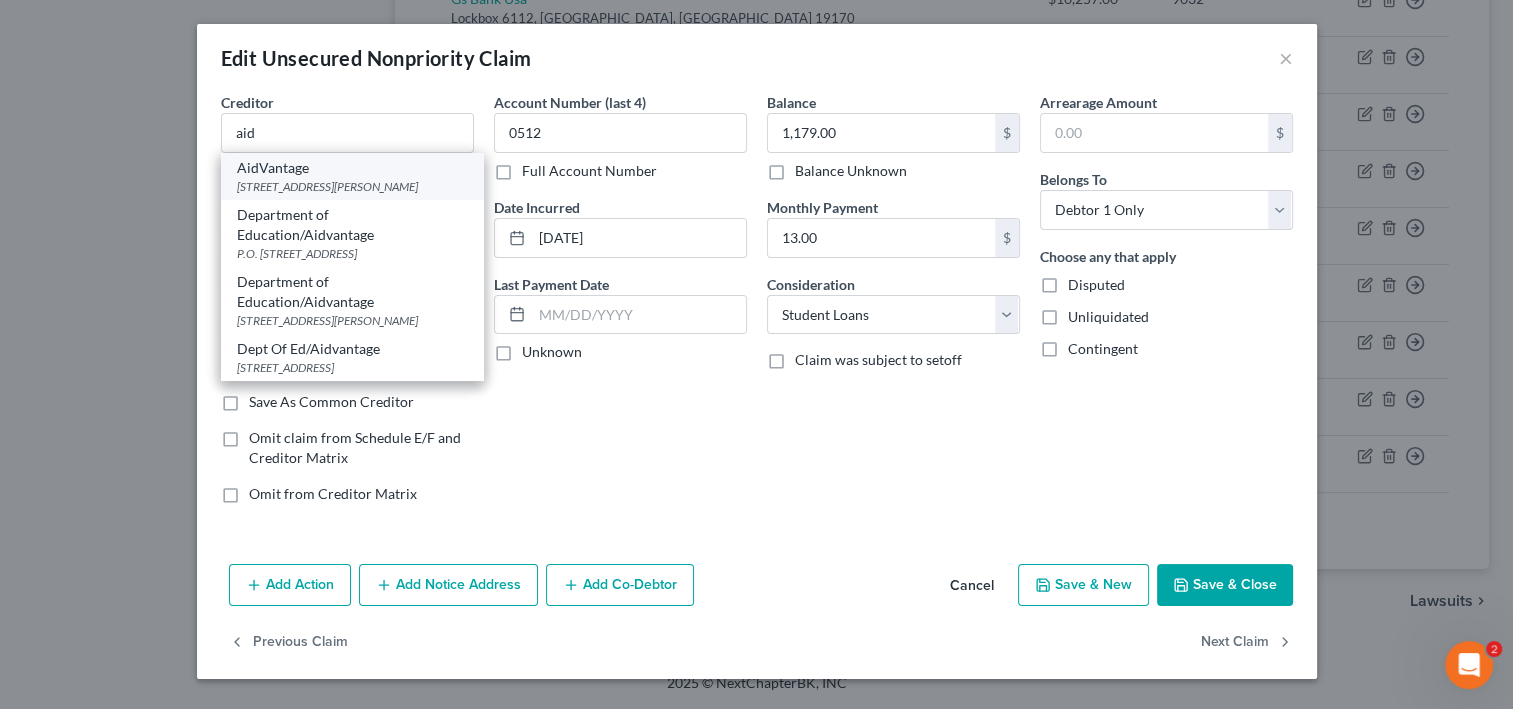 click on "AidVantage" at bounding box center [352, 168] 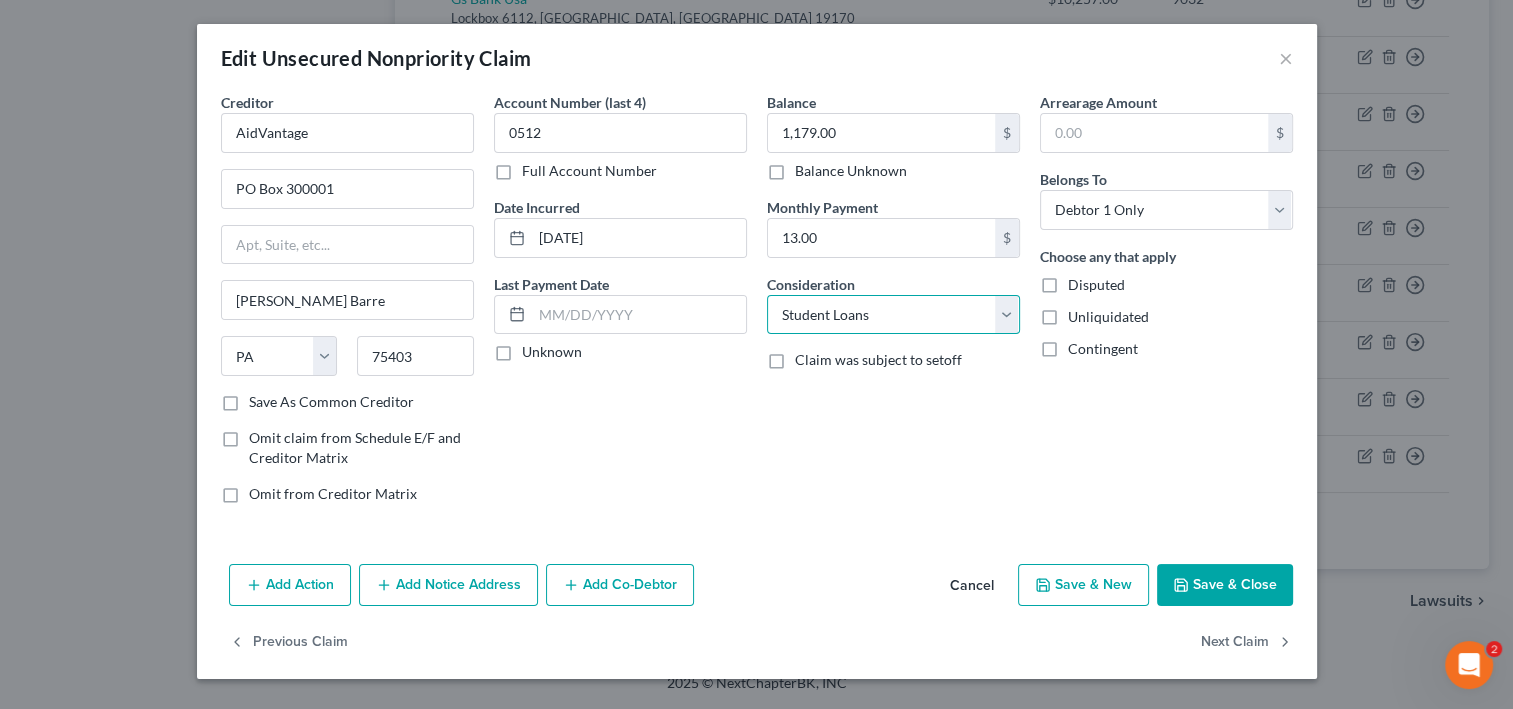 click on "Select Cable / Satellite Services Collection Agency Credit Card Debt Debt Counseling / Attorneys Deficiency Balance Domestic Support Obligations Home / Car Repairs Income Taxes Judgment Liens Medical Services Monies Loaned / Advanced Mortgage Obligation From Divorce Or Separation Obligation To Pensions Other Overdrawn Bank Account Promised To Help Pay Creditors Student Loans Suppliers And Vendors Telephone / Internet Services Utility Services" at bounding box center (893, 315) 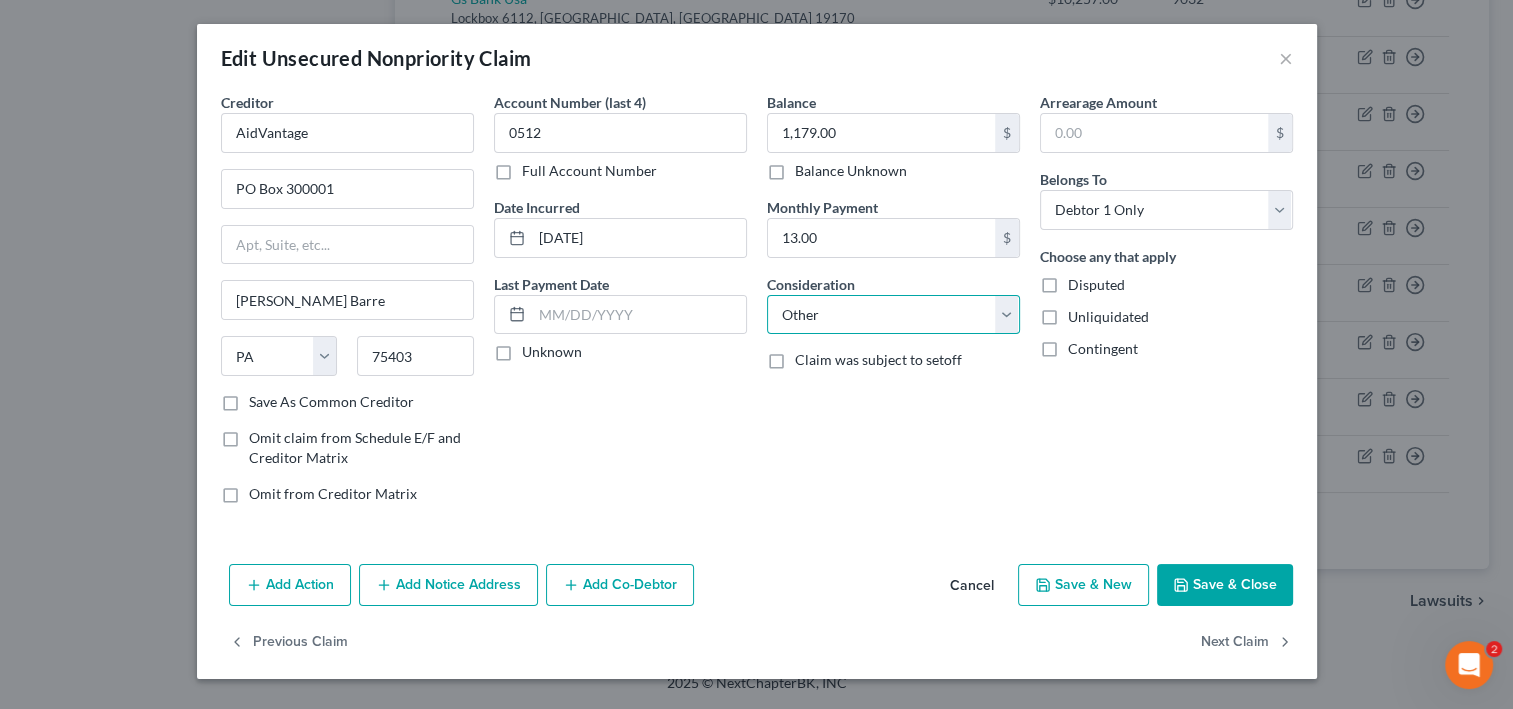 click on "Select Cable / Satellite Services Collection Agency Credit Card Debt Debt Counseling / Attorneys Deficiency Balance Domestic Support Obligations Home / Car Repairs Income Taxes Judgment Liens Medical Services Monies Loaned / Advanced Mortgage Obligation From Divorce Or Separation Obligation To Pensions Other Overdrawn Bank Account Promised To Help Pay Creditors Student Loans Suppliers And Vendors Telephone / Internet Services Utility Services" at bounding box center [893, 315] 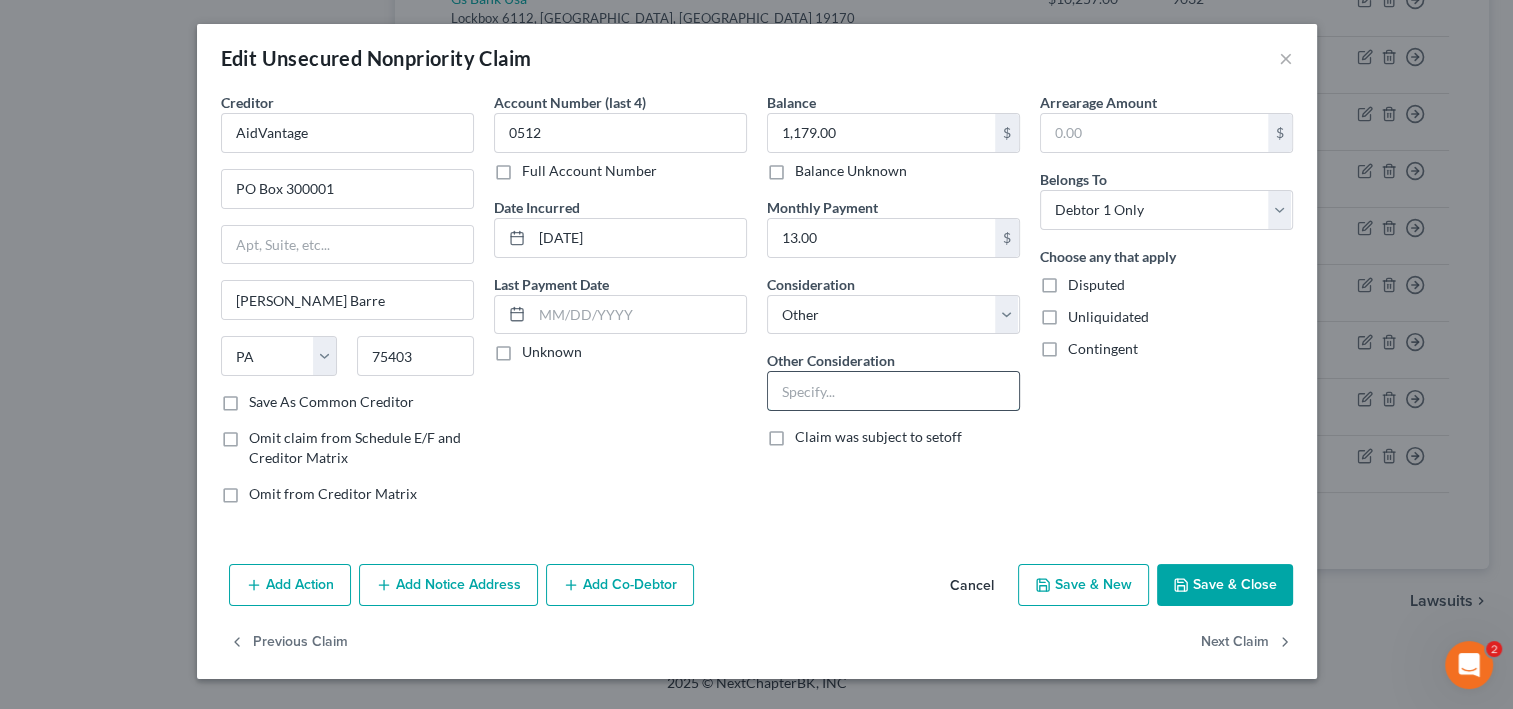 click at bounding box center [893, 391] 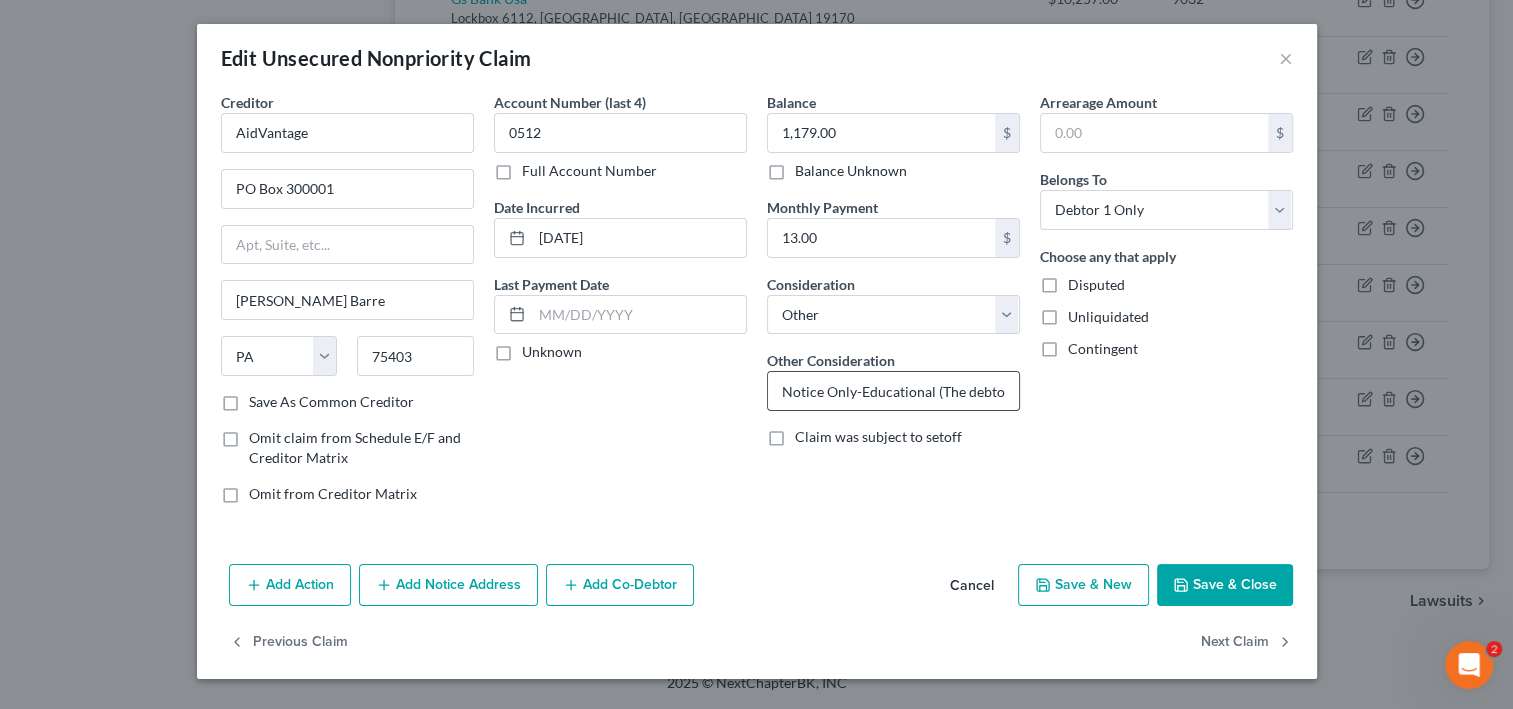 scroll, scrollTop: 0, scrollLeft: 548, axis: horizontal 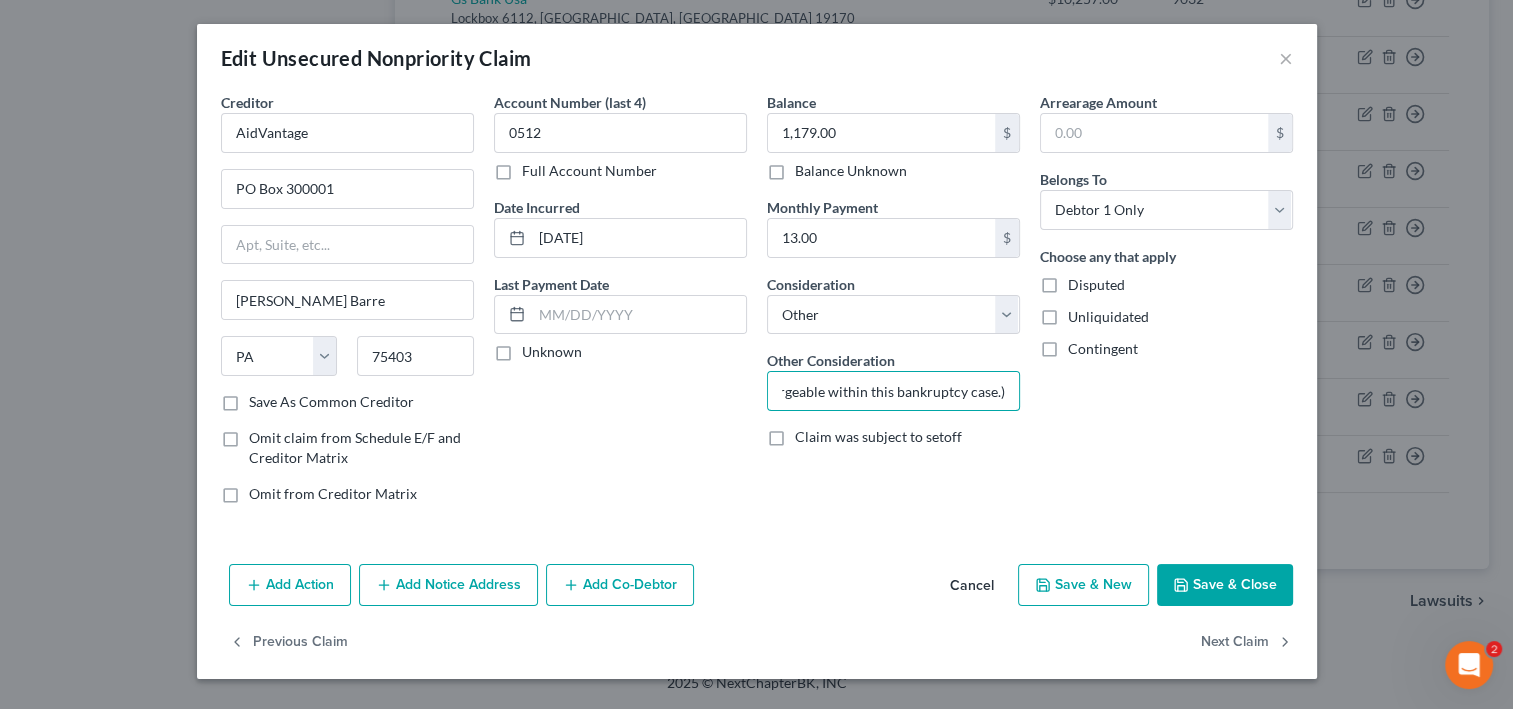 type on "Notice Only-Educational (The debtor understands this debt is non-dischargeable within this bankruptcy case.)" 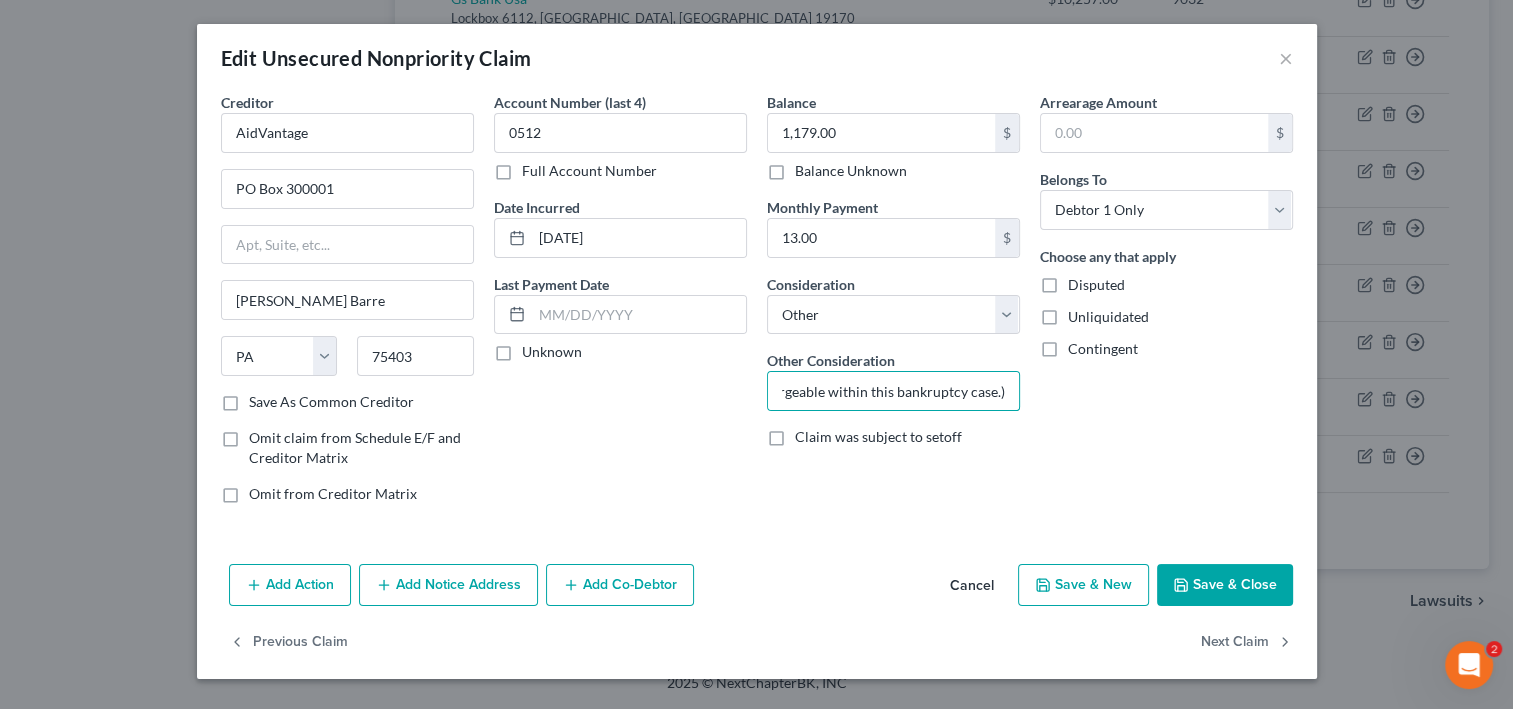 click on "Save & Close" at bounding box center [1225, 585] 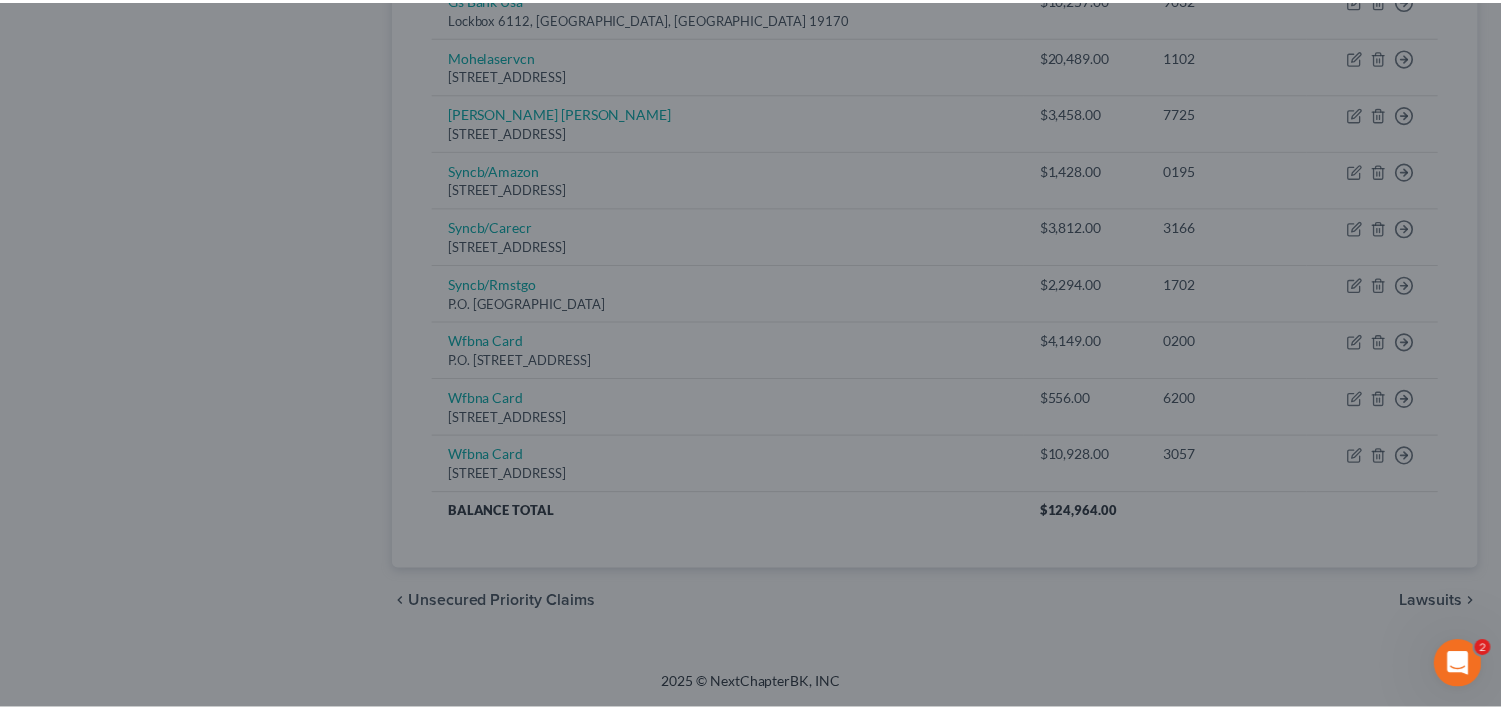 scroll, scrollTop: 0, scrollLeft: 0, axis: both 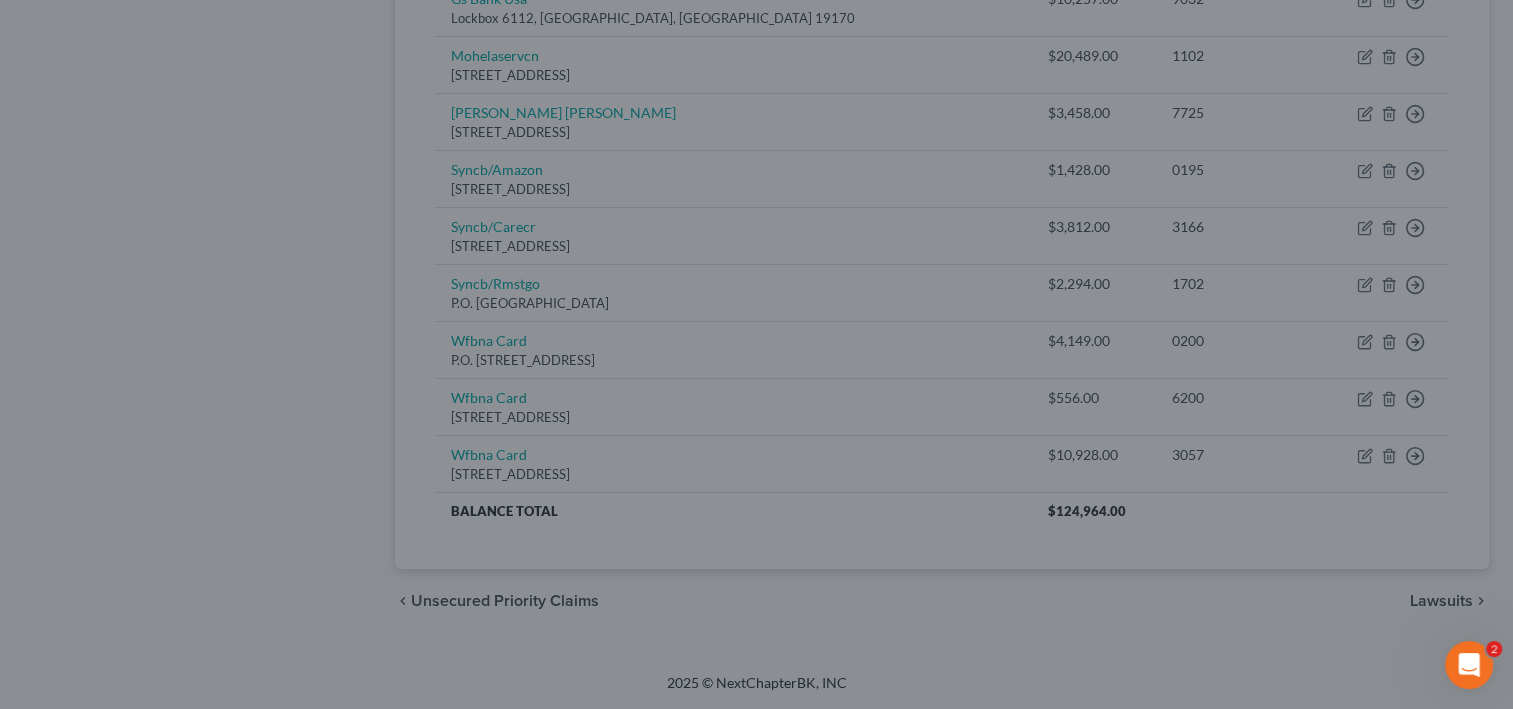 type on "0" 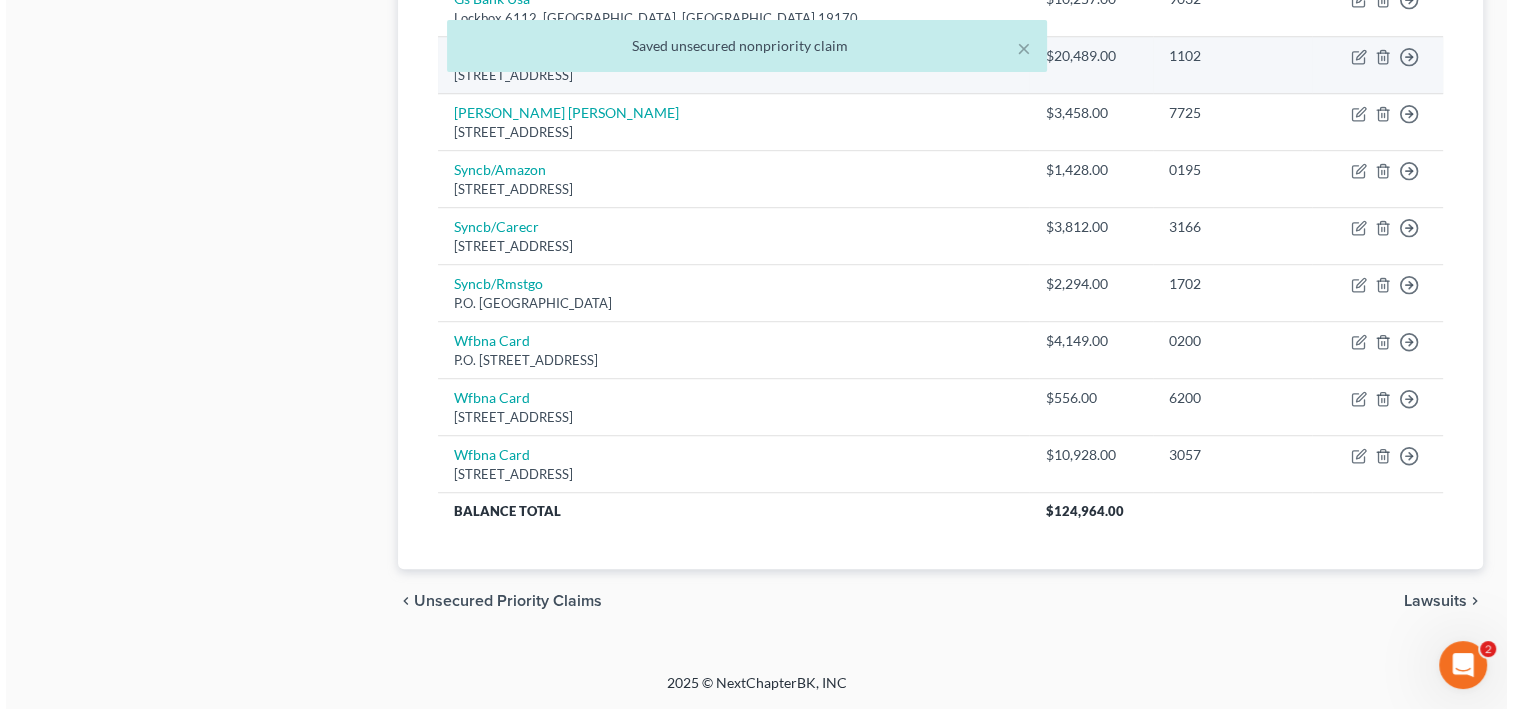 scroll, scrollTop: 1200, scrollLeft: 0, axis: vertical 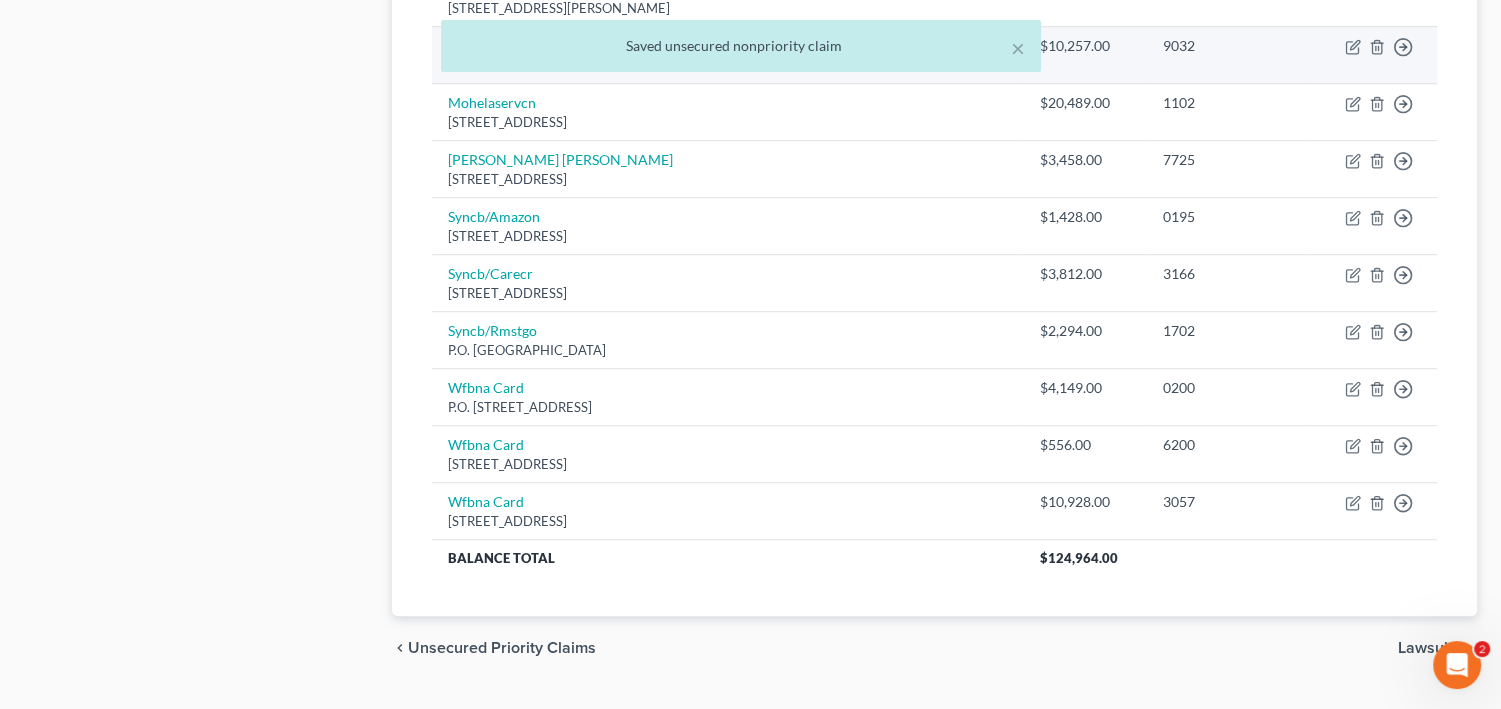 click on "Gs Bank Usa" at bounding box center (486, 45) 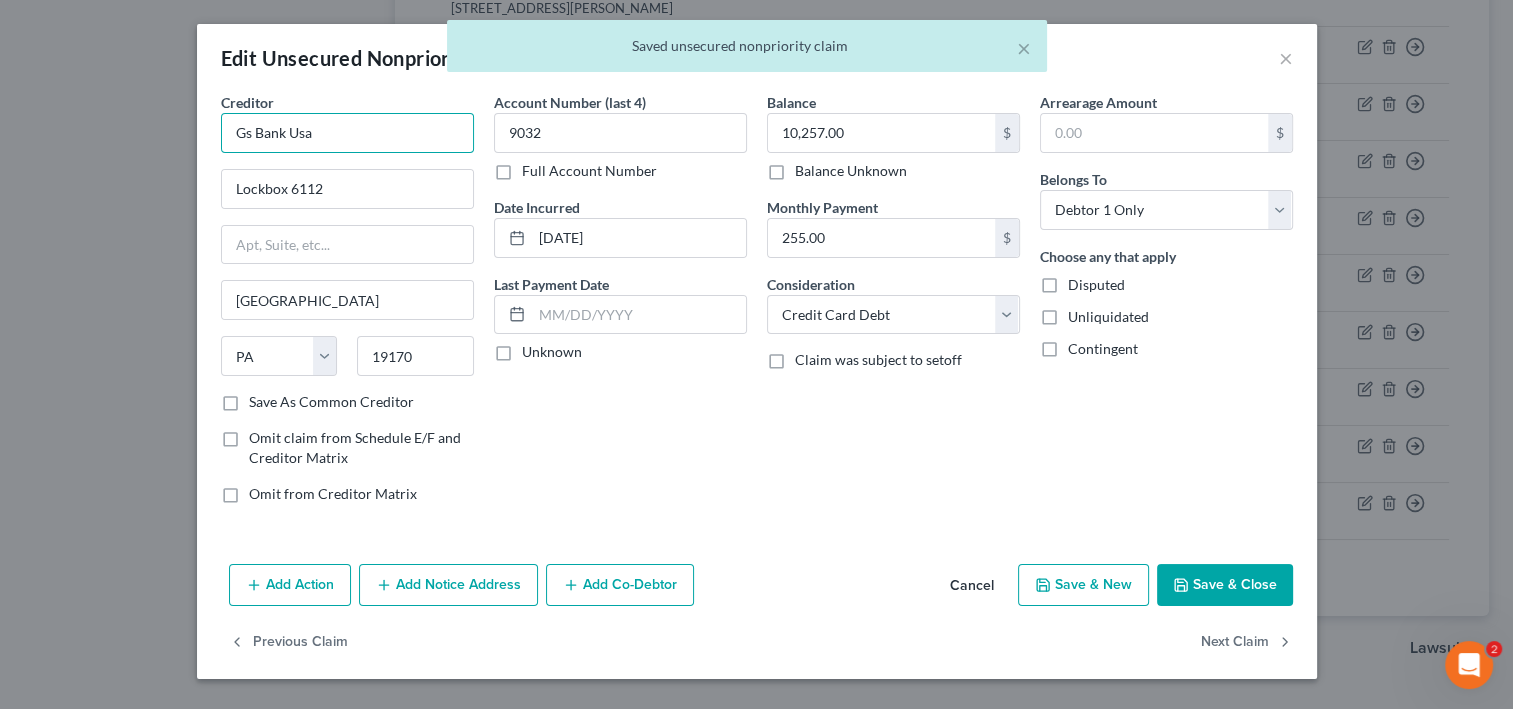 drag, startPoint x: 268, startPoint y: 179, endPoint x: 0, endPoint y: 165, distance: 268.36542 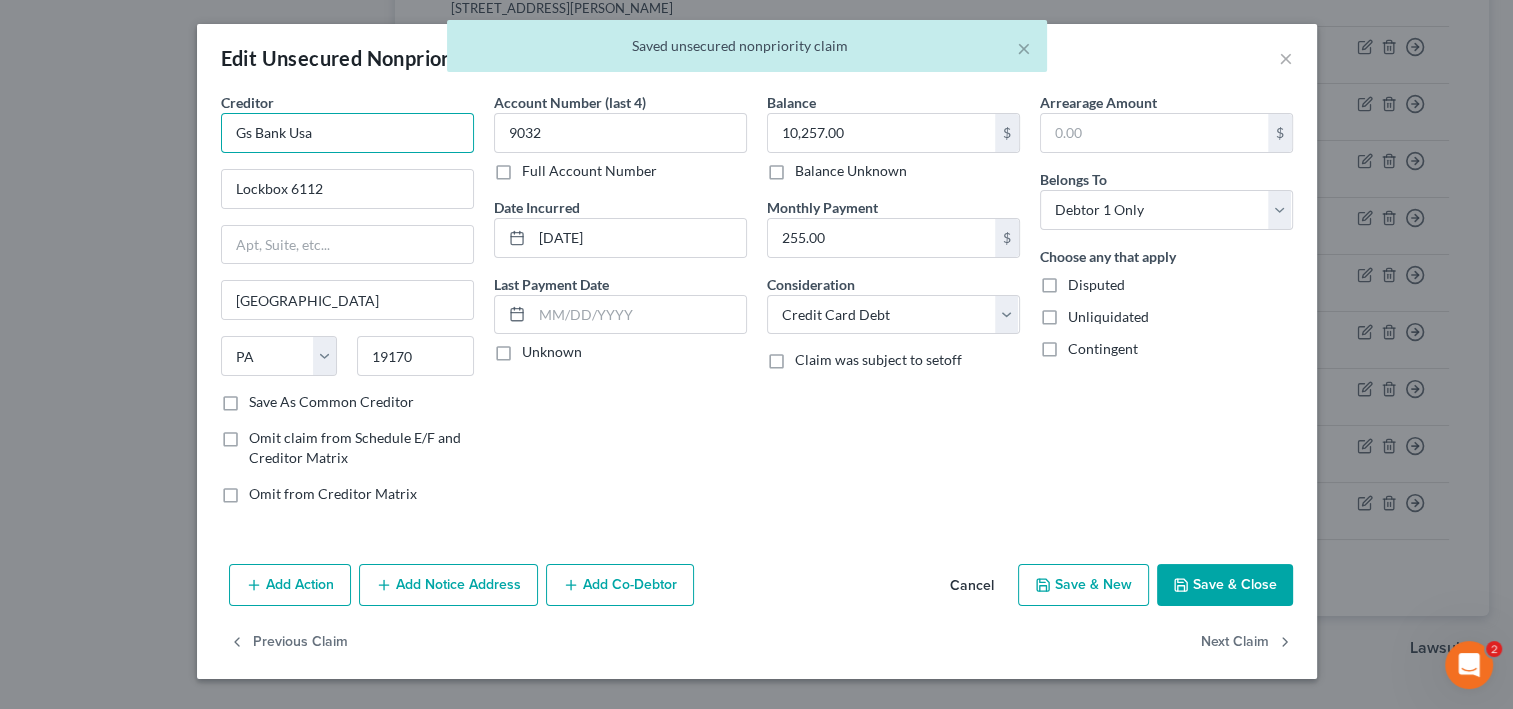 click on "Edit Unsecured Nonpriority Claim  × Creditor *    Gs Bank Usa                      Lockbox 6112 [GEOGRAPHIC_DATA] [US_STATE][GEOGRAPHIC_DATA] AZ CA CO [GEOGRAPHIC_DATA] DE DC [GEOGRAPHIC_DATA] [GEOGRAPHIC_DATA] GU HI ID [GEOGRAPHIC_DATA] IN [GEOGRAPHIC_DATA] [GEOGRAPHIC_DATA] [GEOGRAPHIC_DATA] [GEOGRAPHIC_DATA] MD [GEOGRAPHIC_DATA] [GEOGRAPHIC_DATA] [GEOGRAPHIC_DATA] [GEOGRAPHIC_DATA] [GEOGRAPHIC_DATA] MT [GEOGRAPHIC_DATA] [GEOGRAPHIC_DATA] [GEOGRAPHIC_DATA] [GEOGRAPHIC_DATA] [GEOGRAPHIC_DATA] [GEOGRAPHIC_DATA] [GEOGRAPHIC_DATA] [GEOGRAPHIC_DATA] [GEOGRAPHIC_DATA] [GEOGRAPHIC_DATA] OR [GEOGRAPHIC_DATA] PR RI SC SD [GEOGRAPHIC_DATA] [GEOGRAPHIC_DATA] [GEOGRAPHIC_DATA] VI [GEOGRAPHIC_DATA] [GEOGRAPHIC_DATA] [GEOGRAPHIC_DATA] WV [GEOGRAPHIC_DATA] WY 19170 Save As Common Creditor Omit claim from Schedule E/F and Creditor Matrix Omit from Creditor Matrix
Account Number (last 4)
9032
Full Account Number
Date Incurred         [DATE] Last Payment Date         Unknown Balance
10,257.00 $
Balance Unknown
Balance Undetermined
10,257.00 $
Balance Unknown
Monthly Payment 255.00 $ Consideration Select Cable / Satellite Services Collection Agency Credit Card Debt Debt Counseling / Attorneys Deficiency Balance Domestic Support Obligations Home / Car Repairs Income Taxes Judgment Liens Medical Services Monies Loaned / Advanced Mortgage Other" at bounding box center (756, 354) 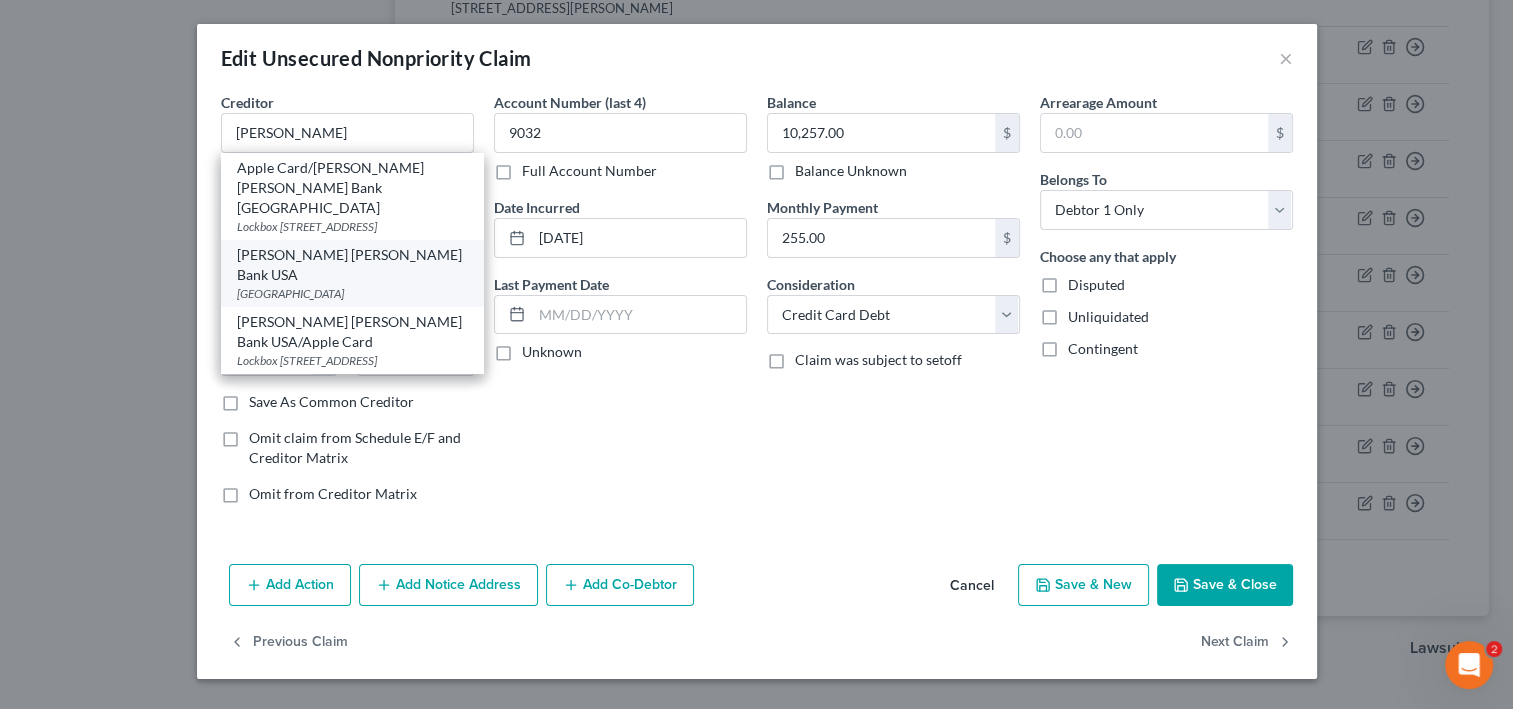 click on "[PERSON_NAME] [PERSON_NAME] Bank USA" at bounding box center (352, 265) 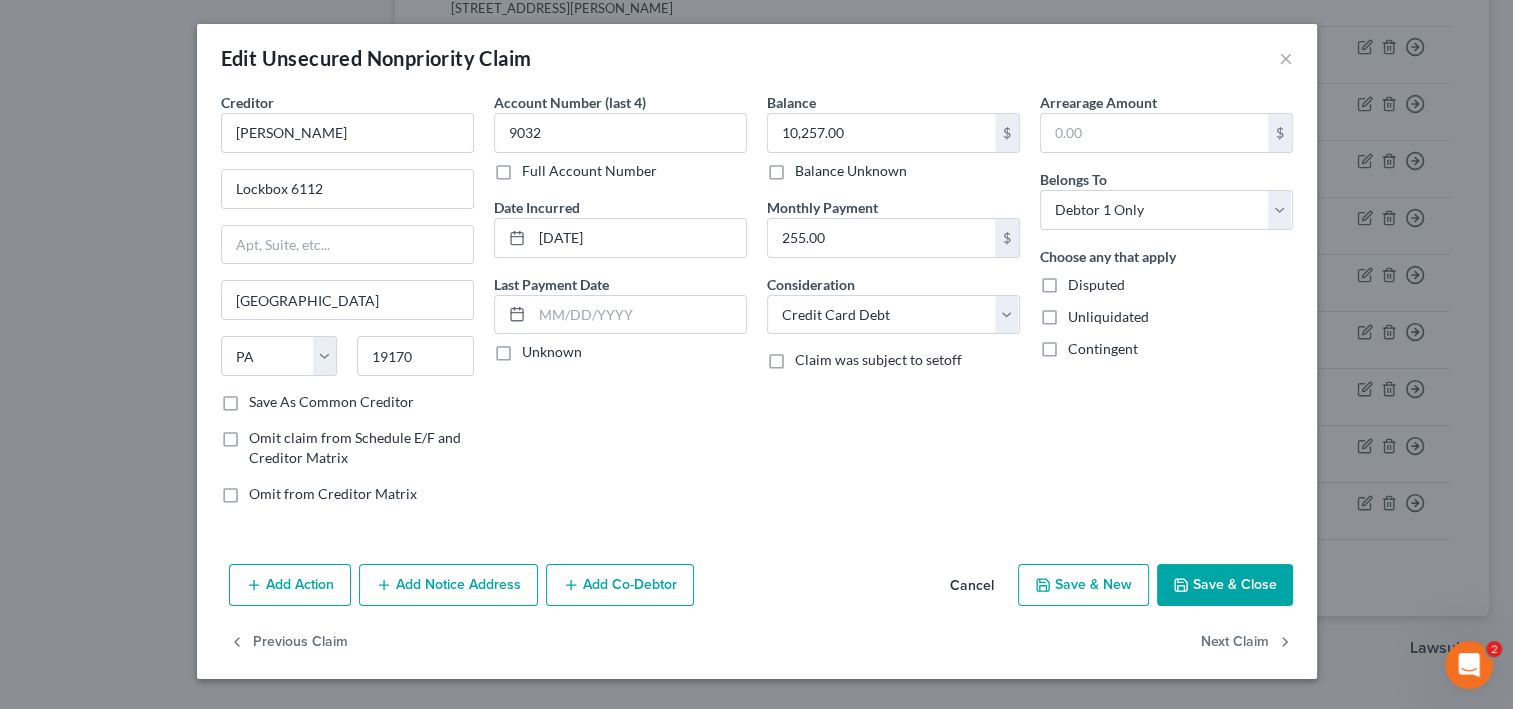 type on "[PERSON_NAME] [PERSON_NAME] Bank USA" 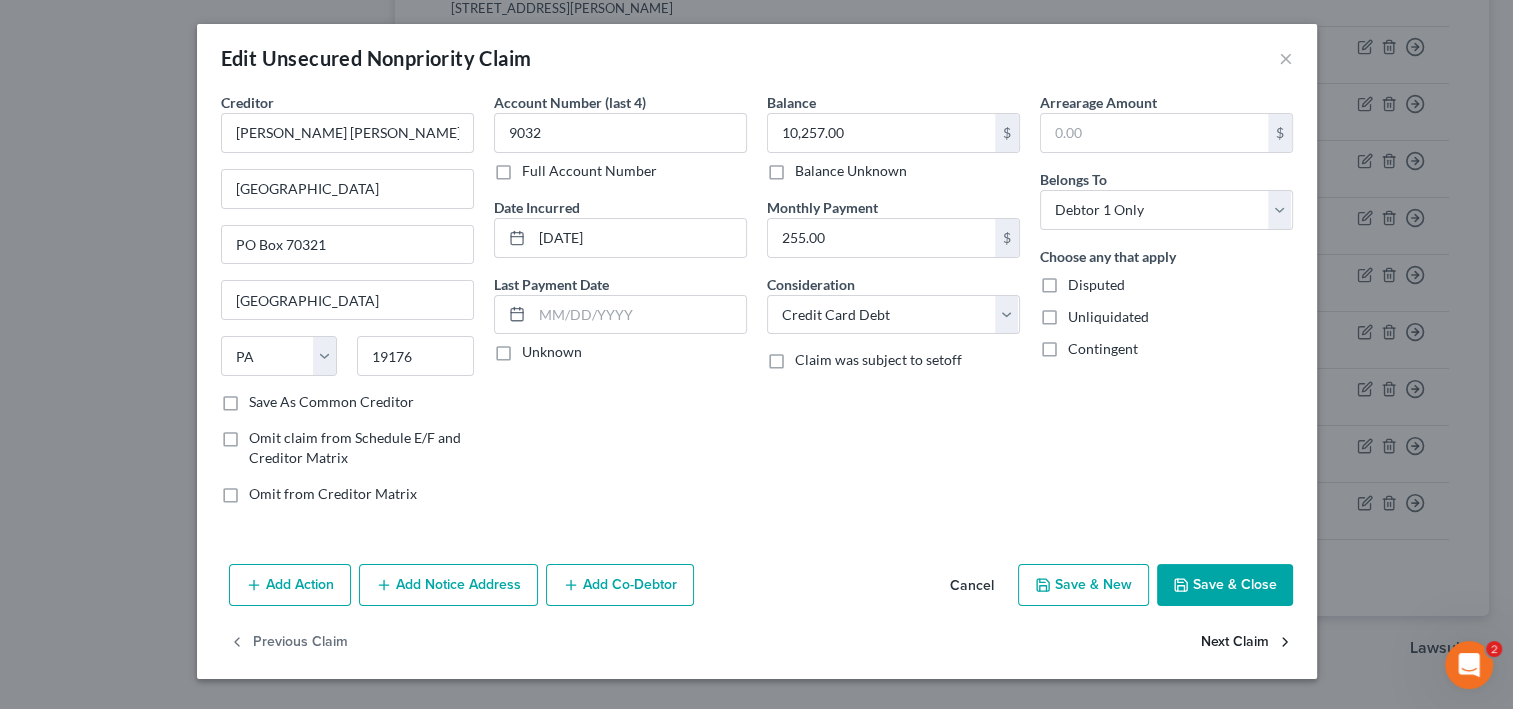scroll, scrollTop: 160, scrollLeft: 0, axis: vertical 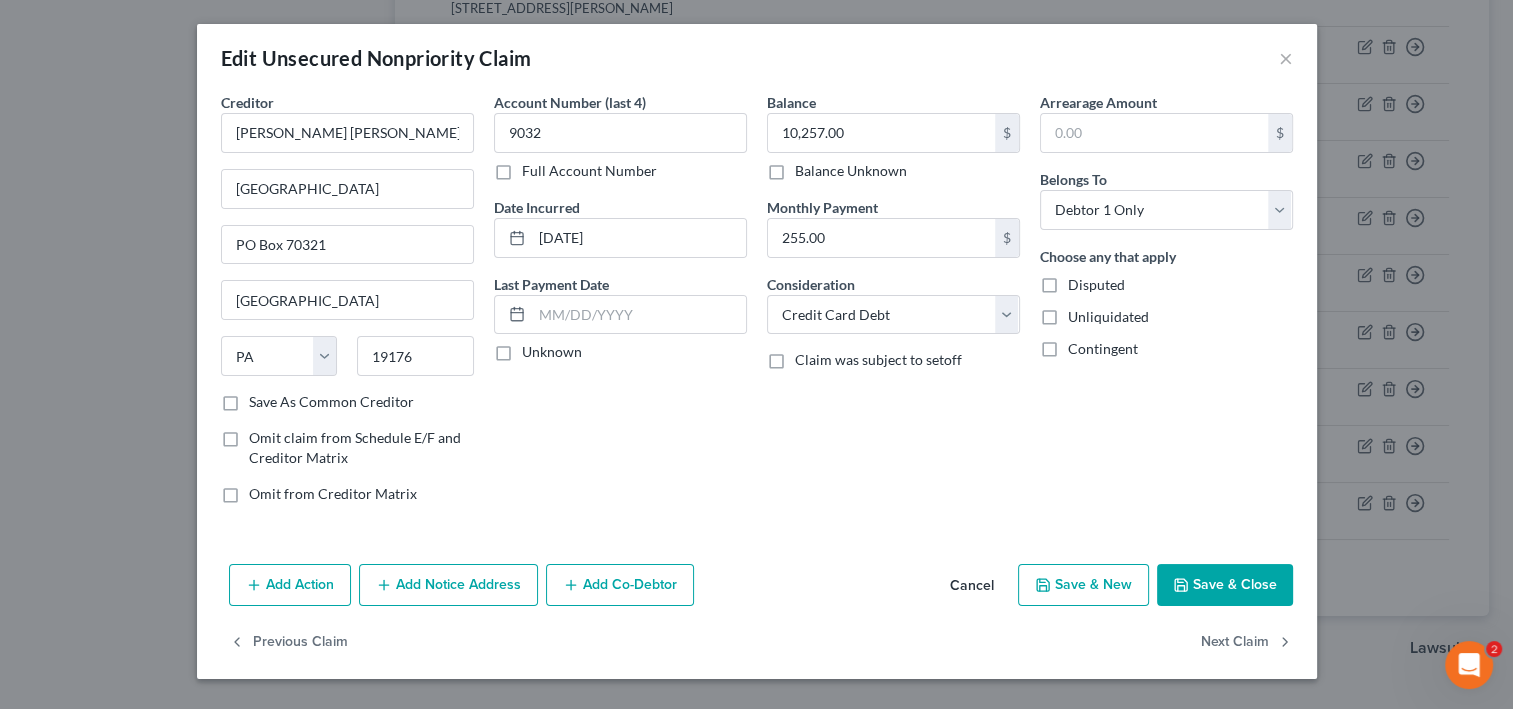 click on "Save & Close" at bounding box center (1225, 585) 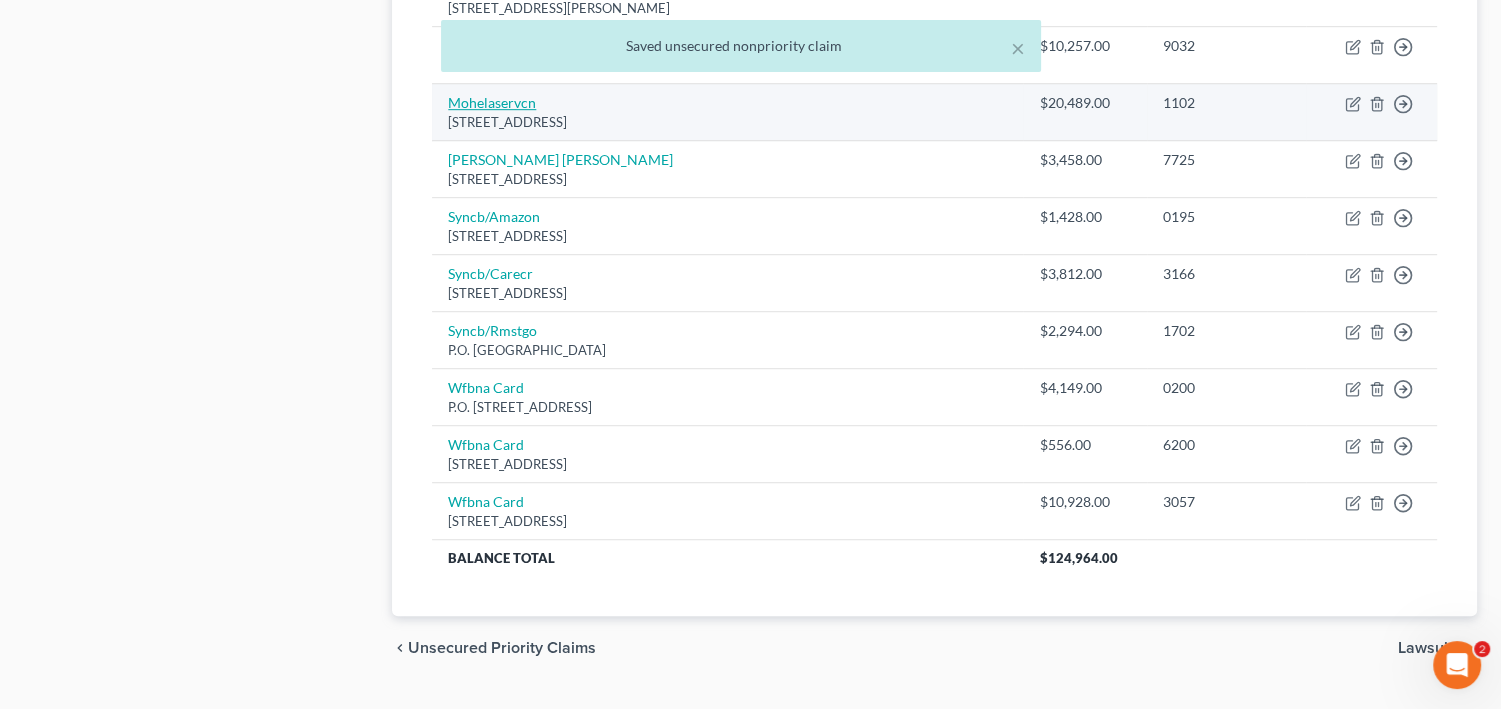 click on "Mohelaservcn" at bounding box center (492, 102) 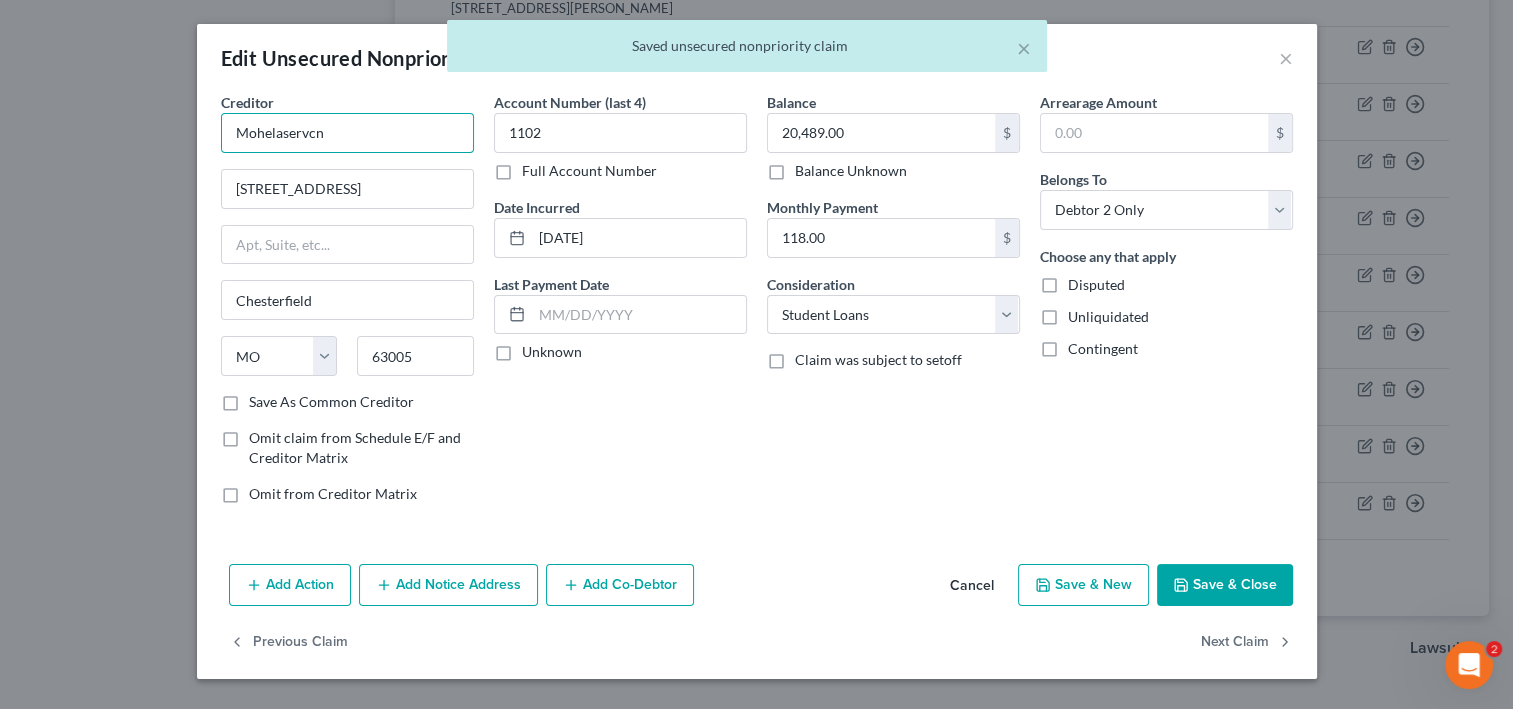 click on "Mohelaservcn" at bounding box center (347, 133) 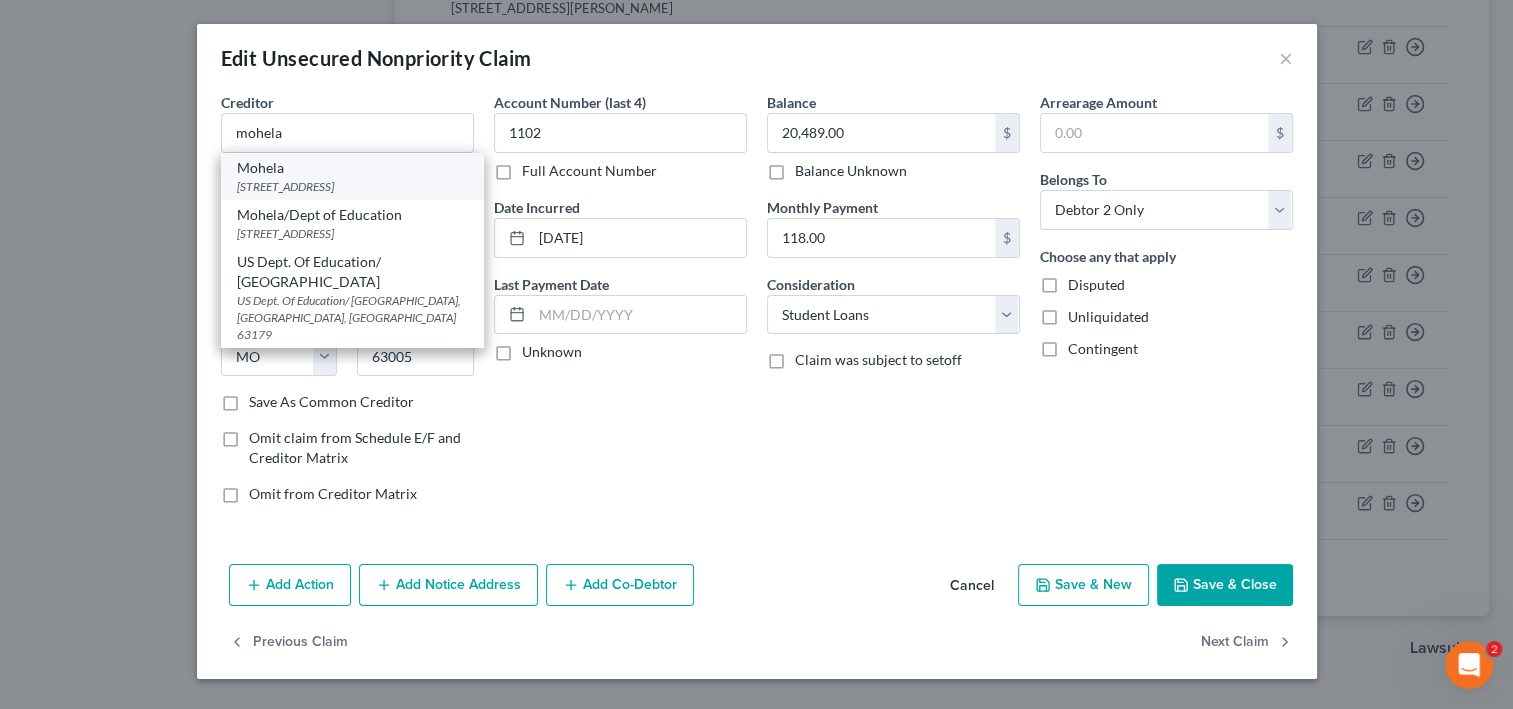 click on "Mohela" at bounding box center [352, 168] 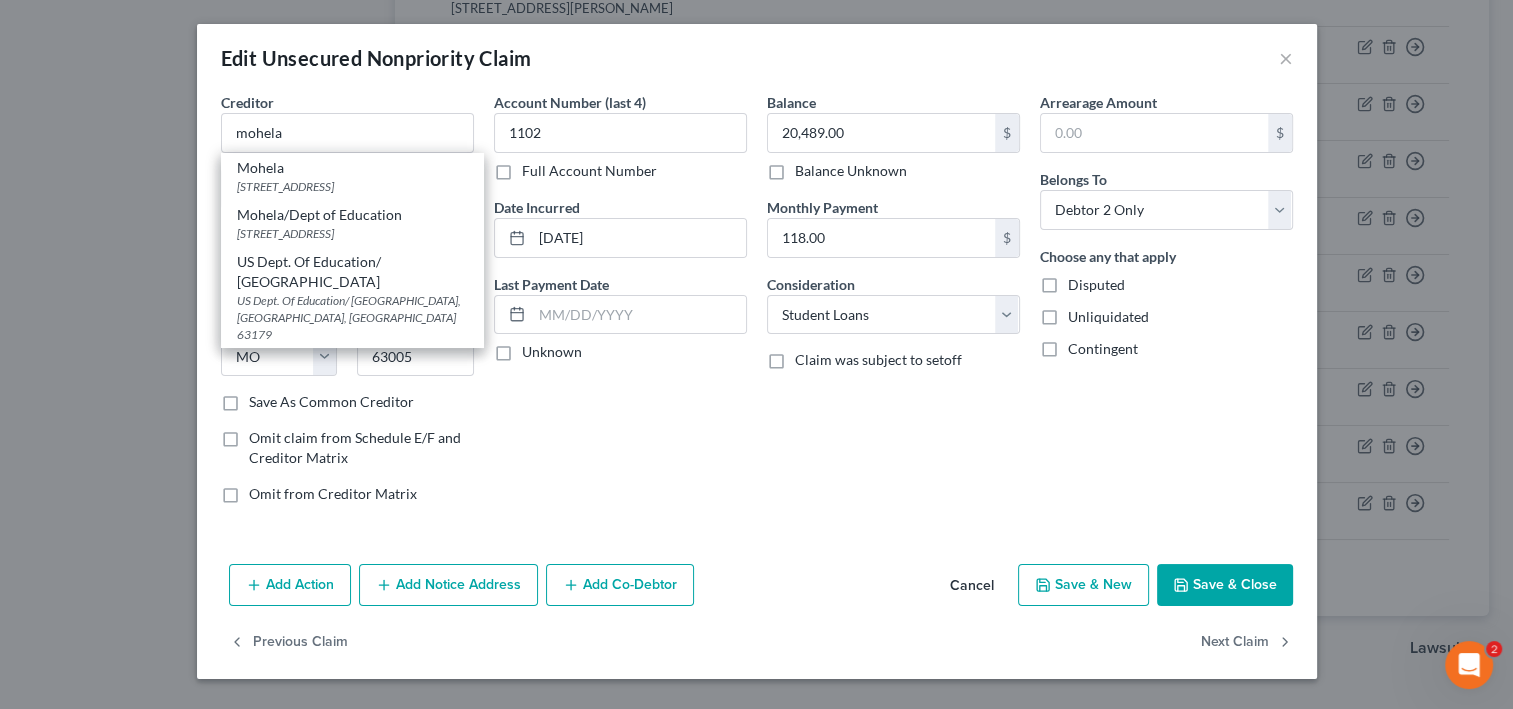 type on "Mohela" 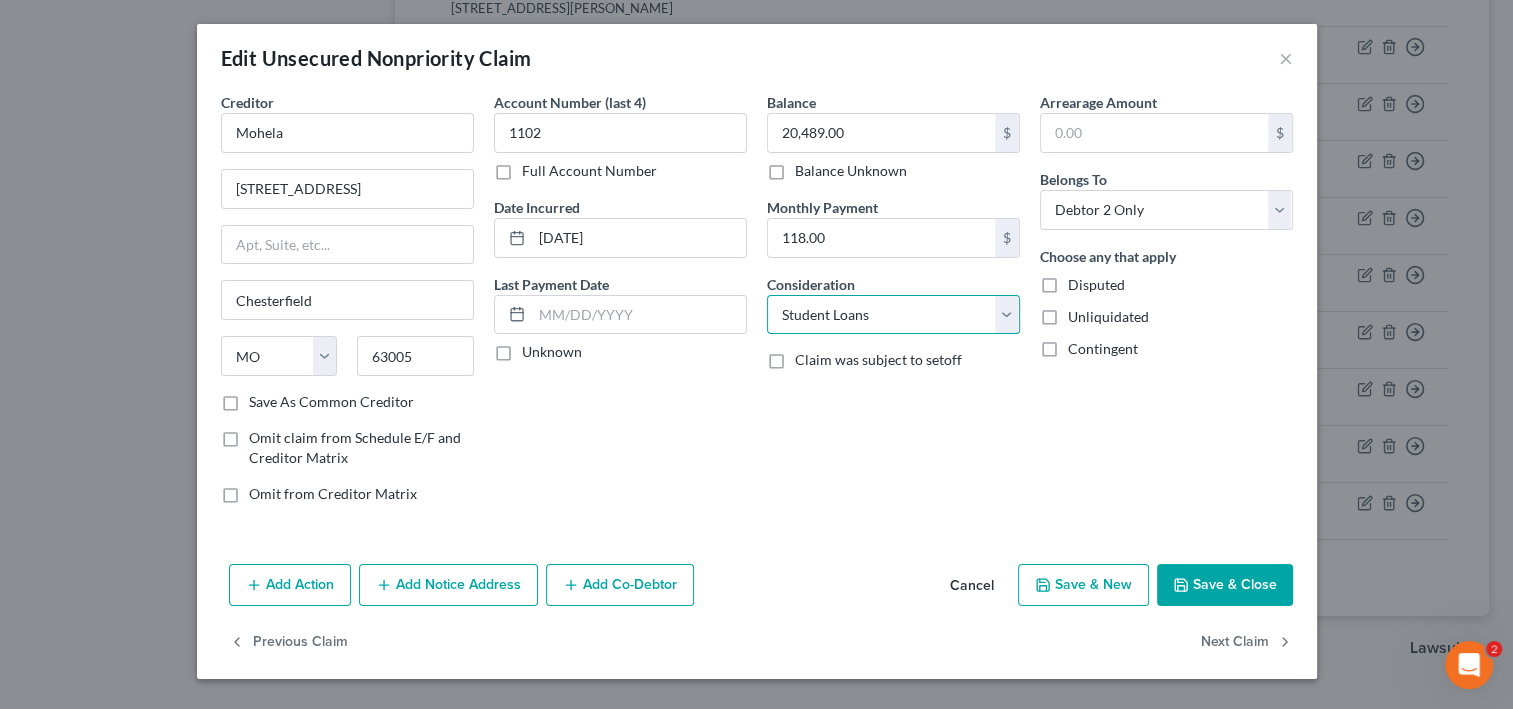 click on "Select Cable / Satellite Services Collection Agency Credit Card Debt Debt Counseling / Attorneys Deficiency Balance Domestic Support Obligations Home / Car Repairs Income Taxes Judgment Liens Medical Services Monies Loaned / Advanced Mortgage Obligation From Divorce Or Separation Obligation To Pensions Other Overdrawn Bank Account Promised To Help Pay Creditors Student Loans Suppliers And Vendors Telephone / Internet Services Utility Services" at bounding box center [893, 315] 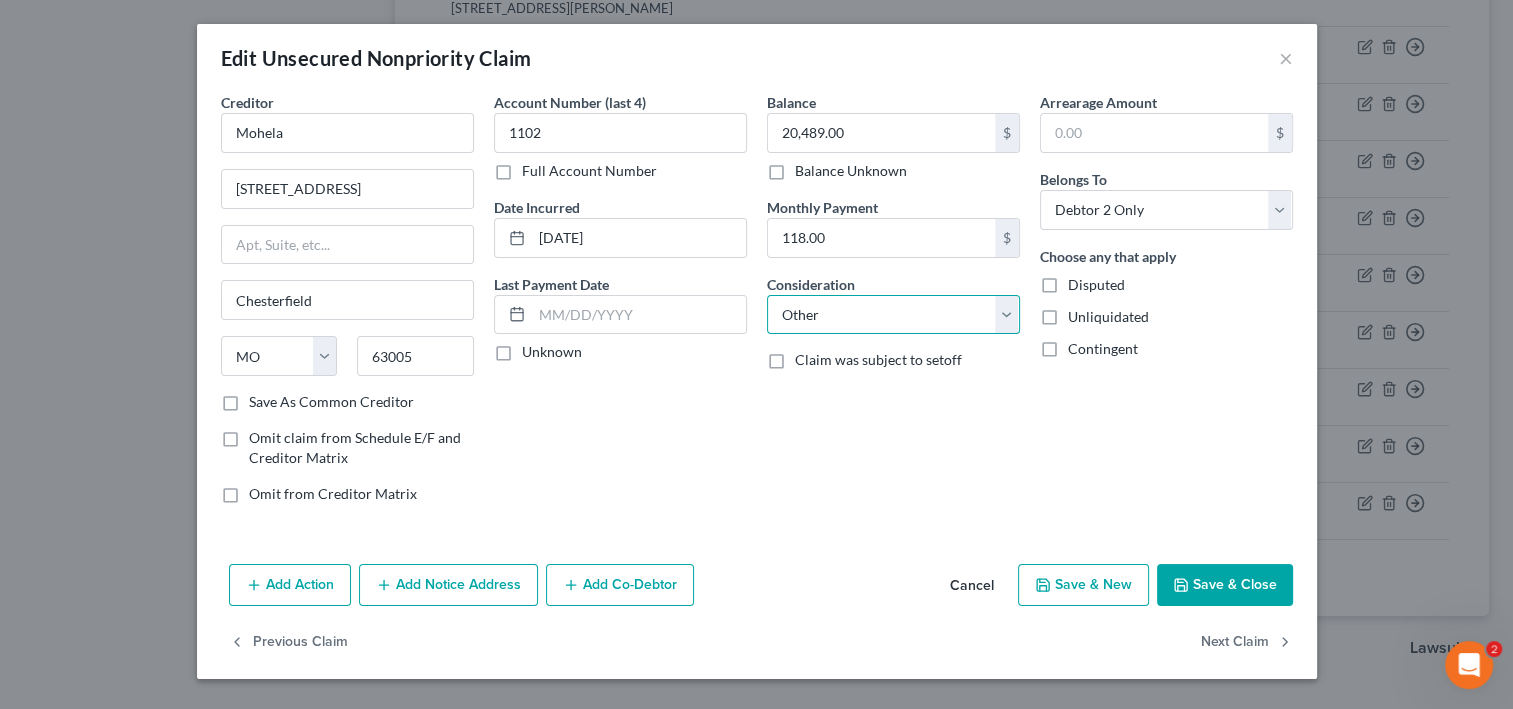 click on "Select Cable / Satellite Services Collection Agency Credit Card Debt Debt Counseling / Attorneys Deficiency Balance Domestic Support Obligations Home / Car Repairs Income Taxes Judgment Liens Medical Services Monies Loaned / Advanced Mortgage Obligation From Divorce Or Separation Obligation To Pensions Other Overdrawn Bank Account Promised To Help Pay Creditors Student Loans Suppliers And Vendors Telephone / Internet Services Utility Services" at bounding box center [893, 315] 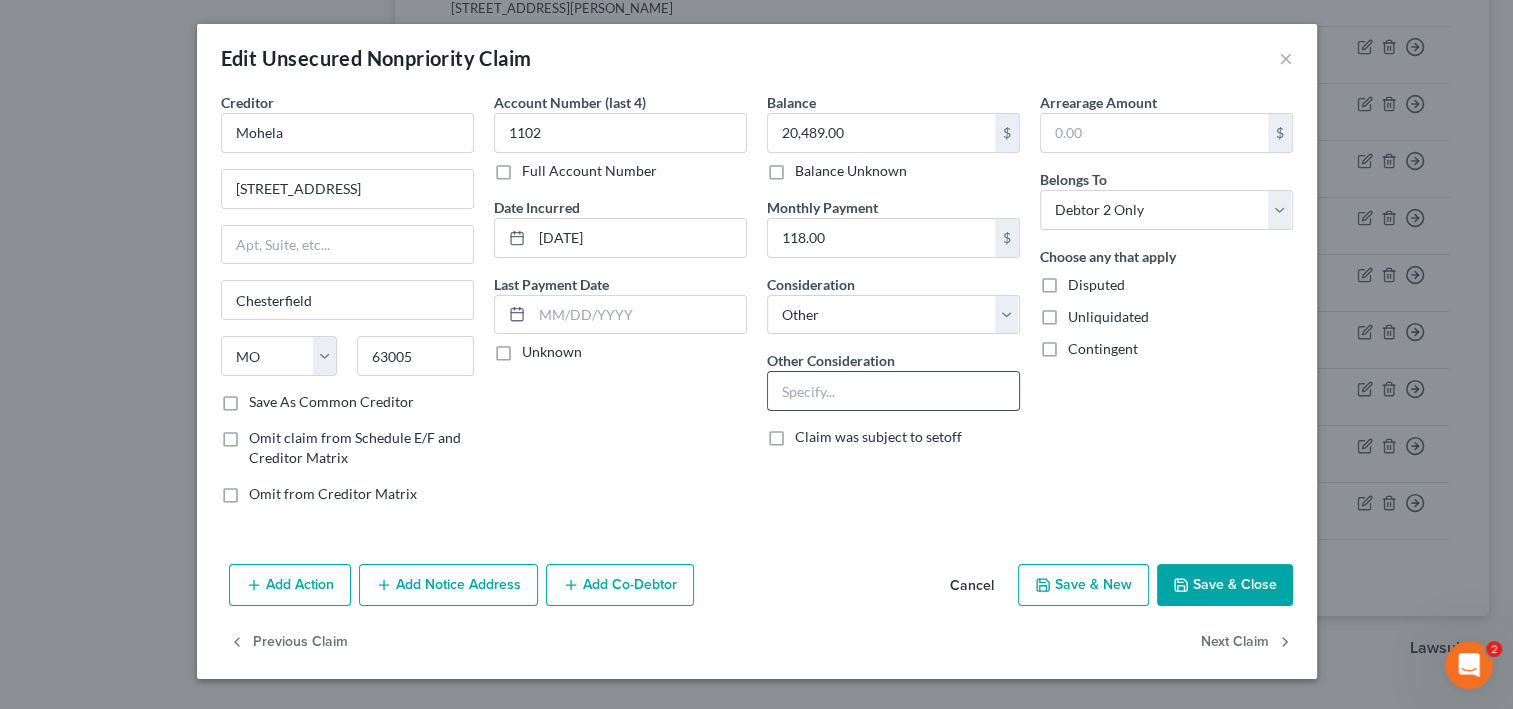 click at bounding box center [893, 391] 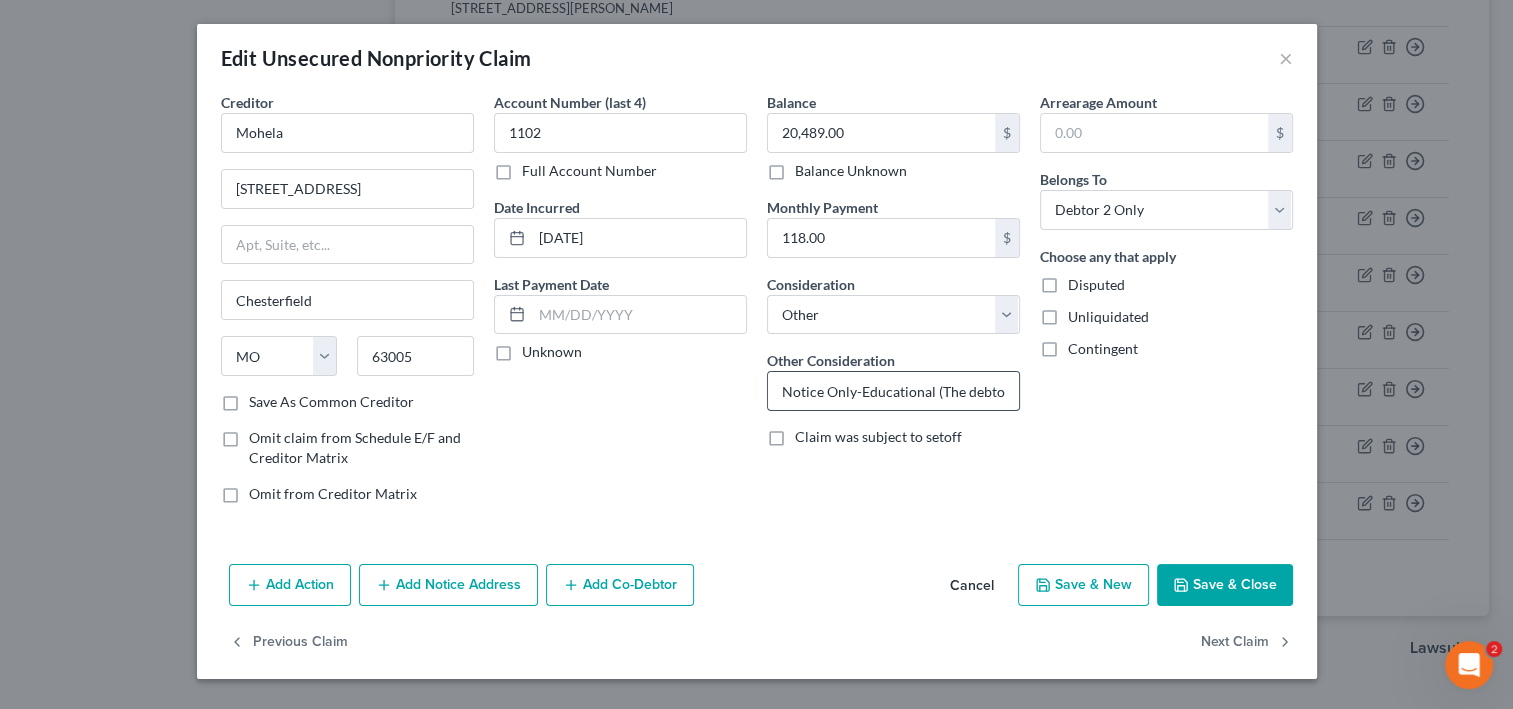 scroll, scrollTop: 0, scrollLeft: 548, axis: horizontal 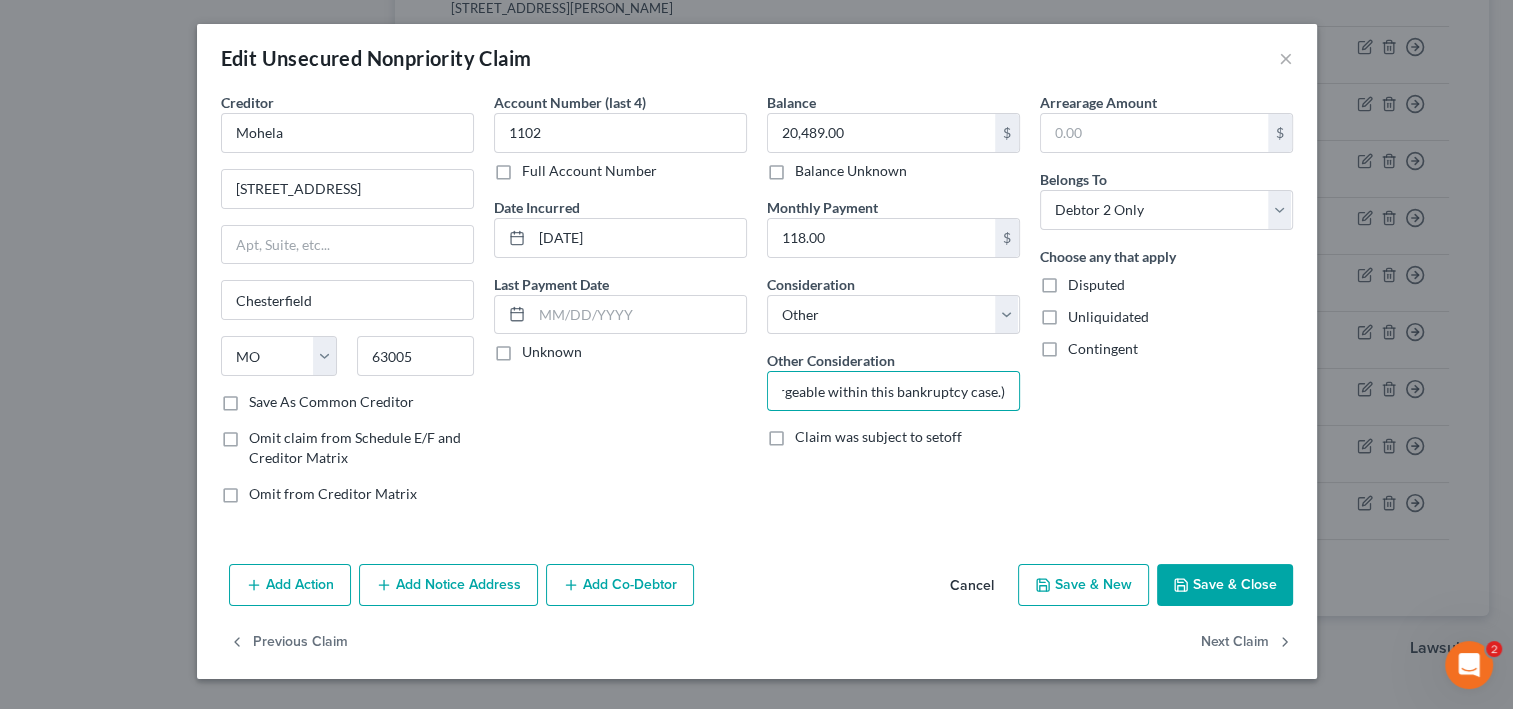 type on "Notice Only-Educational (The debtor understands this debt is non-dischargeable within this bankruptcy case.)" 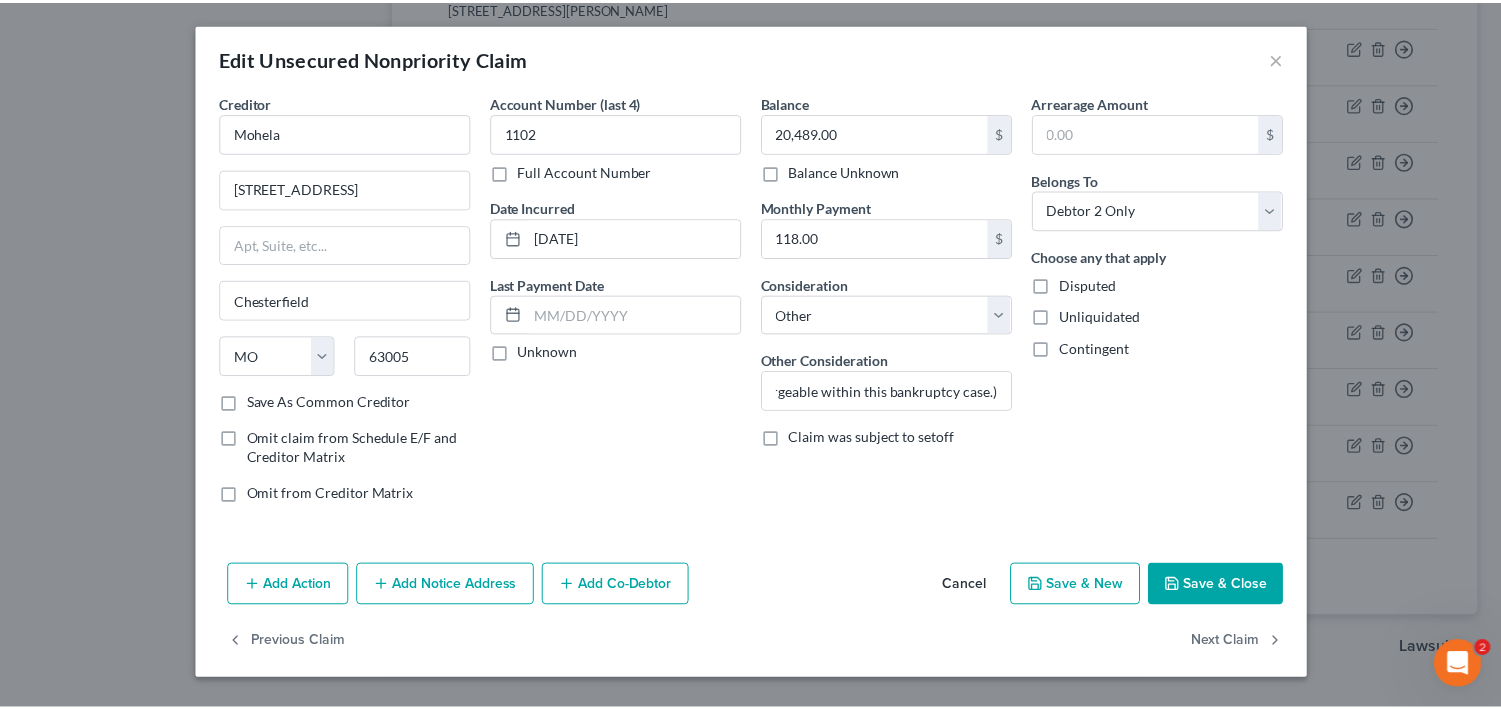scroll, scrollTop: 0, scrollLeft: 0, axis: both 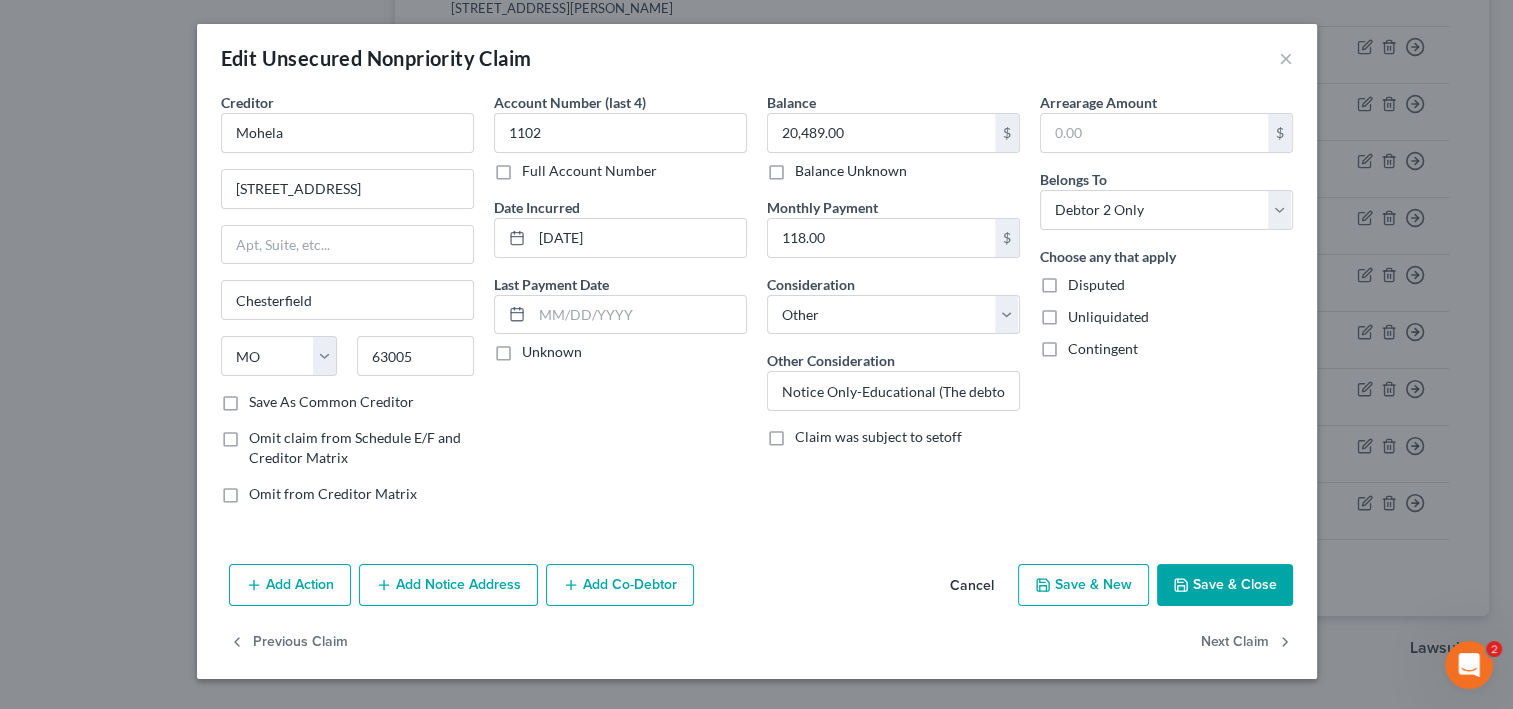 click on "Save & Close" at bounding box center (1225, 585) 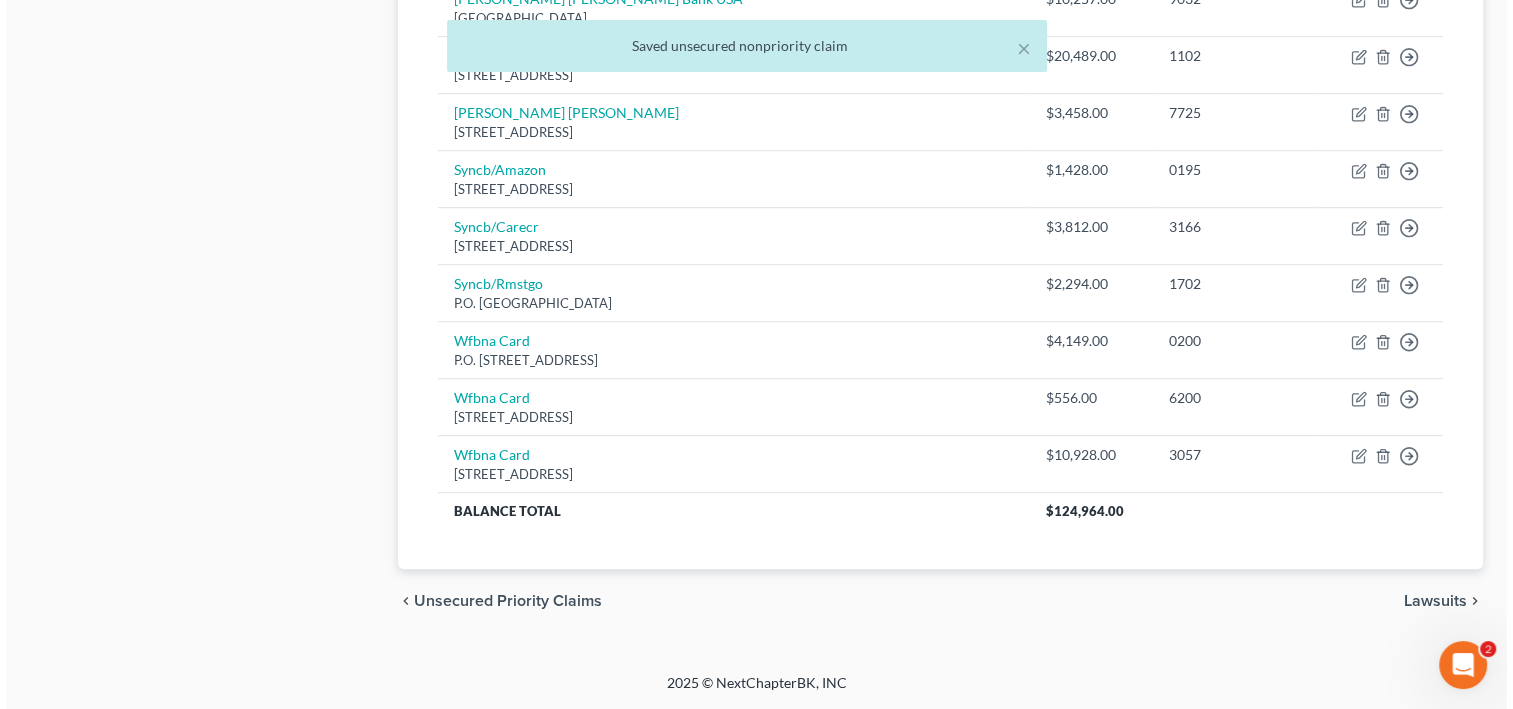 scroll, scrollTop: 1360, scrollLeft: 0, axis: vertical 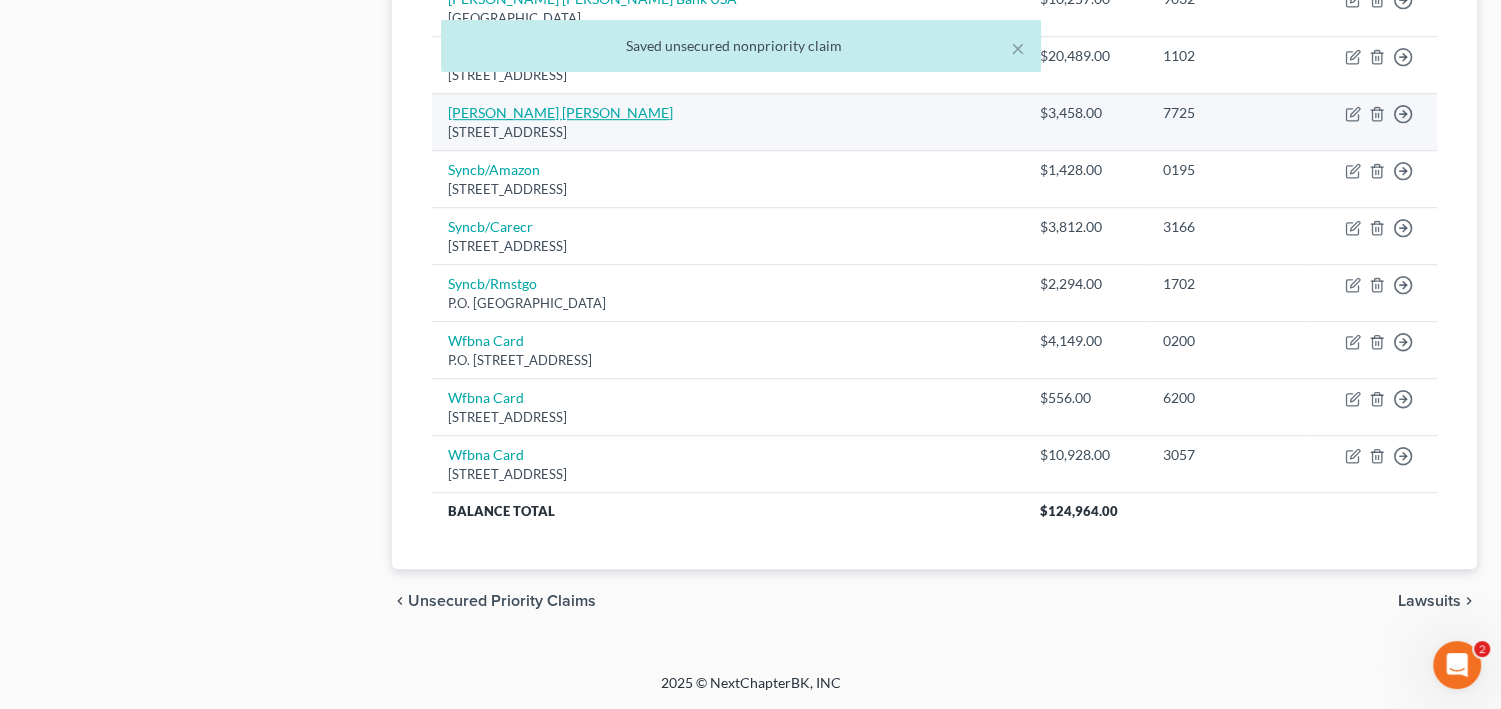 click on "[PERSON_NAME] [PERSON_NAME]" at bounding box center [560, 112] 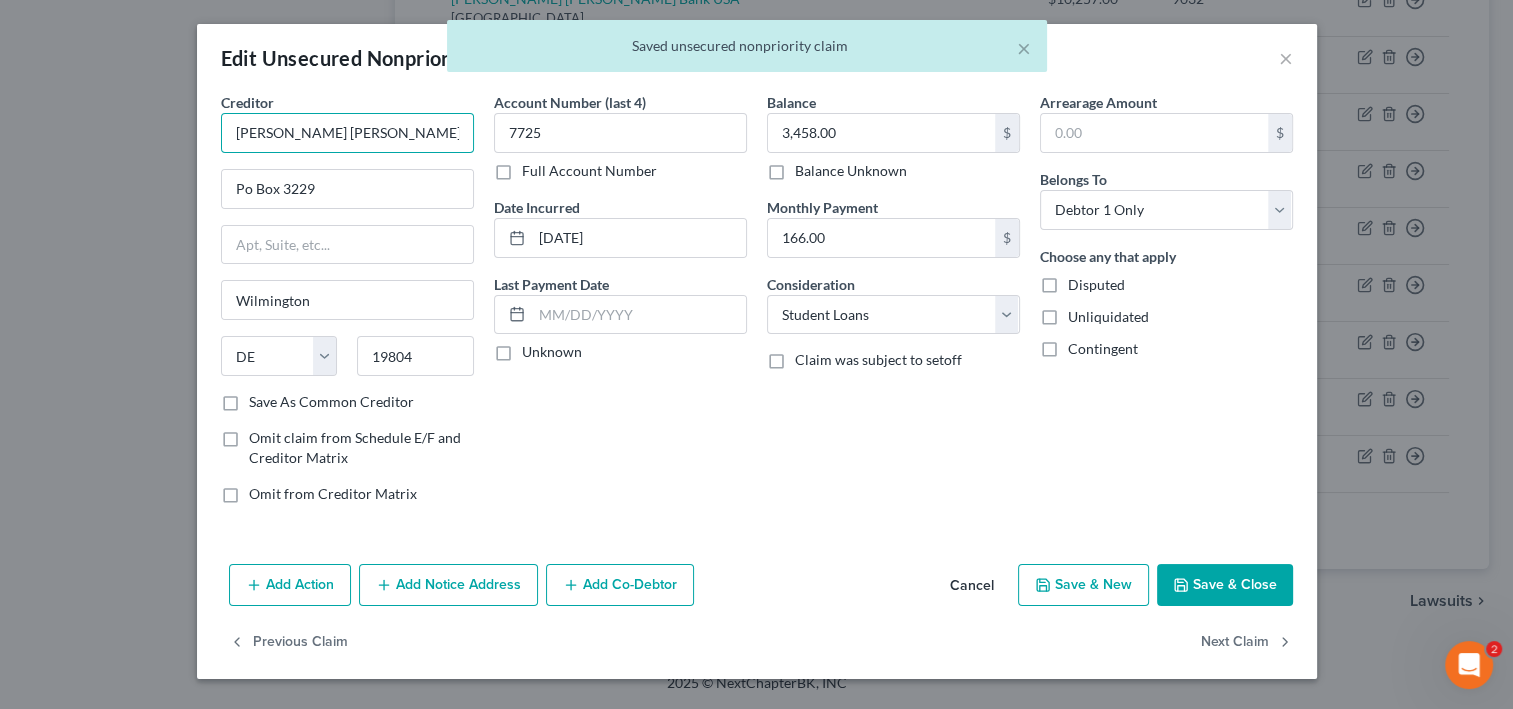 drag, startPoint x: 227, startPoint y: 176, endPoint x: 79, endPoint y: 176, distance: 148 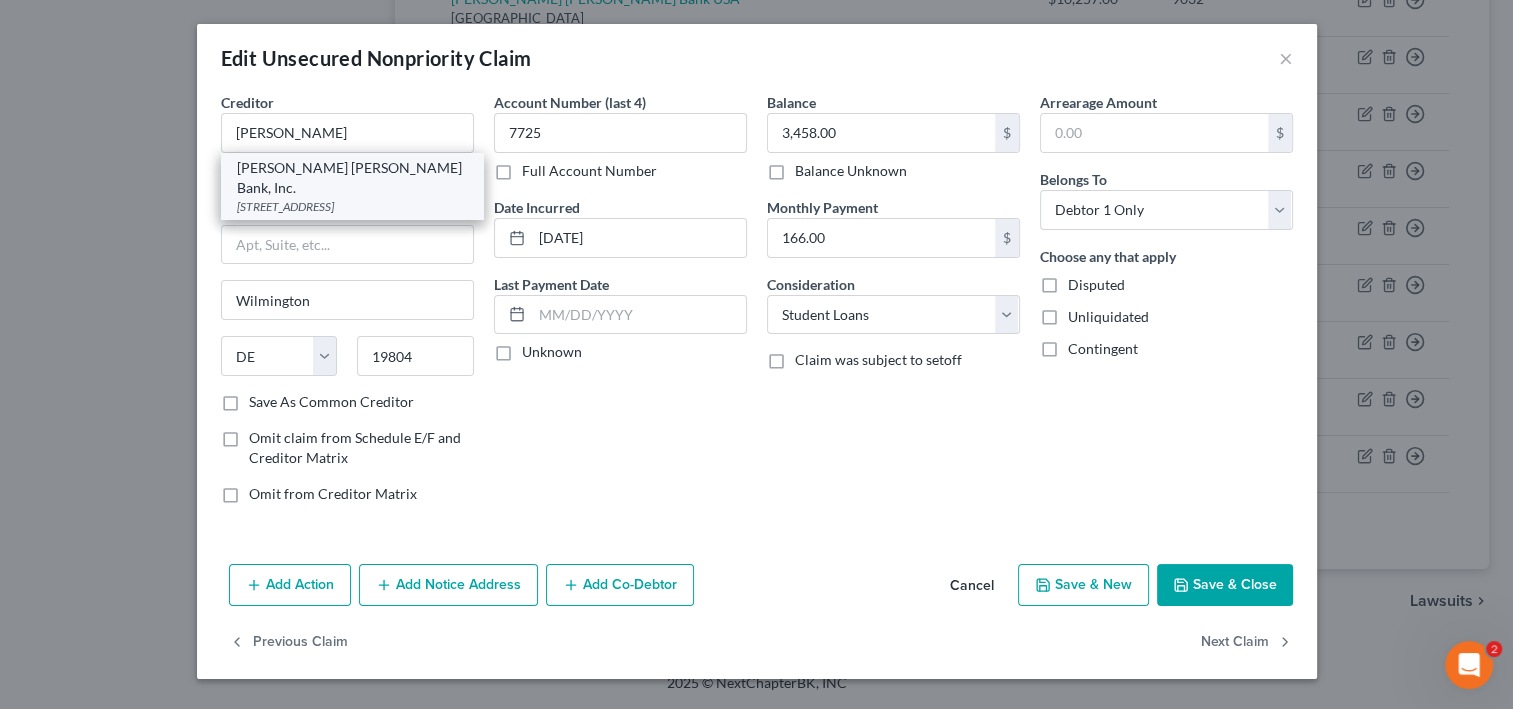click on "[STREET_ADDRESS]" at bounding box center (352, 206) 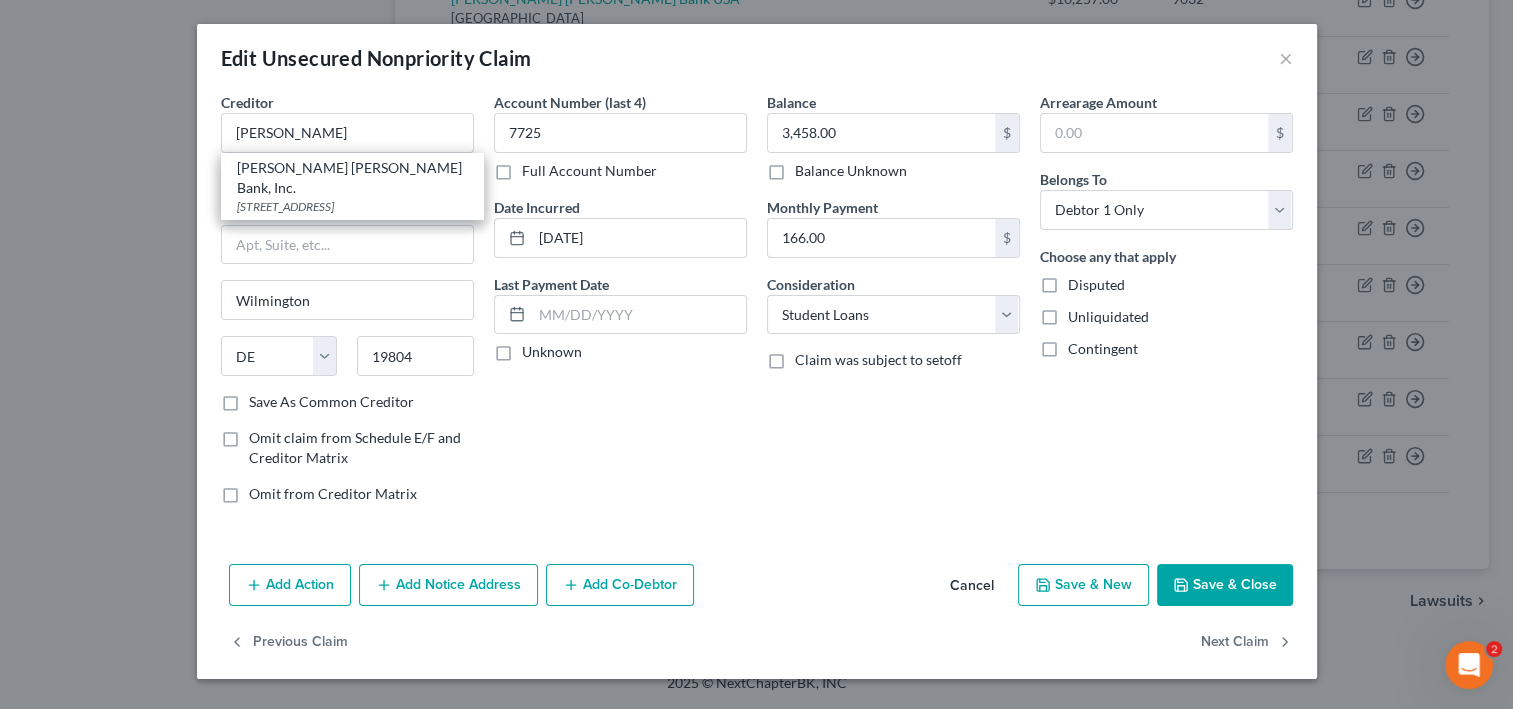 type on "[PERSON_NAME] [PERSON_NAME] Bank, Inc." 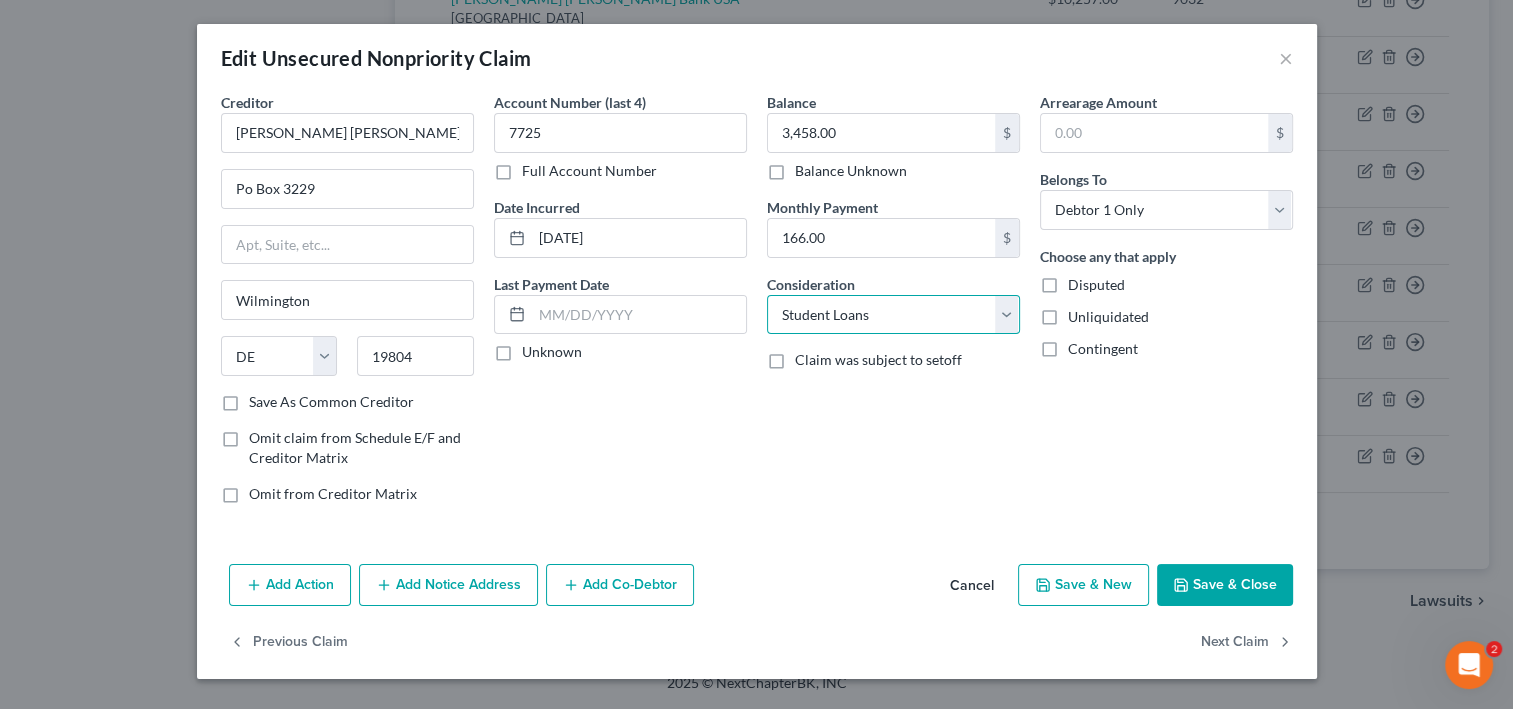 drag, startPoint x: 855, startPoint y: 387, endPoint x: 852, endPoint y: 375, distance: 12.369317 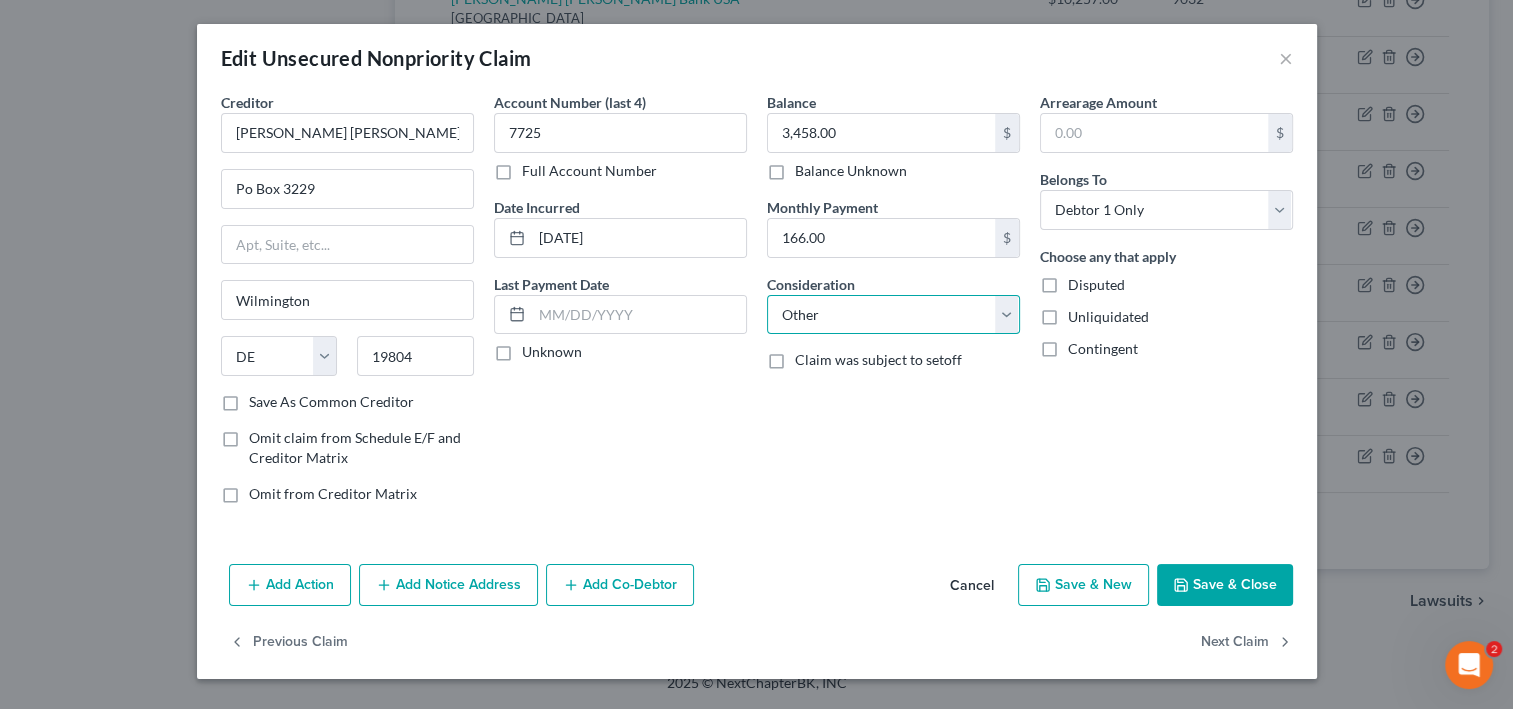 click on "Select Cable / Satellite Services Collection Agency Credit Card Debt Debt Counseling / Attorneys Deficiency Balance Domestic Support Obligations Home / Car Repairs Income Taxes Judgment Liens Medical Services Monies Loaned / Advanced Mortgage Obligation From Divorce Or Separation Obligation To Pensions Other Overdrawn Bank Account Promised To Help Pay Creditors Student Loans Suppliers And Vendors Telephone / Internet Services Utility Services" at bounding box center [893, 315] 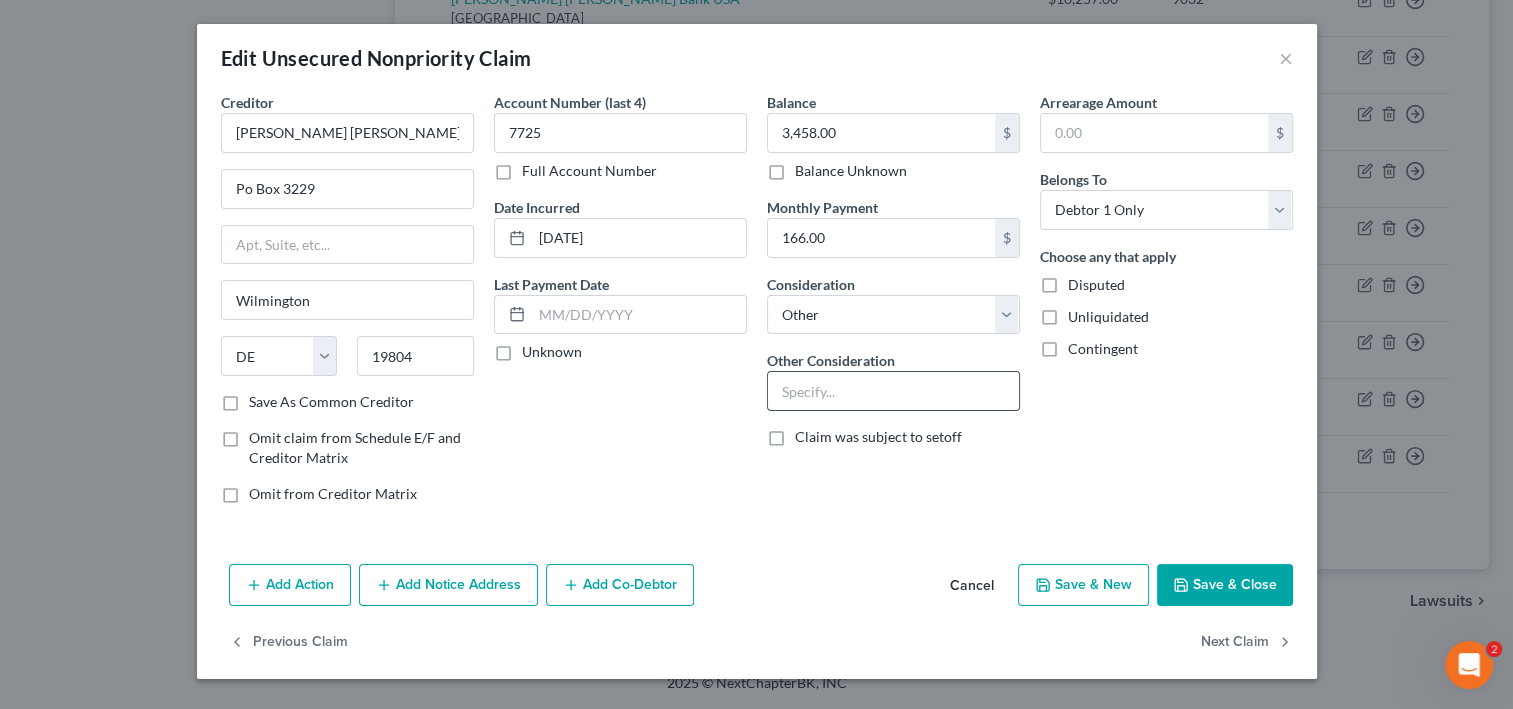click at bounding box center (893, 391) 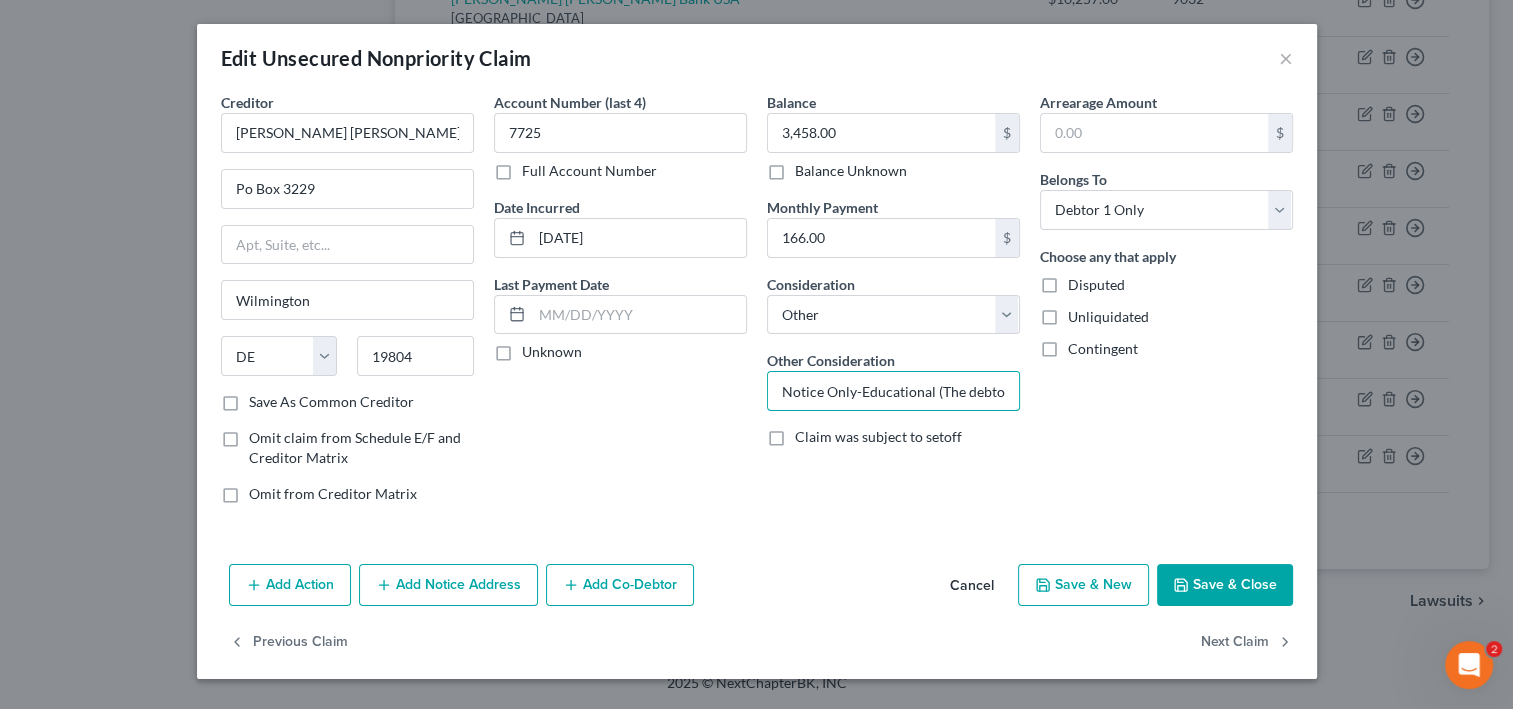 scroll, scrollTop: 0, scrollLeft: 548, axis: horizontal 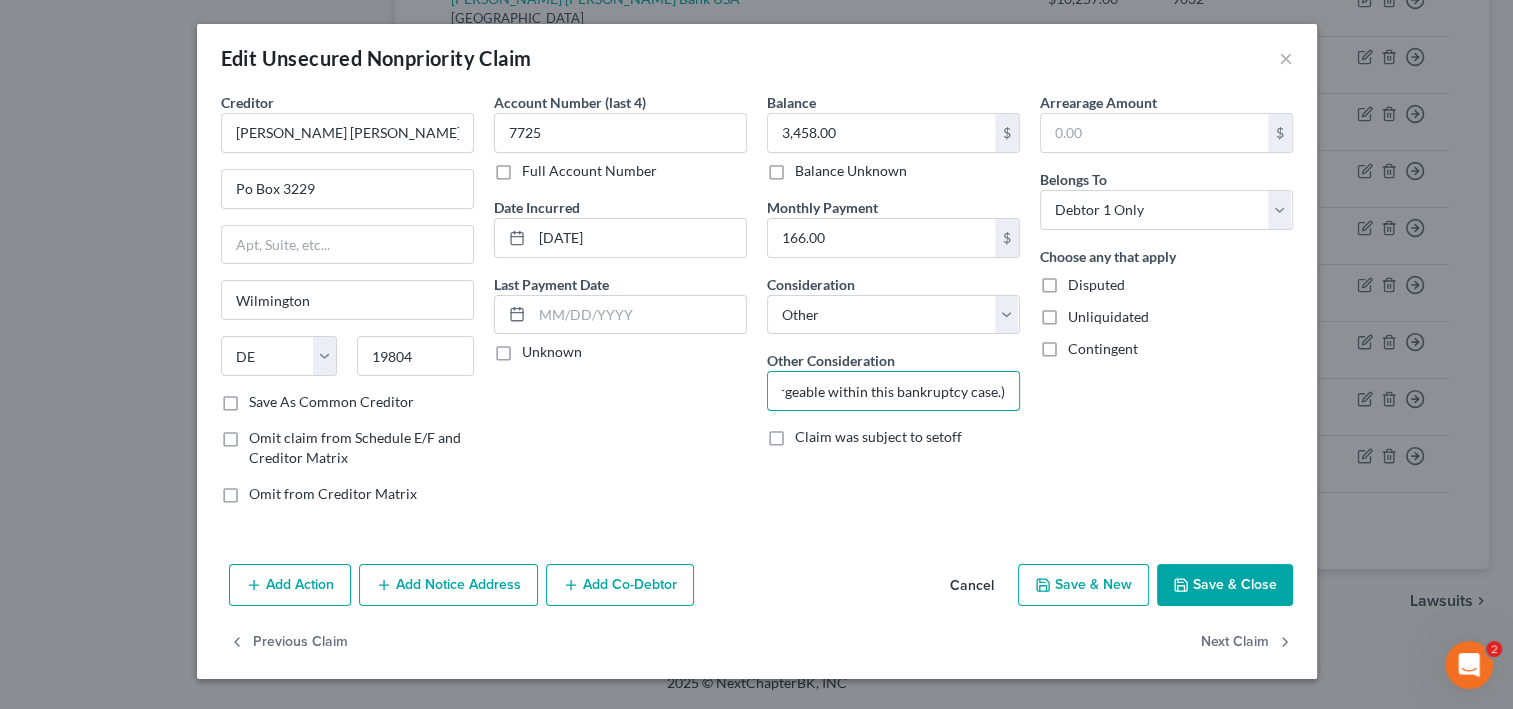type on "Notice Only-Educational (The debtor understands this debt is non-dischargeable within this bankruptcy case.)" 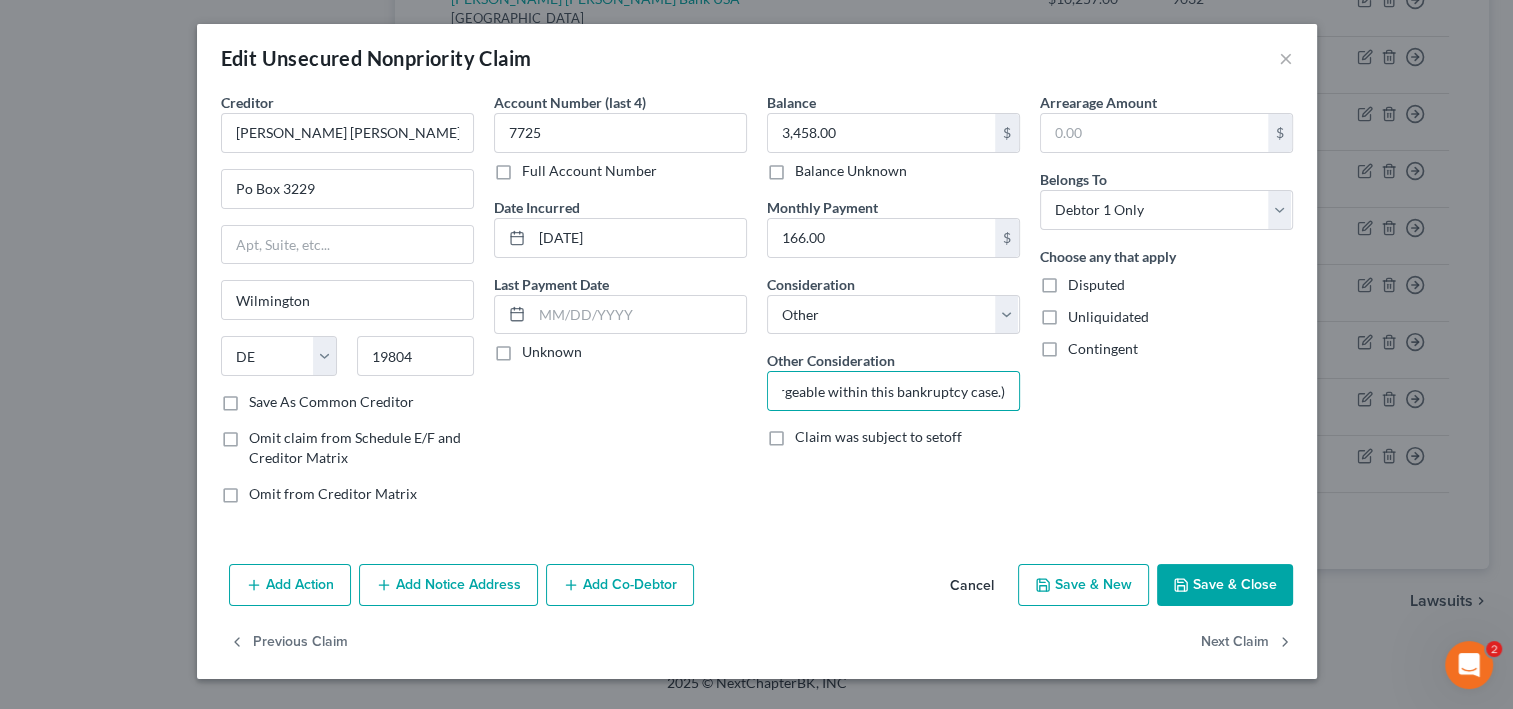 click on "Save & Close" at bounding box center (1225, 585) 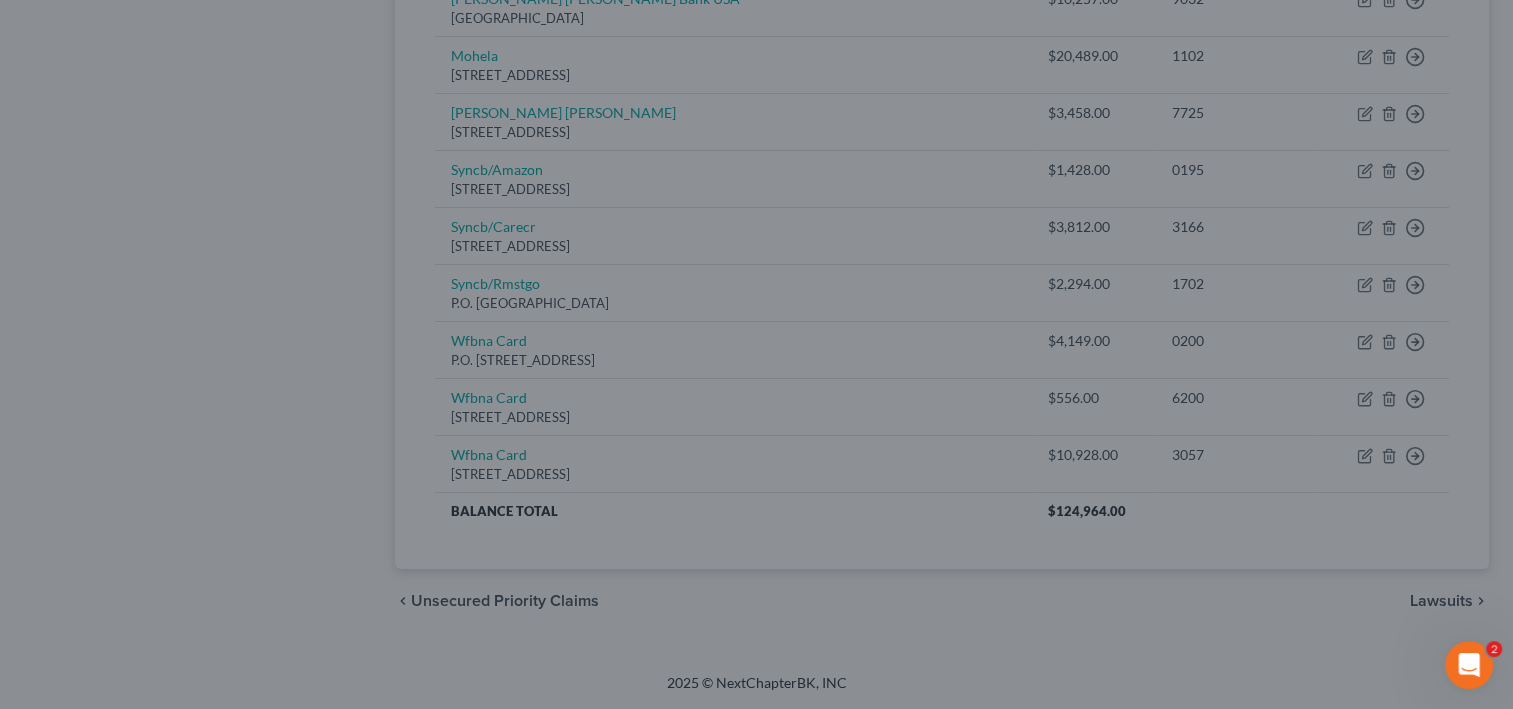 type on "0" 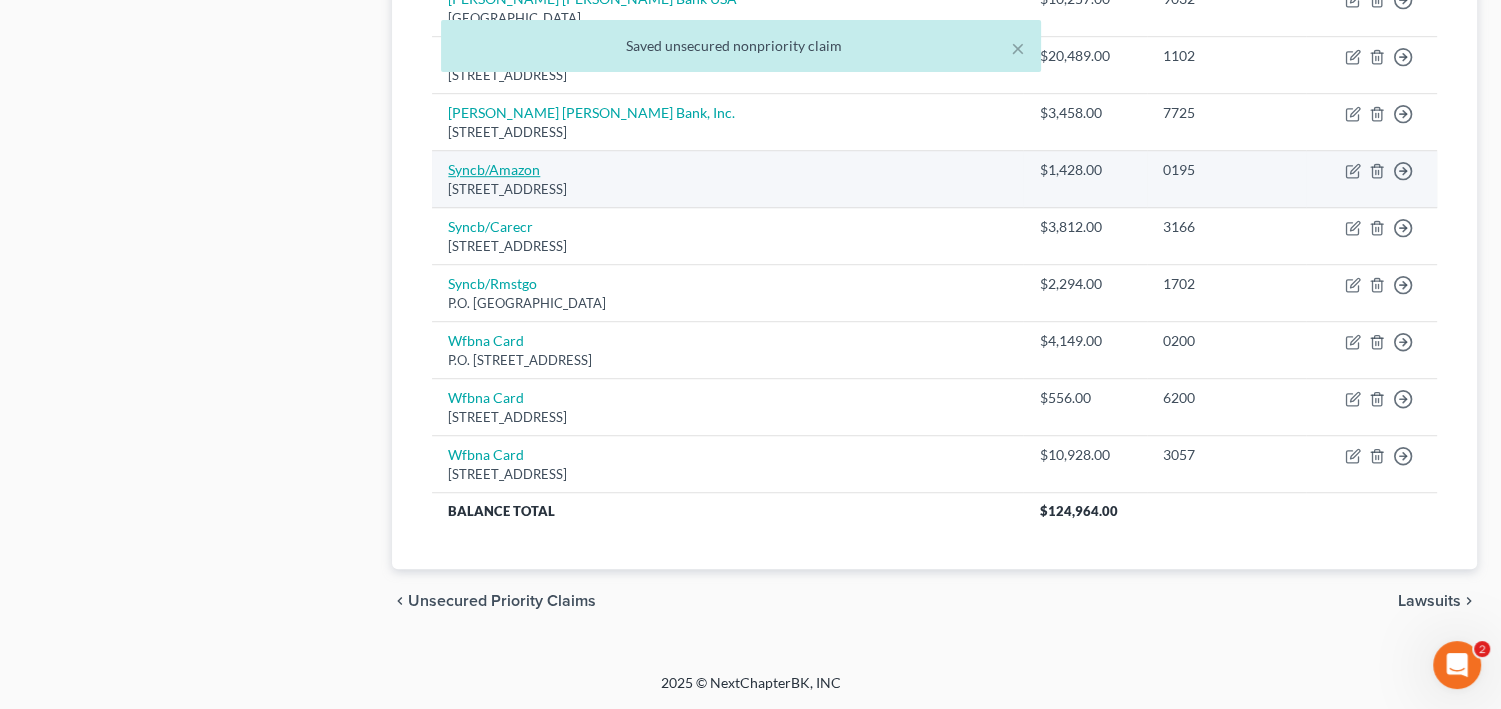 click on "Syncb/Amazon" at bounding box center [494, 169] 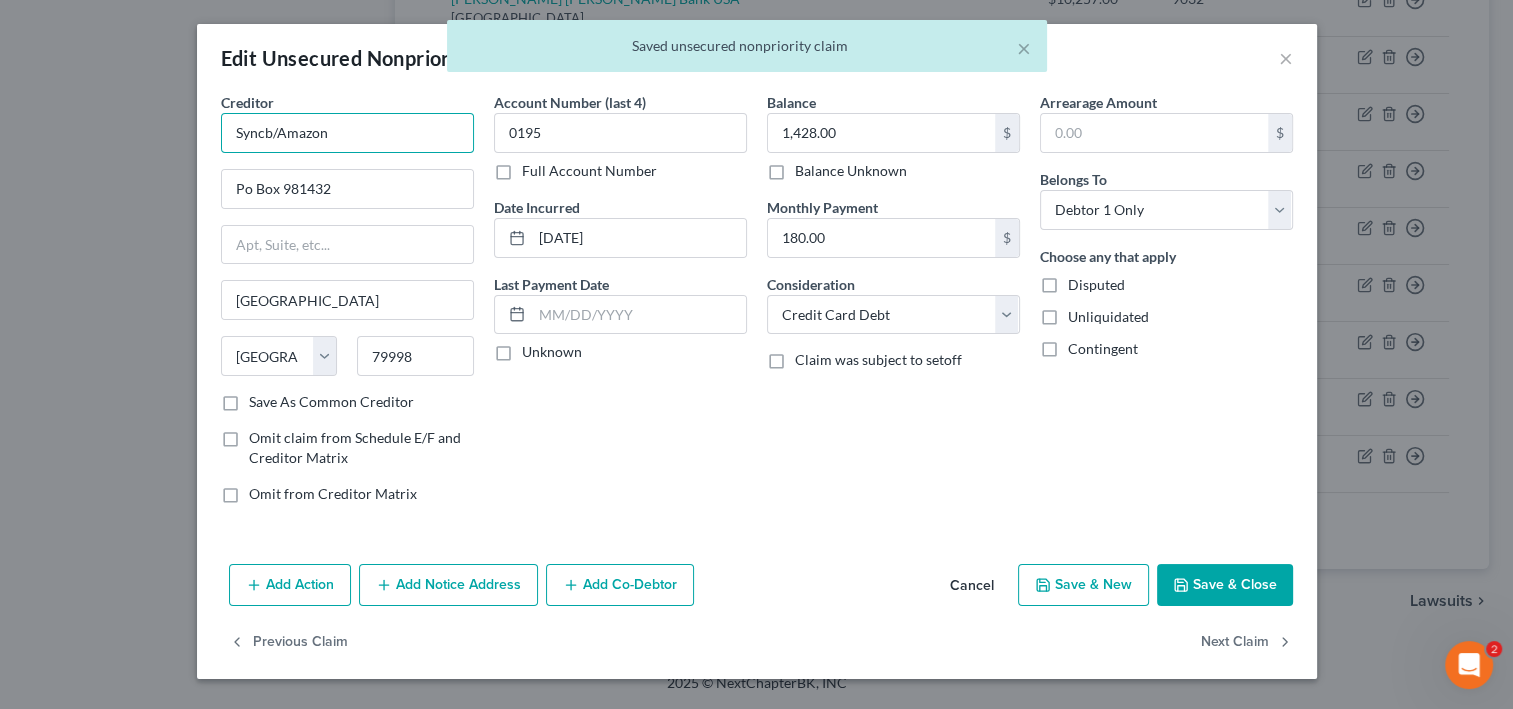 drag, startPoint x: 236, startPoint y: 159, endPoint x: -9, endPoint y: 160, distance: 245.00204 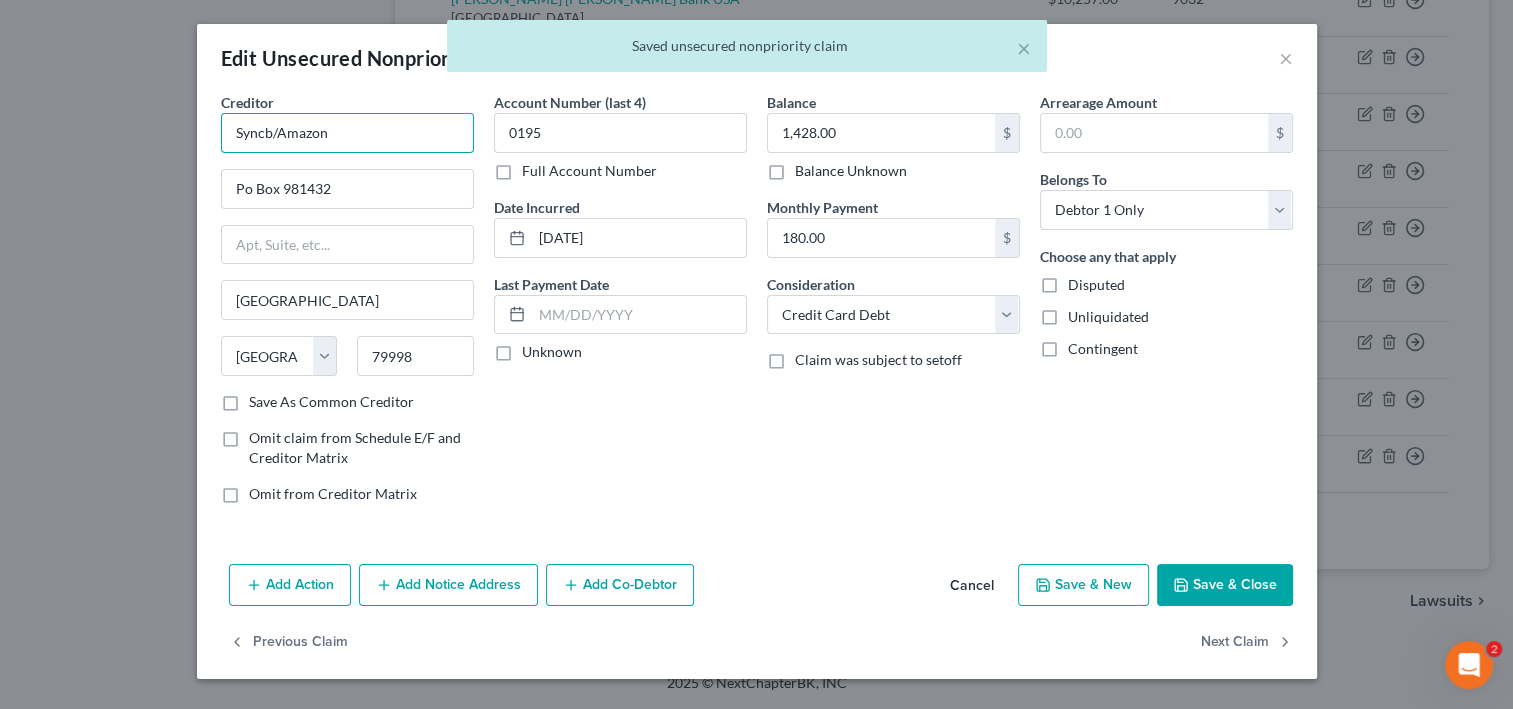 click on "Home New Case Client Portal Directory Cases Payments [PERSON_NAME] Law Firm, LLC [EMAIL_ADDRESS][DOMAIN_NAME] My Account Settings Plan + Billing Account Add-Ons Help Center Webinars Training Videos What's new Log out New Case Home Client Portal Directory Cases Payments         - No Result - See all results Or Press Enter... Help Help Center Webinars Training Videos What's new [PERSON_NAME] Law Firm, LLC [PERSON_NAME] Law Firm, LLC [EMAIL_ADDRESS][DOMAIN_NAME] My Account Settings Plan + Billing Account Add-Ons Log out 	 		 ×                     Saved unsecured nonpriority claim                     	 [PERSON_NAME] & [PERSON_NAME] Upgraded Chapter Chapter  13 Status Lead District SCB Preview Petition Navigation
Case Dashboard
Payments" at bounding box center [756, -269] 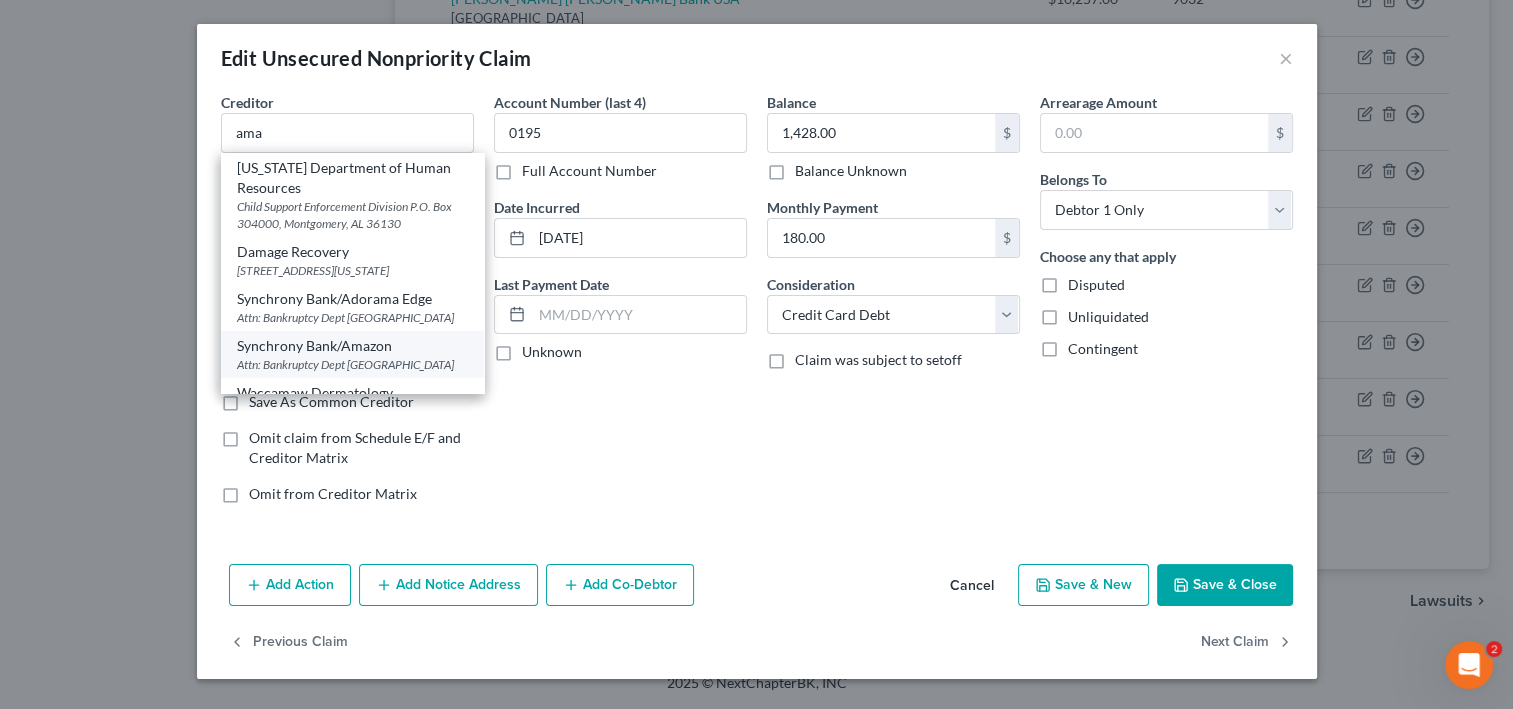 click on "Synchrony Bank/Amazon" at bounding box center [352, 346] 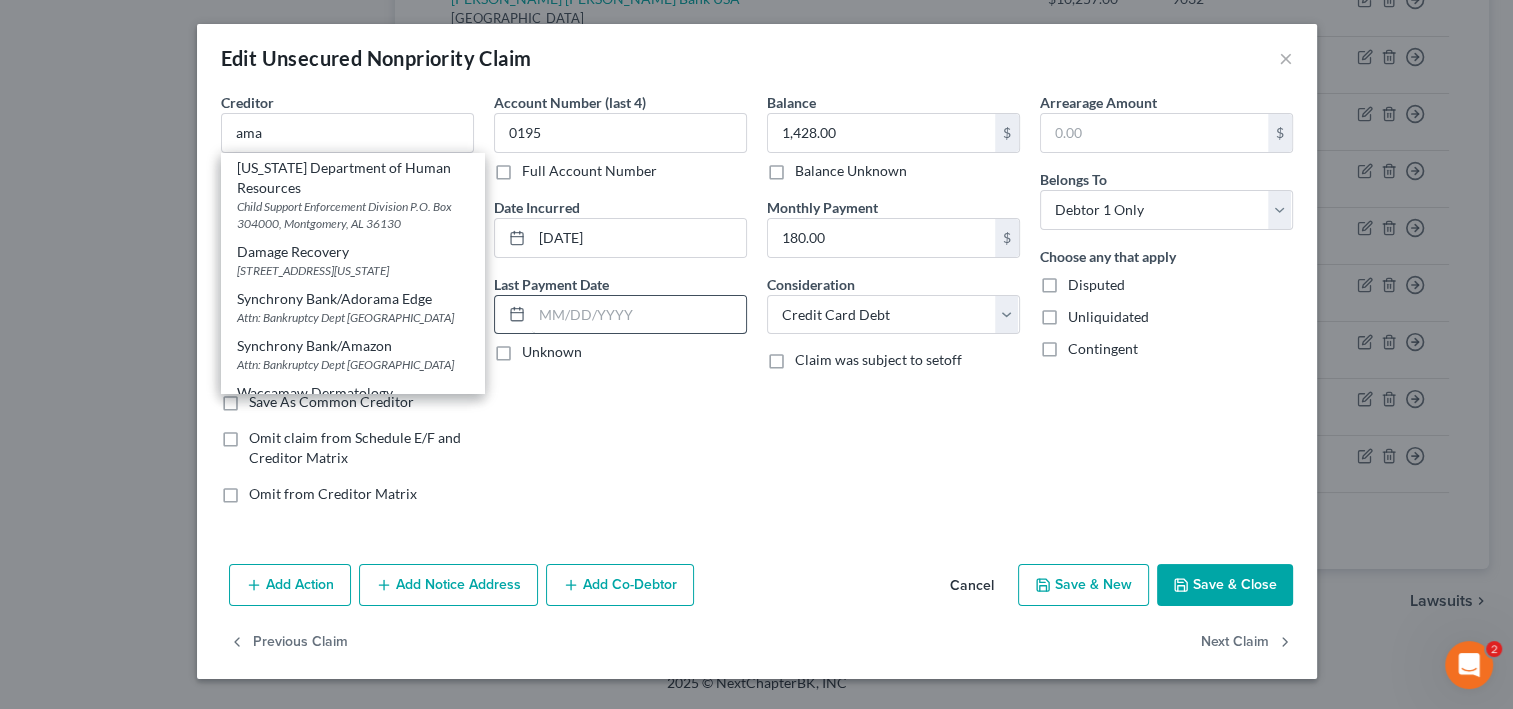 type on "Synchrony Bank/Amazon" 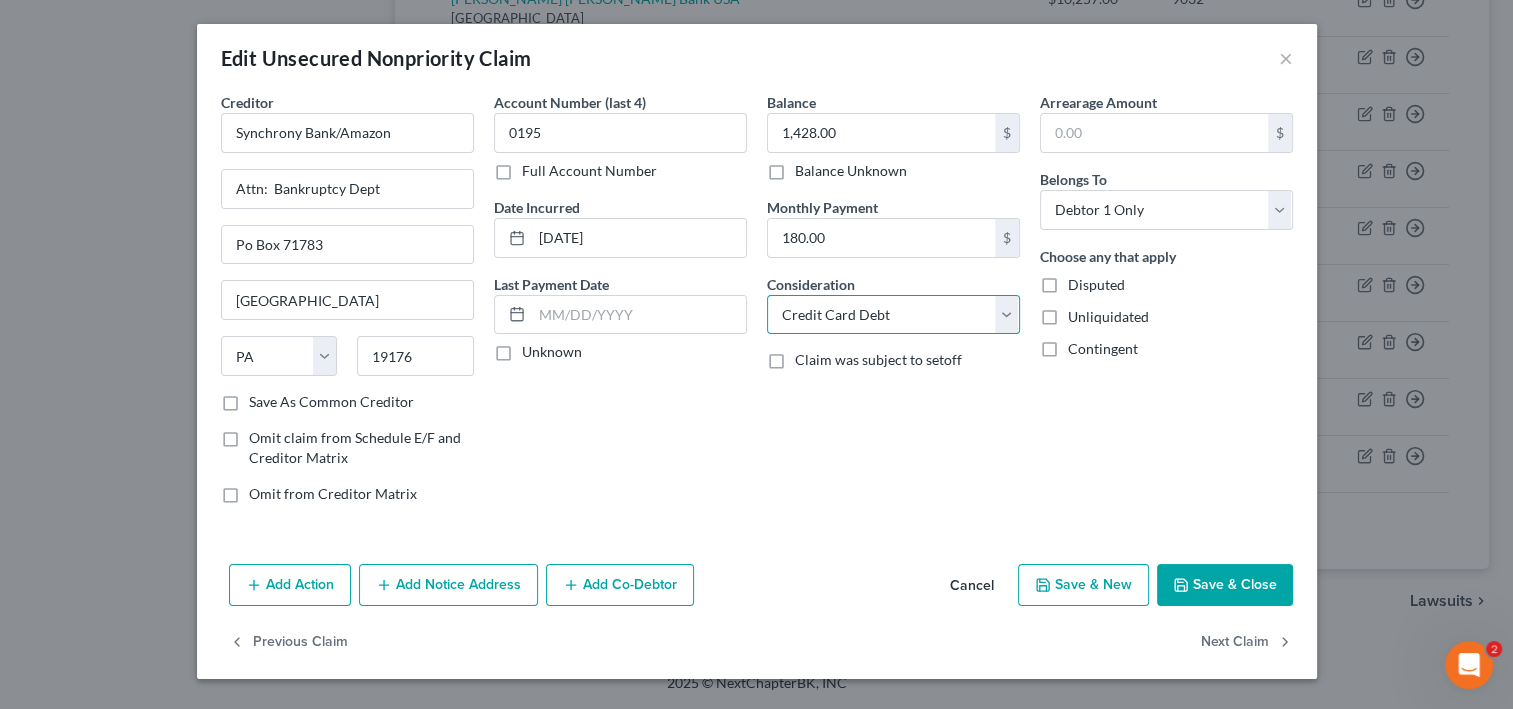 click on "Select Cable / Satellite Services Collection Agency Credit Card Debt Debt Counseling / Attorneys Deficiency Balance Domestic Support Obligations Home / Car Repairs Income Taxes Judgment Liens Medical Services Monies Loaned / Advanced Mortgage Obligation From Divorce Or Separation Obligation To Pensions Other Overdrawn Bank Account Promised To Help Pay Creditors Student Loans Suppliers And Vendors Telephone / Internet Services Utility Services" at bounding box center (893, 315) 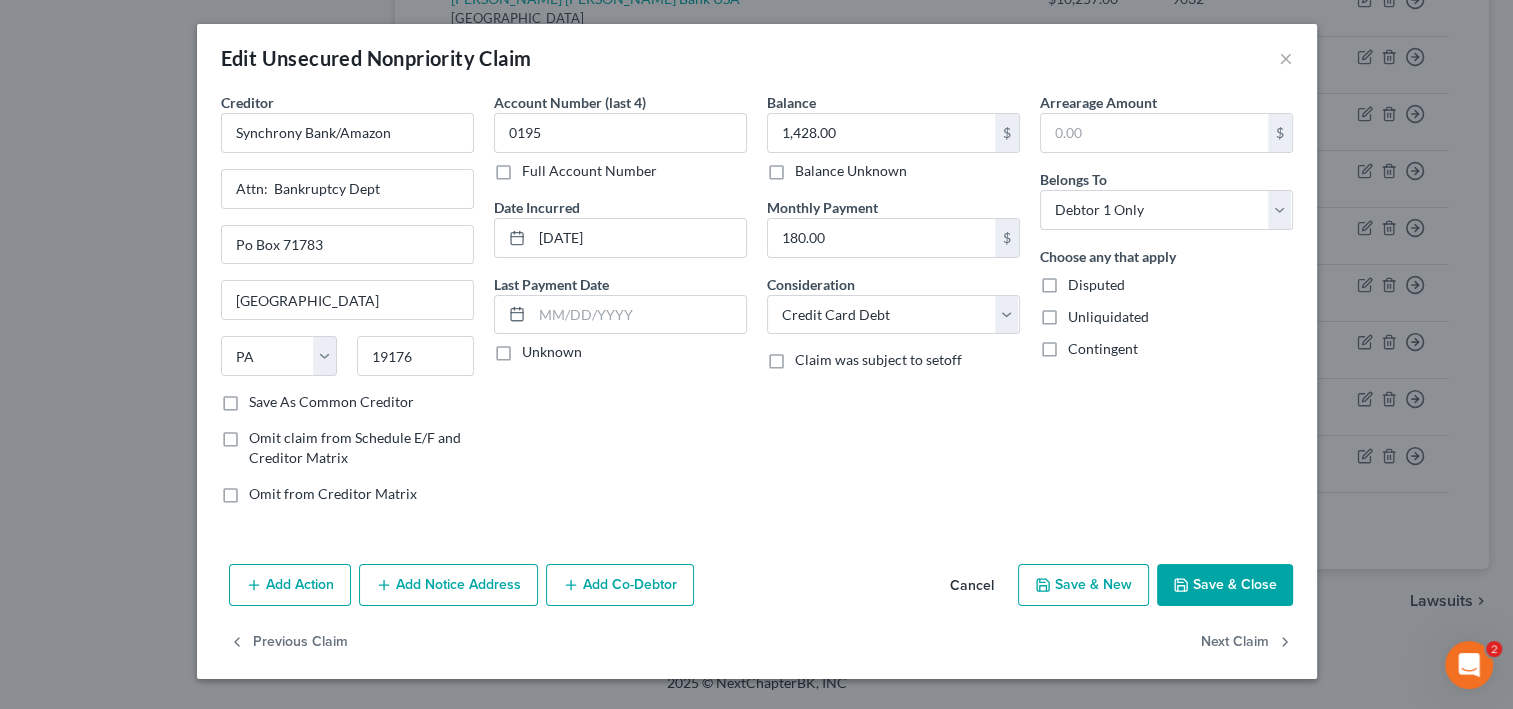 drag, startPoint x: 887, startPoint y: 468, endPoint x: 917, endPoint y: 468, distance: 30 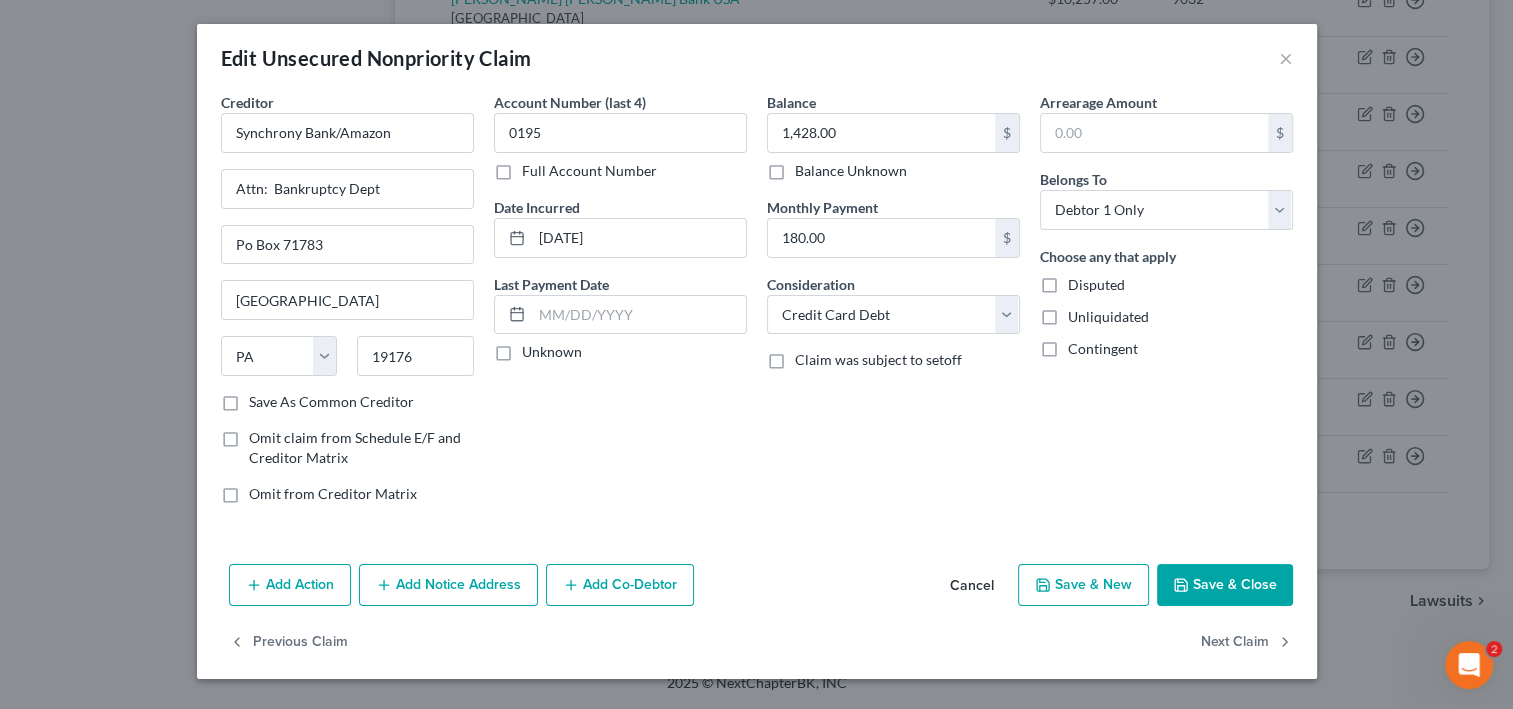 scroll, scrollTop: 160, scrollLeft: 0, axis: vertical 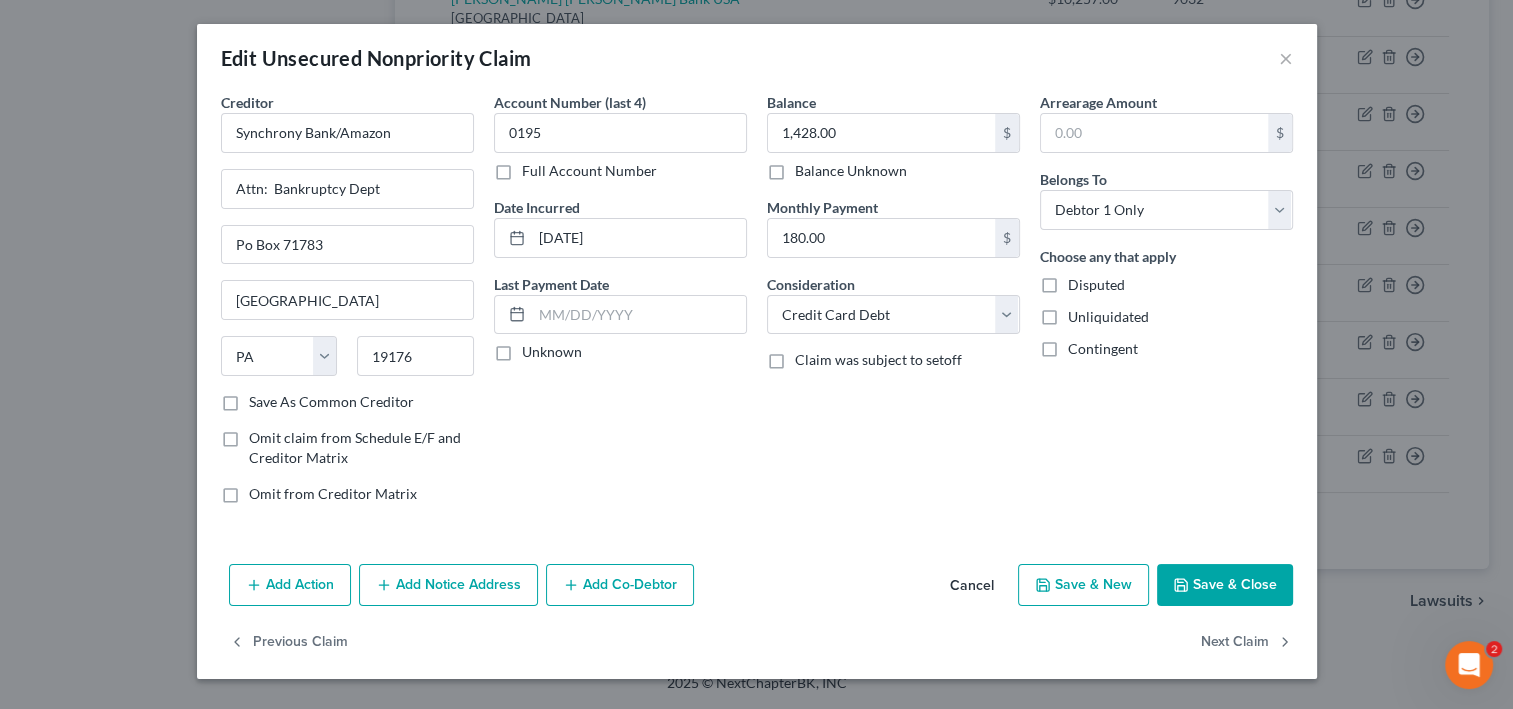 click 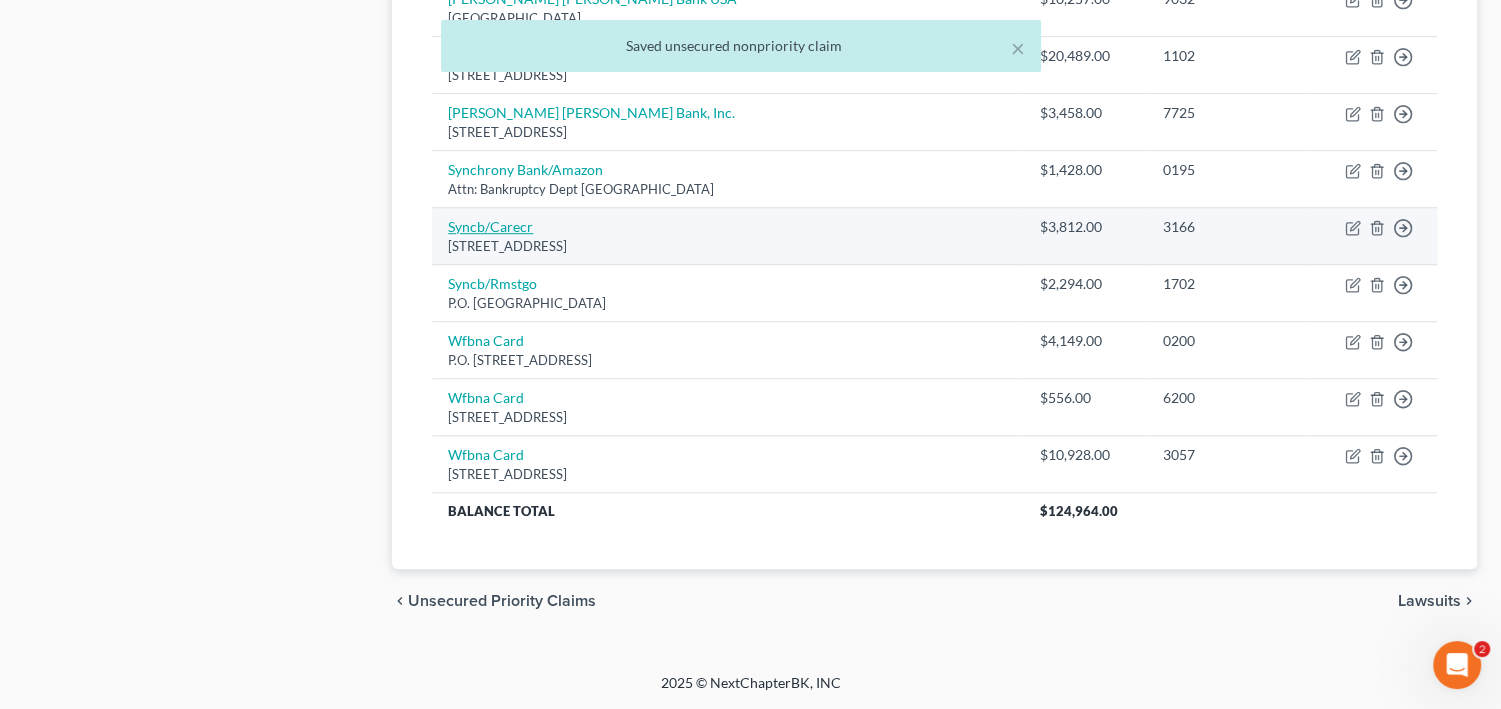 click on "Syncb/Carecr" at bounding box center (490, 226) 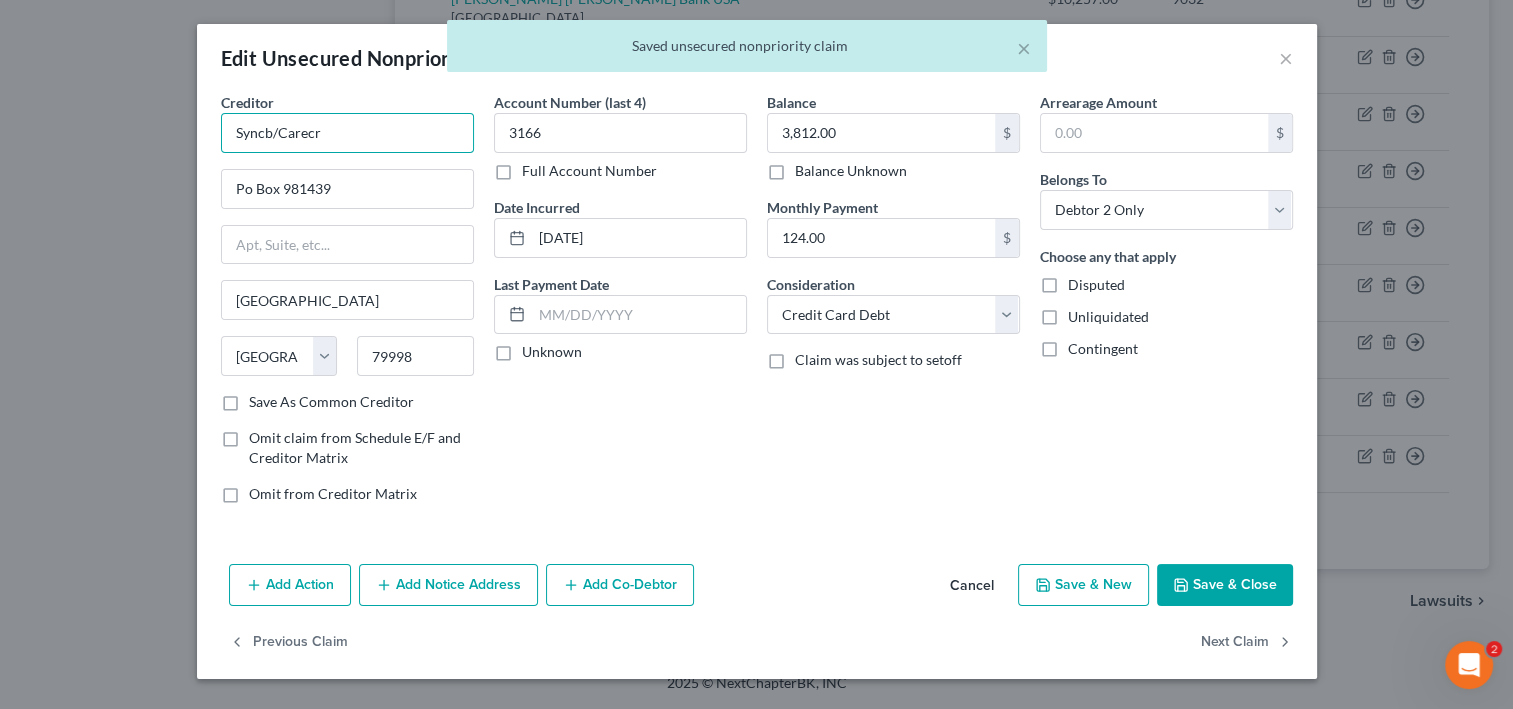 drag, startPoint x: 153, startPoint y: 162, endPoint x: -3, endPoint y: 154, distance: 156.20499 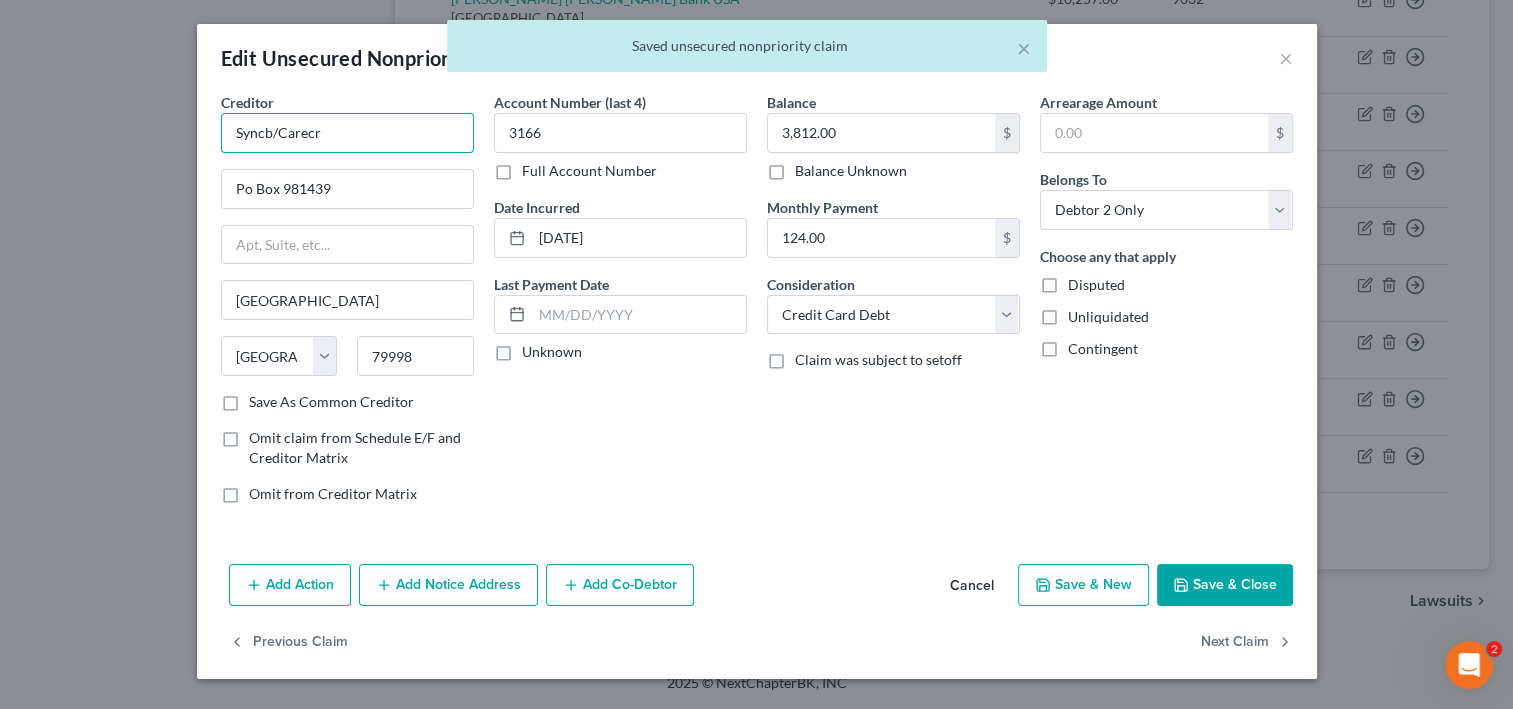 click on "Home New Case Client Portal Directory Cases Payments [PERSON_NAME] Law Firm, LLC [EMAIL_ADDRESS][DOMAIN_NAME] My Account Settings Plan + Billing Account Add-Ons Help Center Webinars Training Videos What's new Log out New Case Home Client Portal Directory Cases Payments         - No Result - See all results Or Press Enter... Help Help Center Webinars Training Videos What's new [PERSON_NAME] Law Firm, LLC [PERSON_NAME] Law Firm, LLC [EMAIL_ADDRESS][DOMAIN_NAME] My Account Settings Plan + Billing Account Add-Ons Log out 	 		 ×                     Saved unsecured nonpriority claim                     	 [PERSON_NAME] & [PERSON_NAME] Upgraded Chapter Chapter  13 Status Lead District SCB Preview Petition Navigation
Case Dashboard
Payments" at bounding box center (756, -269) 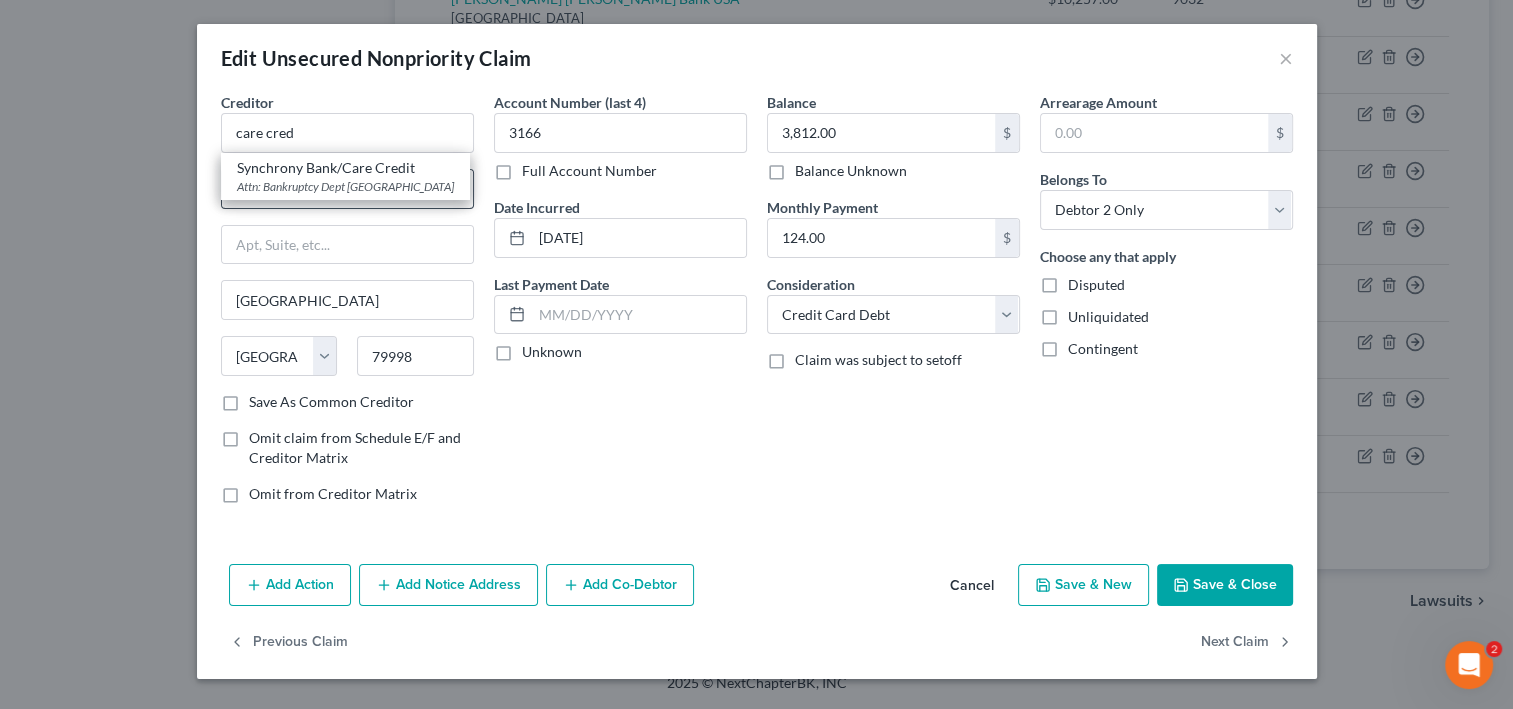 click on "Attn:  Bankruptcy Dept [GEOGRAPHIC_DATA]" at bounding box center (345, 186) 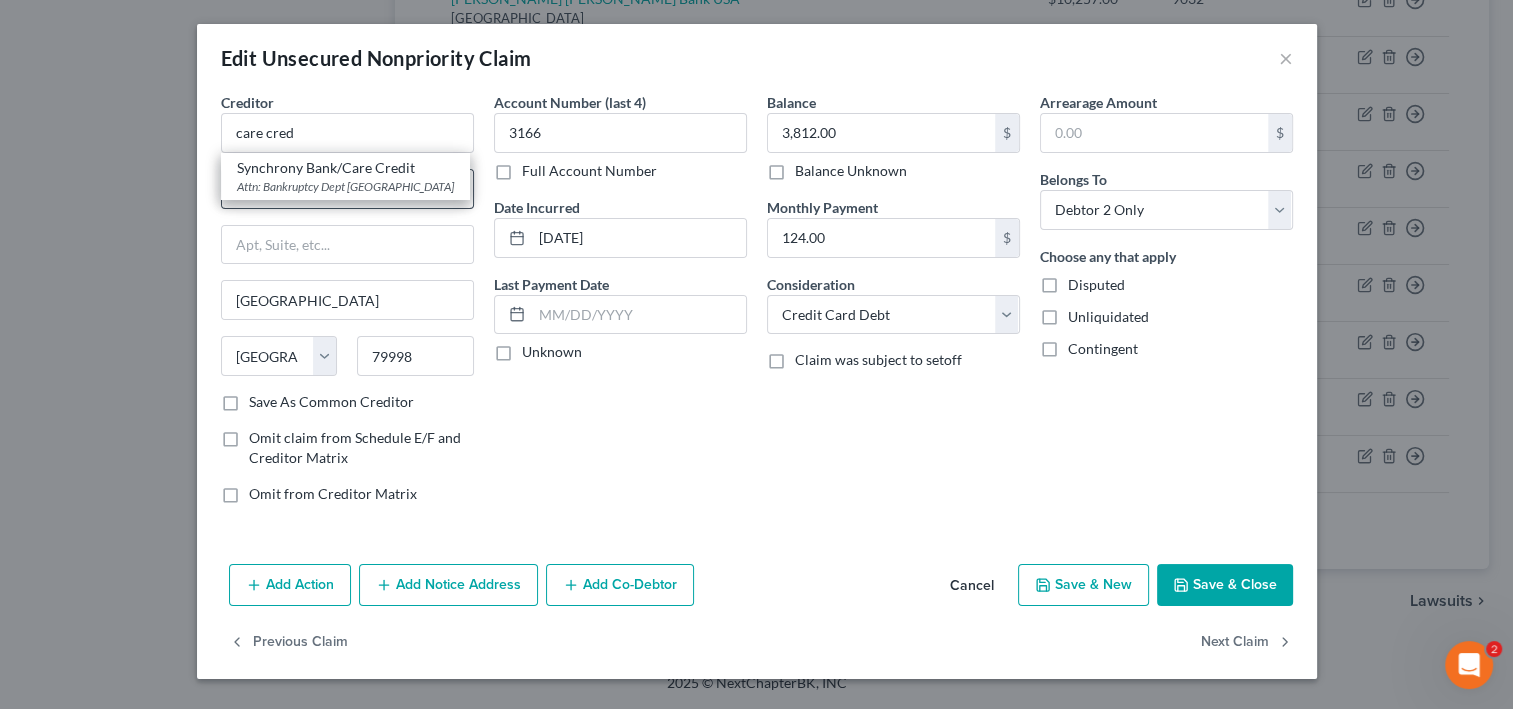 type on "Synchrony Bank/Care Credit" 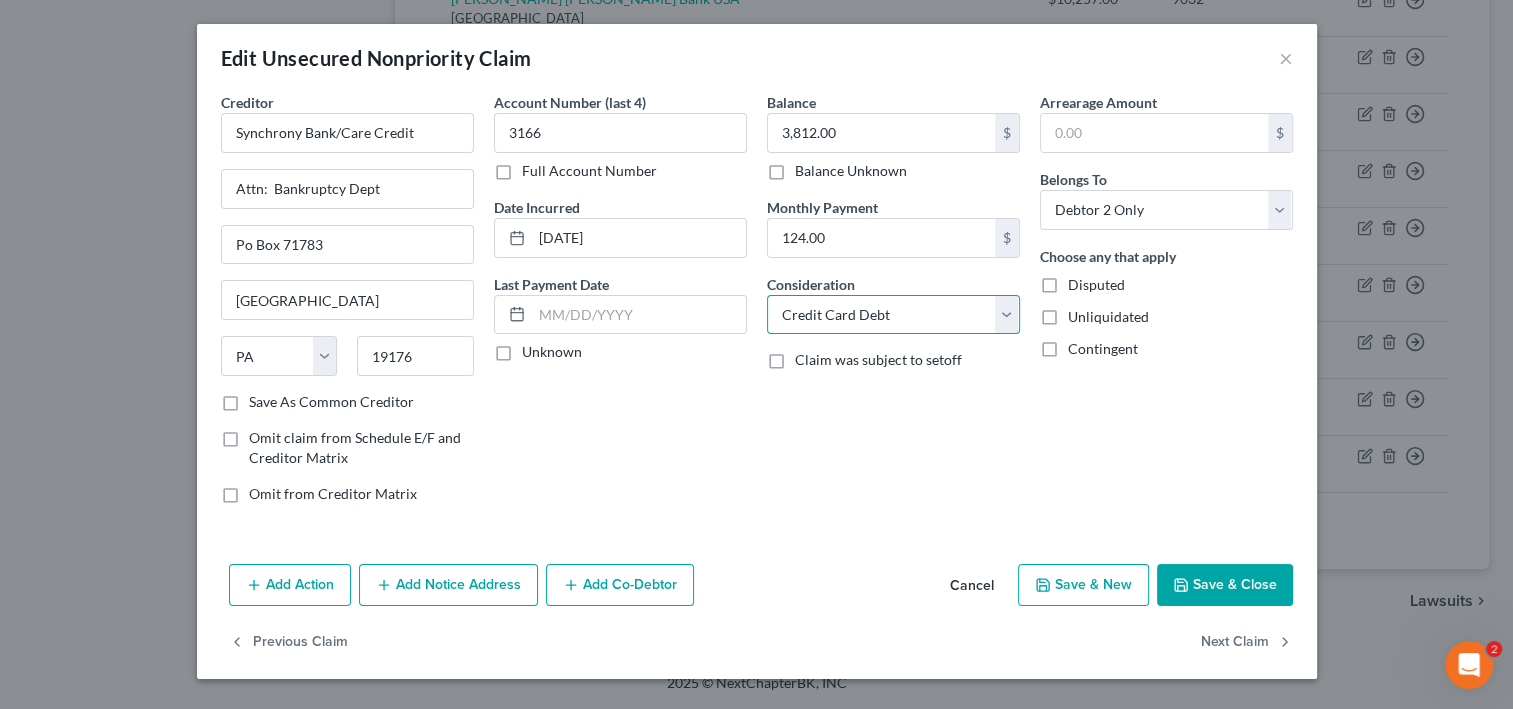 click on "Select Cable / Satellite Services Collection Agency Credit Card Debt Debt Counseling / Attorneys Deficiency Balance Domestic Support Obligations Home / Car Repairs Income Taxes Judgment Liens Medical Services Monies Loaned / Advanced Mortgage Obligation From Divorce Or Separation Obligation To Pensions Other Overdrawn Bank Account Promised To Help Pay Creditors Student Loans Suppliers And Vendors Telephone / Internet Services Utility Services" at bounding box center (893, 315) 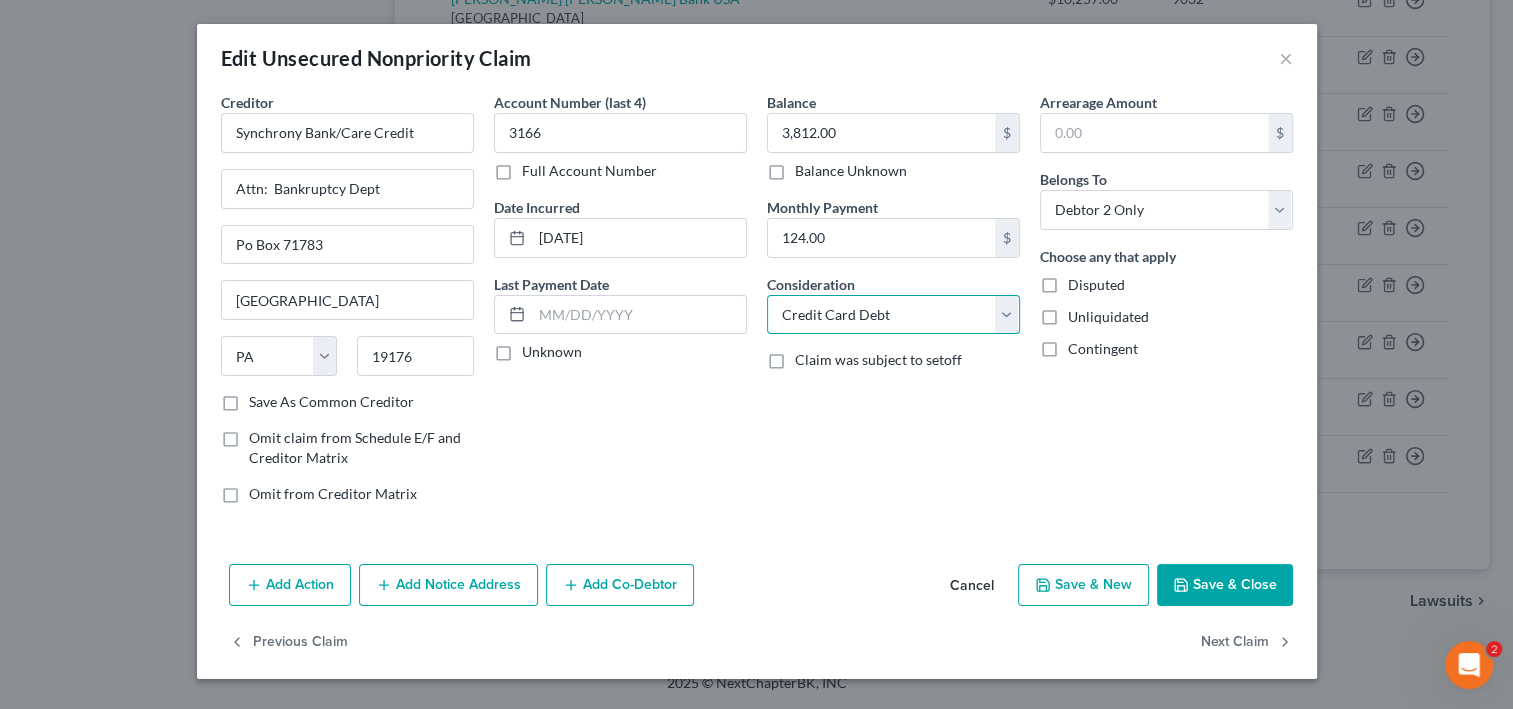 drag, startPoint x: 859, startPoint y: 383, endPoint x: 876, endPoint y: 392, distance: 19.235384 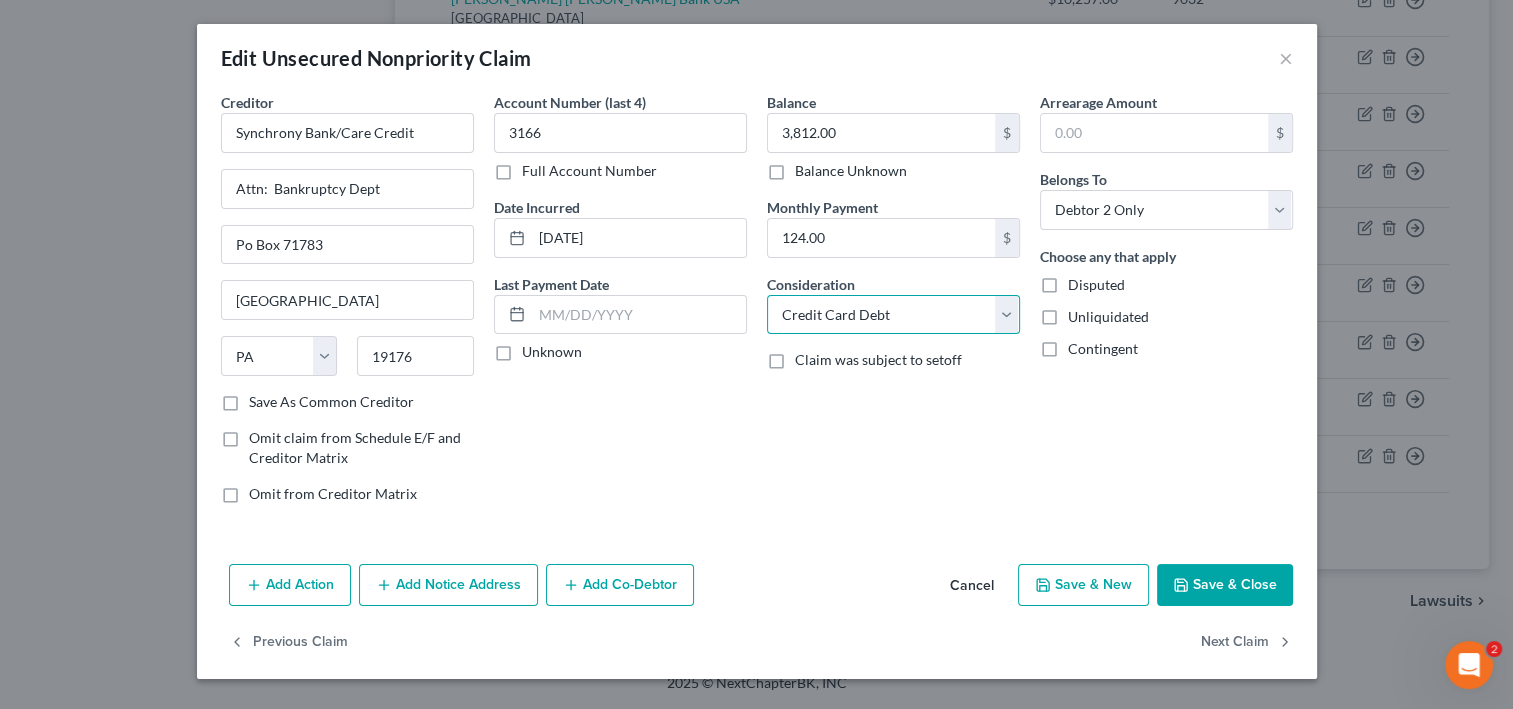 scroll, scrollTop: 80, scrollLeft: 0, axis: vertical 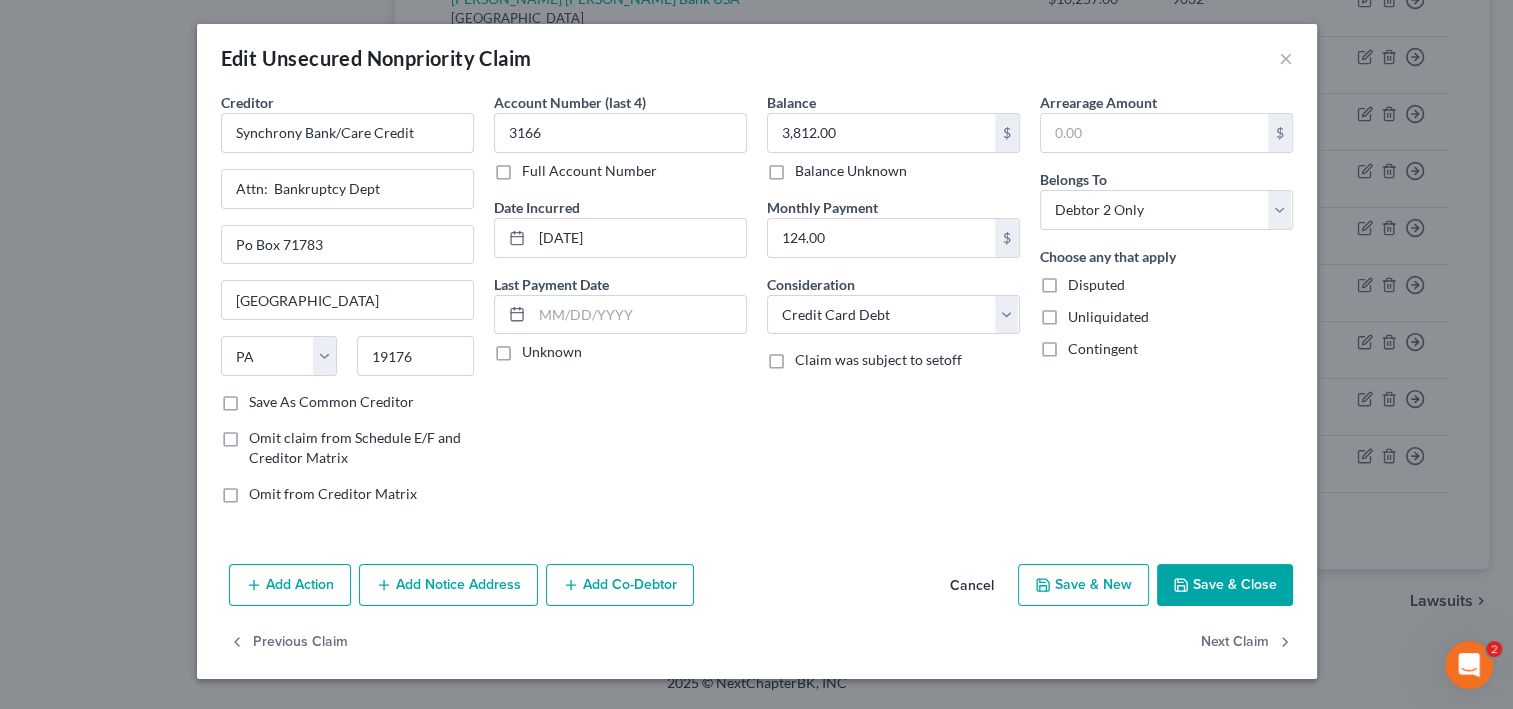 click on "Save & Close" at bounding box center (1225, 585) 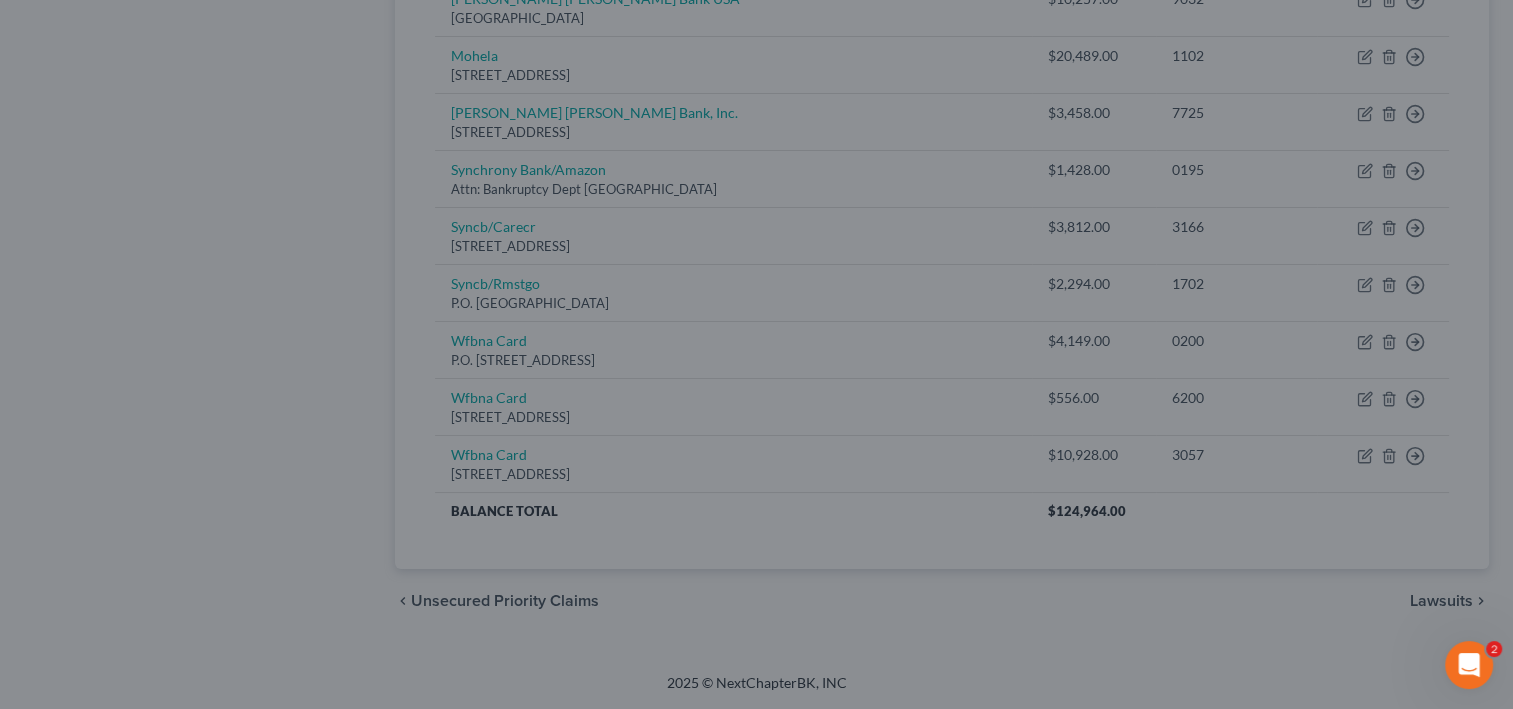 type on "0" 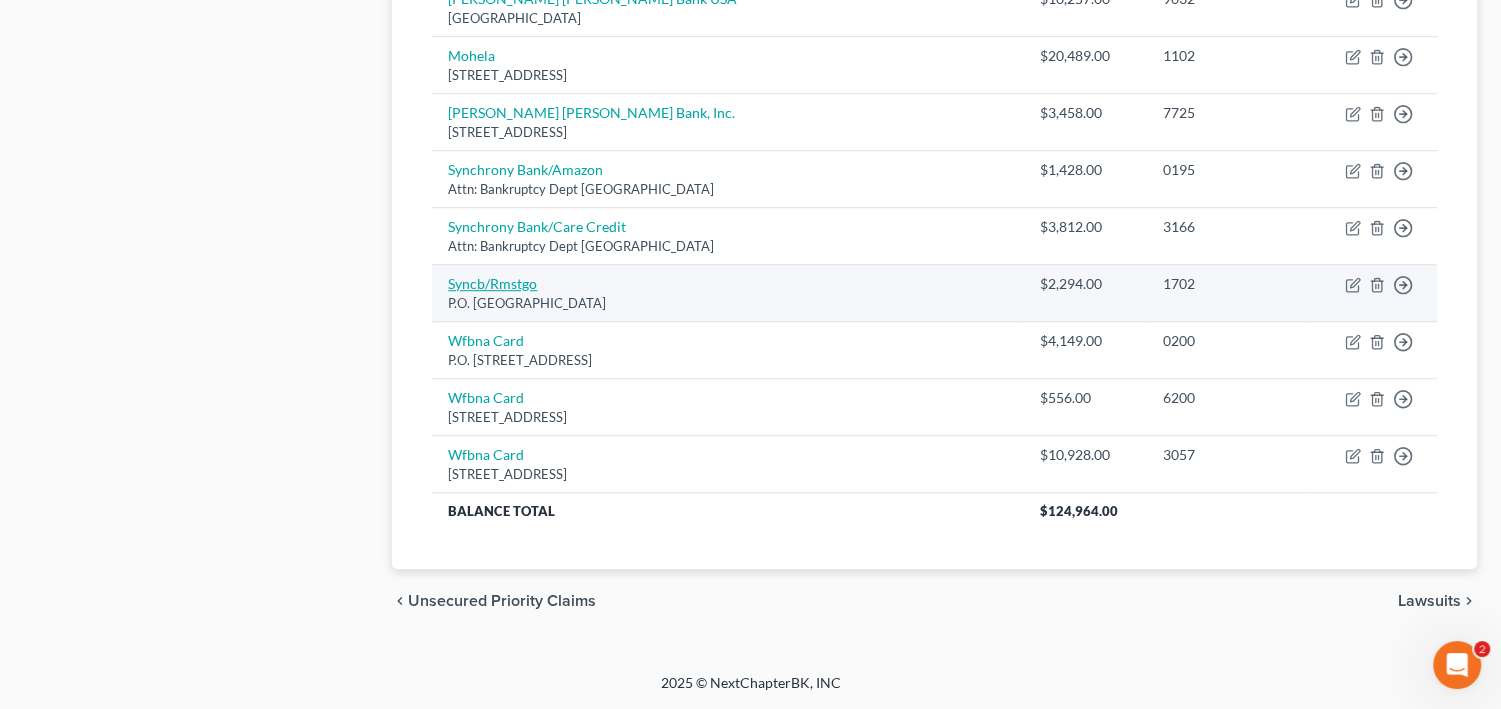 click on "Syncb/Rmstgo" at bounding box center (492, 283) 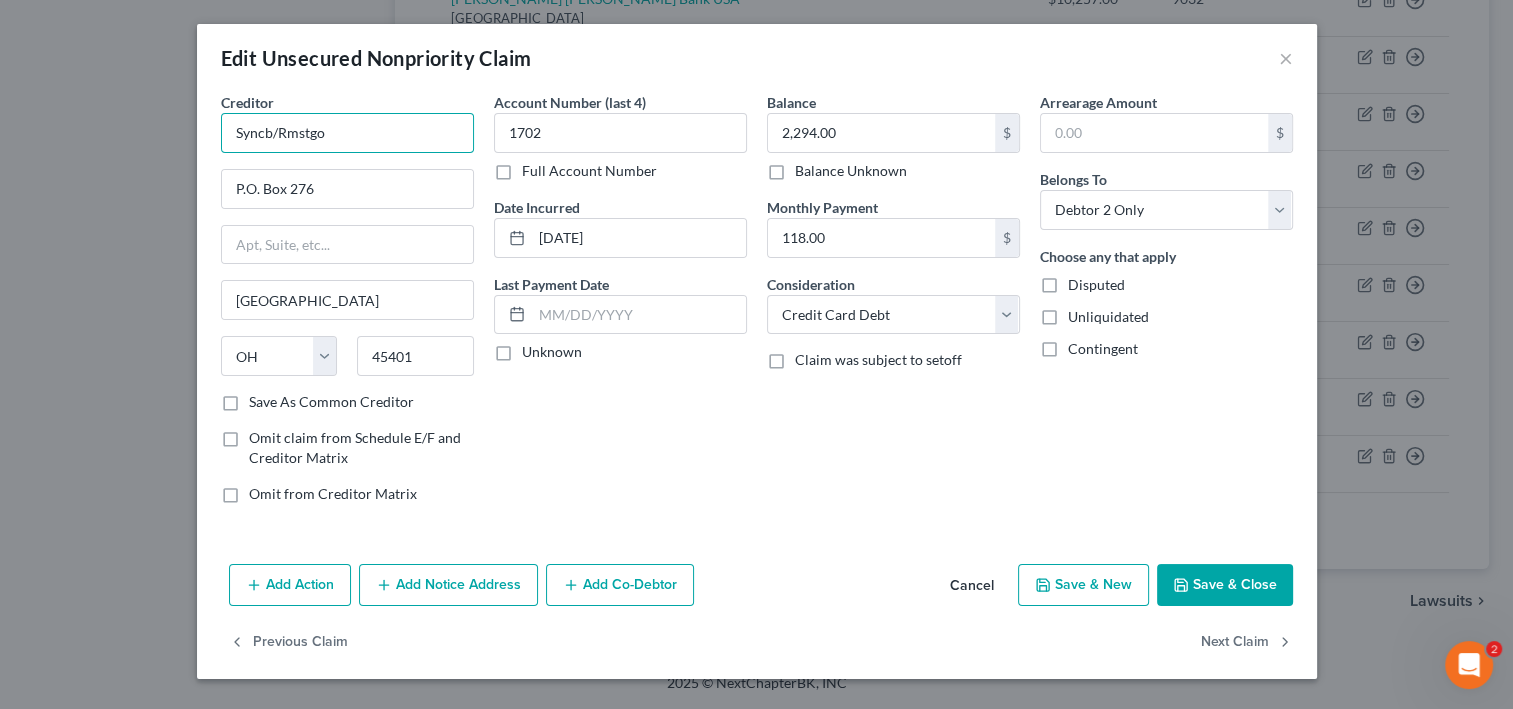 drag, startPoint x: 241, startPoint y: 165, endPoint x: 36, endPoint y: 160, distance: 205.06097 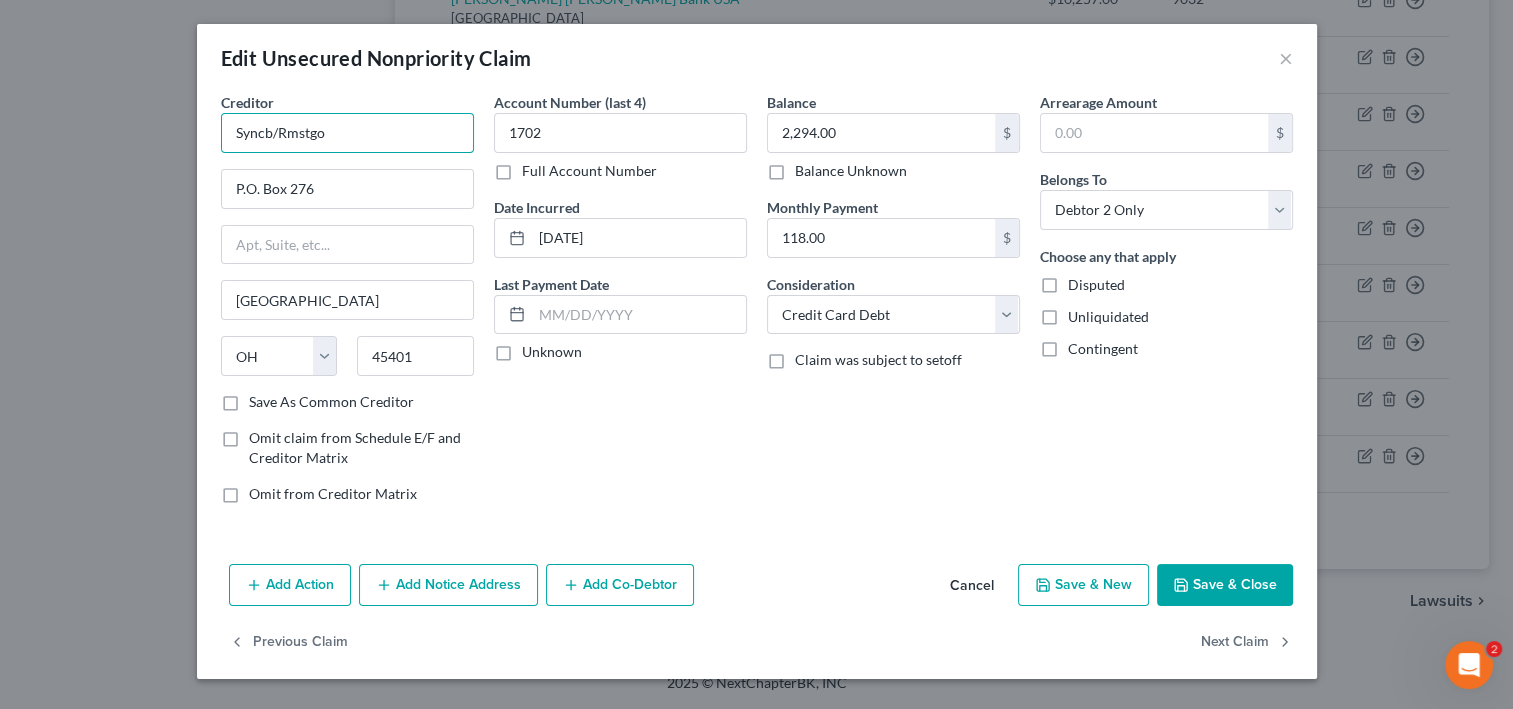 click on "Edit Unsecured Nonpriority Claim  × Creditor *    Syncb/Rmstgo                      P.O. [GEOGRAPHIC_DATA] [US_STATE] AK AR AZ CA CO CT DE DC [GEOGRAPHIC_DATA] [GEOGRAPHIC_DATA] GU HI ID IL IN IA [GEOGRAPHIC_DATA] [GEOGRAPHIC_DATA] LA ME MD [GEOGRAPHIC_DATA] [GEOGRAPHIC_DATA] [GEOGRAPHIC_DATA] [GEOGRAPHIC_DATA] [GEOGRAPHIC_DATA] MT [GEOGRAPHIC_DATA] [GEOGRAPHIC_DATA] [GEOGRAPHIC_DATA] [GEOGRAPHIC_DATA] [GEOGRAPHIC_DATA] [GEOGRAPHIC_DATA] [GEOGRAPHIC_DATA] [GEOGRAPHIC_DATA] [GEOGRAPHIC_DATA] [GEOGRAPHIC_DATA] [GEOGRAPHIC_DATA] [GEOGRAPHIC_DATA] PR RI SC SD [GEOGRAPHIC_DATA] [GEOGRAPHIC_DATA] [GEOGRAPHIC_DATA] VI [GEOGRAPHIC_DATA] [GEOGRAPHIC_DATA] [GEOGRAPHIC_DATA] WV WI WY 45401 Save As Common Creditor Omit claim from Schedule E/F and Creditor Matrix Omit from Creditor Matrix
Account Number (last 4)
1702
Full Account Number
Date Incurred         [DATE] Last Payment Date         Unknown Balance
2,294.00 $
Balance Unknown
Balance Undetermined
2,294.00 $
Balance Unknown
Monthly Payment 118.00 $ Consideration Select Cable / Satellite Services Collection Agency Credit Card Debt Debt Counseling / Attorneys Deficiency Balance Domestic Support Obligations Home / Car Repairs Income Taxes Judgment Liens Medical Services Monies Loaned / Advanced Mortgage Other $
*" at bounding box center (756, 354) 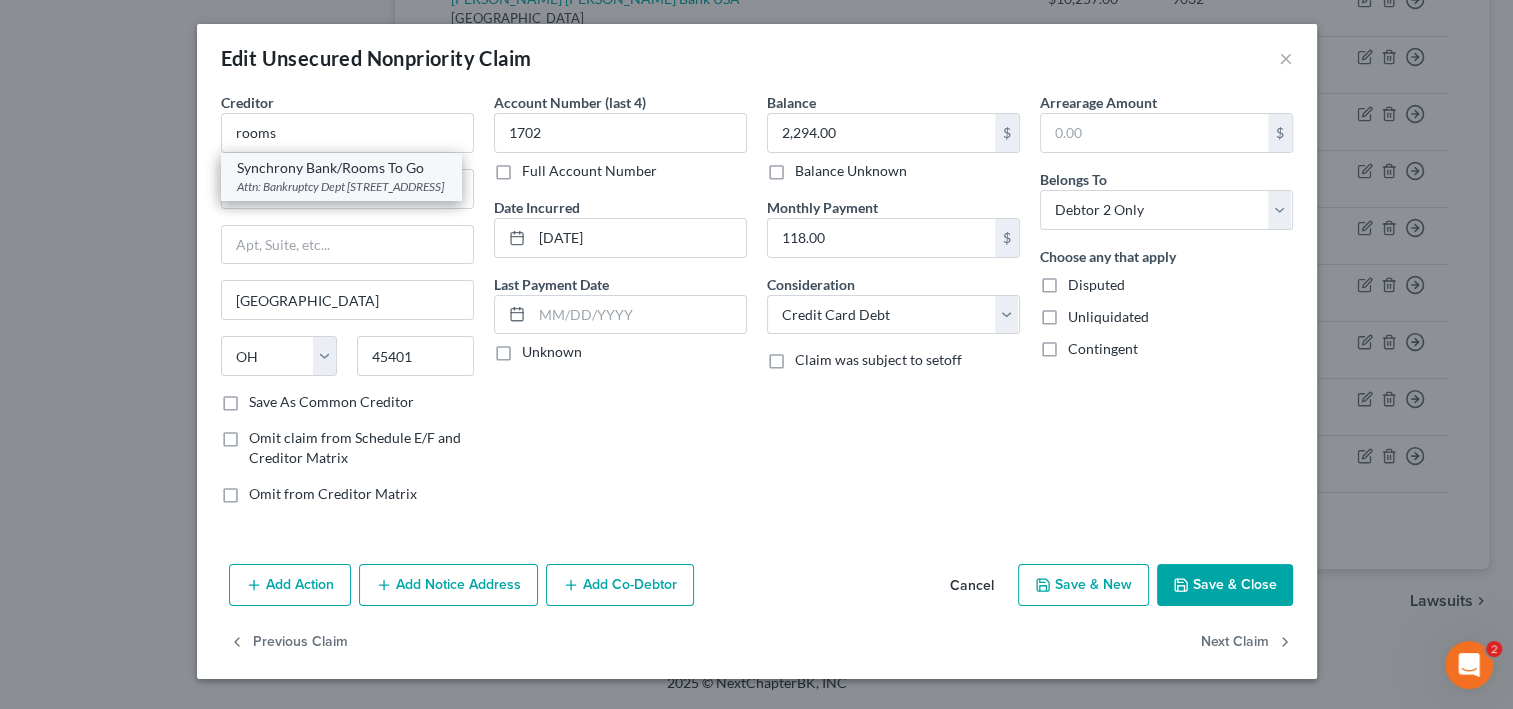 click on "Synchrony Bank/Rooms To Go" at bounding box center [341, 168] 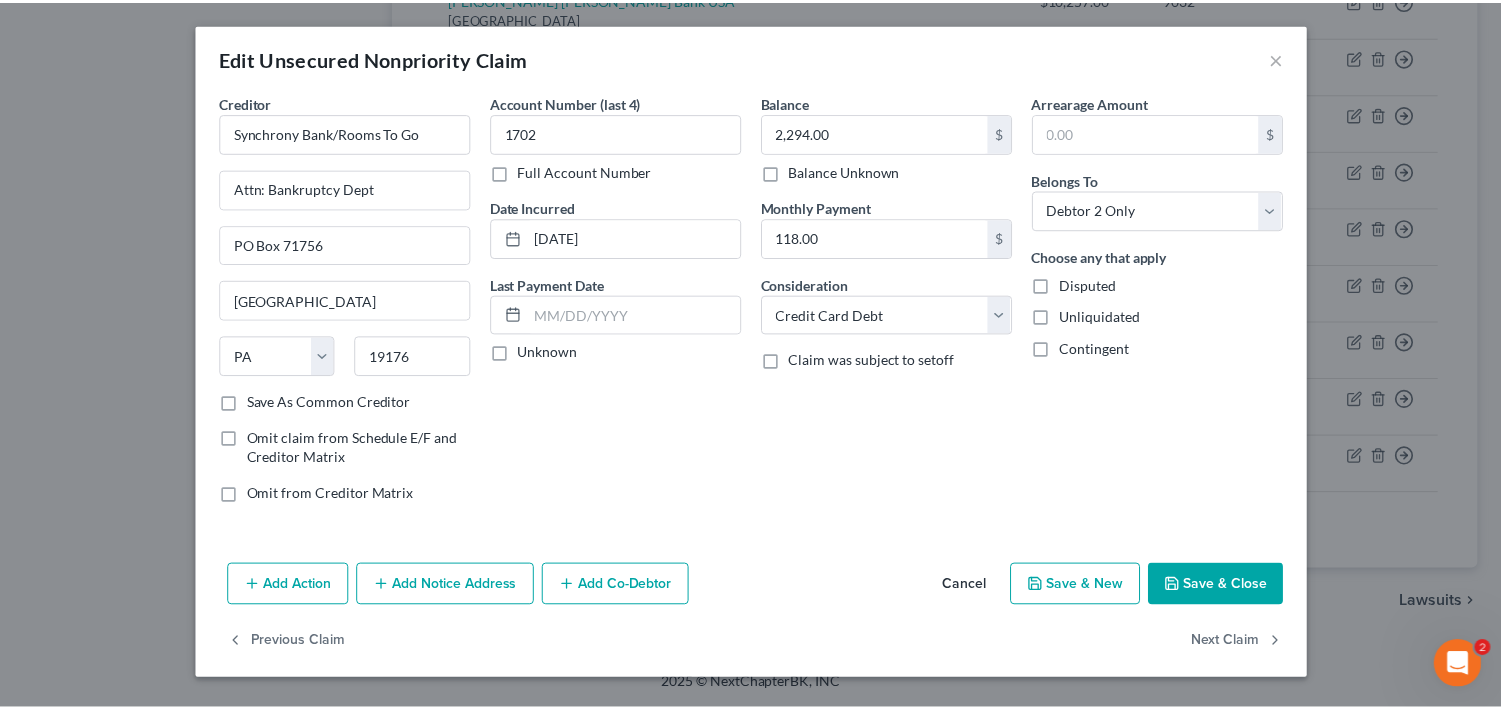 scroll, scrollTop: 160, scrollLeft: 0, axis: vertical 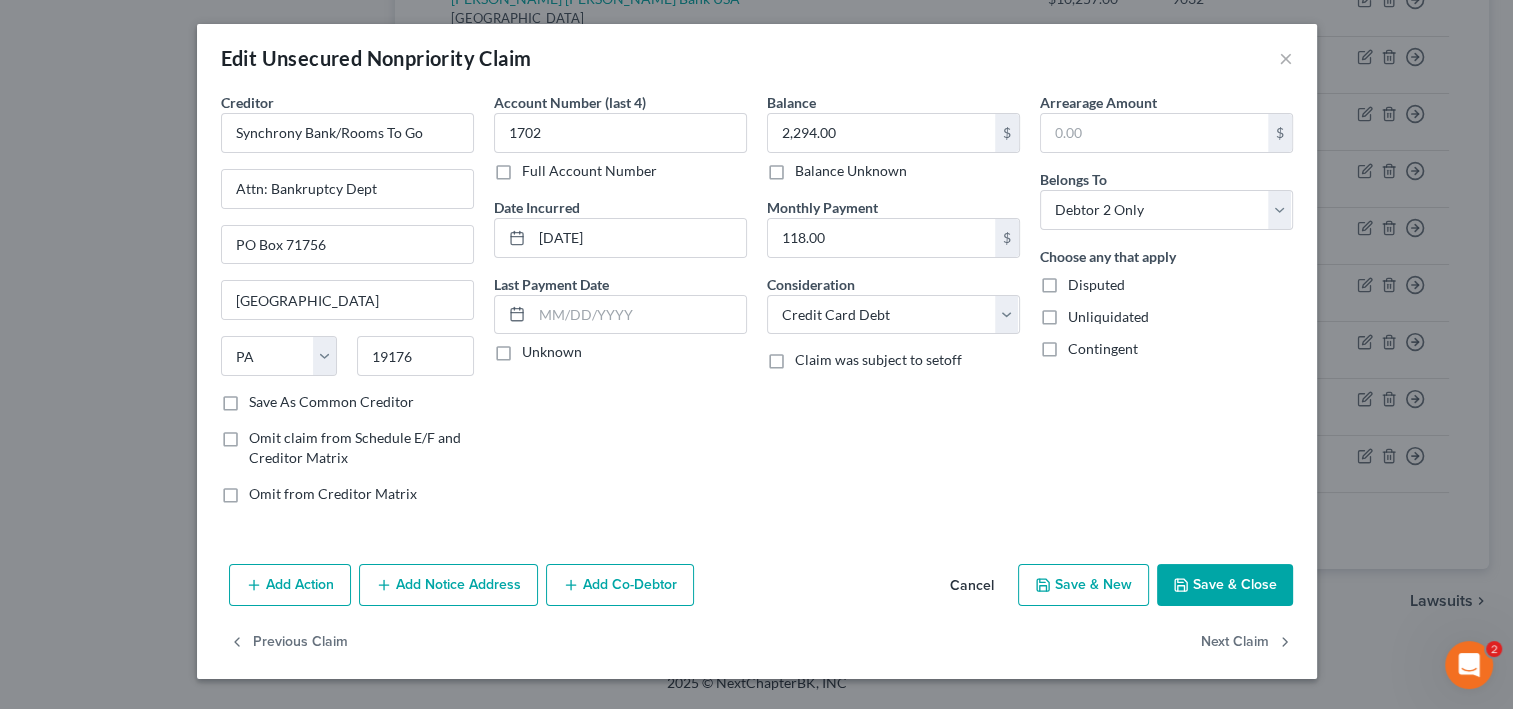 click on "Save & Close" at bounding box center (1225, 585) 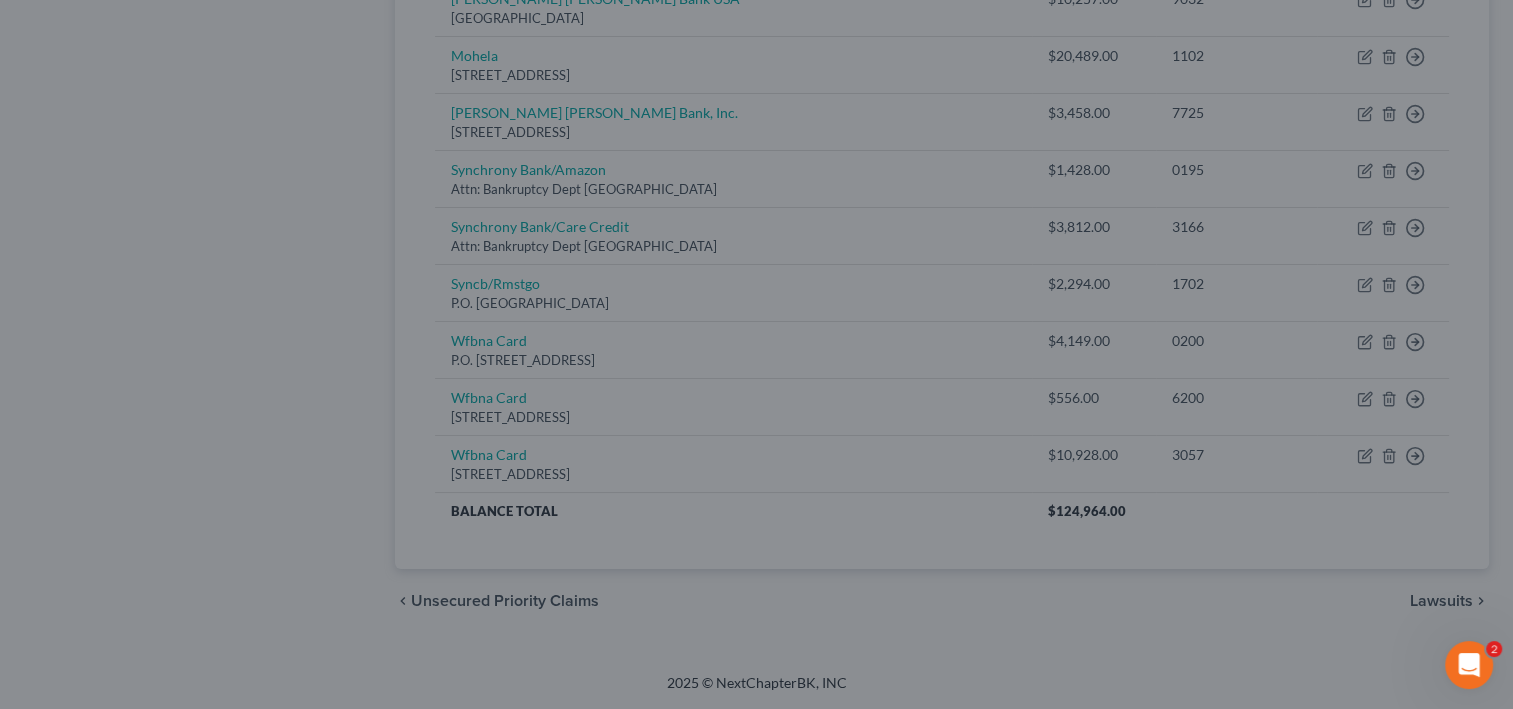 type on "0" 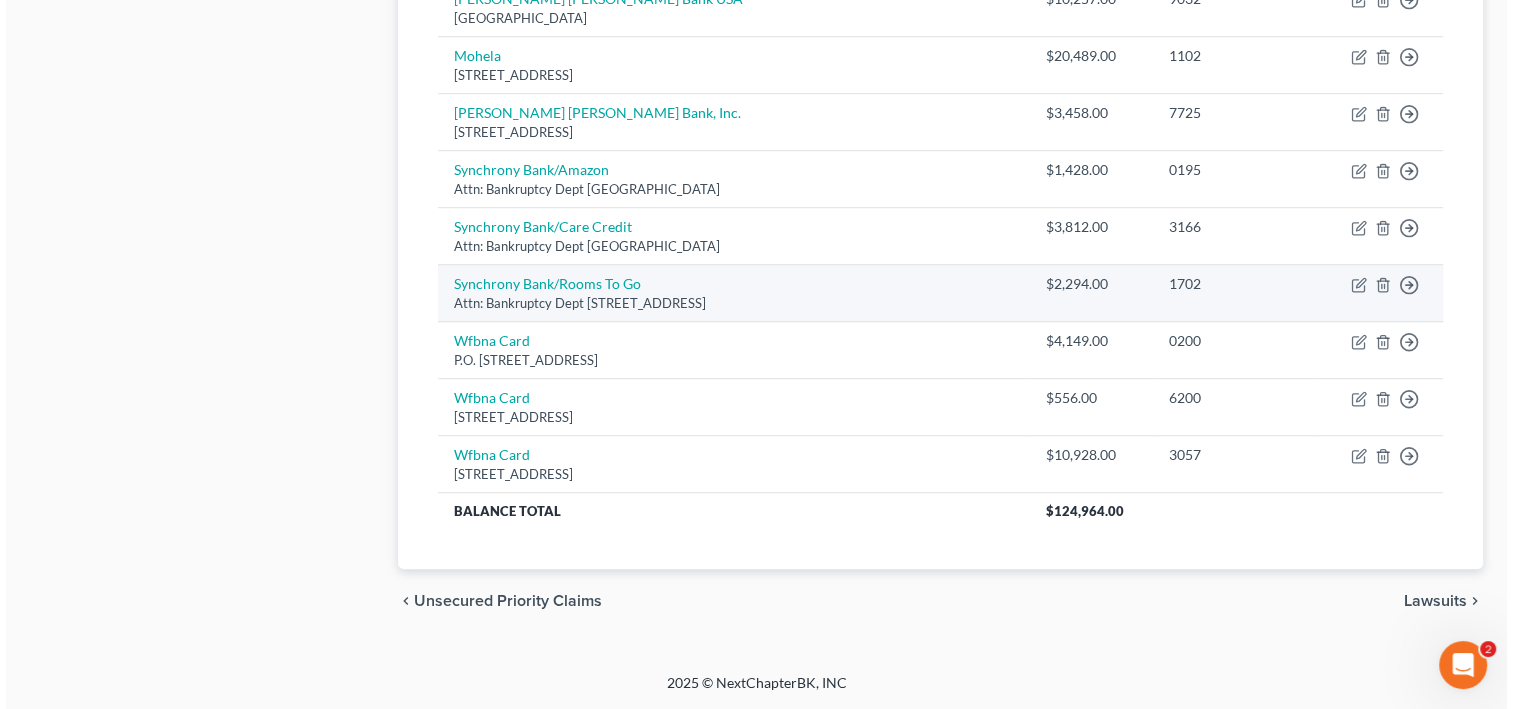 scroll, scrollTop: 1520, scrollLeft: 0, axis: vertical 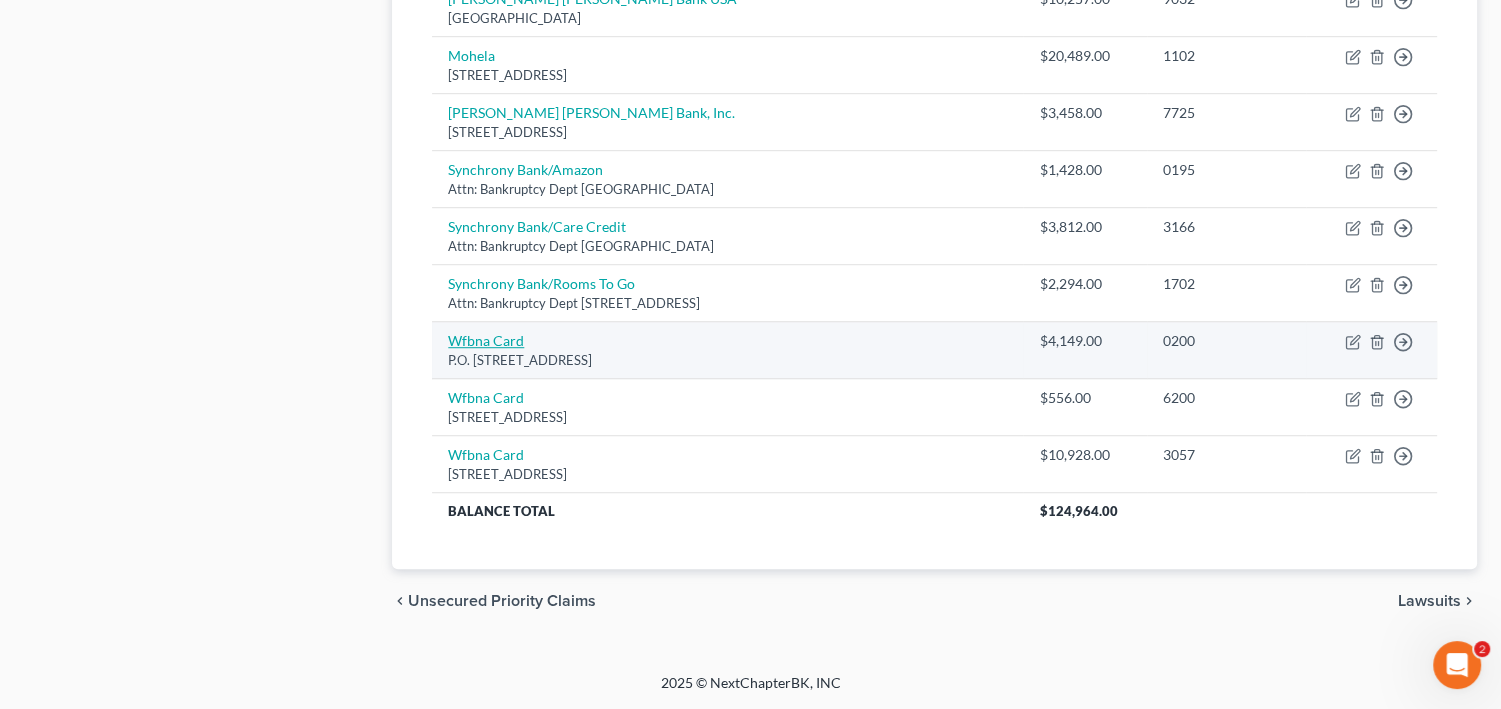 click on "Wfbna Card" at bounding box center [486, 340] 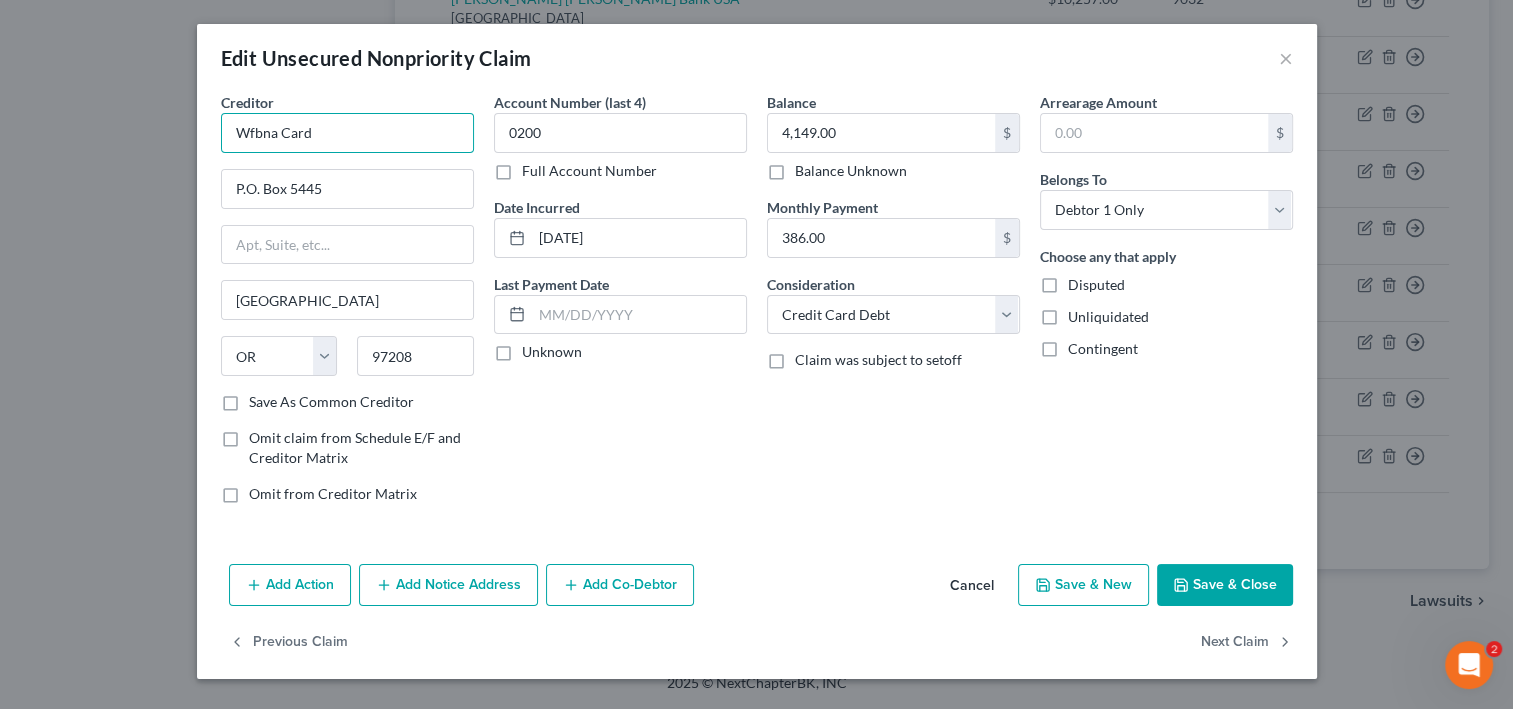 drag, startPoint x: 273, startPoint y: 170, endPoint x: 25, endPoint y: 181, distance: 248.24384 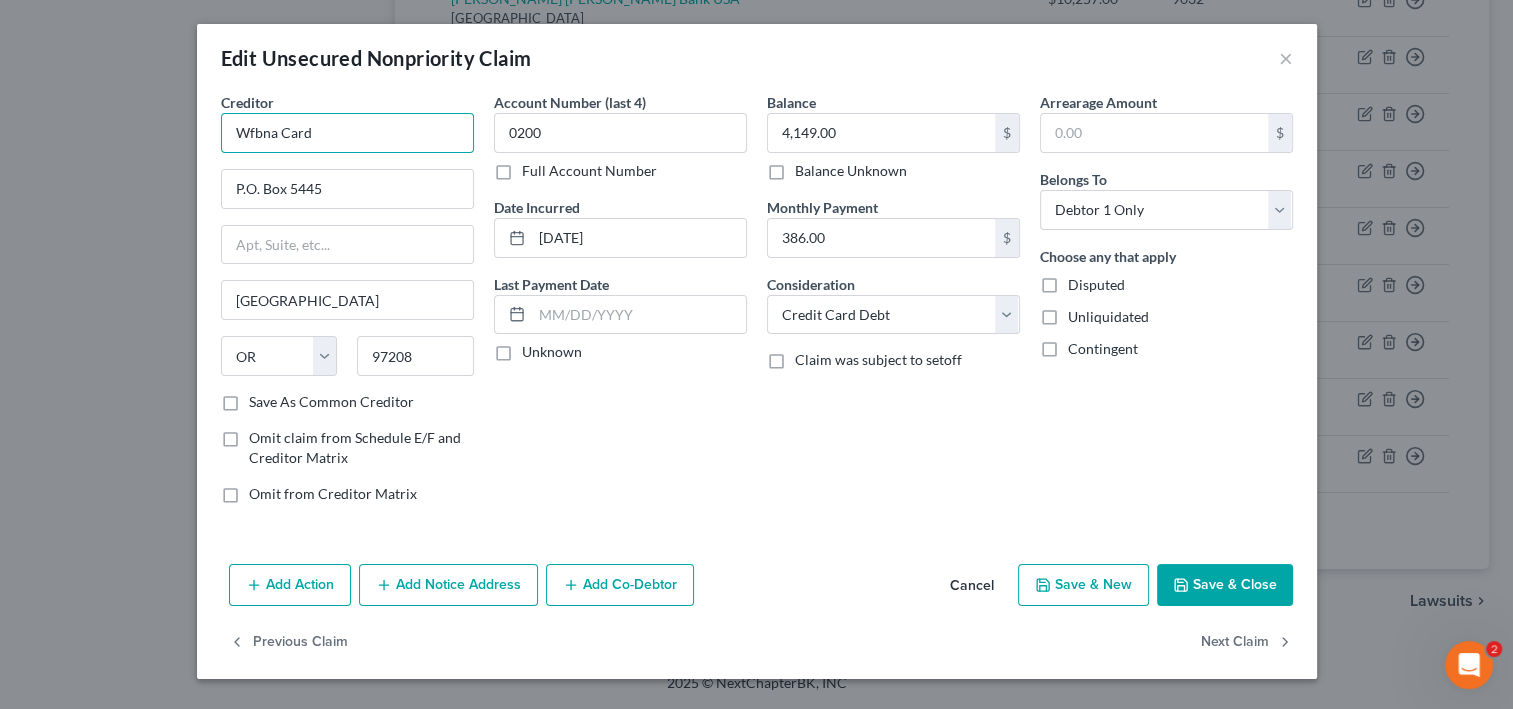 click on "Edit Unsecured Nonpriority Claim  × Creditor *    Wfbna Card                      P.O. [GEOGRAPHIC_DATA][US_STATE] AZ CA CO CT DE DC [GEOGRAPHIC_DATA] GA GU HI ID IL IN [GEOGRAPHIC_DATA] [GEOGRAPHIC_DATA] [GEOGRAPHIC_DATA] LA ME MD [GEOGRAPHIC_DATA] [GEOGRAPHIC_DATA] [GEOGRAPHIC_DATA] [GEOGRAPHIC_DATA] [GEOGRAPHIC_DATA] MT [GEOGRAPHIC_DATA] [GEOGRAPHIC_DATA] [GEOGRAPHIC_DATA] [GEOGRAPHIC_DATA] [GEOGRAPHIC_DATA] [GEOGRAPHIC_DATA] [GEOGRAPHIC_DATA] [GEOGRAPHIC_DATA] [GEOGRAPHIC_DATA] [GEOGRAPHIC_DATA] OR [GEOGRAPHIC_DATA] PR RI SC SD [GEOGRAPHIC_DATA] [GEOGRAPHIC_DATA] [GEOGRAPHIC_DATA] VI [GEOGRAPHIC_DATA] [GEOGRAPHIC_DATA] [GEOGRAPHIC_DATA] WV WI WY 97208 Save As Common Creditor Omit claim from Schedule E/F and Creditor Matrix Omit from Creditor Matrix
Account Number (last 4)
0200
Full Account Number
Date Incurred         [DATE] Last Payment Date         Unknown Balance
4,149.00 $
Balance Unknown
Balance Undetermined
4,149.00 $
Balance Unknown
Monthly Payment 386.00 $ Consideration Select Cable / Satellite Services Collection Agency Credit Card Debt Debt Counseling / Attorneys Deficiency Balance Domestic Support Obligations Home / Car Repairs Income Taxes Judgment Liens Medical Services Monies Loaned / Advanced Mortgage Other $" at bounding box center [756, 354] 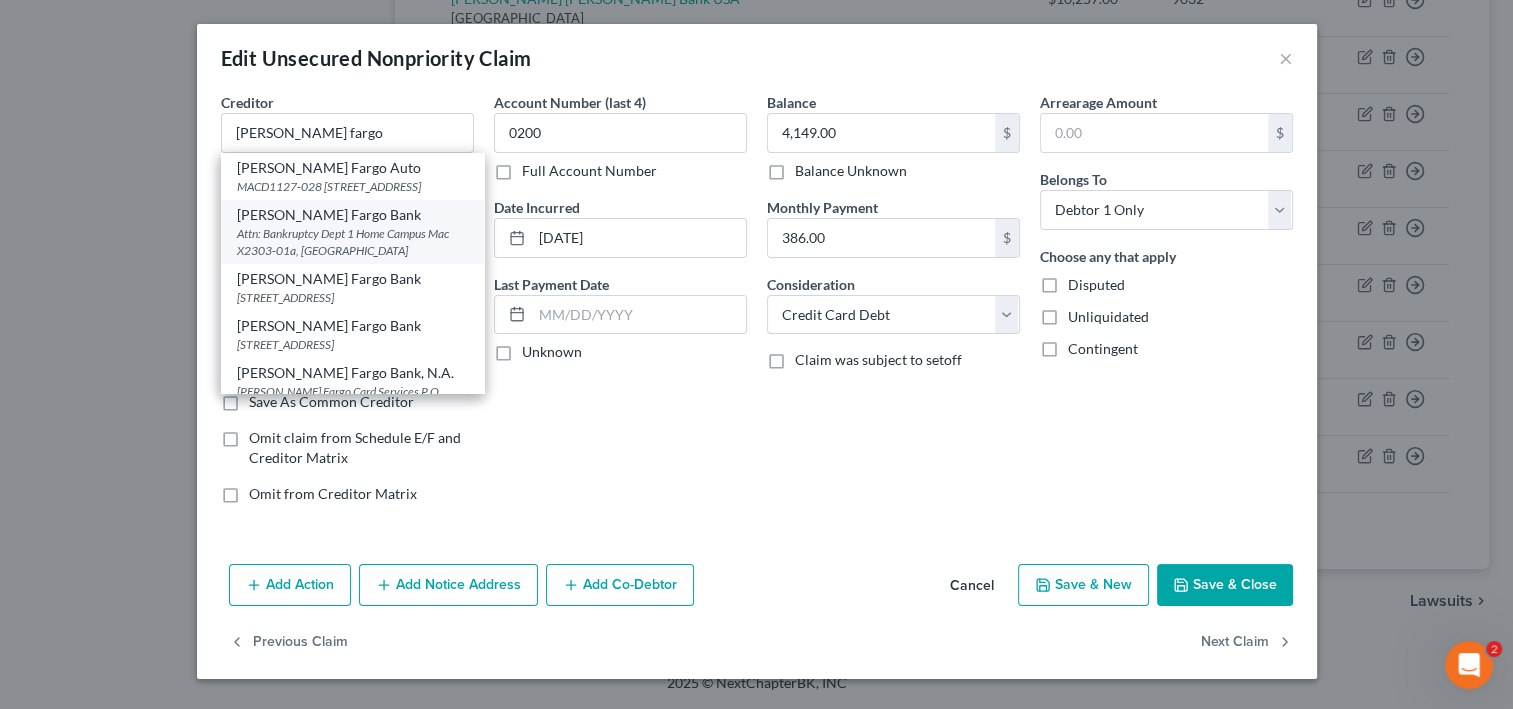 click on "[PERSON_NAME] Fargo Bank" at bounding box center [352, 215] 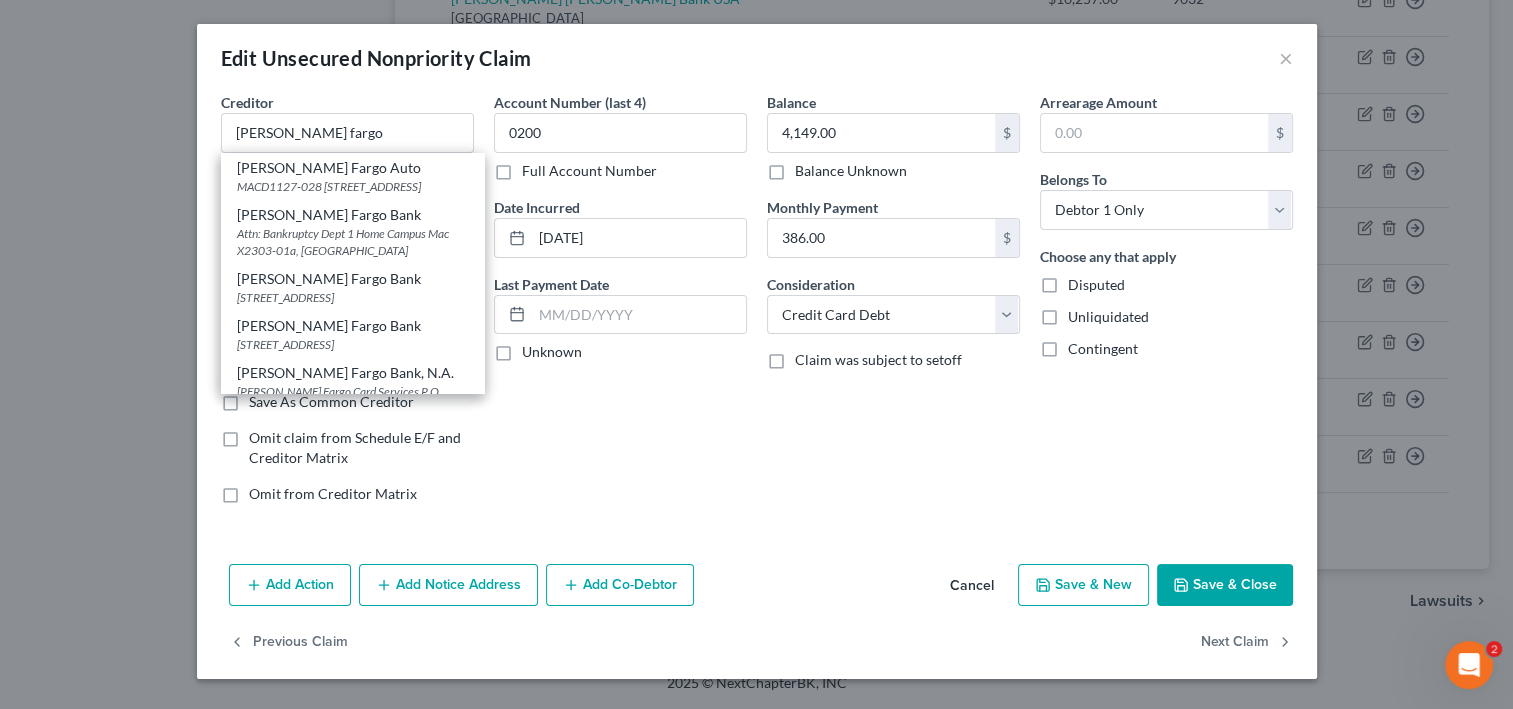 type on "[PERSON_NAME] Fargo Bank" 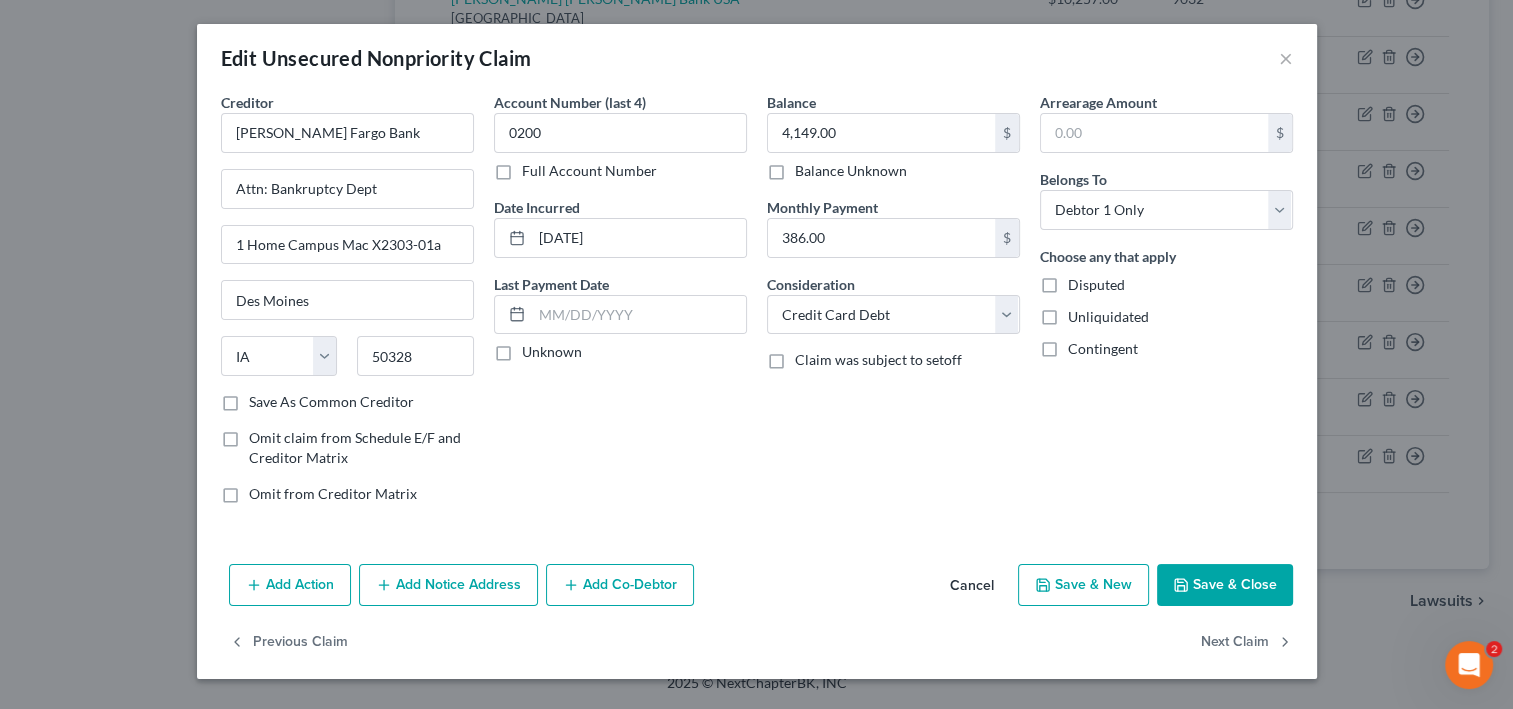 scroll, scrollTop: 80, scrollLeft: 0, axis: vertical 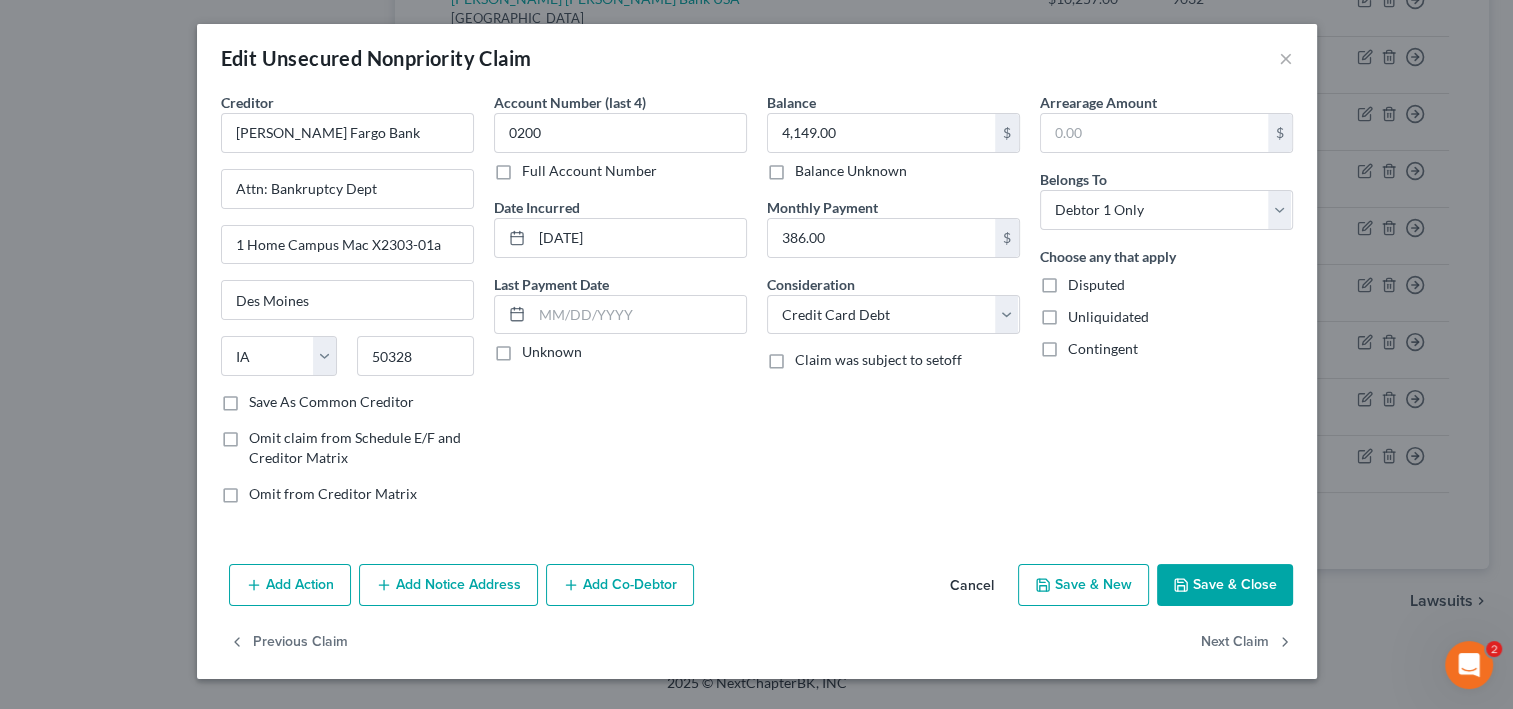 click on "Save & Close" at bounding box center [1225, 585] 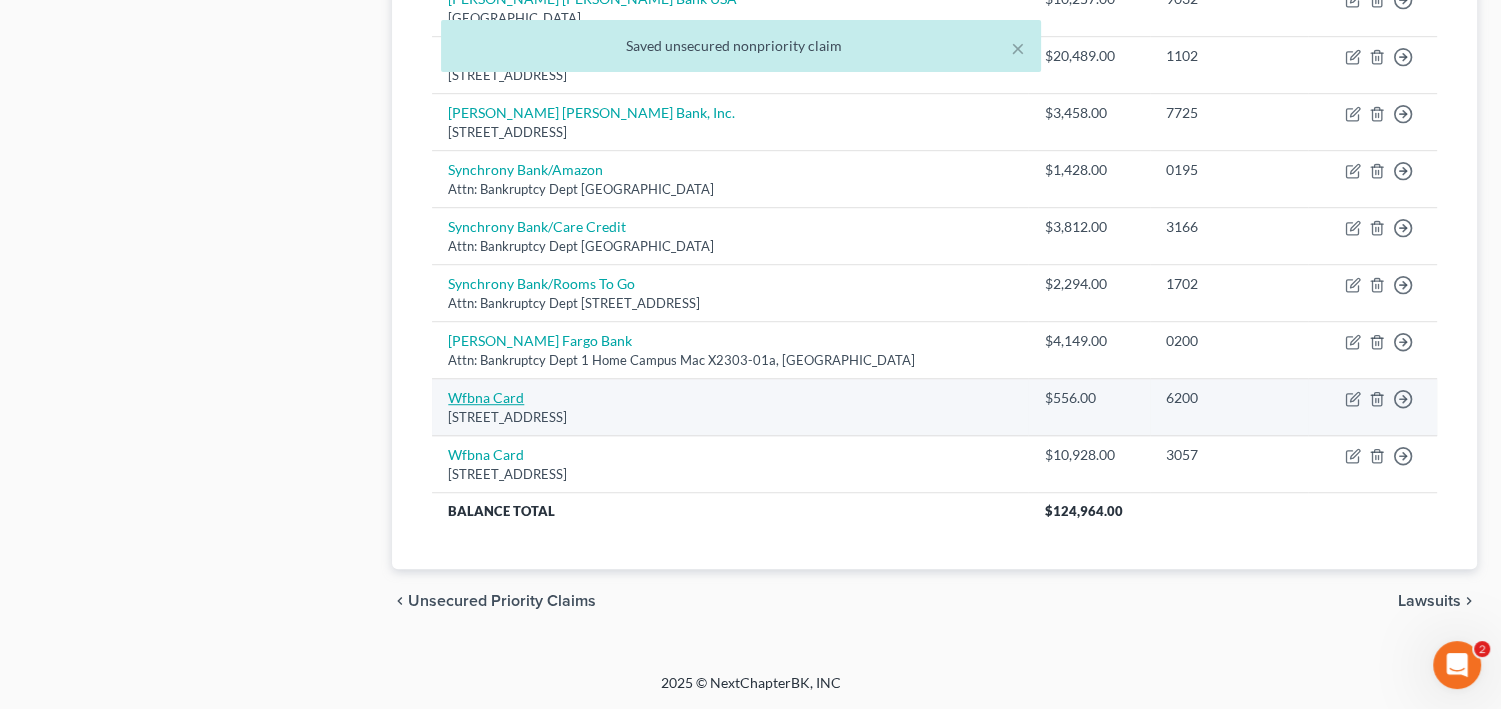 click on "Wfbna Card" at bounding box center (486, 397) 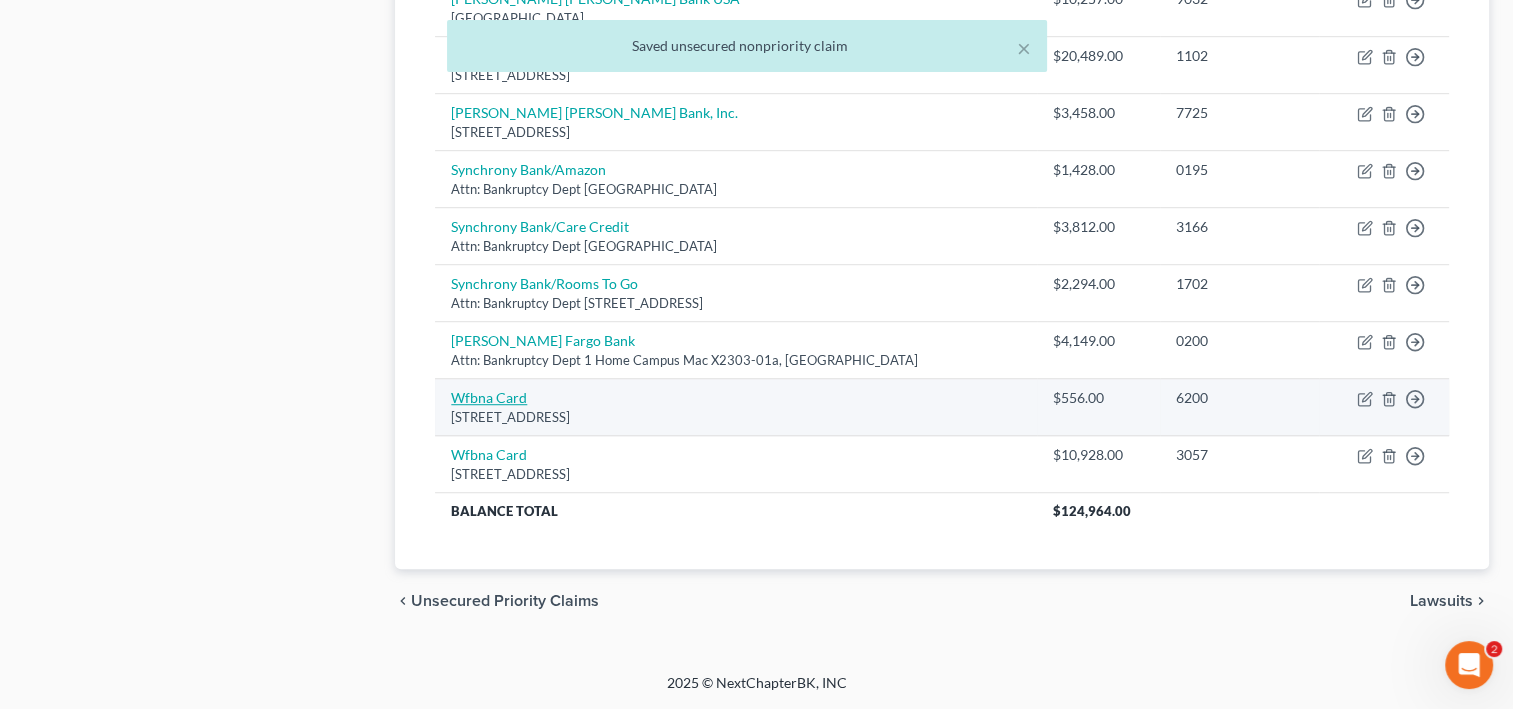 select on "38" 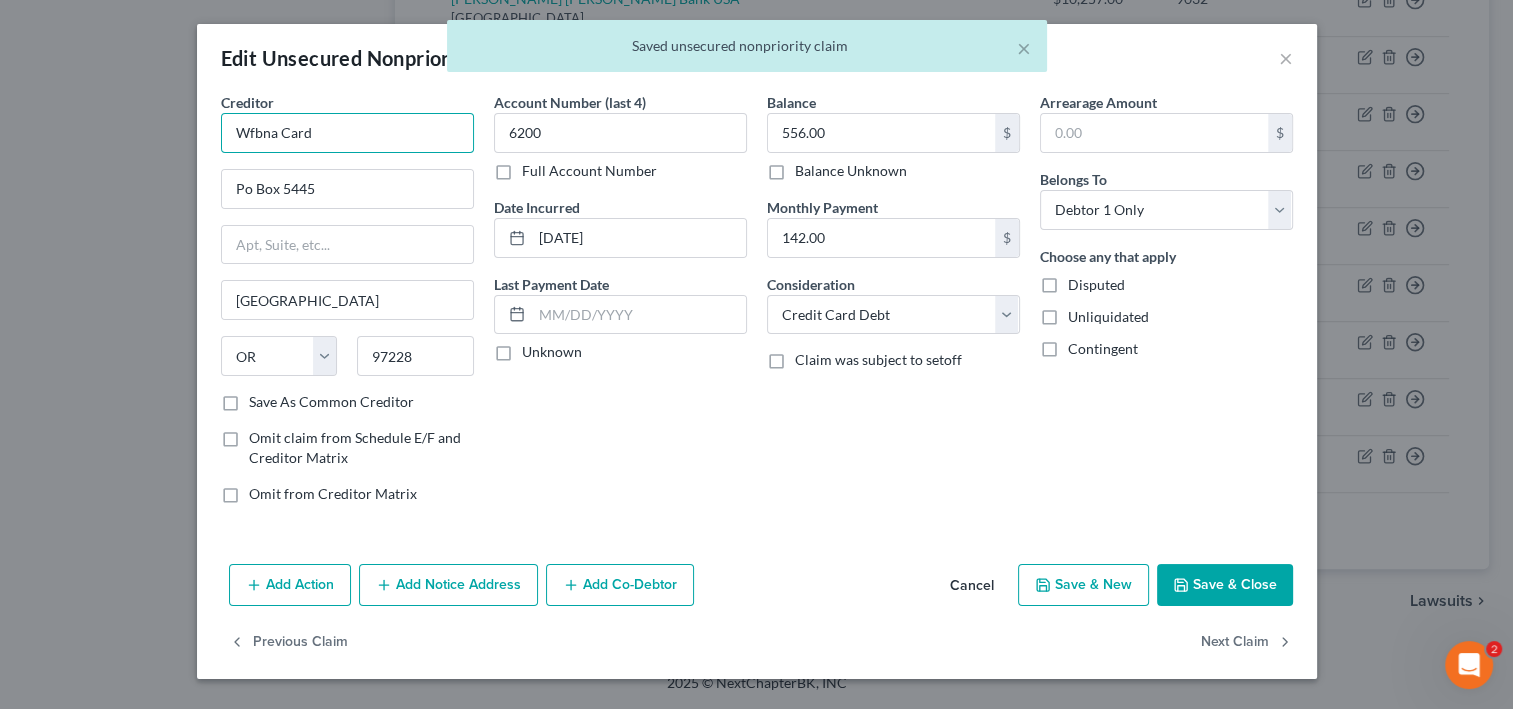 drag, startPoint x: 257, startPoint y: 176, endPoint x: 50, endPoint y: 165, distance: 207.29207 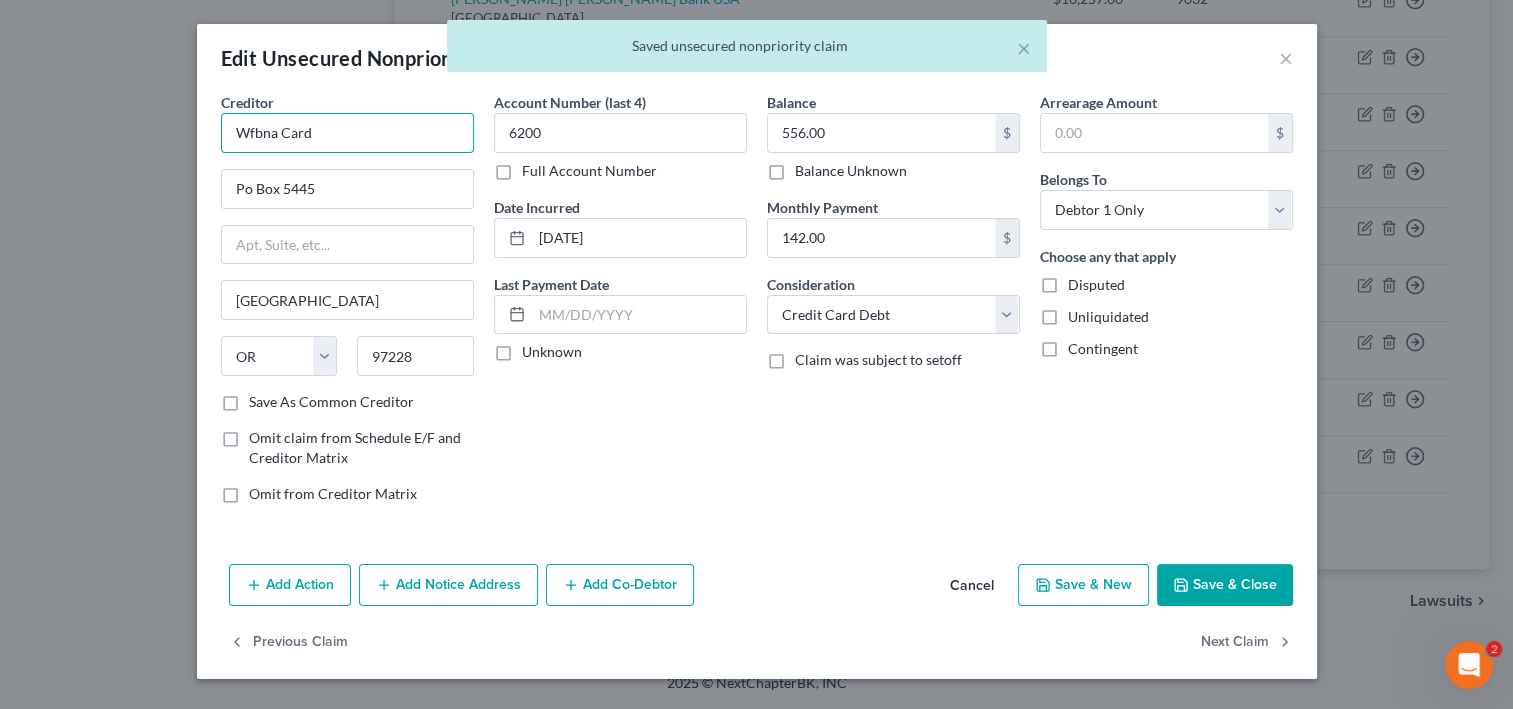 click on "Creditor *    Wfbna Card                      Po Box [GEOGRAPHIC_DATA][US_STATE] AZ [GEOGRAPHIC_DATA] CO [GEOGRAPHIC_DATA] DE DC [GEOGRAPHIC_DATA] [GEOGRAPHIC_DATA] GU HI ID [GEOGRAPHIC_DATA] IN [GEOGRAPHIC_DATA] [GEOGRAPHIC_DATA] [GEOGRAPHIC_DATA] LA ME MD [GEOGRAPHIC_DATA] [GEOGRAPHIC_DATA] [GEOGRAPHIC_DATA] [GEOGRAPHIC_DATA] [GEOGRAPHIC_DATA] MT [GEOGRAPHIC_DATA] [GEOGRAPHIC_DATA] [GEOGRAPHIC_DATA] [GEOGRAPHIC_DATA] [GEOGRAPHIC_DATA] [GEOGRAPHIC_DATA] [GEOGRAPHIC_DATA] [GEOGRAPHIC_DATA] [GEOGRAPHIC_DATA] [GEOGRAPHIC_DATA] [GEOGRAPHIC_DATA] [GEOGRAPHIC_DATA] PR RI SC SD [GEOGRAPHIC_DATA] [GEOGRAPHIC_DATA] [GEOGRAPHIC_DATA] VI [GEOGRAPHIC_DATA] [GEOGRAPHIC_DATA] [GEOGRAPHIC_DATA] WV [GEOGRAPHIC_DATA] WY 97228 Save As Common Creditor Omit claim from Schedule E/F and Creditor Matrix Omit from Creditor Matrix
Account Number (last 4)
6200
Full Account Number
Date Incurred         [DATE] Last Payment Date         Unknown Balance
556.00 $
Balance Unknown
Balance Undetermined
556.00 $
Balance Unknown
Monthly Payment 142.00 $ Consideration Select Cable / Satellite Services Collection Agency Credit Card Debt Debt Counseling / Attorneys Deficiency Balance Domestic Support Obligations Home / Car Repairs Income Taxes Judgment Liens Medical Services Monies Loaned / Advanced Mortgage Obligation From Divorce Or Separation Obligation To Pensions" at bounding box center [757, 324] 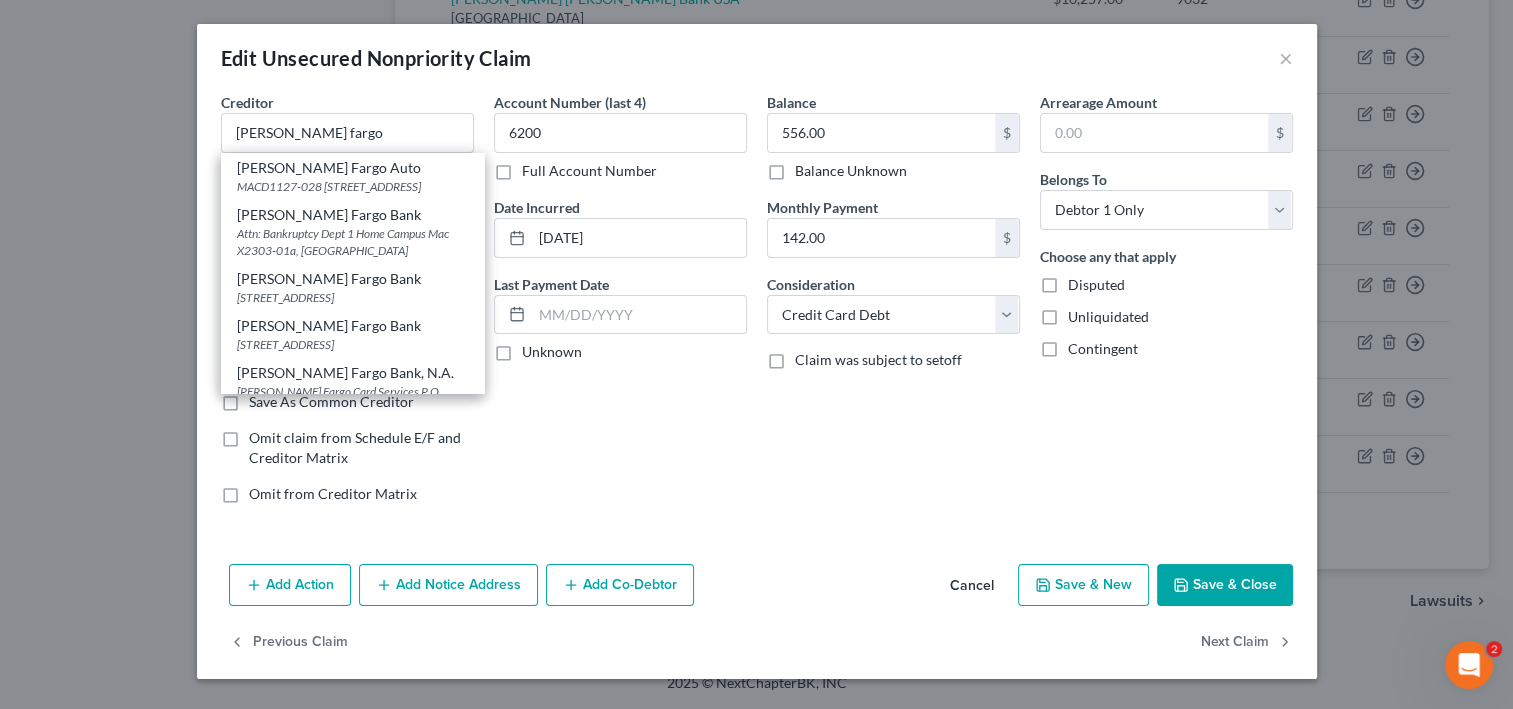 click on "Attn: Bankruptcy Dept 1 Home Campus Mac X2303-01a, [GEOGRAPHIC_DATA]" at bounding box center (352, 242) 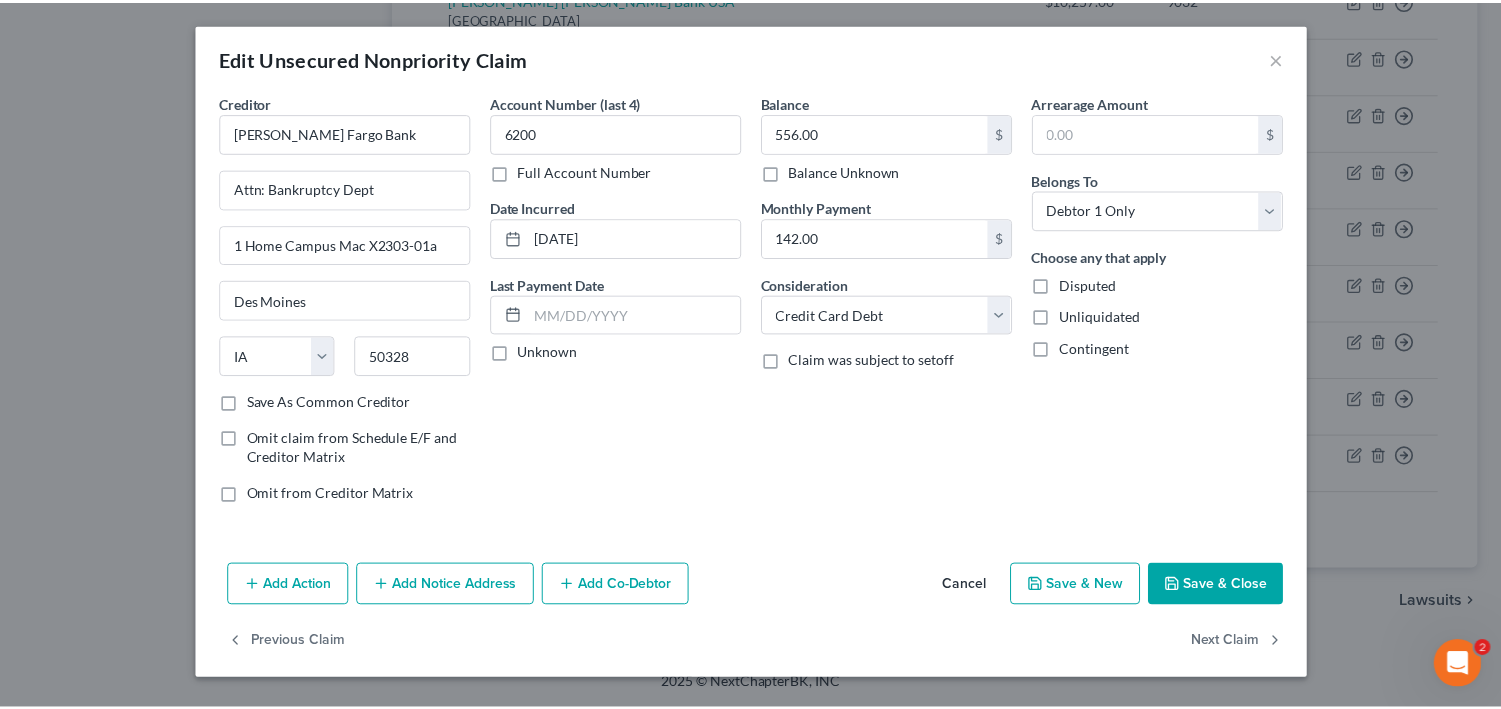 scroll, scrollTop: 160, scrollLeft: 0, axis: vertical 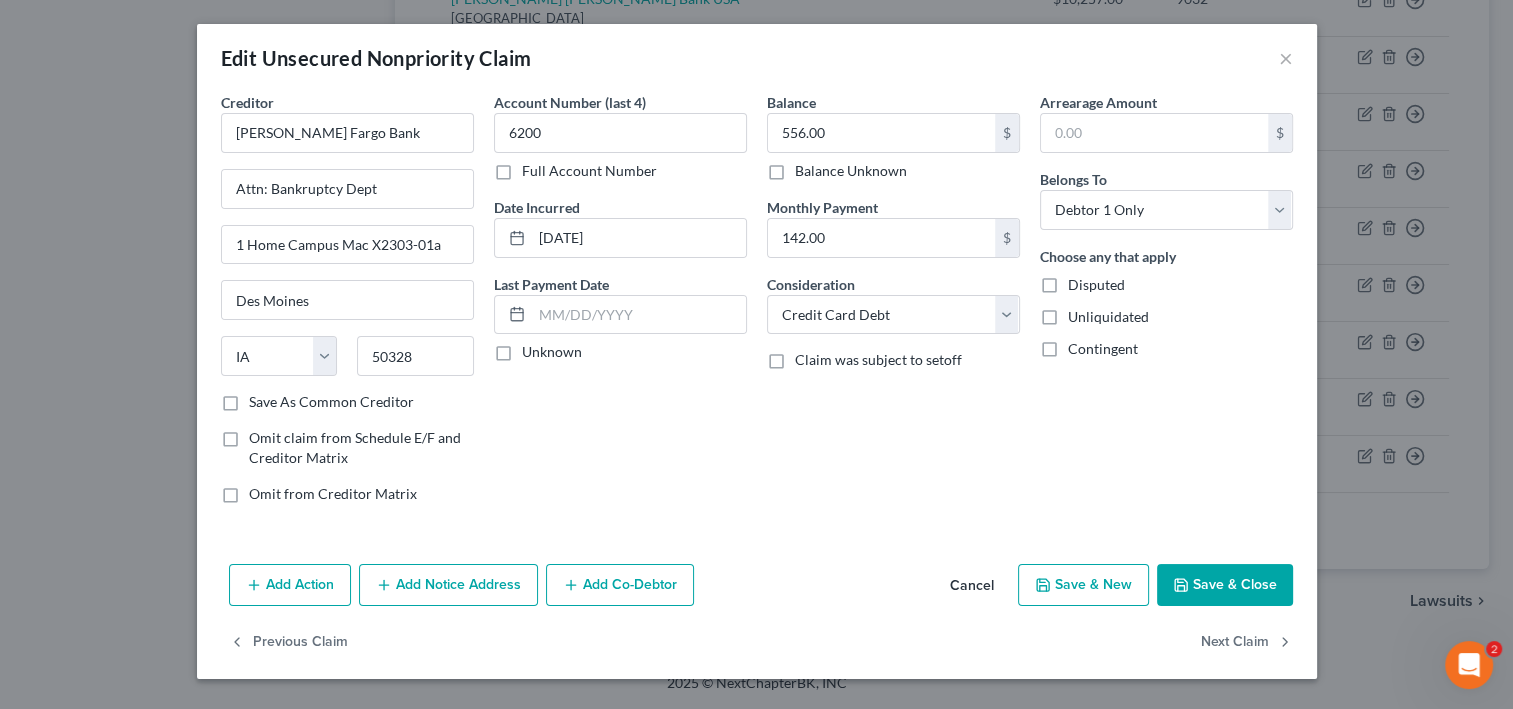 click on "Save & Close" at bounding box center (1225, 585) 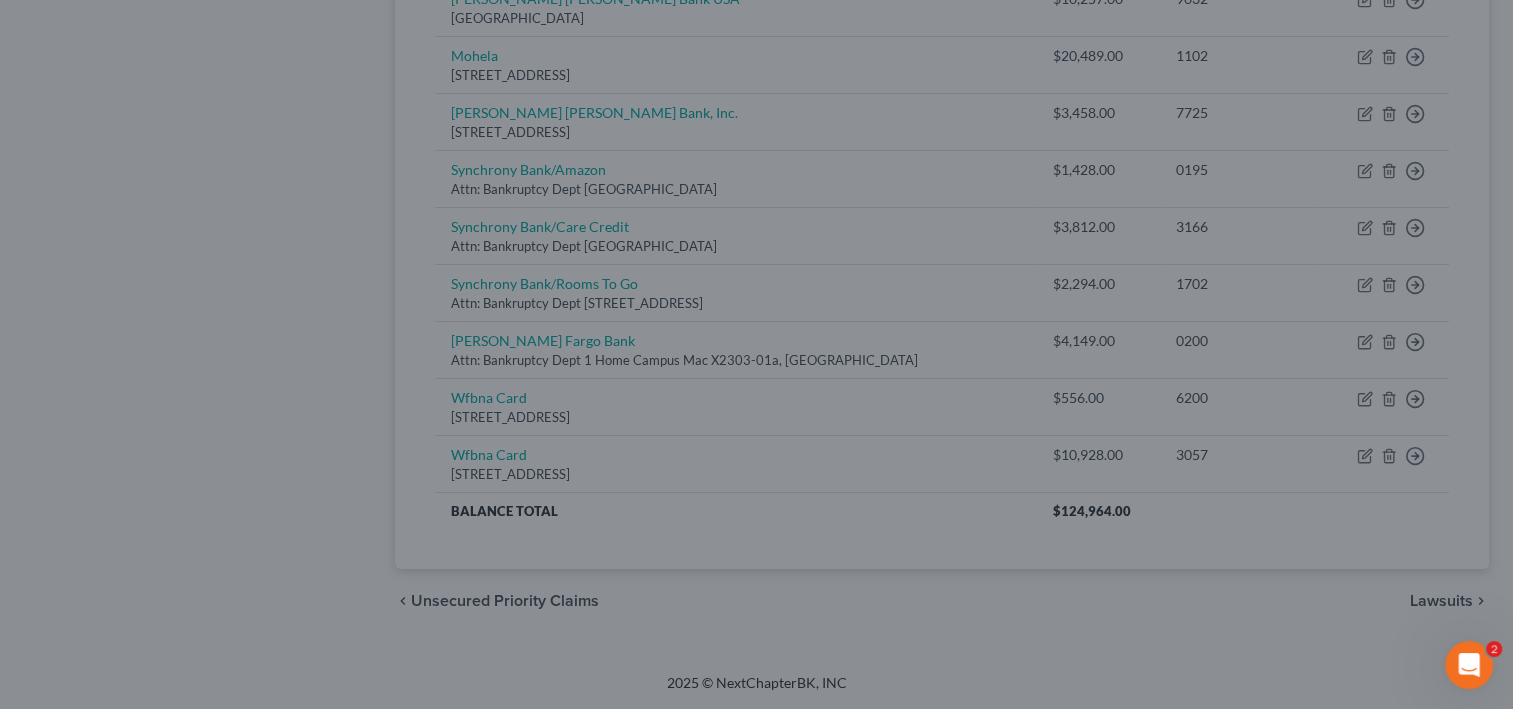 type on "0" 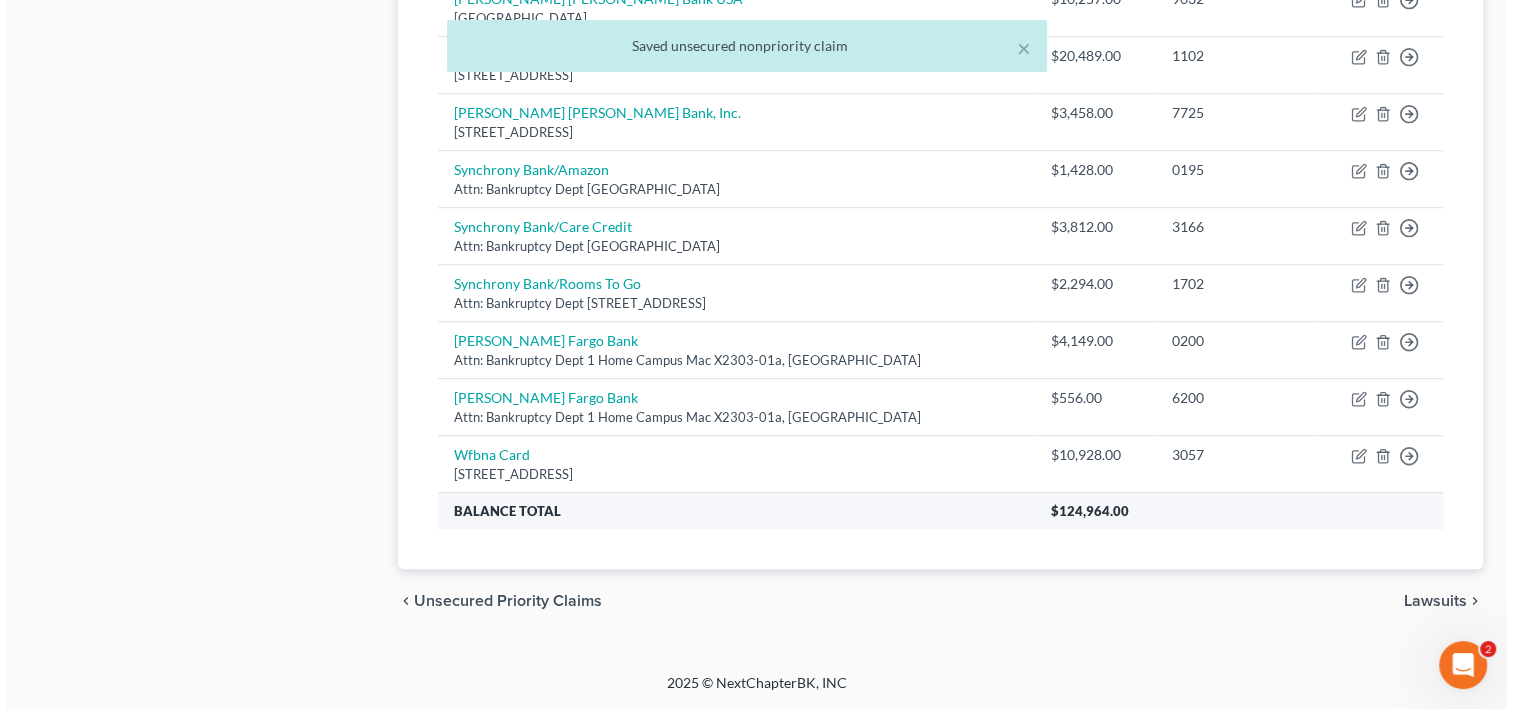 scroll, scrollTop: 1680, scrollLeft: 0, axis: vertical 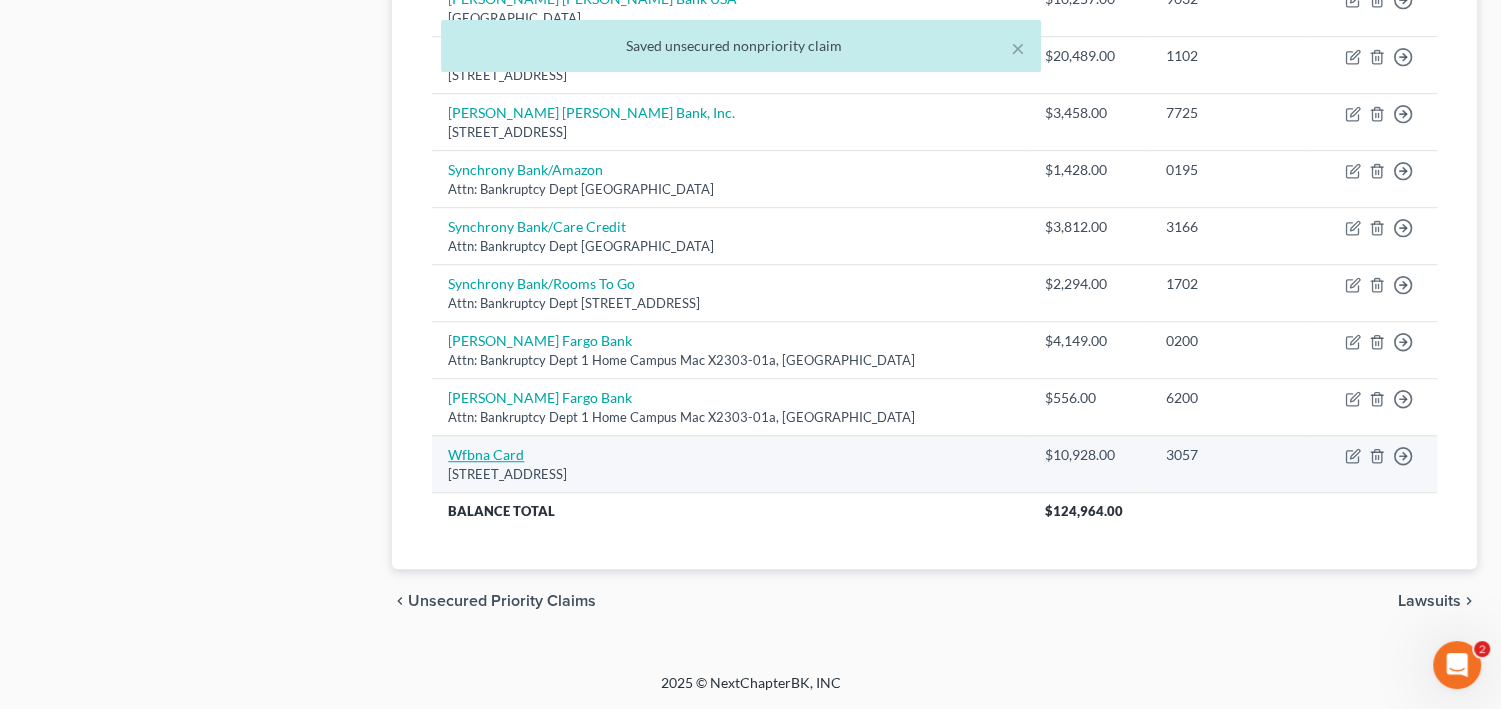click on "Wfbna Card" at bounding box center (486, 454) 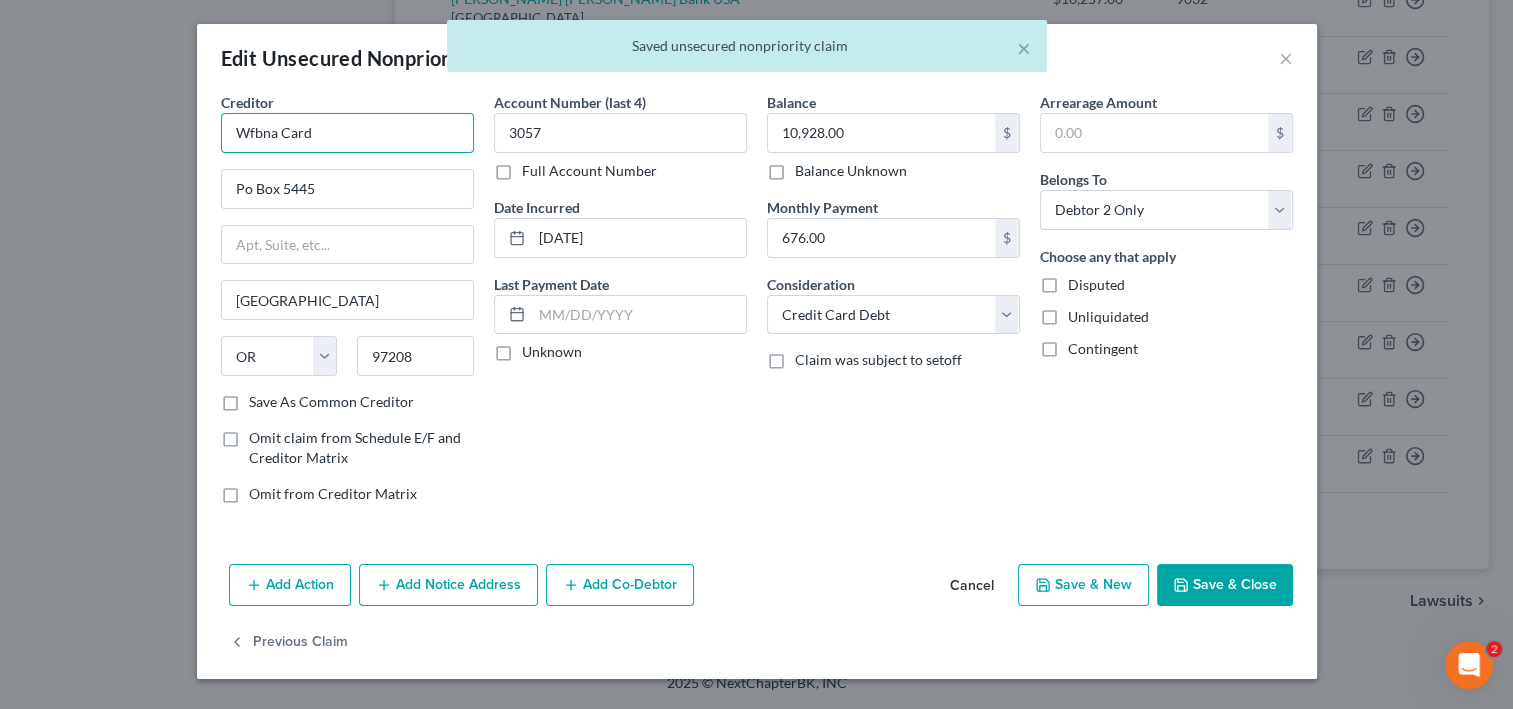 drag, startPoint x: 244, startPoint y: 164, endPoint x: 32, endPoint y: 164, distance: 212 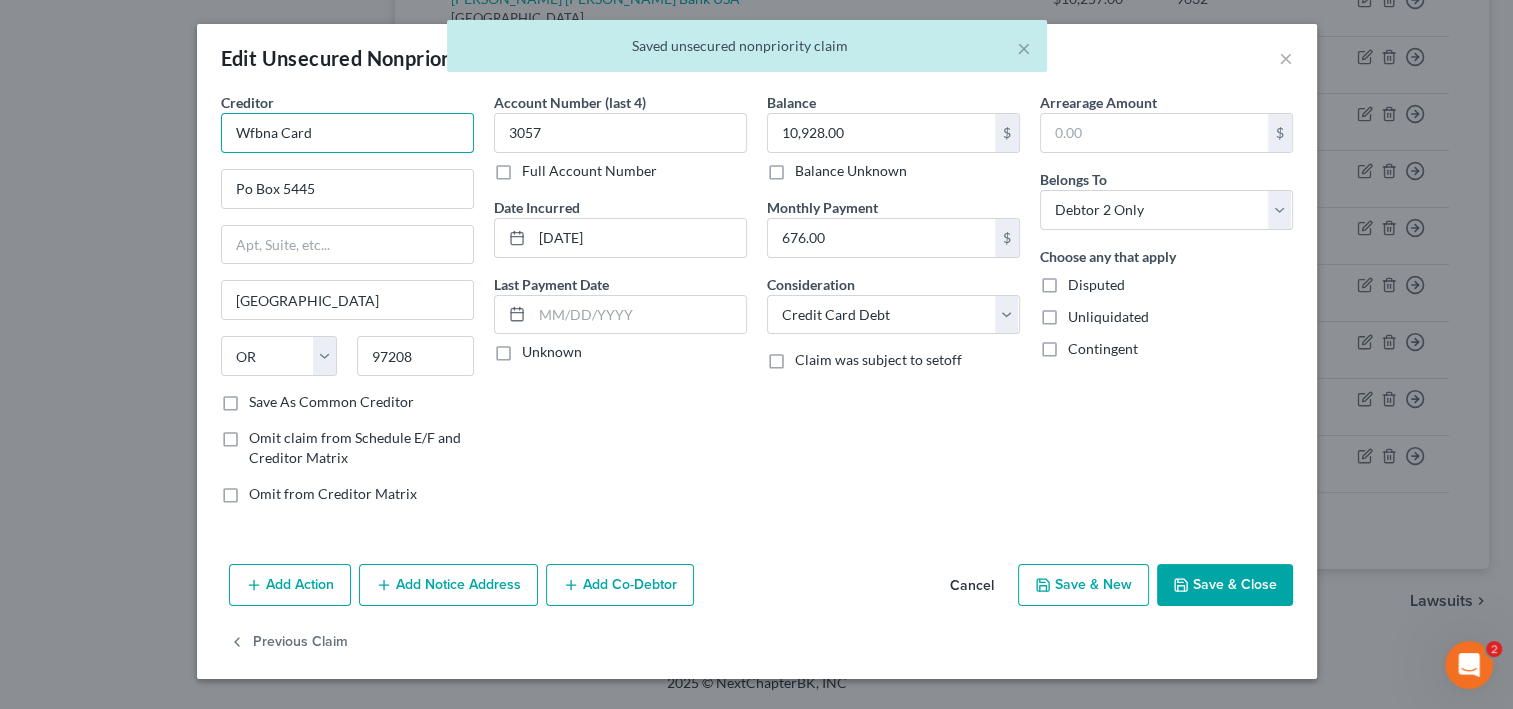 click on "Edit Unsecured Nonpriority Claim  × Creditor *    Wfbna Card                      Po Box [GEOGRAPHIC_DATA] [US_STATE][GEOGRAPHIC_DATA] AZ CA CO [GEOGRAPHIC_DATA] DE DC [GEOGRAPHIC_DATA] [GEOGRAPHIC_DATA] GU HI ID [GEOGRAPHIC_DATA] IN [GEOGRAPHIC_DATA] [GEOGRAPHIC_DATA] [GEOGRAPHIC_DATA] [GEOGRAPHIC_DATA] MD [GEOGRAPHIC_DATA] [GEOGRAPHIC_DATA] [GEOGRAPHIC_DATA] [GEOGRAPHIC_DATA] [GEOGRAPHIC_DATA] MT [GEOGRAPHIC_DATA] [GEOGRAPHIC_DATA] [GEOGRAPHIC_DATA] [GEOGRAPHIC_DATA] [GEOGRAPHIC_DATA] [GEOGRAPHIC_DATA] [GEOGRAPHIC_DATA] [GEOGRAPHIC_DATA] [GEOGRAPHIC_DATA] [GEOGRAPHIC_DATA] OR [GEOGRAPHIC_DATA] PR RI SC SD [GEOGRAPHIC_DATA] [GEOGRAPHIC_DATA] [GEOGRAPHIC_DATA] VI [GEOGRAPHIC_DATA] [GEOGRAPHIC_DATA] [GEOGRAPHIC_DATA] WV [GEOGRAPHIC_DATA] WY 97208 Save As Common Creditor Omit claim from Schedule E/F and Creditor Matrix Omit from Creditor Matrix
Account Number (last 4)
3057
Full Account Number
Date Incurred         [DATE] Last Payment Date         Unknown Balance
10,928.00 $
Balance Unknown
Balance Undetermined
10,928.00 $
Balance Unknown
Monthly Payment 676.00 $ Consideration Select Cable / Satellite Services Collection Agency Credit Card Debt Debt Counseling / Attorneys Deficiency Balance Domestic Support Obligations Home / Car Repairs Income Taxes Judgment Liens Medical Services Monies Loaned / Advanced Mortgage Other $" at bounding box center [756, 354] 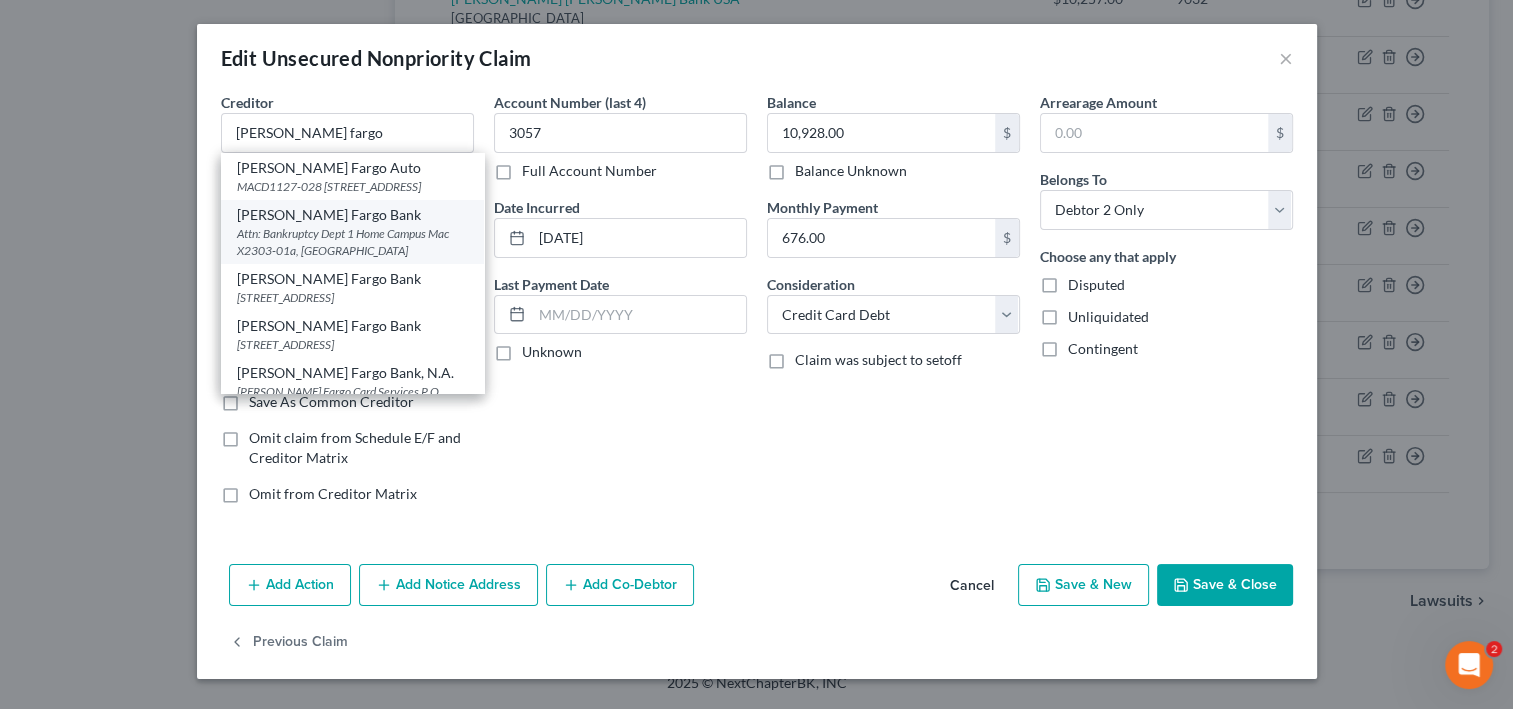 click on "[PERSON_NAME] Fargo Bank" at bounding box center (352, 215) 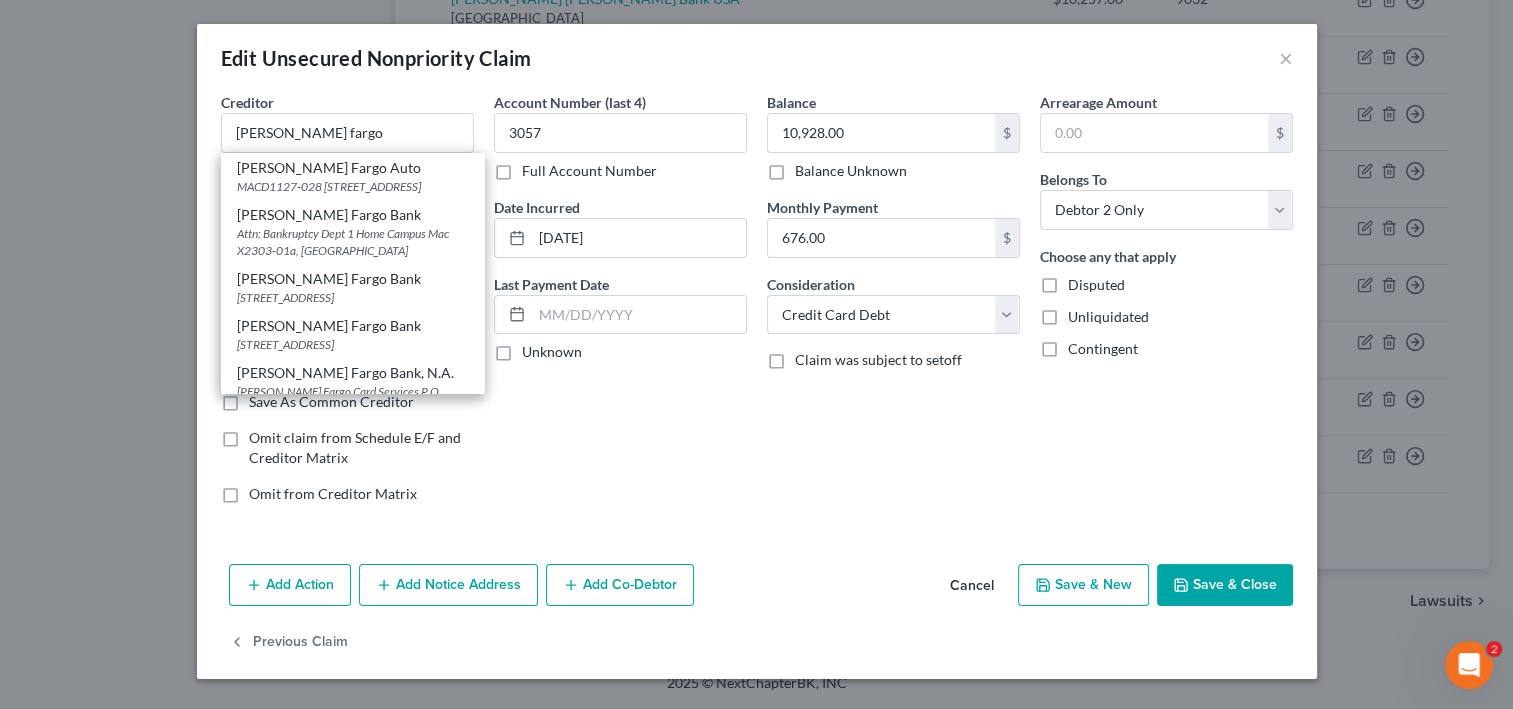 type on "[PERSON_NAME] Fargo Bank" 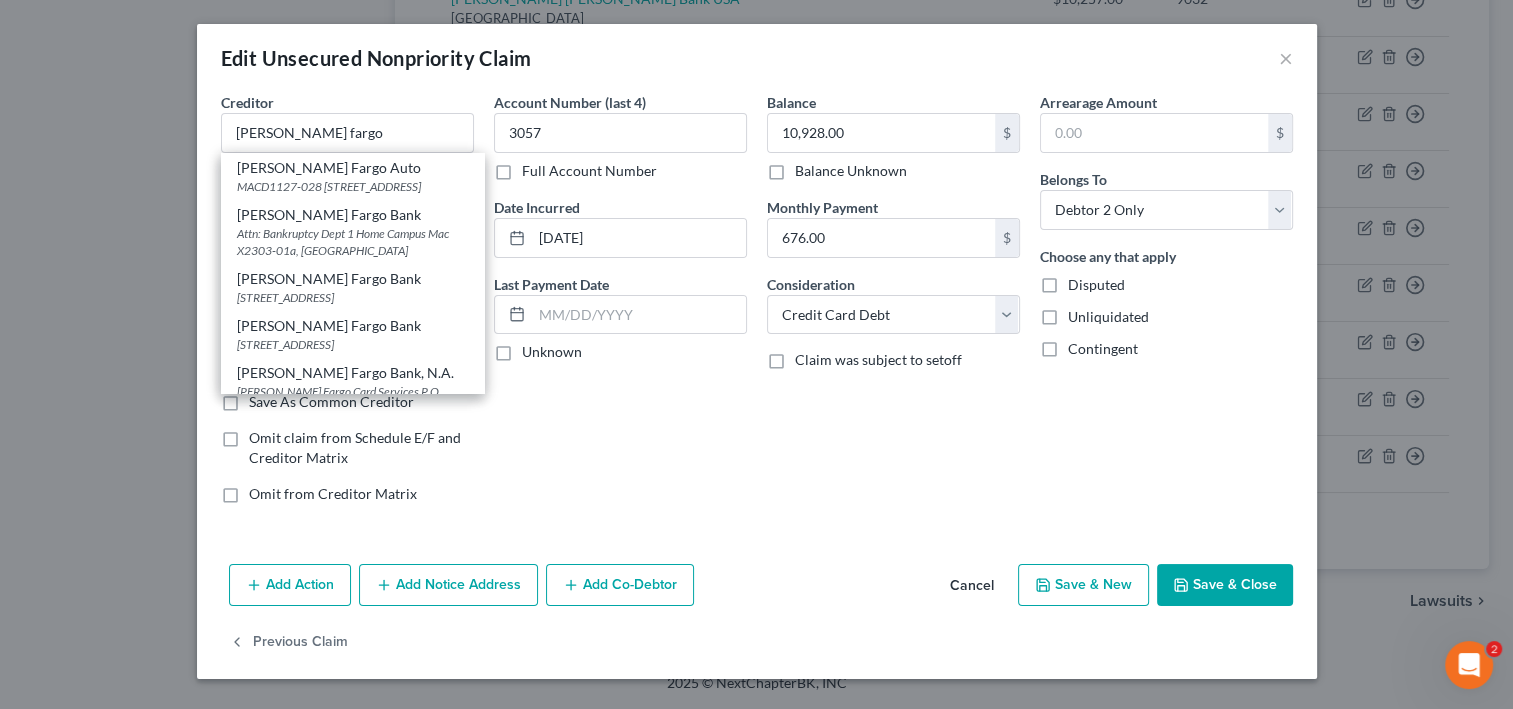 type on "Attn: Bankruptcy Dept" 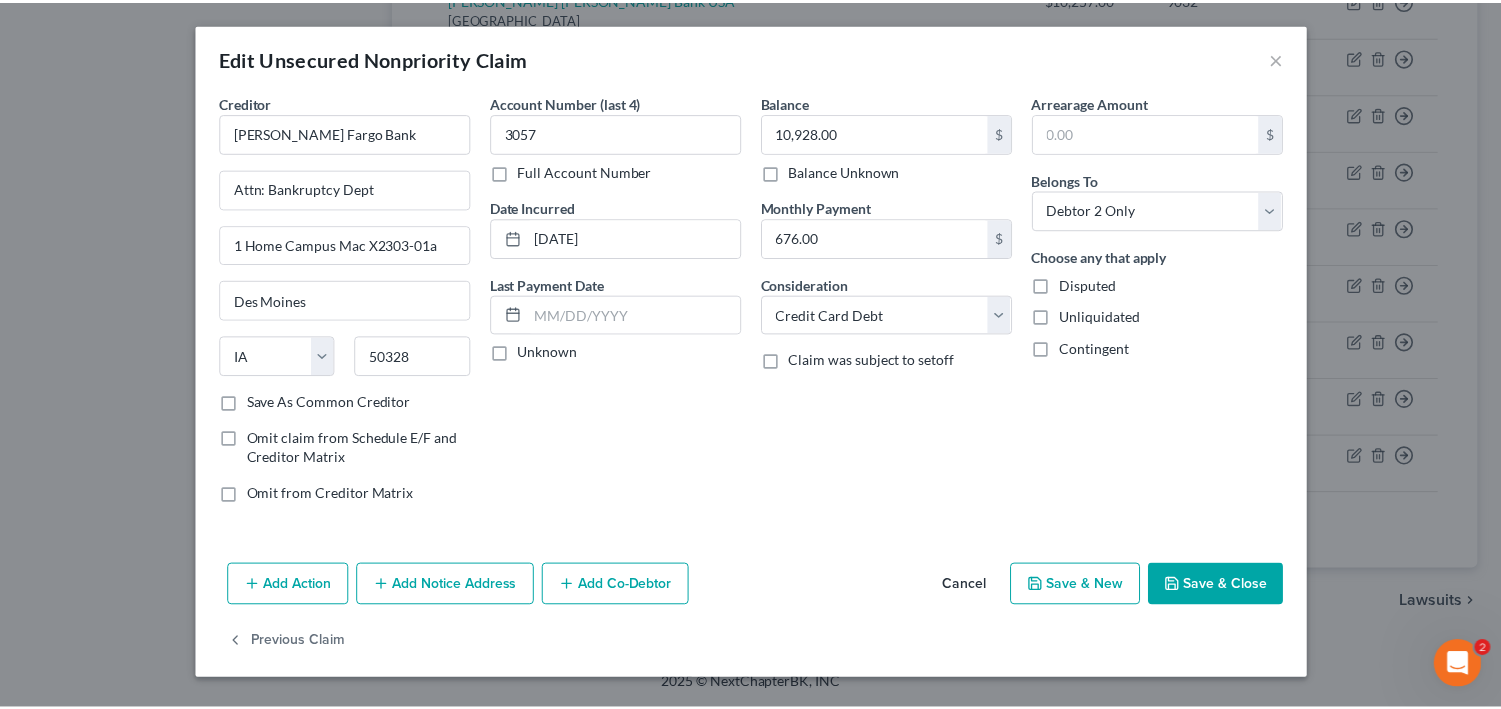 scroll, scrollTop: 160, scrollLeft: 0, axis: vertical 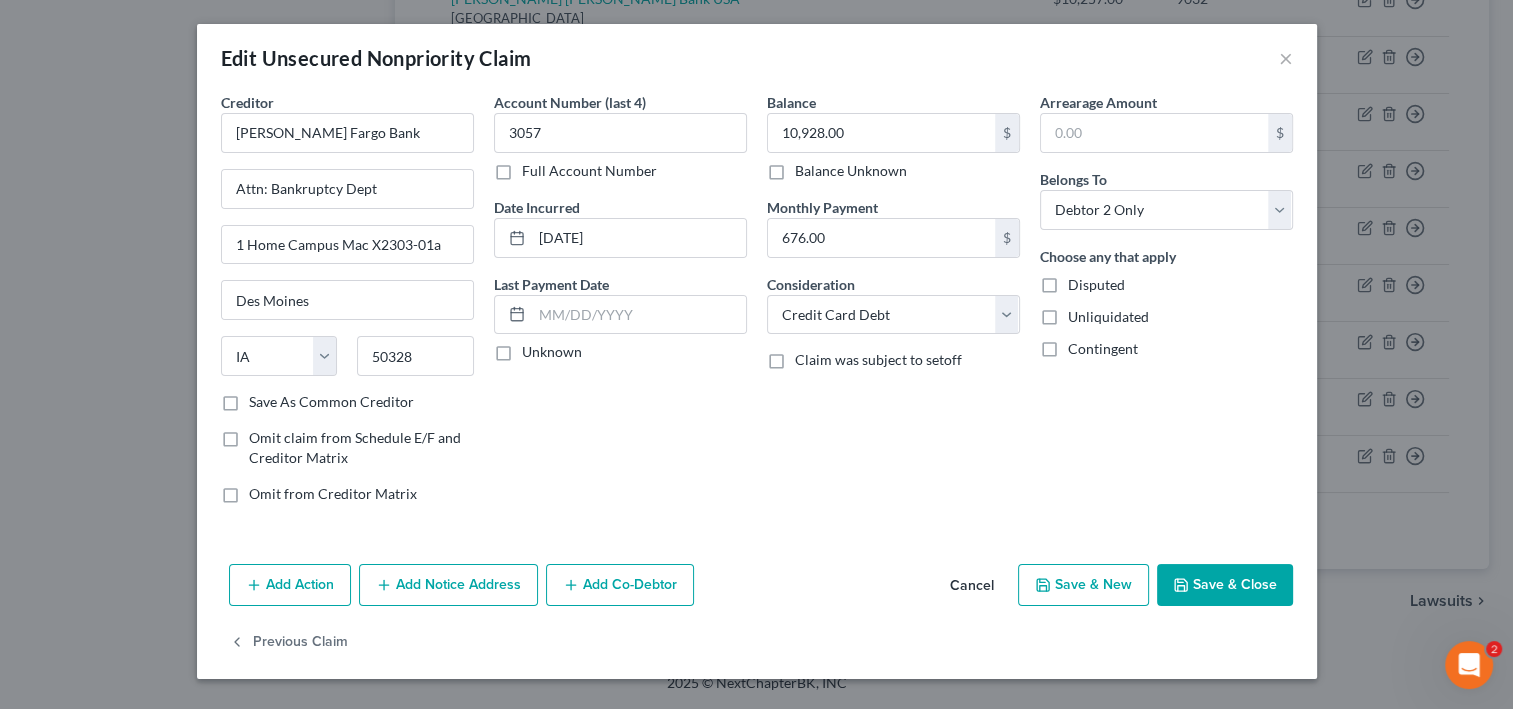 click on "Save & Close" at bounding box center [1225, 585] 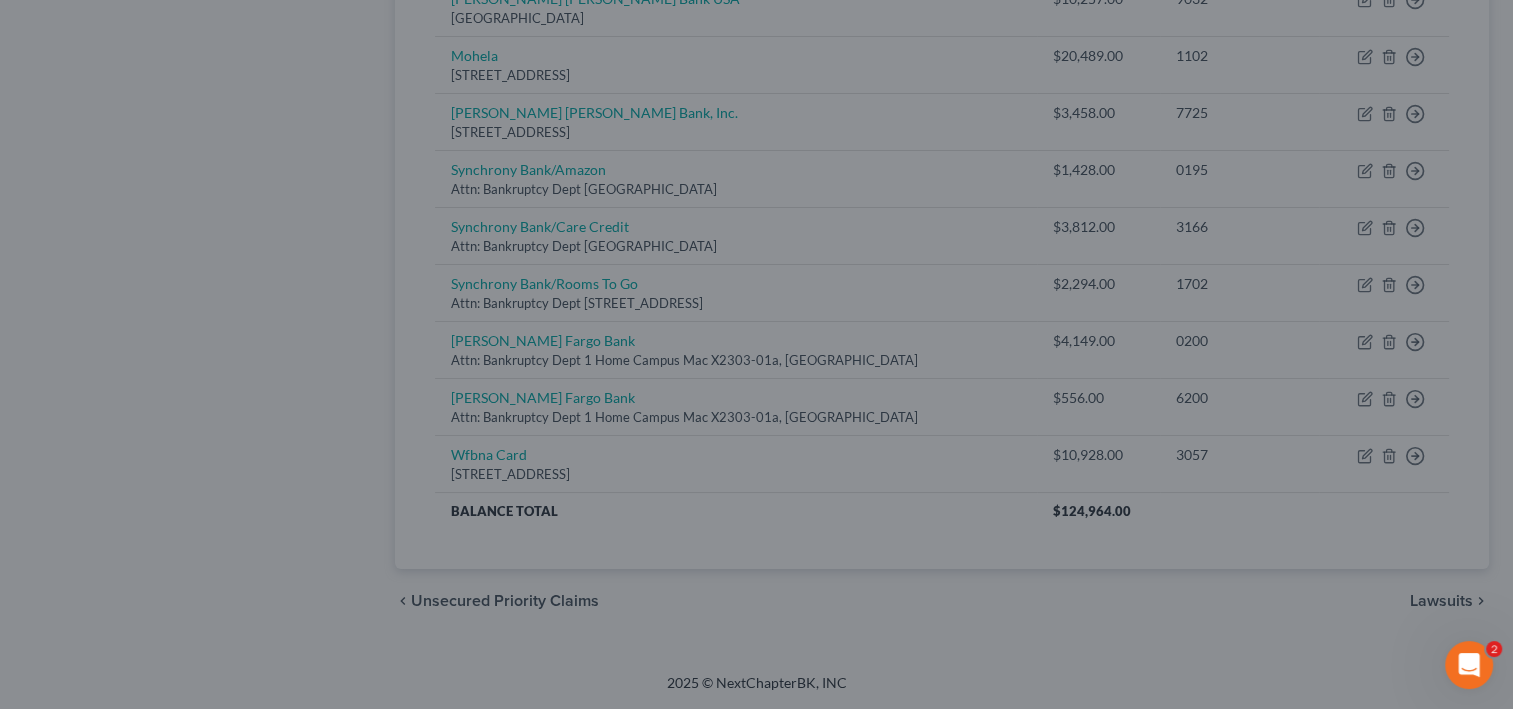 type on "0" 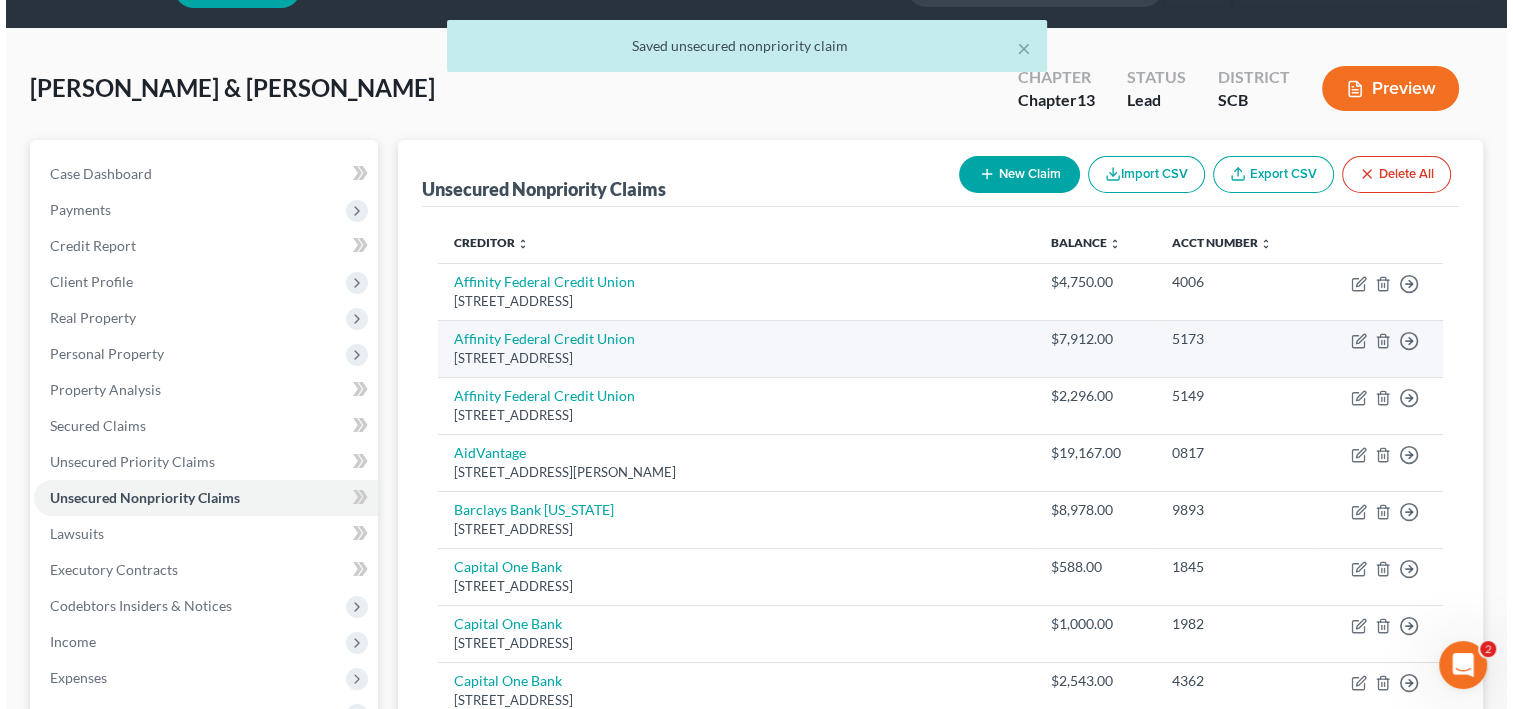 scroll, scrollTop: 0, scrollLeft: 0, axis: both 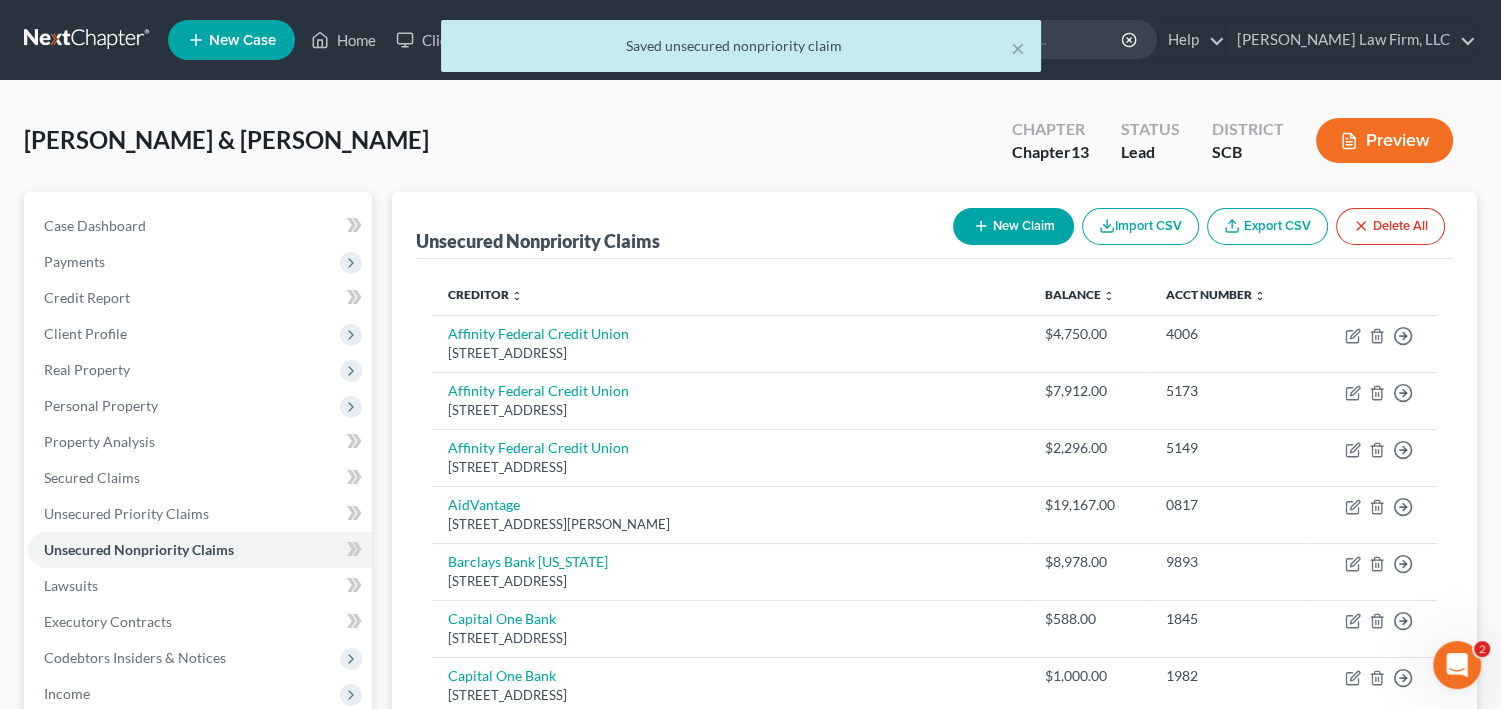 click on "New Claim" at bounding box center [1013, 226] 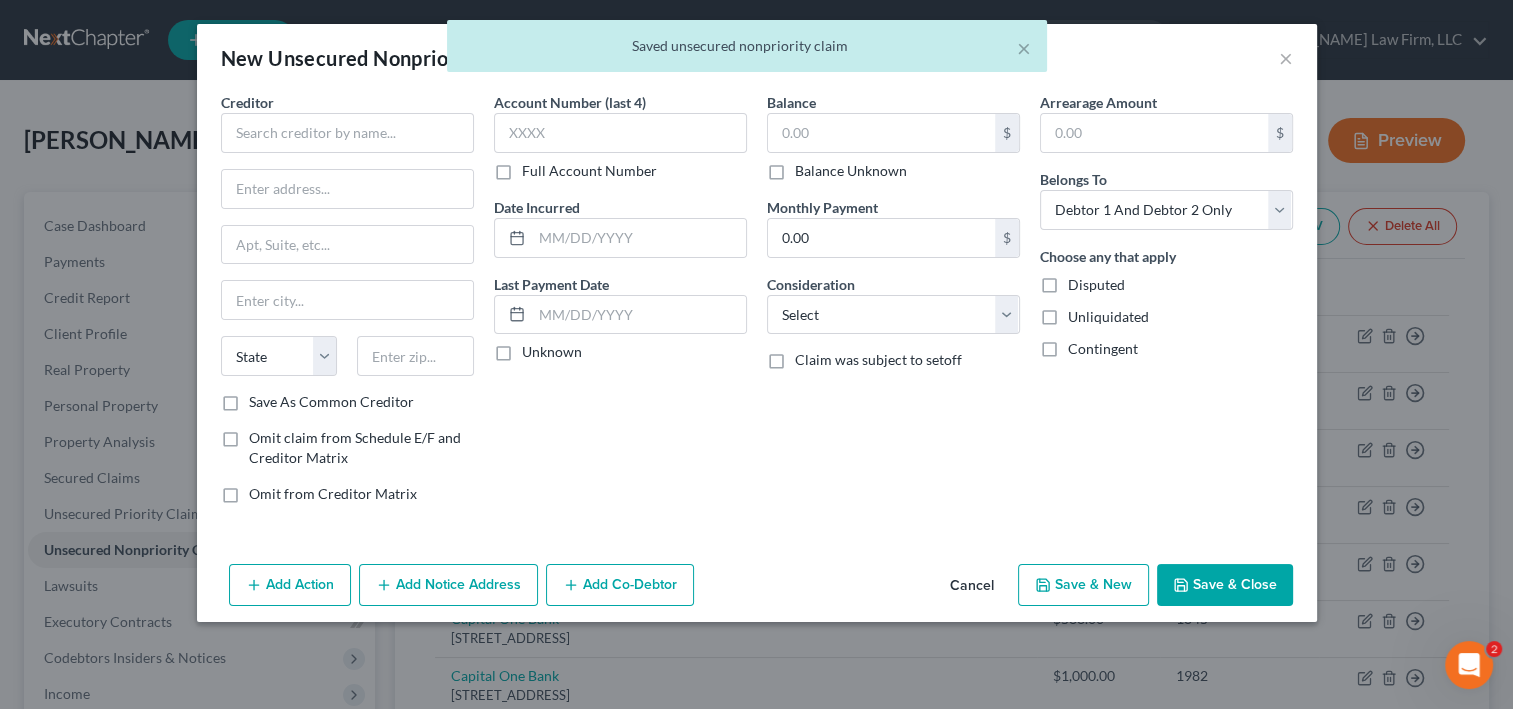 click on "Creditor *" at bounding box center [347, 122] 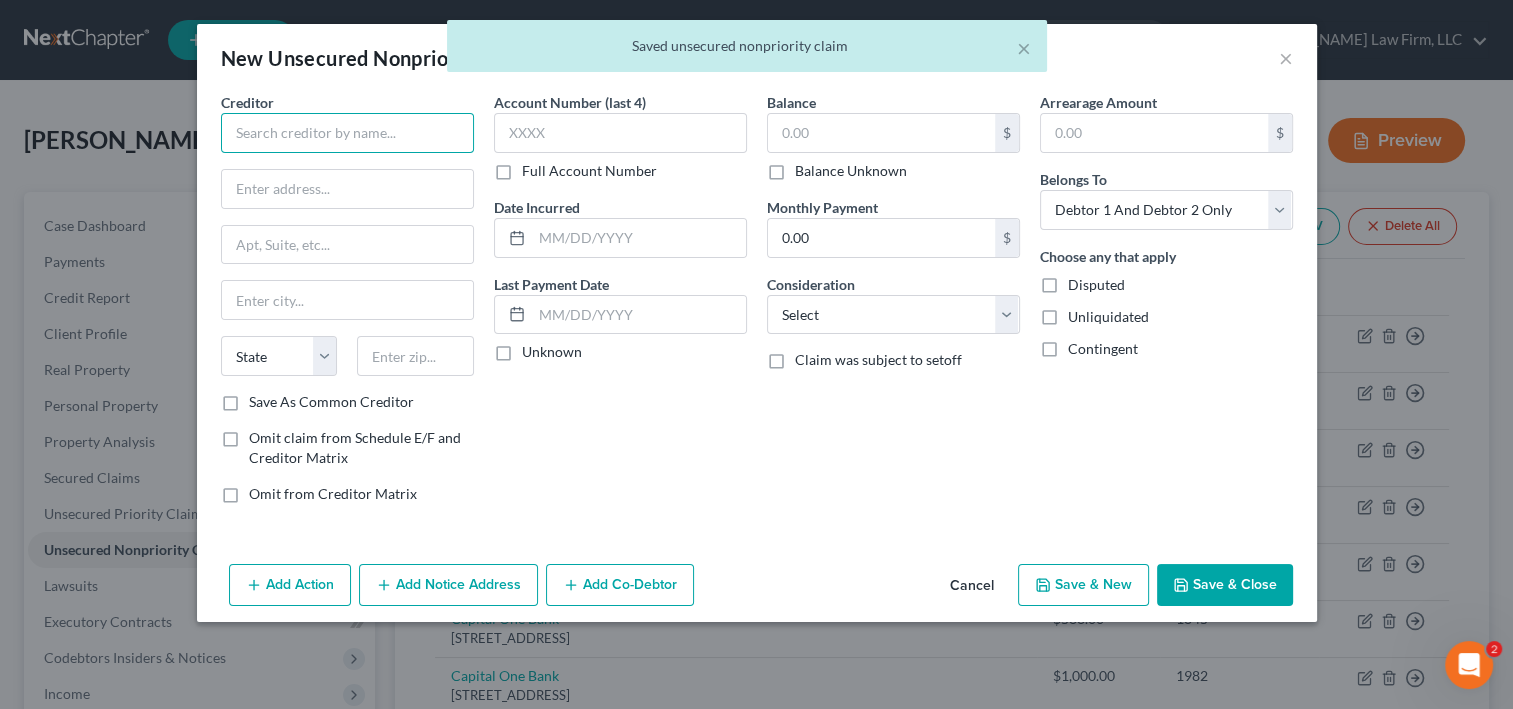 click at bounding box center [347, 133] 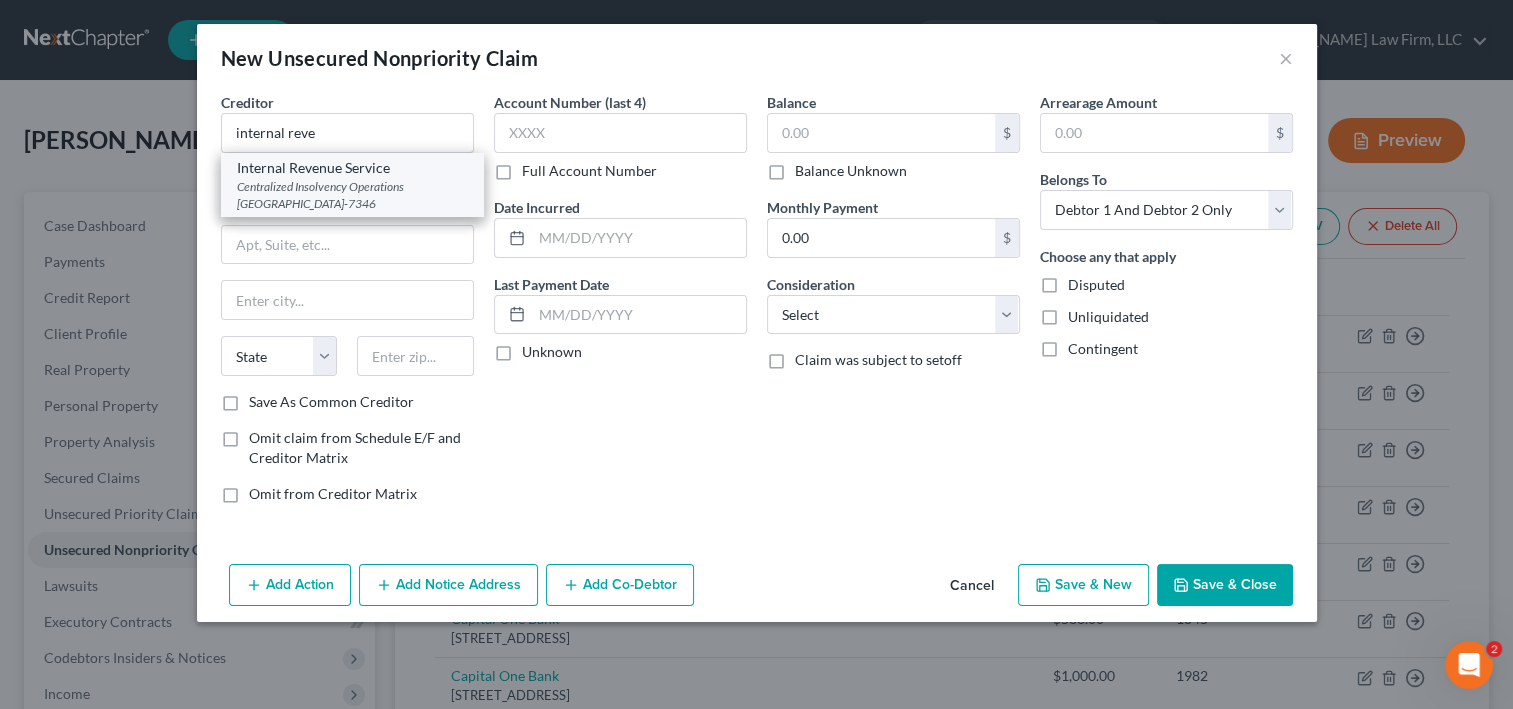 click on "Internal Revenue Service" at bounding box center (352, 168) 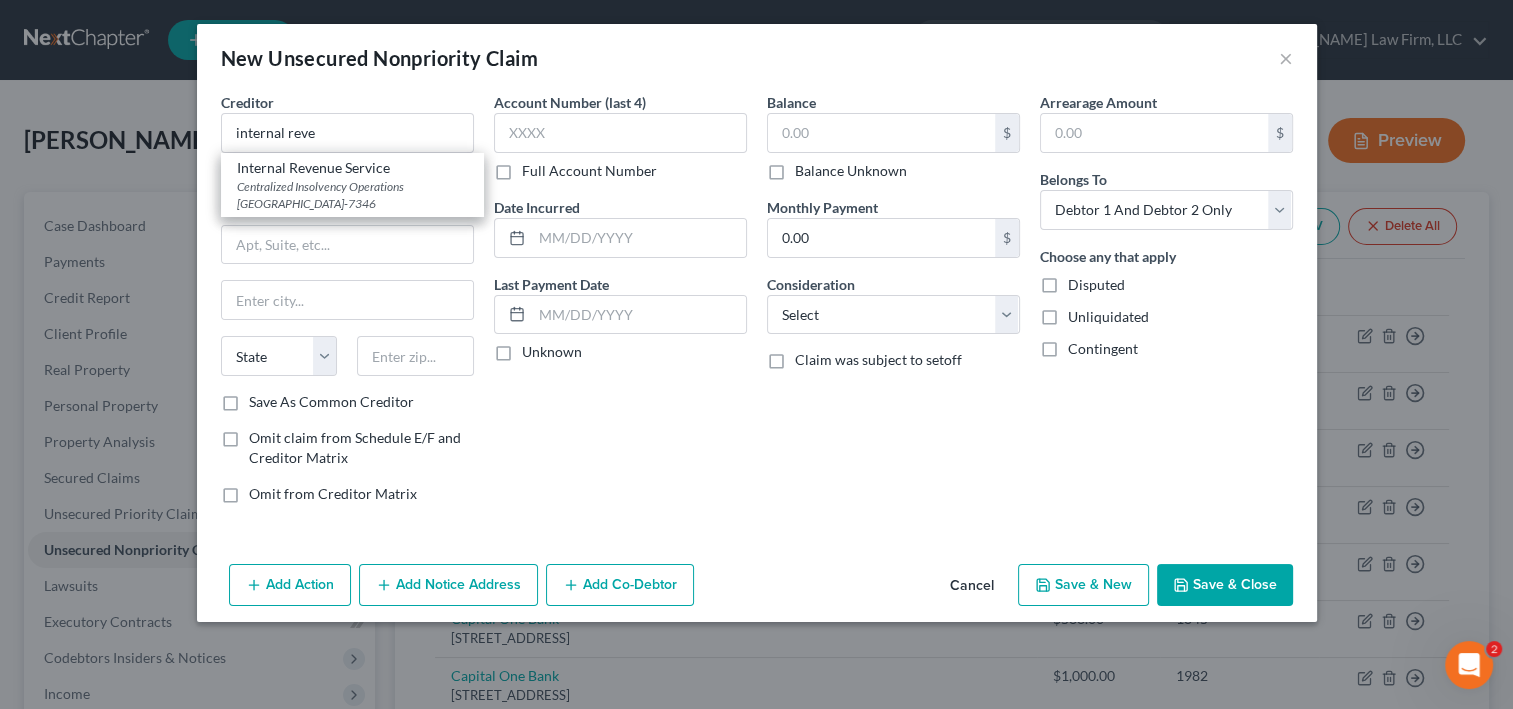type on "Internal Revenue Service" 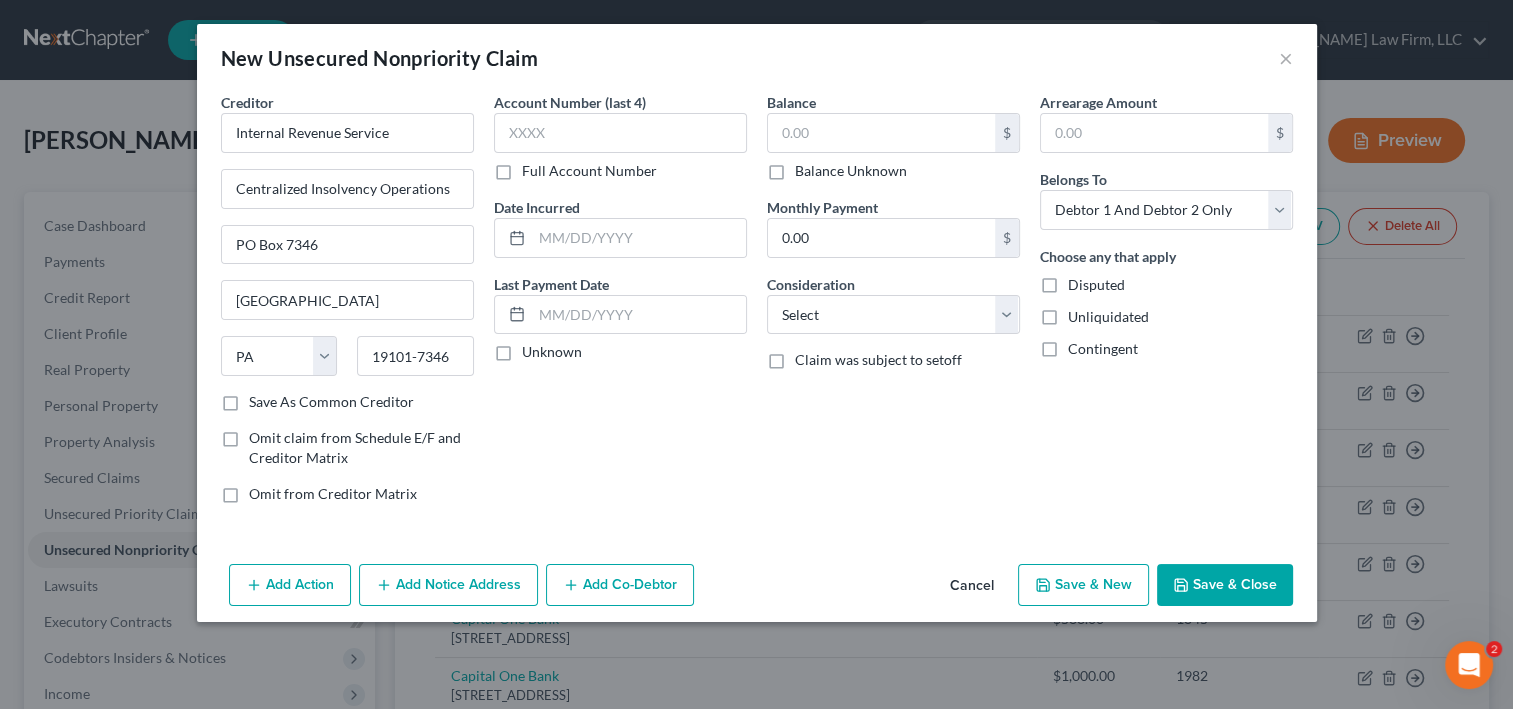 click on "Balance
$
Balance Unknown
Balance Undetermined
$
Balance Unknown
Monthly Payment 0.00 $ Consideration Select Cable / Satellite Services Collection Agency Credit Card Debt Debt Counseling / Attorneys Deficiency Balance Domestic Support Obligations Home / Car Repairs Income Taxes Judgment Liens Medical Services Monies Loaned / Advanced Mortgage Obligation From Divorce Or Separation Obligation To Pensions Other Overdrawn Bank Account Promised To Help Pay Creditors Student Loans Suppliers And Vendors Telephone / Internet Services Utility Services Claim was subject to setoff" at bounding box center [893, 306] 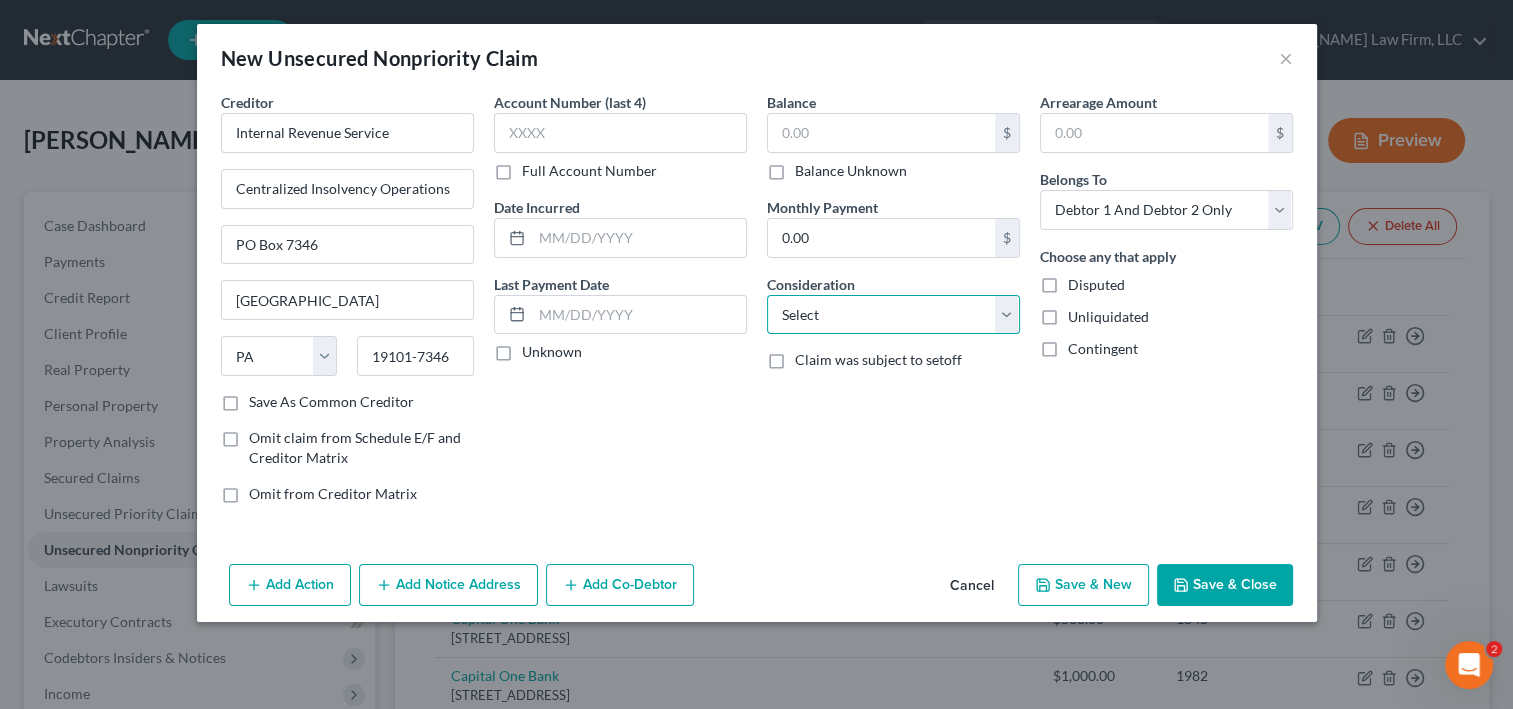 click on "Select Cable / Satellite Services Collection Agency Credit Card Debt Debt Counseling / Attorneys Deficiency Balance Domestic Support Obligations Home / Car Repairs Income Taxes Judgment Liens Medical Services Monies Loaned / Advanced Mortgage Obligation From Divorce Or Separation Obligation To Pensions Other Overdrawn Bank Account Promised To Help Pay Creditors Student Loans Suppliers And Vendors Telephone / Internet Services Utility Services" at bounding box center [893, 315] 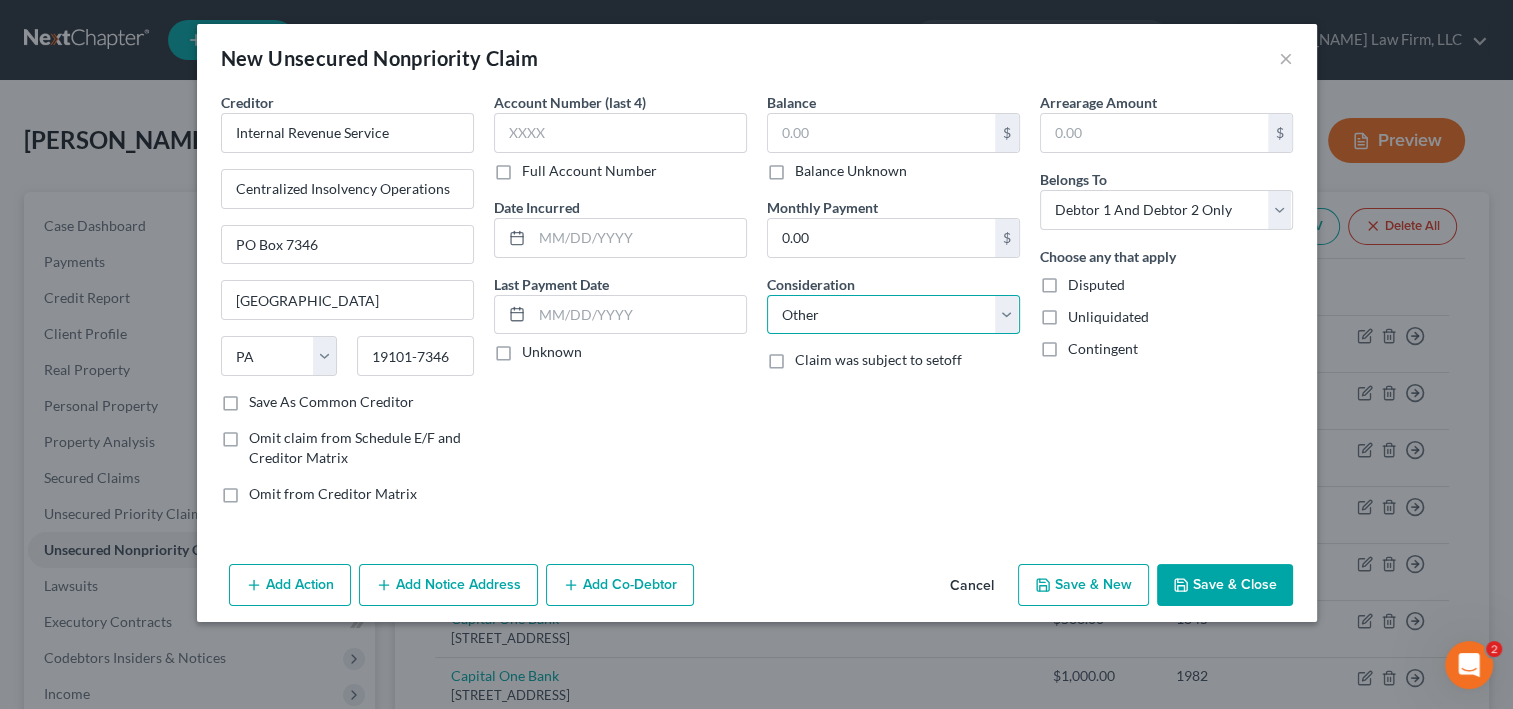 click on "Select Cable / Satellite Services Collection Agency Credit Card Debt Debt Counseling / Attorneys Deficiency Balance Domestic Support Obligations Home / Car Repairs Income Taxes Judgment Liens Medical Services Monies Loaned / Advanced Mortgage Obligation From Divorce Or Separation Obligation To Pensions Other Overdrawn Bank Account Promised To Help Pay Creditors Student Loans Suppliers And Vendors Telephone / Internet Services Utility Services" at bounding box center (893, 315) 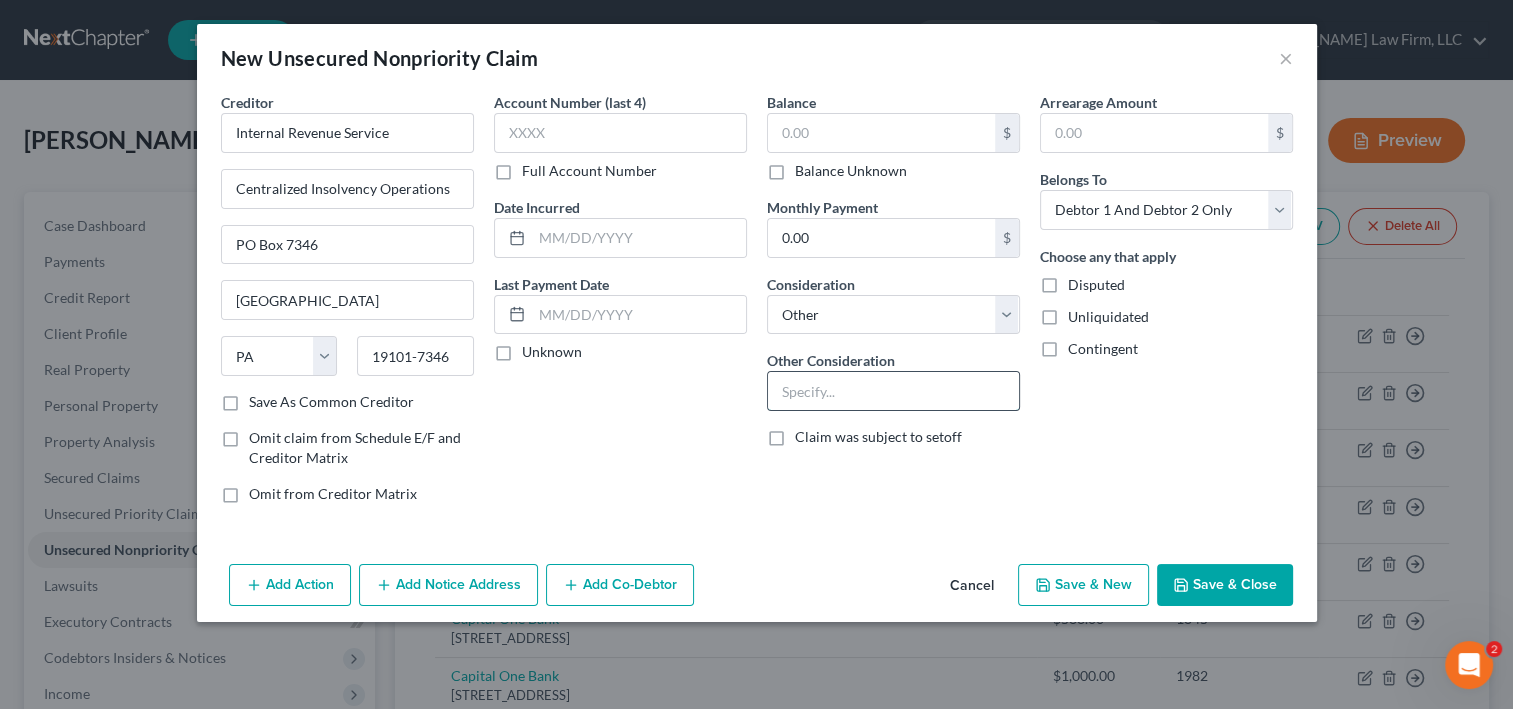 click at bounding box center (893, 391) 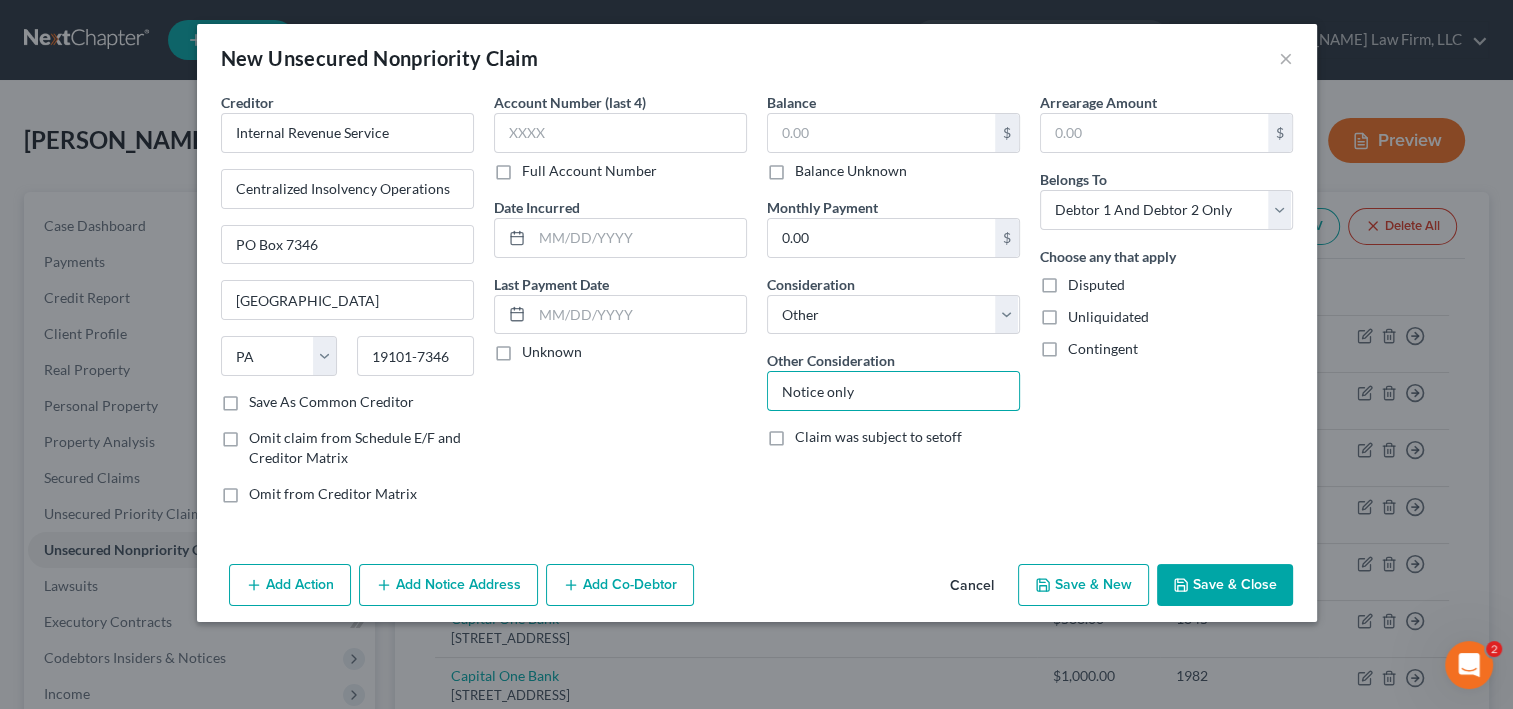 scroll, scrollTop: 92, scrollLeft: 0, axis: vertical 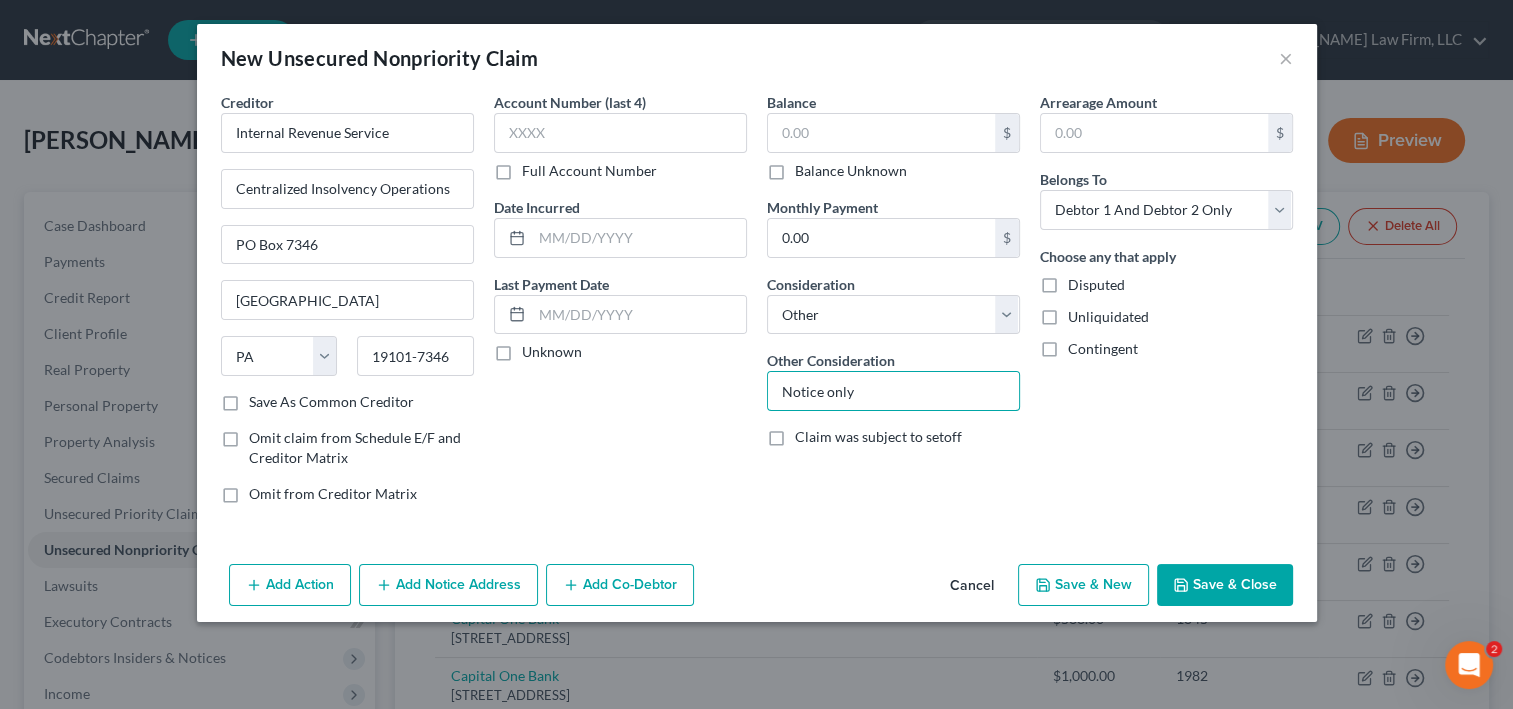 type on "Notice only" 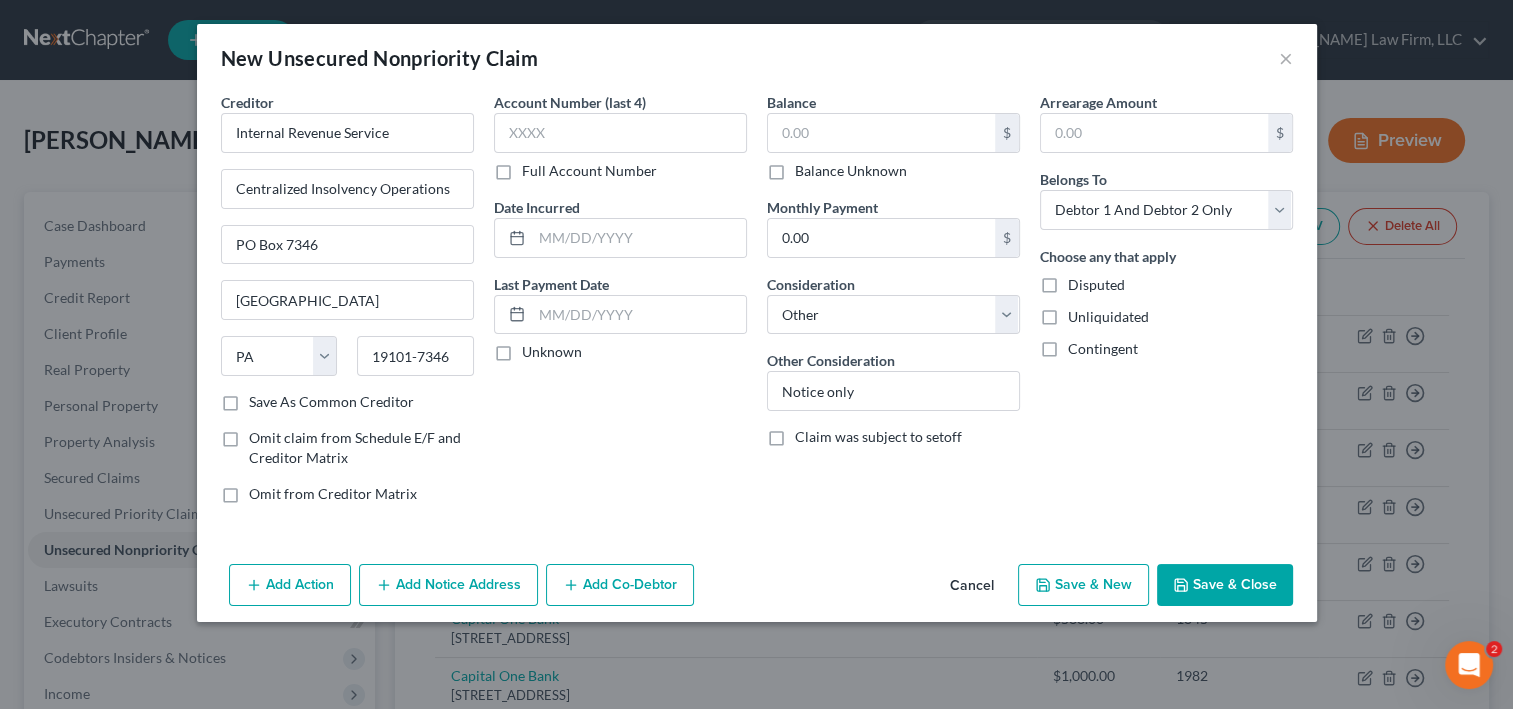 click on "Save & Close" at bounding box center [1225, 585] 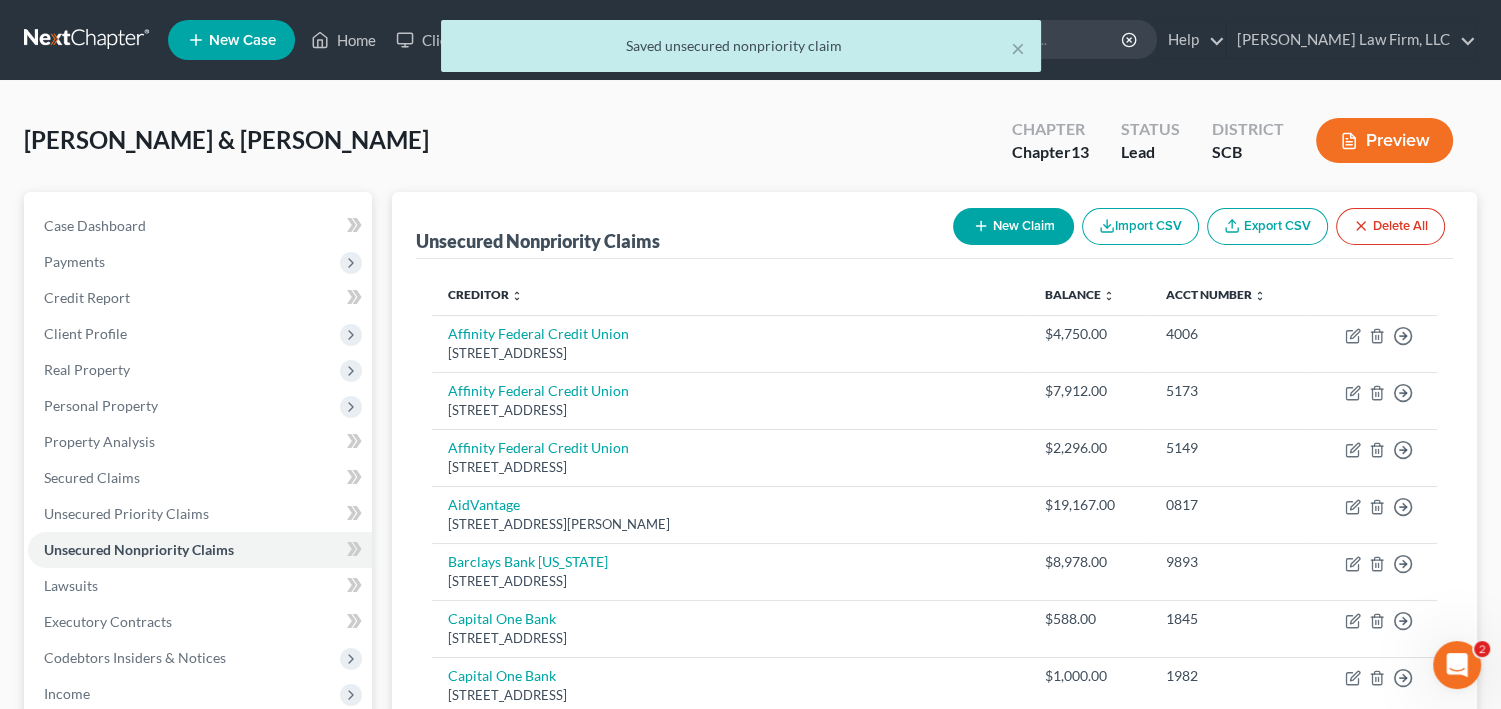 click on "New Claim" at bounding box center (1013, 226) 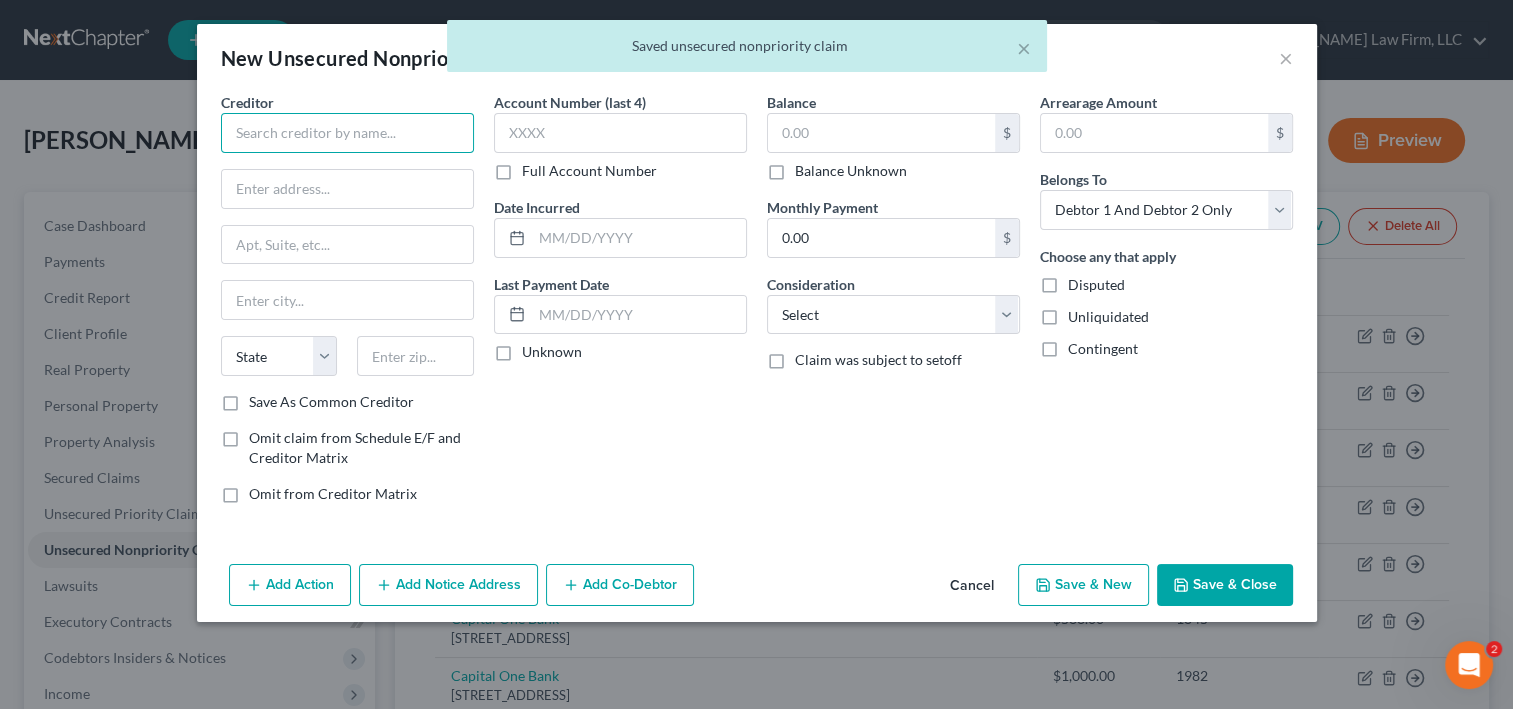 click at bounding box center [347, 133] 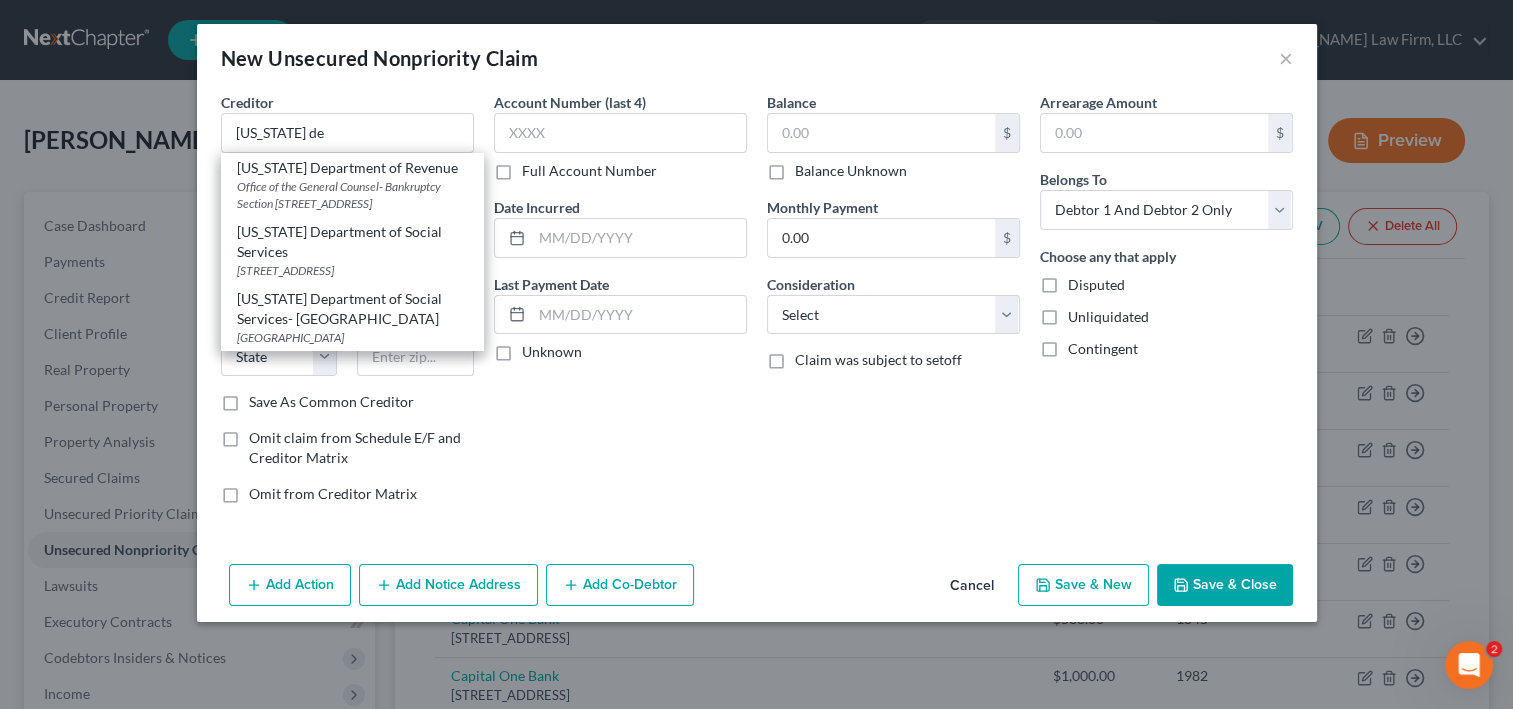 click on "[US_STATE] Department of Revenue" at bounding box center (352, 168) 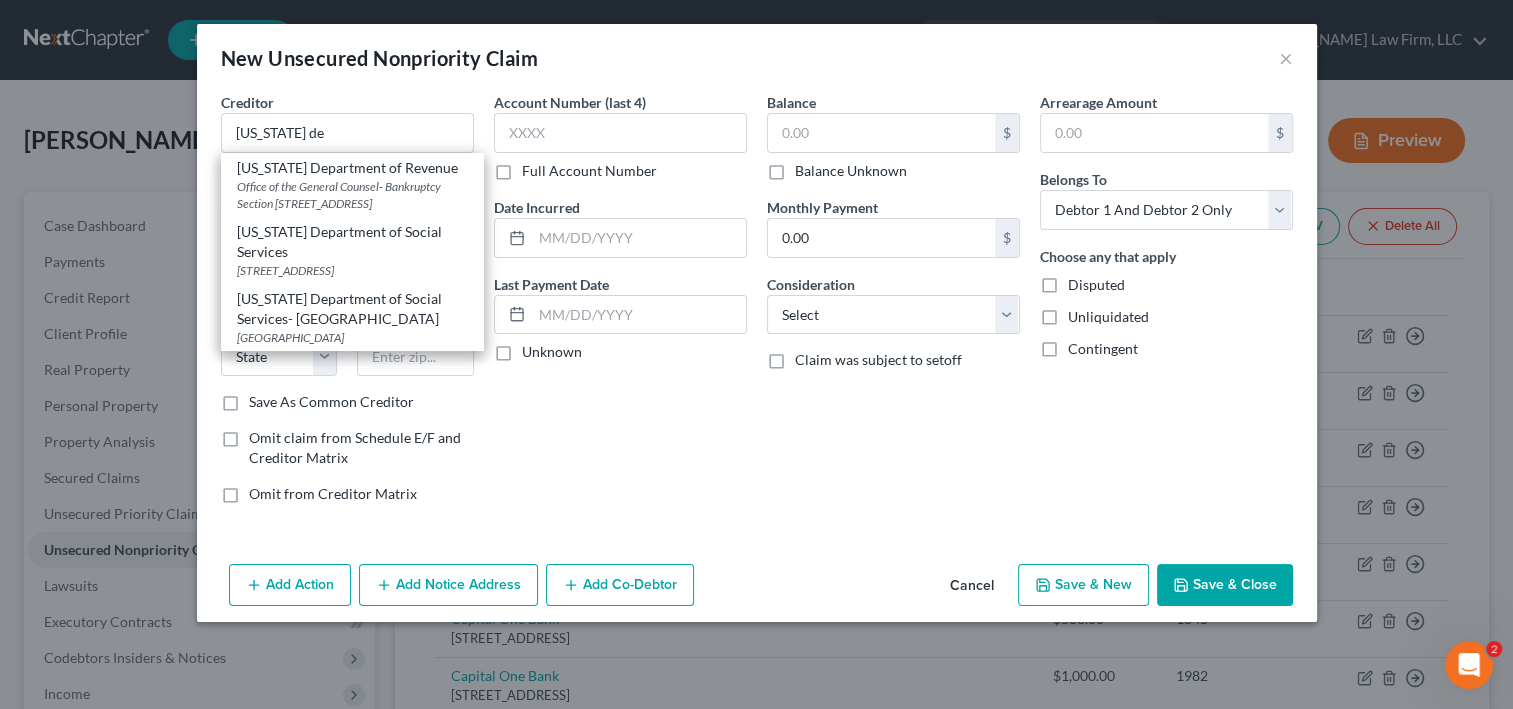 type on "[US_STATE] Department of Revenue" 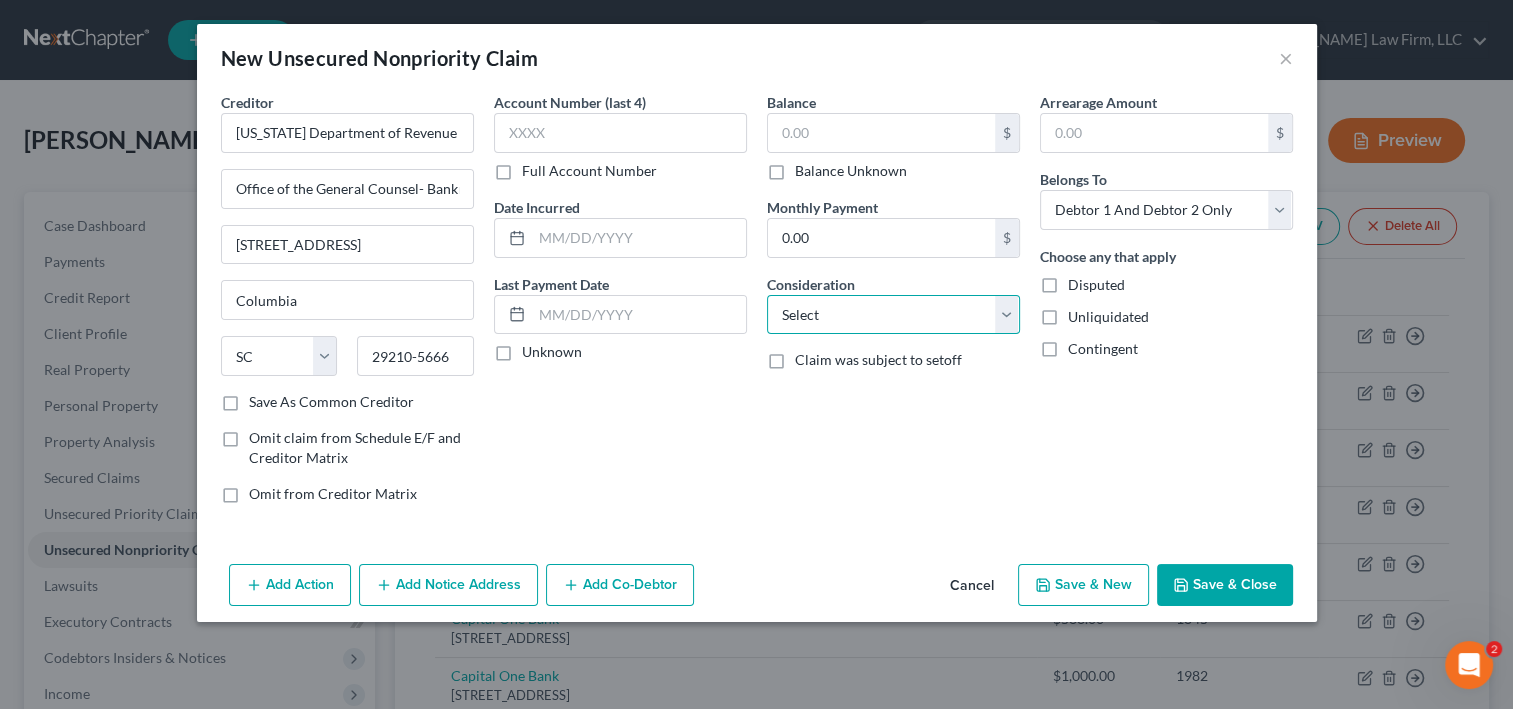 click on "Select Cable / Satellite Services Collection Agency Credit Card Debt Debt Counseling / Attorneys Deficiency Balance Domestic Support Obligations Home / Car Repairs Income Taxes Judgment Liens Medical Services Monies Loaned / Advanced Mortgage Obligation From Divorce Or Separation Obligation To Pensions Other Overdrawn Bank Account Promised To Help Pay Creditors Student Loans Suppliers And Vendors Telephone / Internet Services Utility Services" at bounding box center (893, 315) 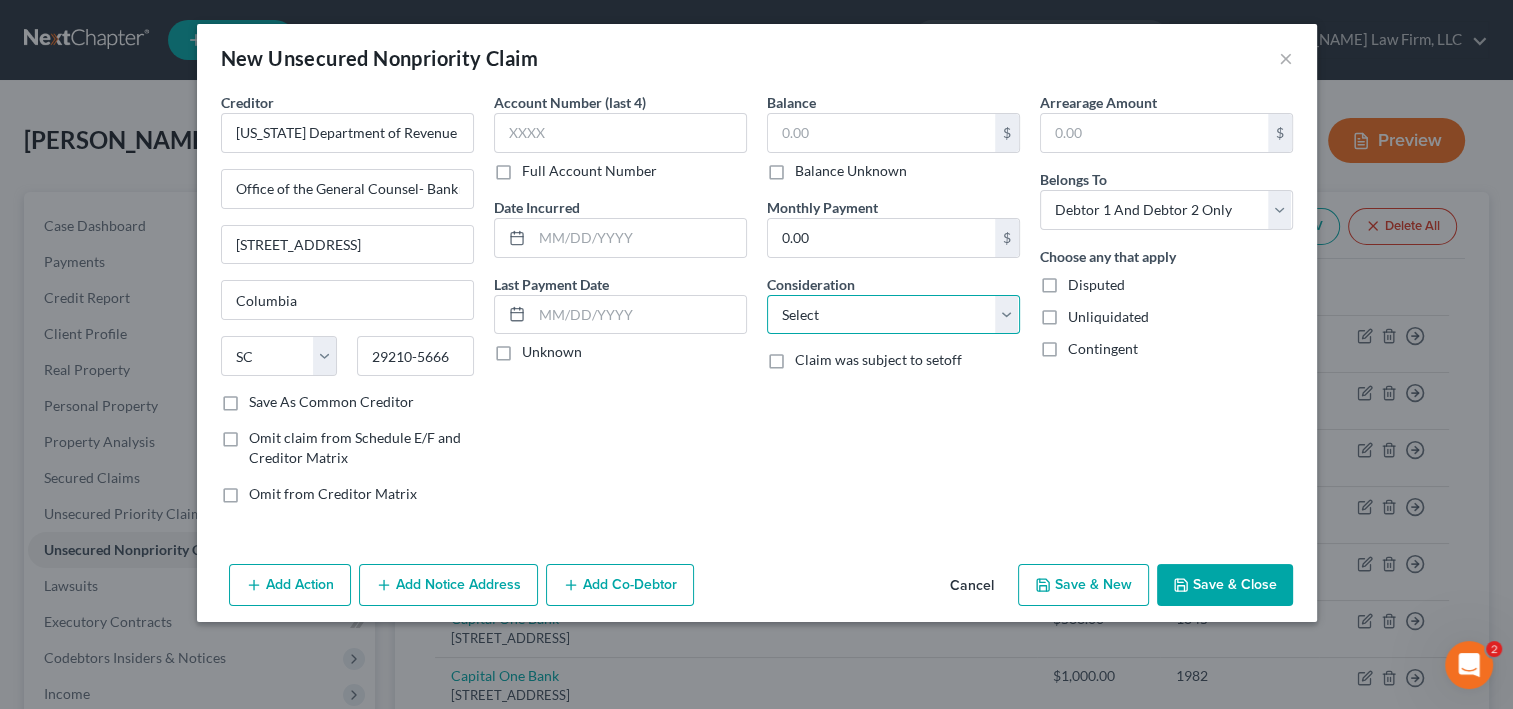 select on "14" 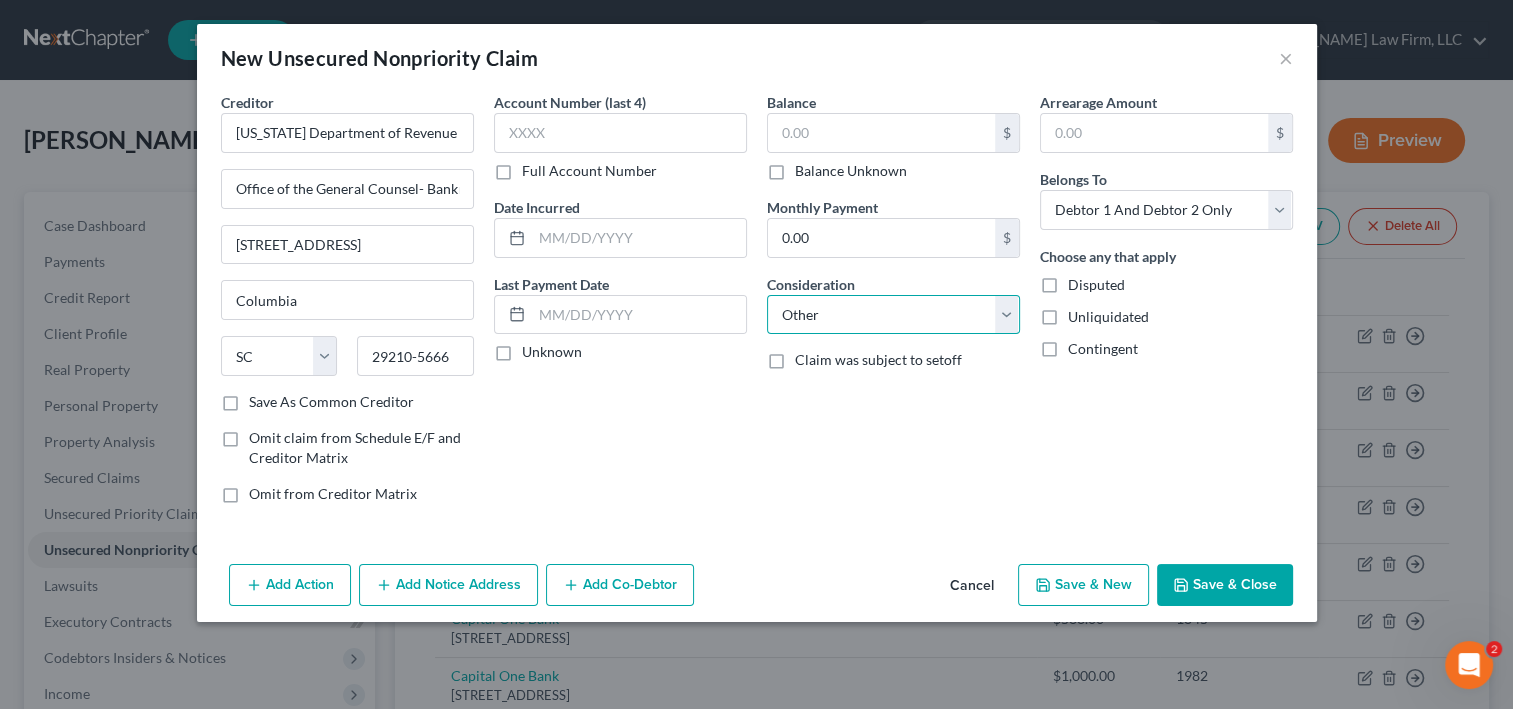 click on "Select Cable / Satellite Services Collection Agency Credit Card Debt Debt Counseling / Attorneys Deficiency Balance Domestic Support Obligations Home / Car Repairs Income Taxes Judgment Liens Medical Services Monies Loaned / Advanced Mortgage Obligation From Divorce Or Separation Obligation To Pensions Other Overdrawn Bank Account Promised To Help Pay Creditors Student Loans Suppliers And Vendors Telephone / Internet Services Utility Services" at bounding box center (893, 315) 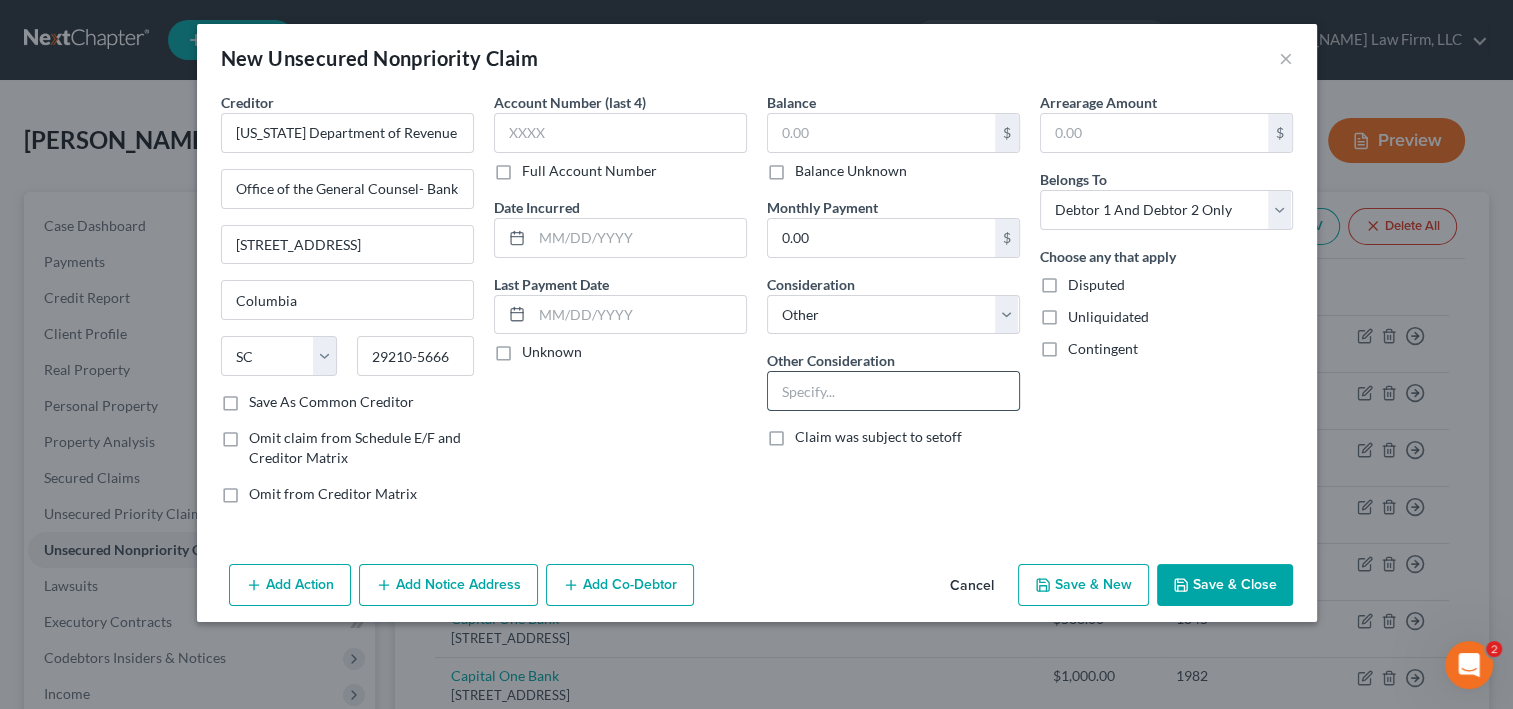 click at bounding box center [893, 391] 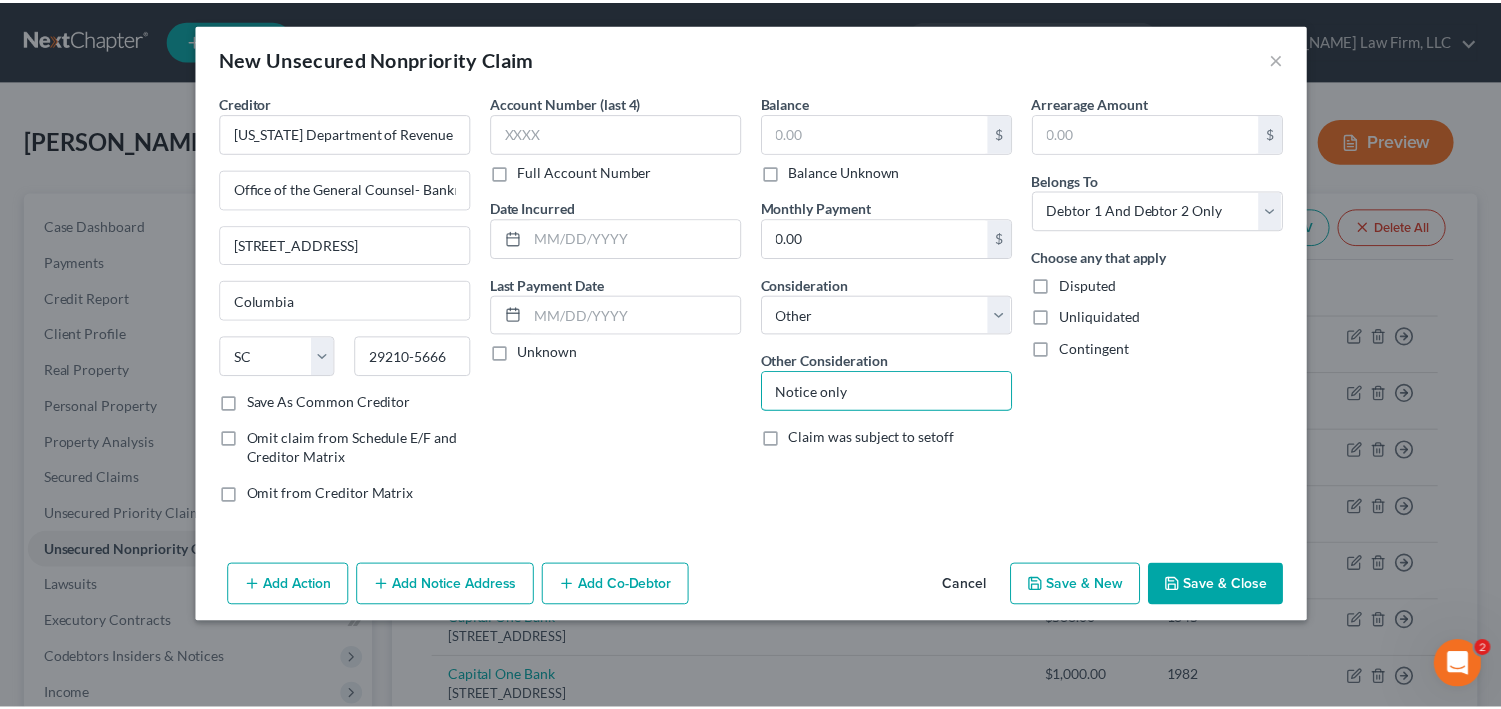 scroll, scrollTop: 92, scrollLeft: 0, axis: vertical 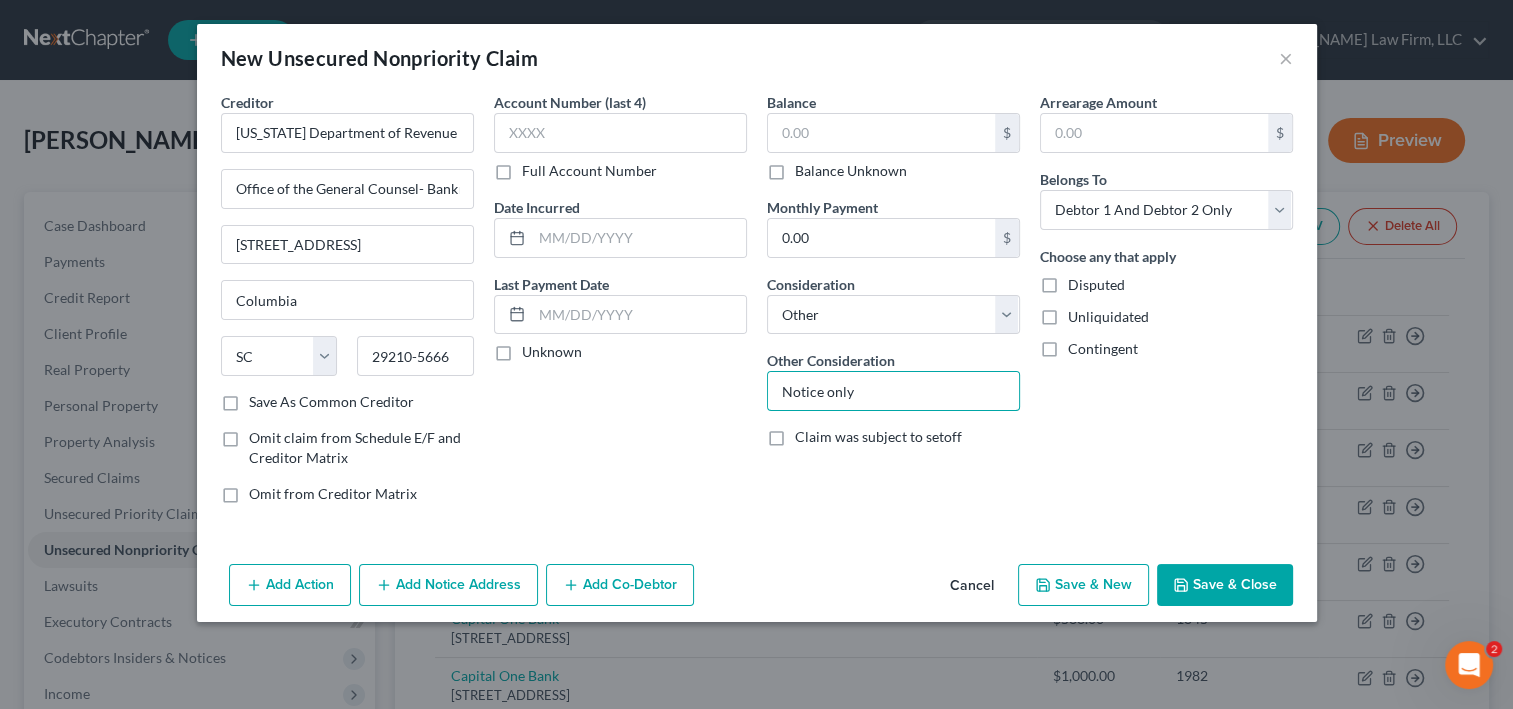 type on "Notice only" 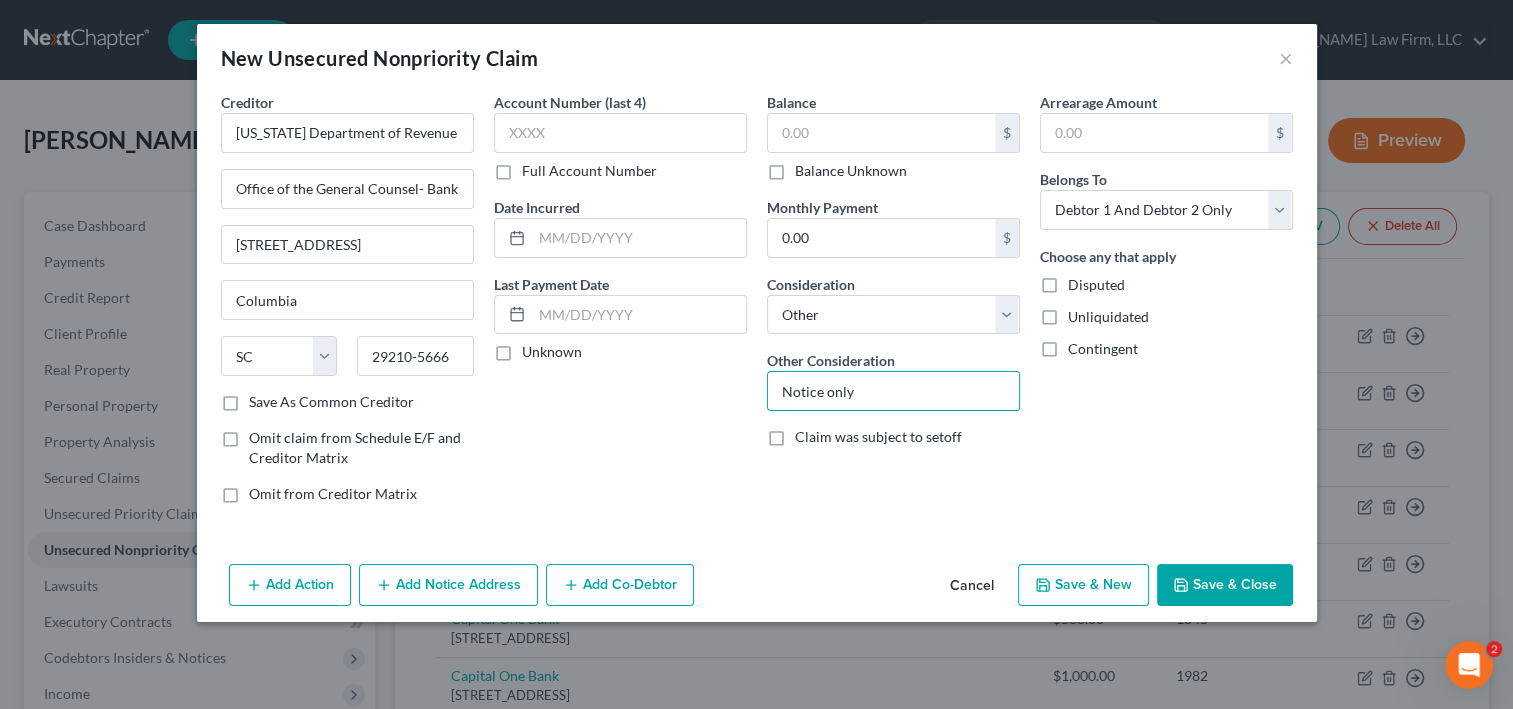 click on "Save & Close" at bounding box center (1225, 585) 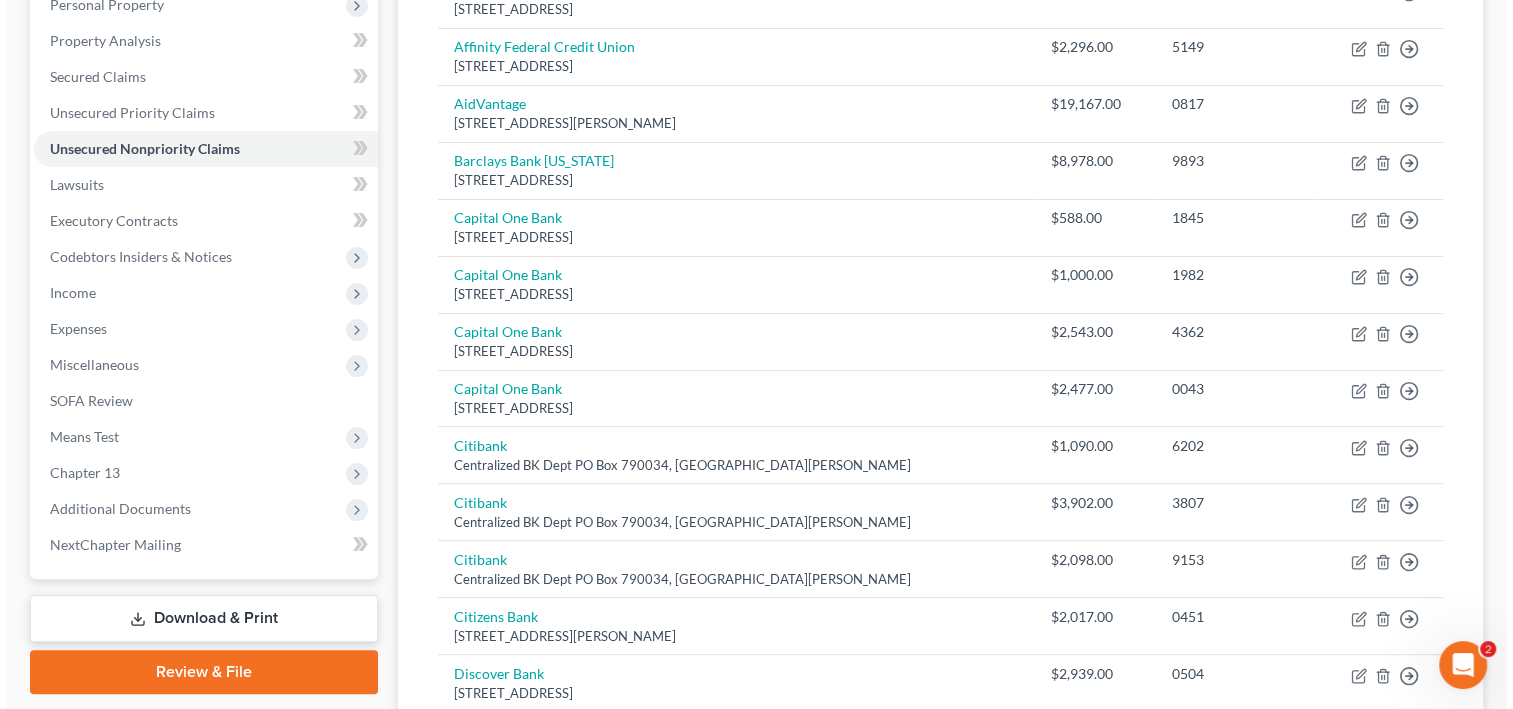 scroll, scrollTop: 0, scrollLeft: 0, axis: both 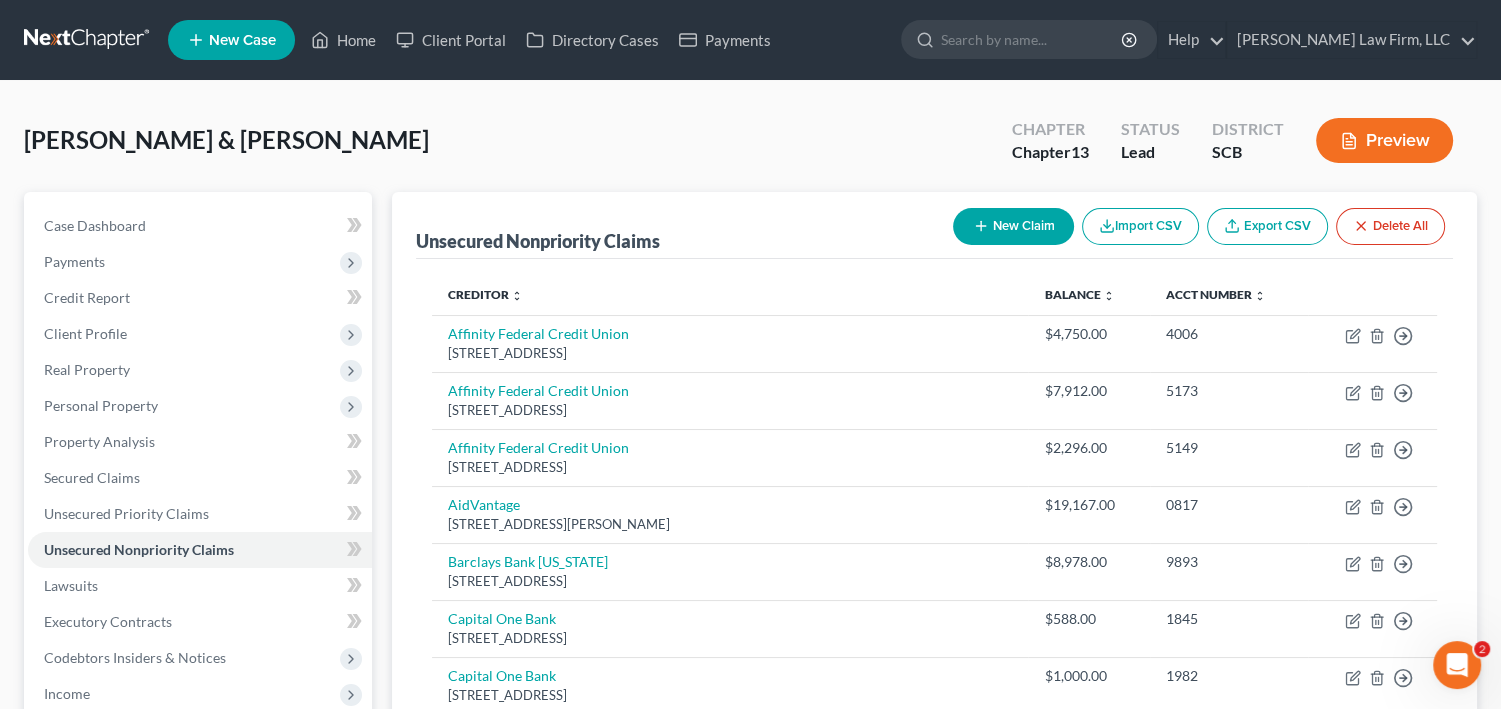 click on "New Claim" at bounding box center (1013, 226) 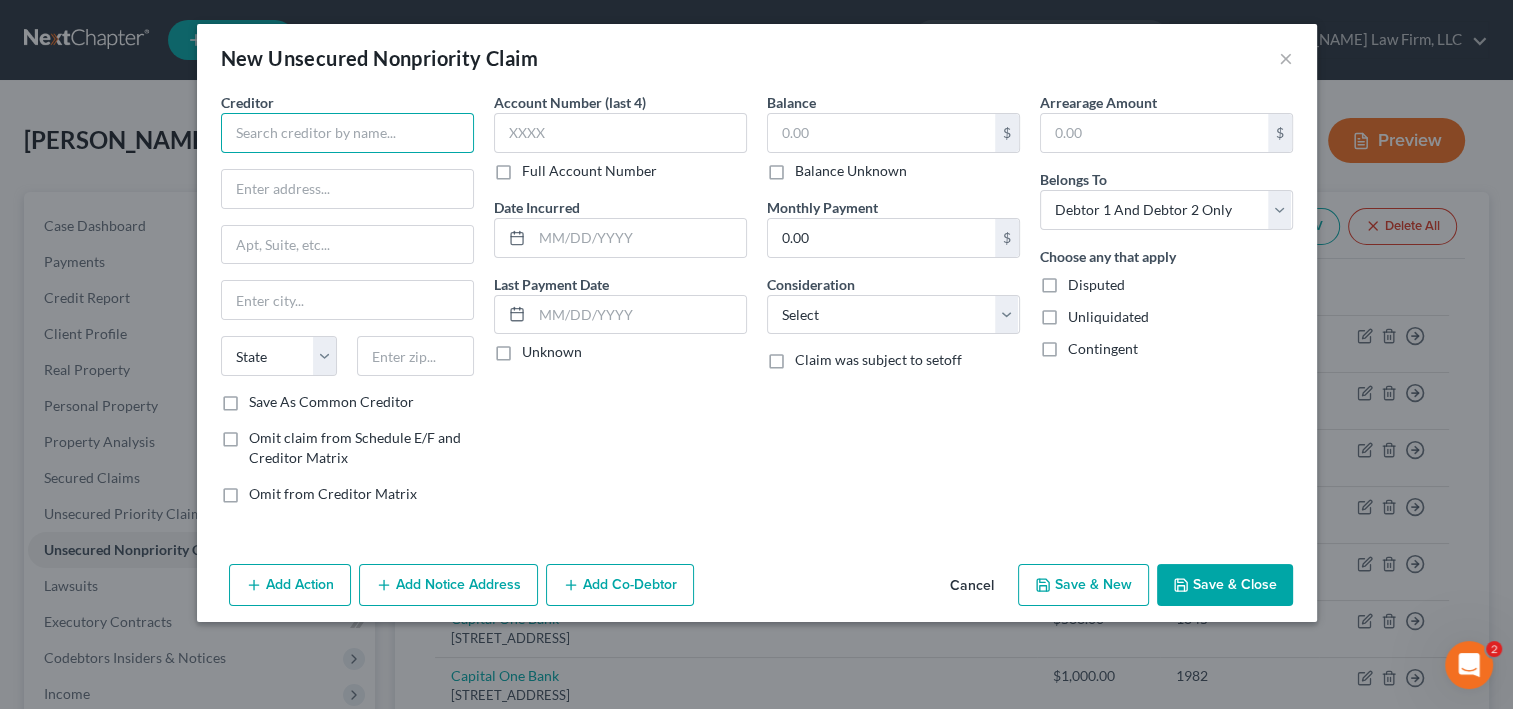 click at bounding box center [347, 133] 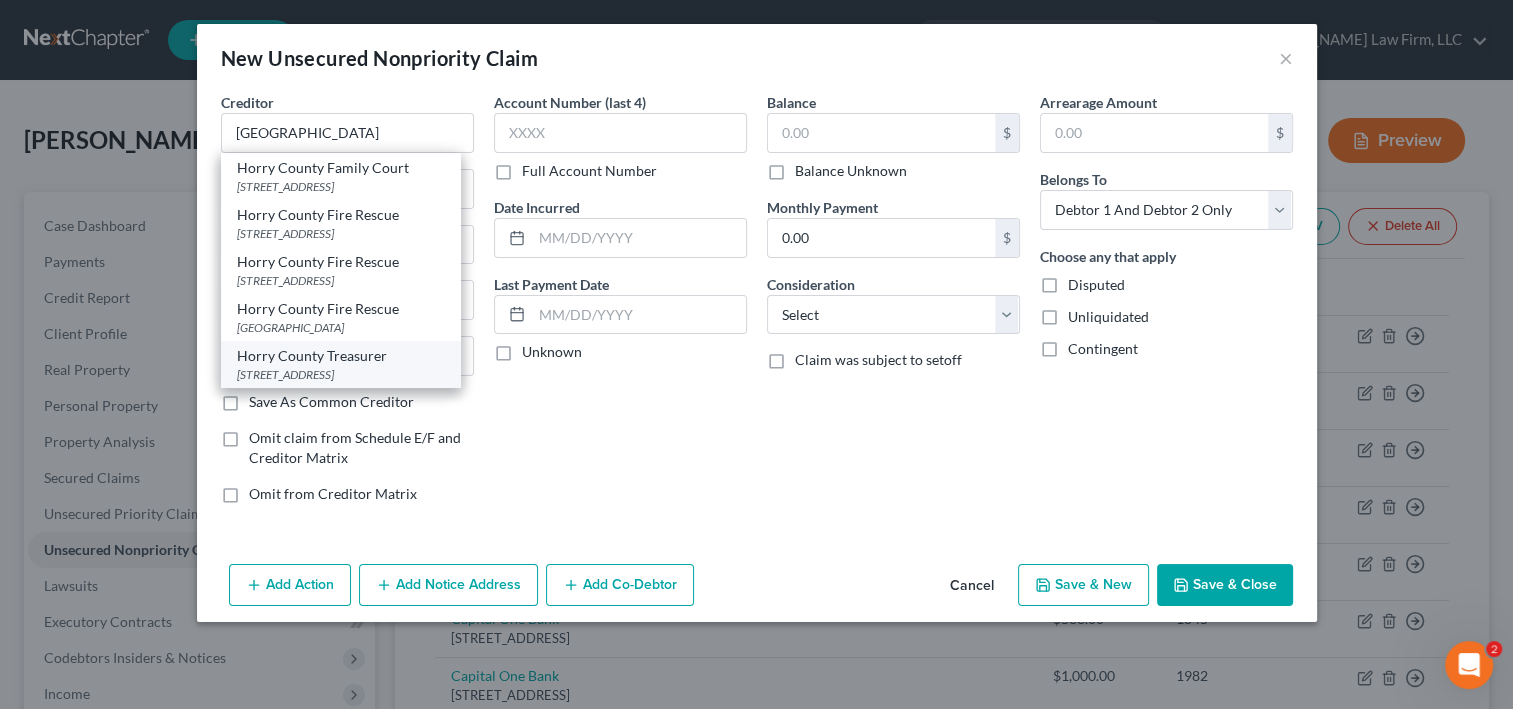 click on "[STREET_ADDRESS]" at bounding box center [341, 374] 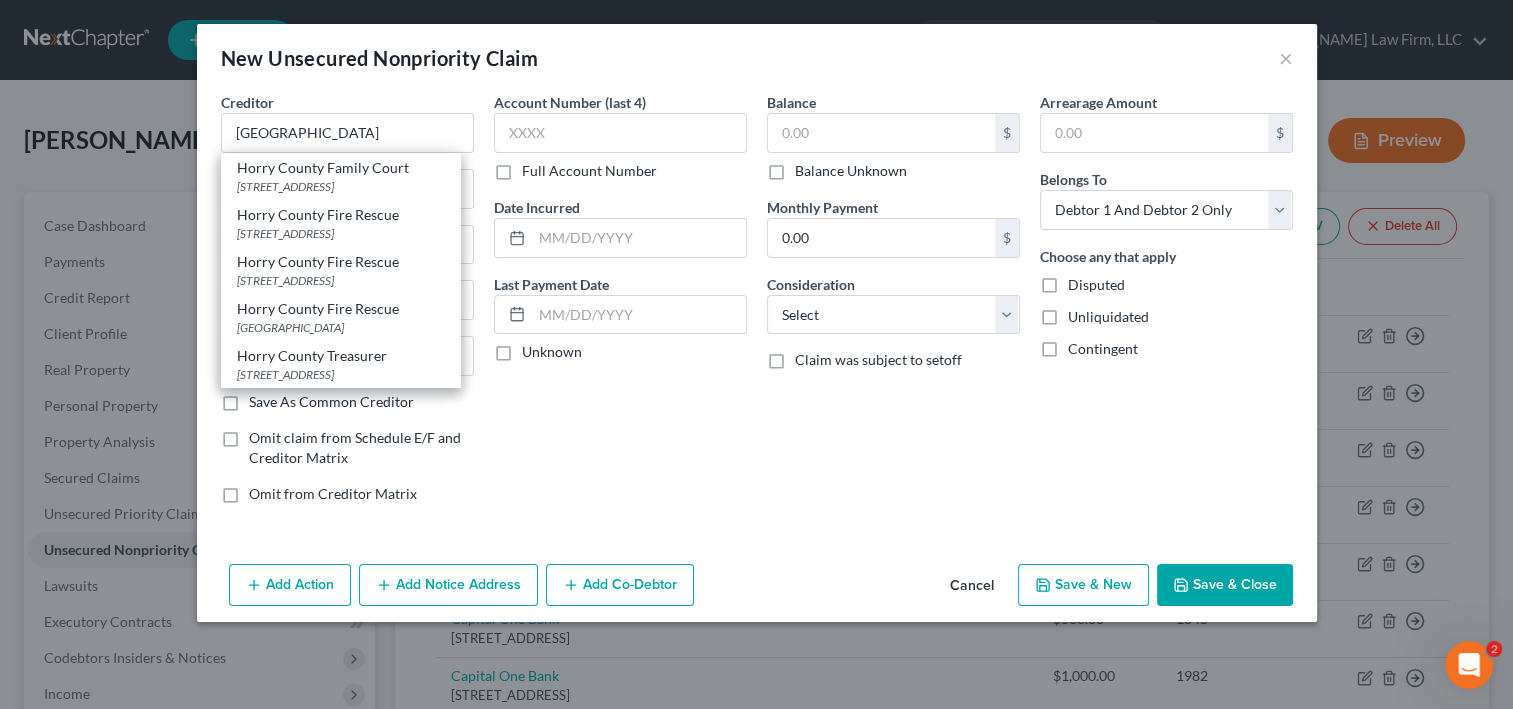 type on "Horry County Treasurer" 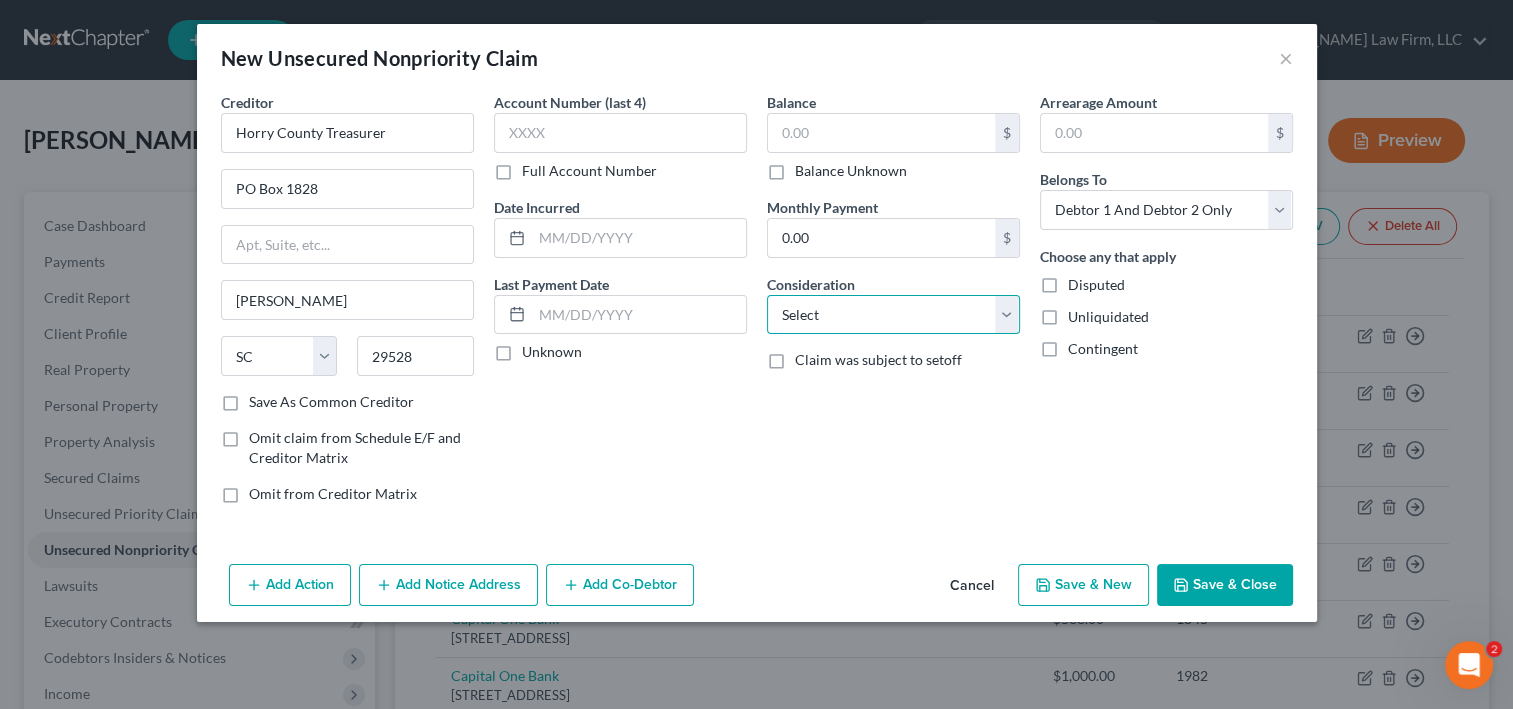 click on "Select Cable / Satellite Services Collection Agency Credit Card Debt Debt Counseling / Attorneys Deficiency Balance Domestic Support Obligations Home / Car Repairs Income Taxes Judgment Liens Medical Services Monies Loaned / Advanced Mortgage Obligation From Divorce Or Separation Obligation To Pensions Other Overdrawn Bank Account Promised To Help Pay Creditors Student Loans Suppliers And Vendors Telephone / Internet Services Utility Services" at bounding box center [893, 315] 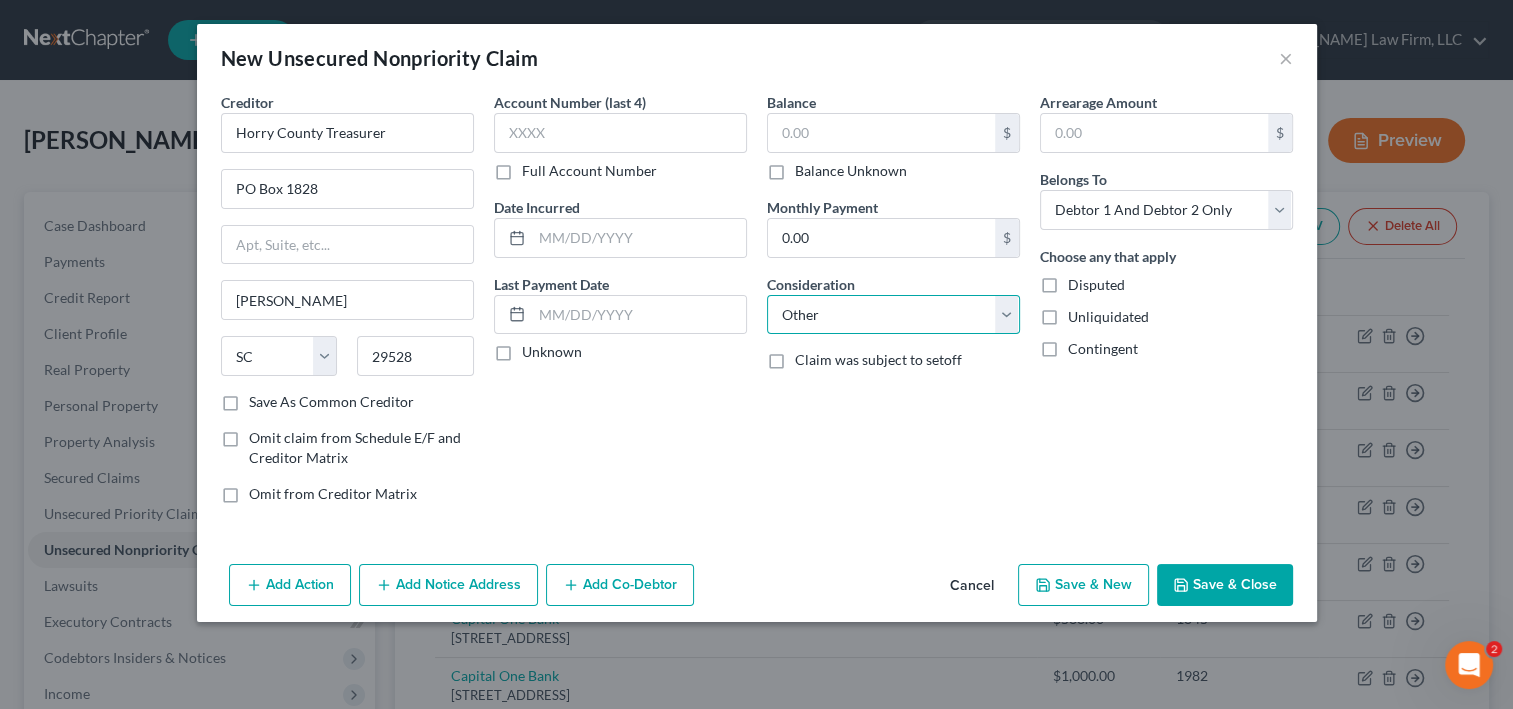 click on "Select Cable / Satellite Services Collection Agency Credit Card Debt Debt Counseling / Attorneys Deficiency Balance Domestic Support Obligations Home / Car Repairs Income Taxes Judgment Liens Medical Services Monies Loaned / Advanced Mortgage Obligation From Divorce Or Separation Obligation To Pensions Other Overdrawn Bank Account Promised To Help Pay Creditors Student Loans Suppliers And Vendors Telephone / Internet Services Utility Services" at bounding box center [893, 315] 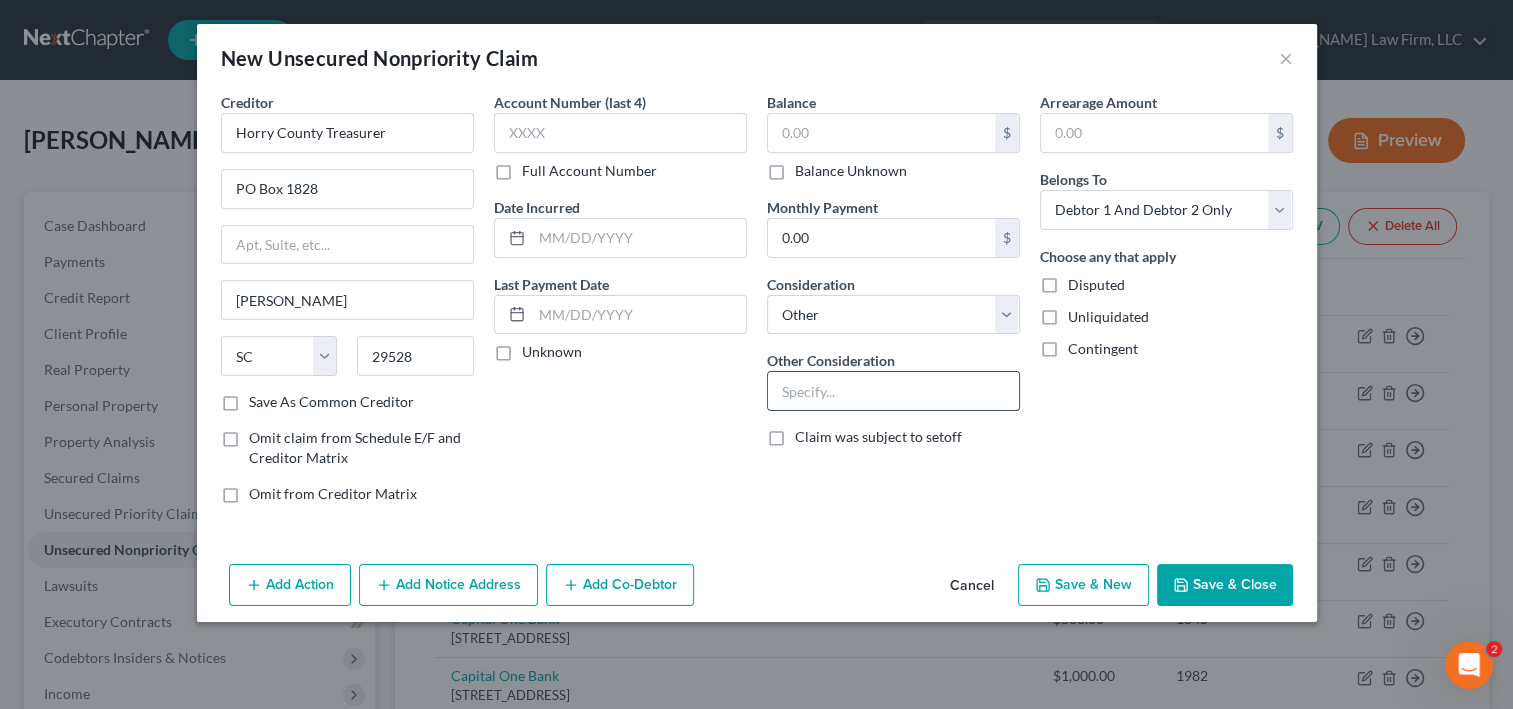 click at bounding box center [893, 391] 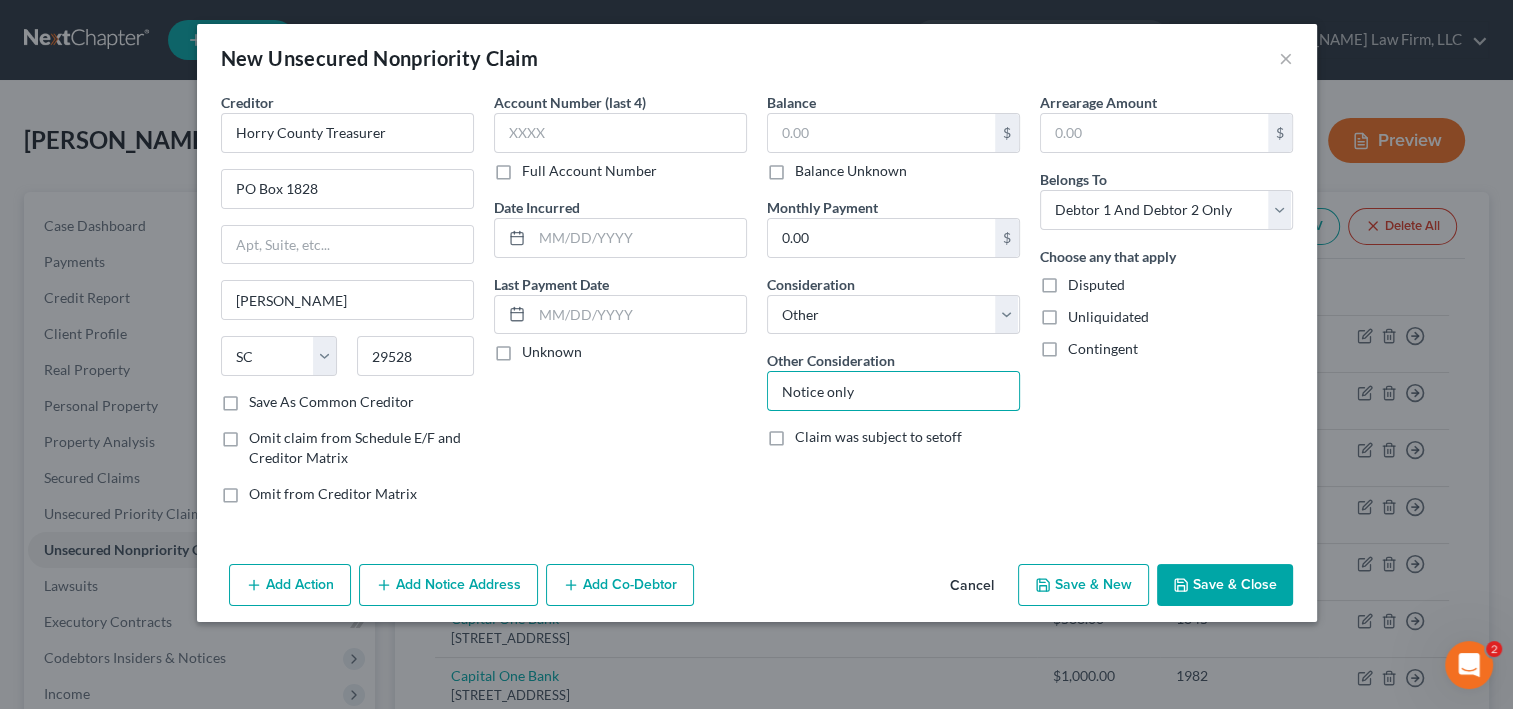 scroll, scrollTop: 92, scrollLeft: 0, axis: vertical 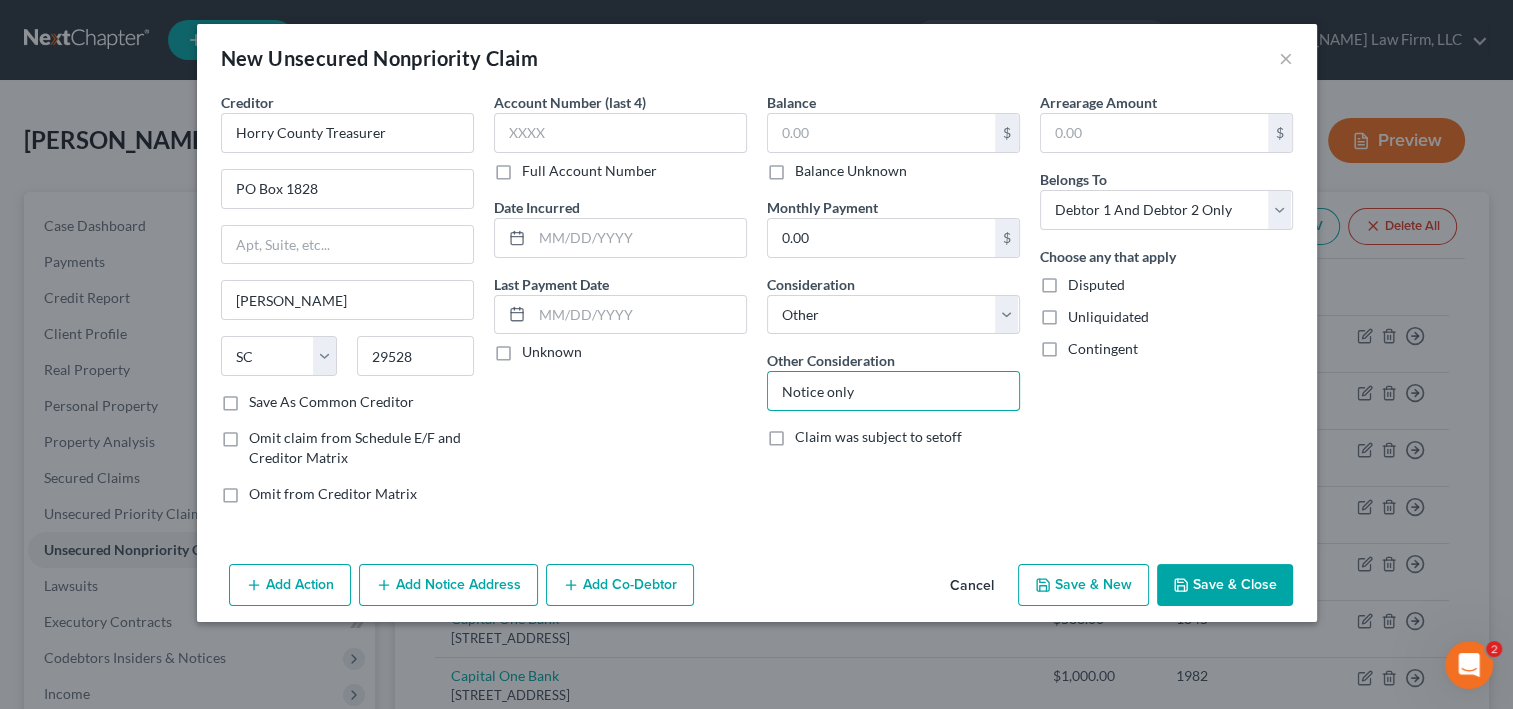 type on "Notice only" 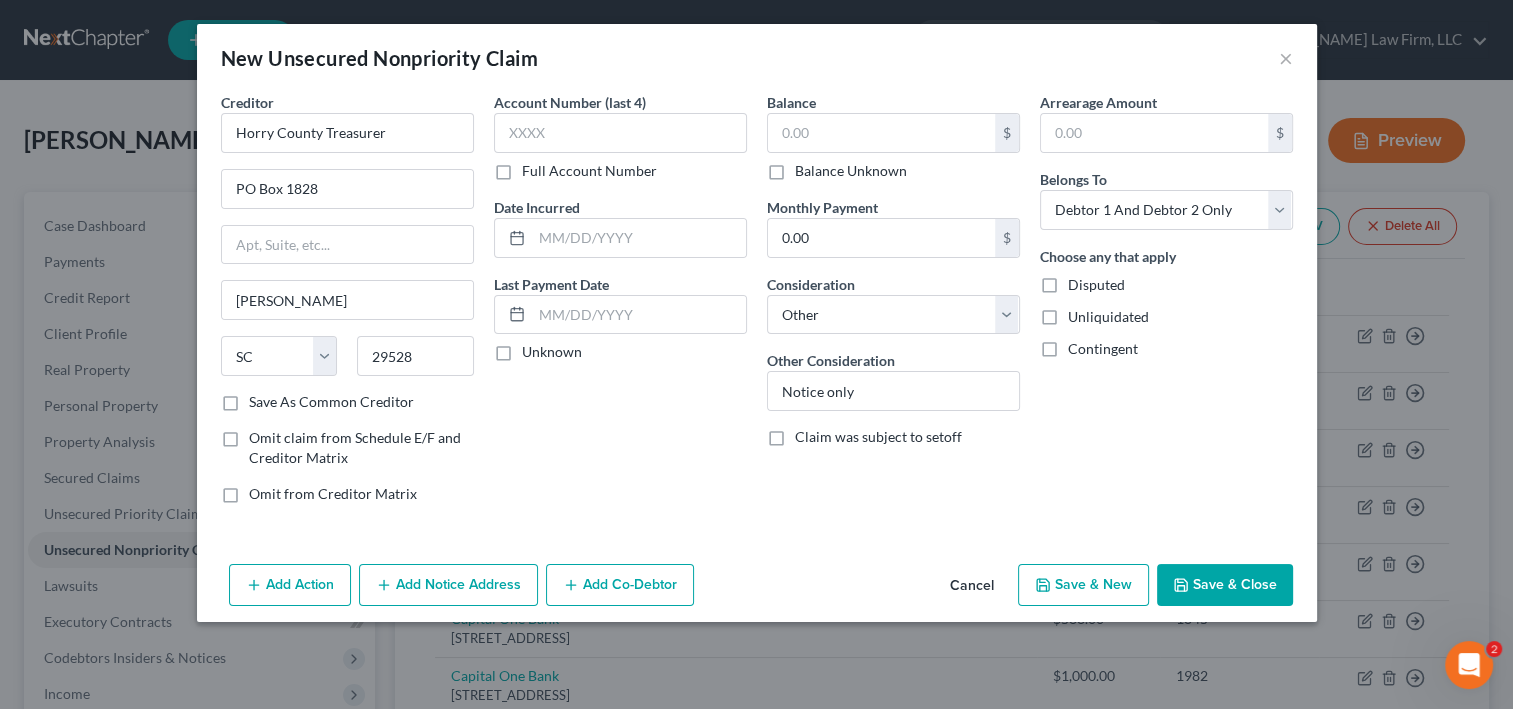click on "Save & Close" at bounding box center [1225, 585] 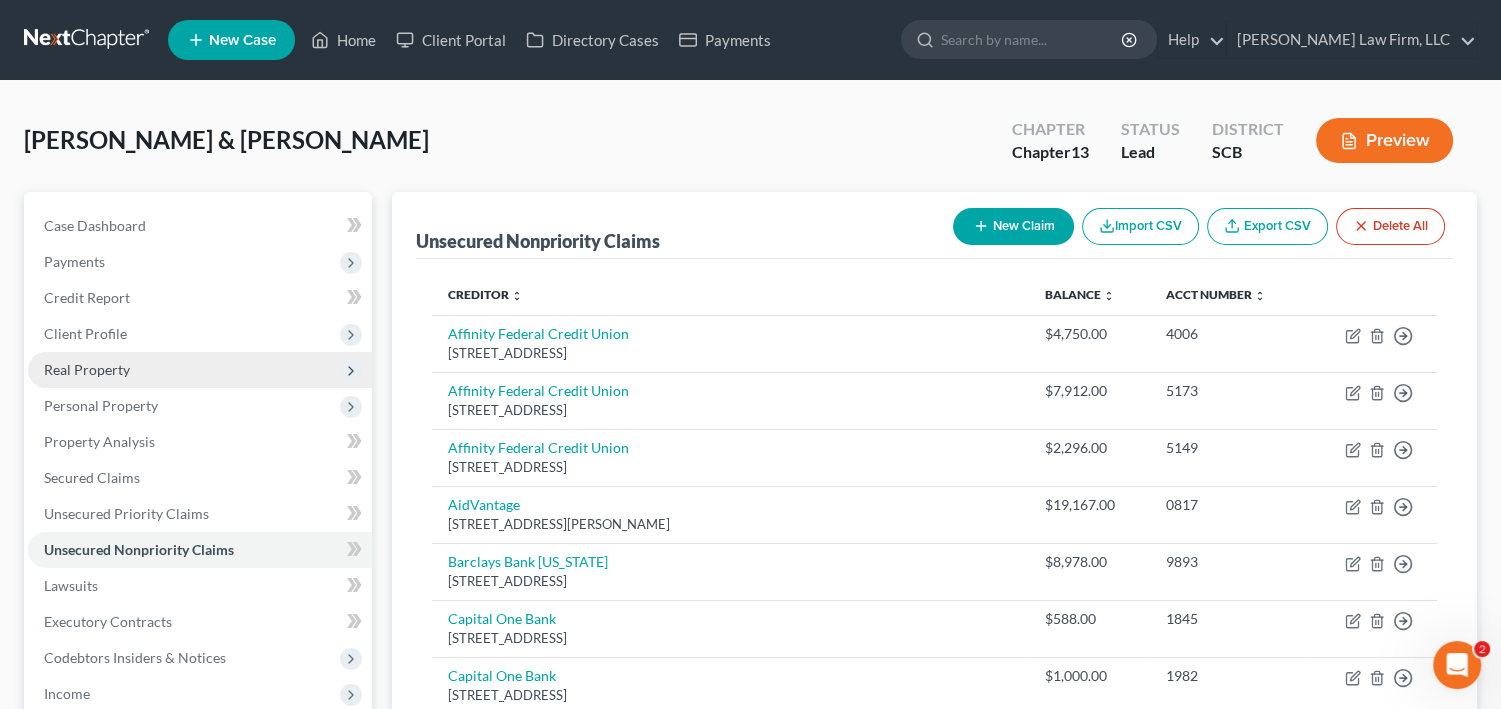 click on "Real Property" at bounding box center [200, 370] 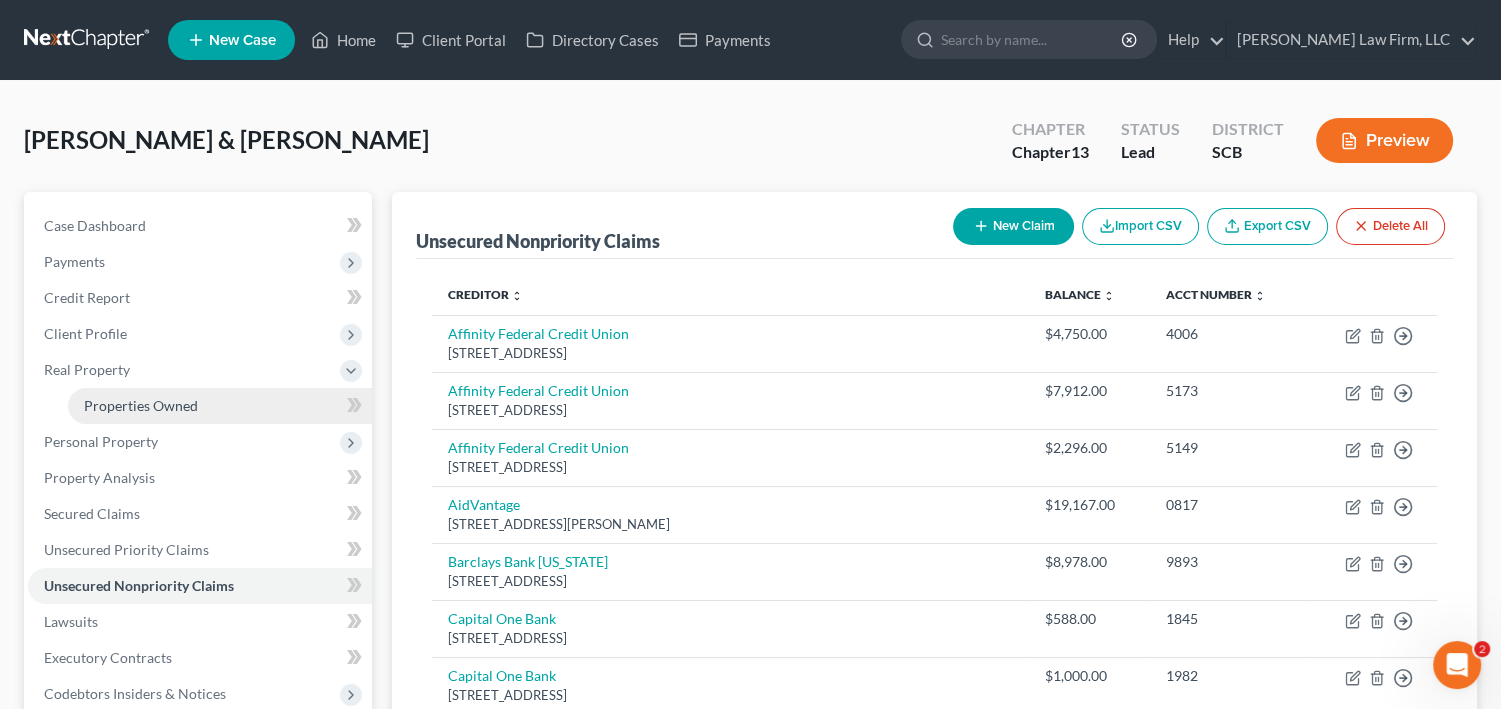 click on "Properties Owned" at bounding box center [141, 405] 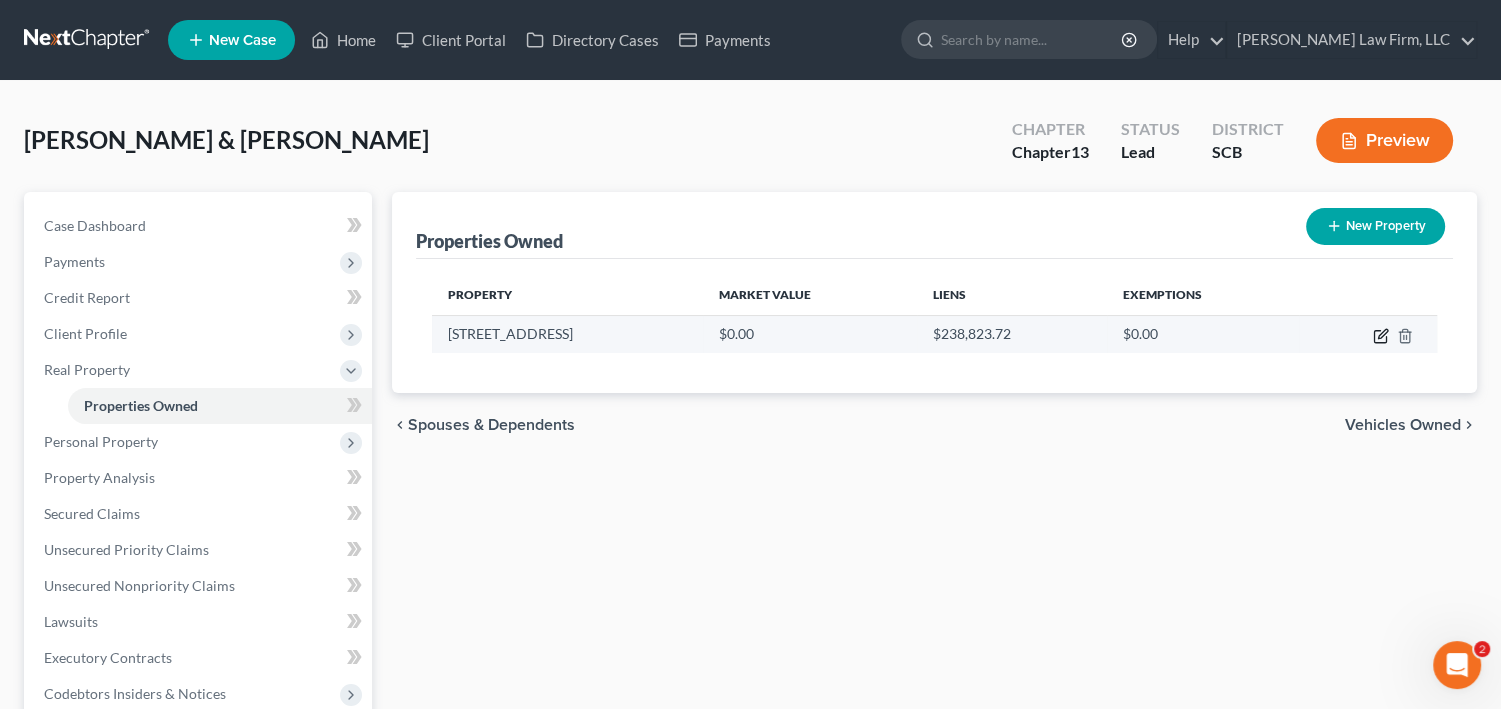 click 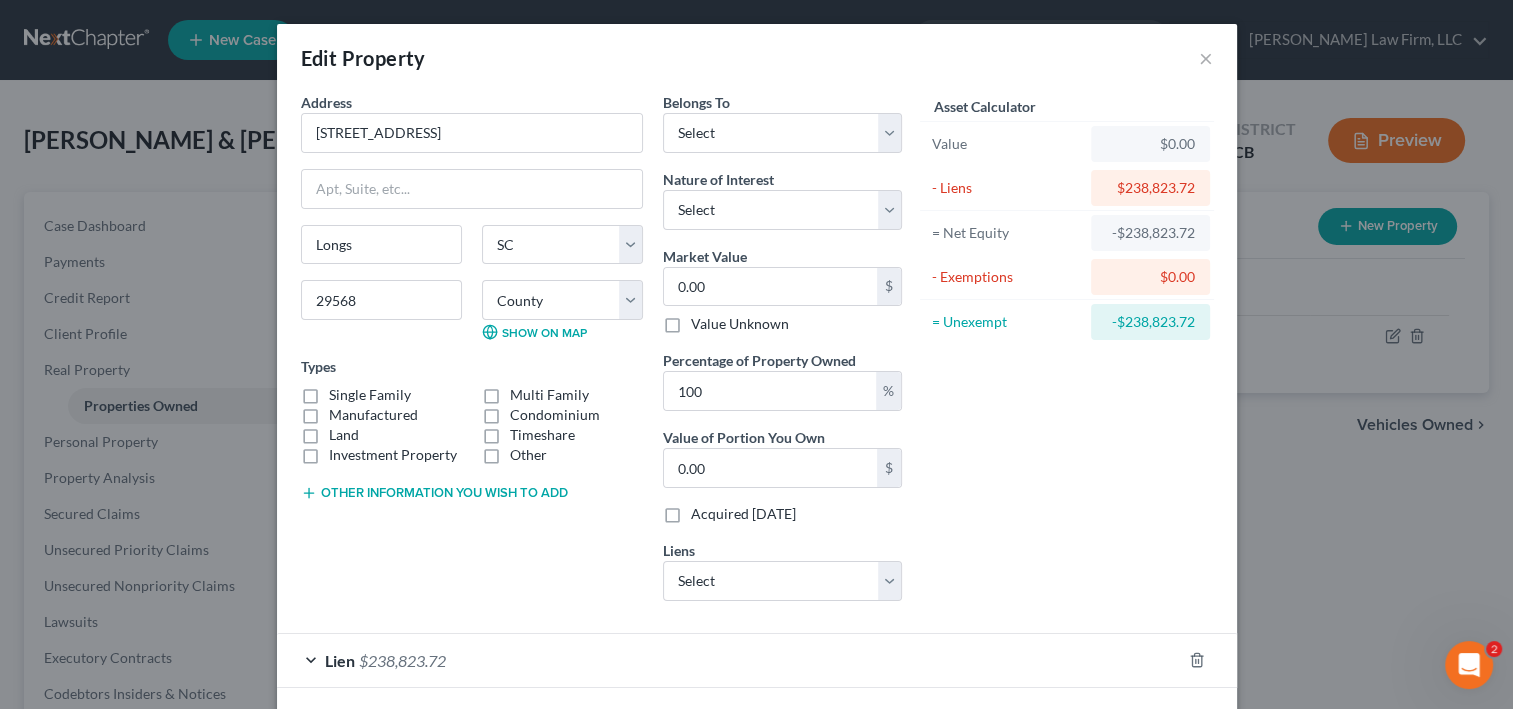 click on "Single Family" at bounding box center (370, 395) 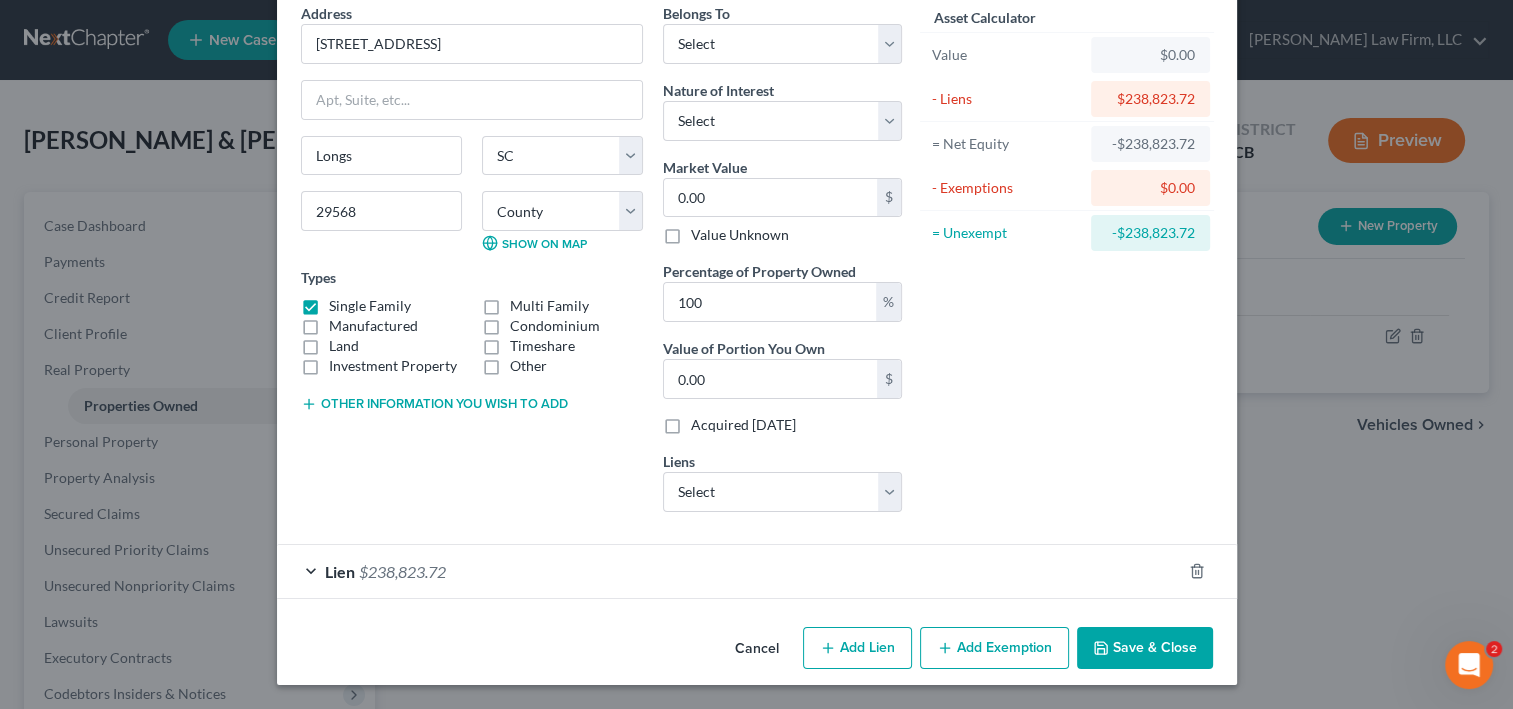 scroll, scrollTop: 160, scrollLeft: 0, axis: vertical 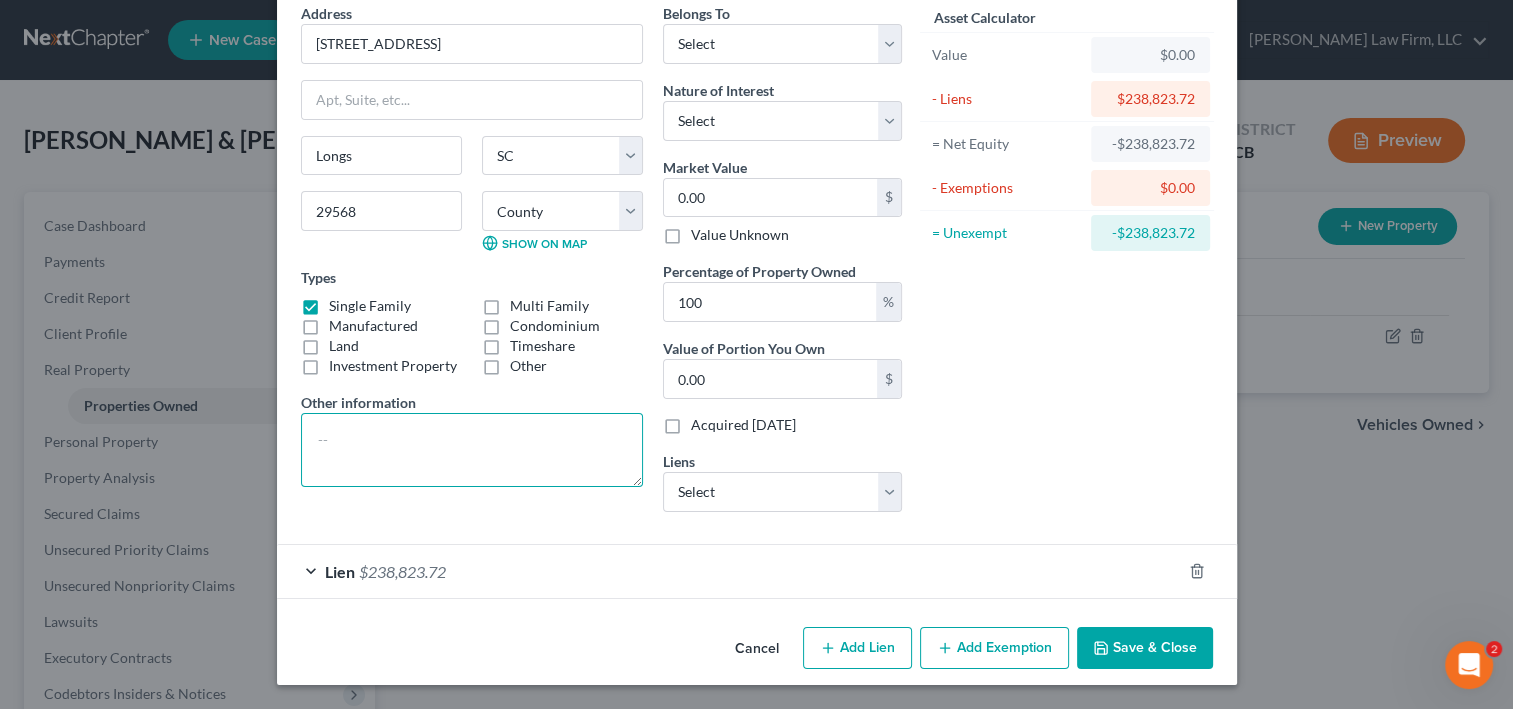 click at bounding box center [472, 450] 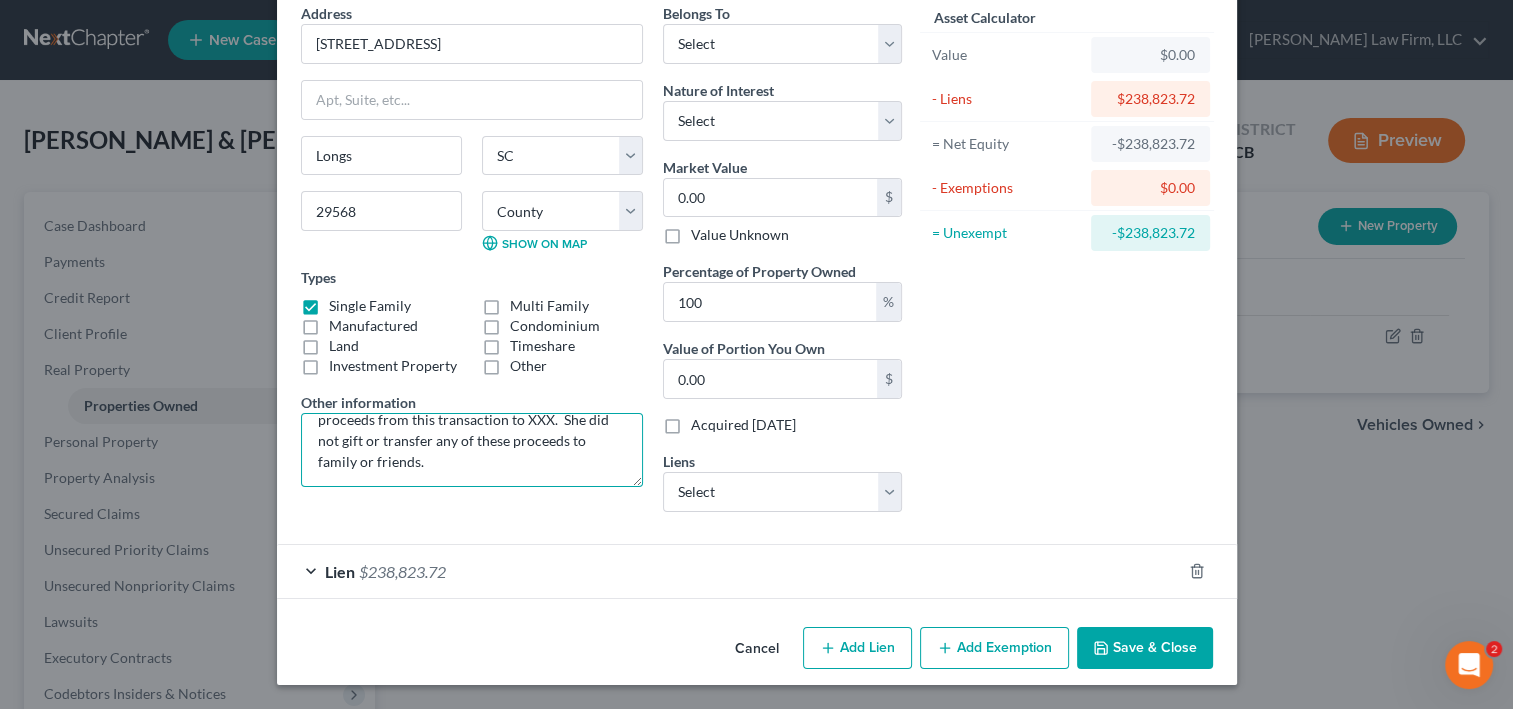 scroll, scrollTop: 0, scrollLeft: 0, axis: both 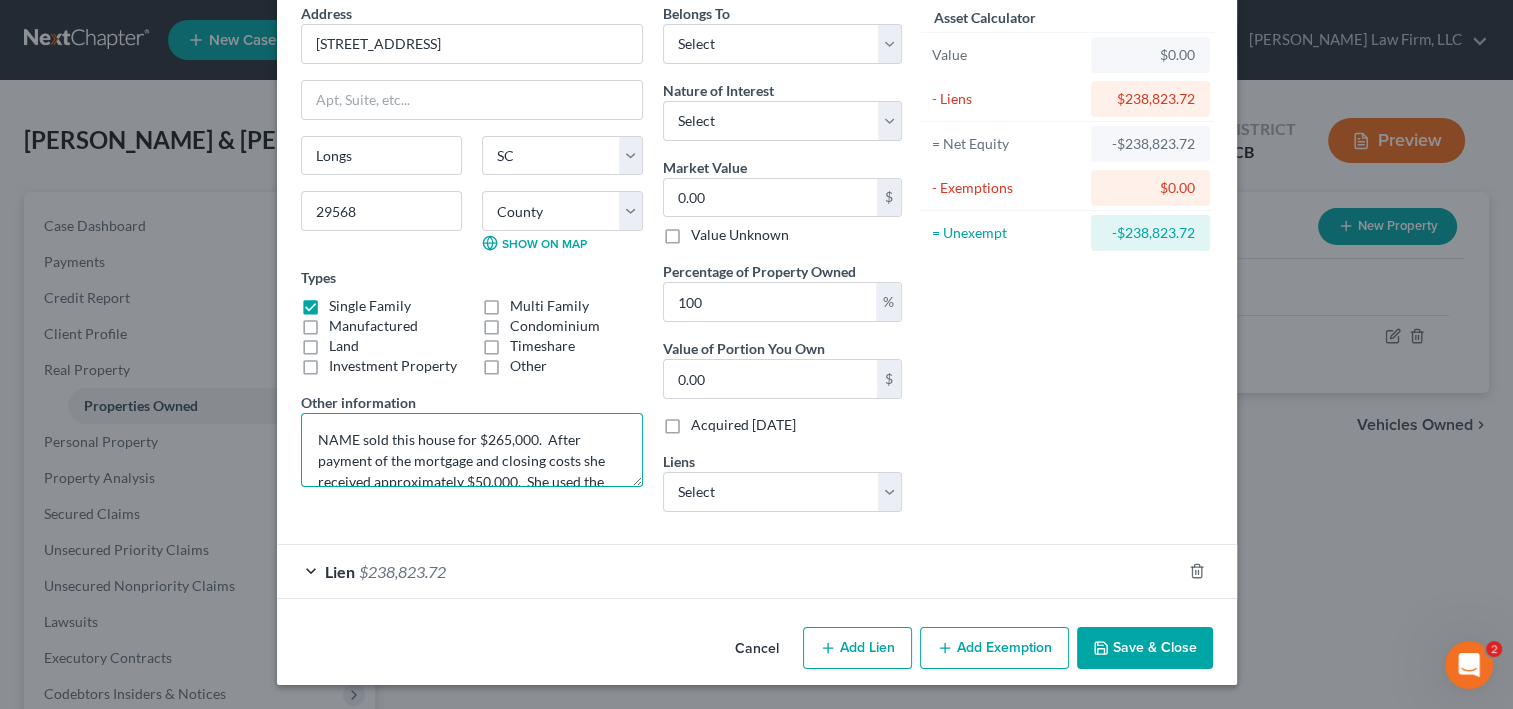 drag, startPoint x: 356, startPoint y: 528, endPoint x: 168, endPoint y: 452, distance: 202.78067 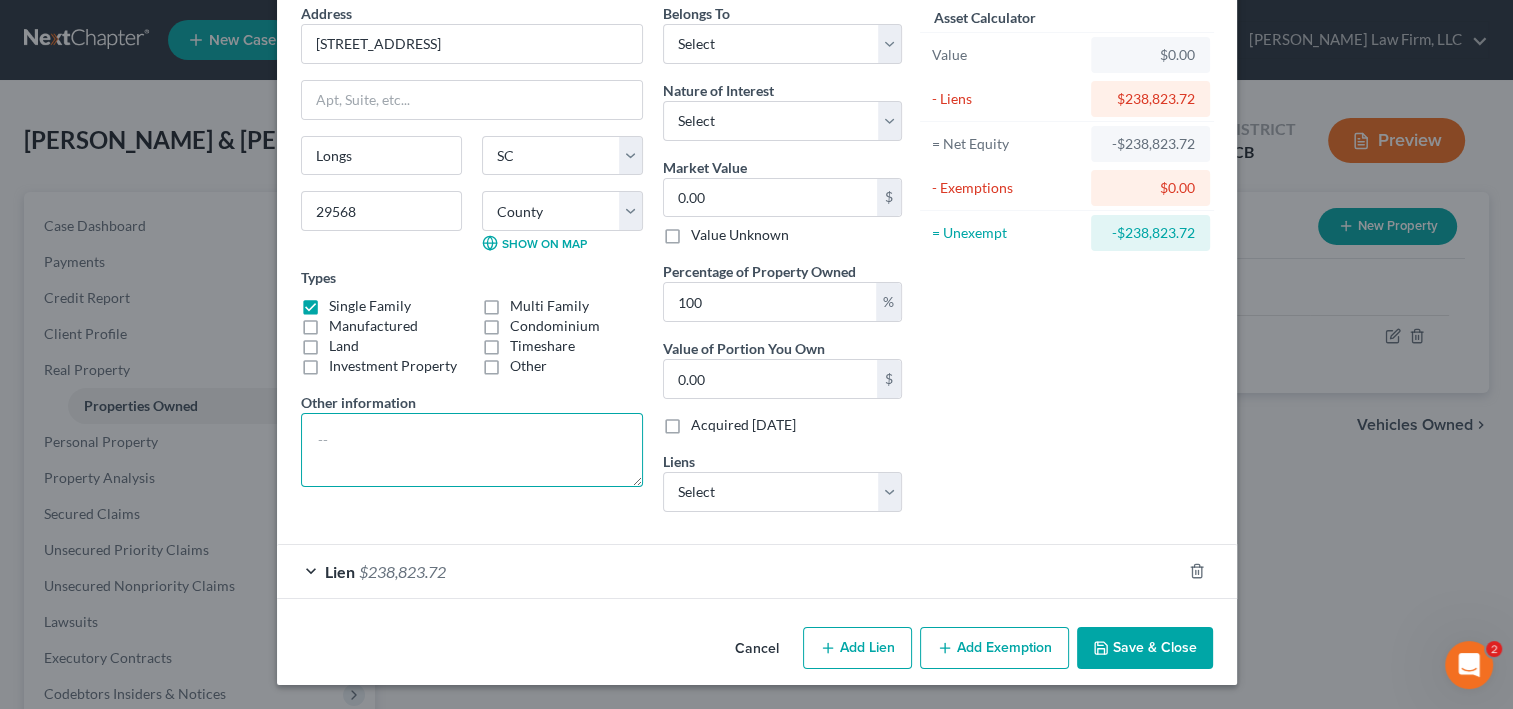 click at bounding box center [472, 450] 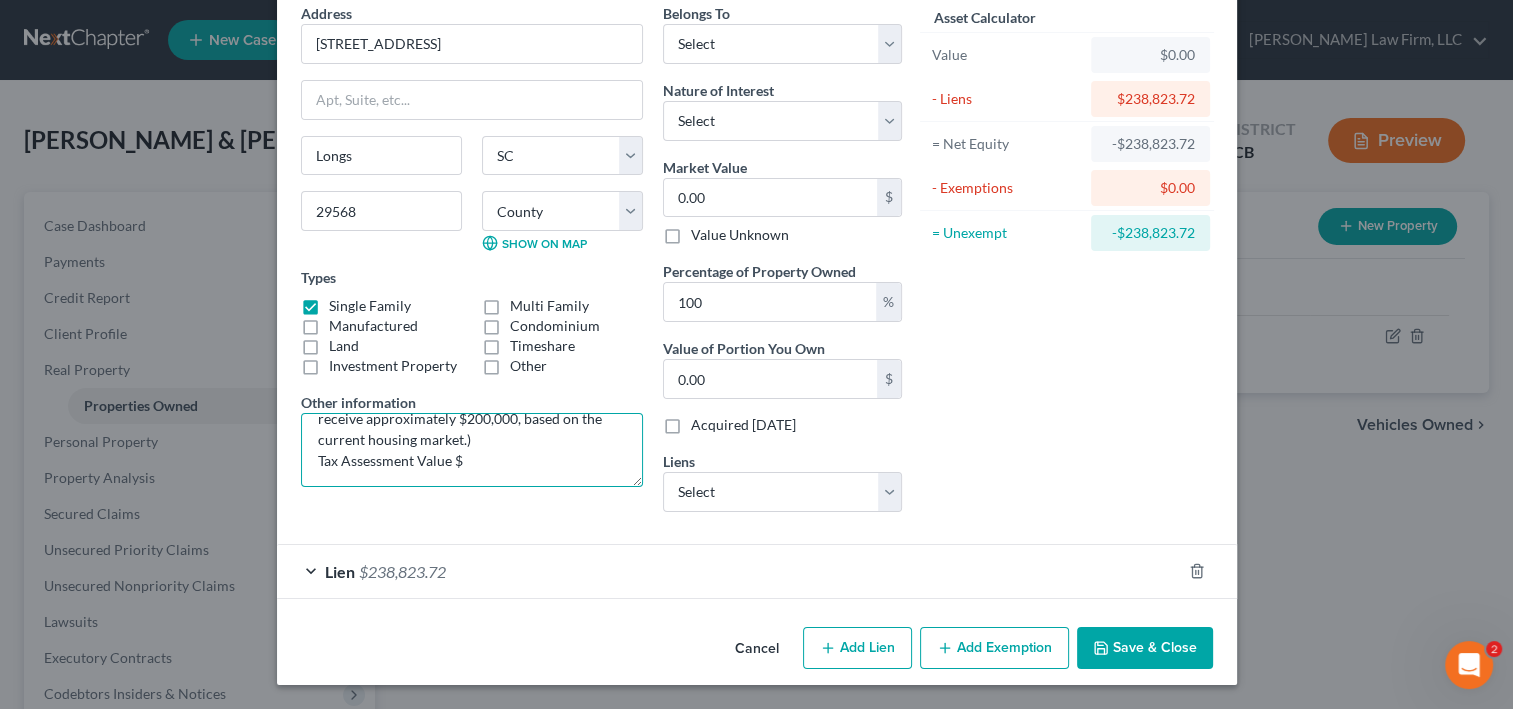 scroll, scrollTop: 0, scrollLeft: 0, axis: both 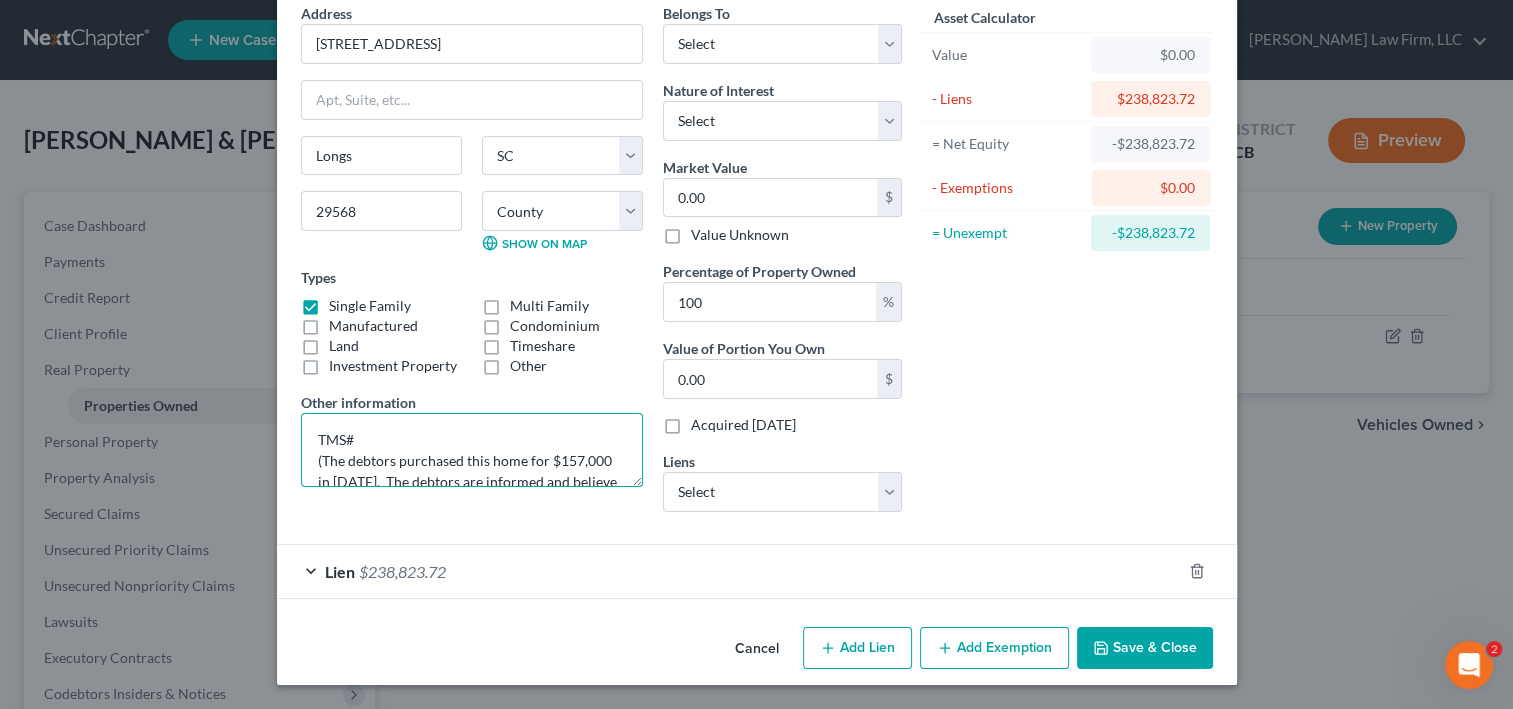 click on "TMS#
(The debtors purchased this home for $157,000 in [DATE].  The debtors are informed and believe if they were to sell this property they could receive approximately $200,000, based on the current housing market.)
Tax Assessment Value $" at bounding box center [472, 450] 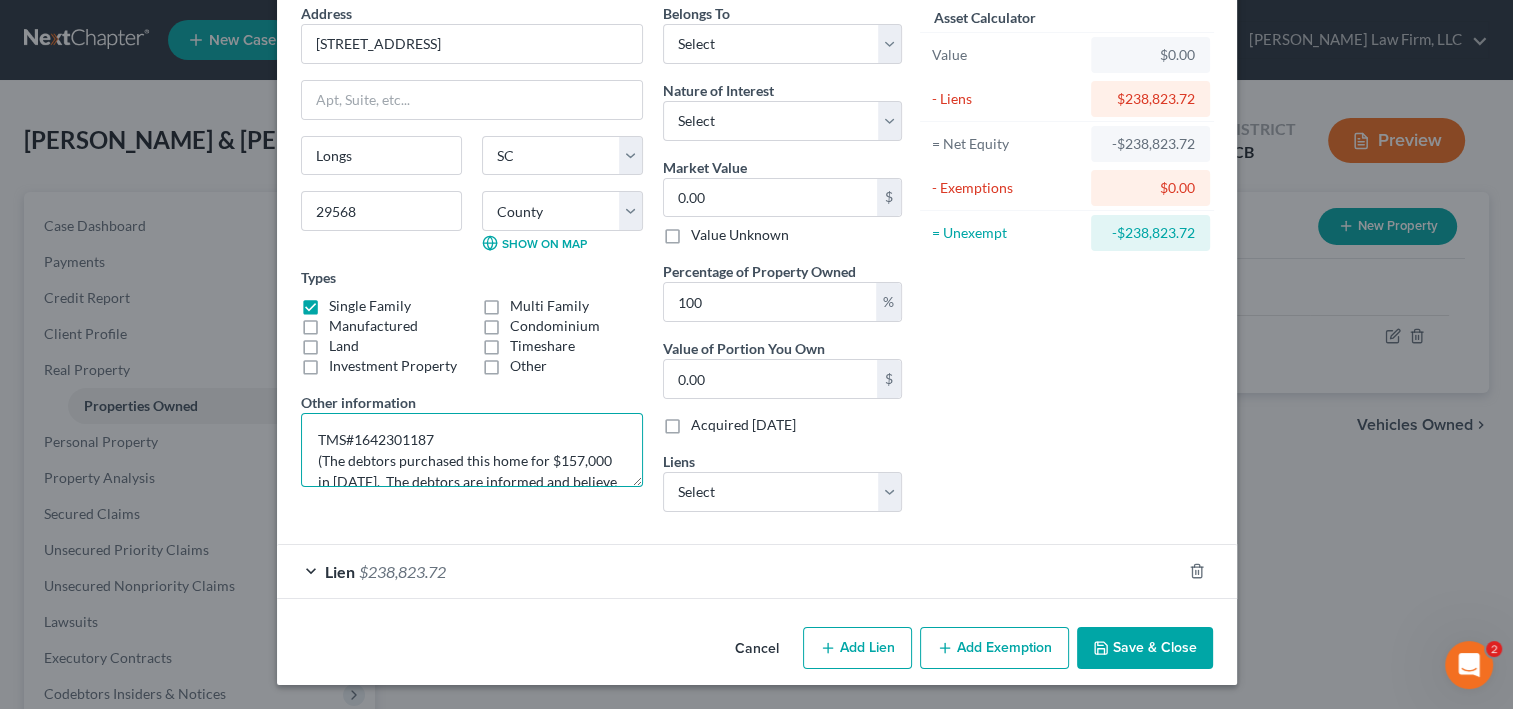 click on "TMS#1642301187
(The debtors purchased this home for $157,000 in [DATE].  The debtors are informed and believe if they were to sell this property they could receive approximately $200,000, based on the current housing market.)
Tax Assessment Value $" at bounding box center [472, 450] 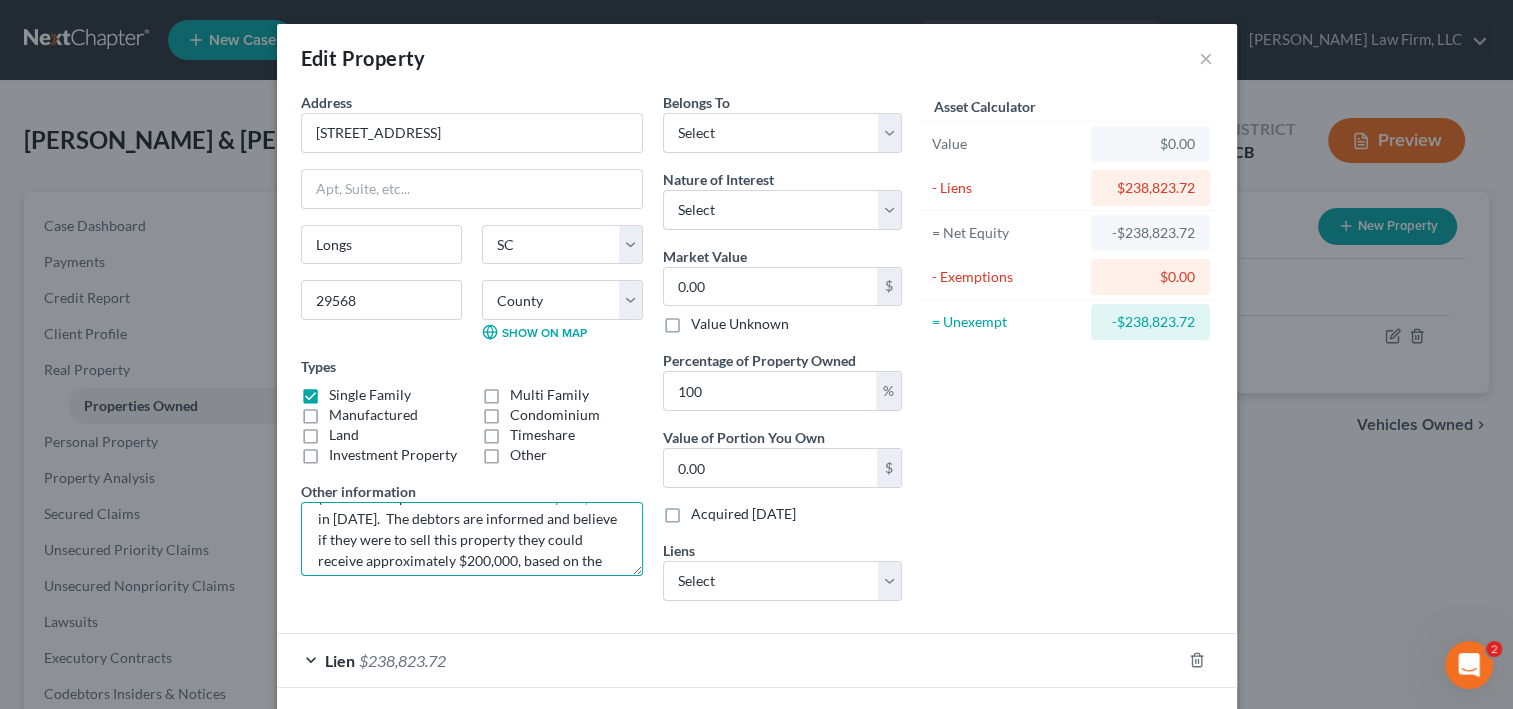 scroll, scrollTop: 80, scrollLeft: 0, axis: vertical 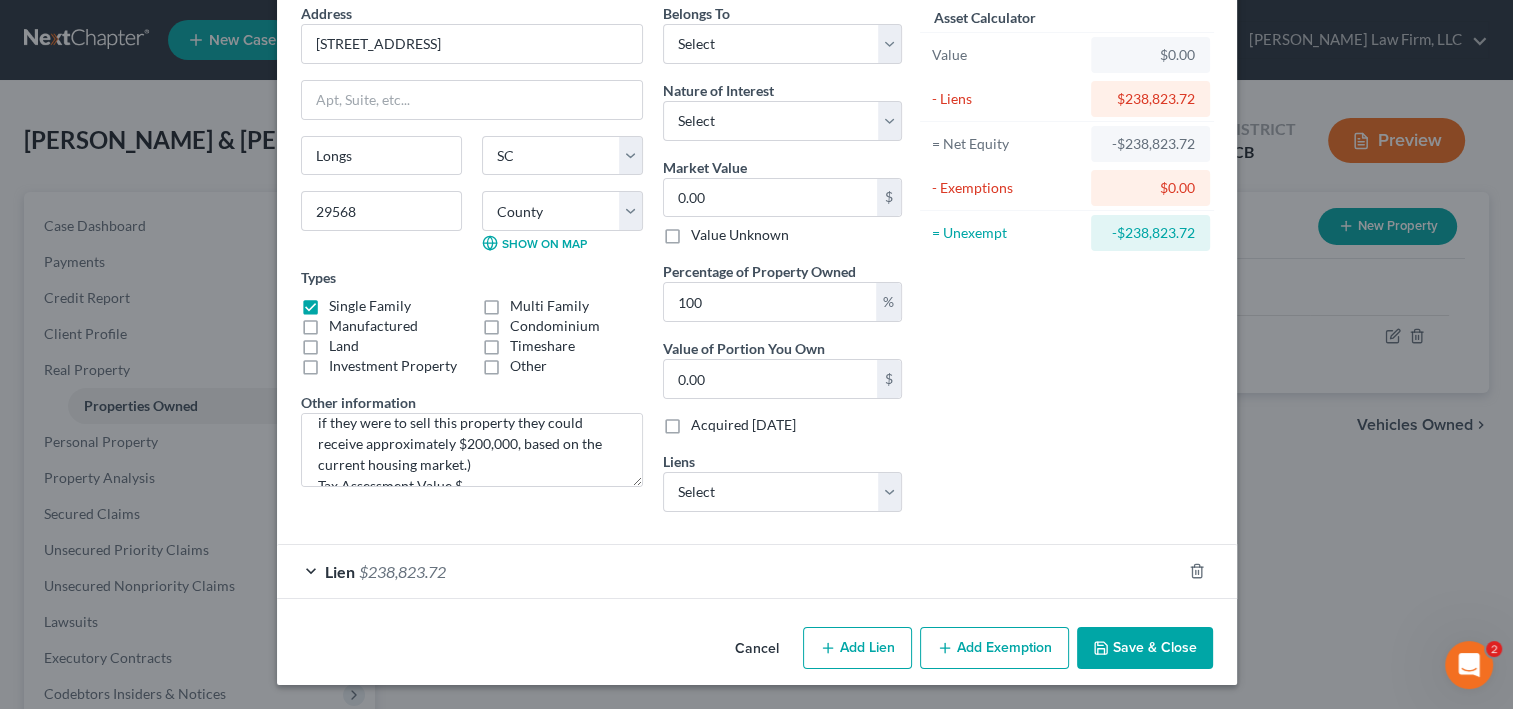 click 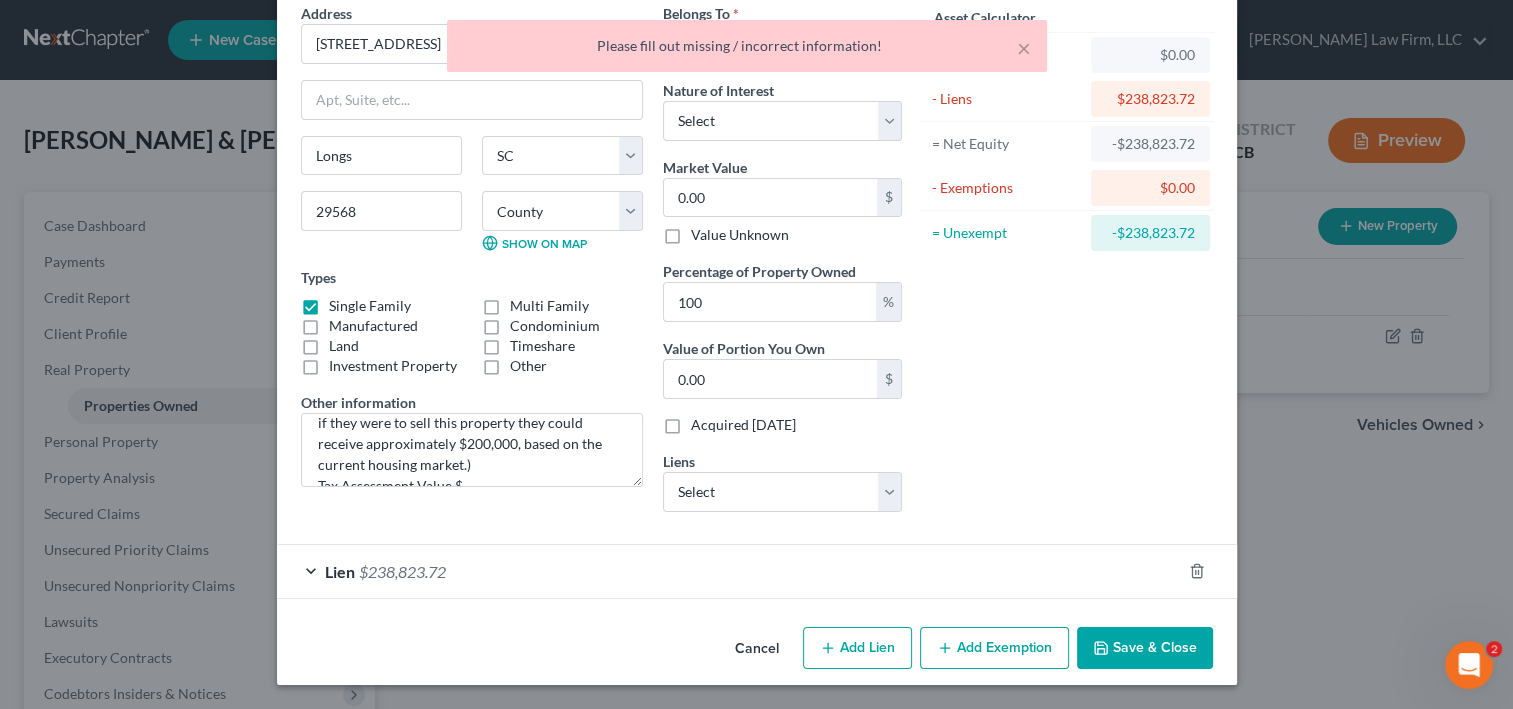 scroll, scrollTop: 0, scrollLeft: 0, axis: both 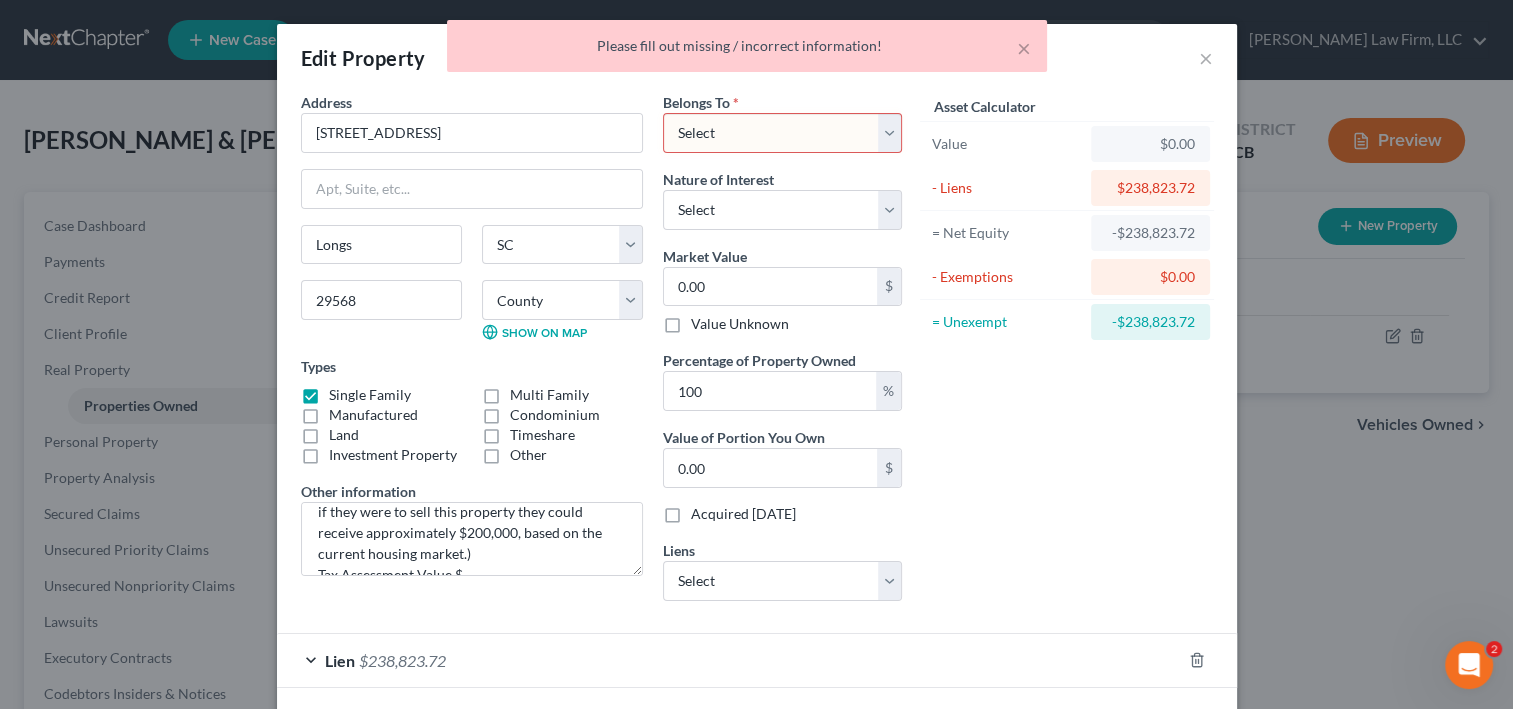 click on "Select Debtor 1 Only Debtor 2 Only Debtor 1 And Debtor 2 Only At Least One Of The Debtors And Another Community Property" at bounding box center (782, 133) 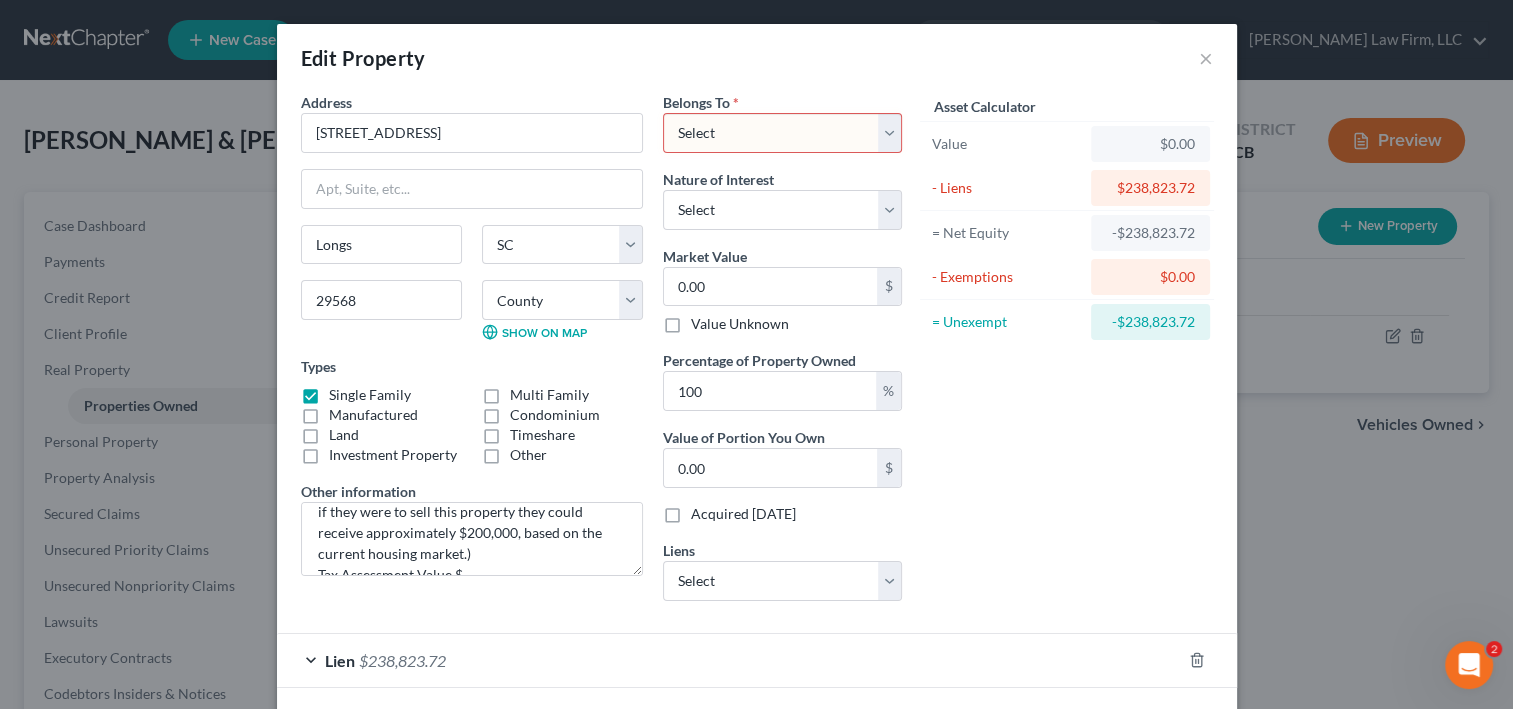 select on "2" 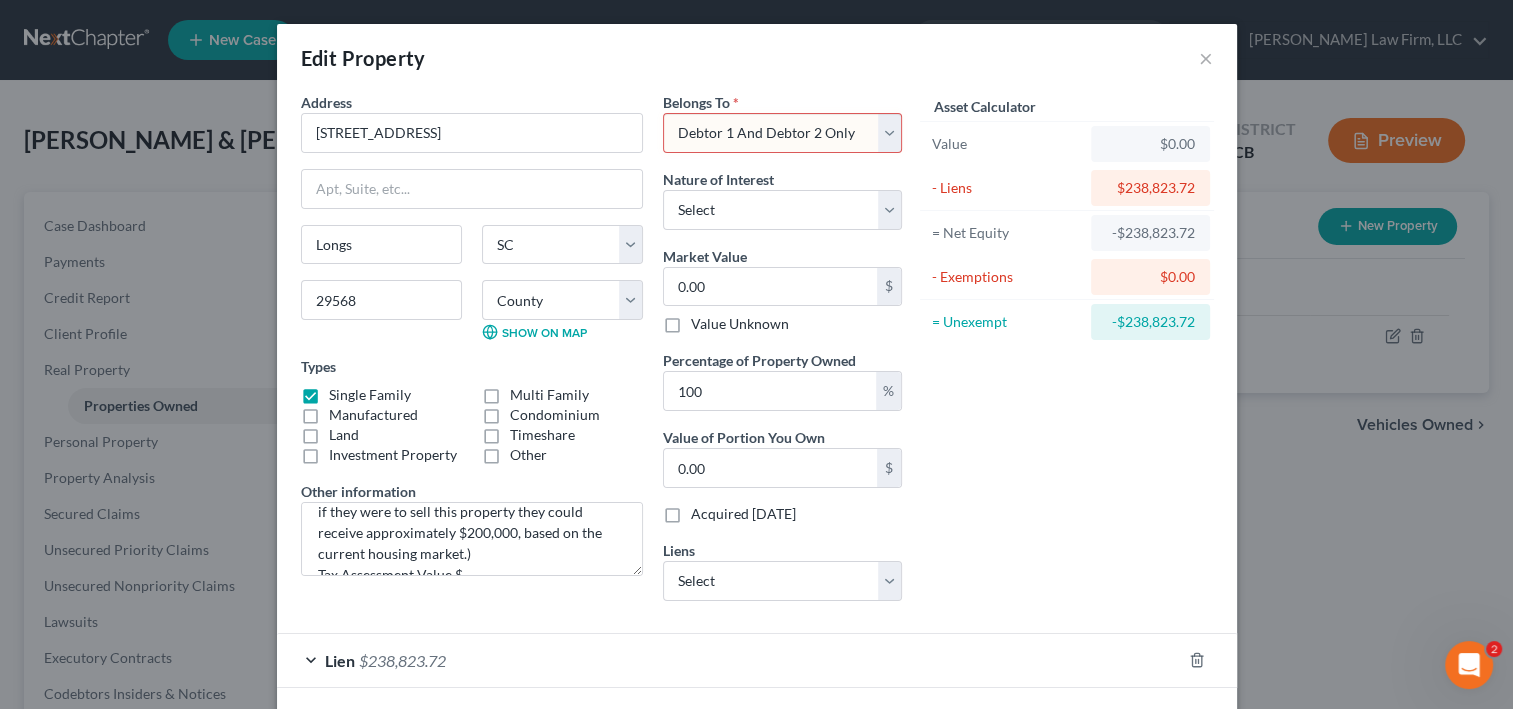click on "Select Debtor 1 Only Debtor 2 Only Debtor 1 And Debtor 2 Only At Least One Of The Debtors And Another Community Property" at bounding box center [782, 133] 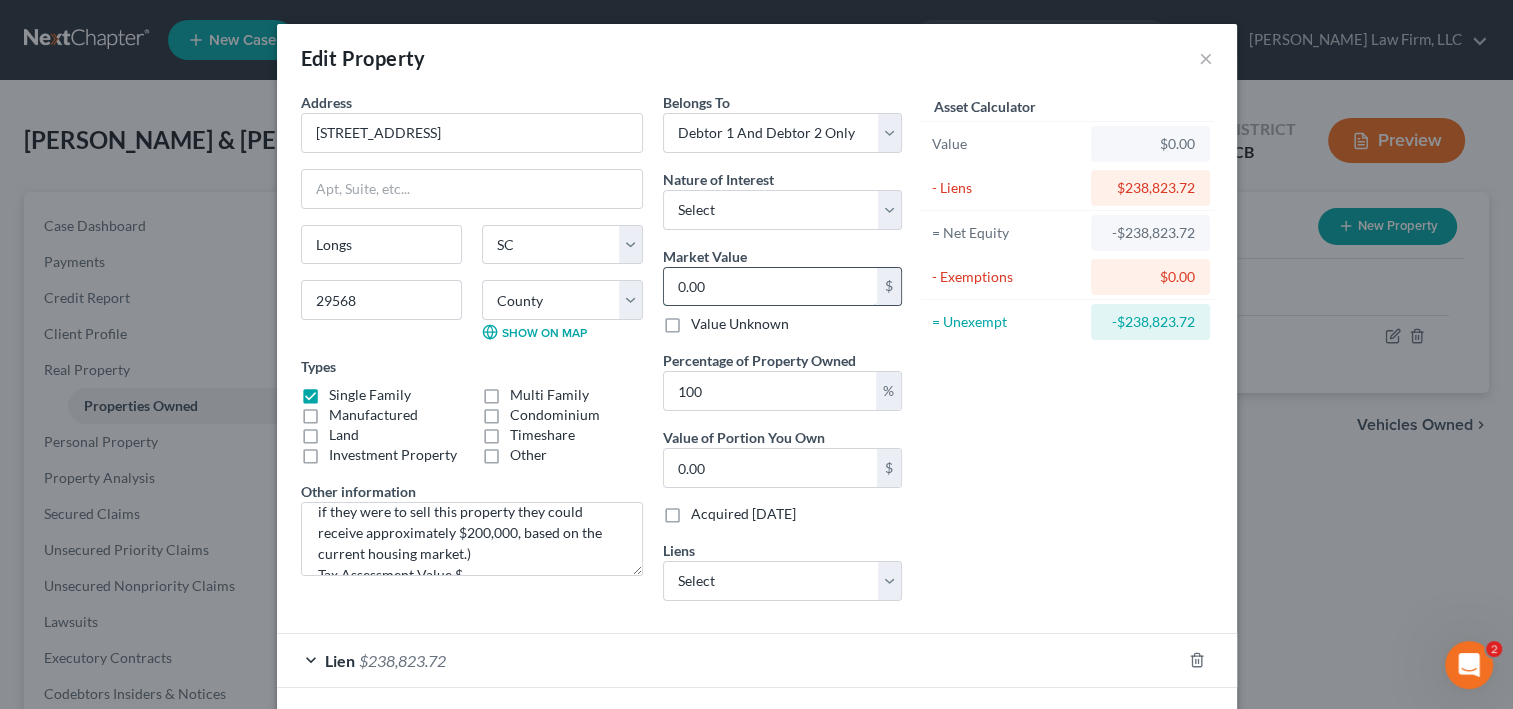 click on "0.00" at bounding box center (770, 287) 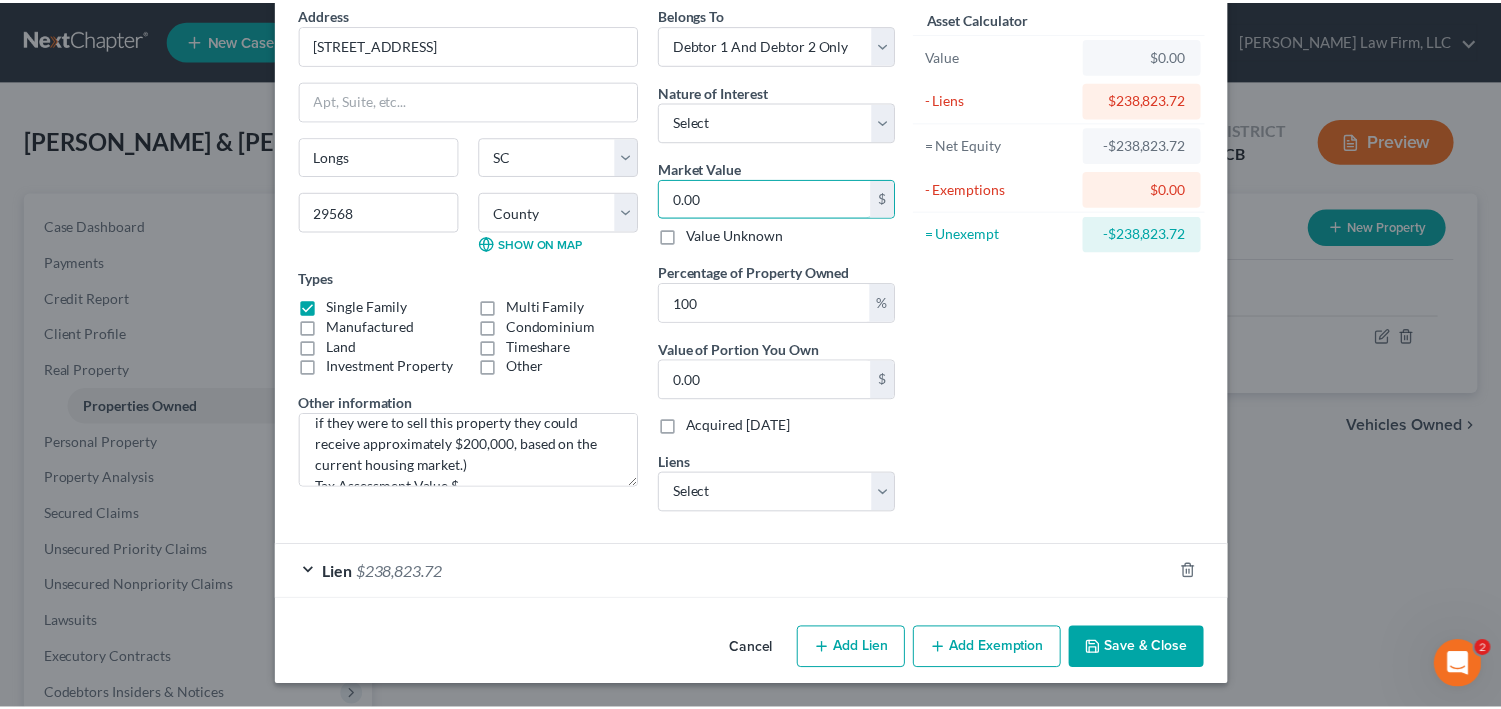 scroll, scrollTop: 280, scrollLeft: 0, axis: vertical 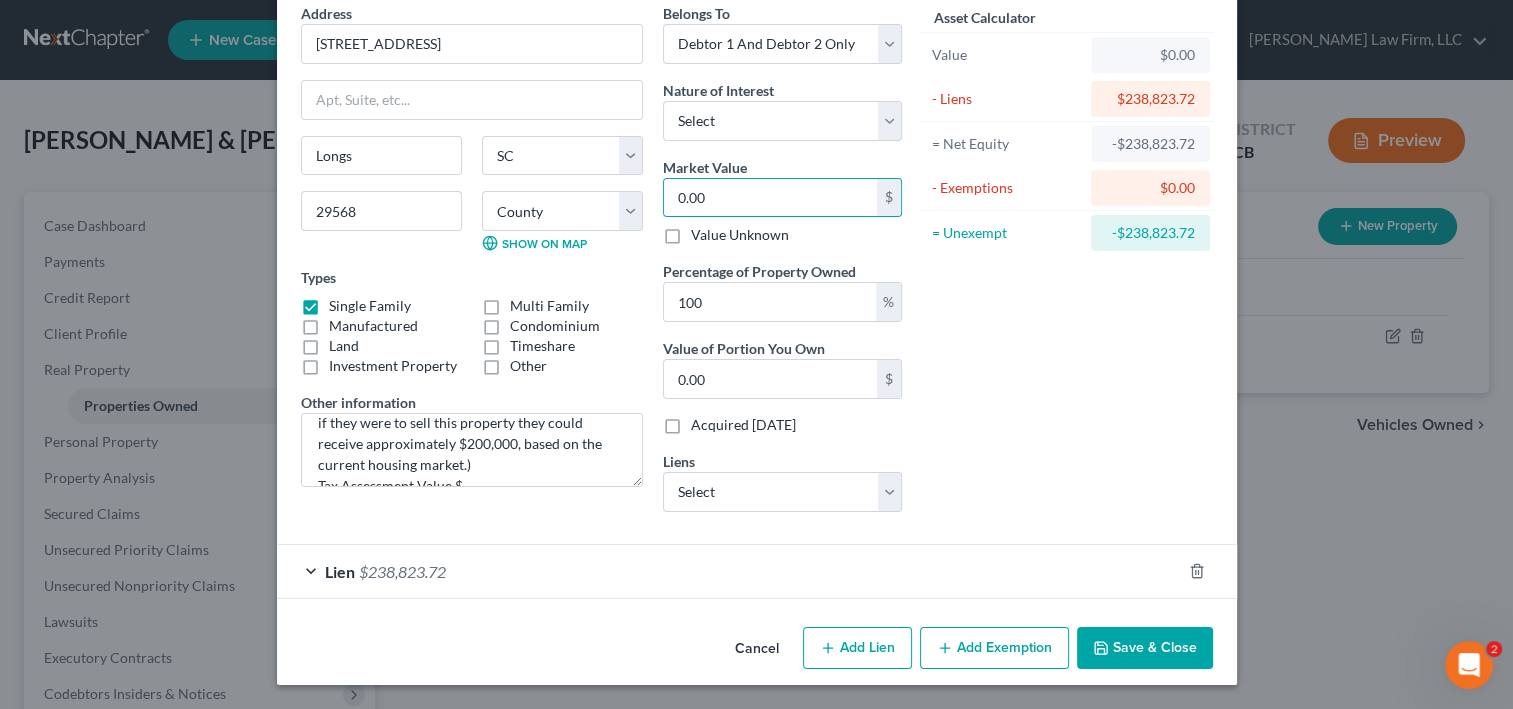 click on "Save & Close" at bounding box center [1145, 648] 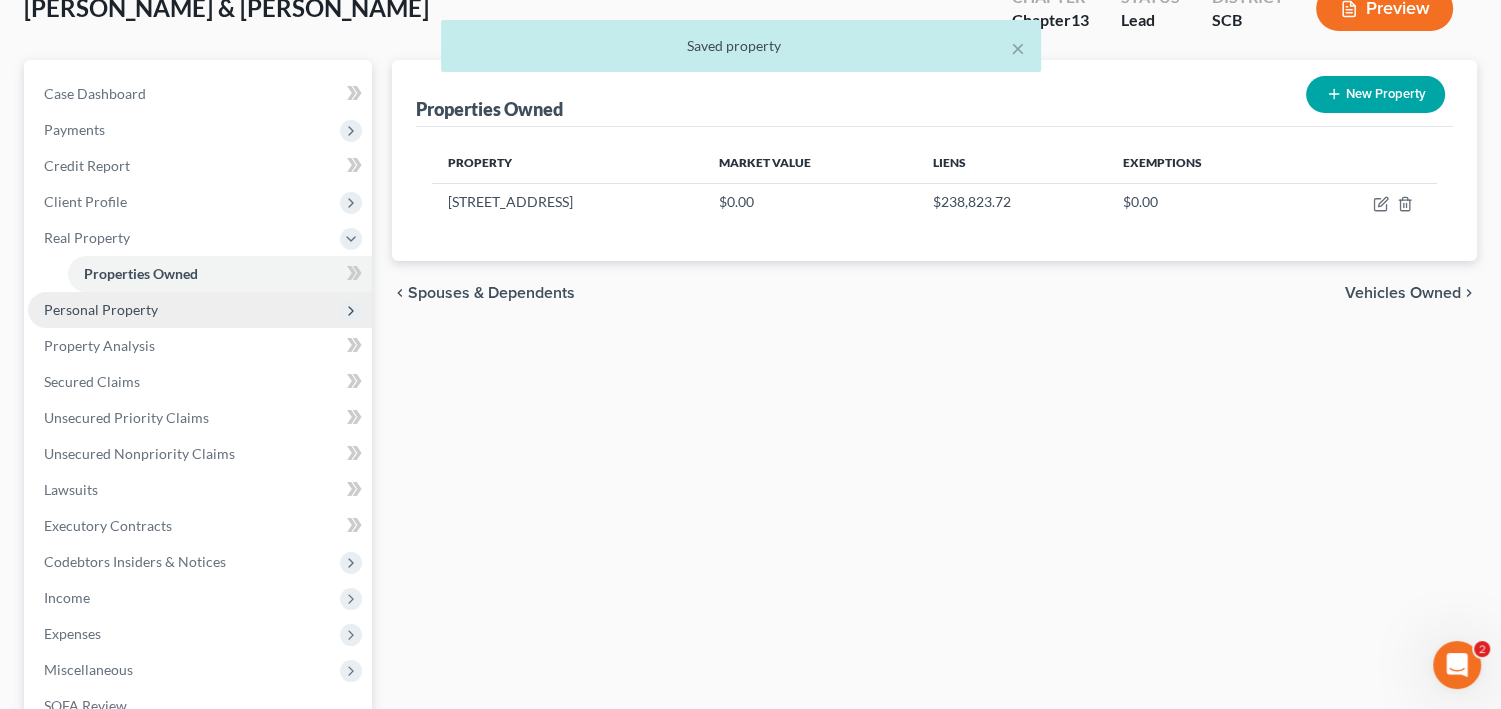 scroll, scrollTop: 160, scrollLeft: 0, axis: vertical 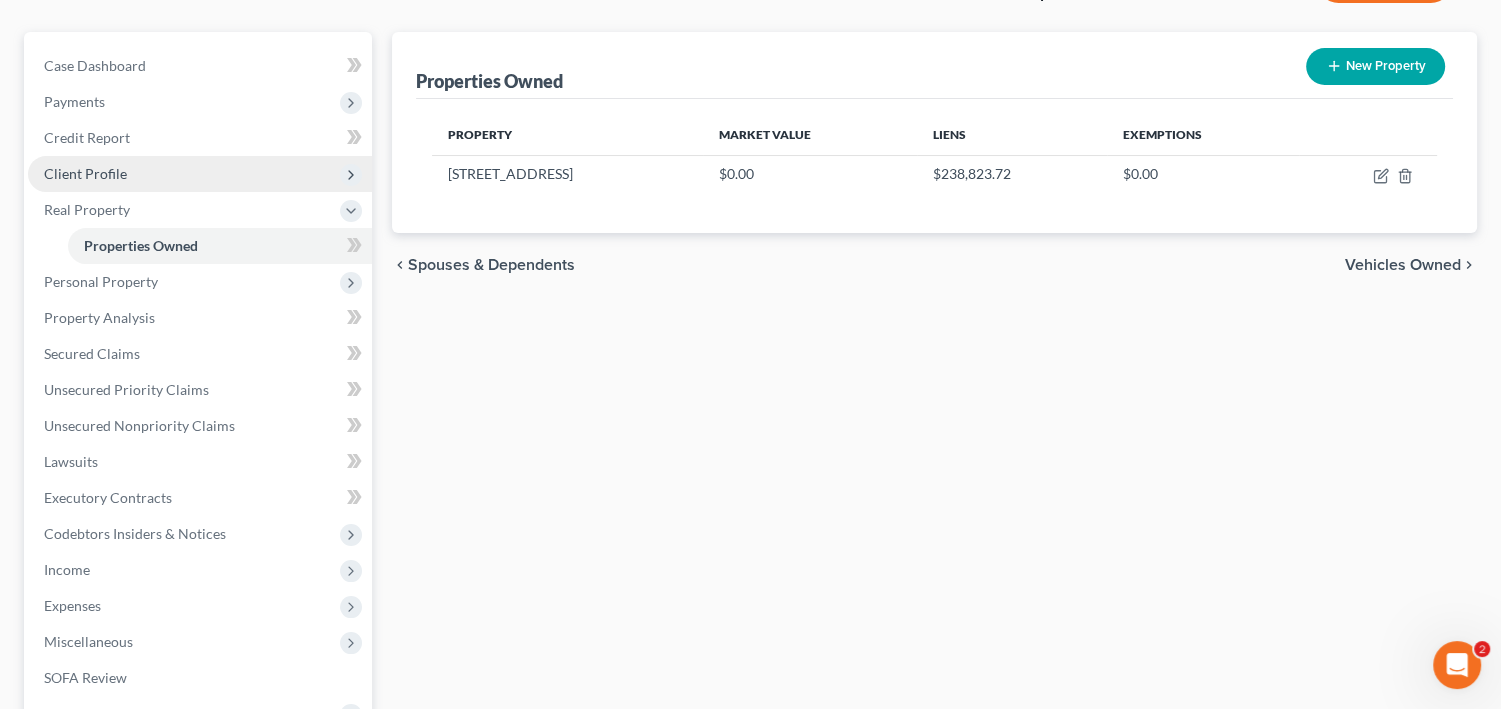 click on "Client Profile" at bounding box center [85, 173] 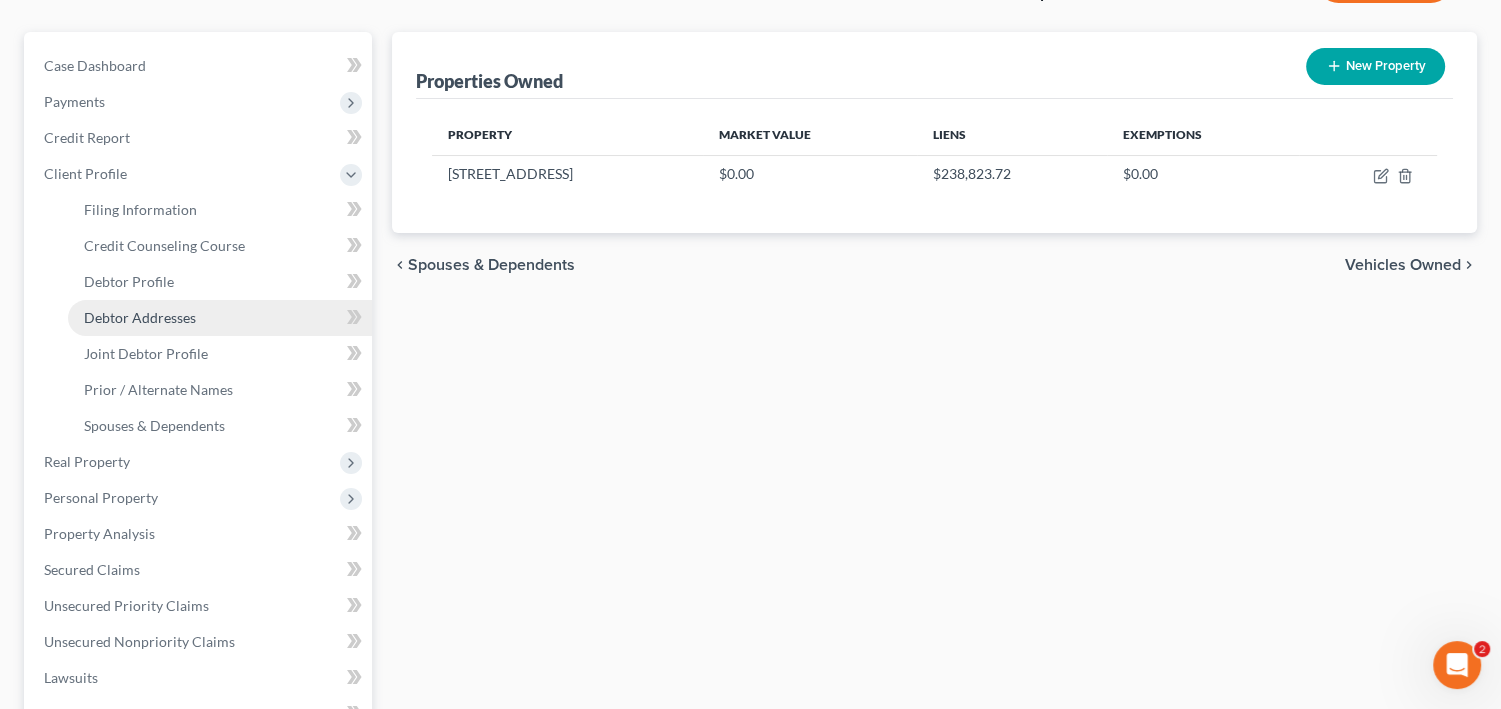 drag, startPoint x: 182, startPoint y: 429, endPoint x: 203, endPoint y: 428, distance: 21.023796 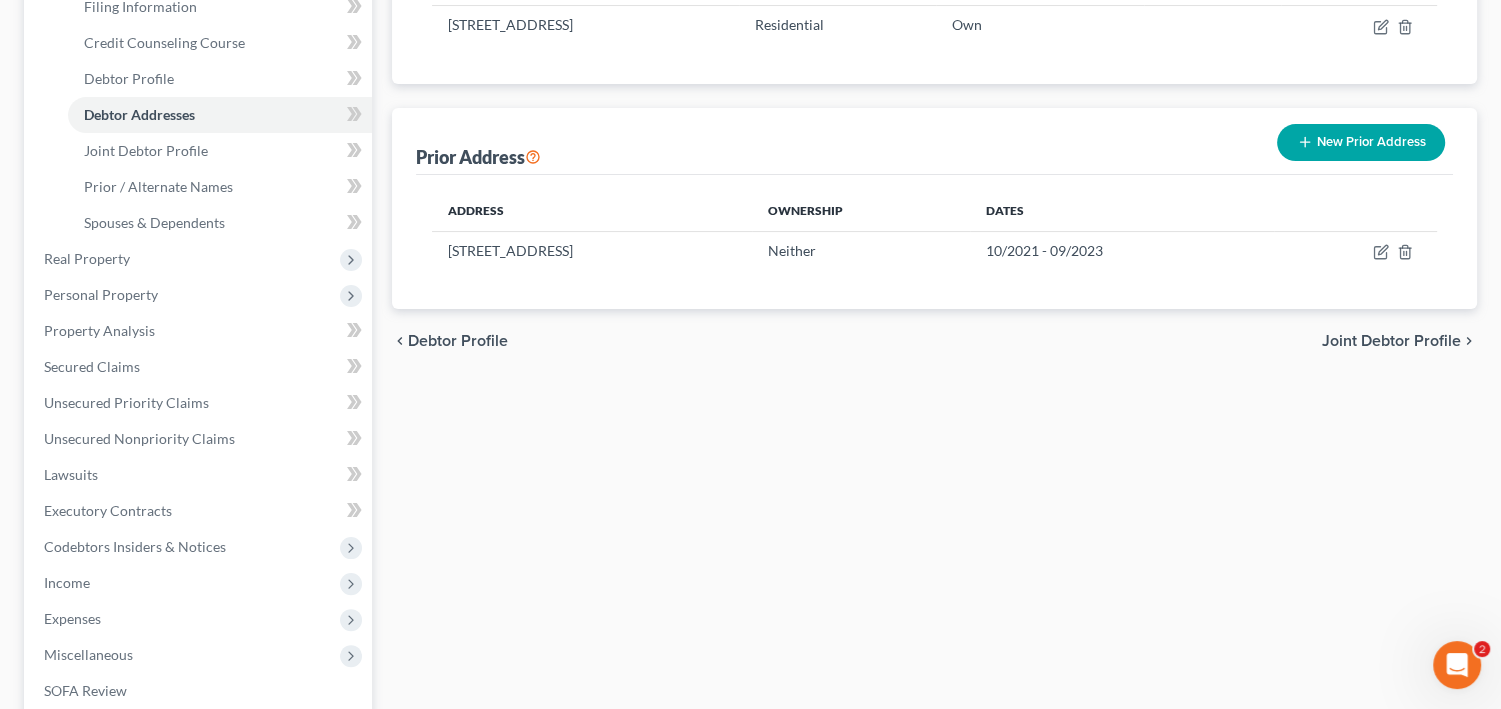 scroll, scrollTop: 400, scrollLeft: 0, axis: vertical 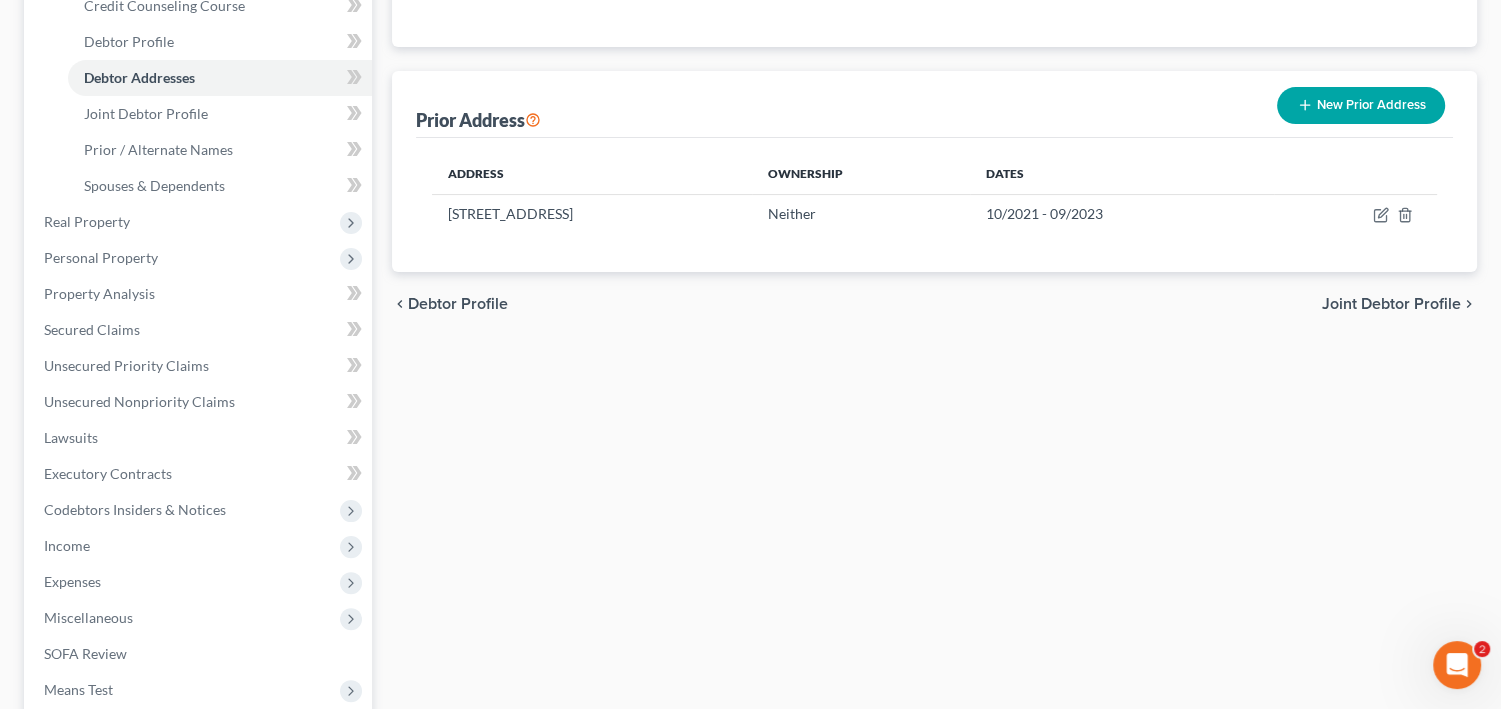 click on "Filing Information
Credit Counseling Course
Debtor Profile
Debtor Addresses
Joint Debtor Profile
Prior / Alternate Names
Spouses & Dependents
Current Address New Address
Address Type  Ownership Dates [STREET_ADDRESS] Residential Own
Prior Address  New Prior Address Address Ownership Dates [STREET_ADDRESS] Neither 10/2021 - 09/2023
chevron_left
Debtor Profile
Joint Debtor Profile
chevron_right" at bounding box center (934, 369) 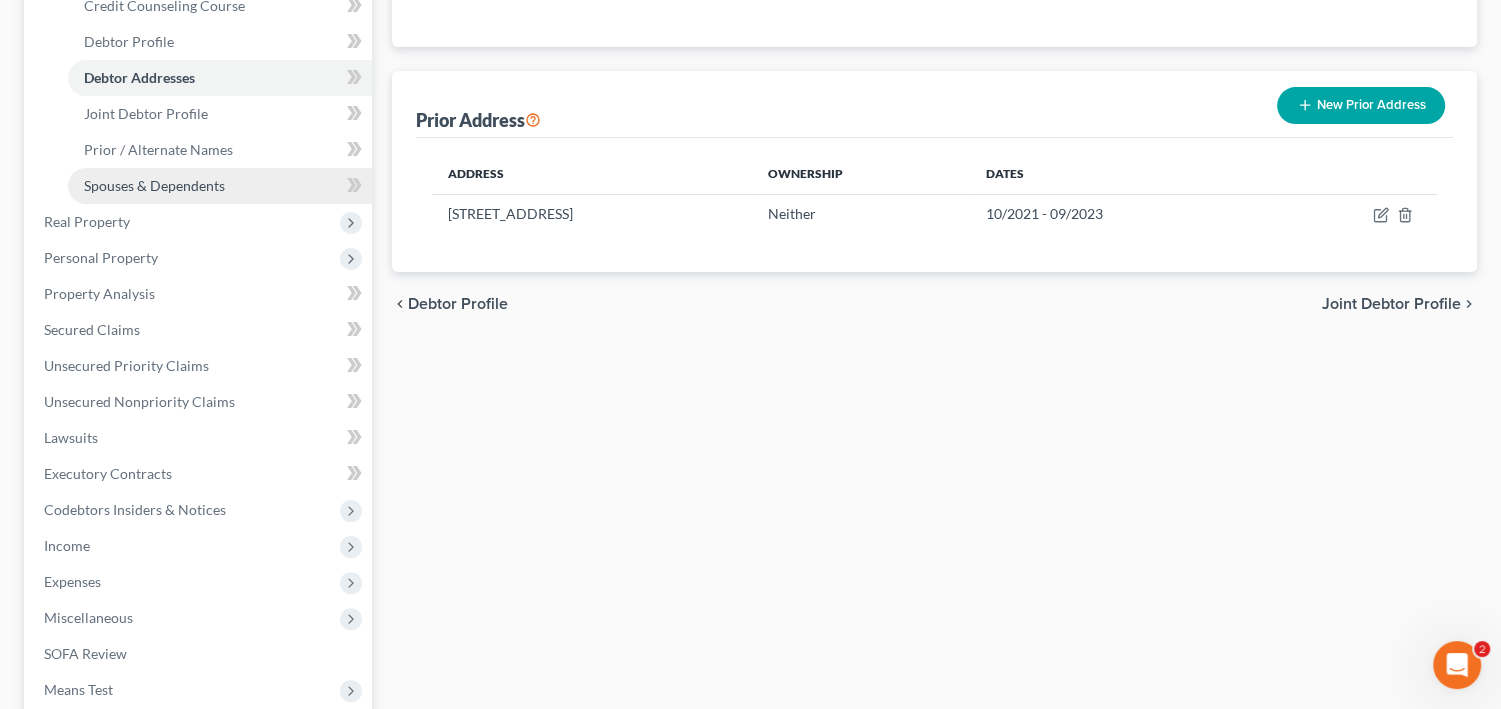 click on "Spouses & Dependents" at bounding box center (154, 185) 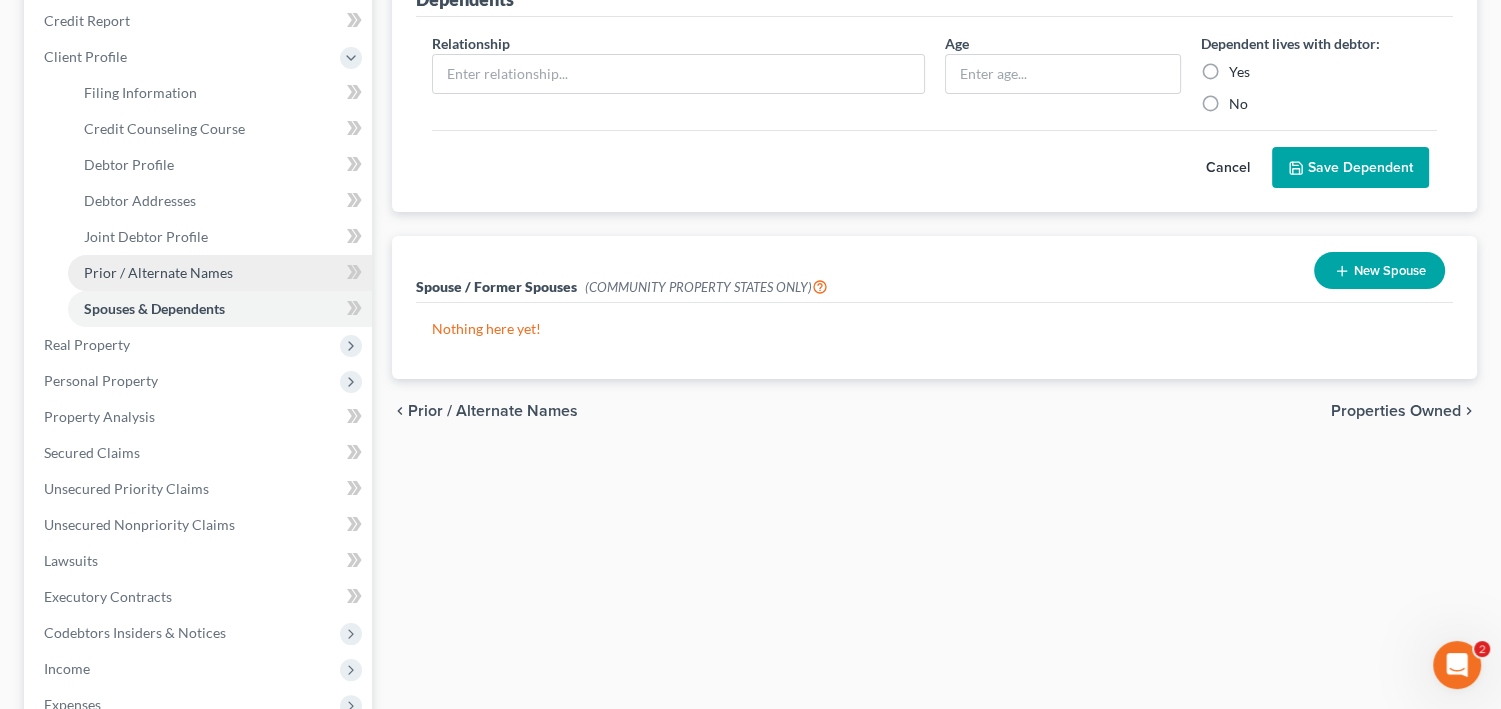 scroll, scrollTop: 400, scrollLeft: 0, axis: vertical 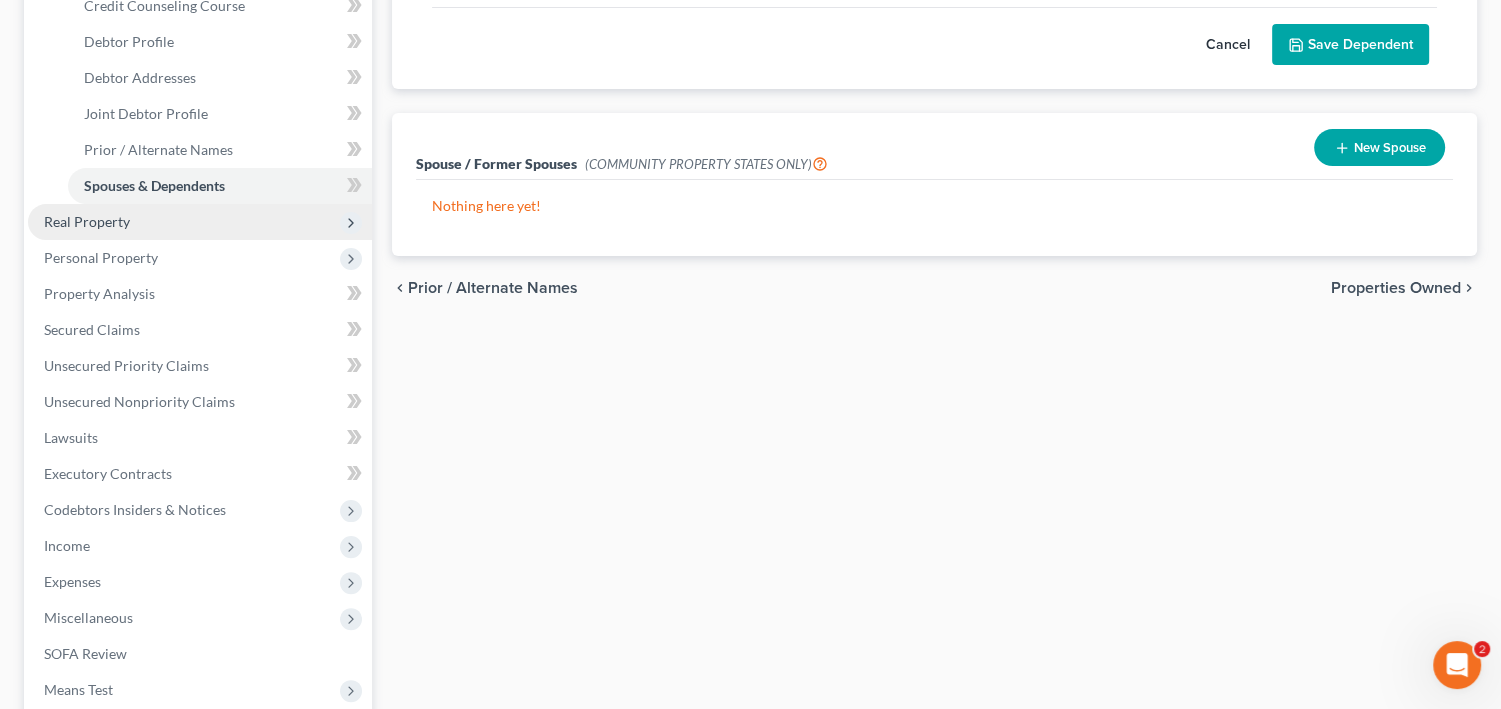 click on "Real Property" at bounding box center (200, 222) 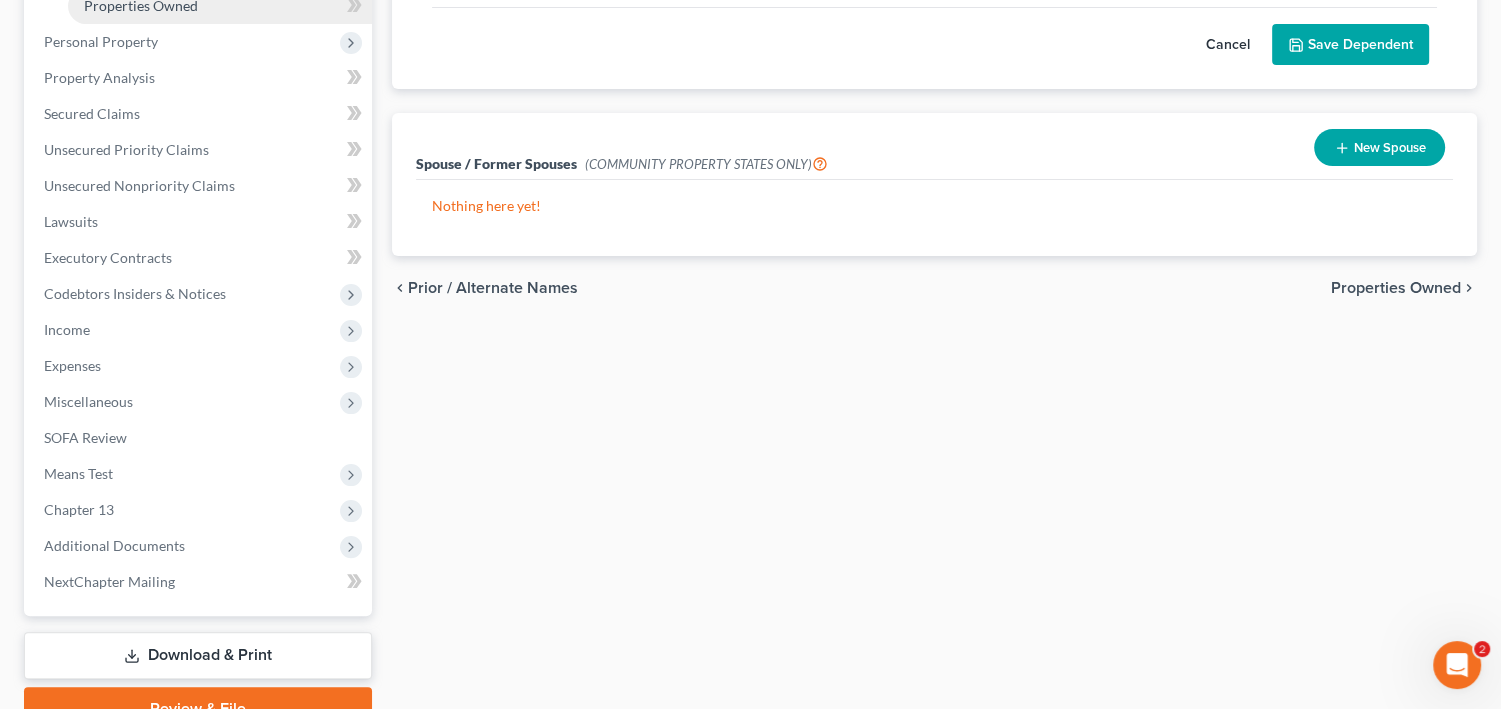 click on "Properties Owned" at bounding box center [141, 5] 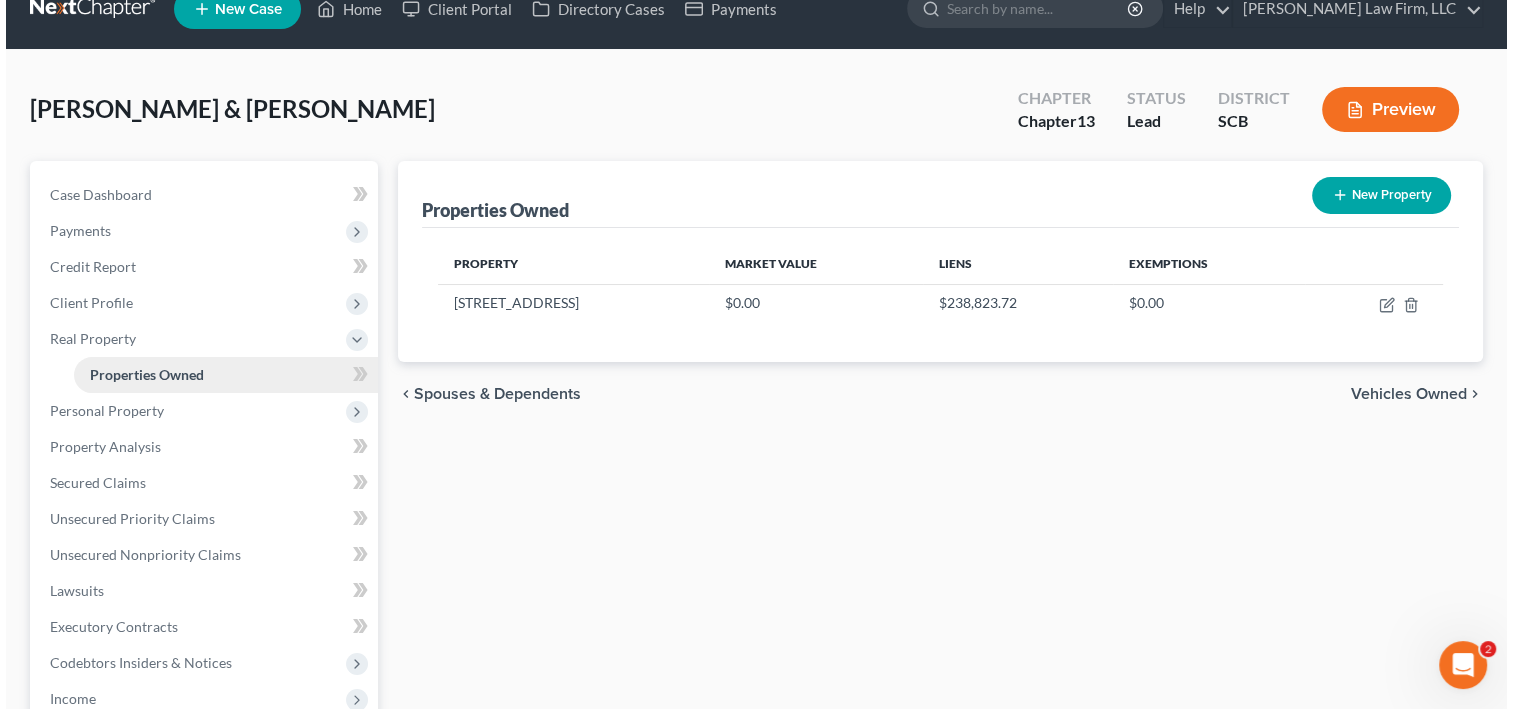 scroll, scrollTop: 0, scrollLeft: 0, axis: both 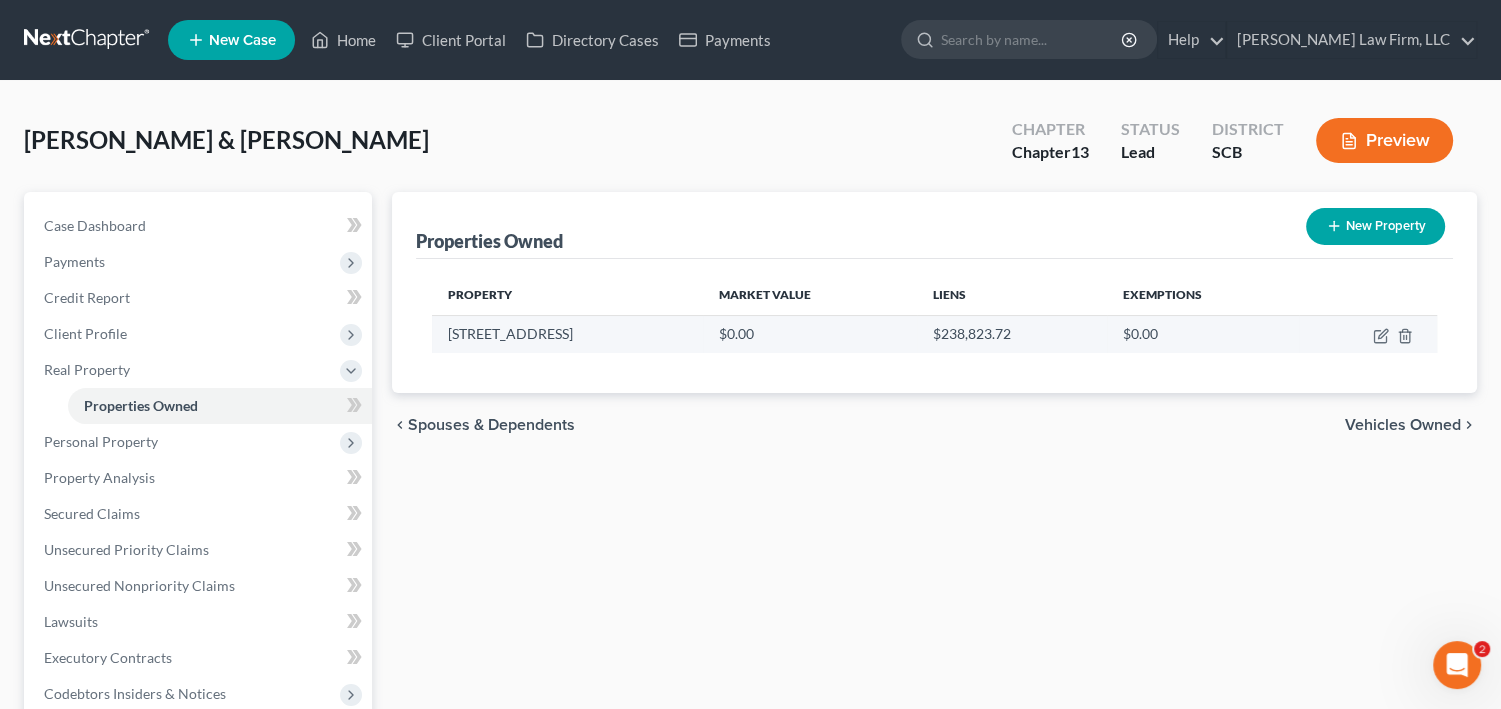 click at bounding box center [1368, 334] 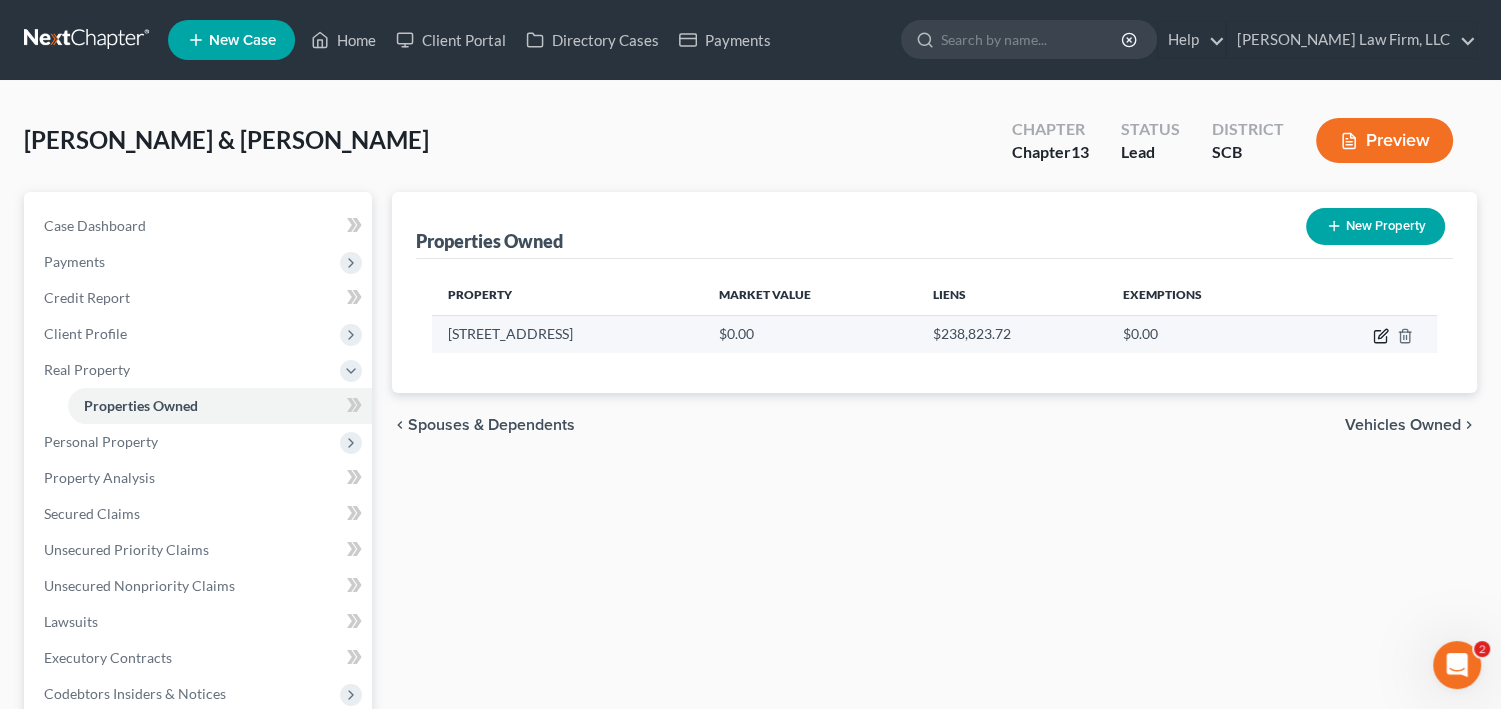 click 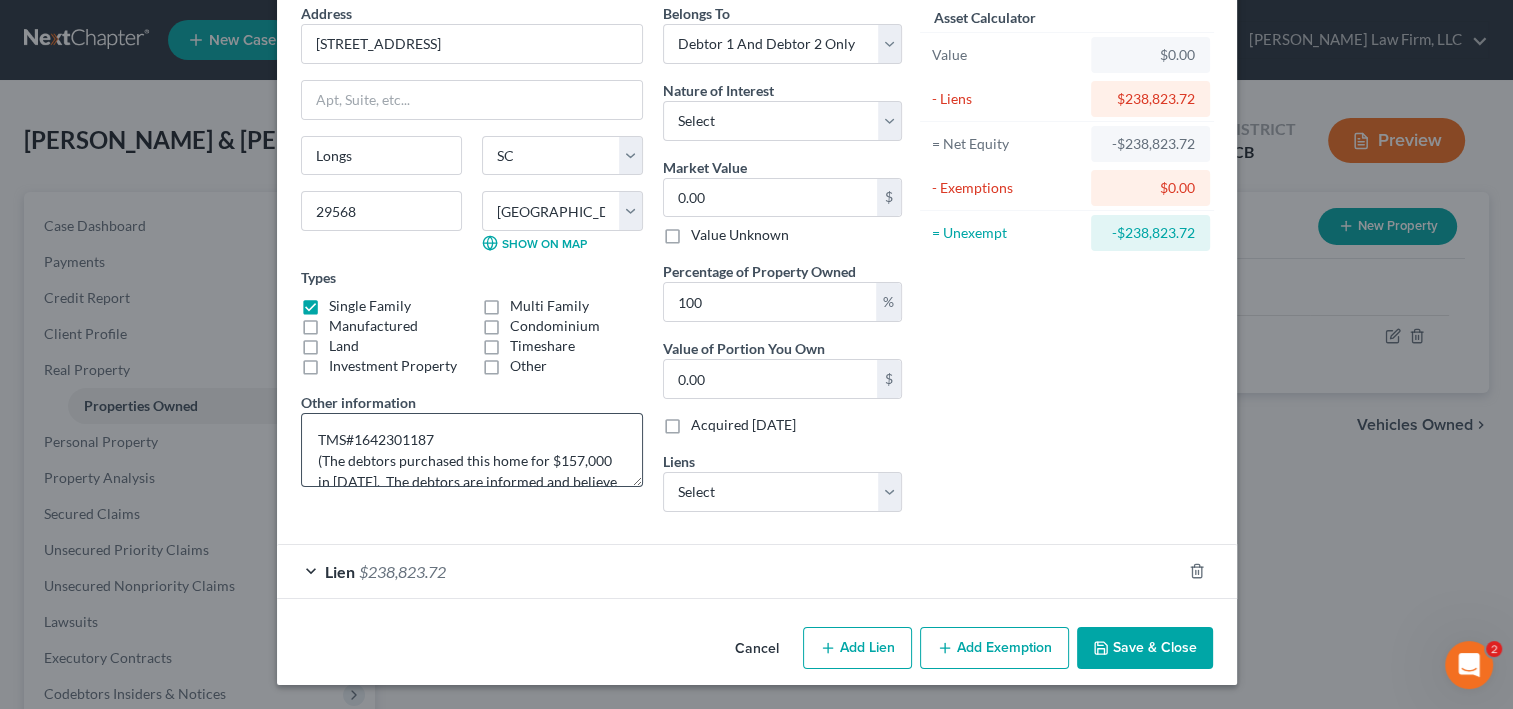 scroll, scrollTop: 160, scrollLeft: 0, axis: vertical 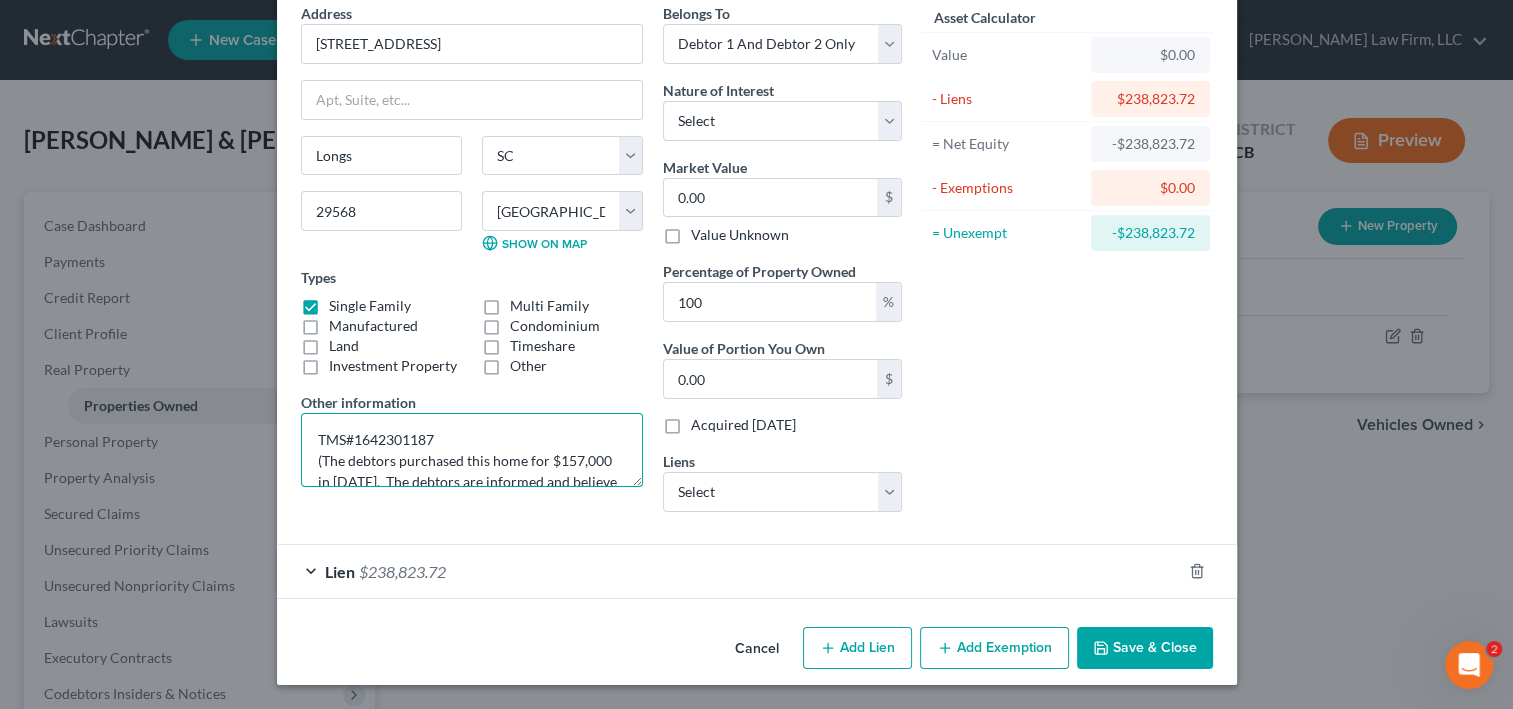click on "TMS#1642301187
(The debtors purchased this home for $157,000 in [DATE].  The debtors are informed and believe if they were to sell this property they could receive approximately $200,000, based on the current housing market.)
Tax Assessment Value $" at bounding box center [472, 450] 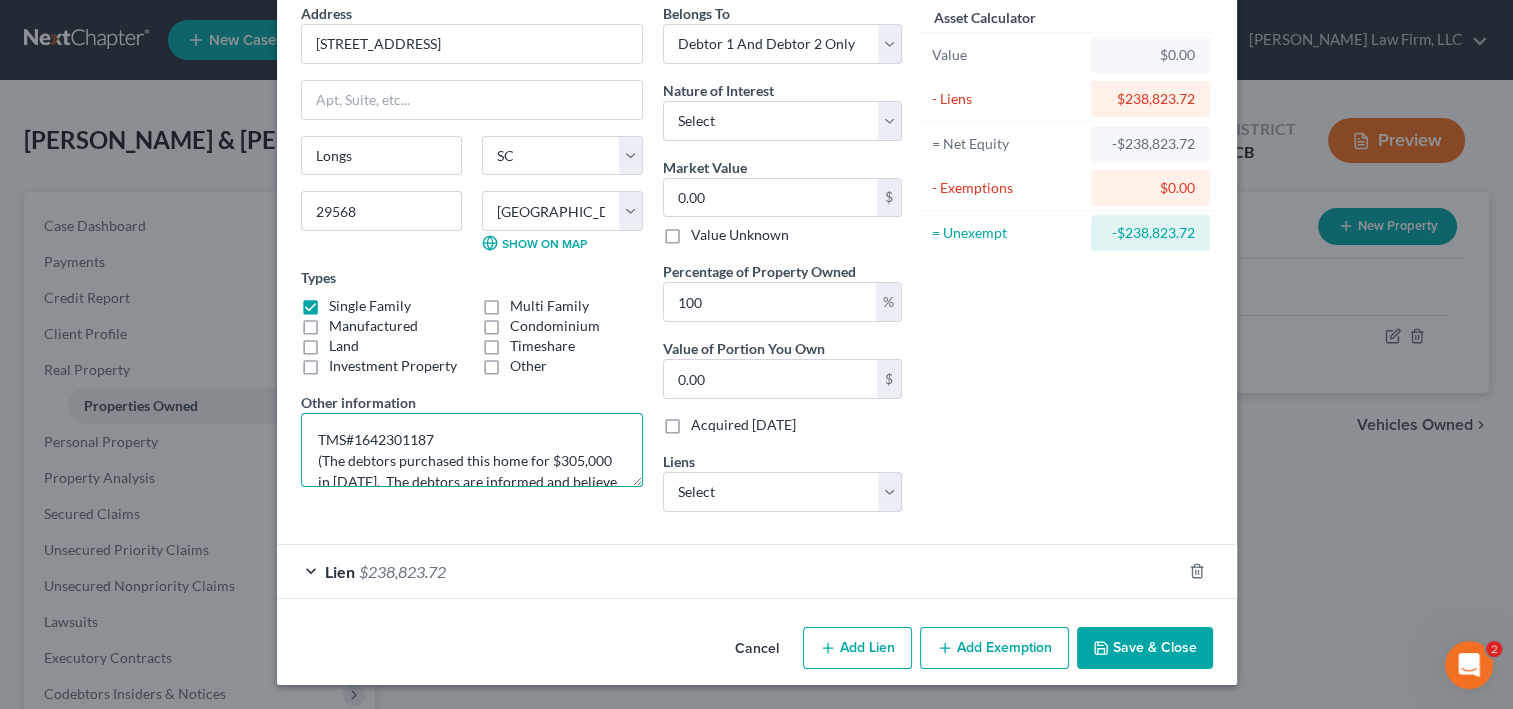 scroll, scrollTop: 280, scrollLeft: 0, axis: vertical 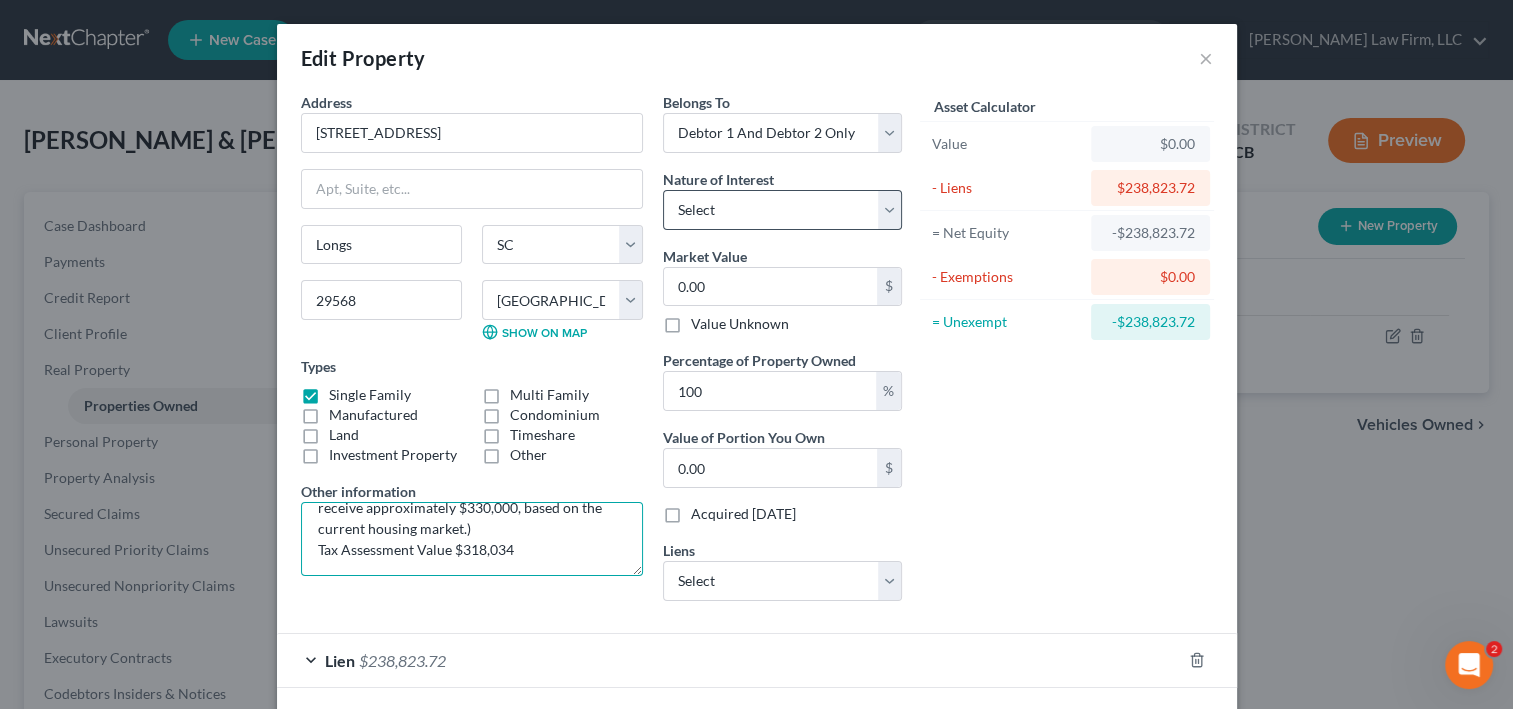 type on "TMS#1642301187
(The debtors purchased this home for $305,000 in [DATE].  The debtors are informed and believe if they were to sell this property they could receive approximately $330,000, based on the current housing market.)
Tax Assessment Value $318,034" 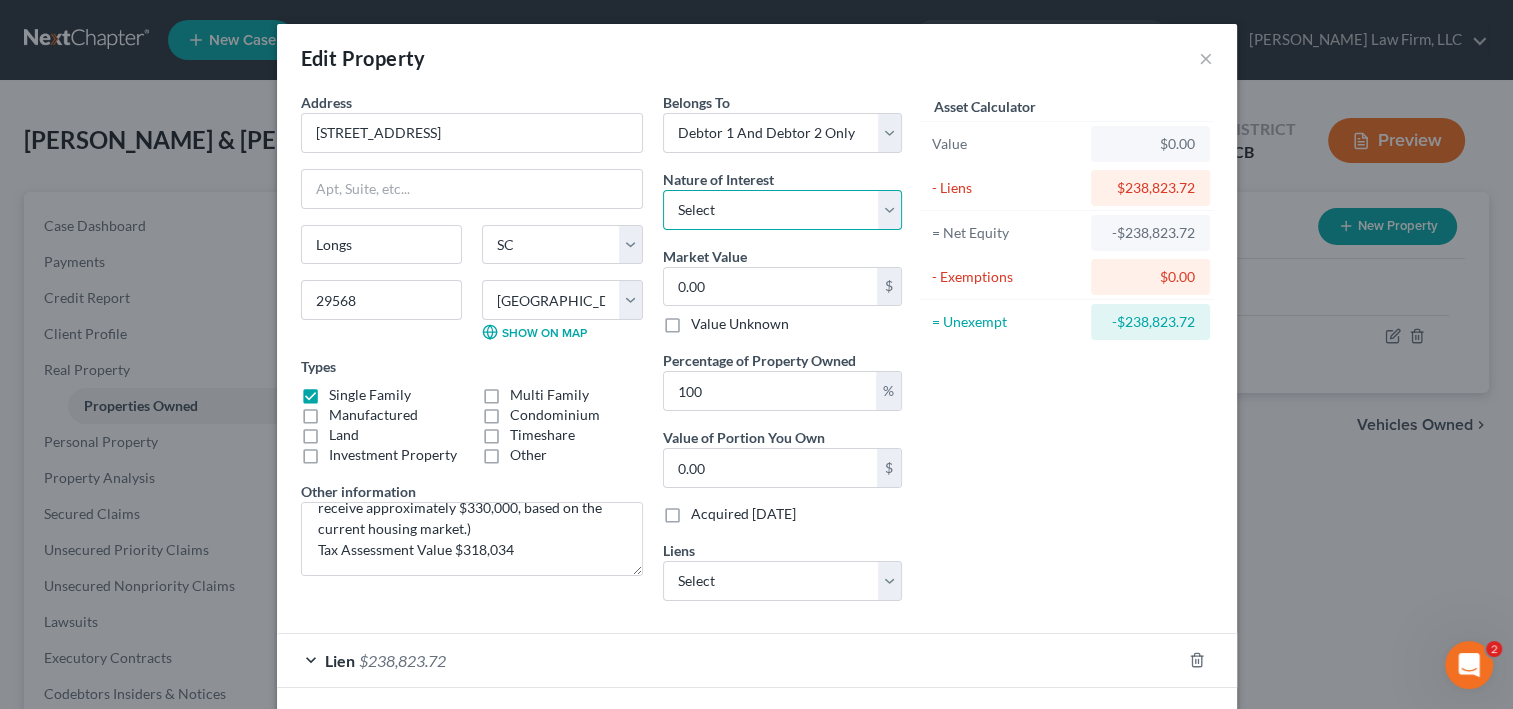 click on "Select Fee Simple Joint Tenant Life Estate Equitable Interest Future Interest Tenancy By The Entireties Tenants In Common Other" at bounding box center [782, 210] 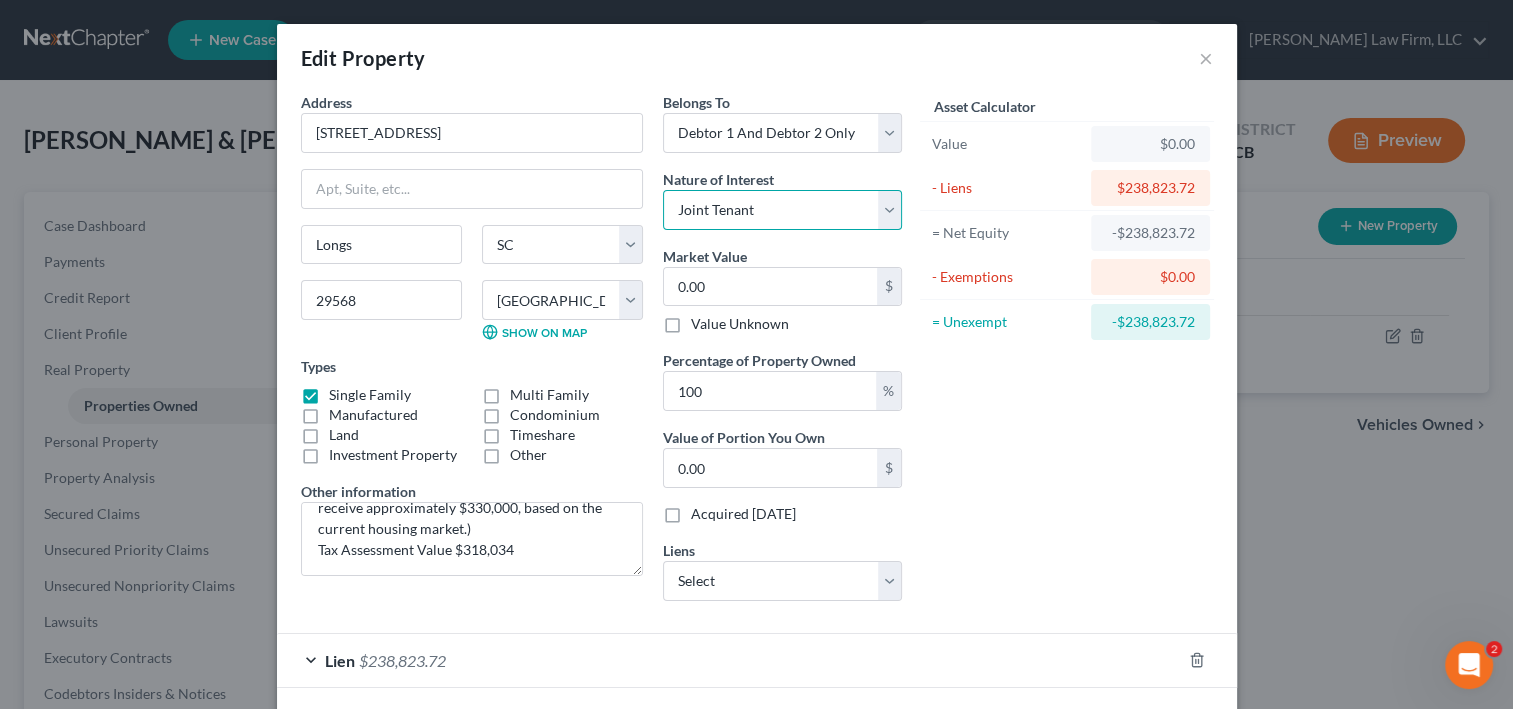 click on "Select Fee Simple Joint Tenant Life Estate Equitable Interest Future Interest Tenancy By The Entireties Tenants In Common Other" at bounding box center (782, 210) 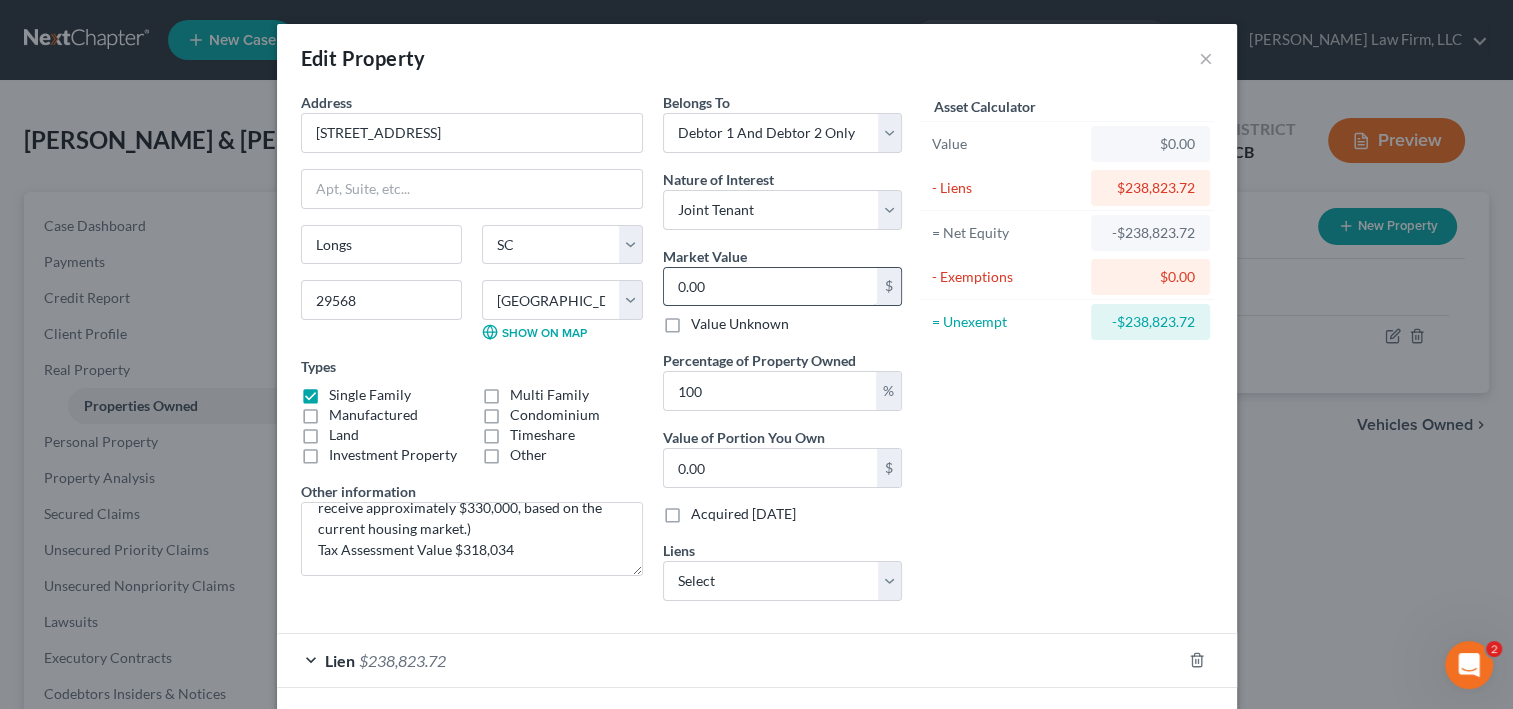 click on "0.00" at bounding box center (770, 287) 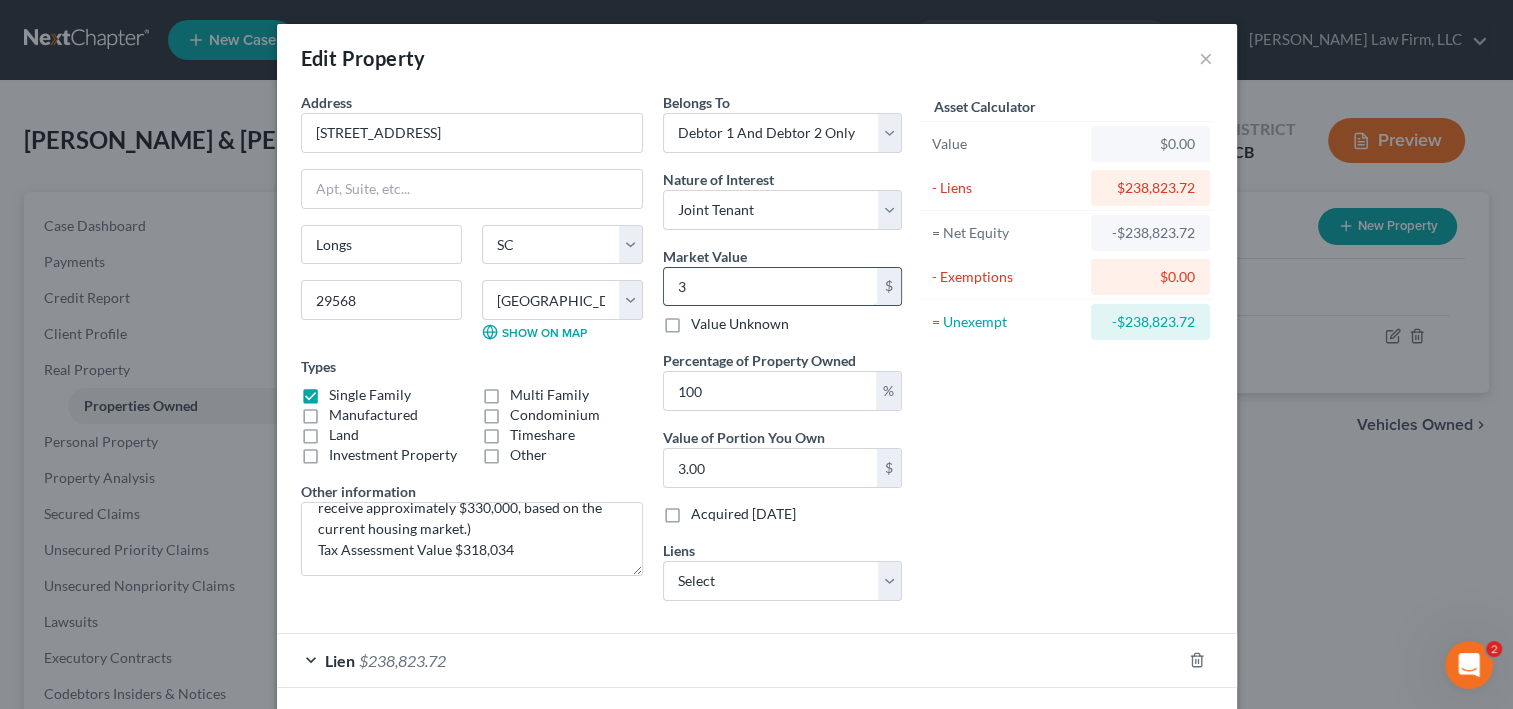 type on "33" 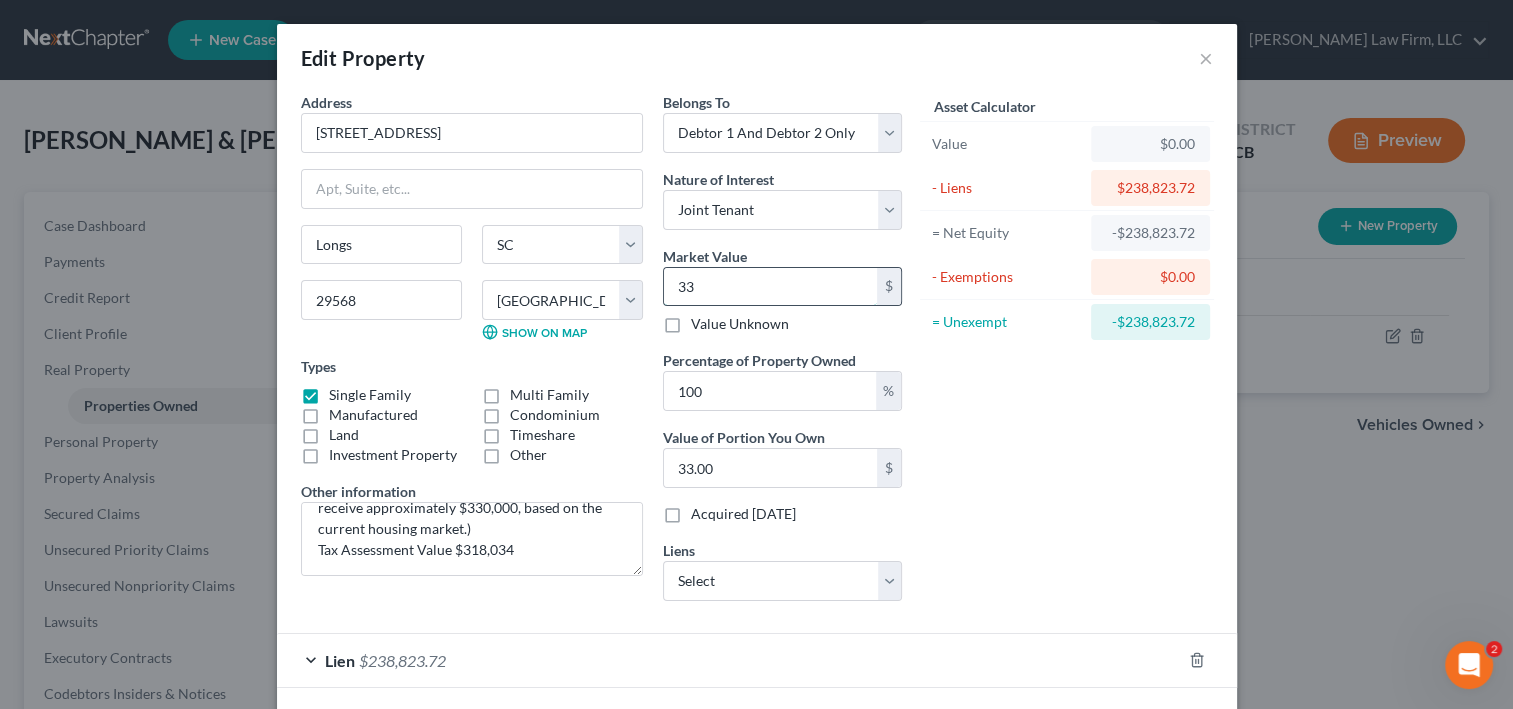 type on "330" 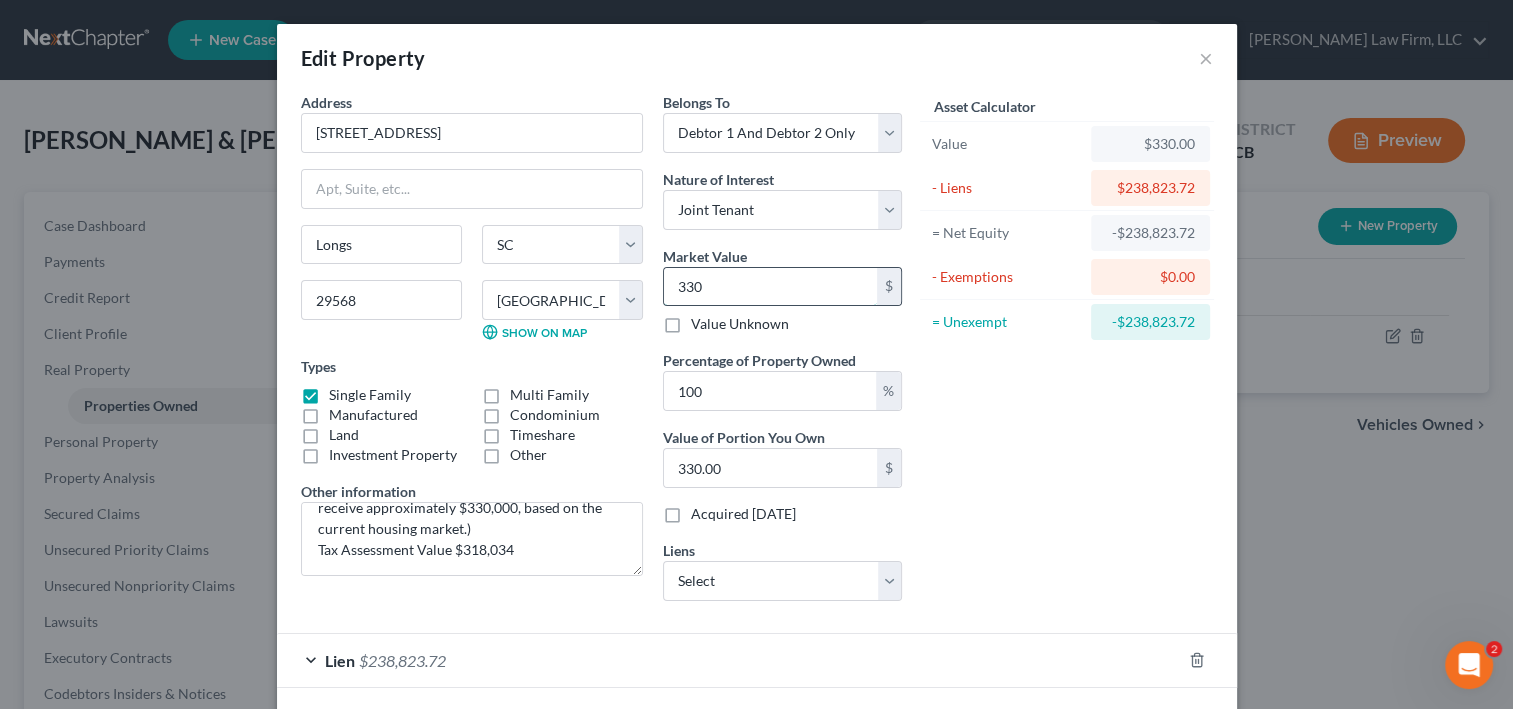 type on "3300" 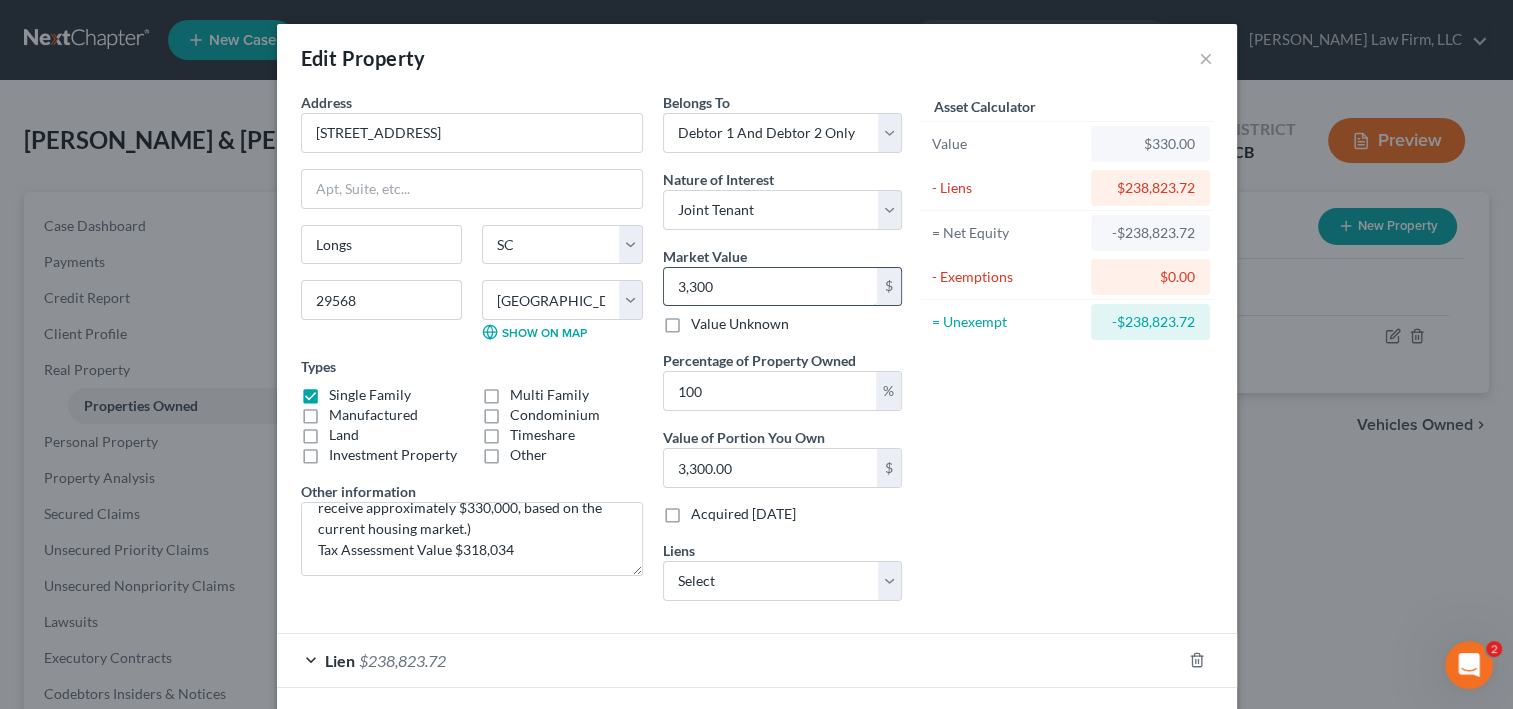 type on "3,3000" 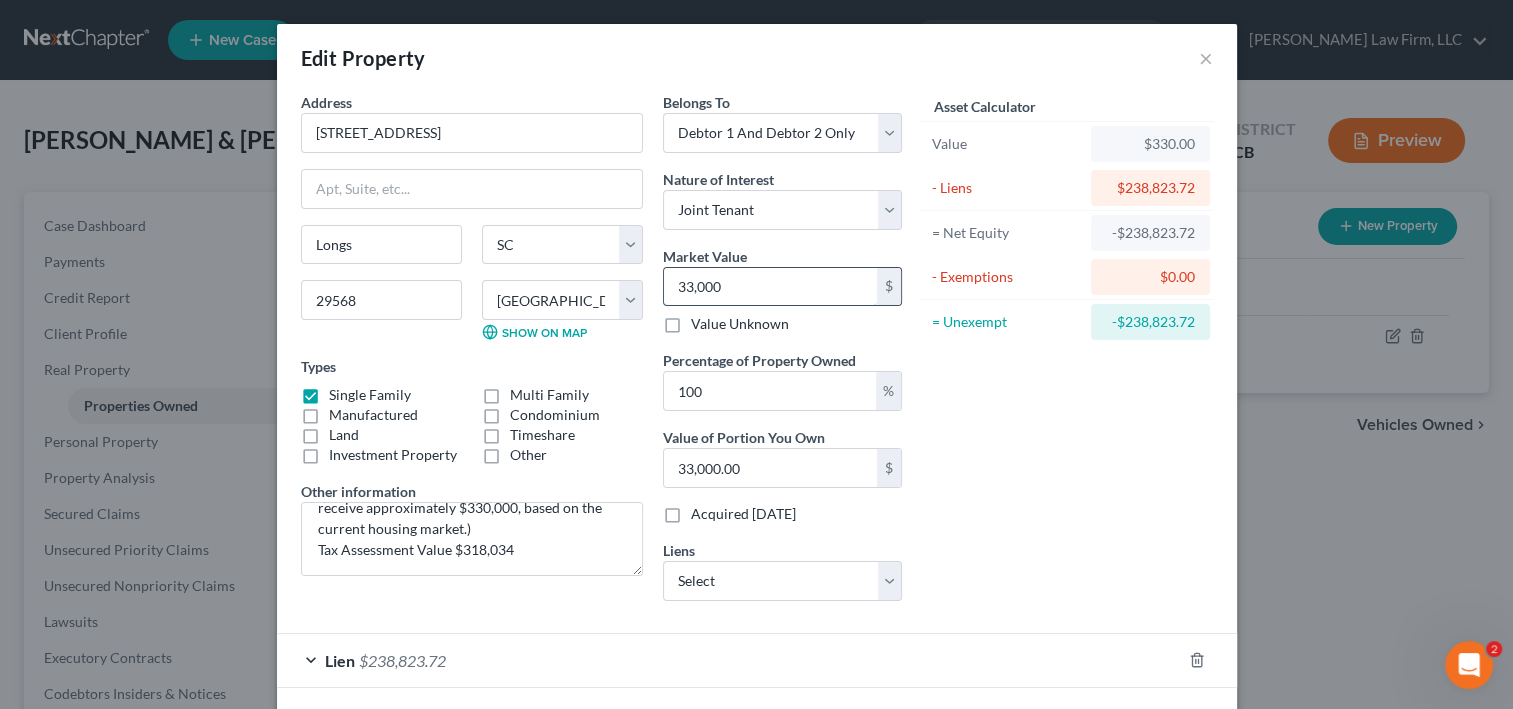 type on "33,0000" 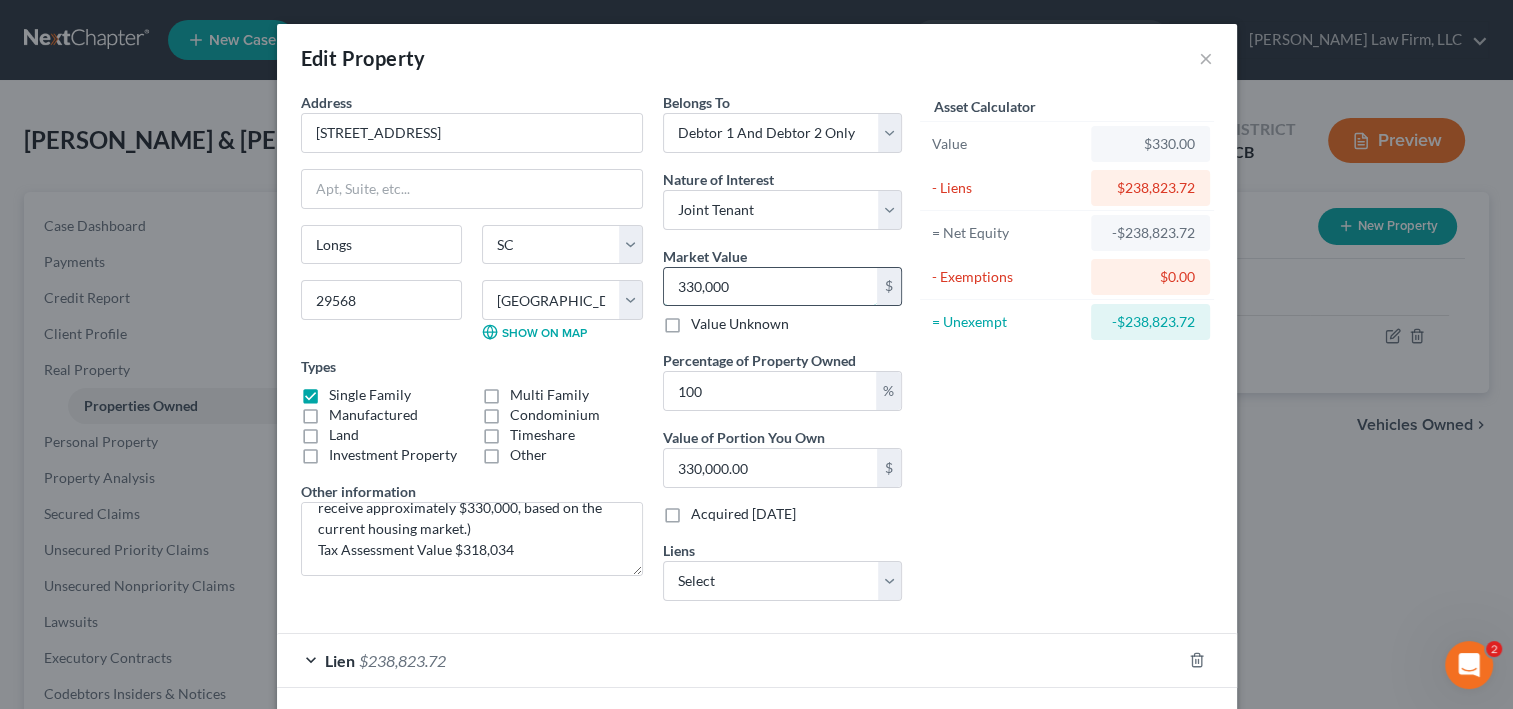 type on "330,0000" 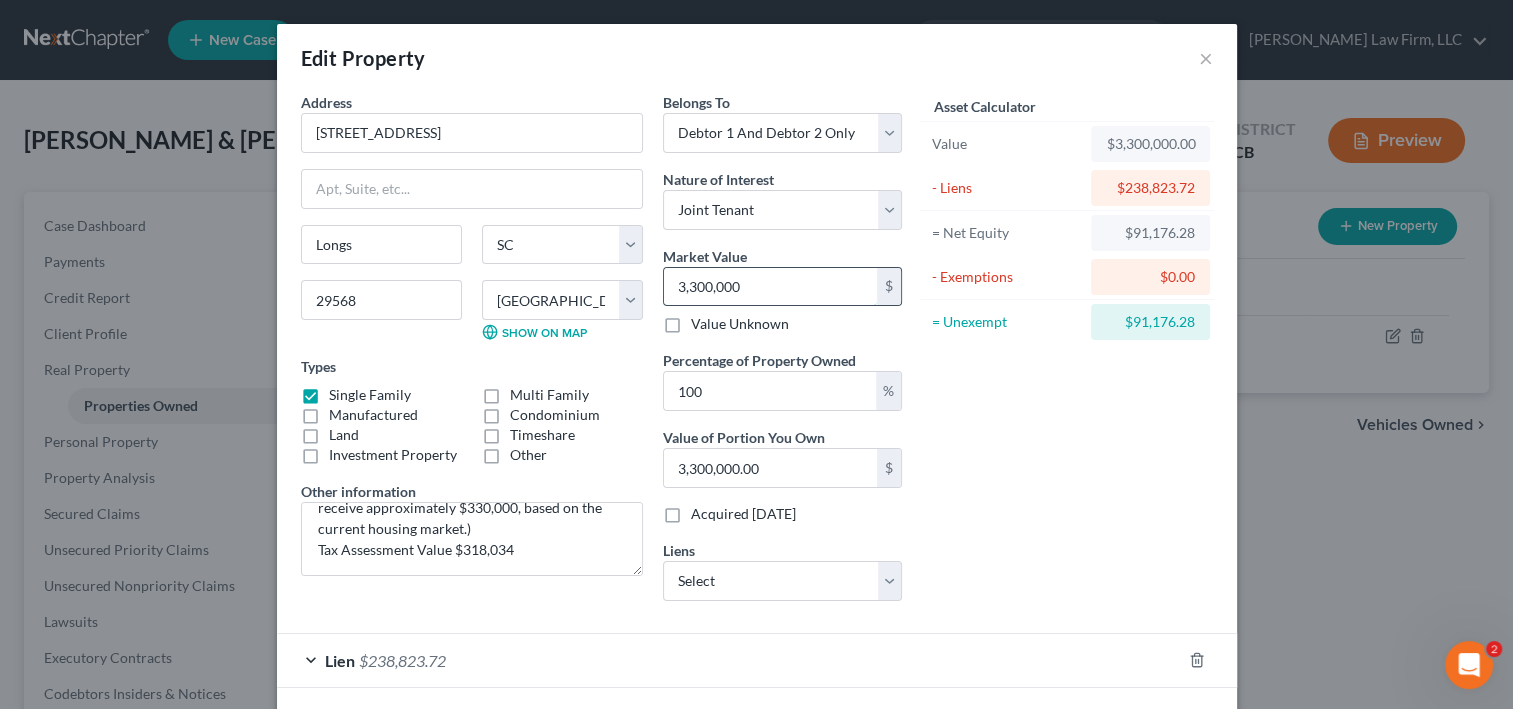 type on "3,300,00" 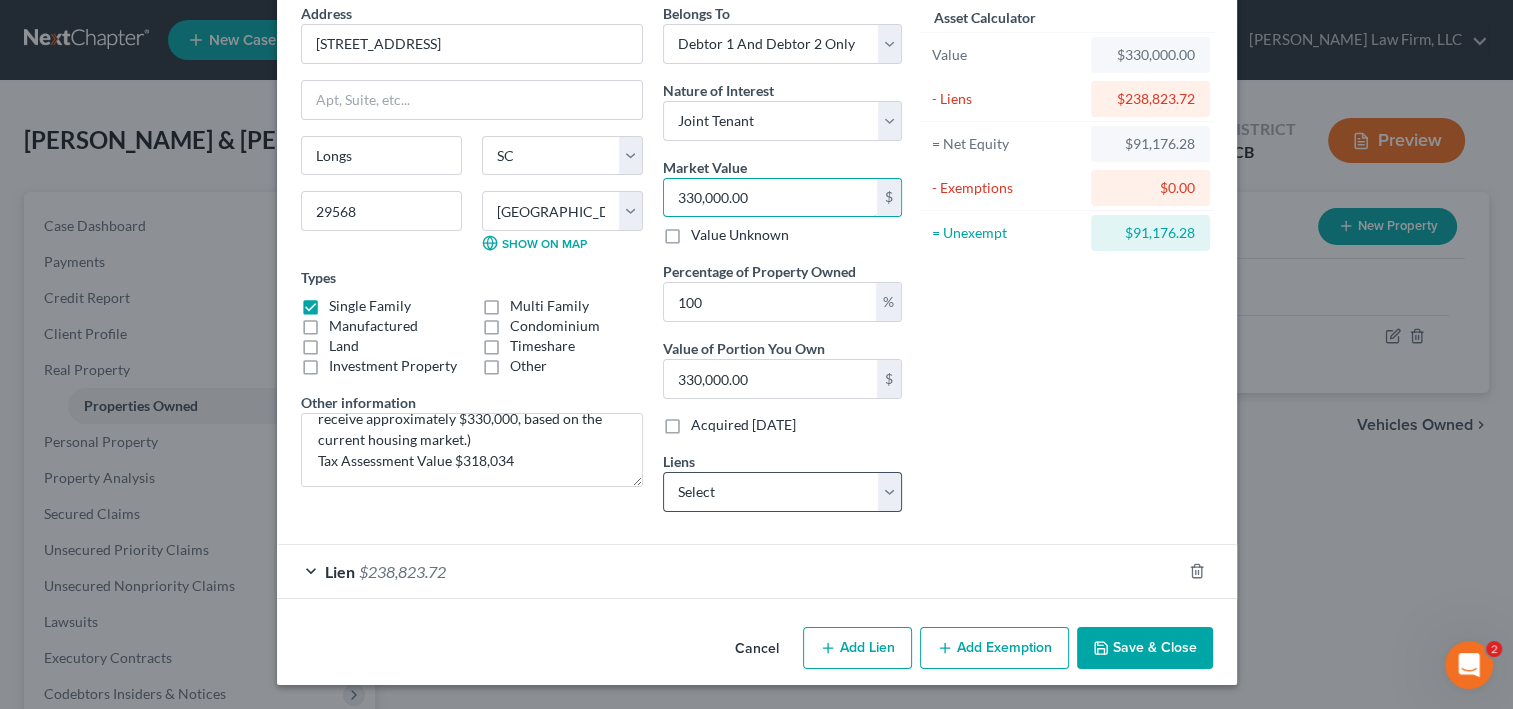 scroll, scrollTop: 280, scrollLeft: 0, axis: vertical 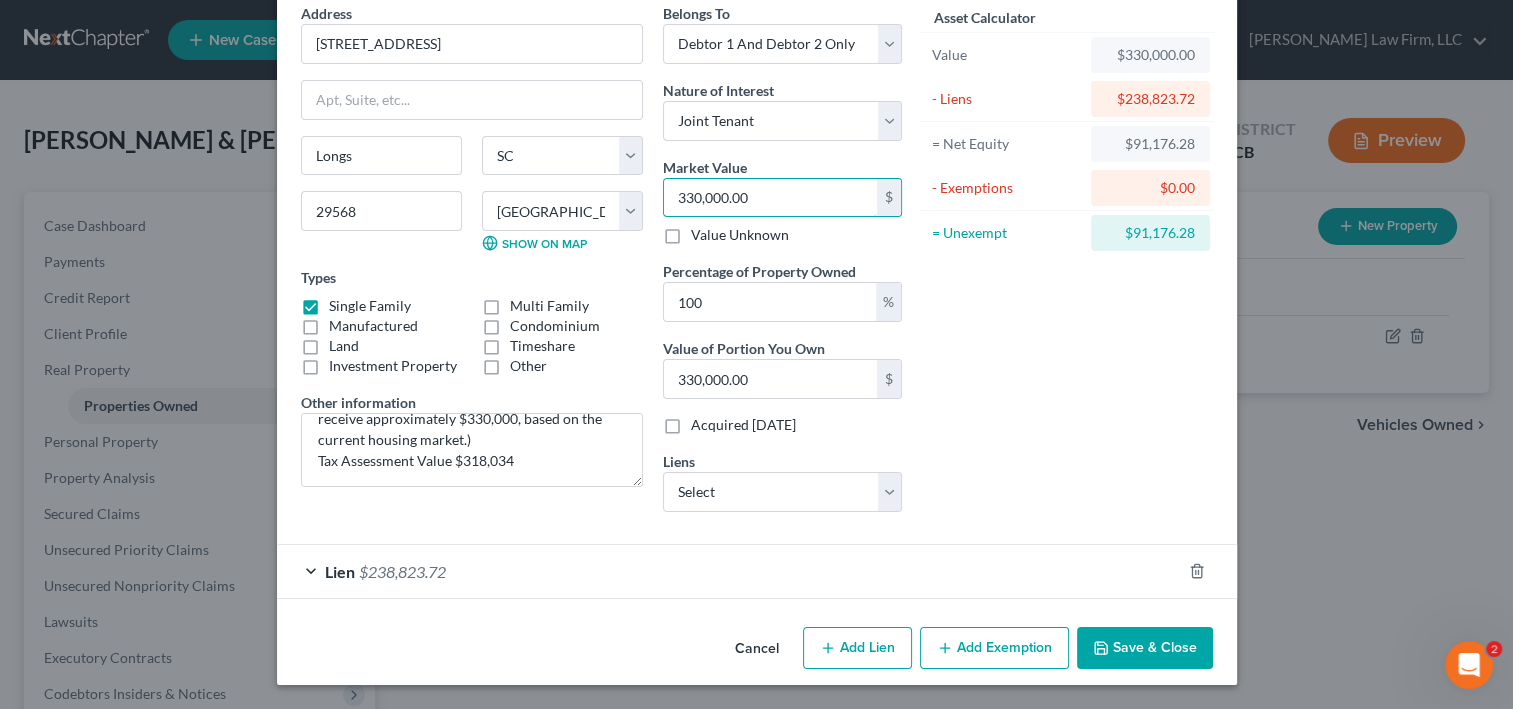 type on "330,000.00" 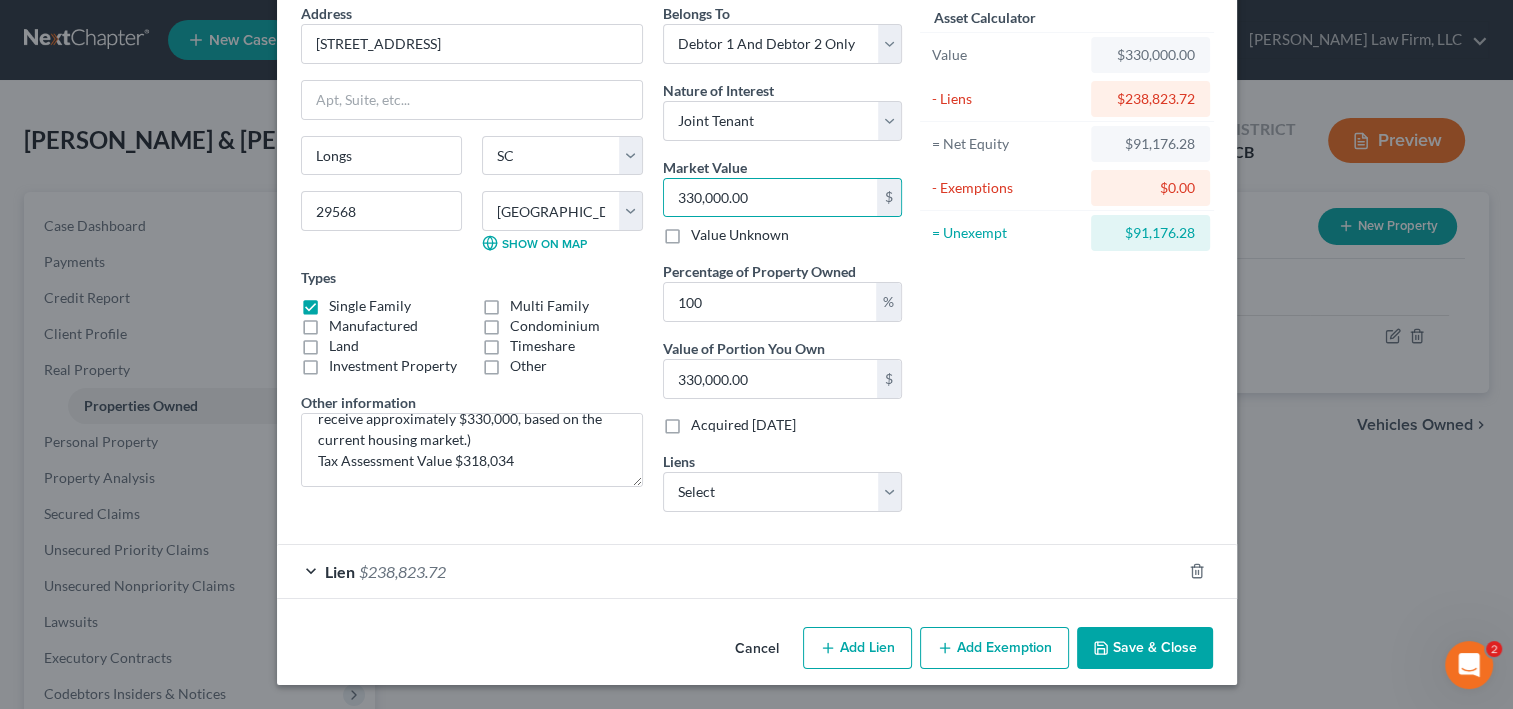 click on "Add Exemption" at bounding box center [994, 648] 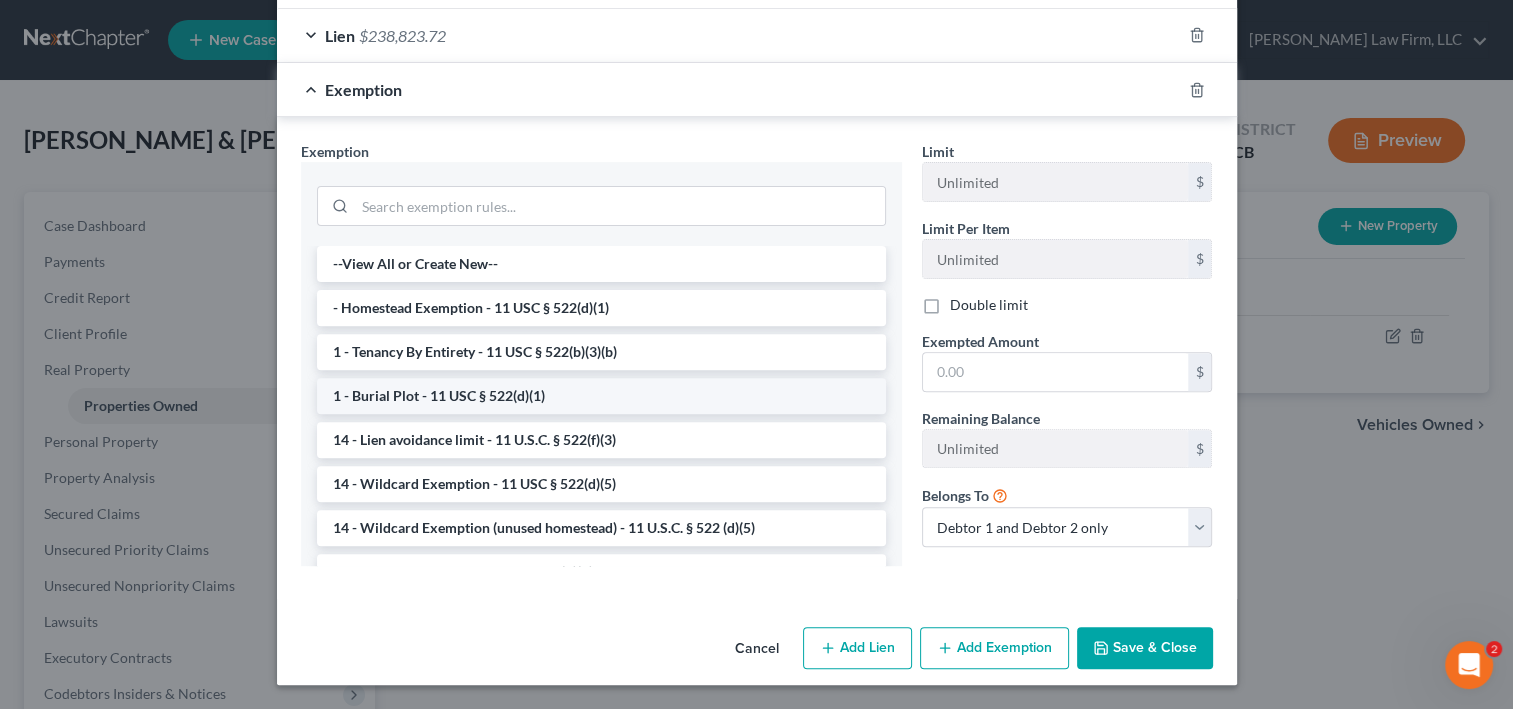 scroll, scrollTop: 680, scrollLeft: 0, axis: vertical 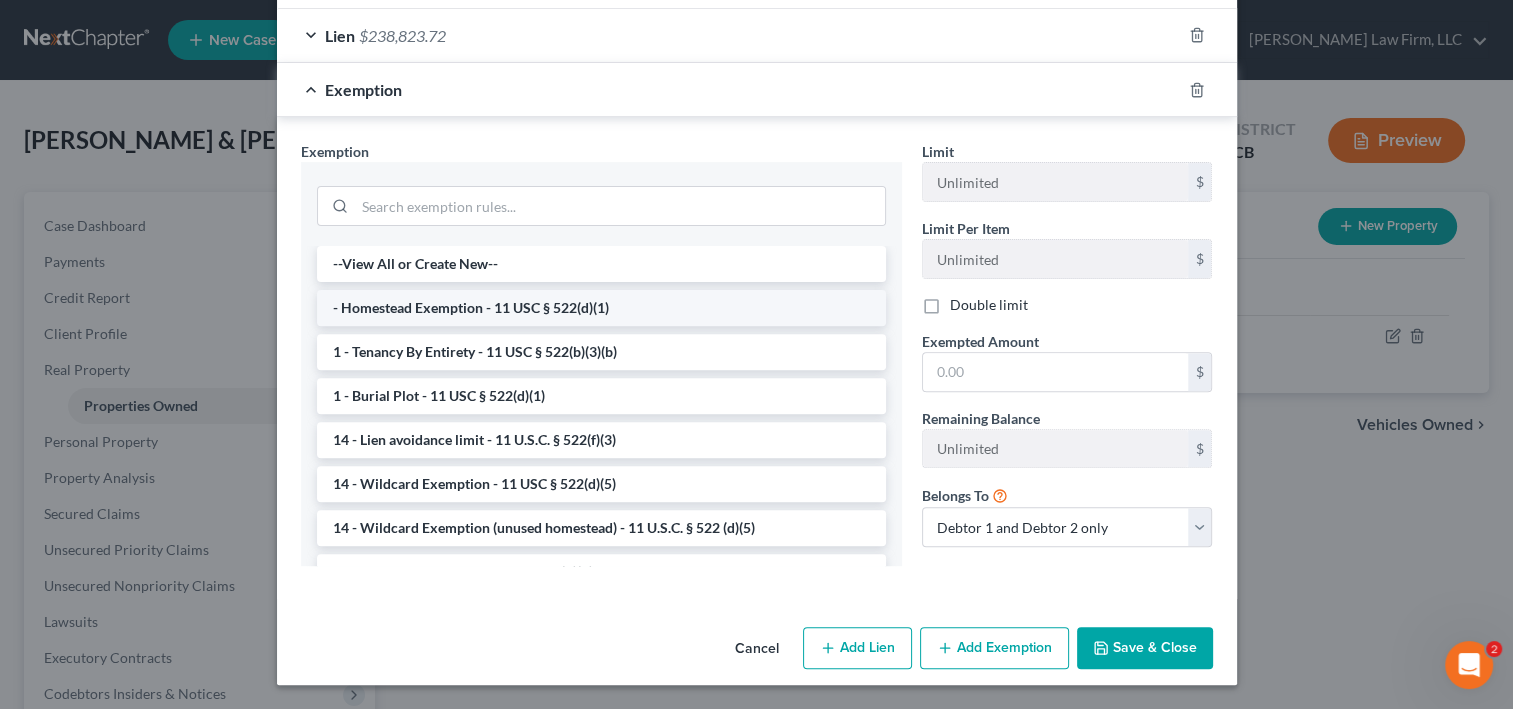 click on "- Homestead Exemption - 11 USC § 522(d)(1)" at bounding box center [601, 308] 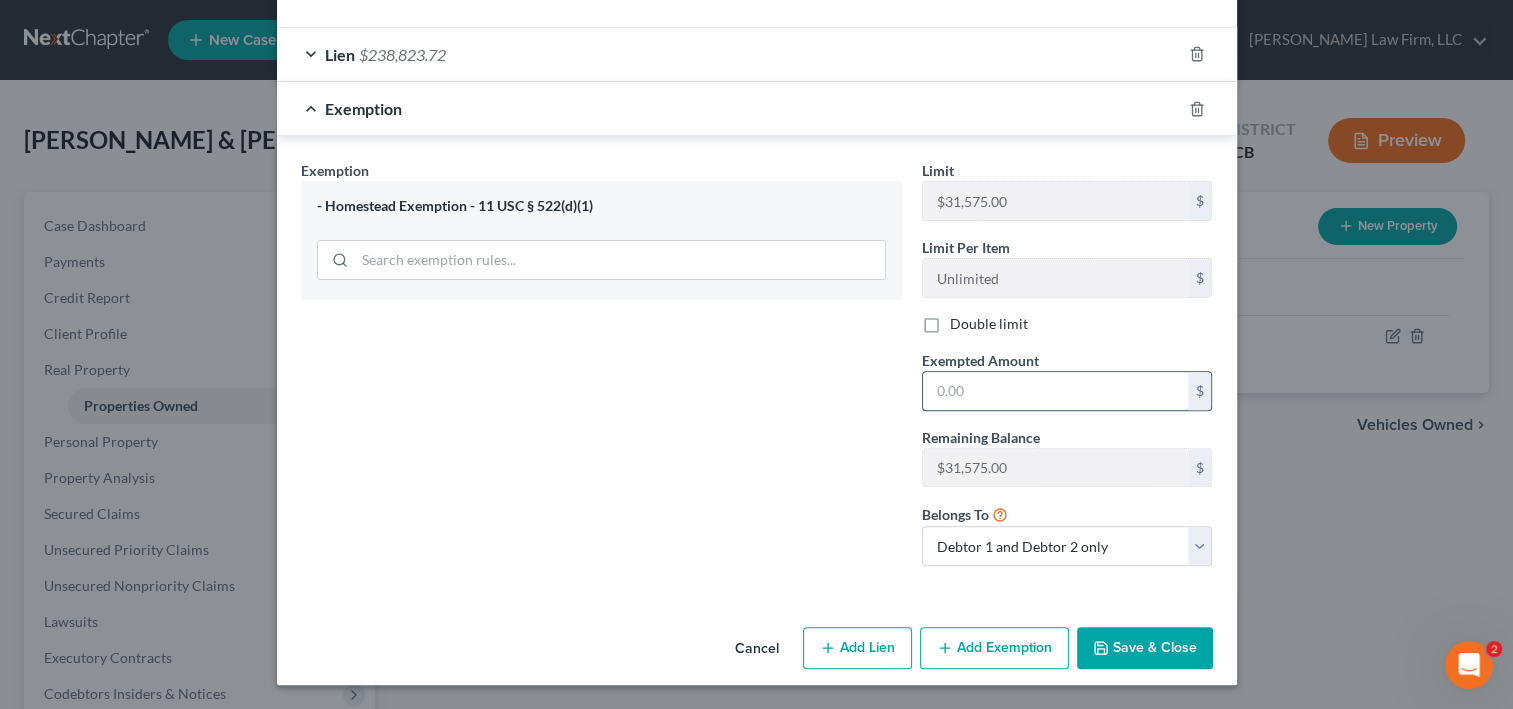 click at bounding box center [1055, 391] 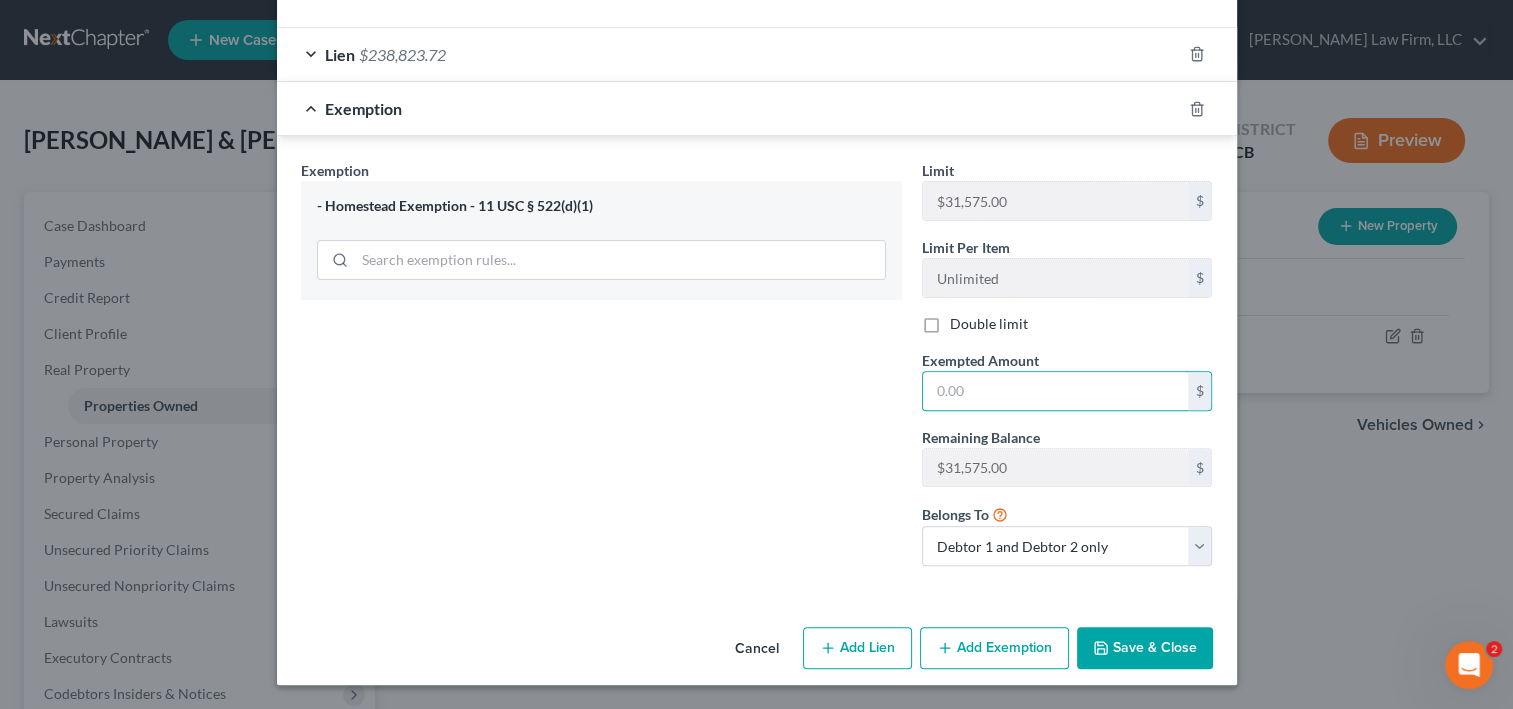 click on "Double limit" at bounding box center (989, 324) 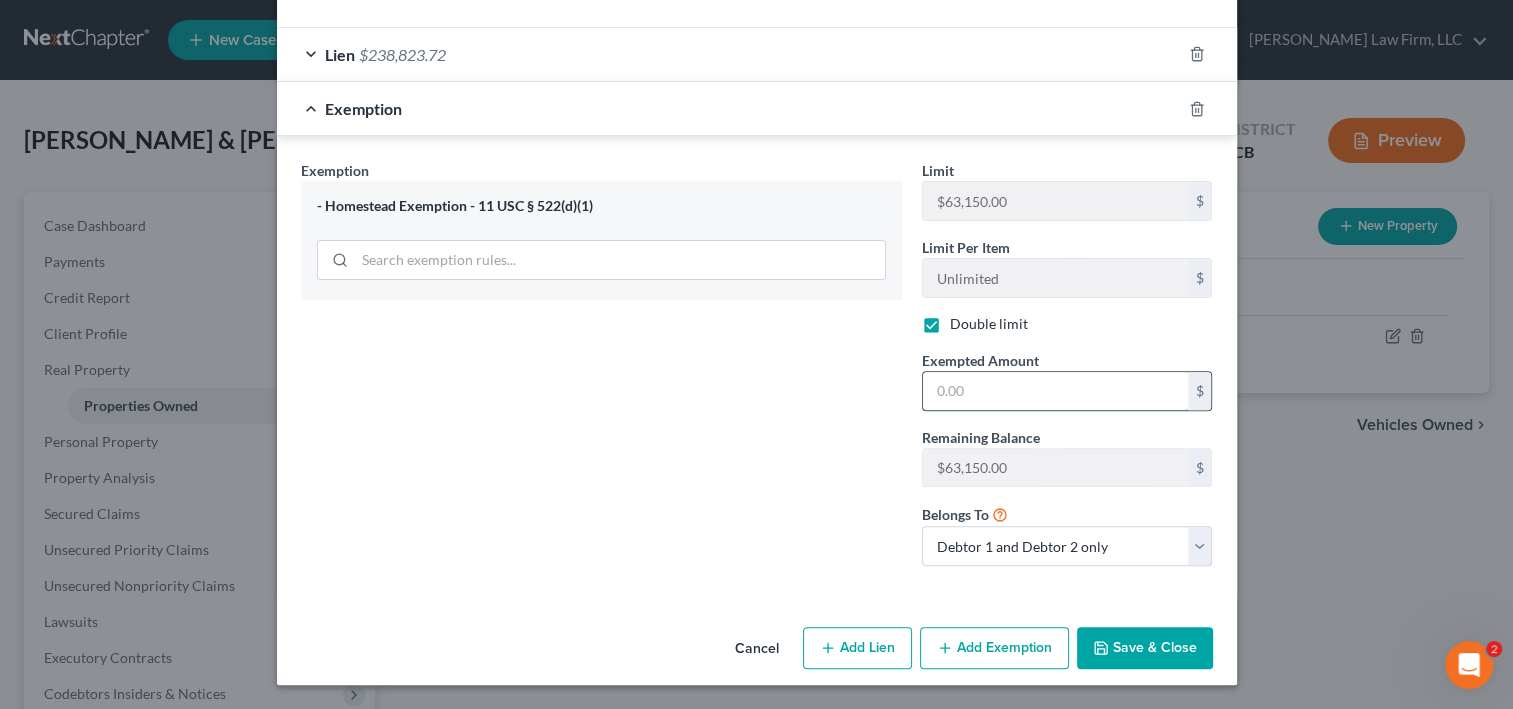 click at bounding box center [1055, 391] 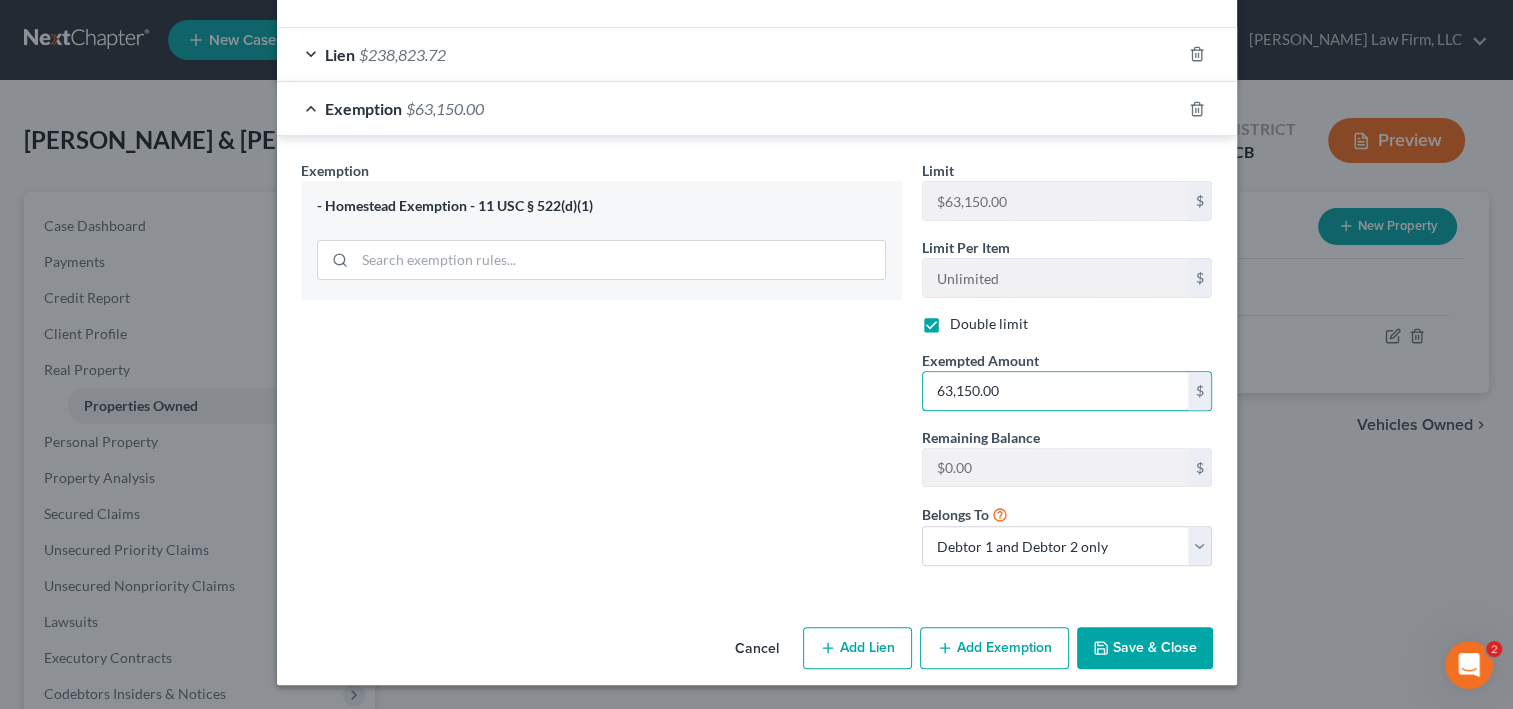 scroll, scrollTop: 920, scrollLeft: 0, axis: vertical 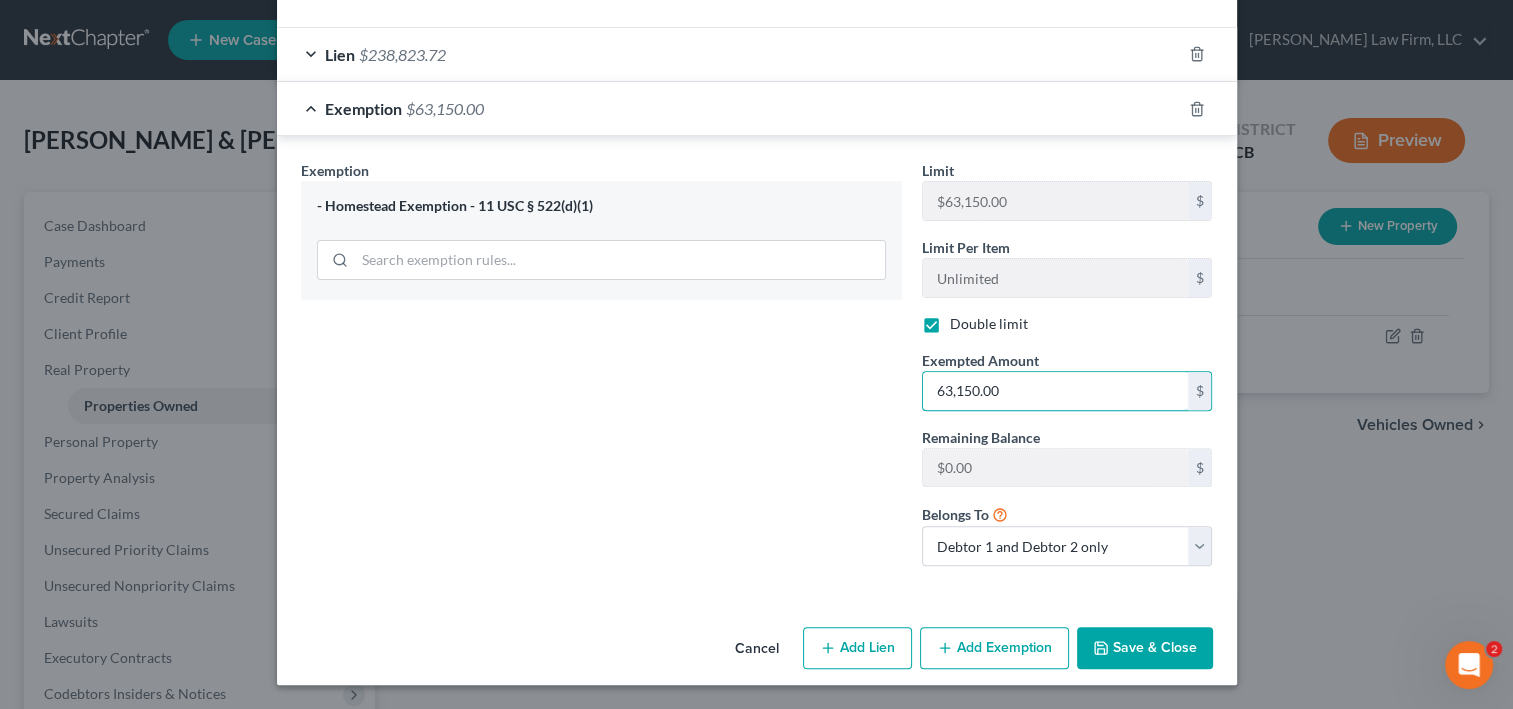 type on "63,150.00" 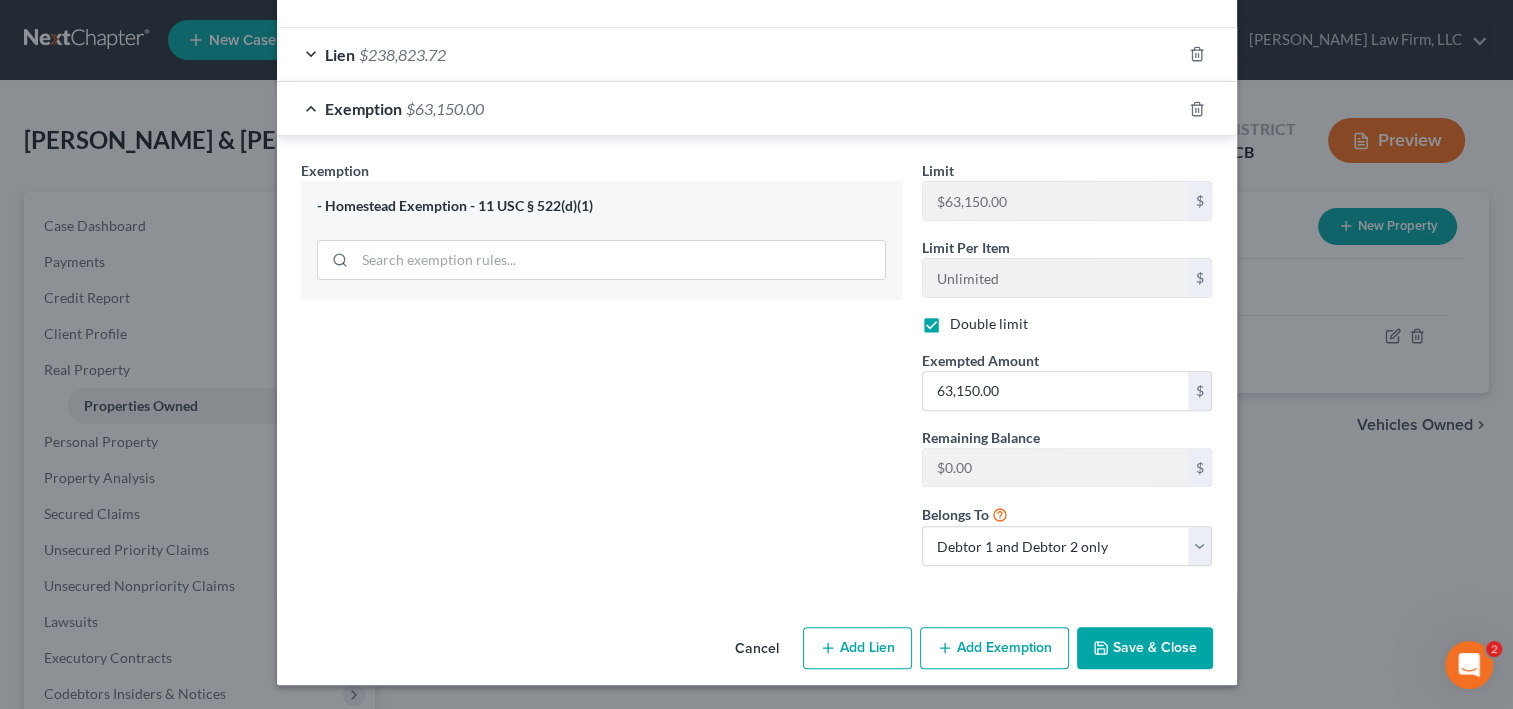 click on "Save & Close" at bounding box center (1145, 648) 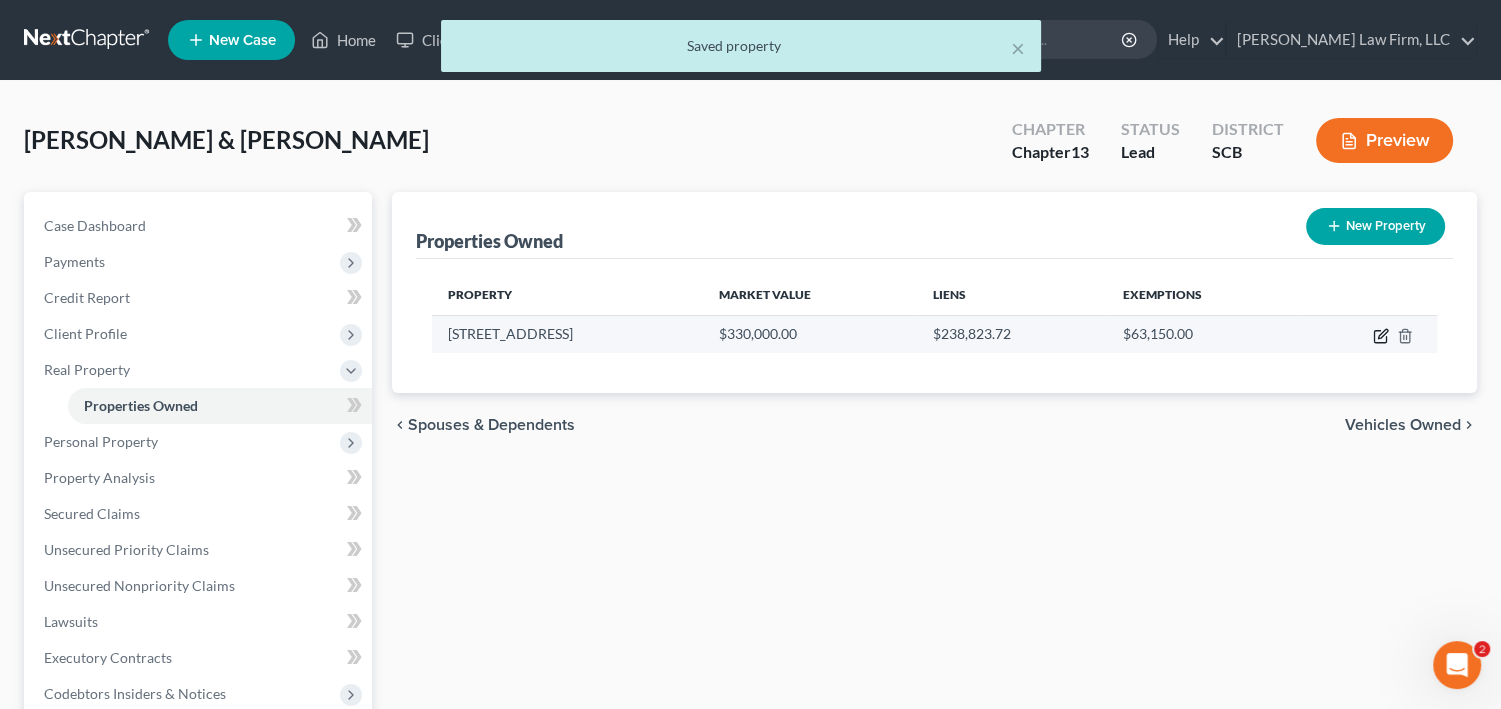 click 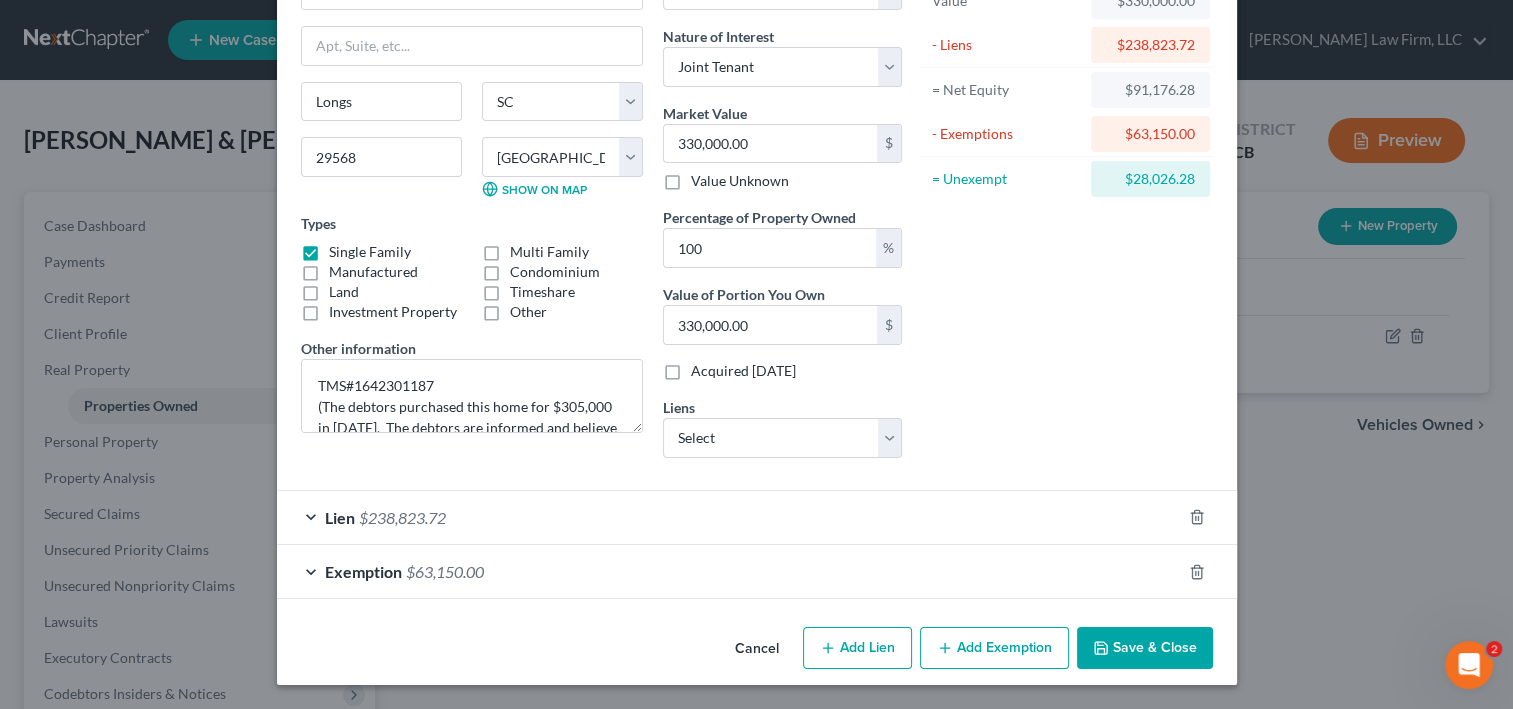 scroll, scrollTop: 320, scrollLeft: 0, axis: vertical 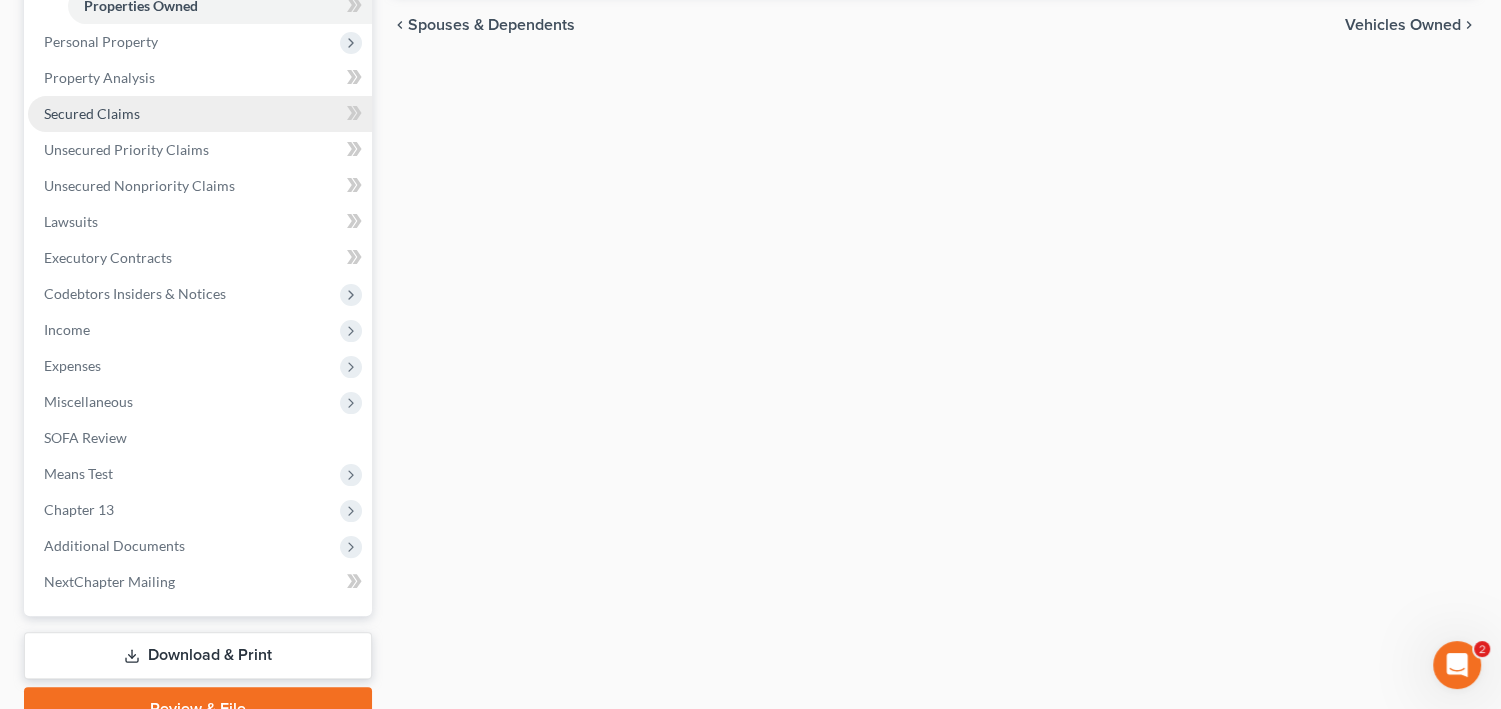 click on "Secured Claims" at bounding box center (200, 114) 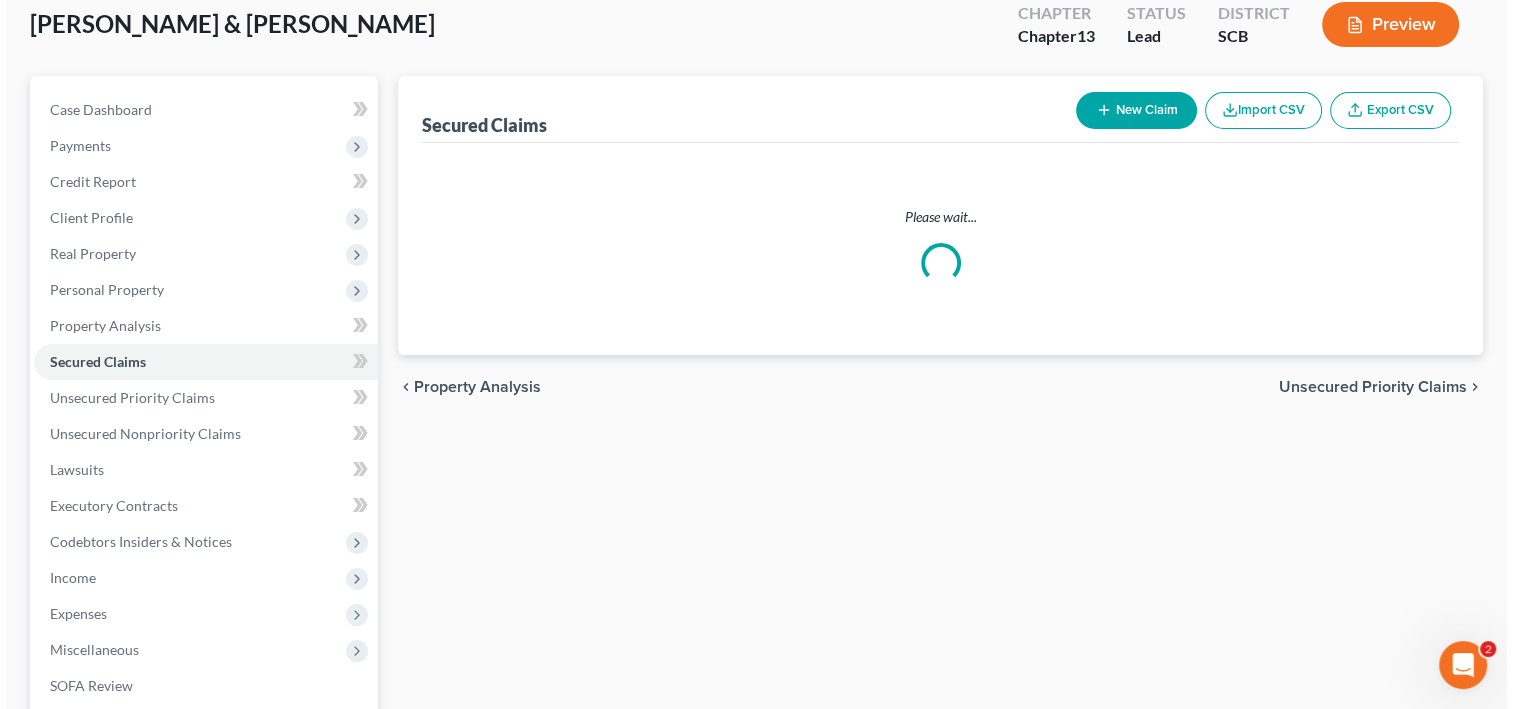 scroll, scrollTop: 0, scrollLeft: 0, axis: both 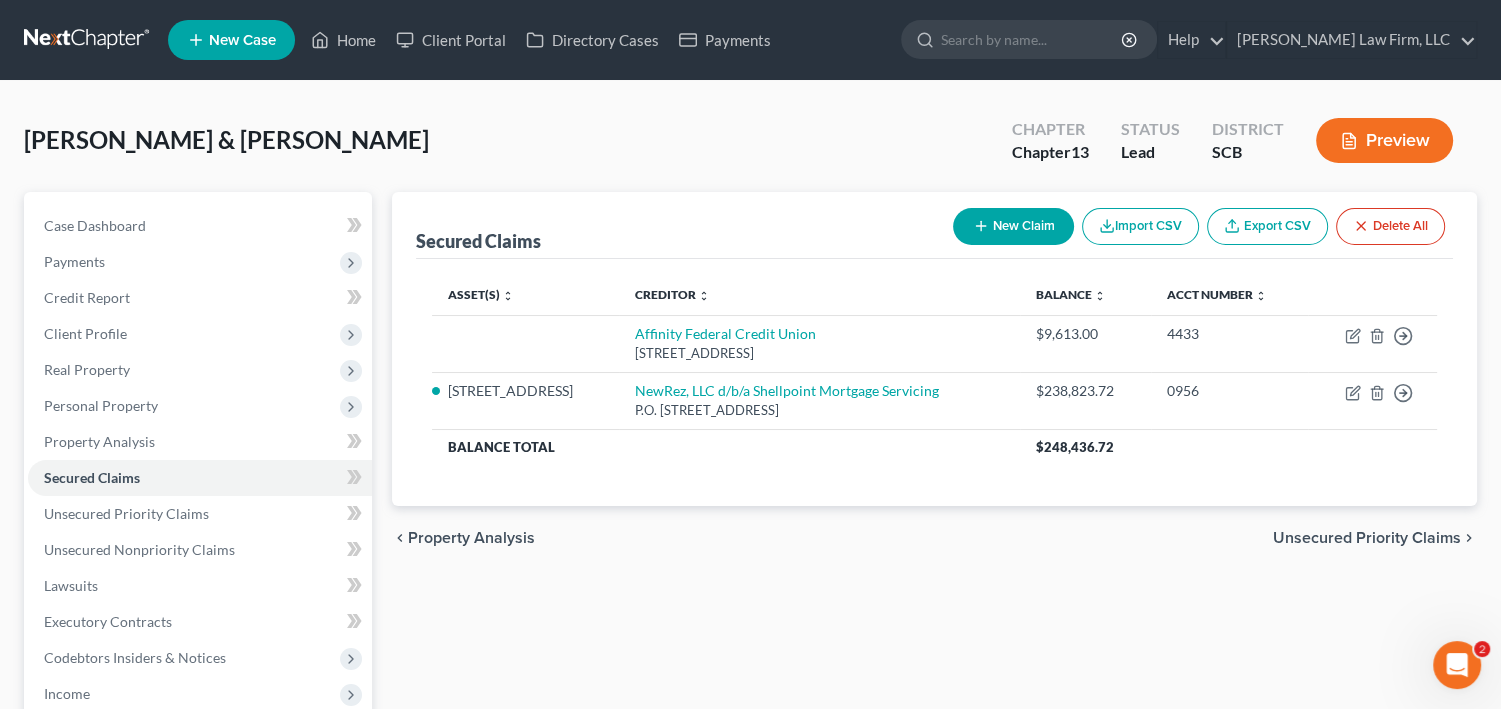 click on "New Claim" at bounding box center (1013, 226) 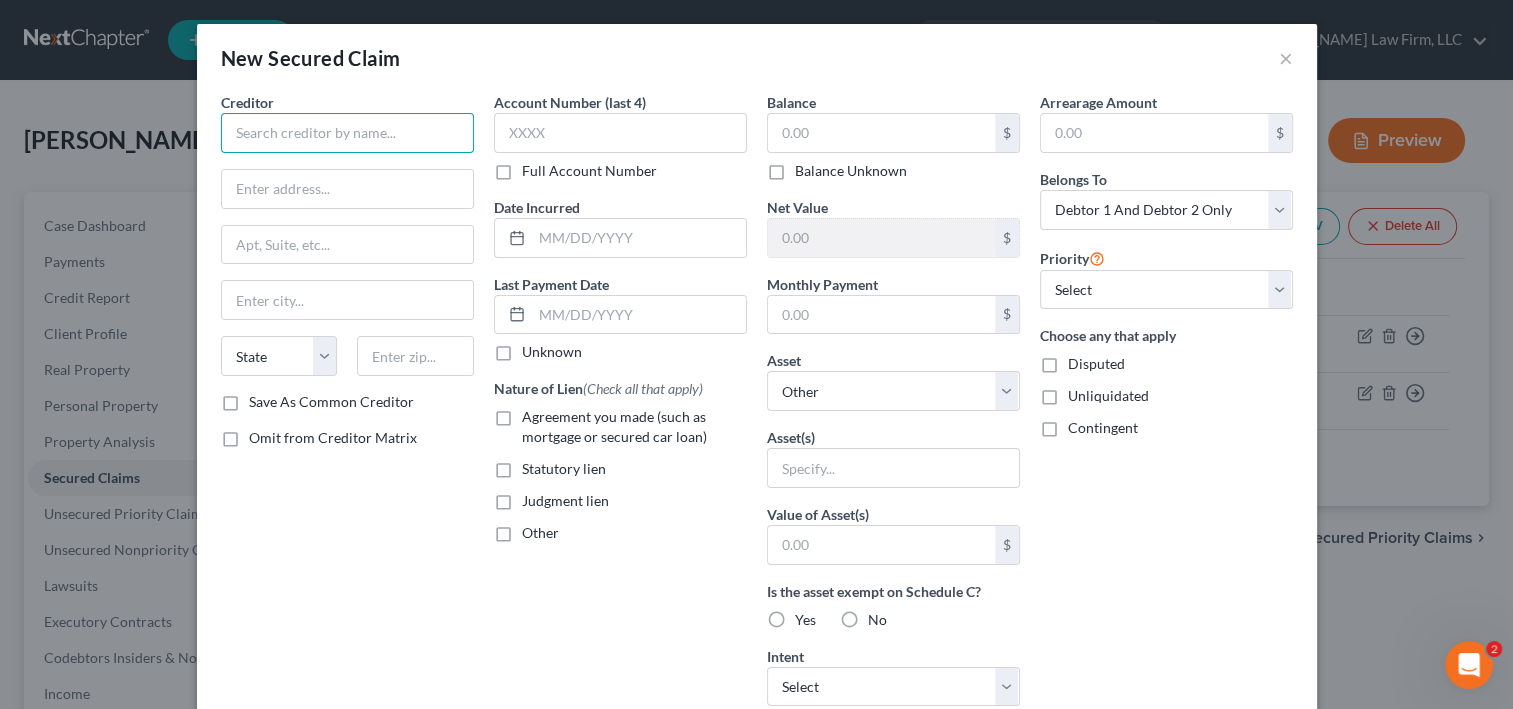 click at bounding box center [347, 133] 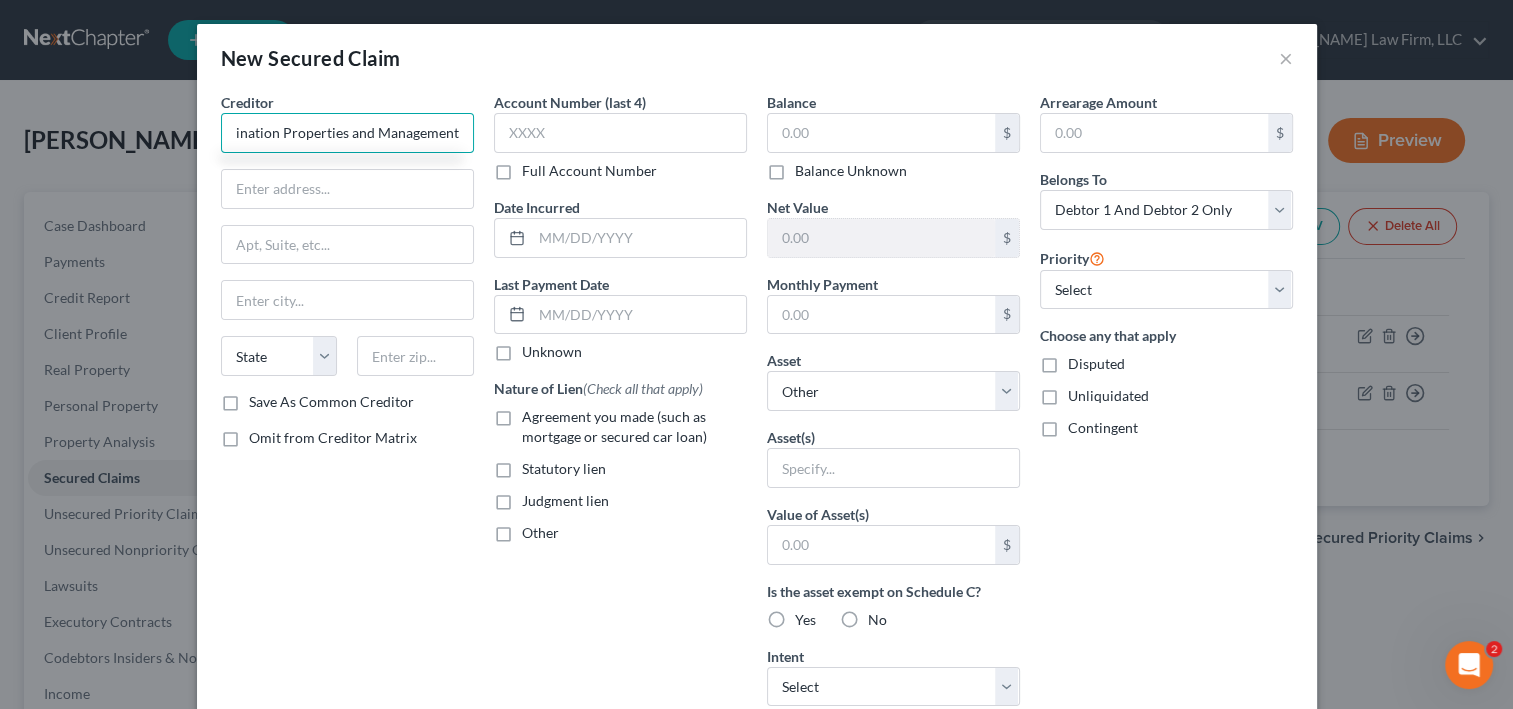 scroll, scrollTop: 0, scrollLeft: 88, axis: horizontal 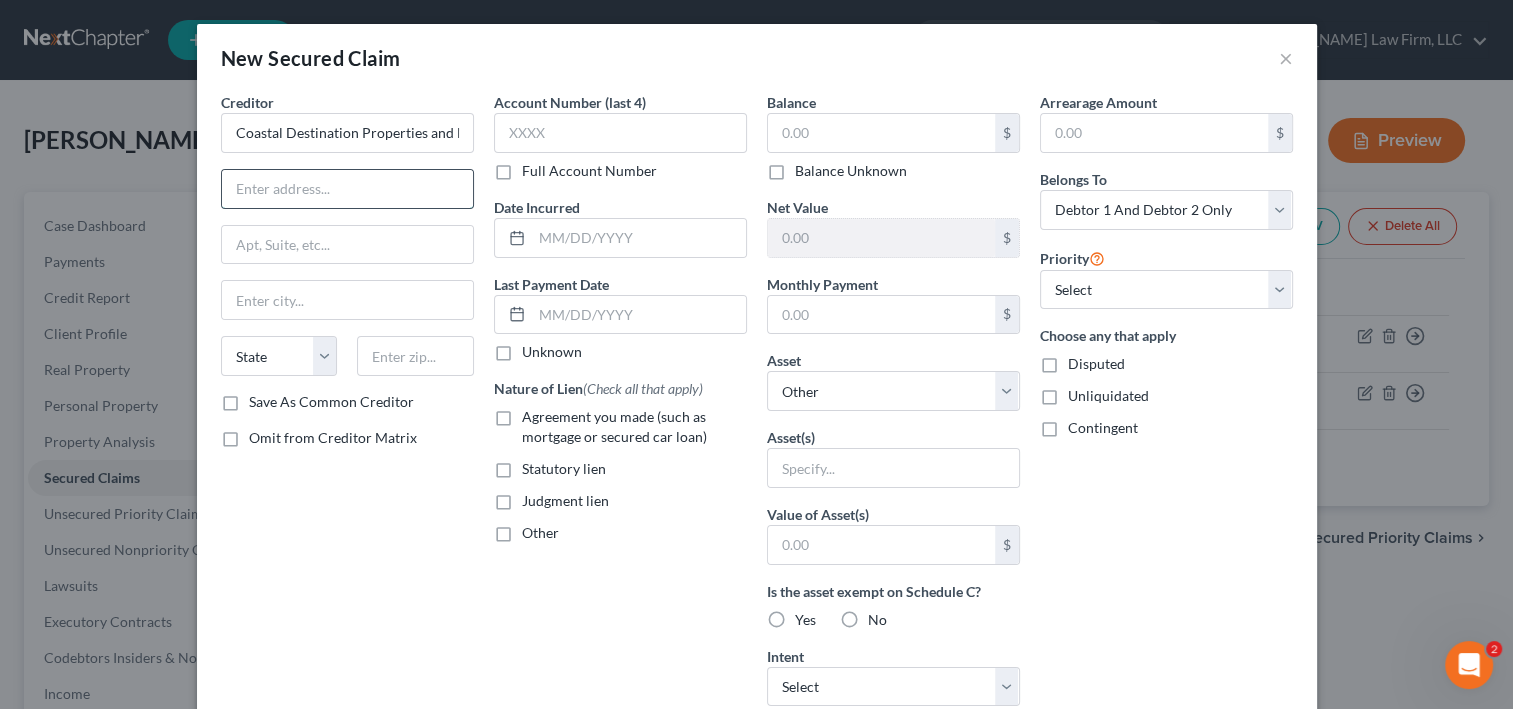 click at bounding box center (347, 189) 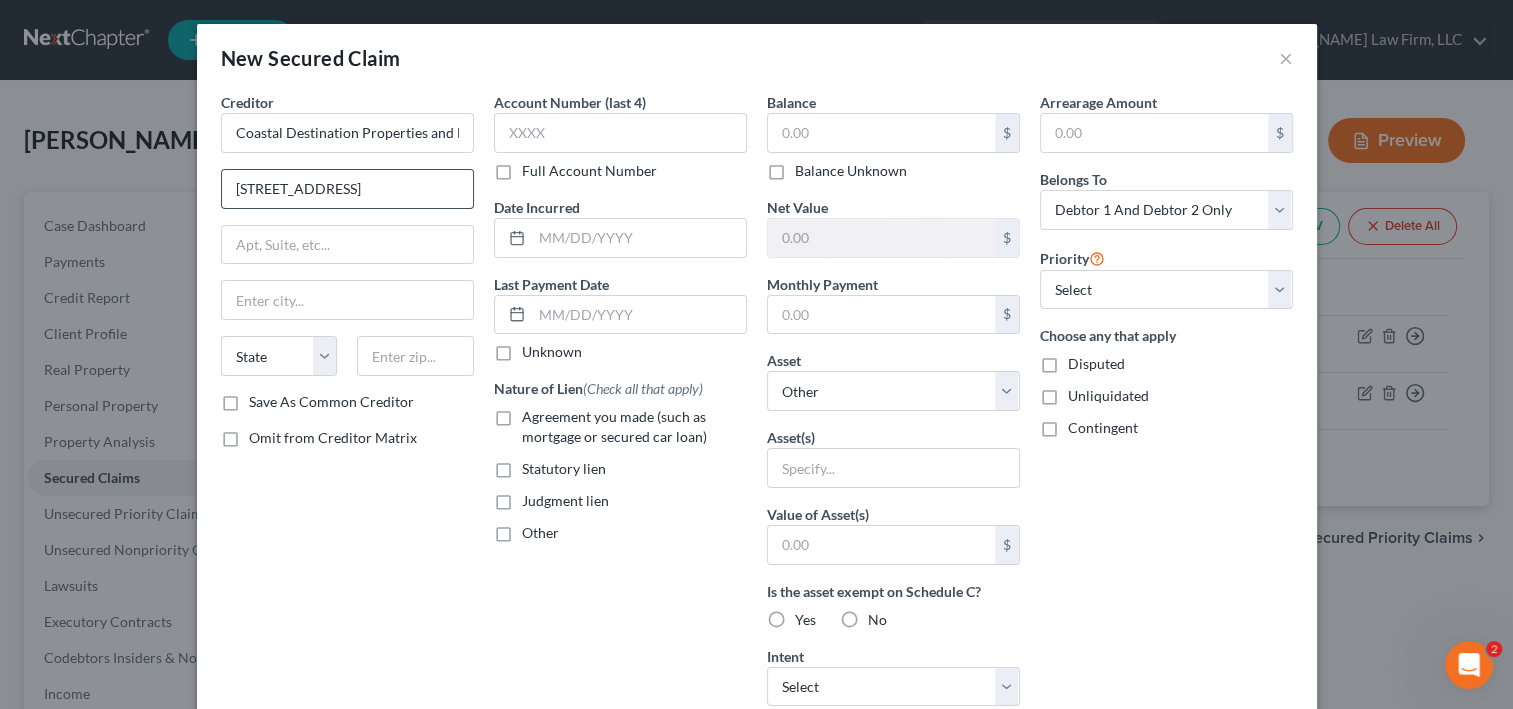 type on "[STREET_ADDRESS]" 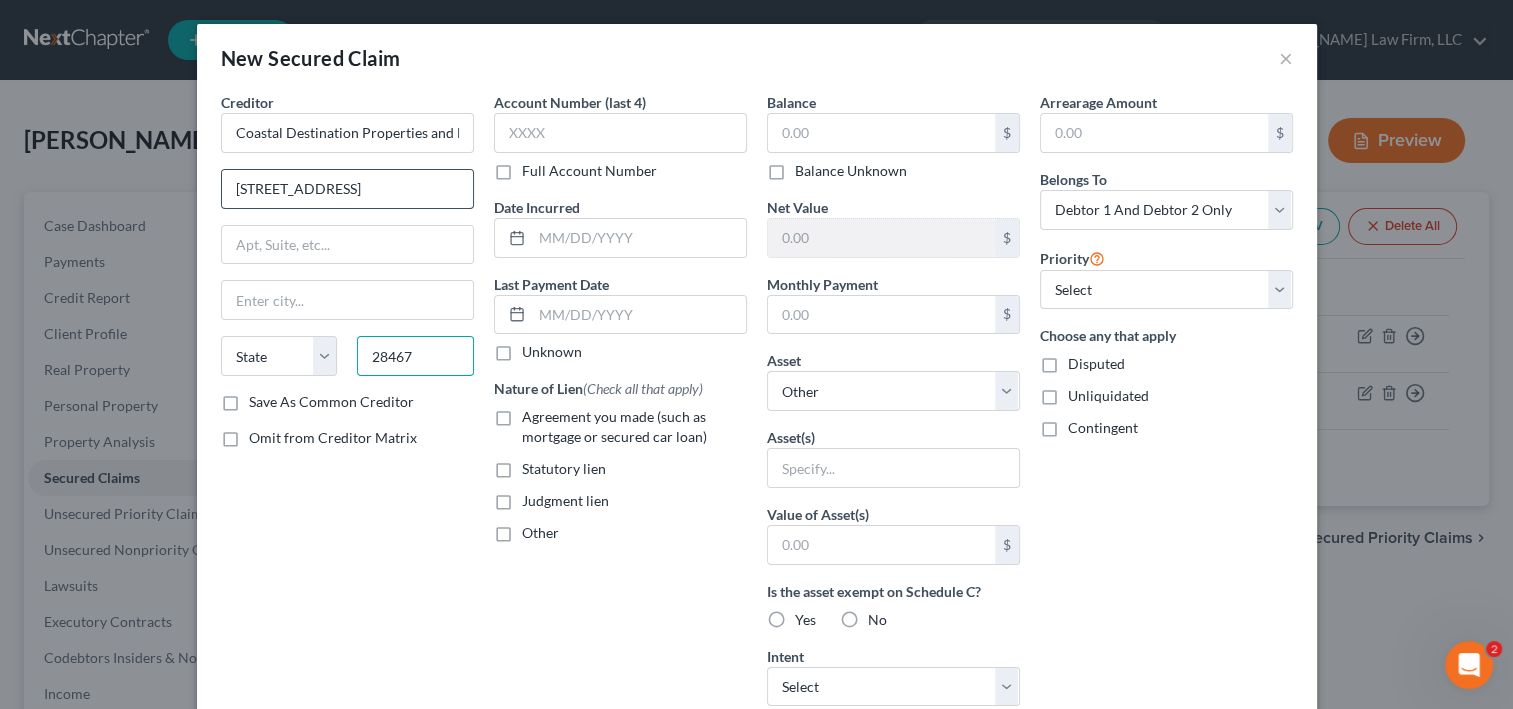 type on "28467" 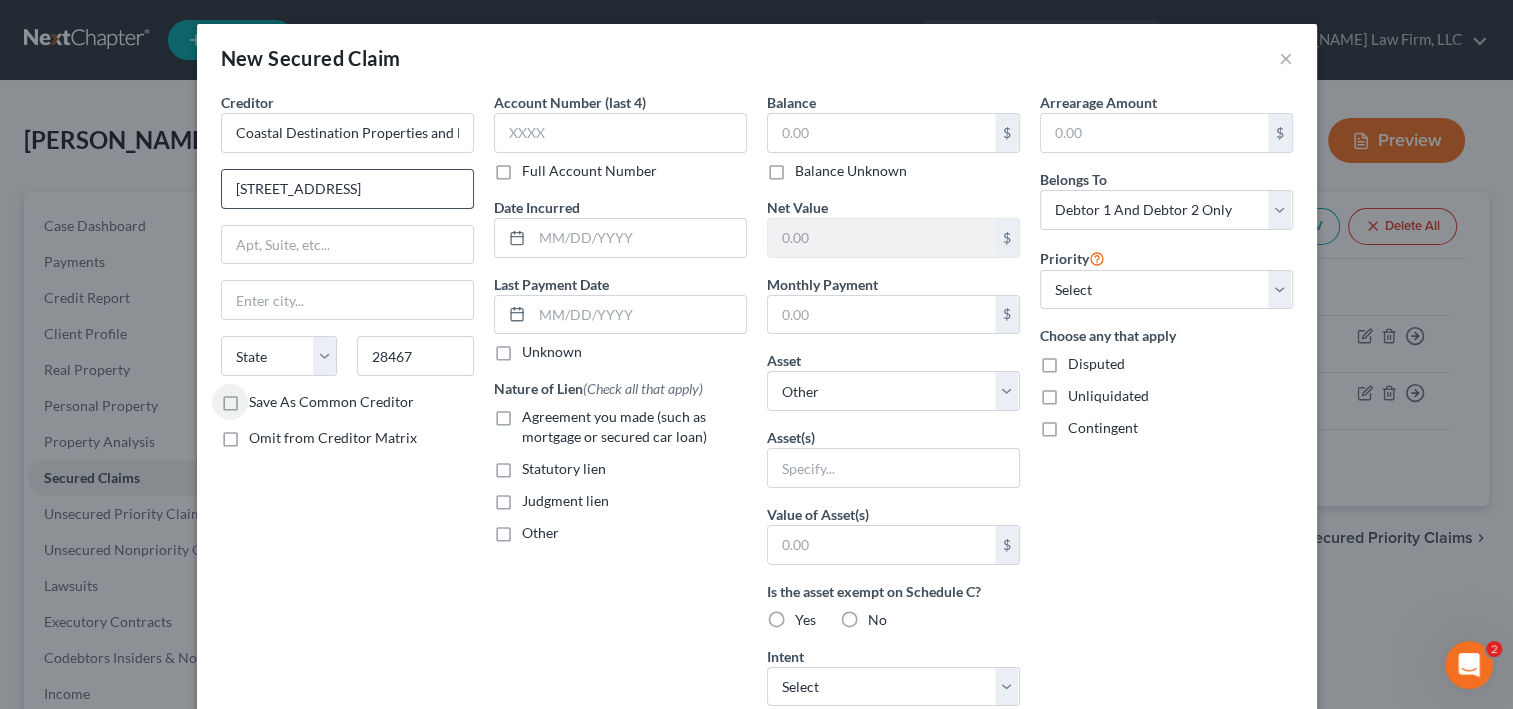 type on "Calabash" 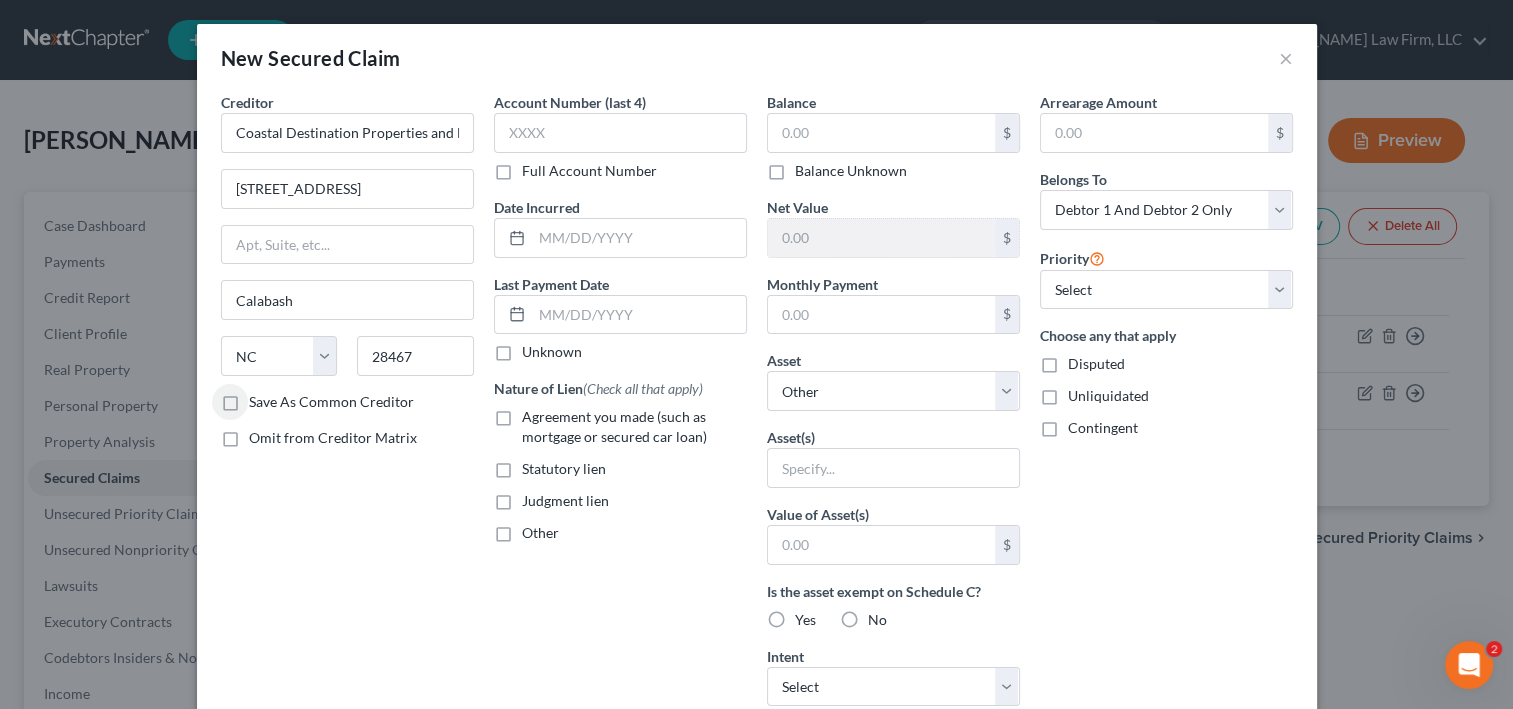 click on "Agreement you made (such as mortgage or secured car loan)" at bounding box center [614, 426] 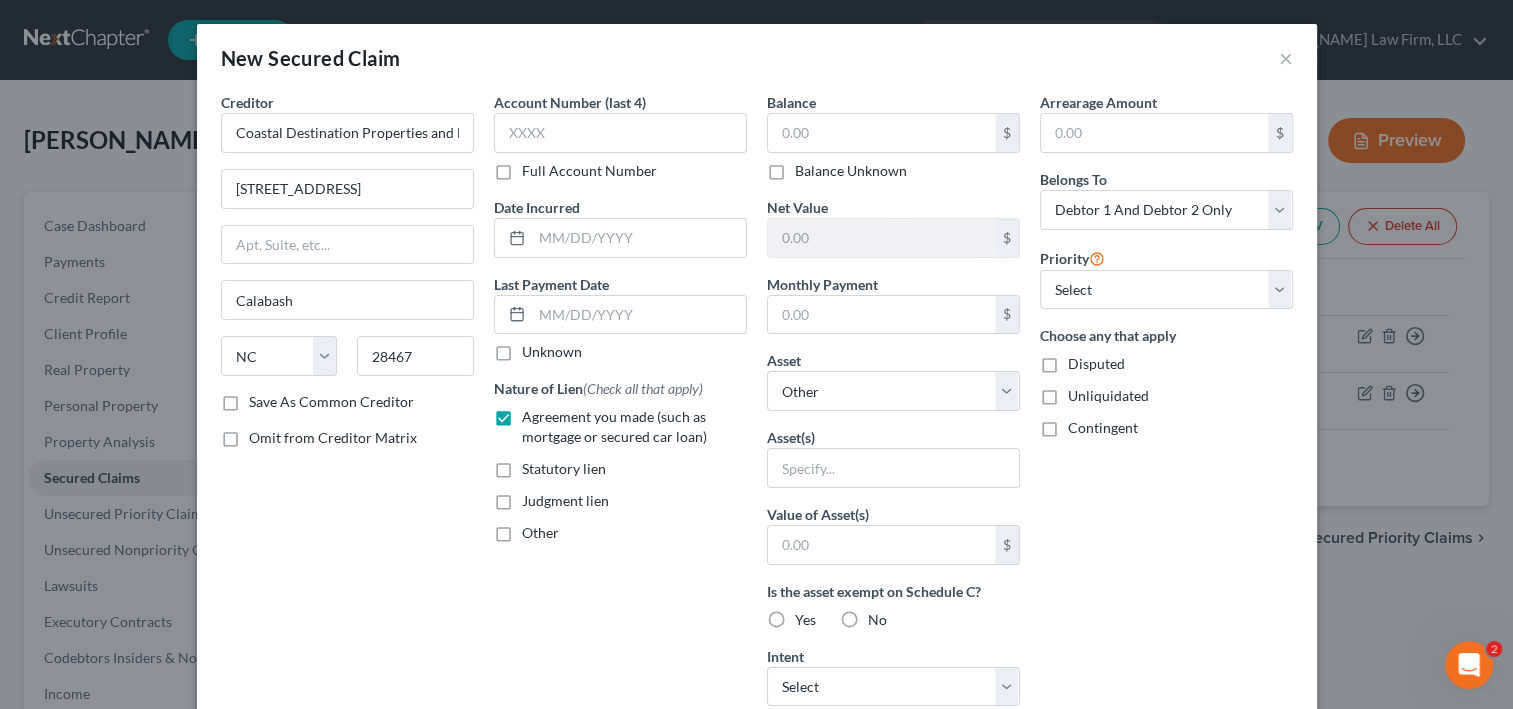 click on "Nature of Lien  (Check all that apply) Agreement you made (such as mortgage or secured car loan) Statutory lien Judgment lien Other" at bounding box center [620, 460] 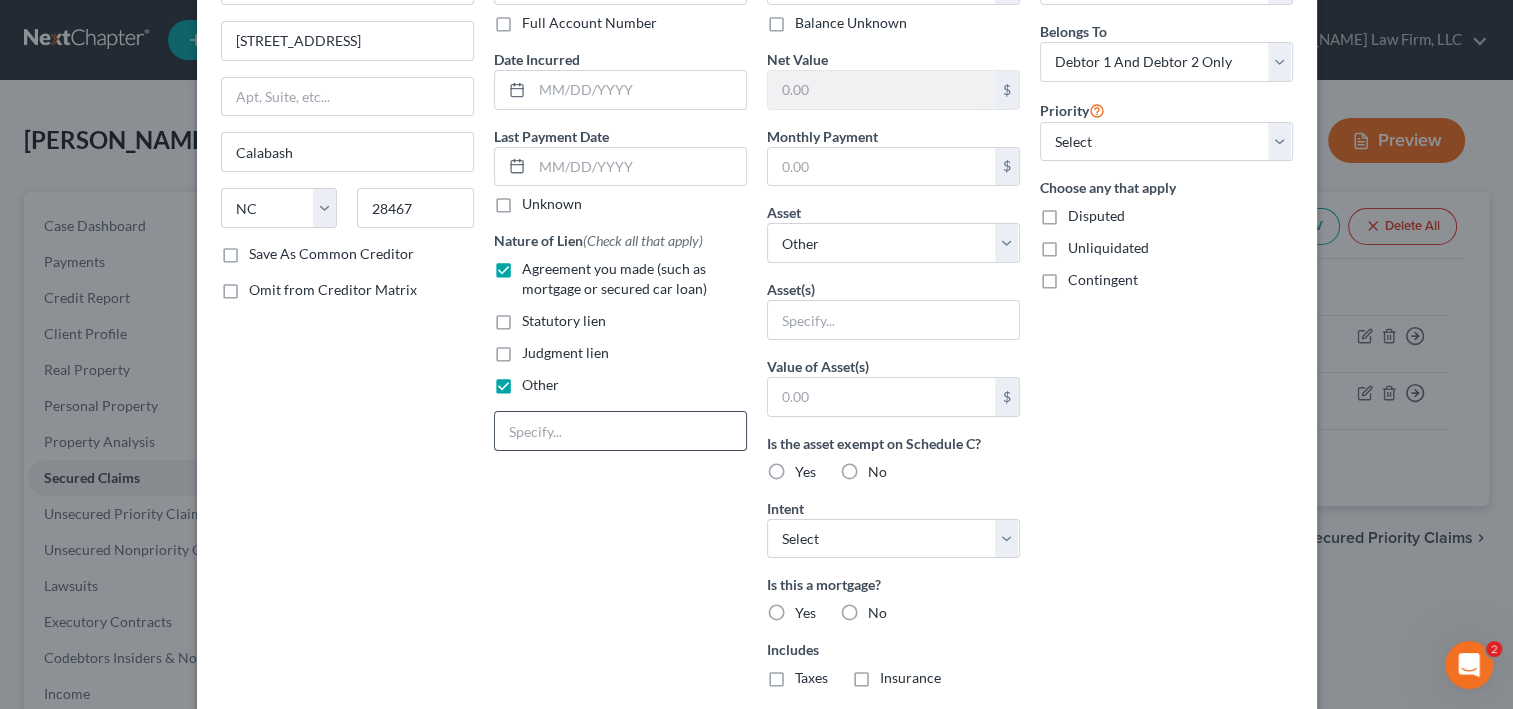 scroll, scrollTop: 160, scrollLeft: 0, axis: vertical 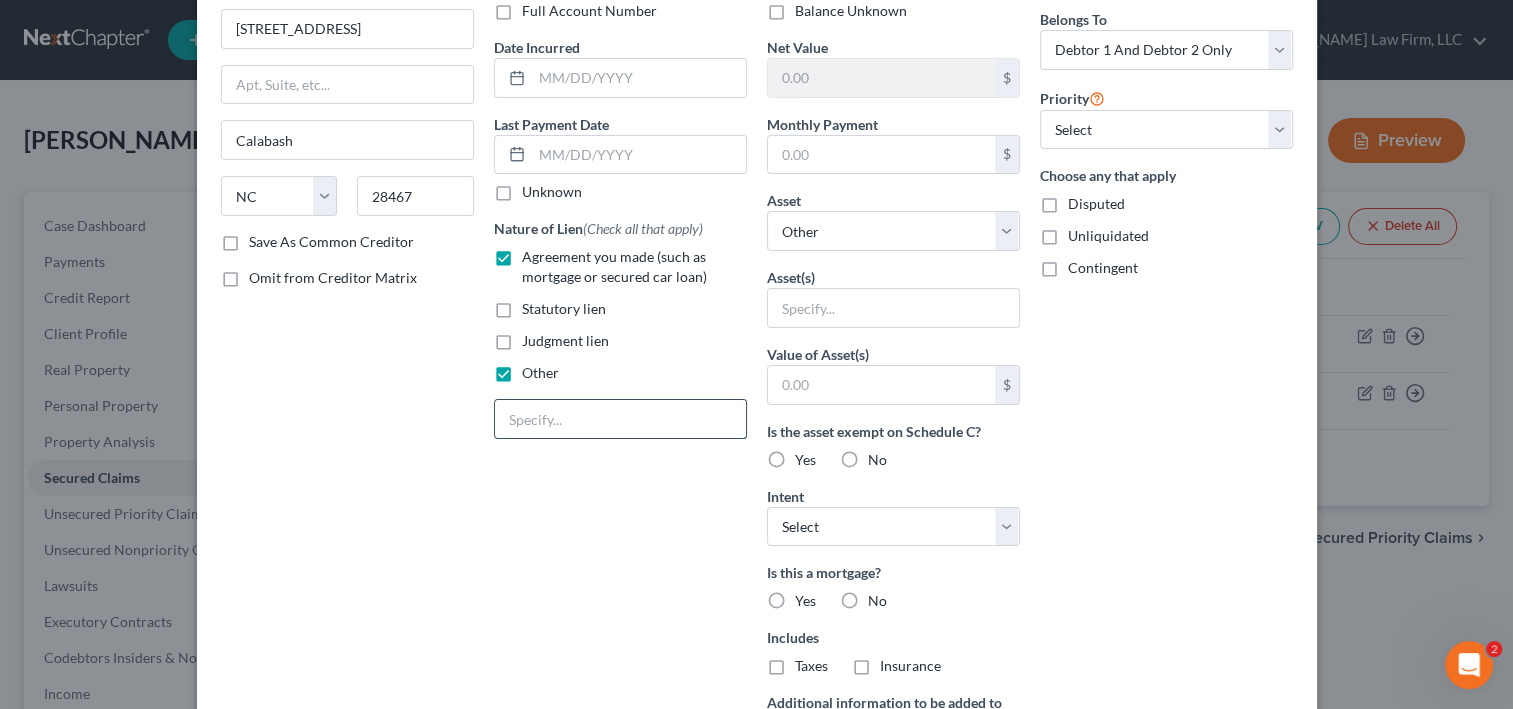 click at bounding box center (620, 419) 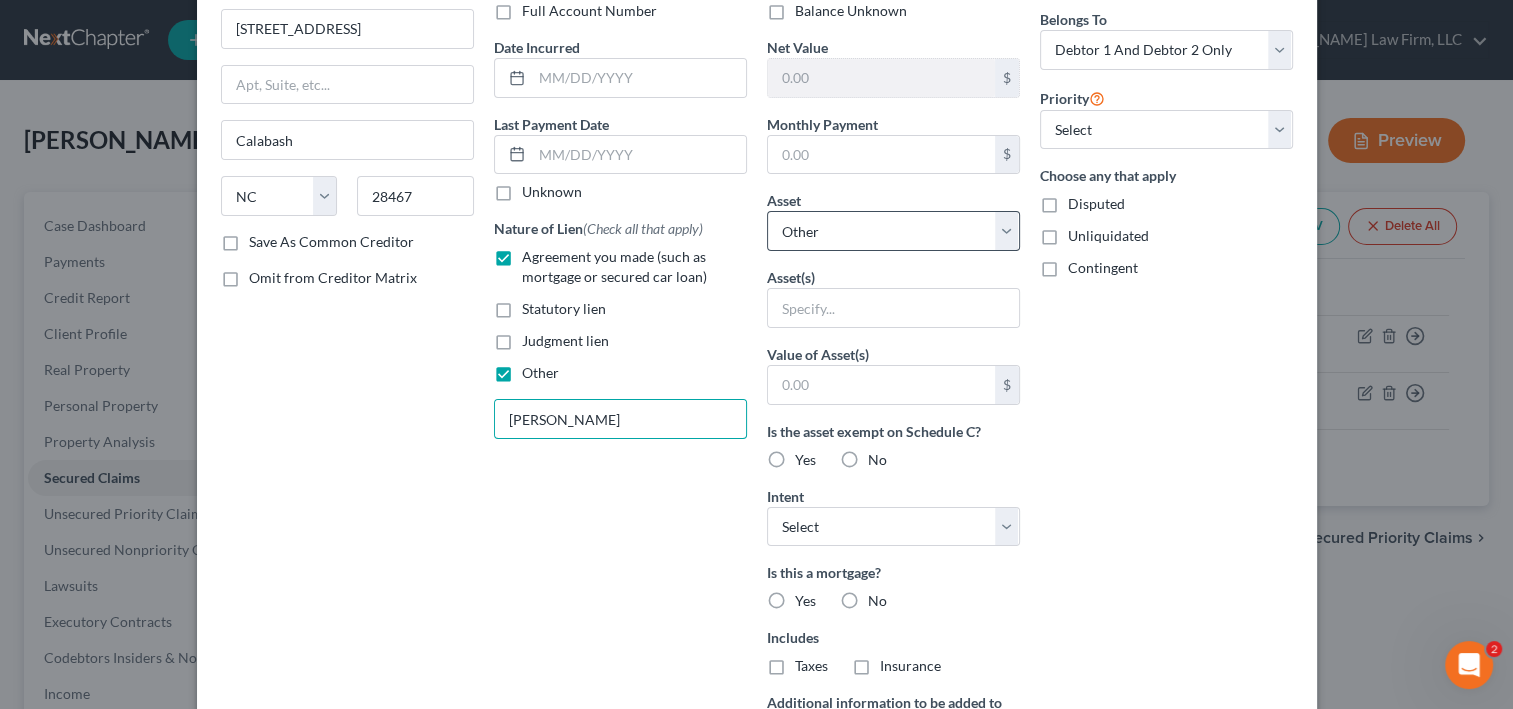 type on "[PERSON_NAME]" 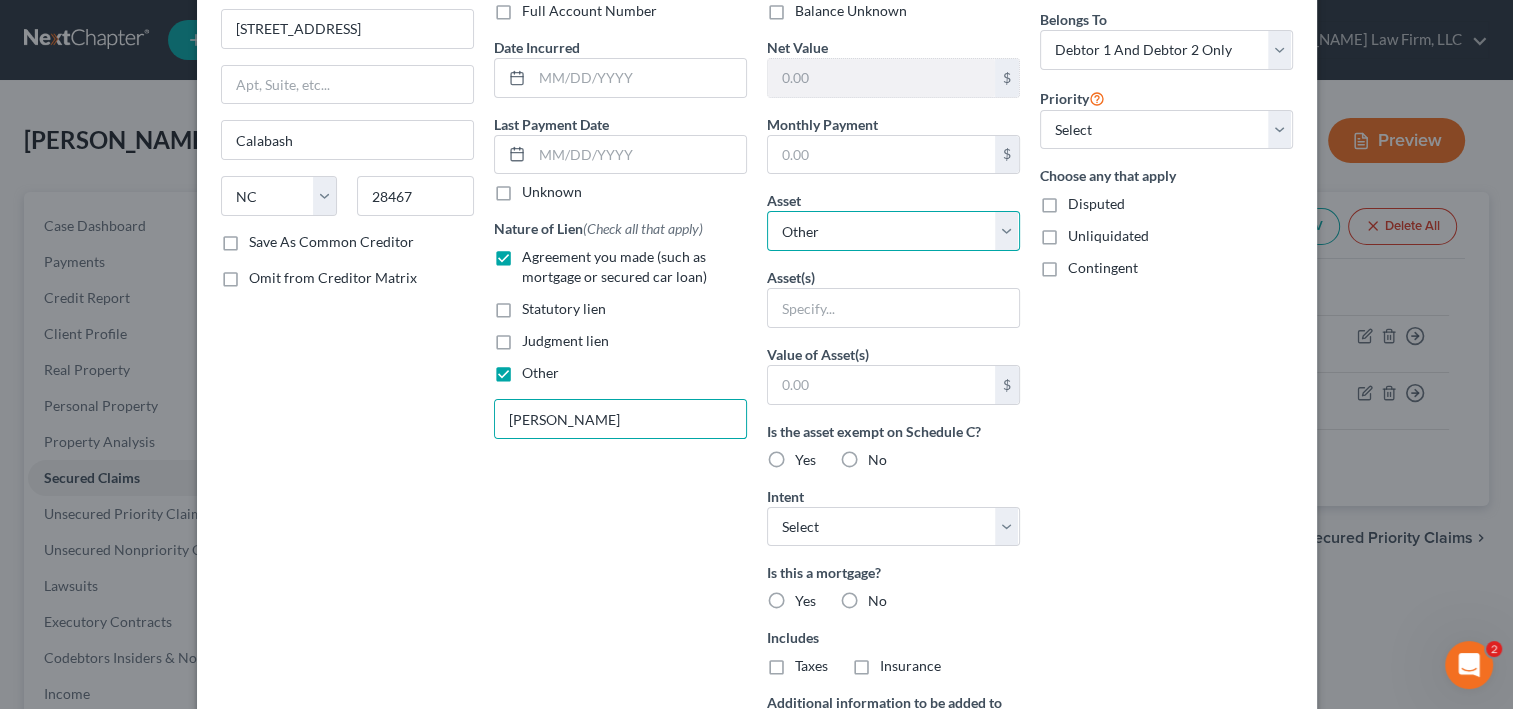 click on "Select Other Multiple Assets [STREET_ADDRESS] - $330000.0" at bounding box center (893, 231) 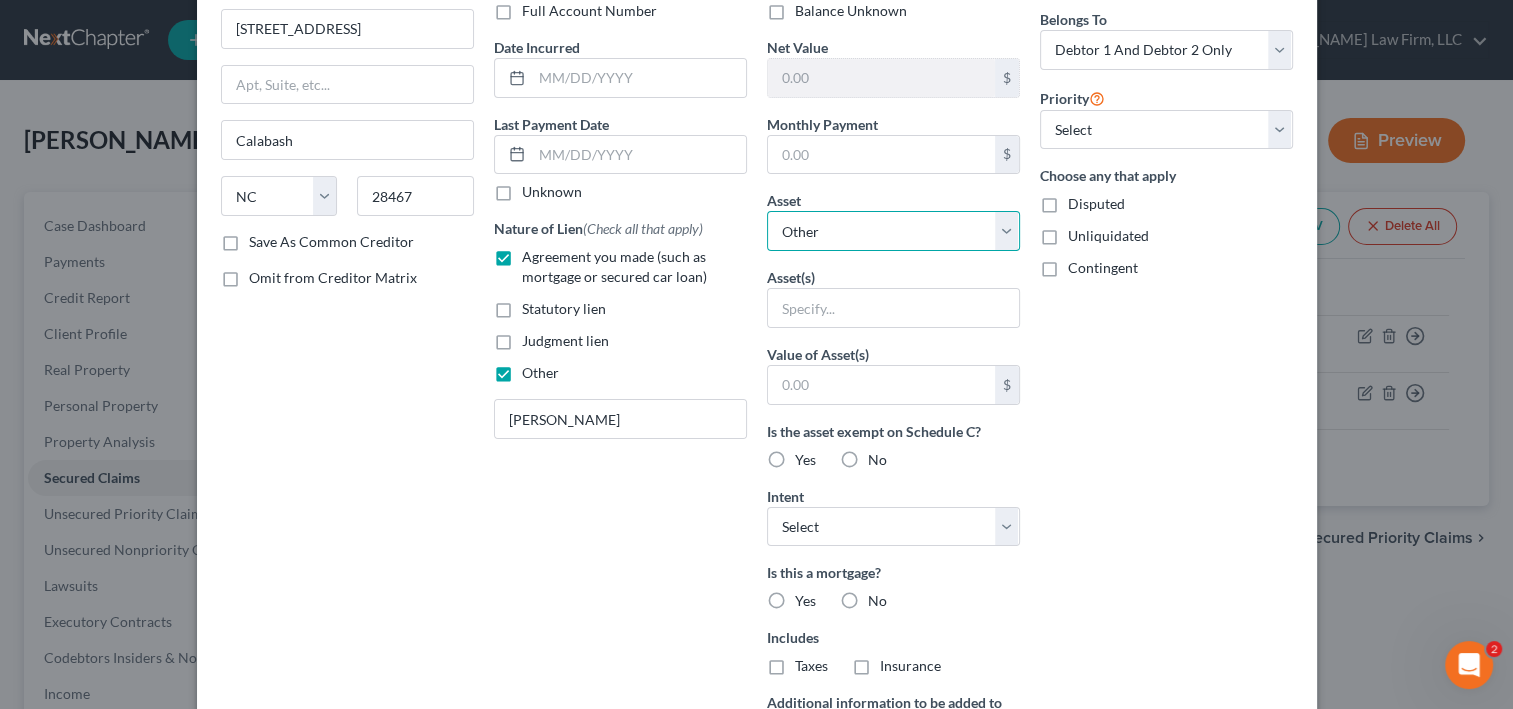 select on "2" 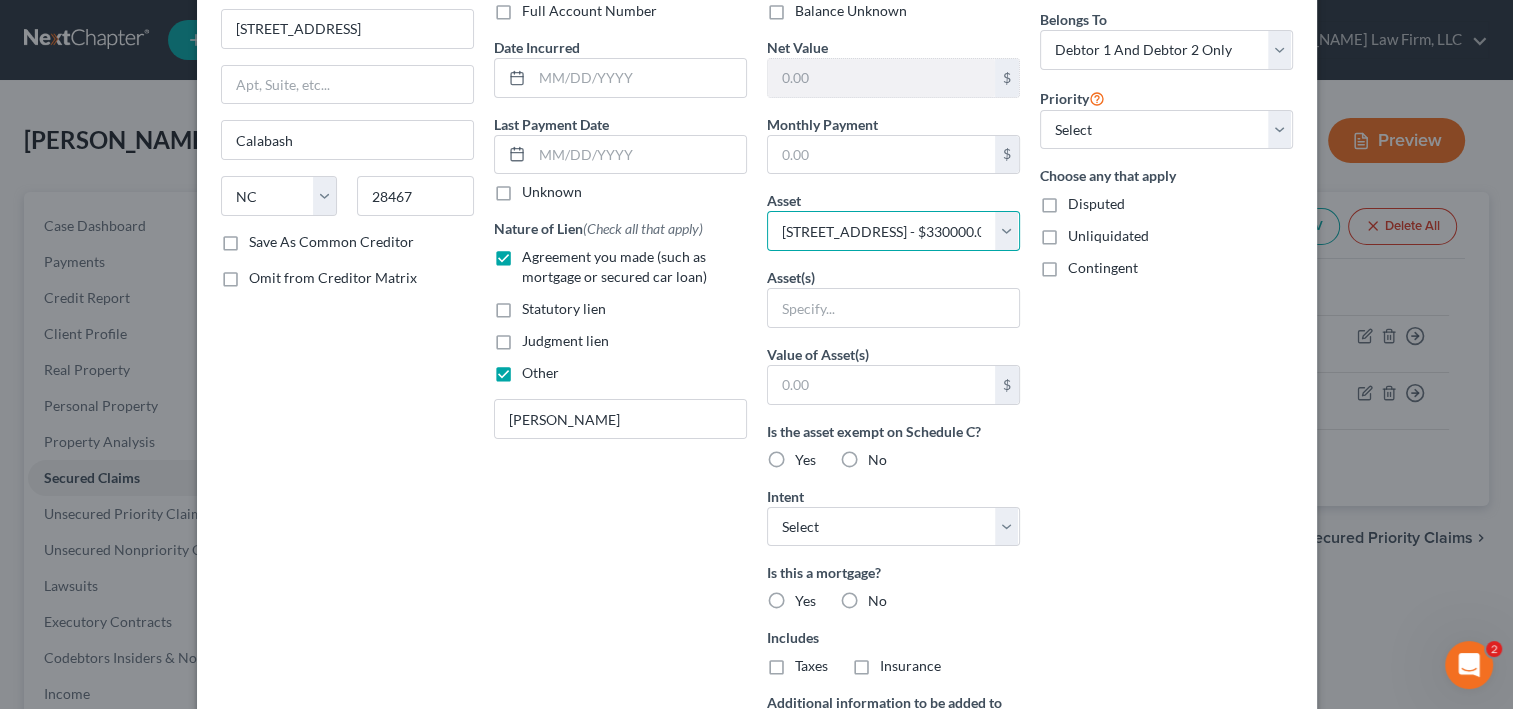click on "Select Other Multiple Assets [STREET_ADDRESS] - $330000.0" at bounding box center (893, 231) 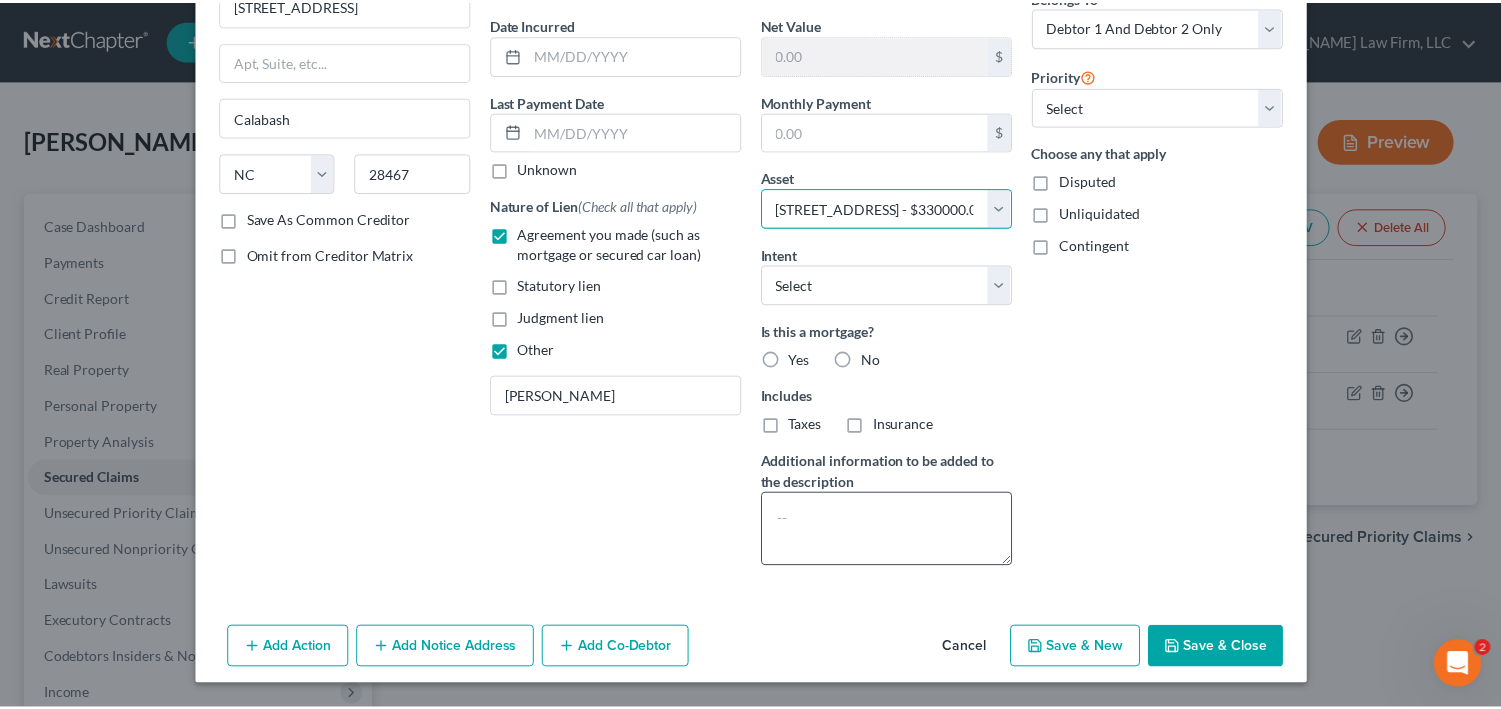 scroll, scrollTop: 398, scrollLeft: 0, axis: vertical 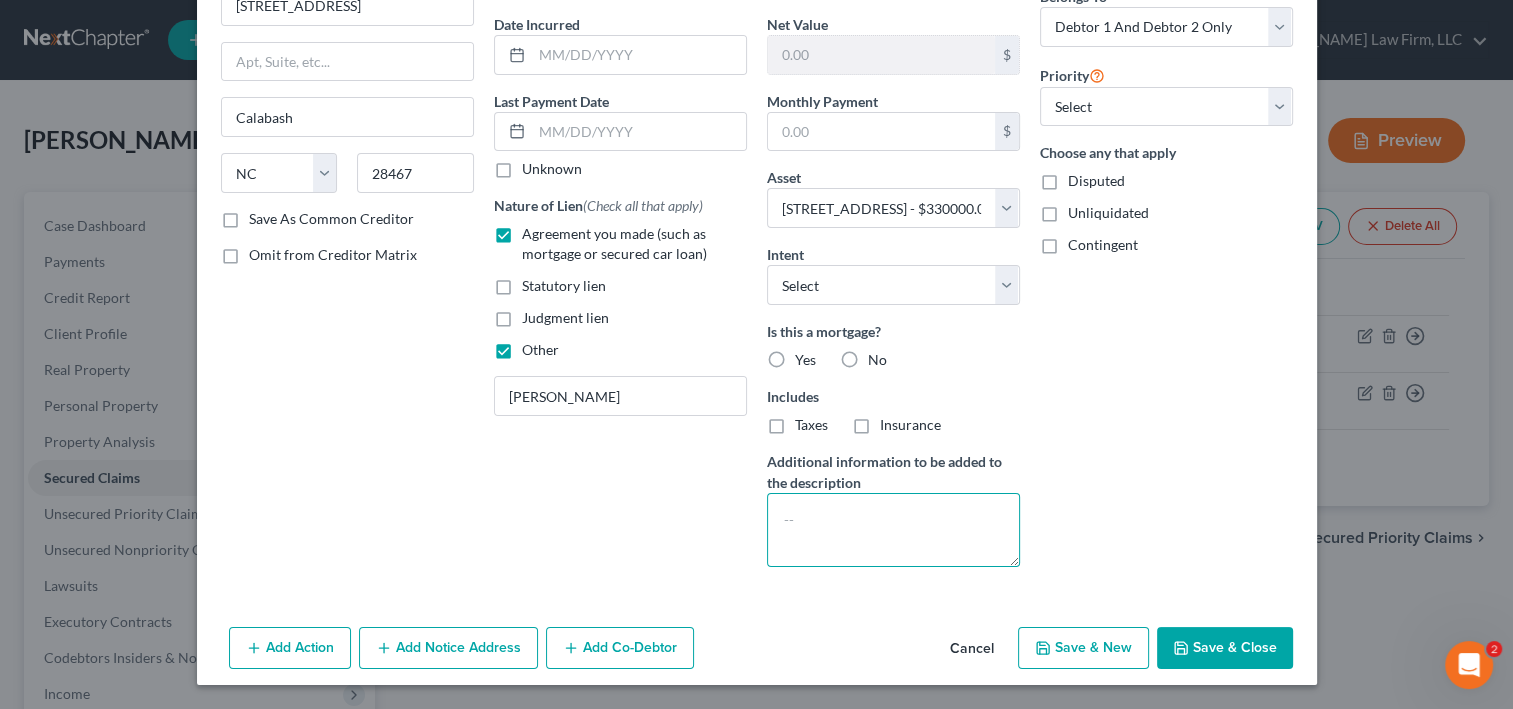 click at bounding box center (893, 530) 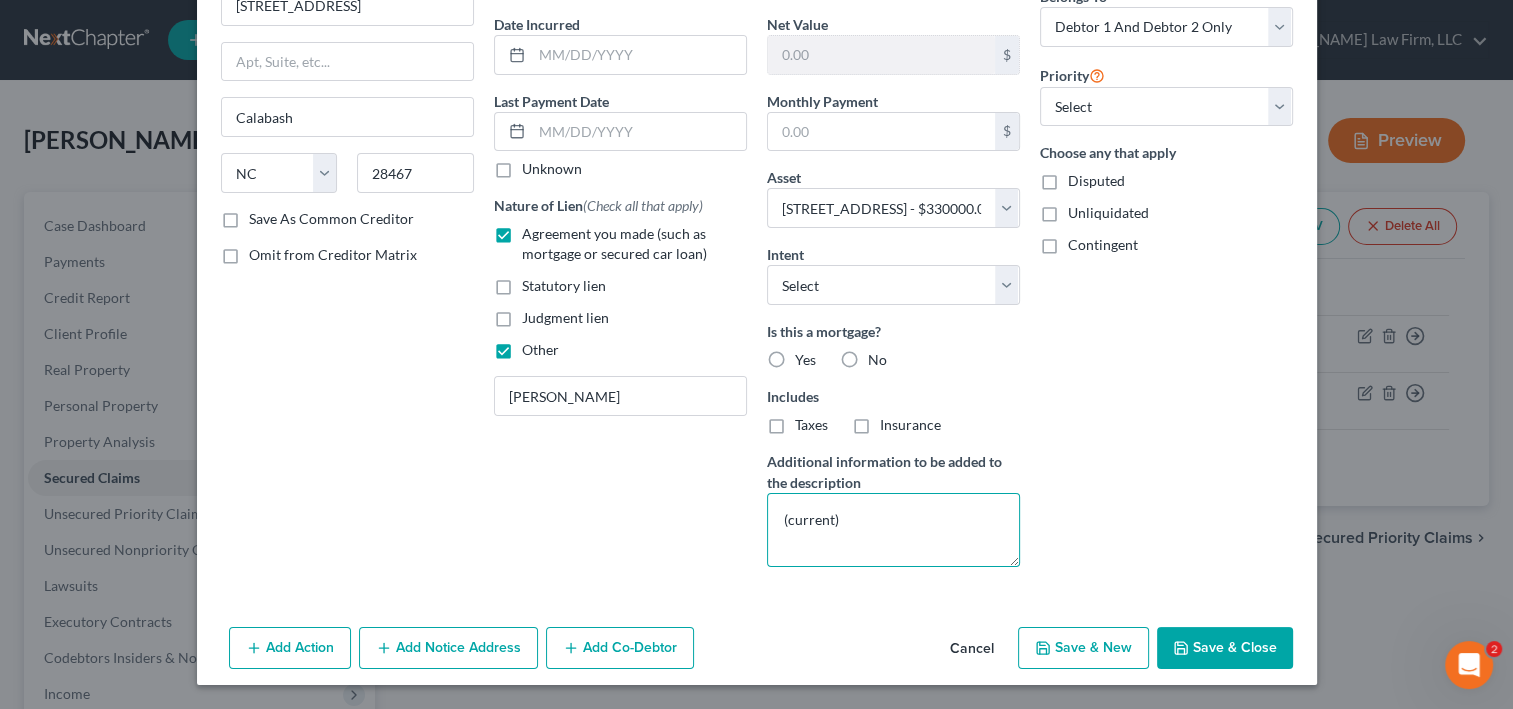 type on "(current)" 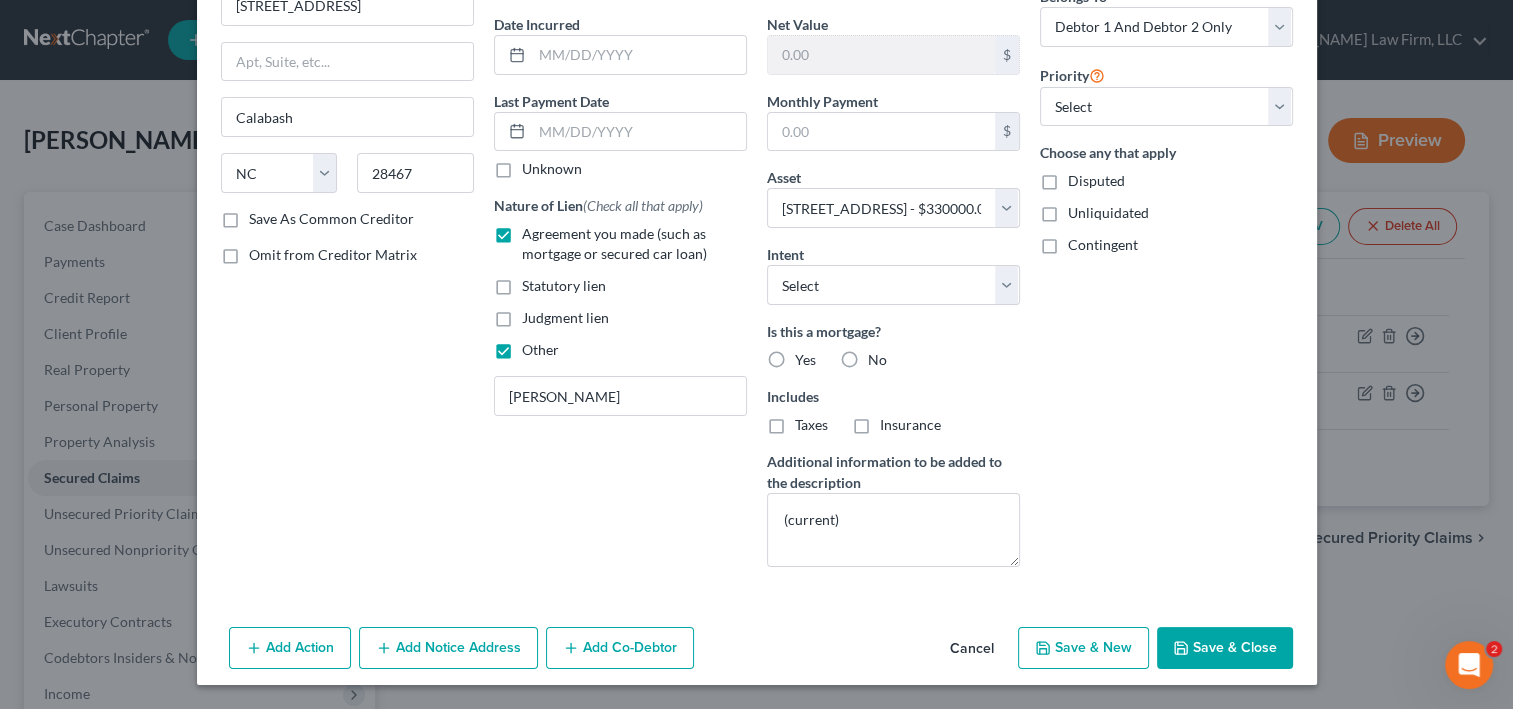 click on "Save & Close" at bounding box center (1225, 648) 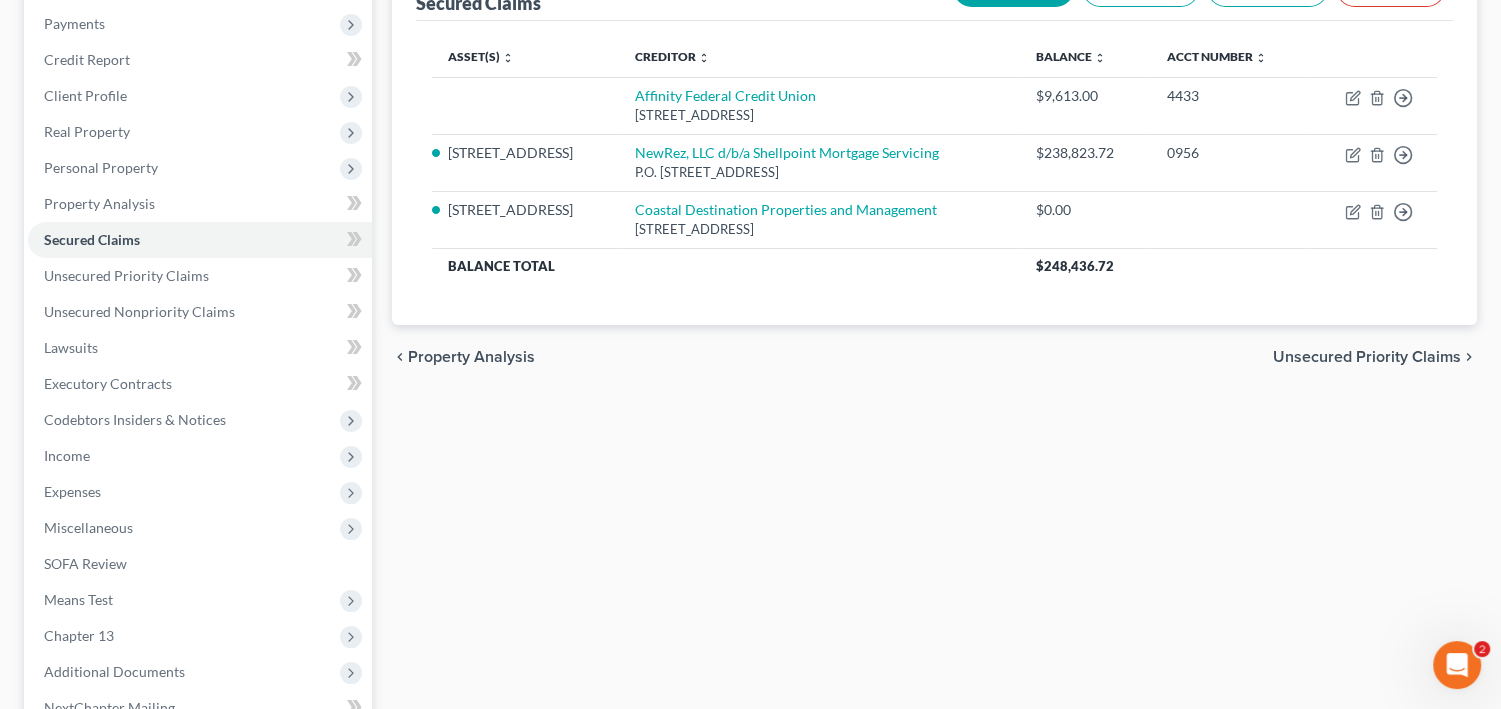scroll, scrollTop: 240, scrollLeft: 0, axis: vertical 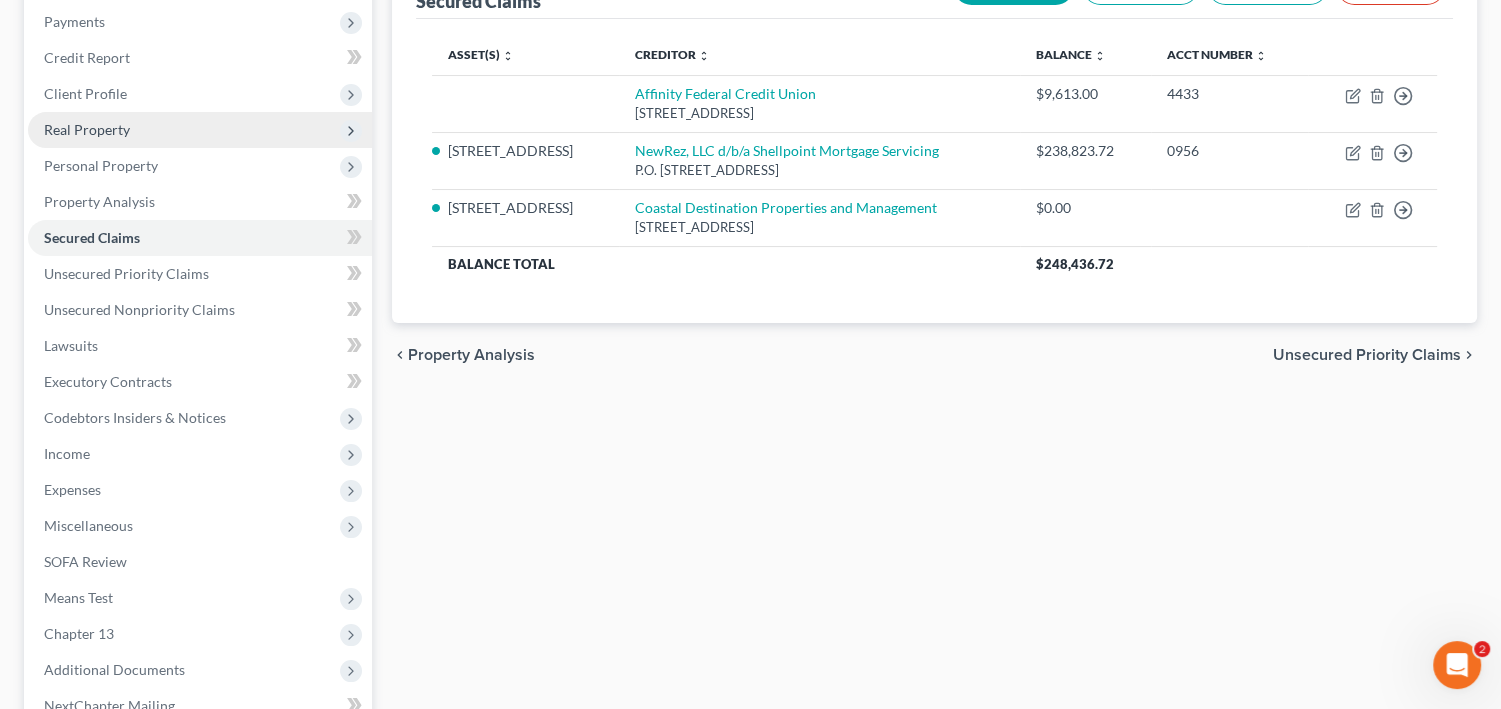 click on "Real Property" at bounding box center [87, 129] 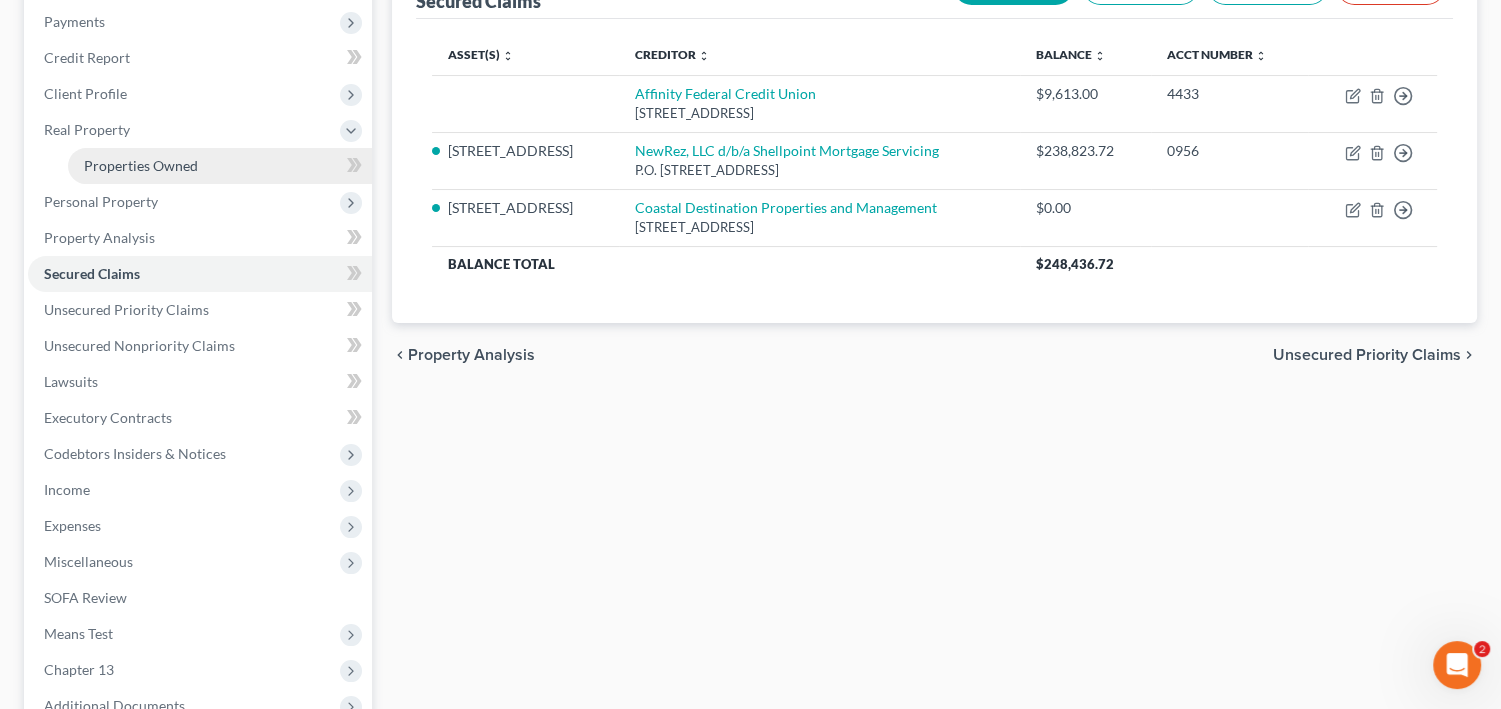 click on "Properties Owned" at bounding box center (141, 165) 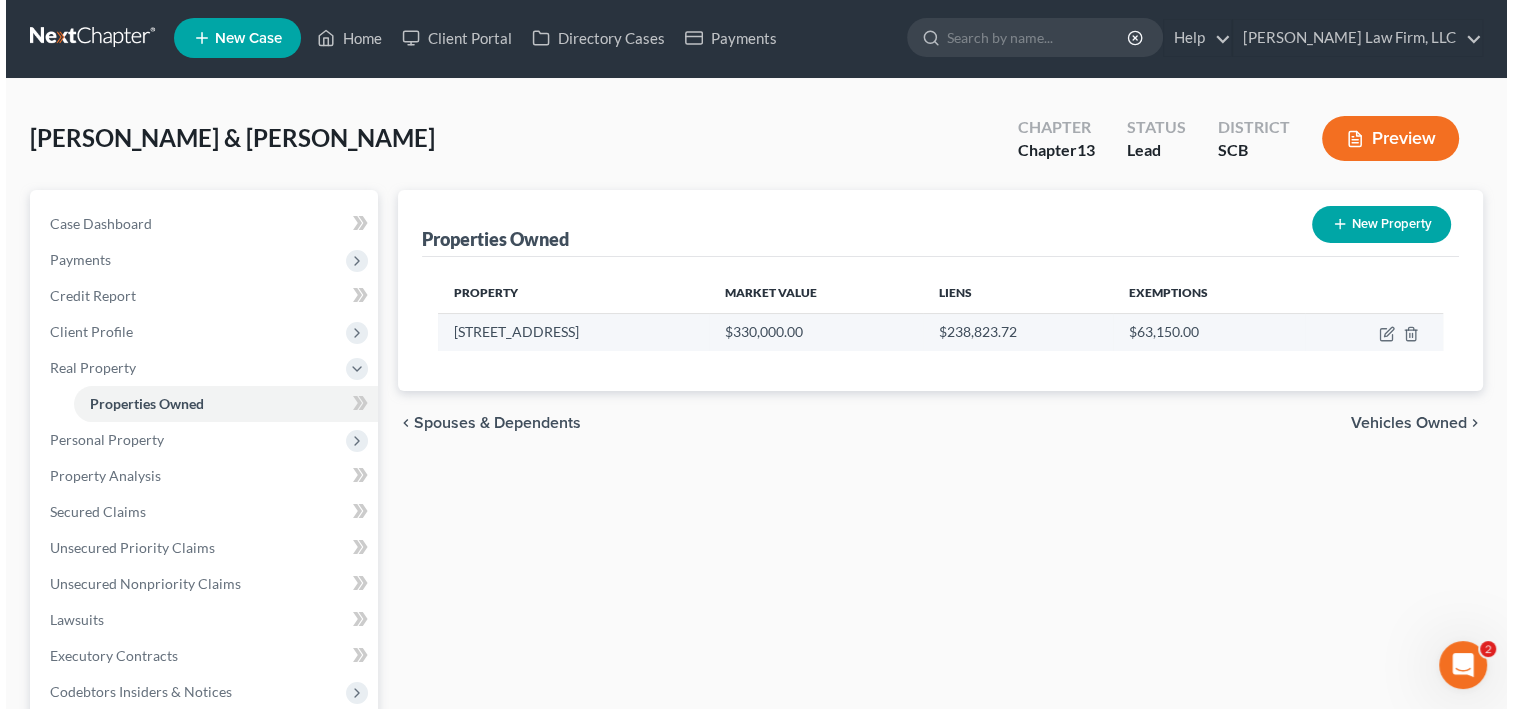 scroll, scrollTop: 0, scrollLeft: 0, axis: both 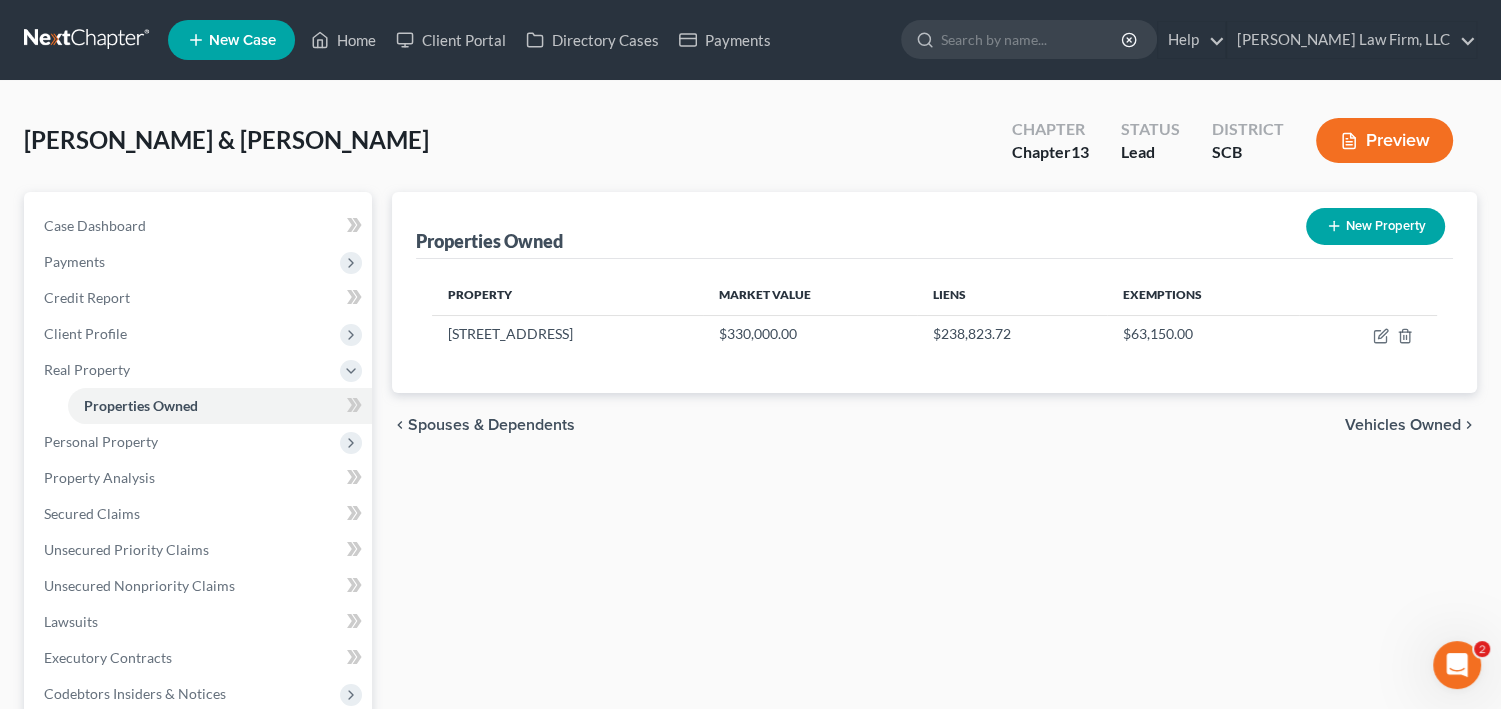 click on "Vehicles Owned" at bounding box center (1403, 425) 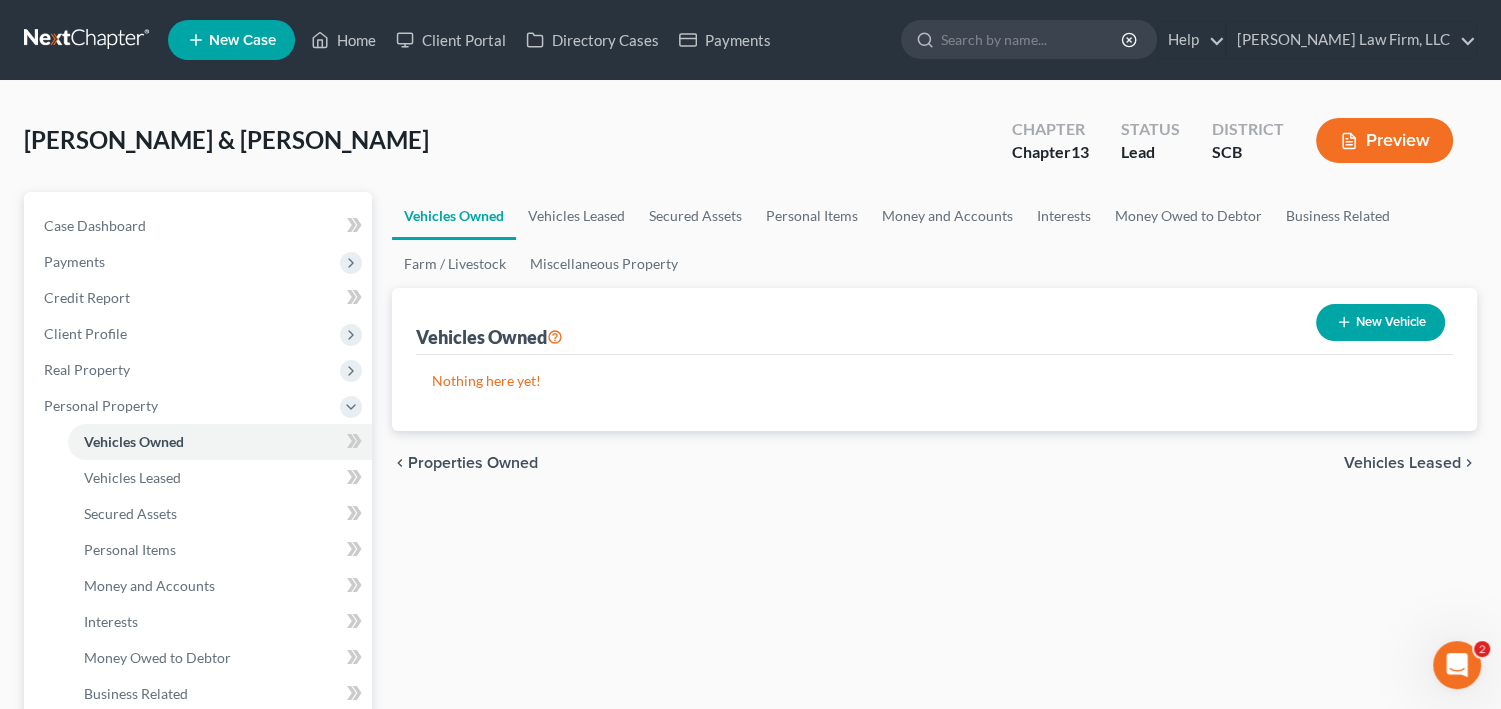 click on "New Vehicle" at bounding box center (1380, 322) 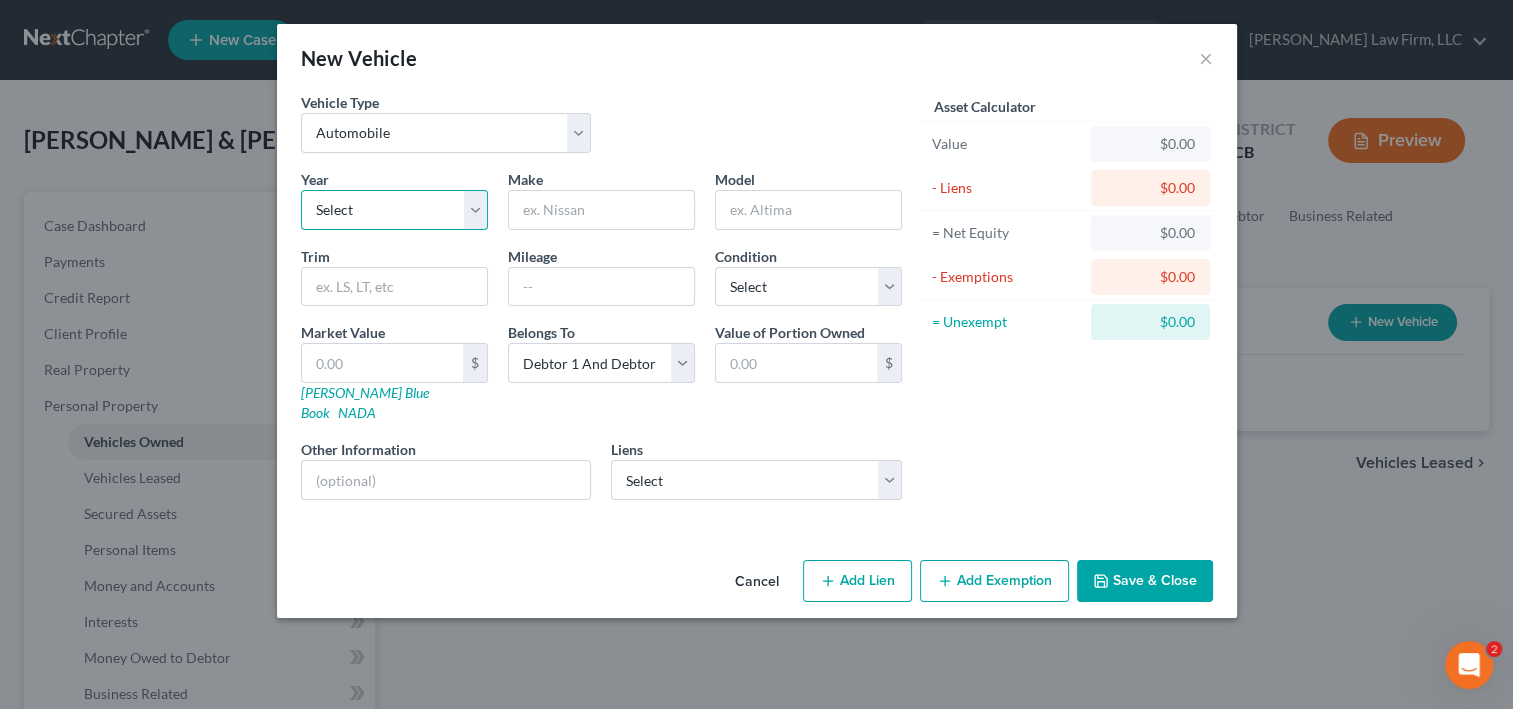 click on "Select 2026 2025 2024 2023 2022 2021 2020 2019 2018 2017 2016 2015 2014 2013 2012 2011 2010 2009 2008 2007 2006 2005 2004 2003 2002 2001 2000 1999 1998 1997 1996 1995 1994 1993 1992 1991 1990 1989 1988 1987 1986 1985 1984 1983 1982 1981 1980 1979 1978 1977 1976 1975 1974 1973 1972 1971 1970 1969 1968 1967 1966 1965 1964 1963 1962 1961 1960 1959 1958 1957 1956 1955 1954 1953 1952 1951 1950 1949 1948 1947 1946 1945 1944 1943 1942 1941 1940 1939 1938 1937 1936 1935 1934 1933 1932 1931 1930 1929 1928 1927 1926 1925 1924 1923 1922 1921 1920 1919 1918 1917 1916 1915 1914 1913 1912 1911 1910 1909 1908 1907 1906 1905 1904 1903 1902 1901" at bounding box center [394, 210] 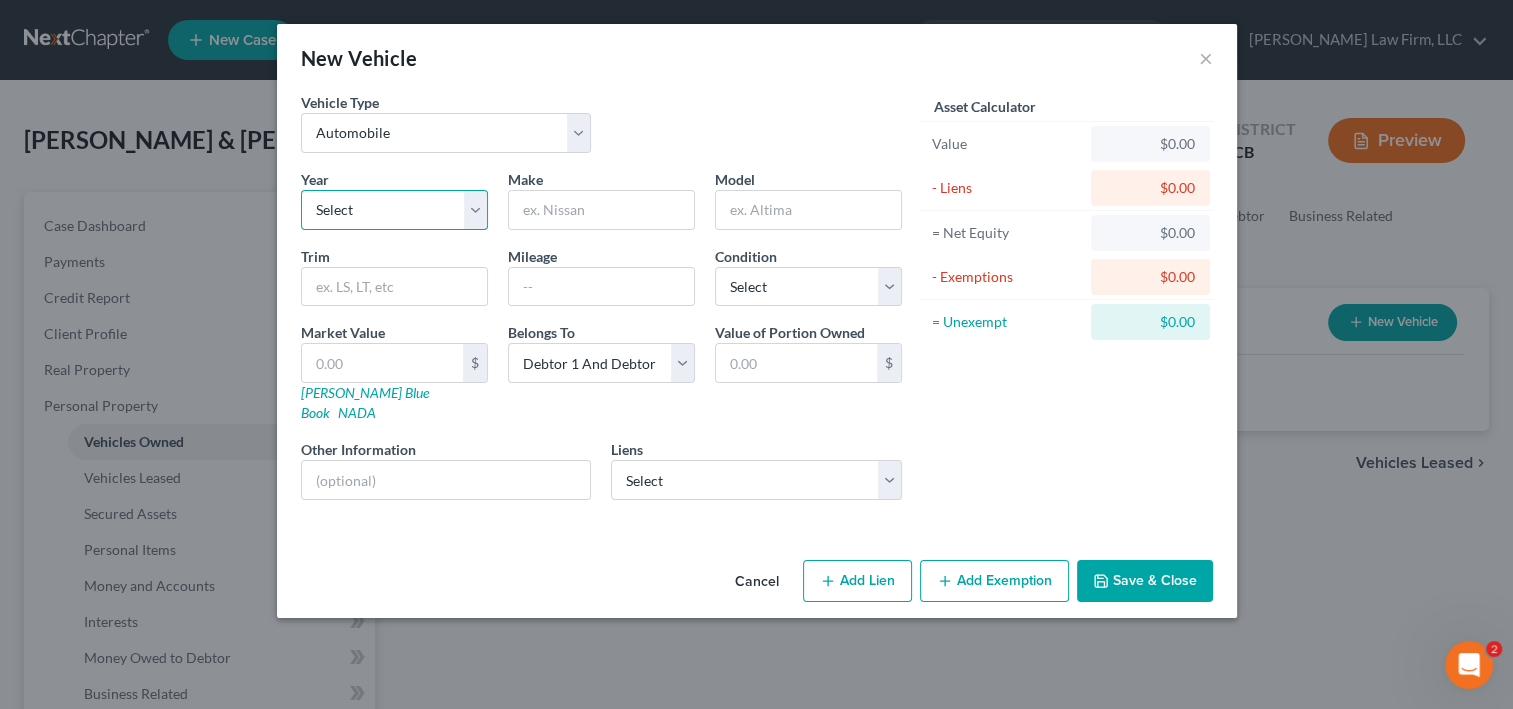 select on "1" 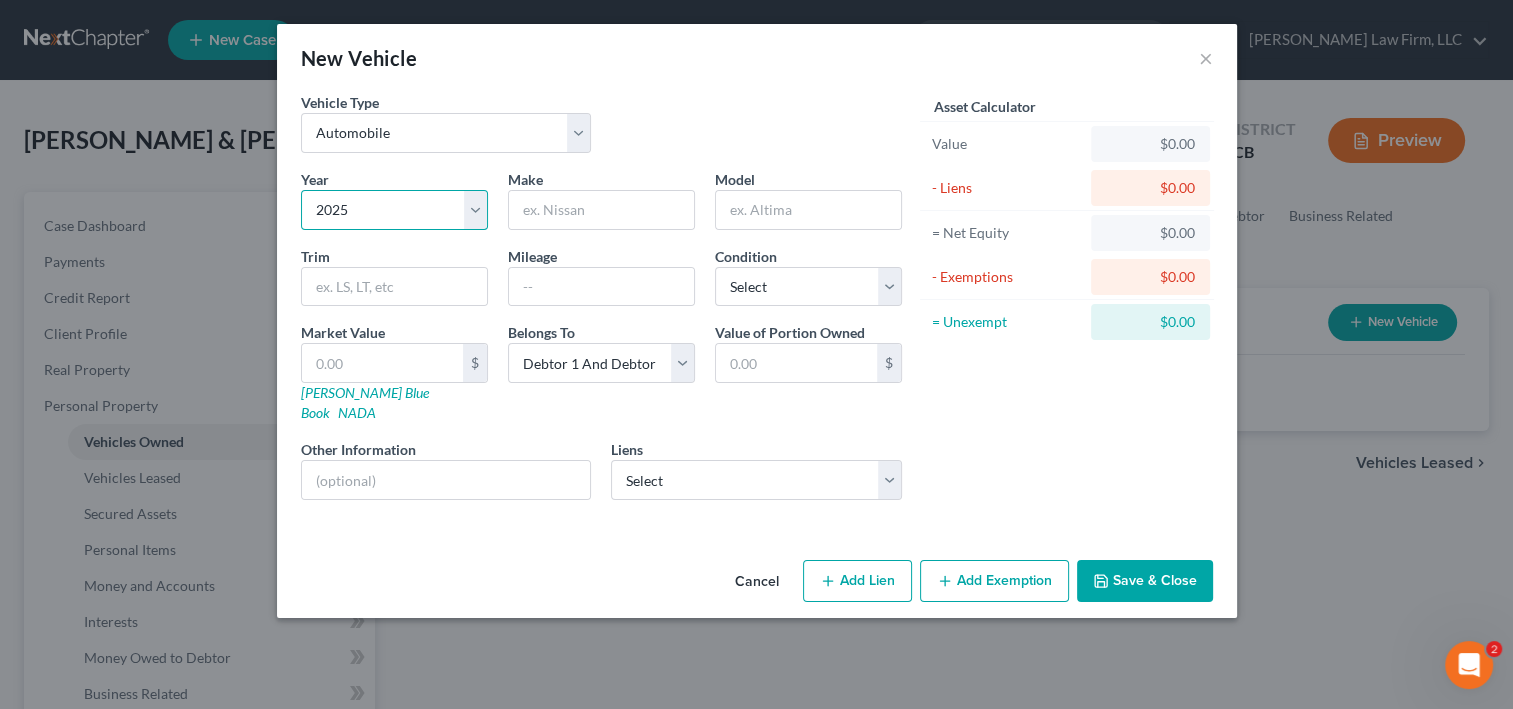 click on "Select 2026 2025 2024 2023 2022 2021 2020 2019 2018 2017 2016 2015 2014 2013 2012 2011 2010 2009 2008 2007 2006 2005 2004 2003 2002 2001 2000 1999 1998 1997 1996 1995 1994 1993 1992 1991 1990 1989 1988 1987 1986 1985 1984 1983 1982 1981 1980 1979 1978 1977 1976 1975 1974 1973 1972 1971 1970 1969 1968 1967 1966 1965 1964 1963 1962 1961 1960 1959 1958 1957 1956 1955 1954 1953 1952 1951 1950 1949 1948 1947 1946 1945 1944 1943 1942 1941 1940 1939 1938 1937 1936 1935 1934 1933 1932 1931 1930 1929 1928 1927 1926 1925 1924 1923 1922 1921 1920 1919 1918 1917 1916 1915 1914 1913 1912 1911 1910 1909 1908 1907 1906 1905 1904 1903 1902 1901" at bounding box center (394, 210) 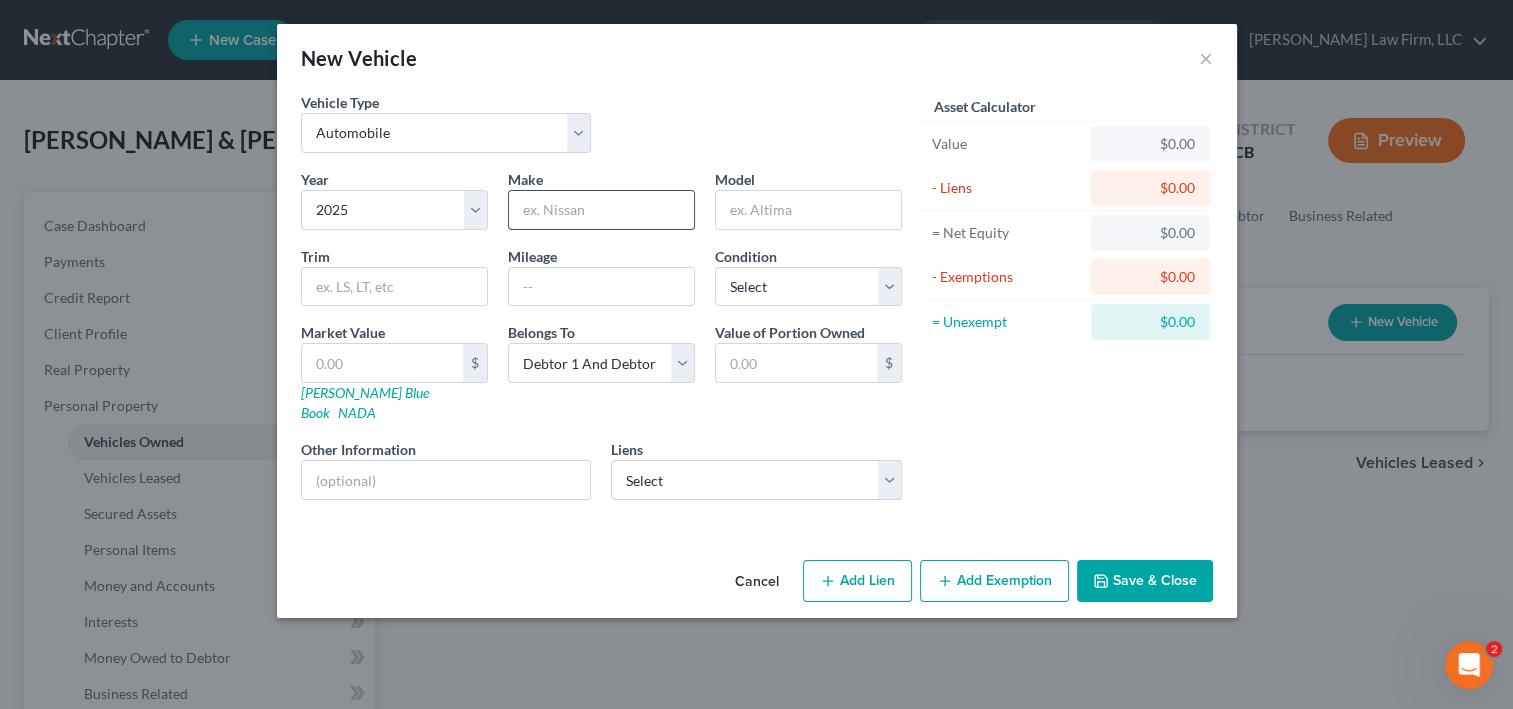 click at bounding box center [601, 210] 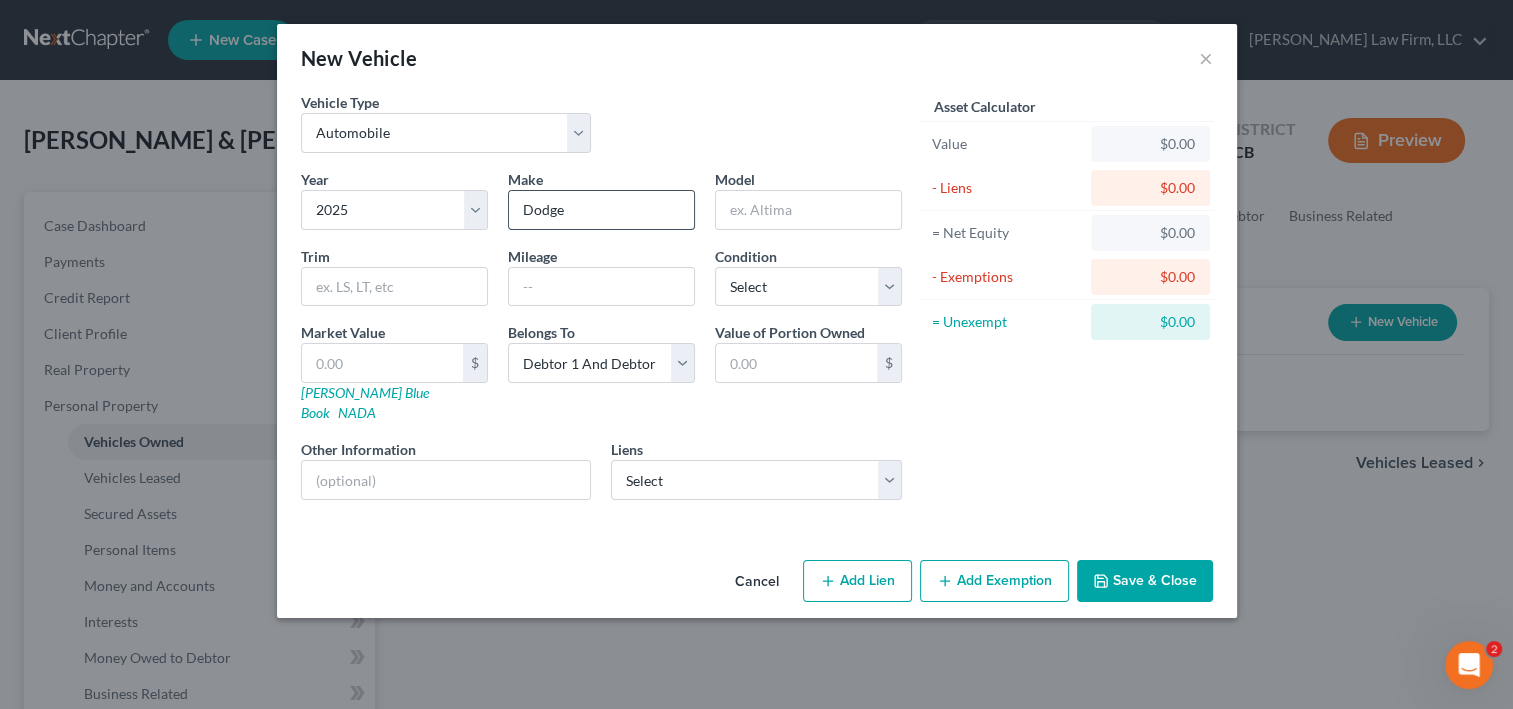 type on "Dodge" 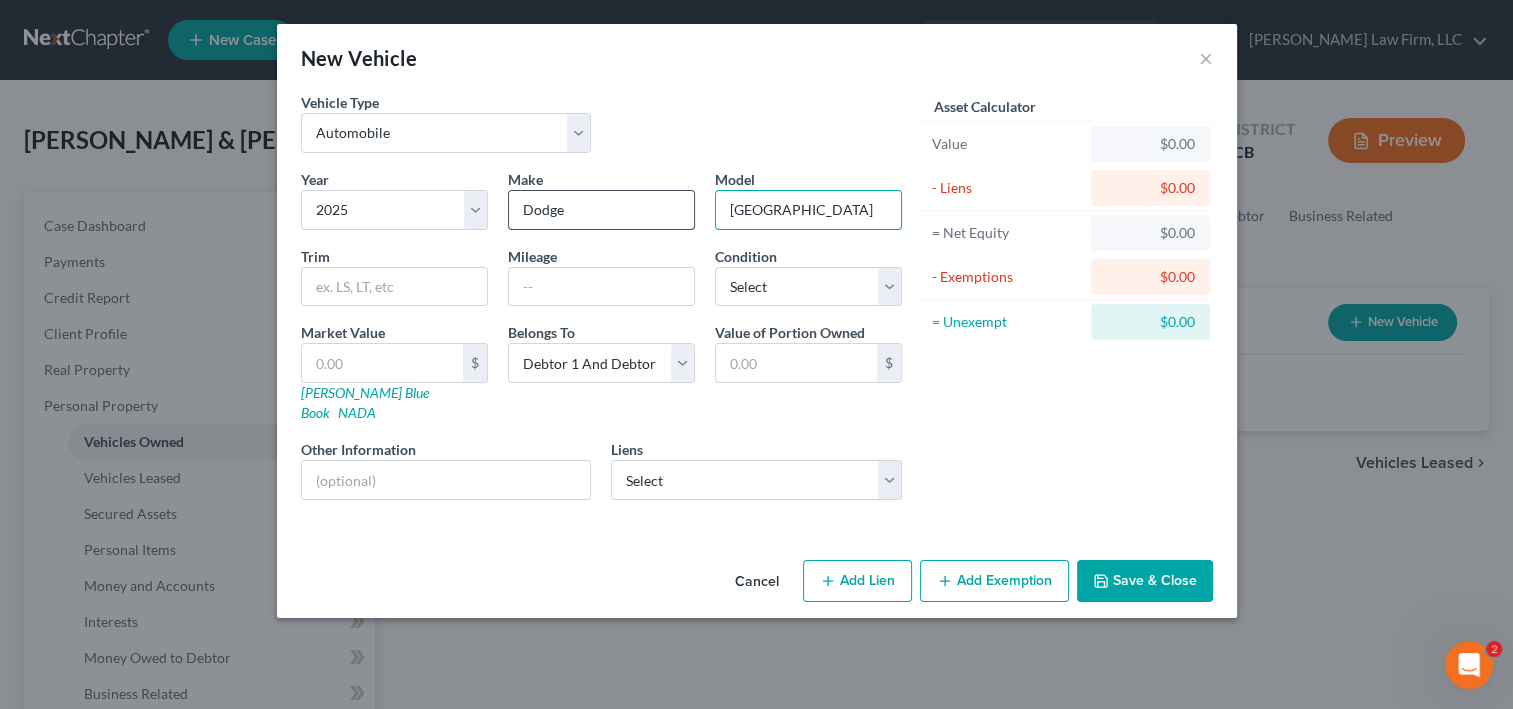 type on "[GEOGRAPHIC_DATA]" 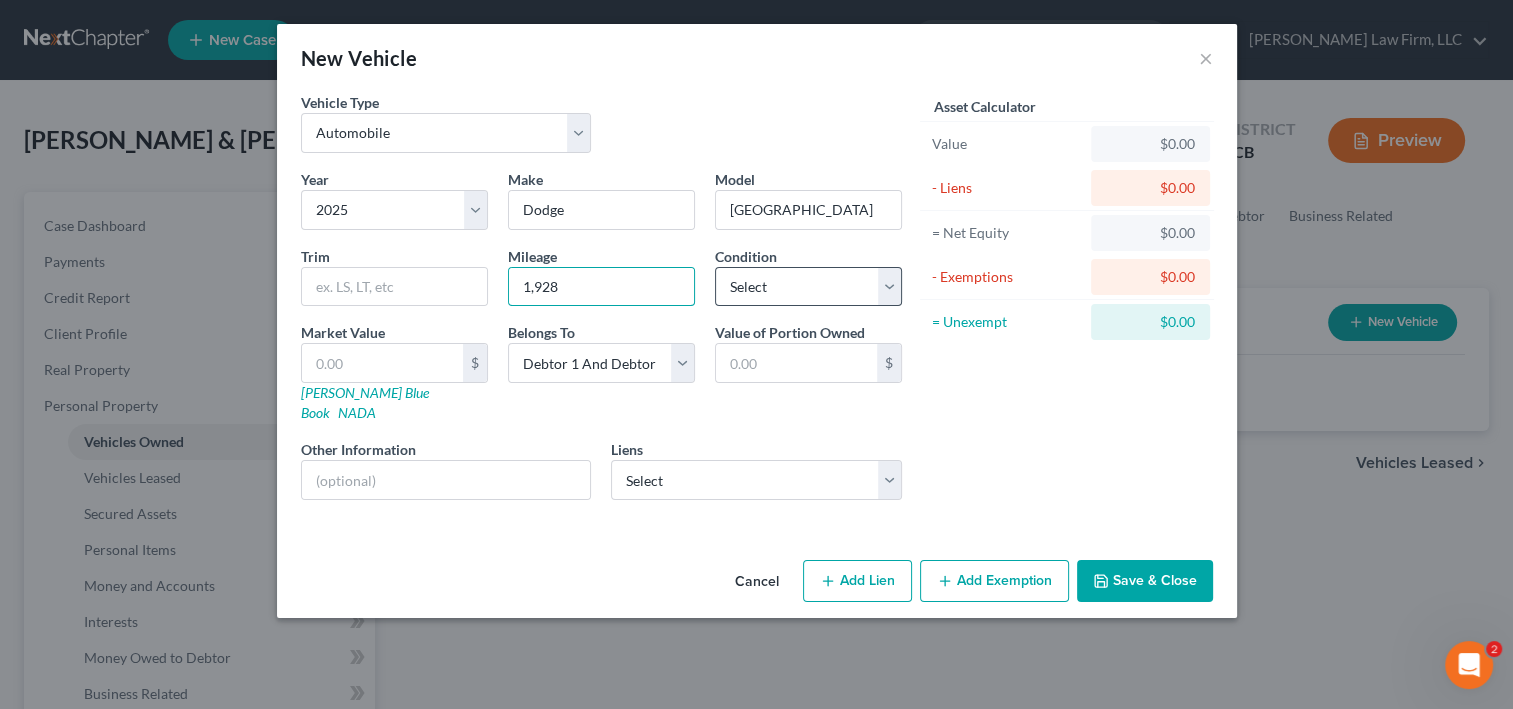 type on "1,928" 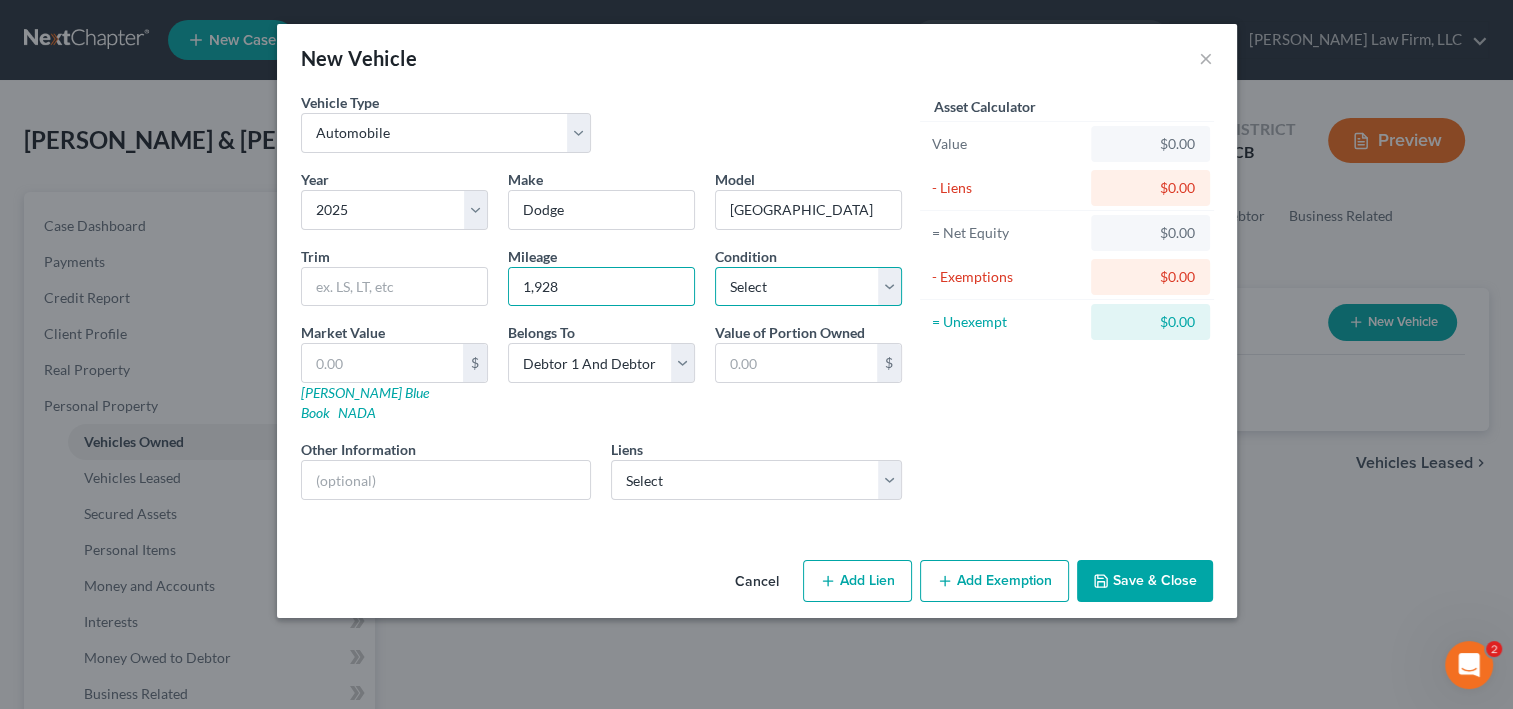 click on "Select Excellent Very Good Good Fair Poor" at bounding box center [808, 287] 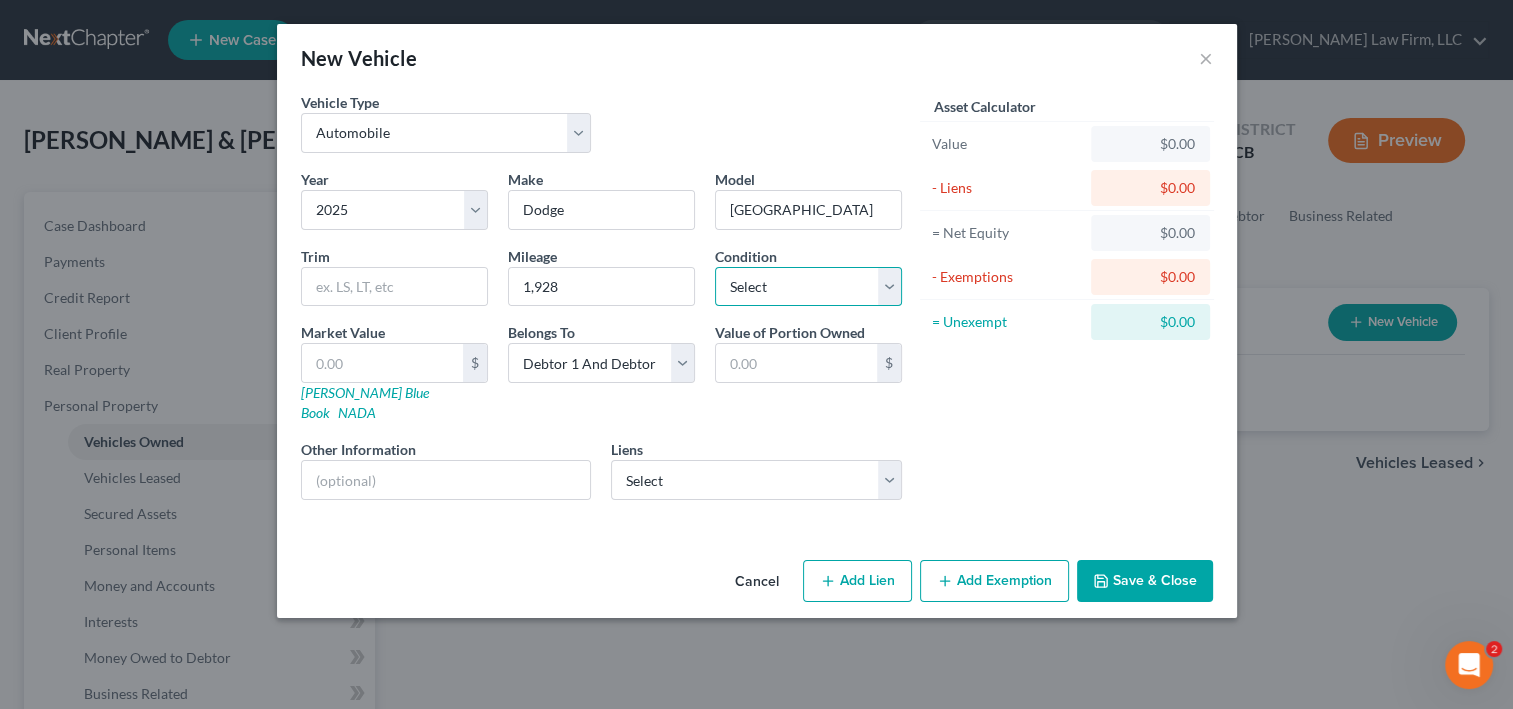 select on "0" 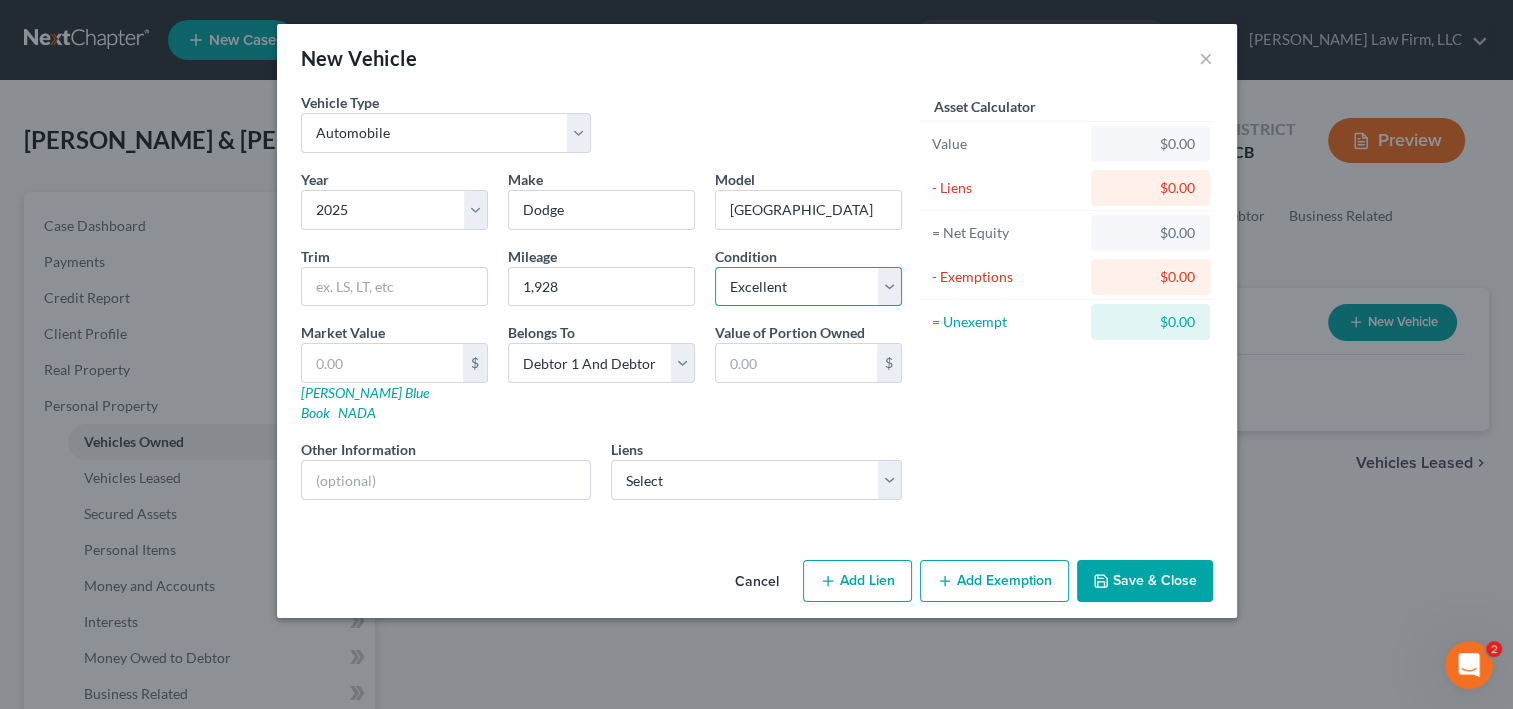 click on "Select Excellent Very Good Good Fair Poor" at bounding box center [808, 287] 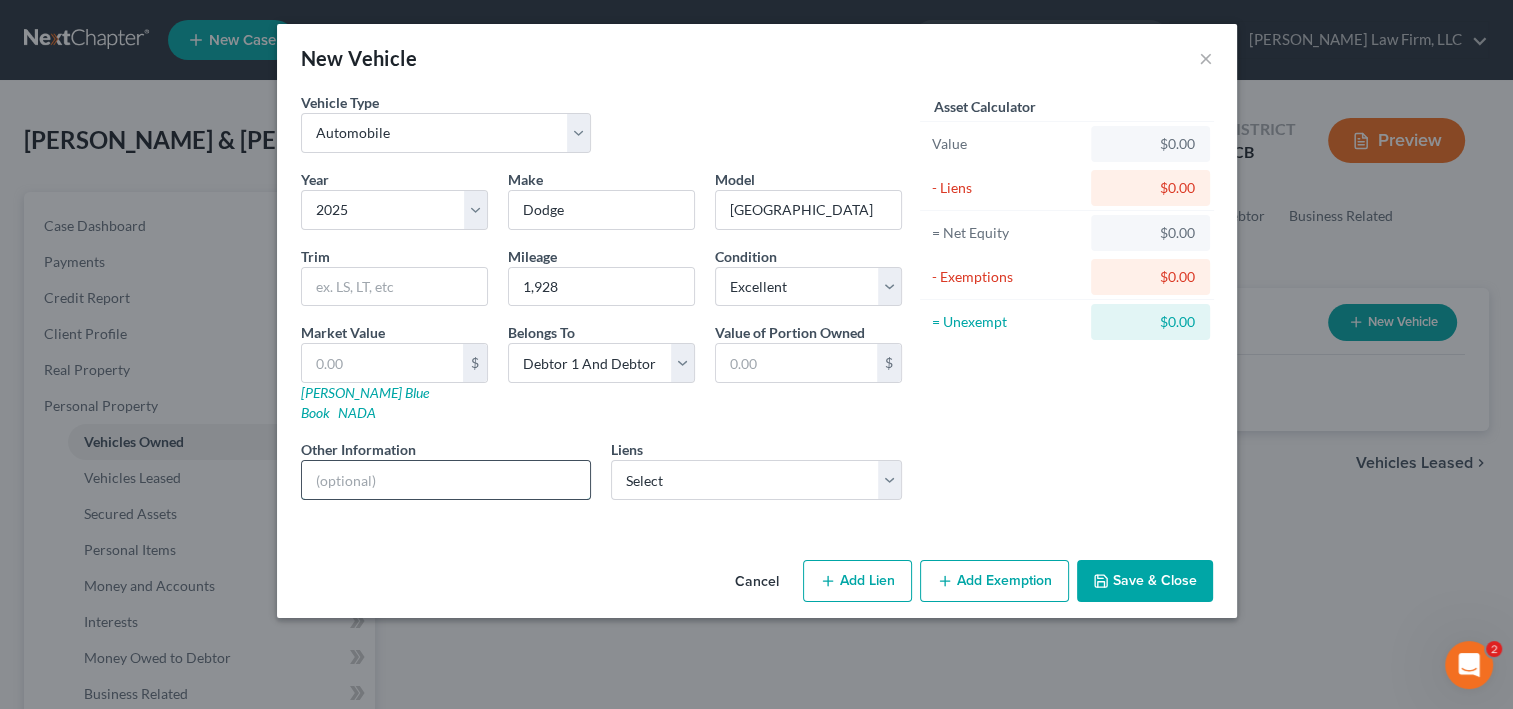 click at bounding box center [446, 480] 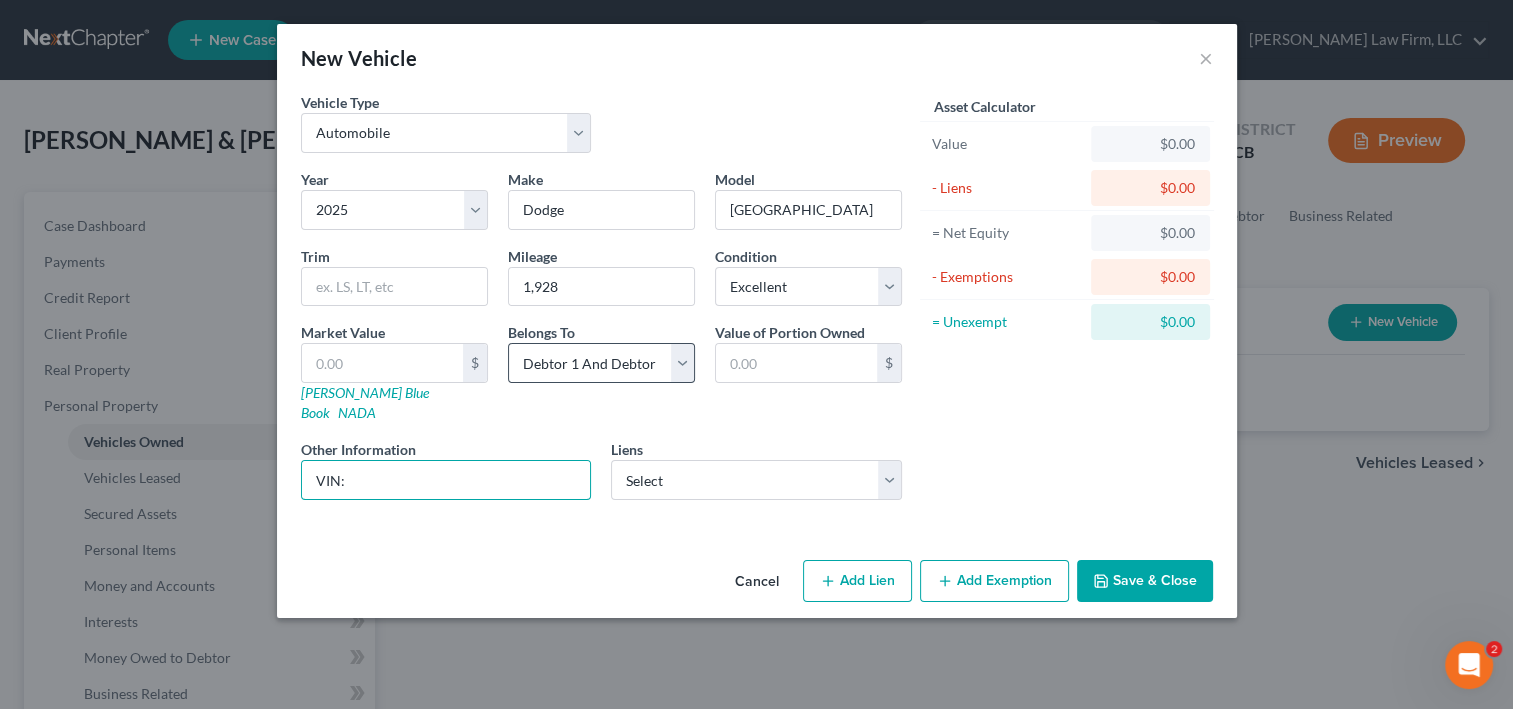 type on "VIN:" 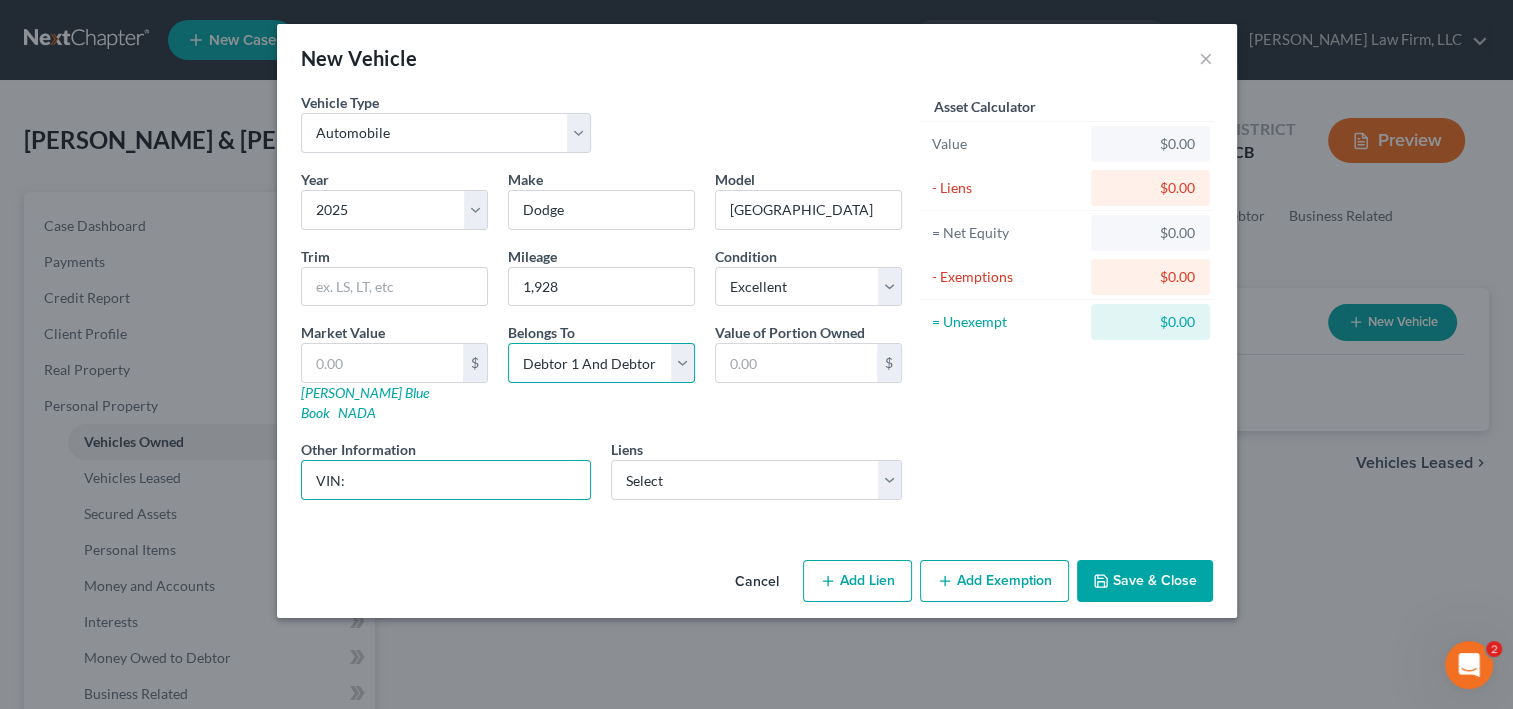 click on "Select Debtor 1 Only Debtor 2 Only Debtor 1 And Debtor 2 Only At Least One Of The Debtors And Another Community Property" at bounding box center [601, 363] 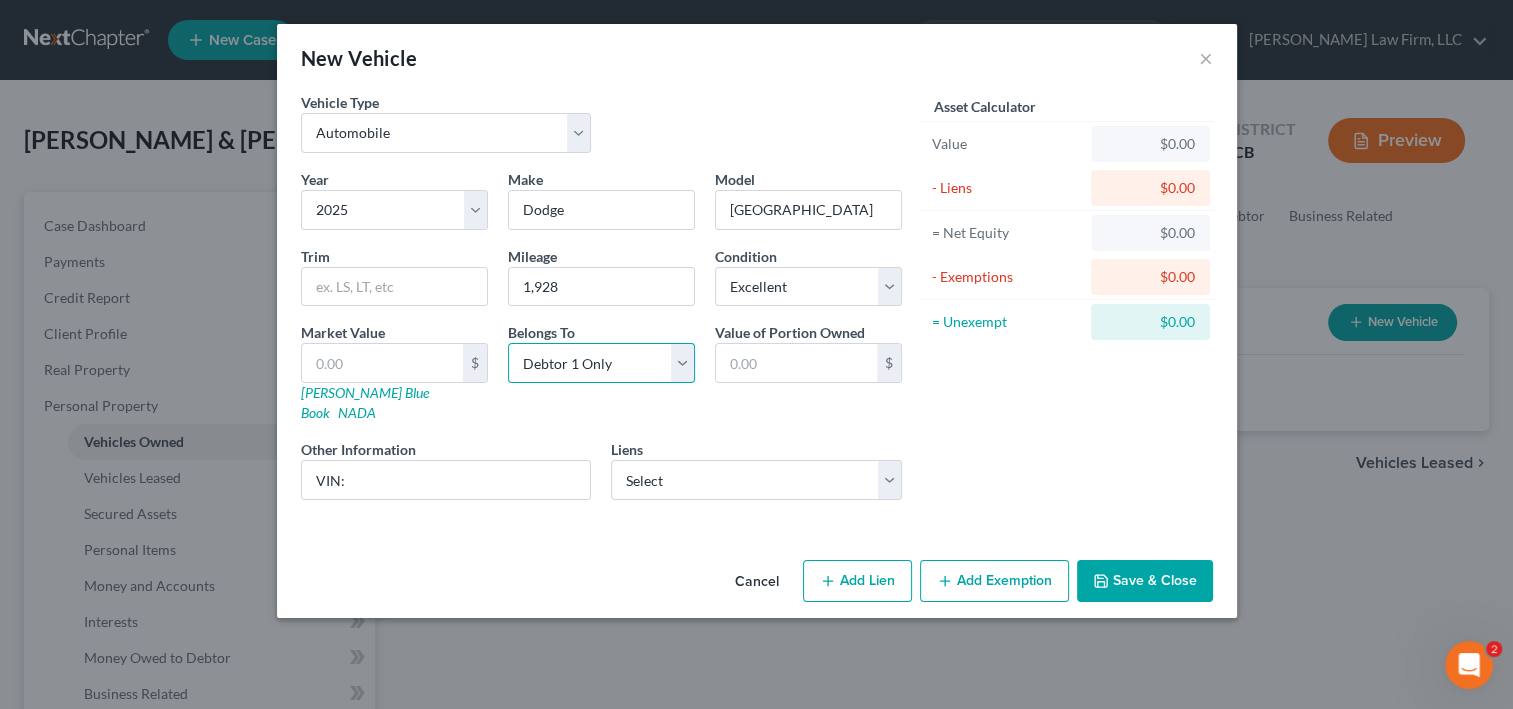 click on "Select Debtor 1 Only Debtor 2 Only Debtor 1 And Debtor 2 Only At Least One Of The Debtors And Another Community Property" at bounding box center [601, 363] 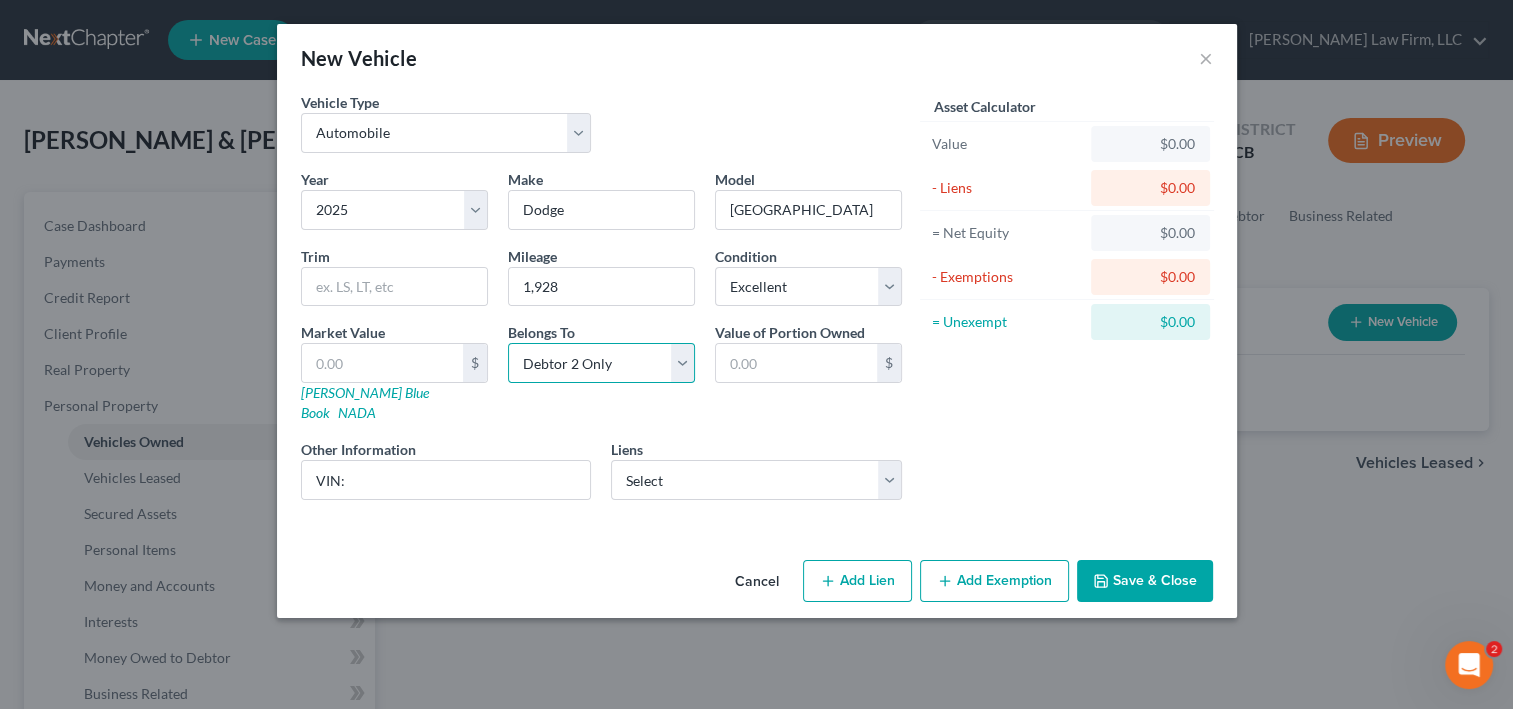click on "Select Debtor 1 Only Debtor 2 Only Debtor 1 And Debtor 2 Only At Least One Of The Debtors And Another Community Property" at bounding box center [601, 363] 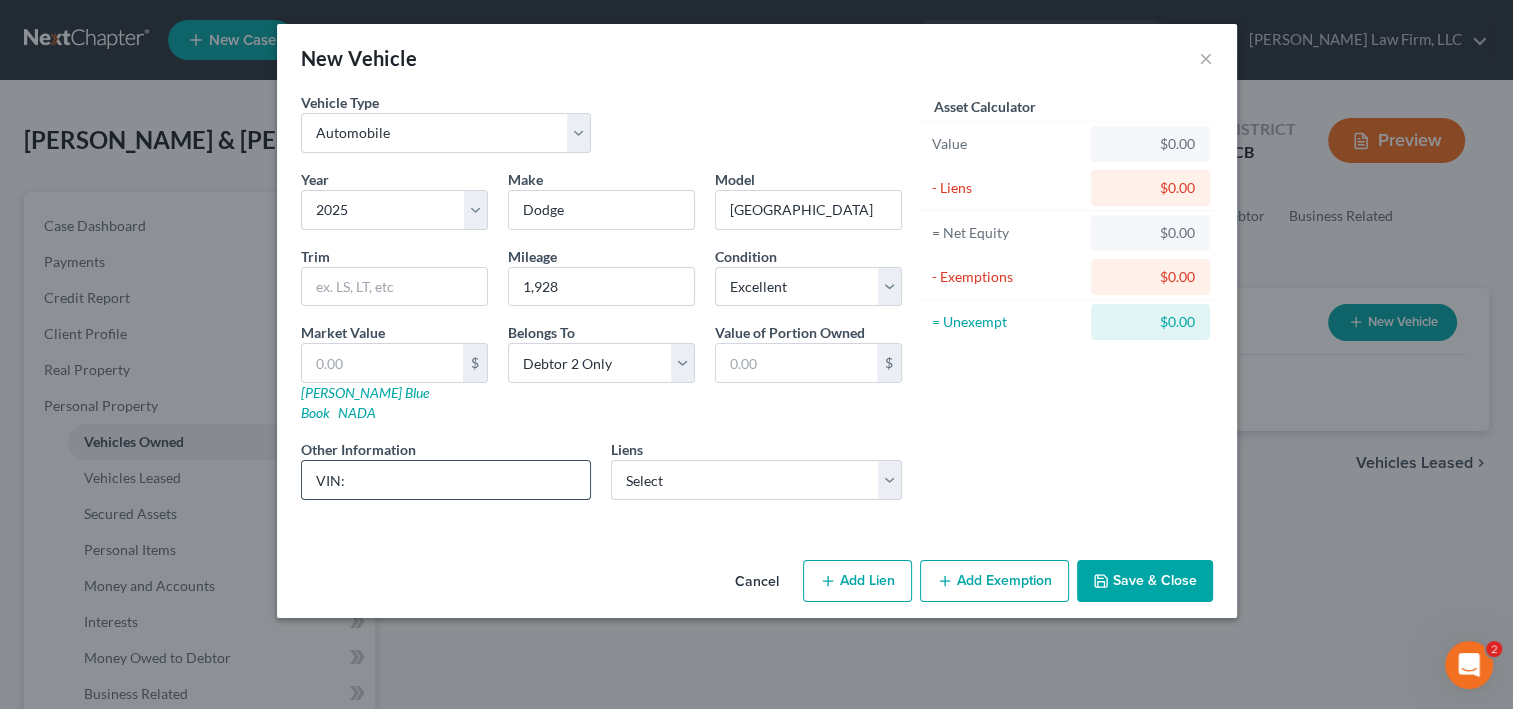 click on "VIN:" at bounding box center (446, 480) 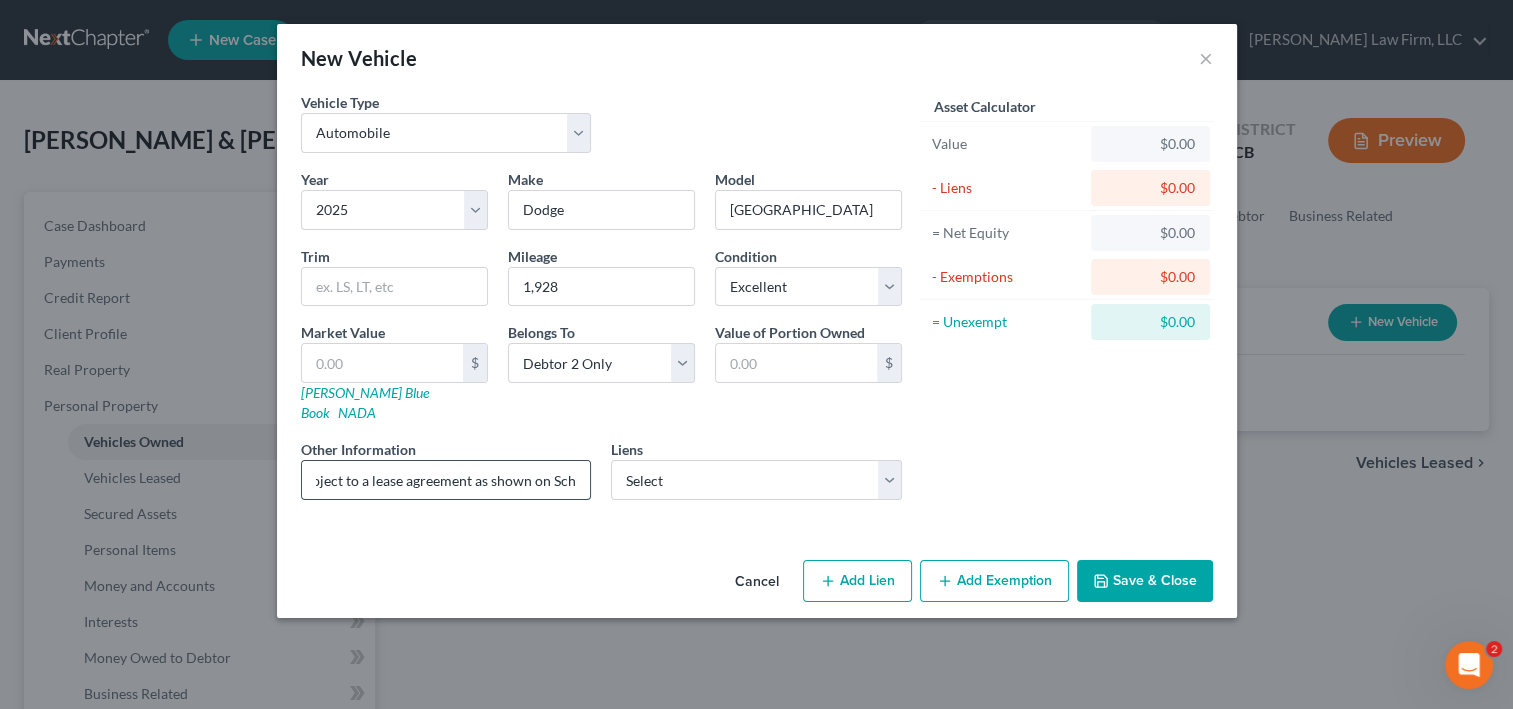 scroll, scrollTop: 0, scrollLeft: 0, axis: both 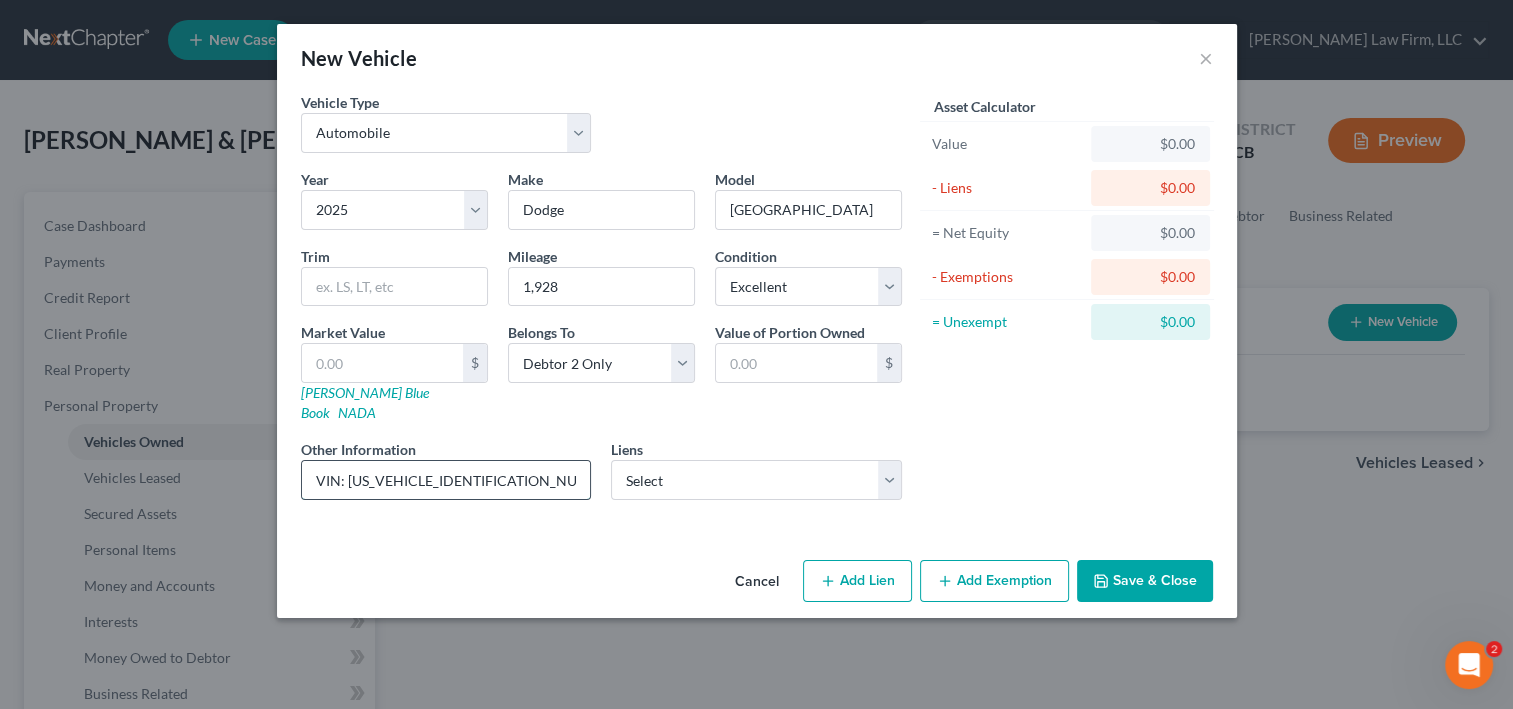 click on "VIN: [US_VEHICLE_IDENTIFICATION_NUMBER] (This vehicle is subject to a lease agreement as shown on Schedule G.)" at bounding box center (446, 480) 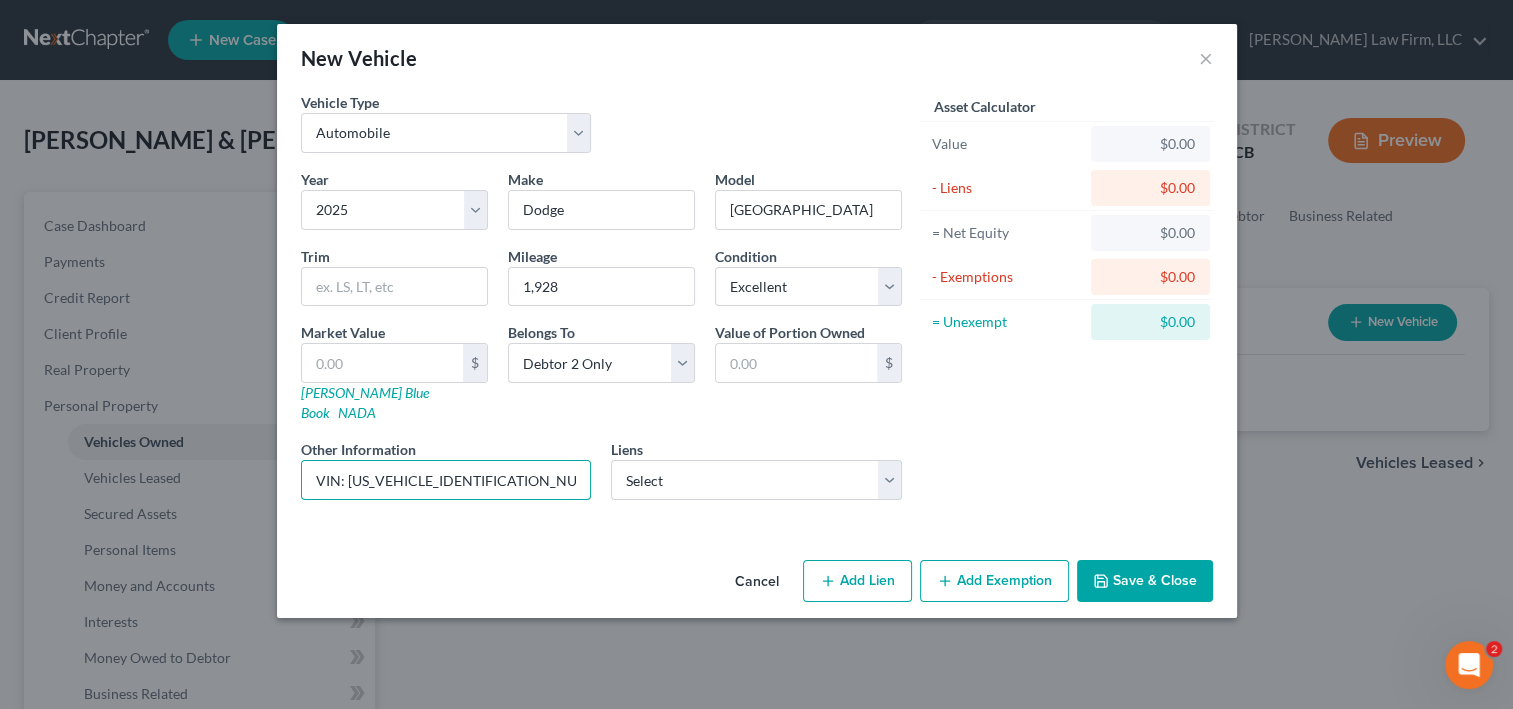 type on "VIN: [US_VEHICLE_IDENTIFICATION_NUMBER] (This vehicle is subject to a lease agreement as shown on Schedule G.)" 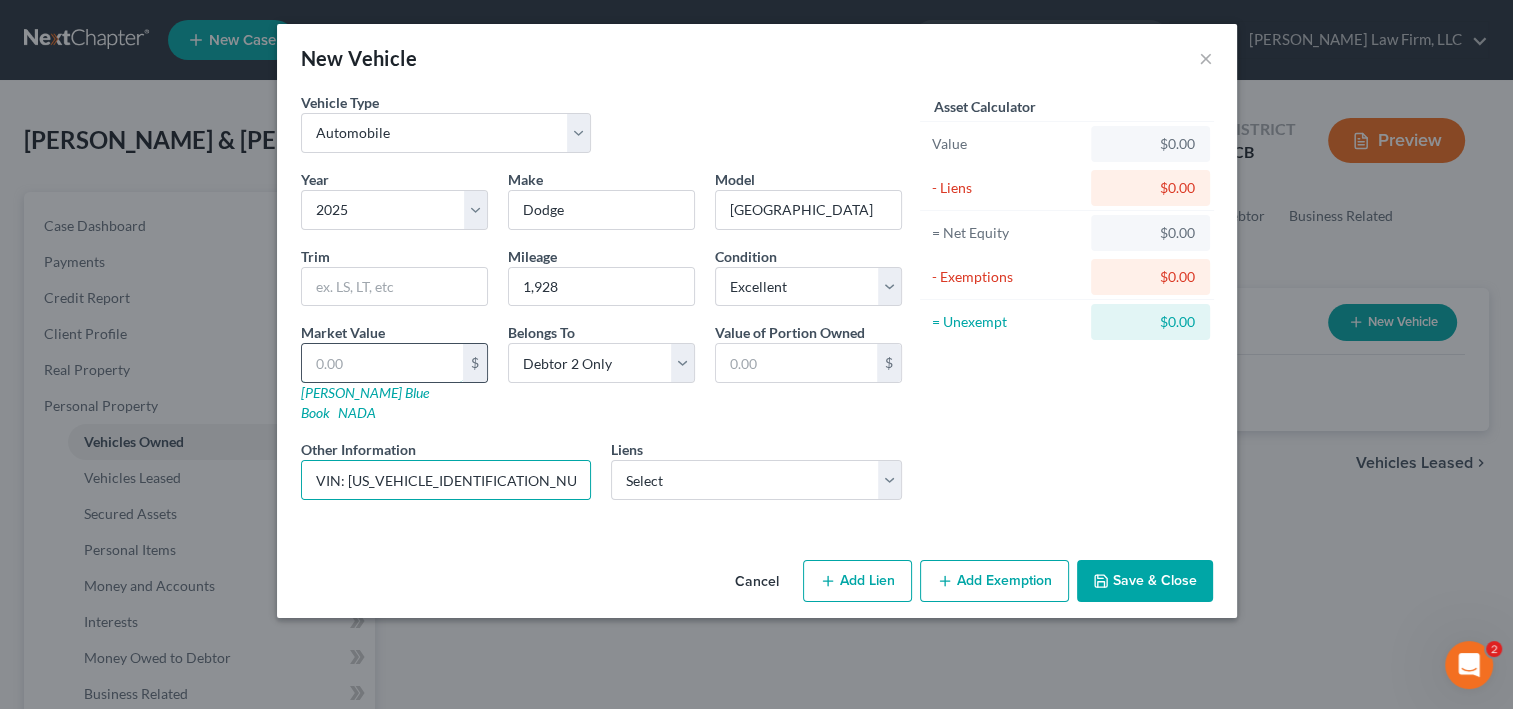click at bounding box center [382, 363] 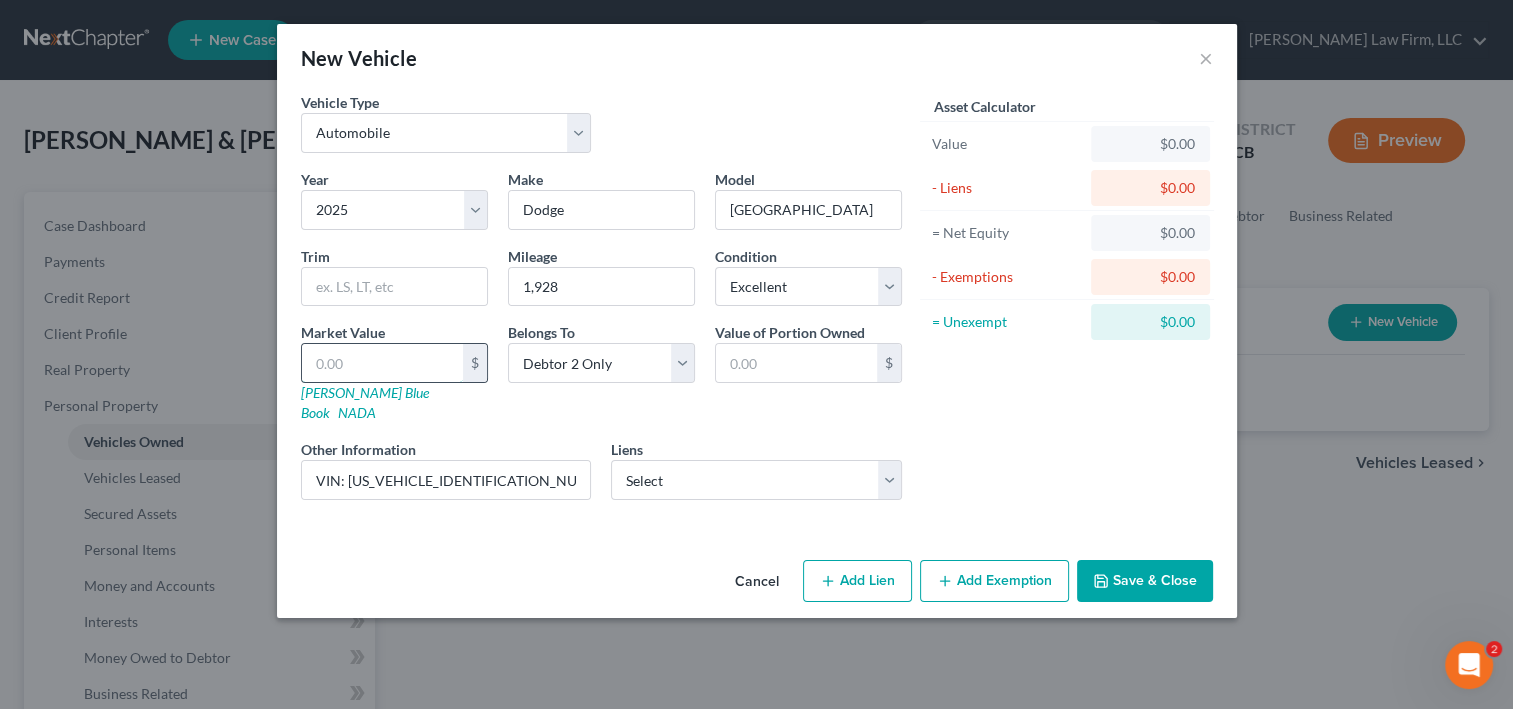 type on "4" 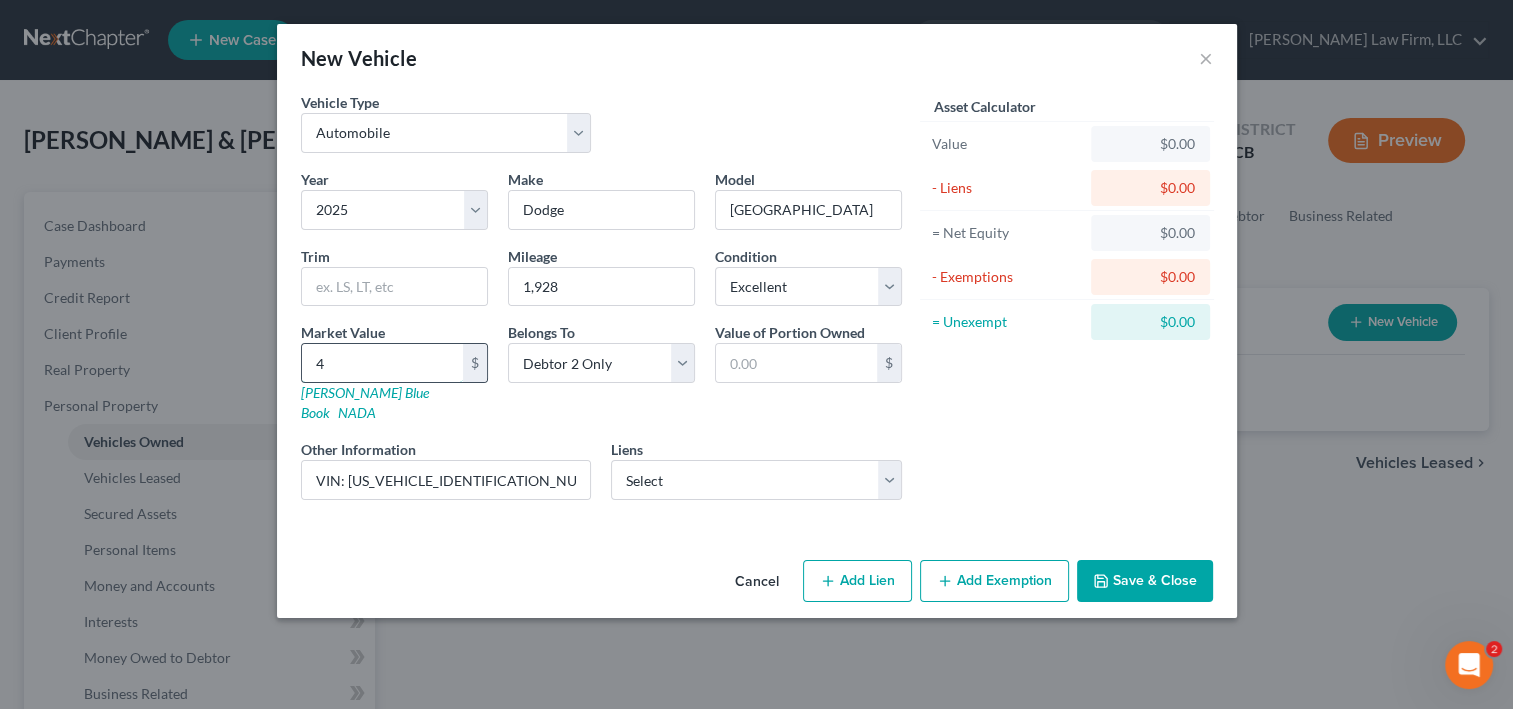 type on "4.00" 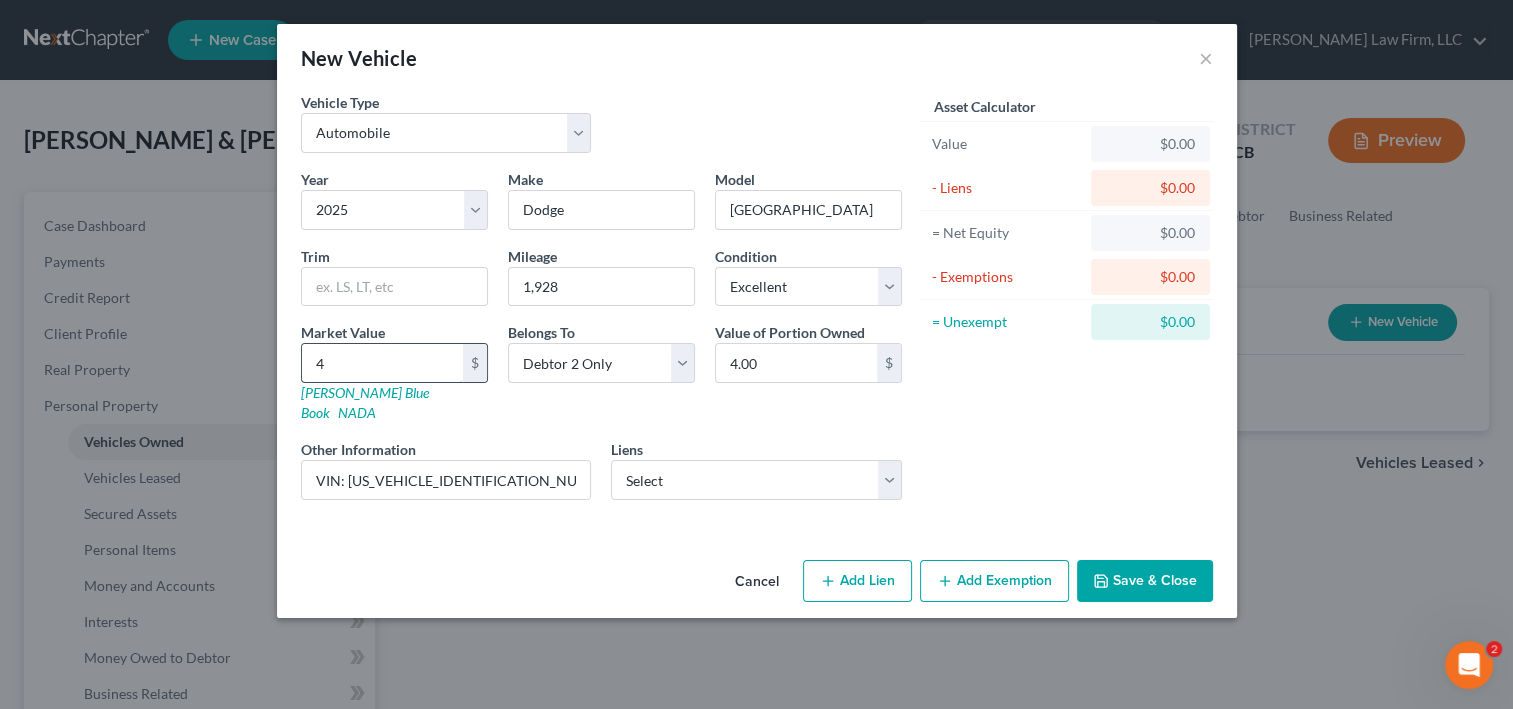type on "43" 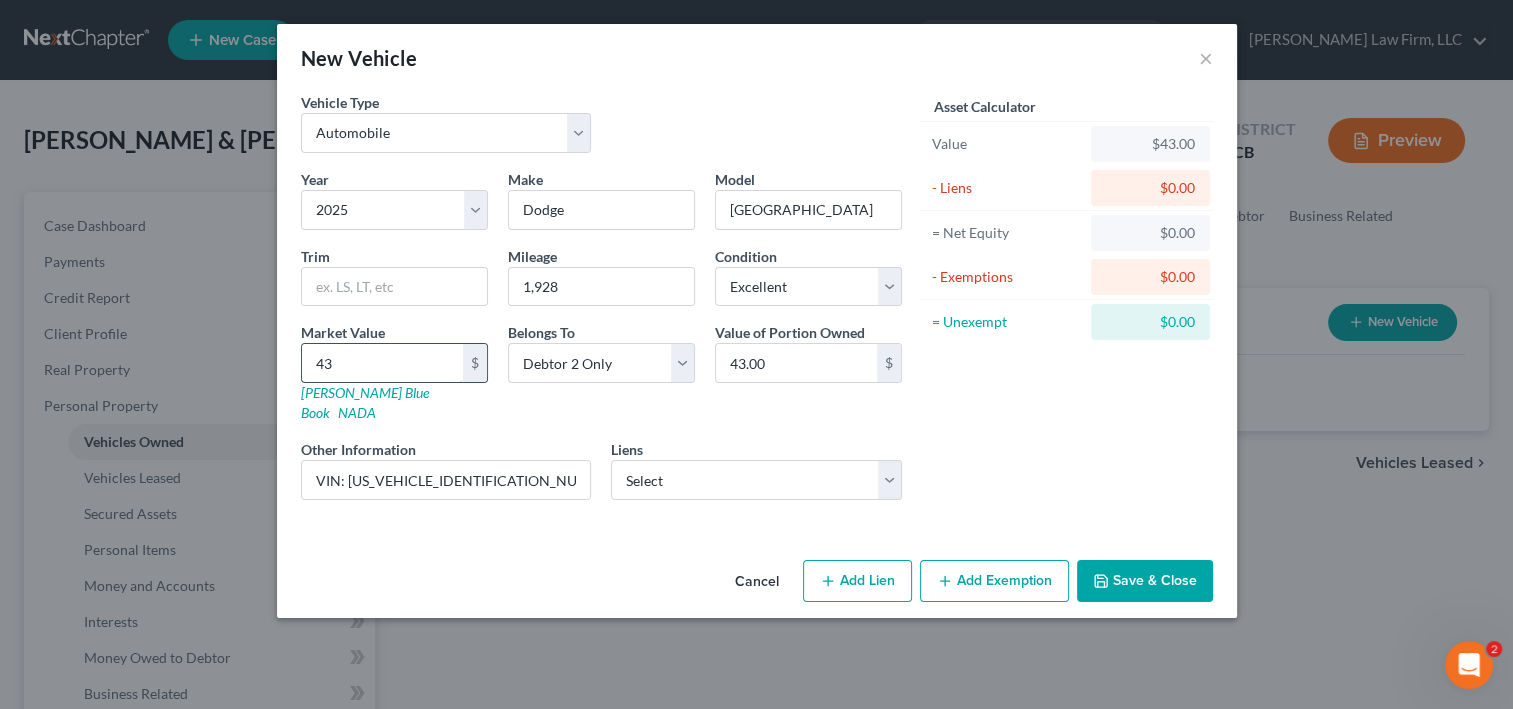 type on "436" 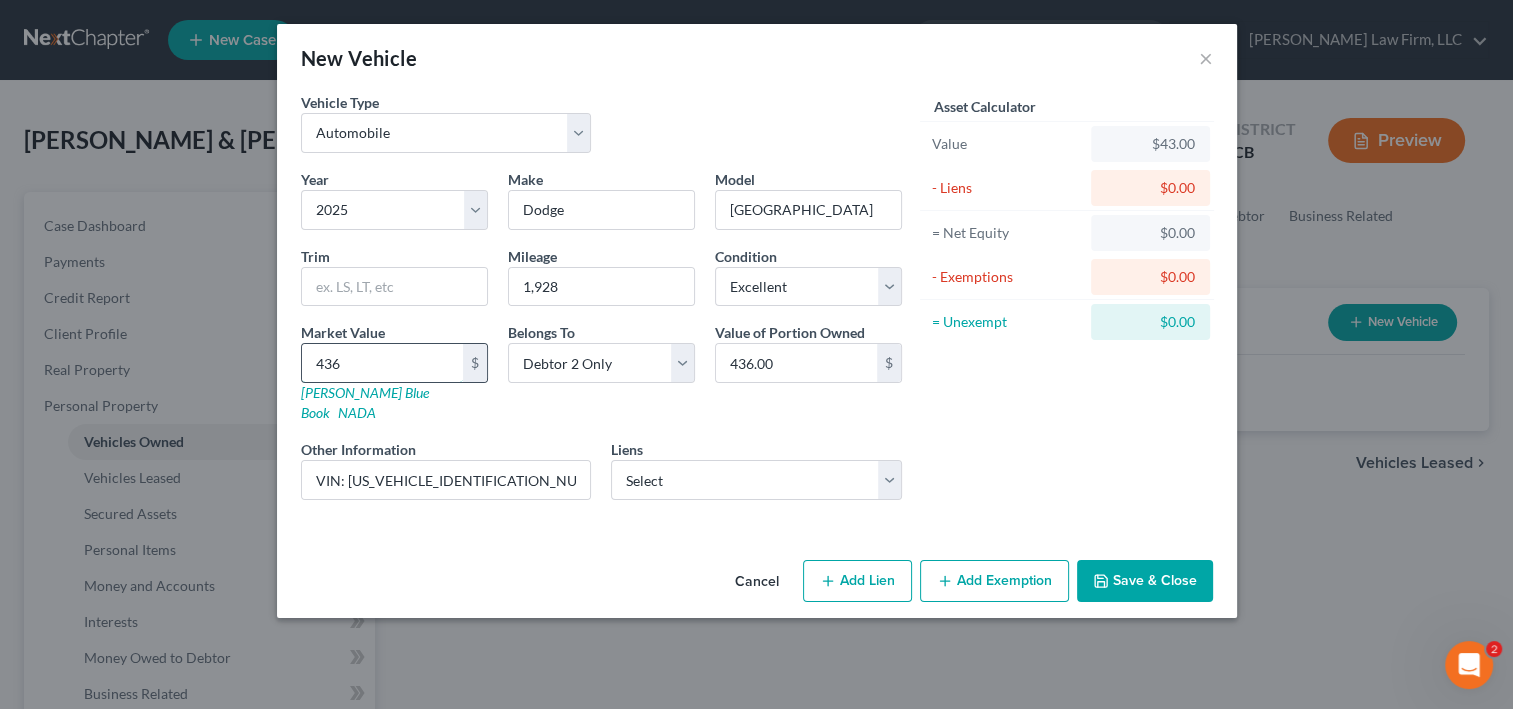 type on "4362" 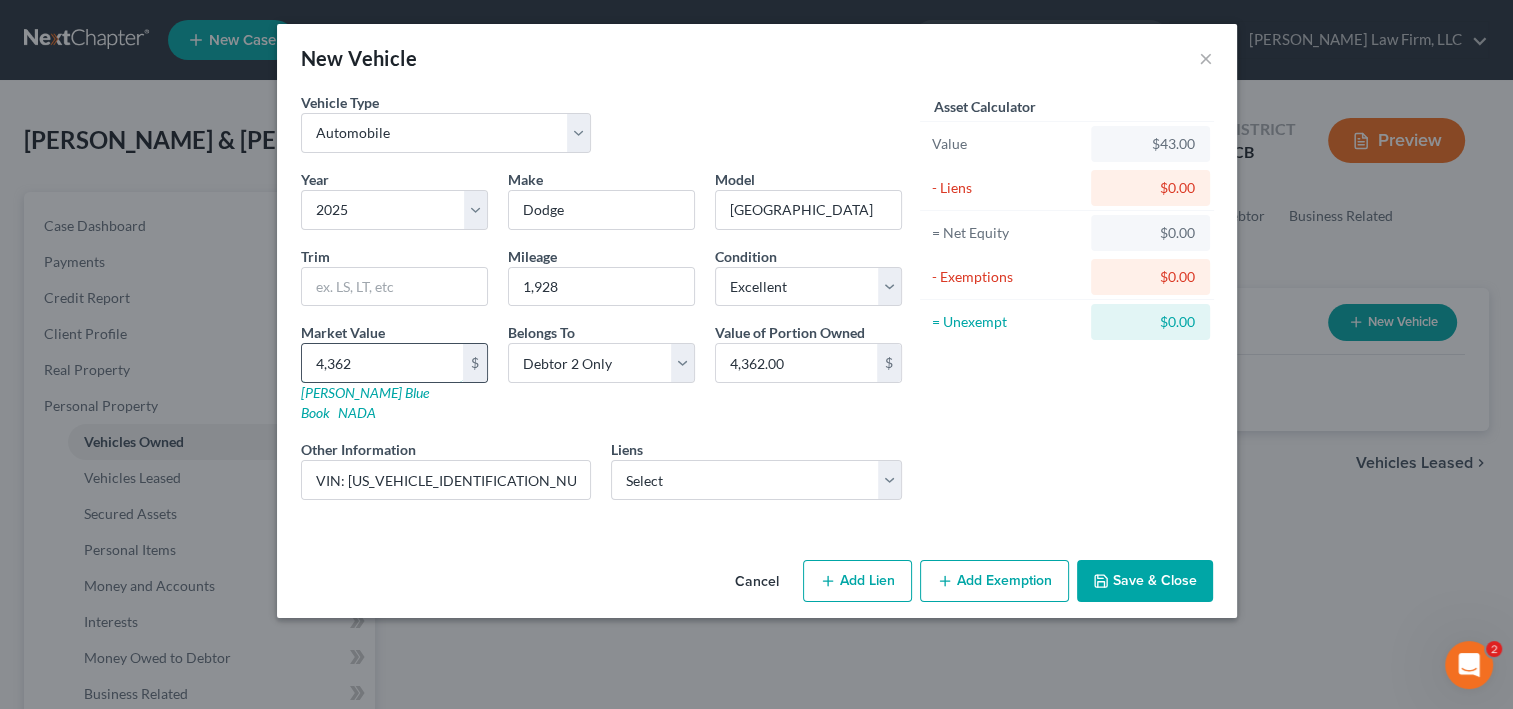 type on "4,3625" 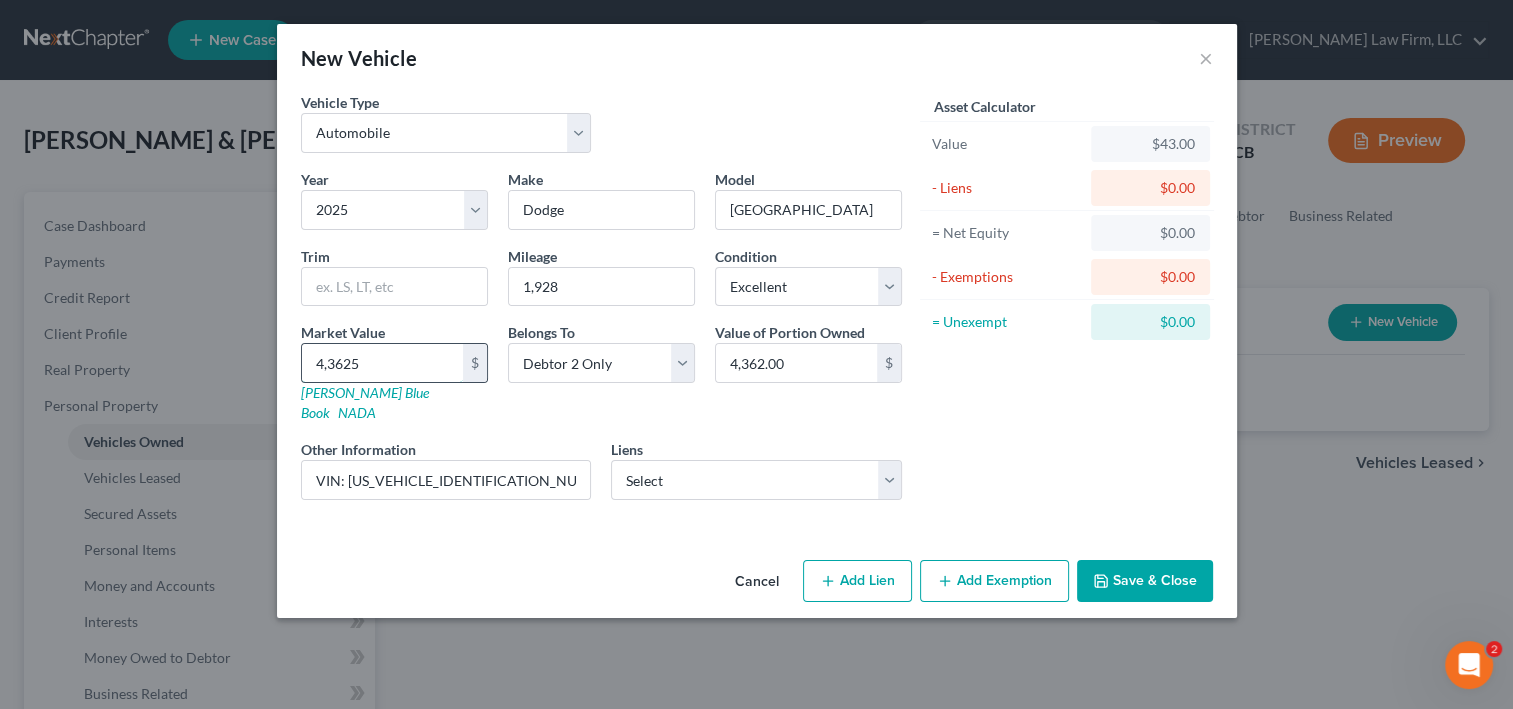 type on "43,625.00" 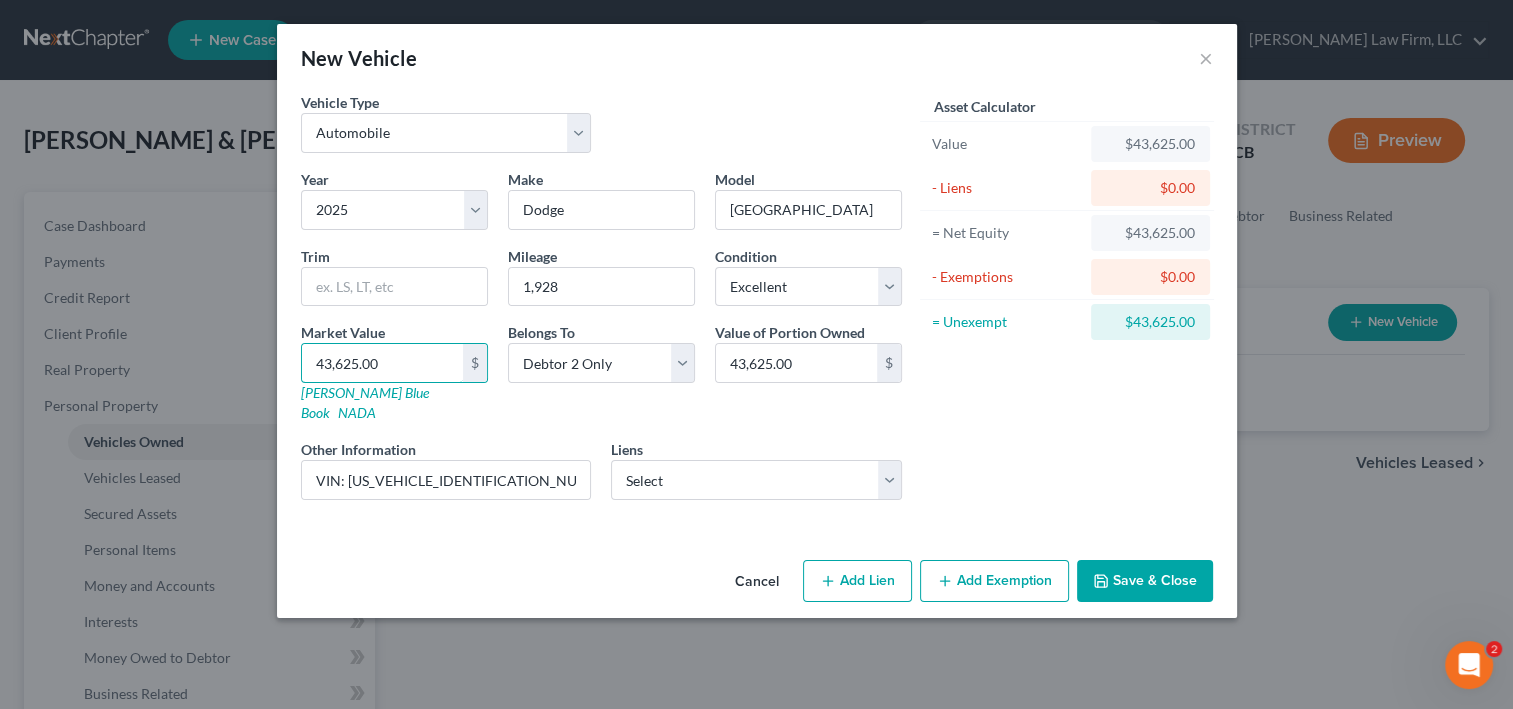 type on "43,625.00" 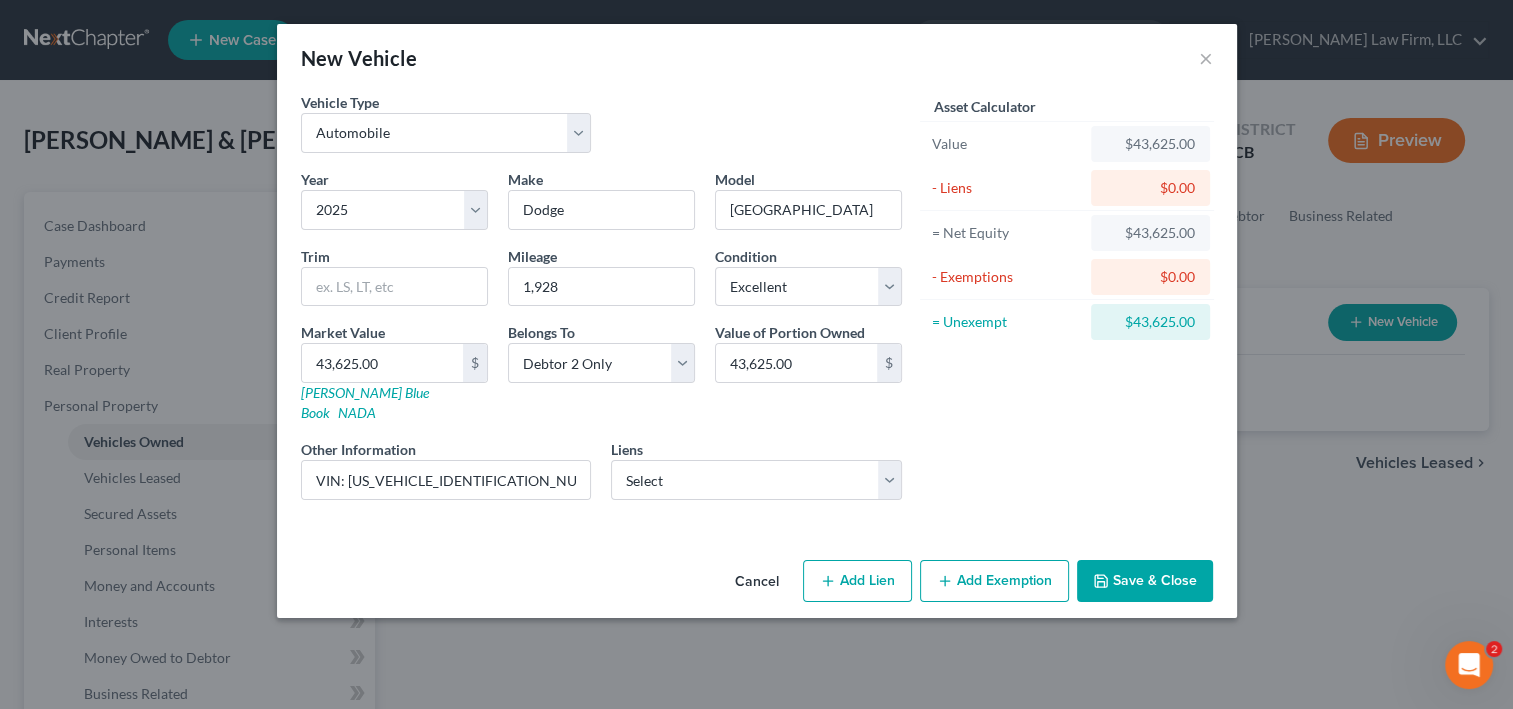 click on "Add Exemption" at bounding box center (994, 581) 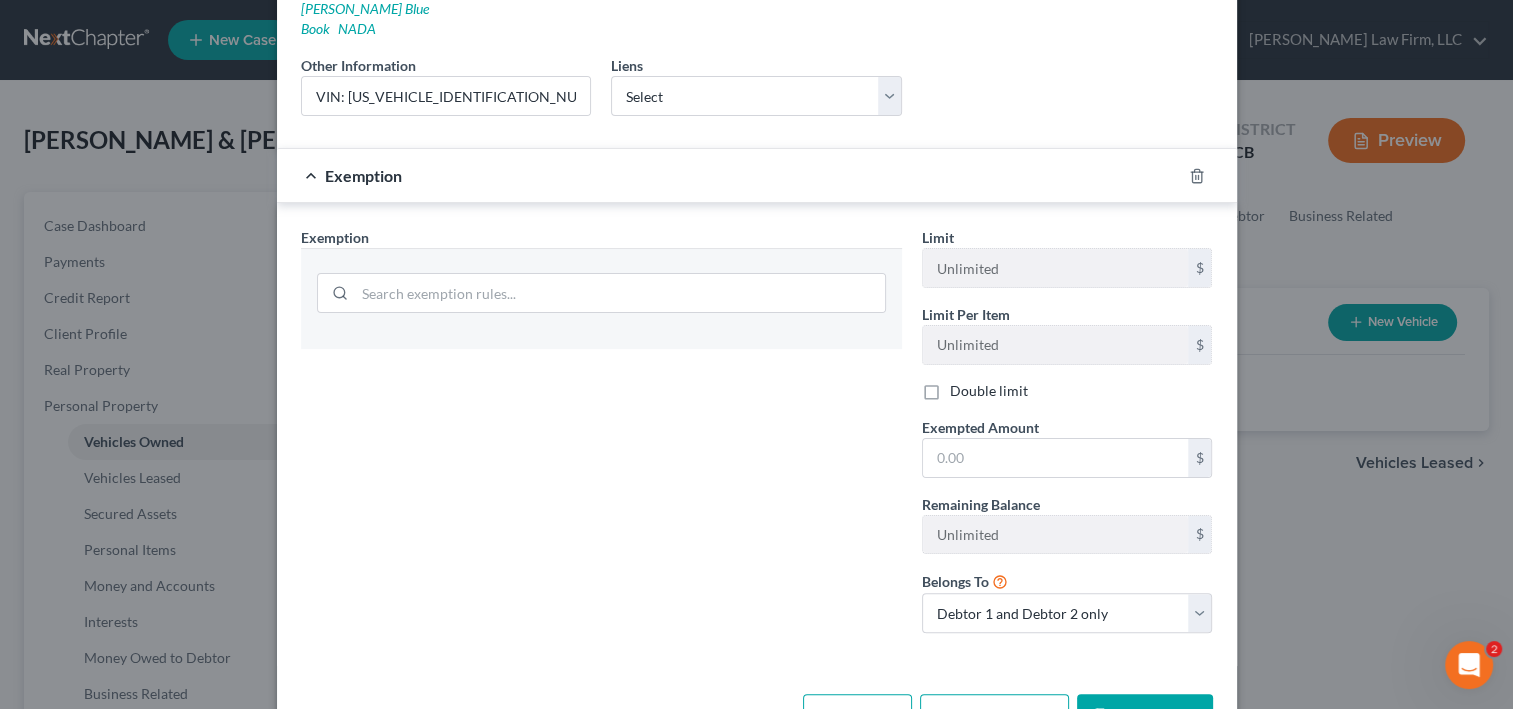 scroll, scrollTop: 461, scrollLeft: 0, axis: vertical 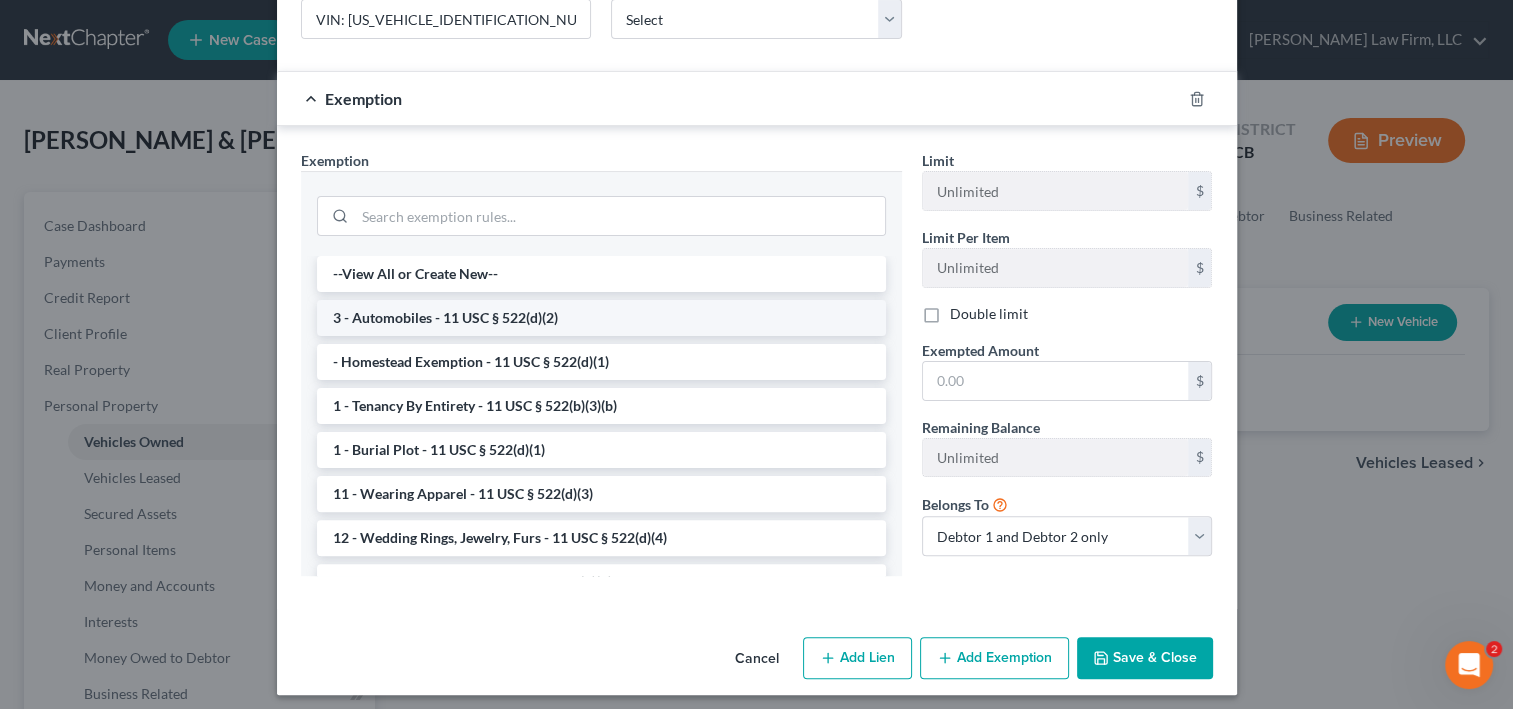 click on "3 - Automobiles - 11 USC § 522(d)(2)" at bounding box center (601, 318) 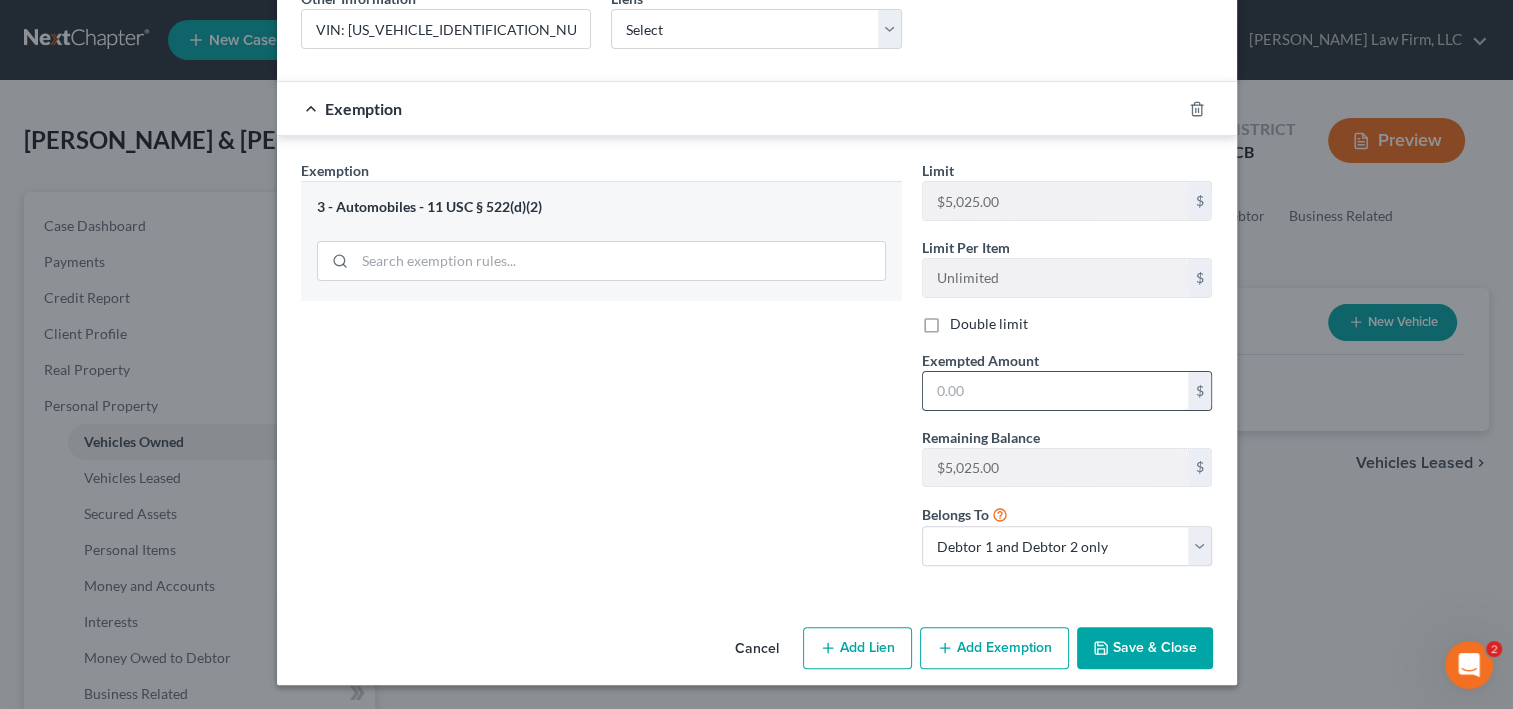 click at bounding box center (1055, 391) 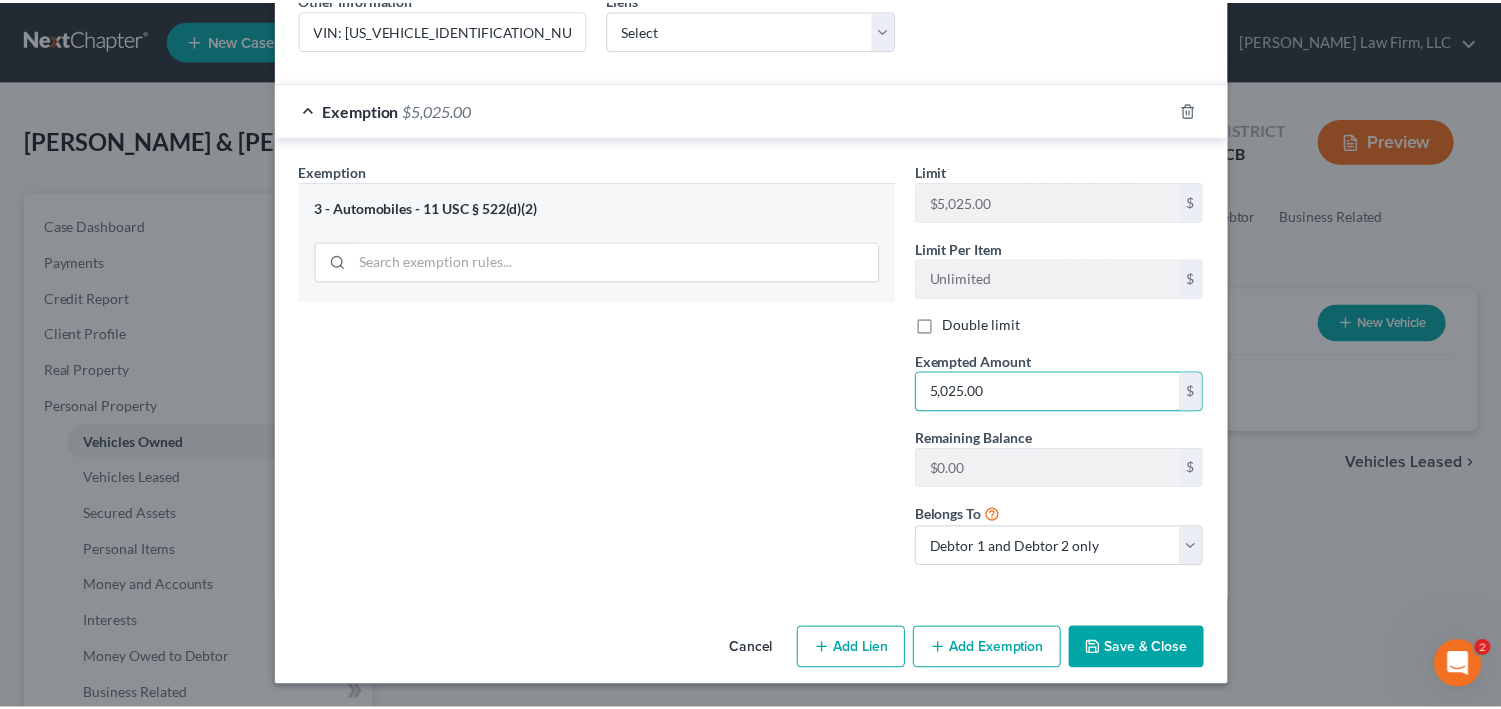 scroll, scrollTop: 704, scrollLeft: 0, axis: vertical 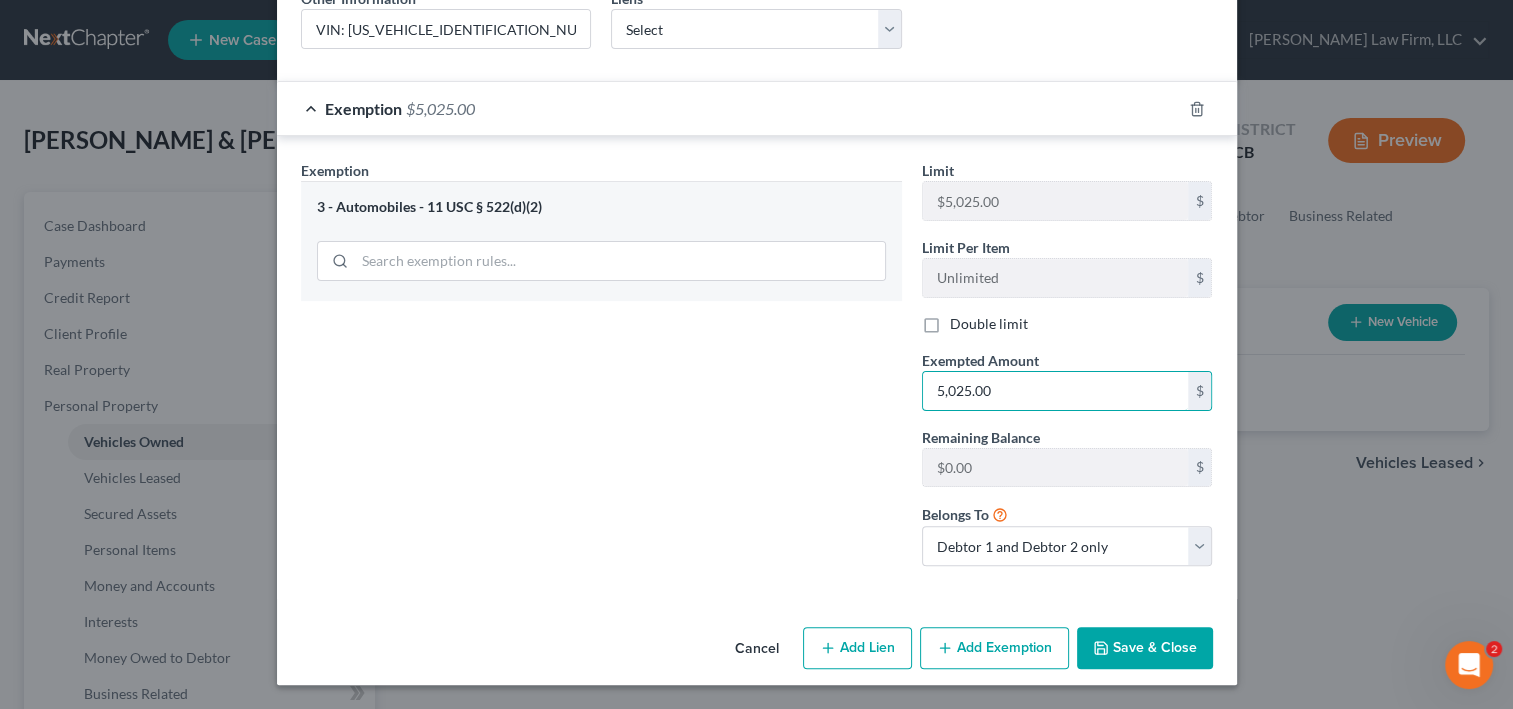 type on "5,025.00" 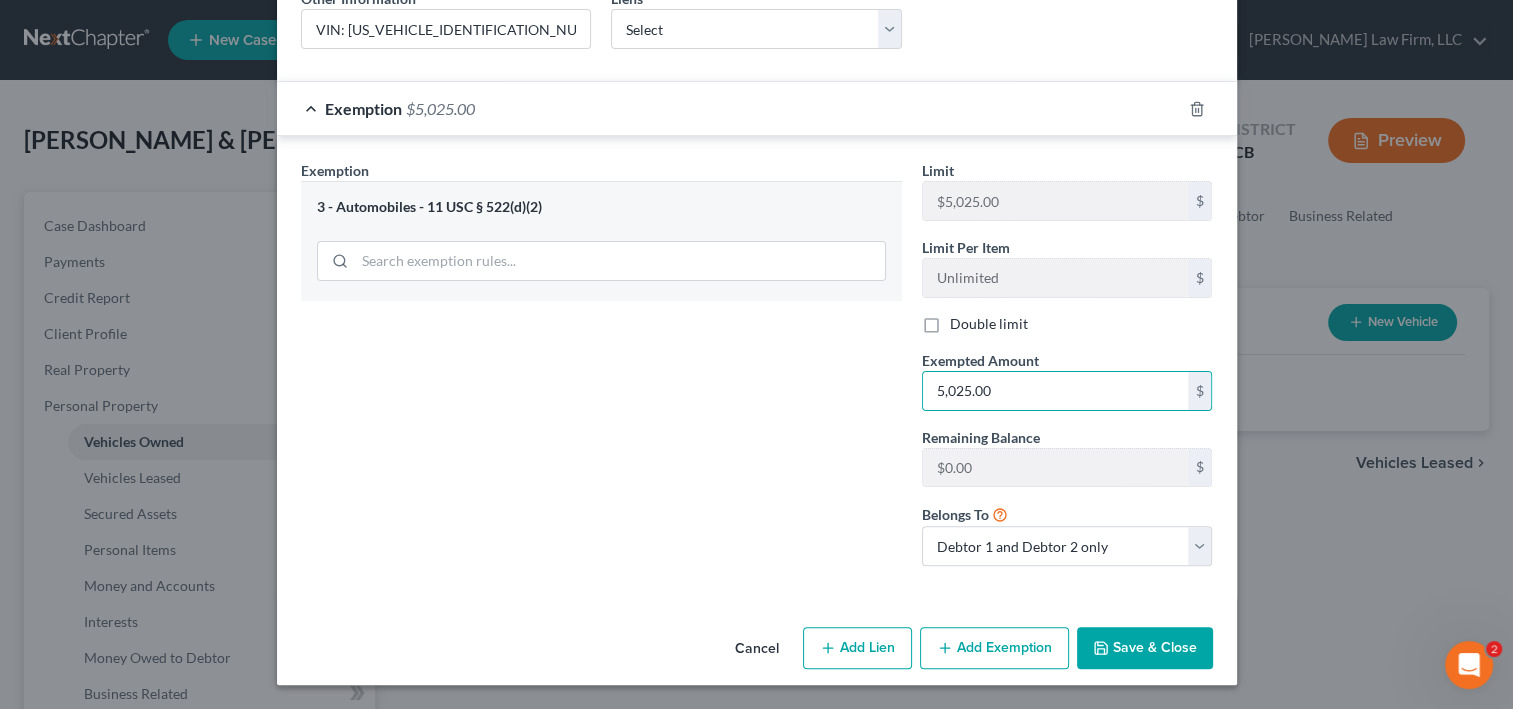 click on "Save & Close" at bounding box center [1145, 648] 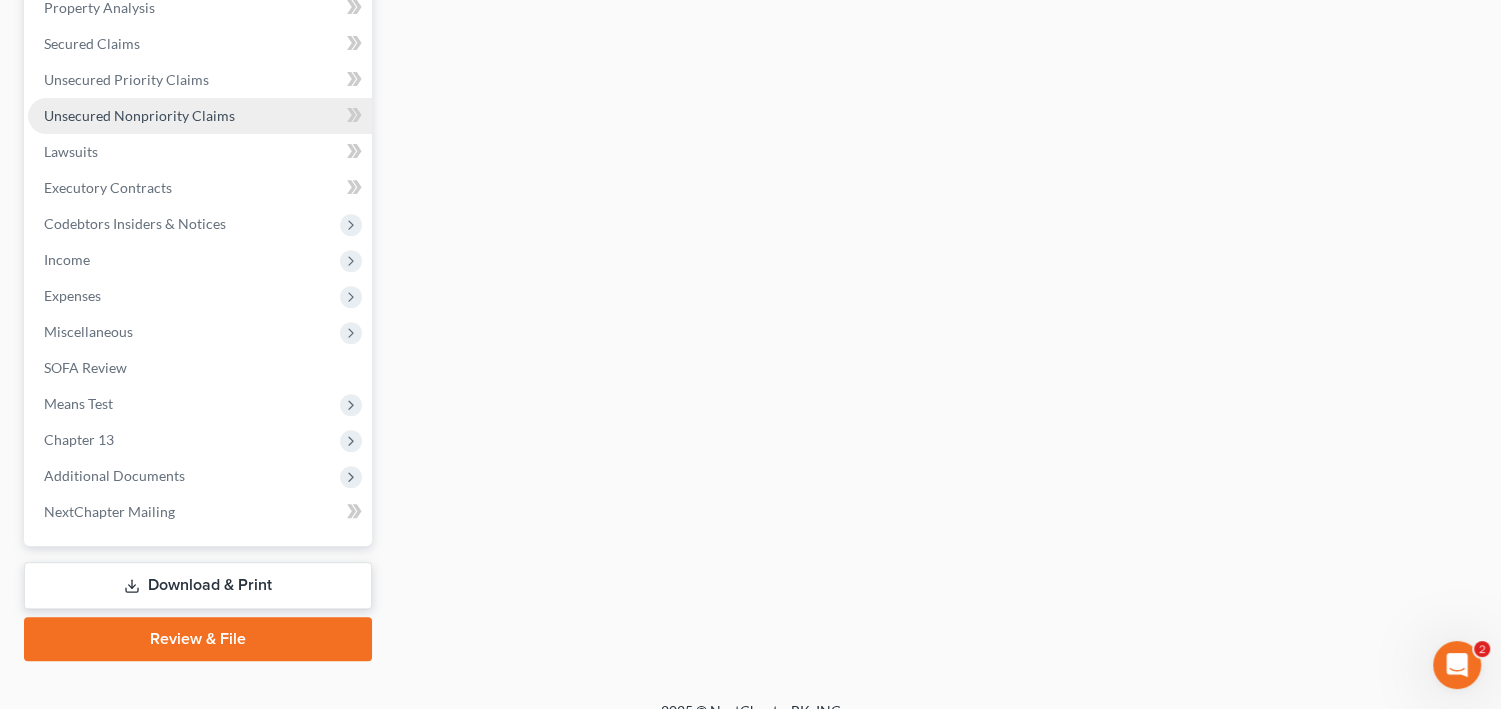 scroll, scrollTop: 800, scrollLeft: 0, axis: vertical 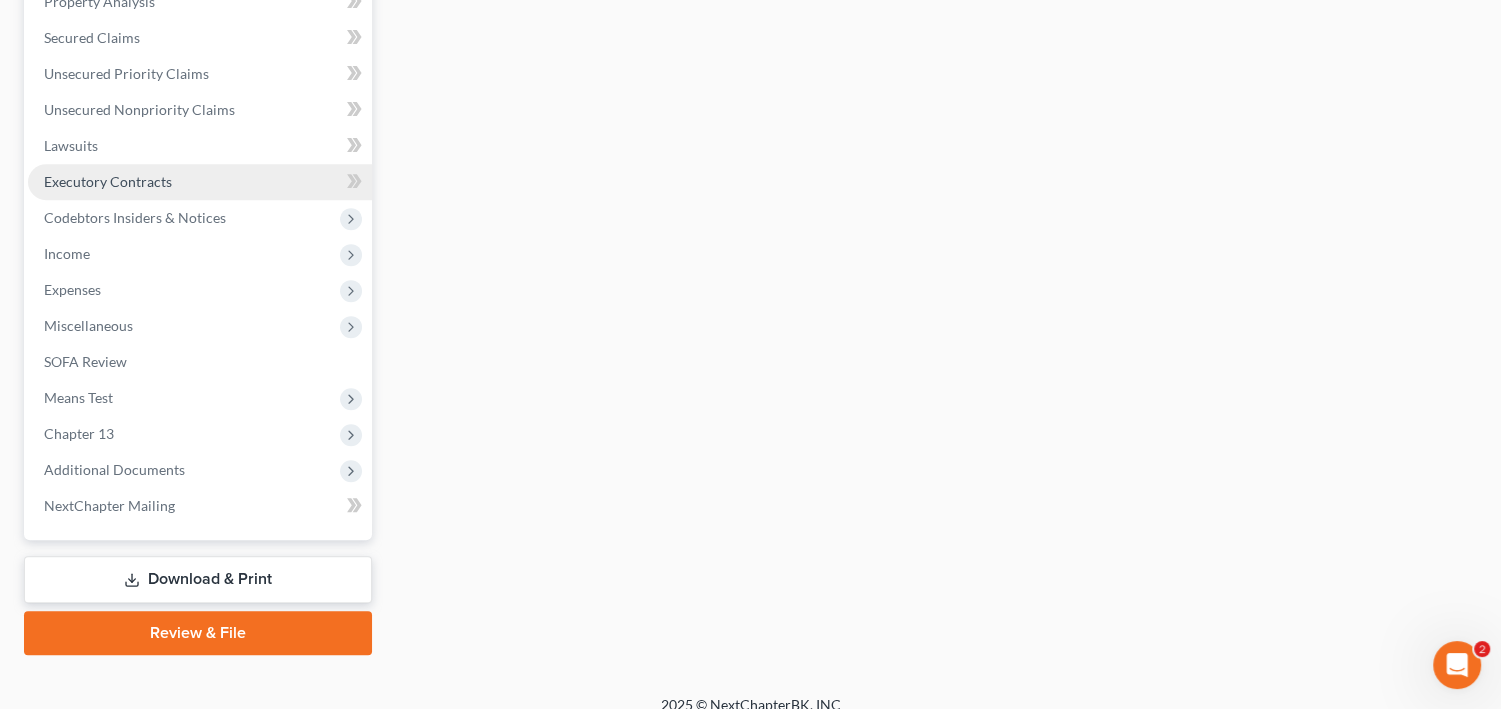 click on "Executory Contracts" at bounding box center [200, 182] 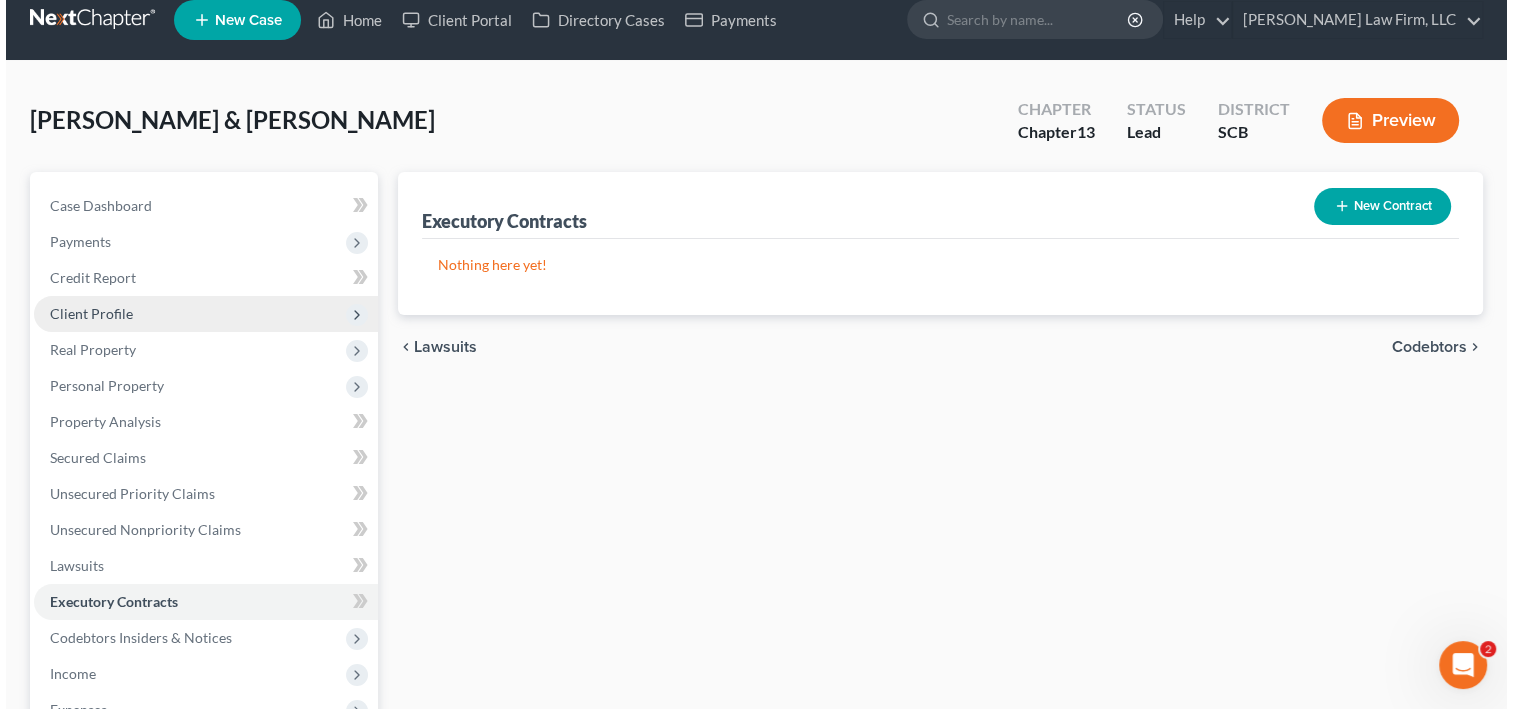 scroll, scrollTop: 0, scrollLeft: 0, axis: both 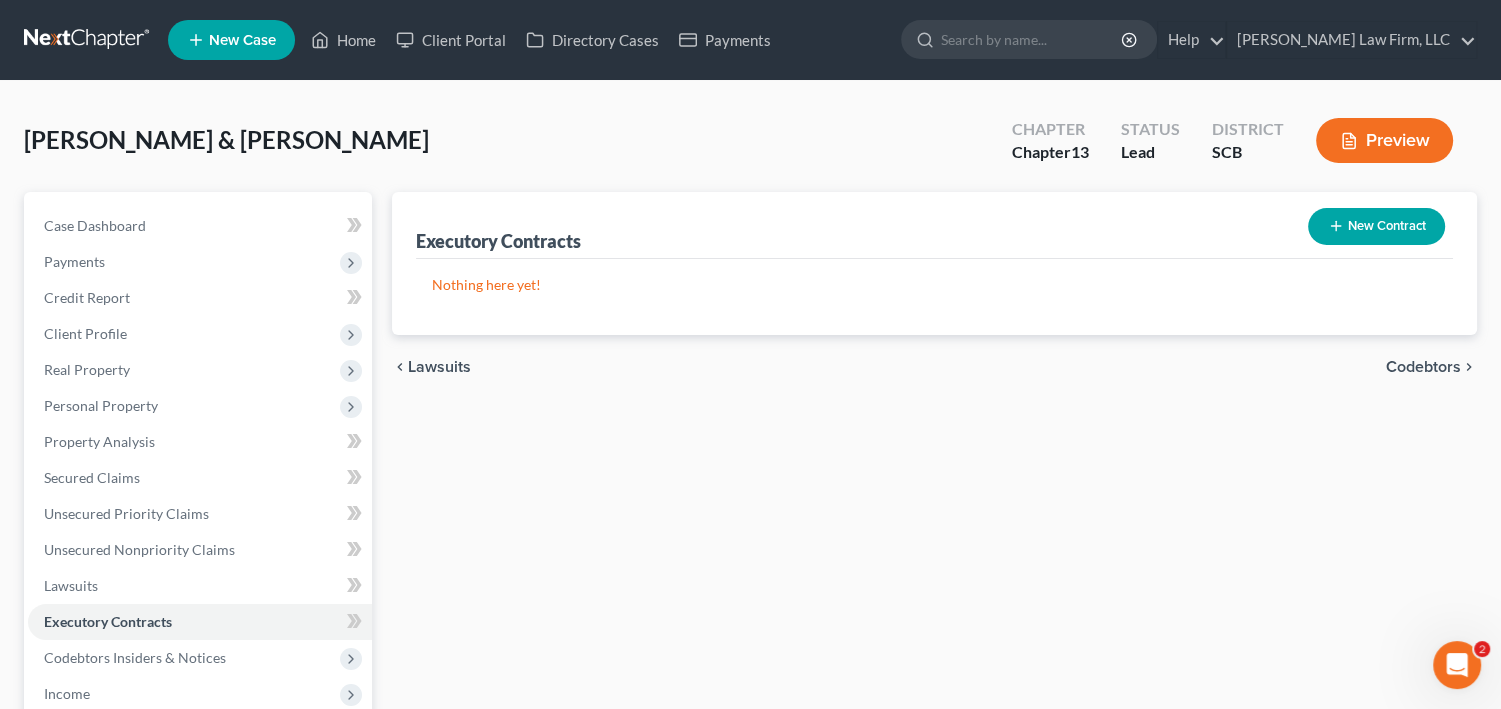 click on "New Contract" at bounding box center (1376, 226) 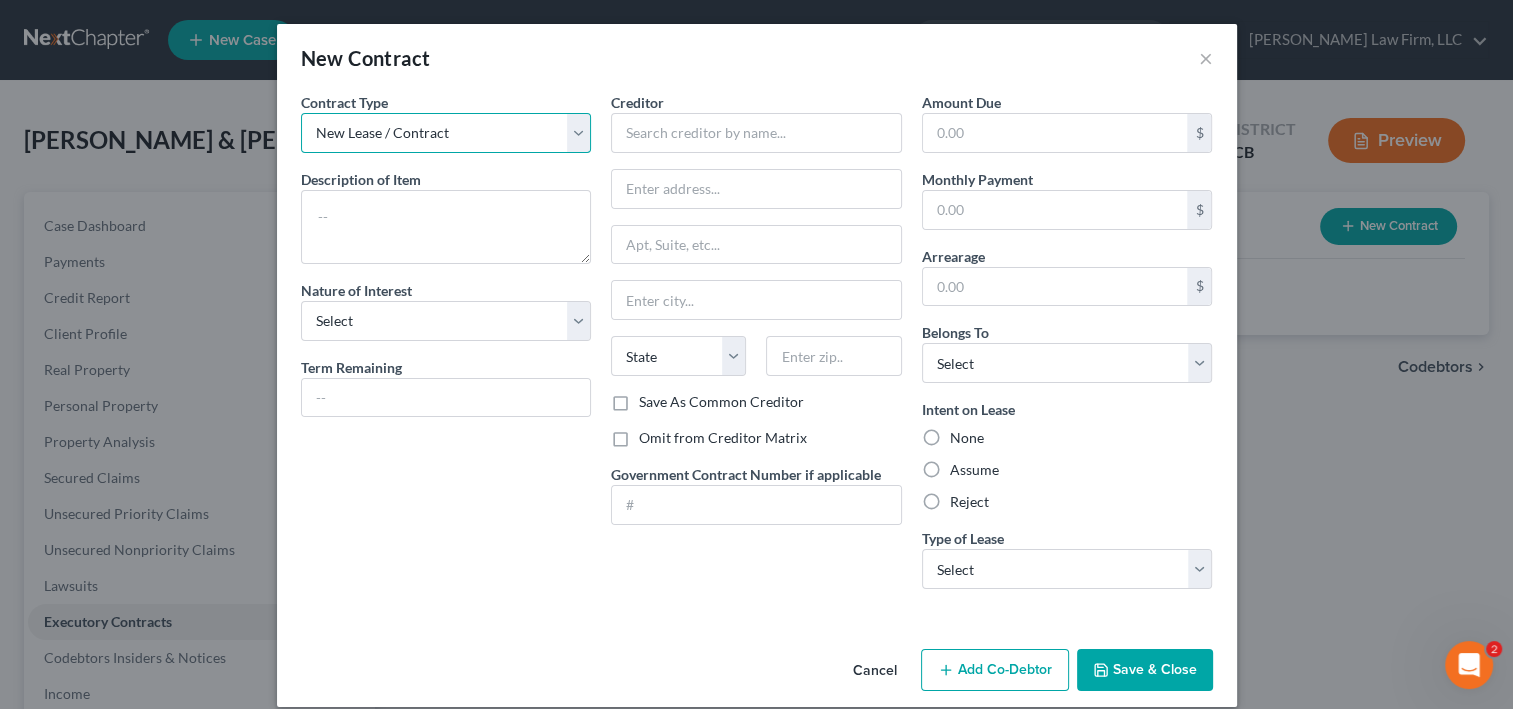 click on "New Lease / Contract New Timeshare" at bounding box center [446, 133] 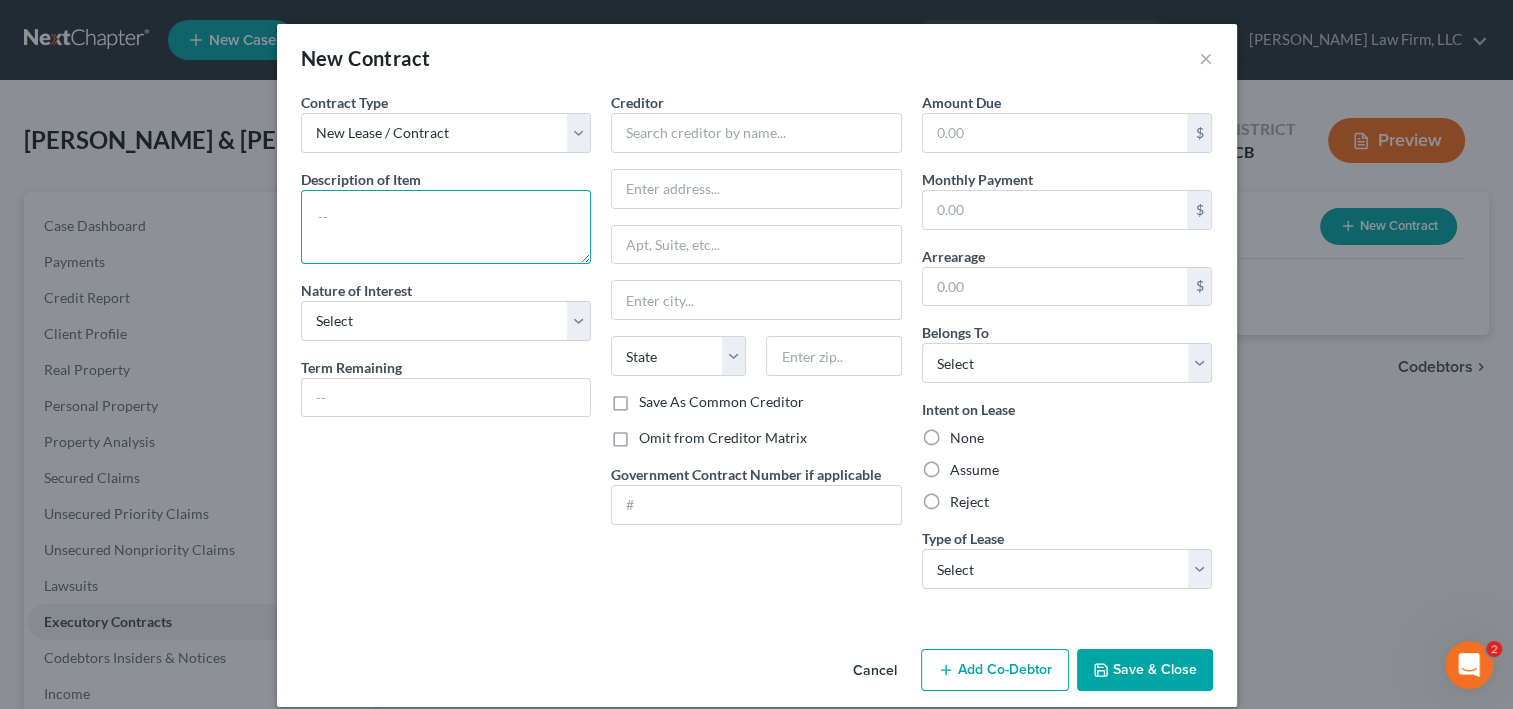 click at bounding box center (446, 227) 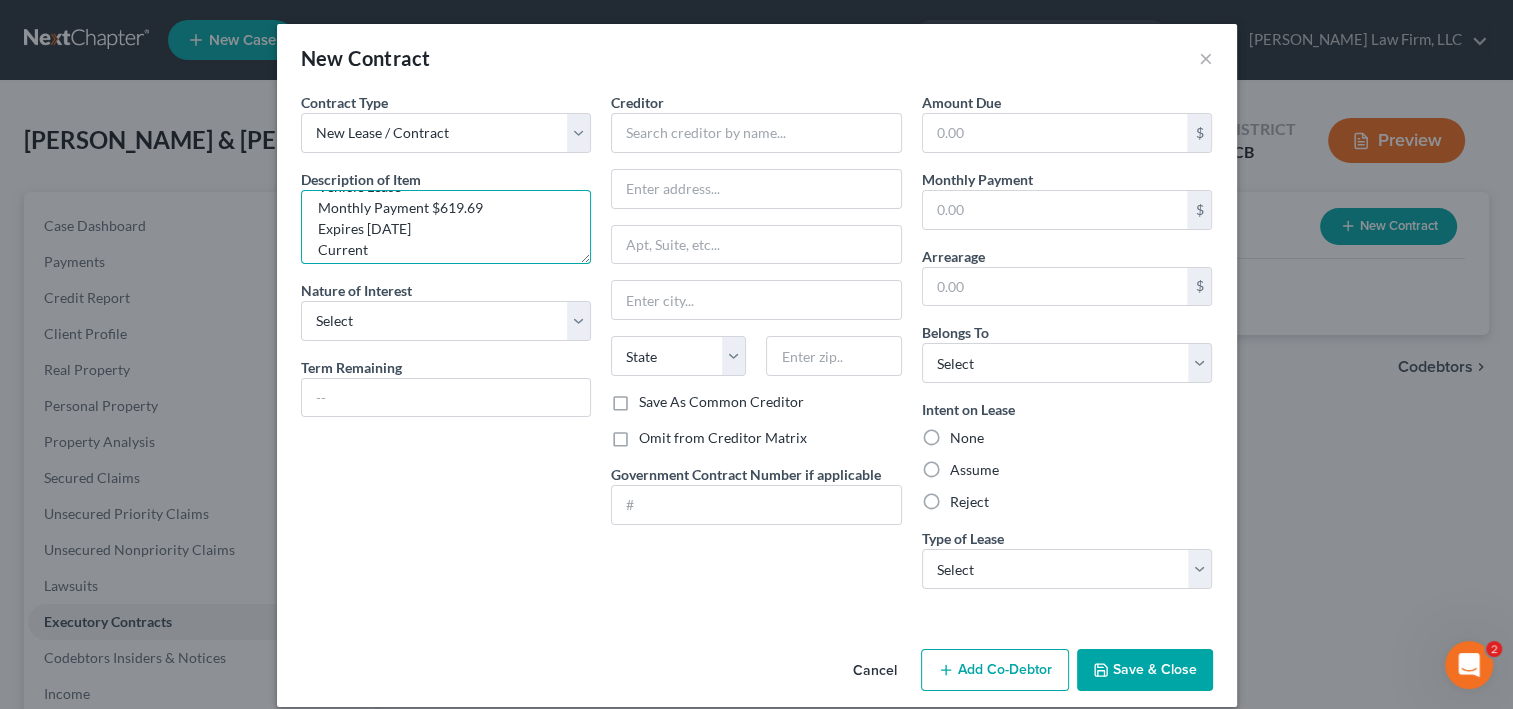 scroll, scrollTop: 56, scrollLeft: 0, axis: vertical 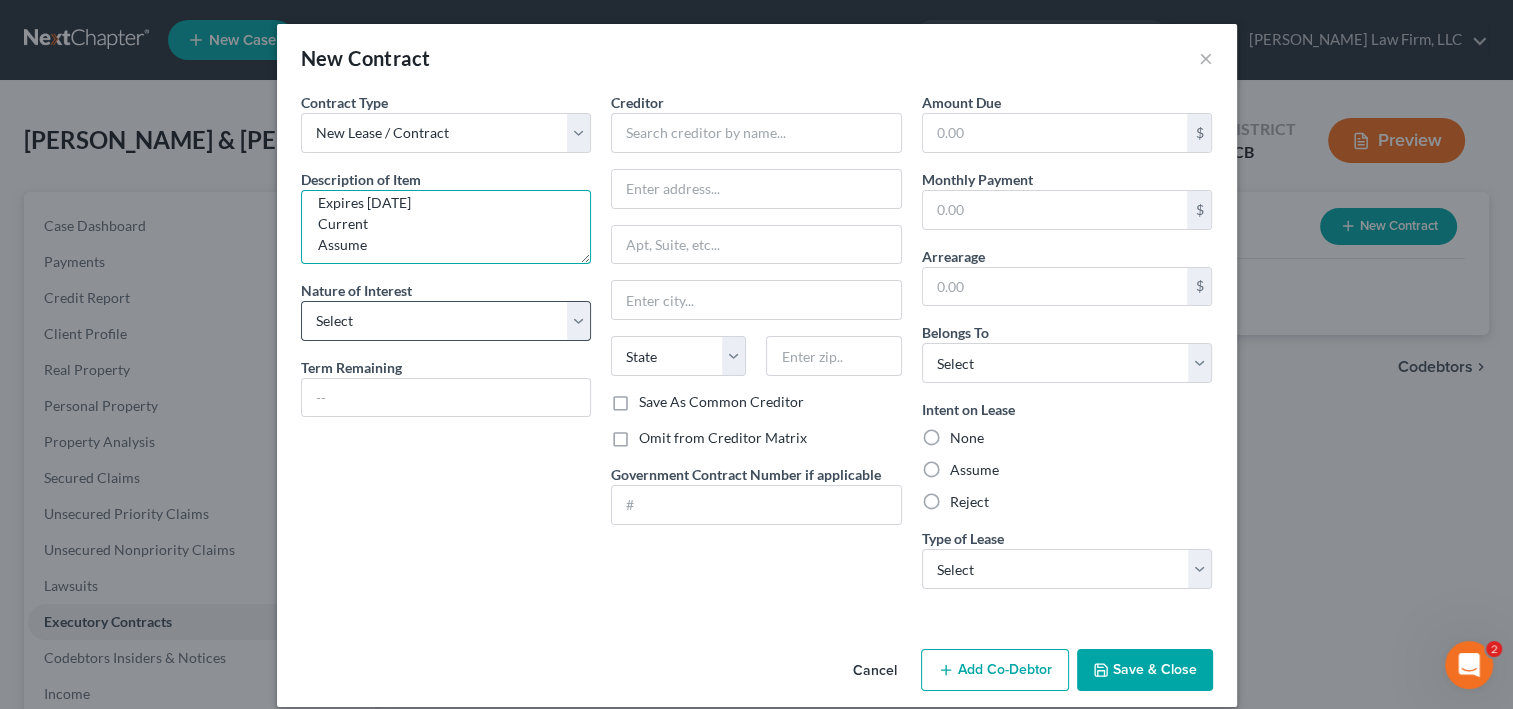 type on "Vehicle Lease
Monthly Payment $619.69
Expires [DATE]
Current
Assume" 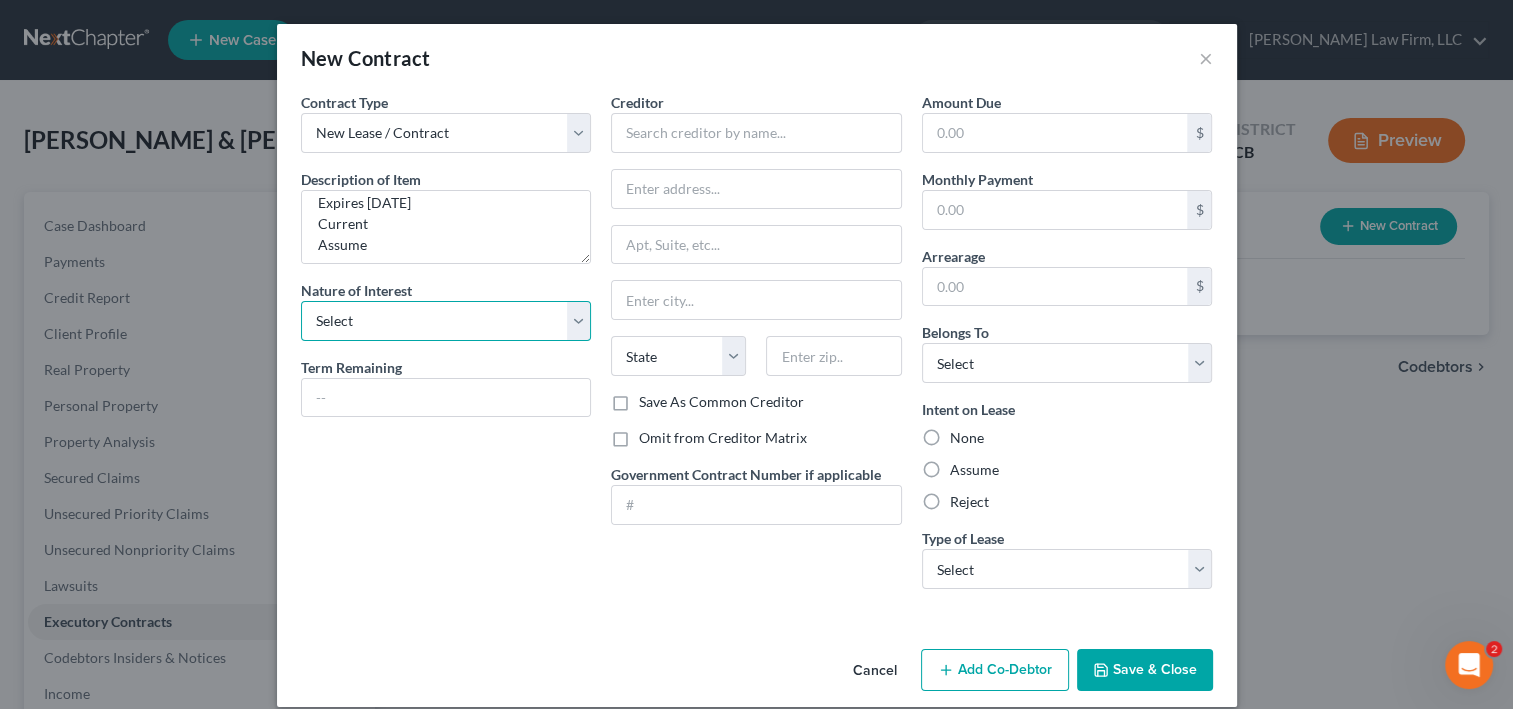 click on "Select Purchaser Agent Lessor Lessee" at bounding box center (446, 321) 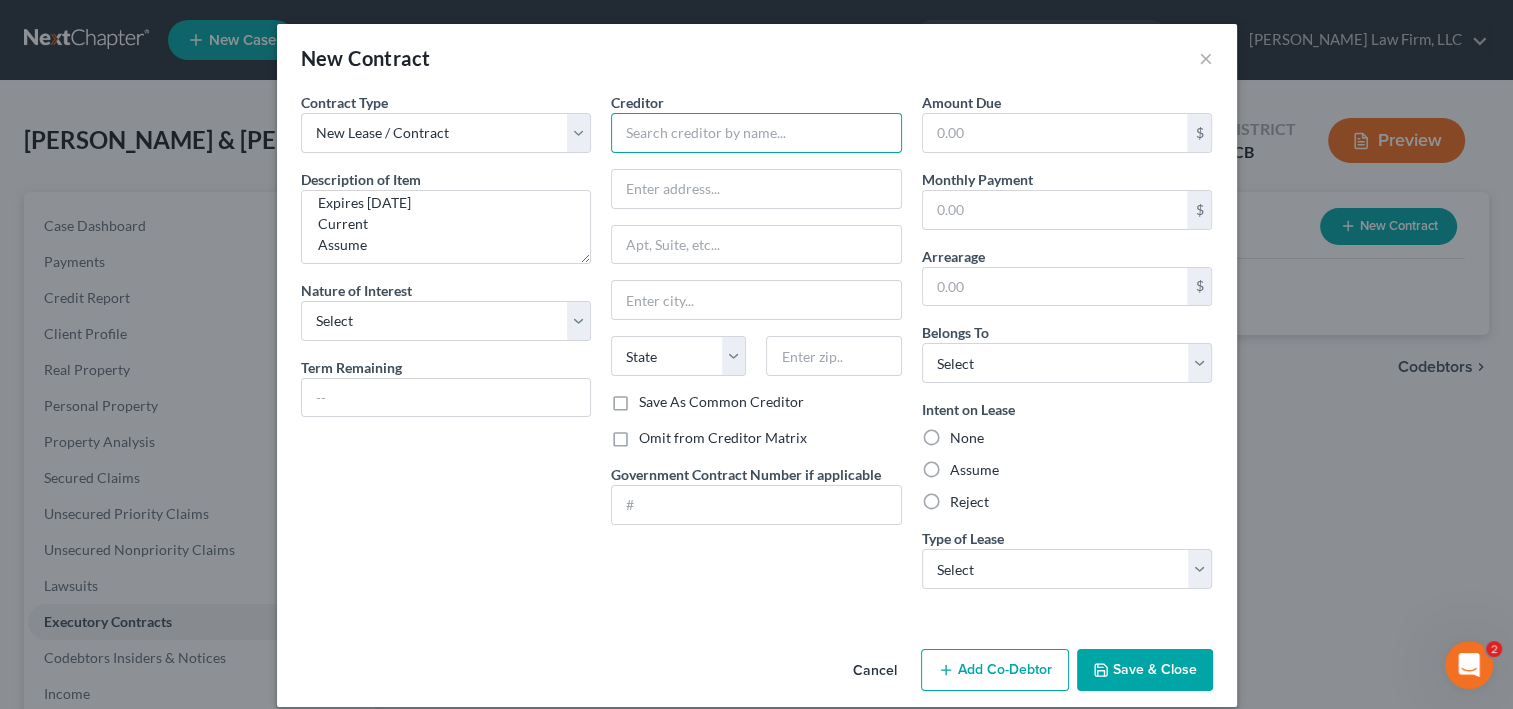 click at bounding box center [756, 133] 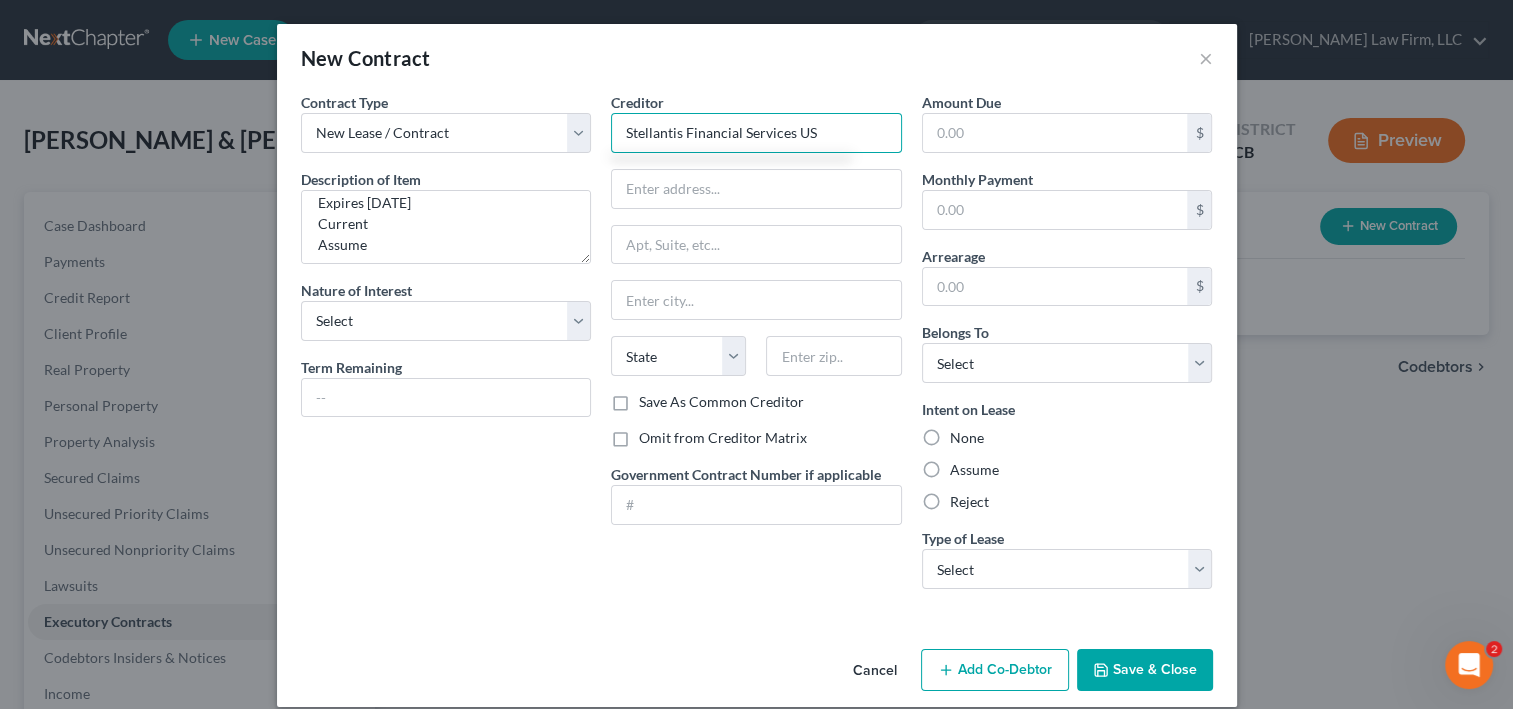 type on "Stellantis Financial Services US" 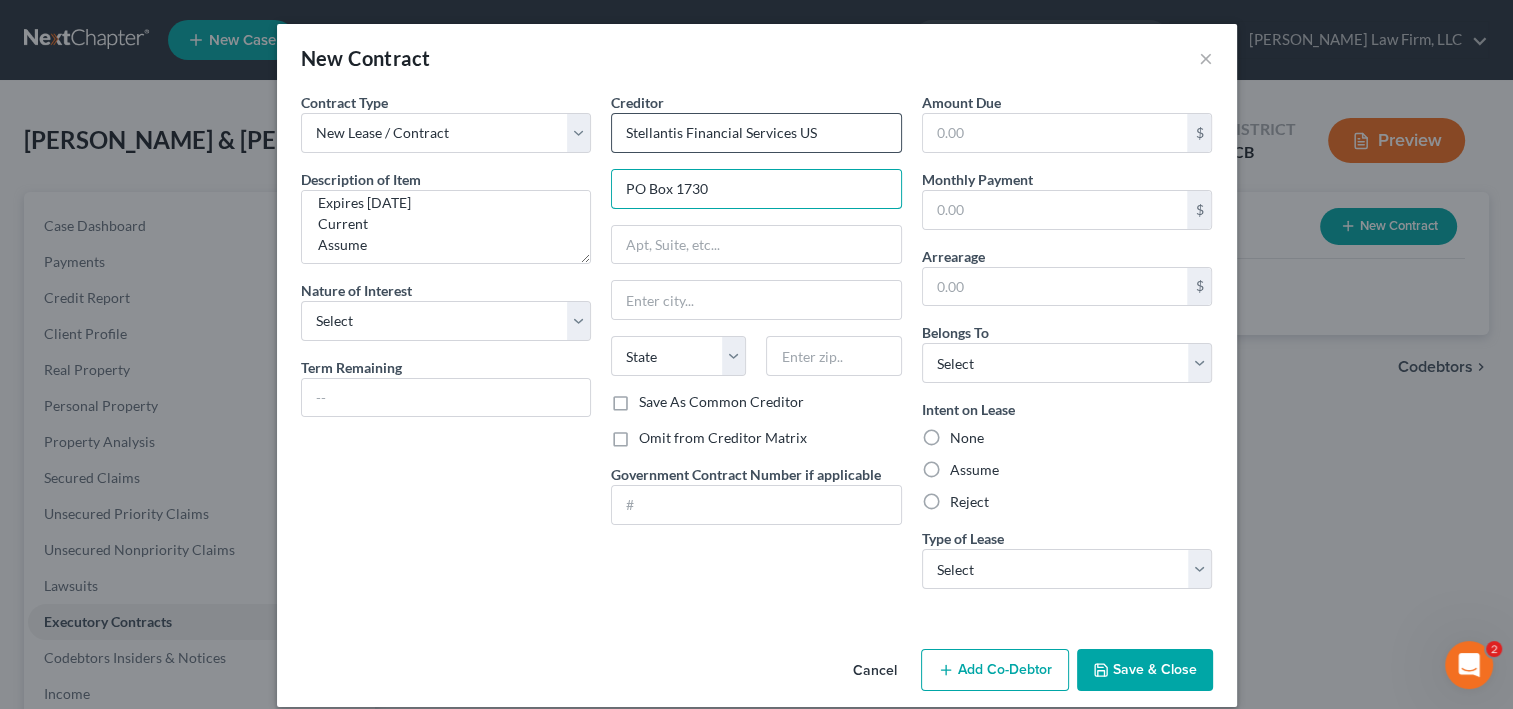 type on "PO Box 1730" 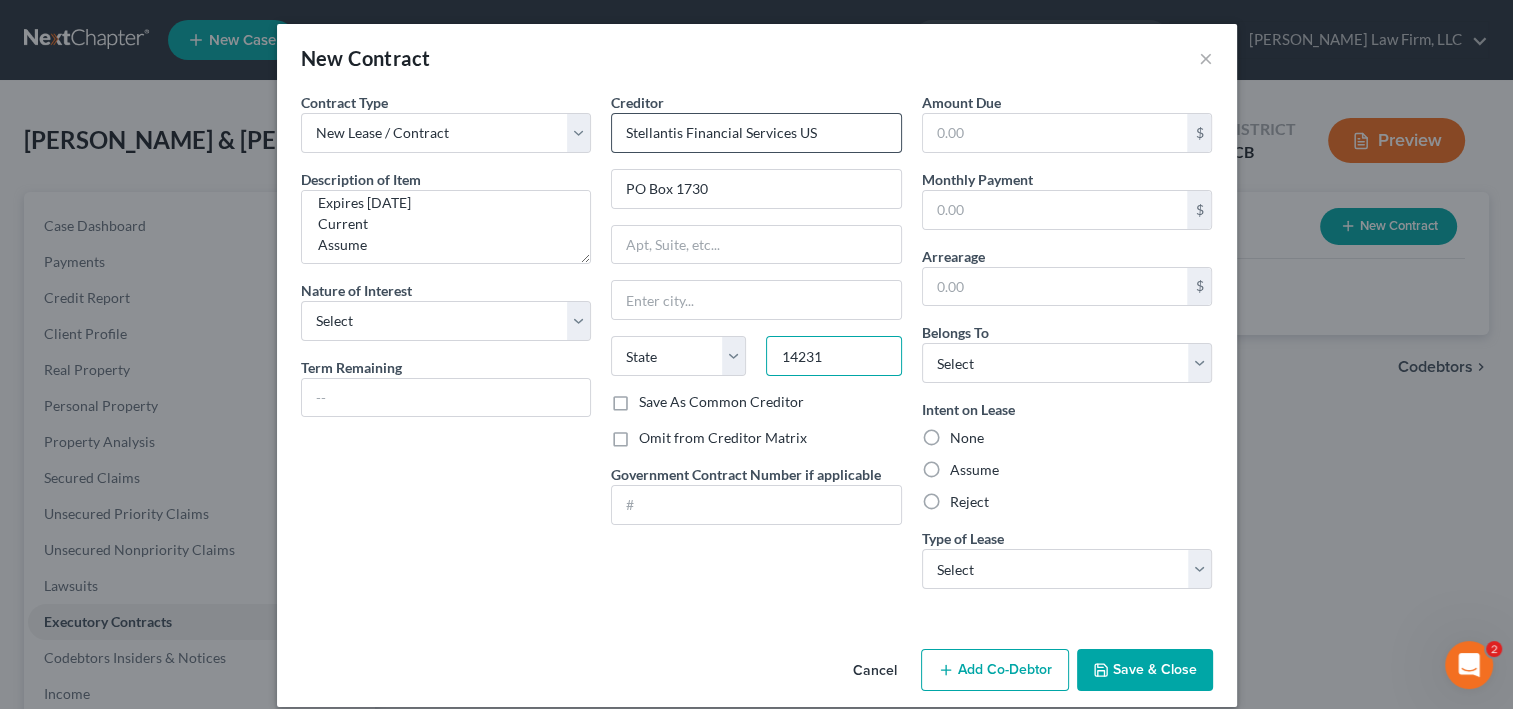 type on "14231" 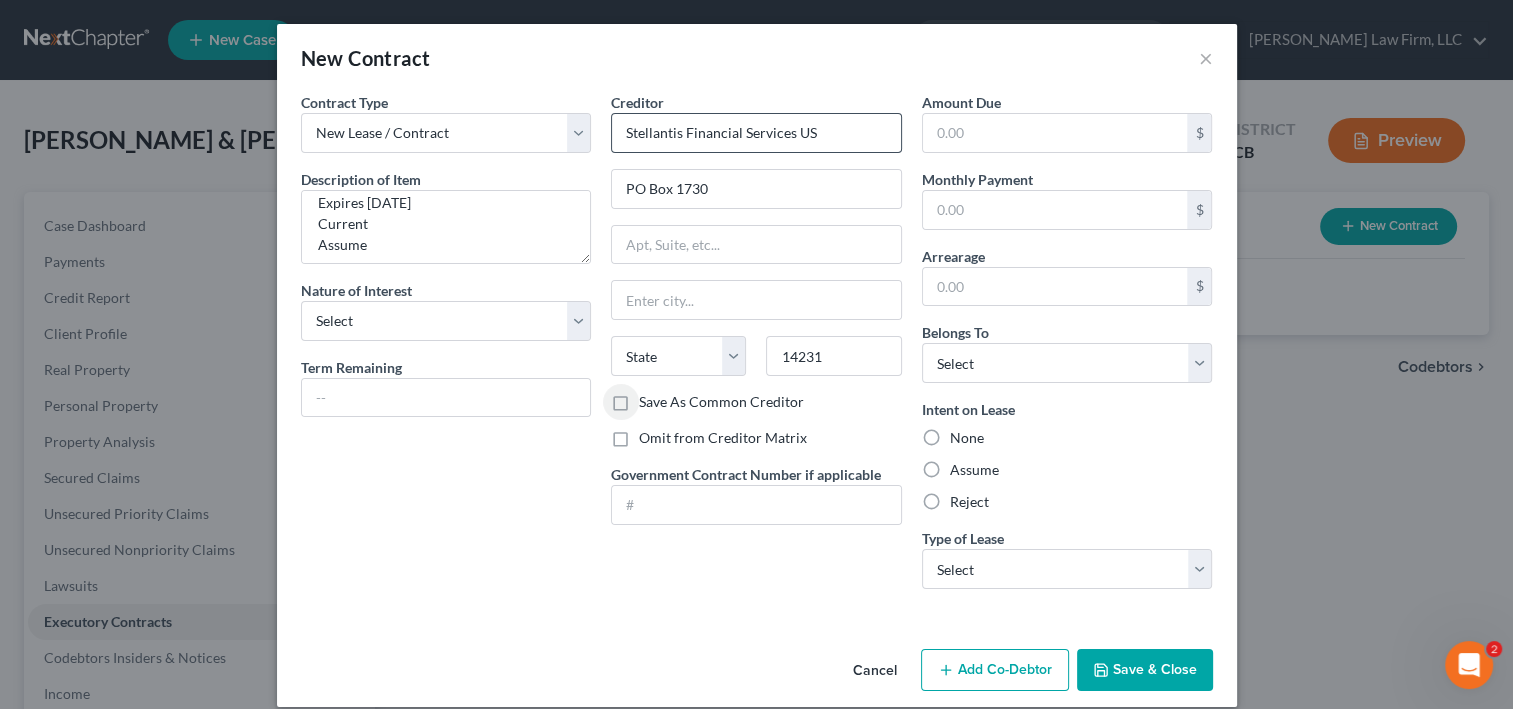 type on "Buffalo" 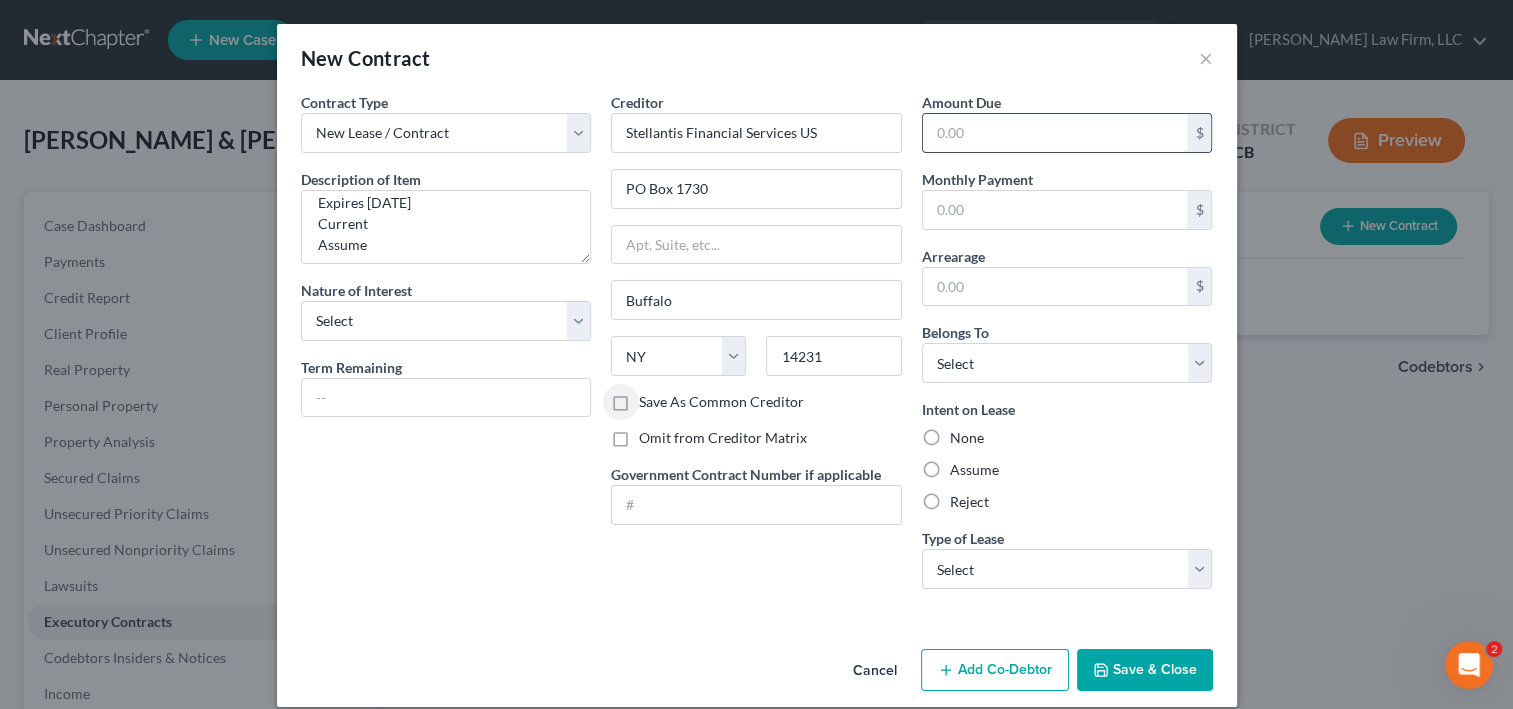 click at bounding box center [1055, 133] 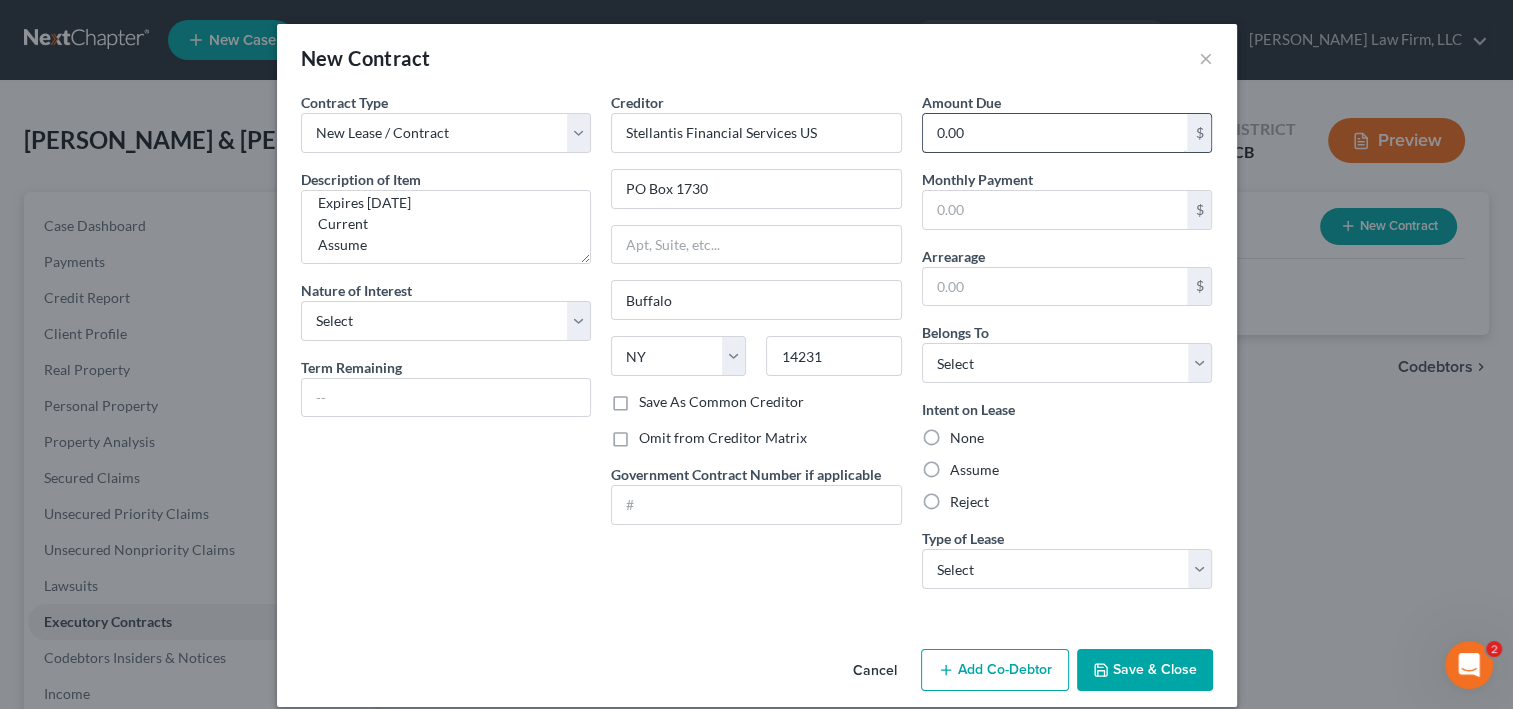 type on "0.00" 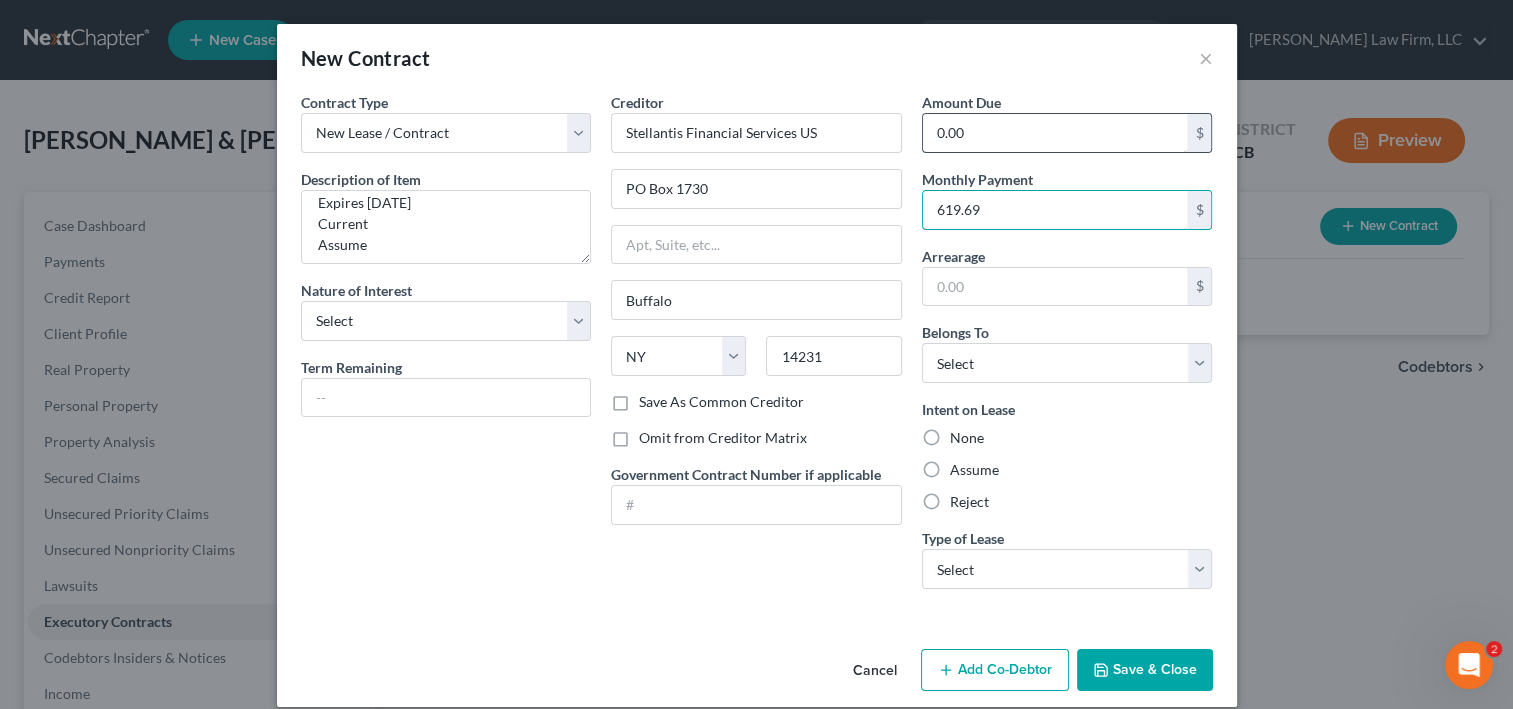 type on "619.69" 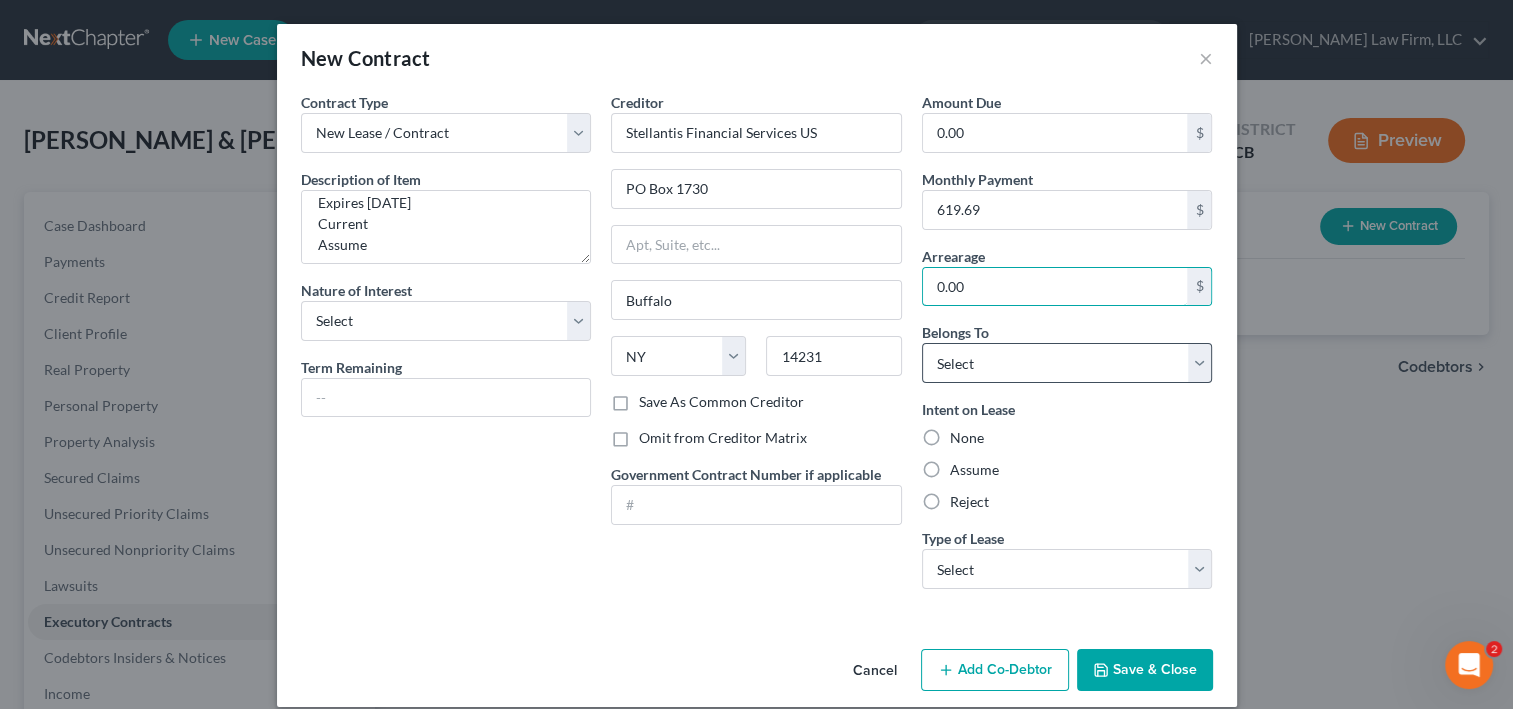 type on "0.00" 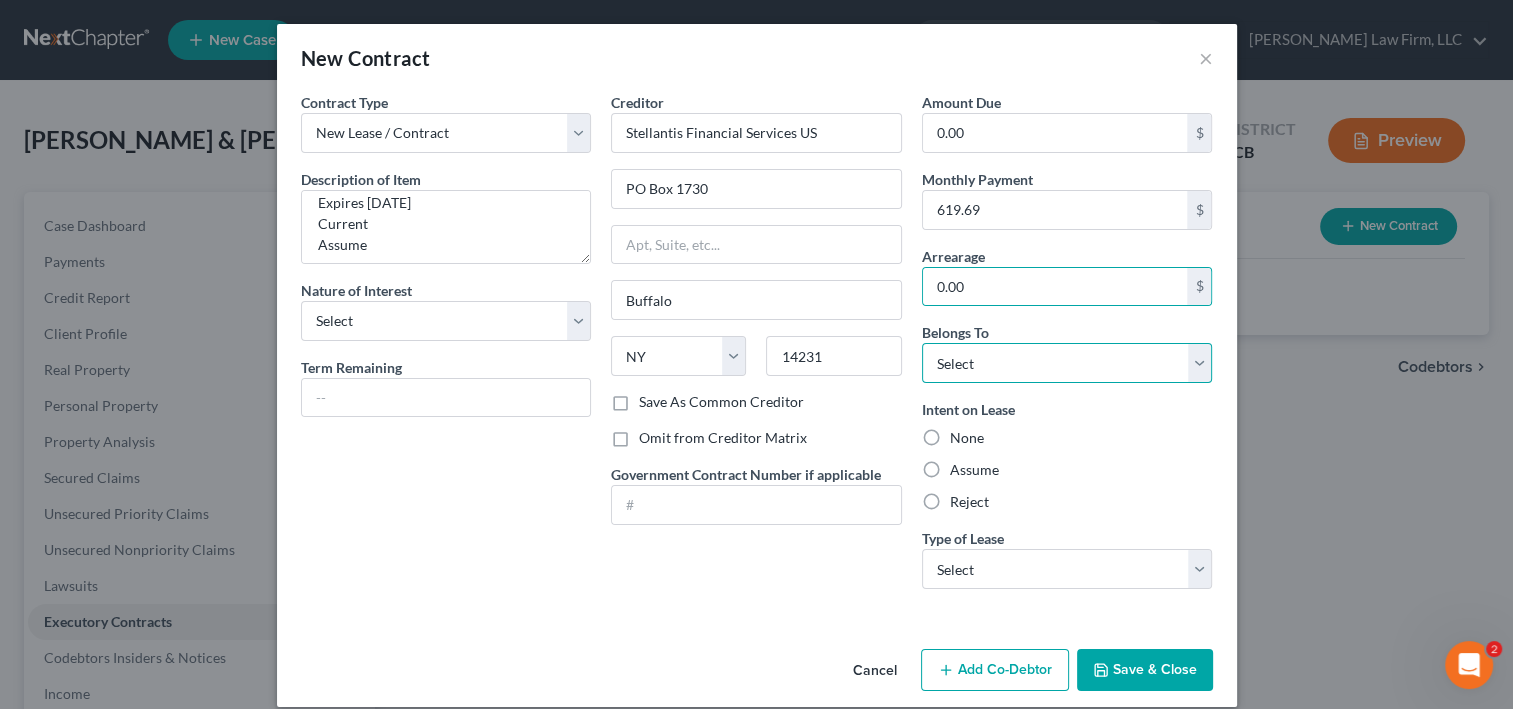 drag, startPoint x: 1092, startPoint y: 448, endPoint x: 1069, endPoint y: 464, distance: 28.01785 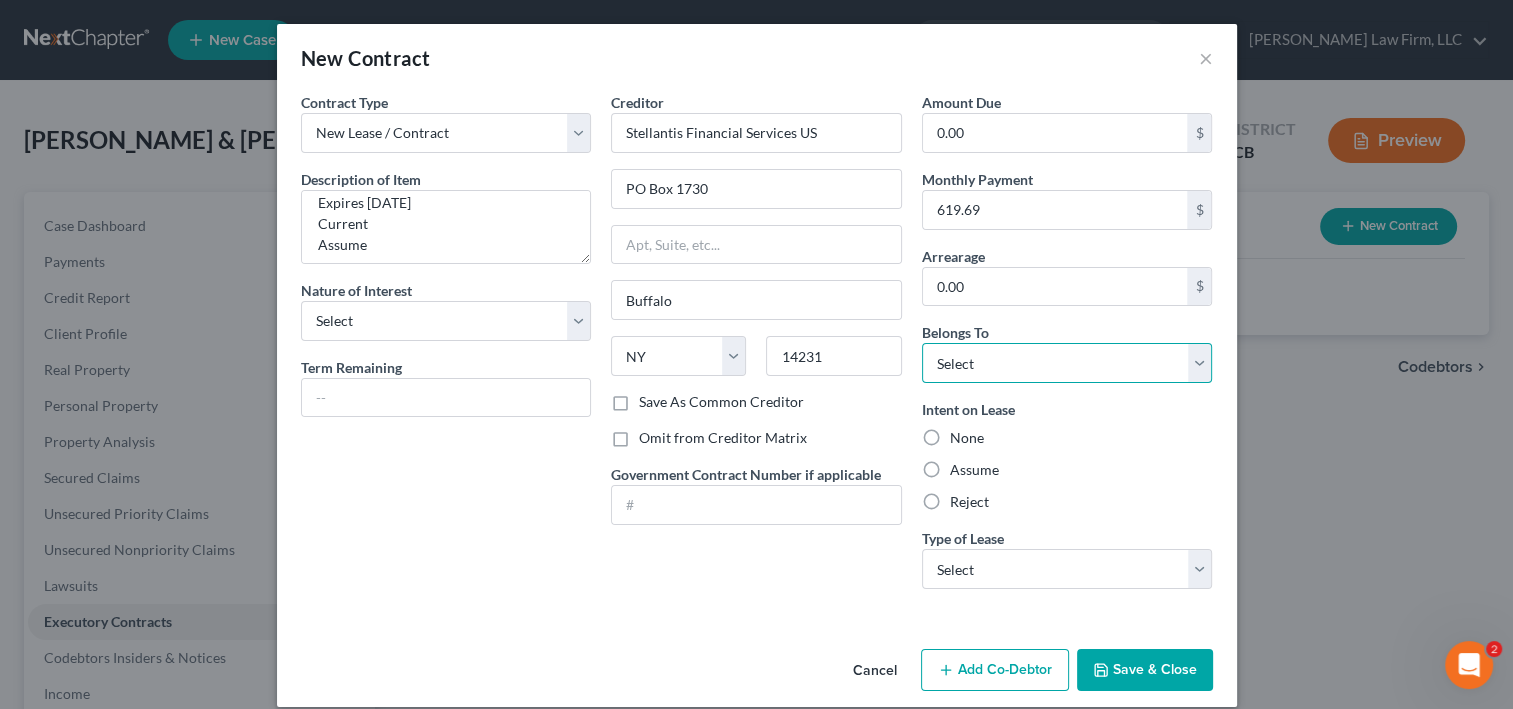 select on "1" 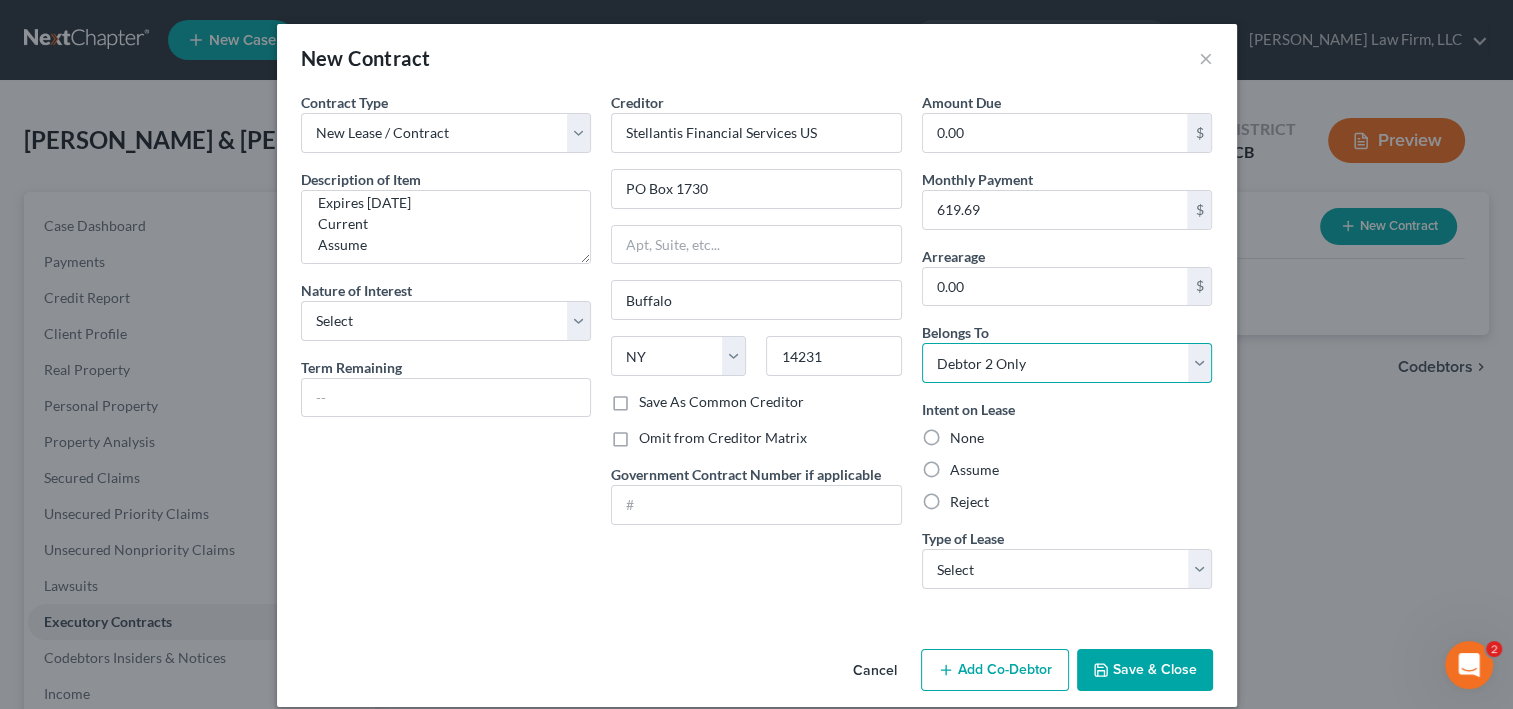 click on "Select Debtor 1 Only Debtor 2 Only Debtor 1 And Debtor 2 Only At Least One Of The Debtors And Another Community Property" at bounding box center (1067, 363) 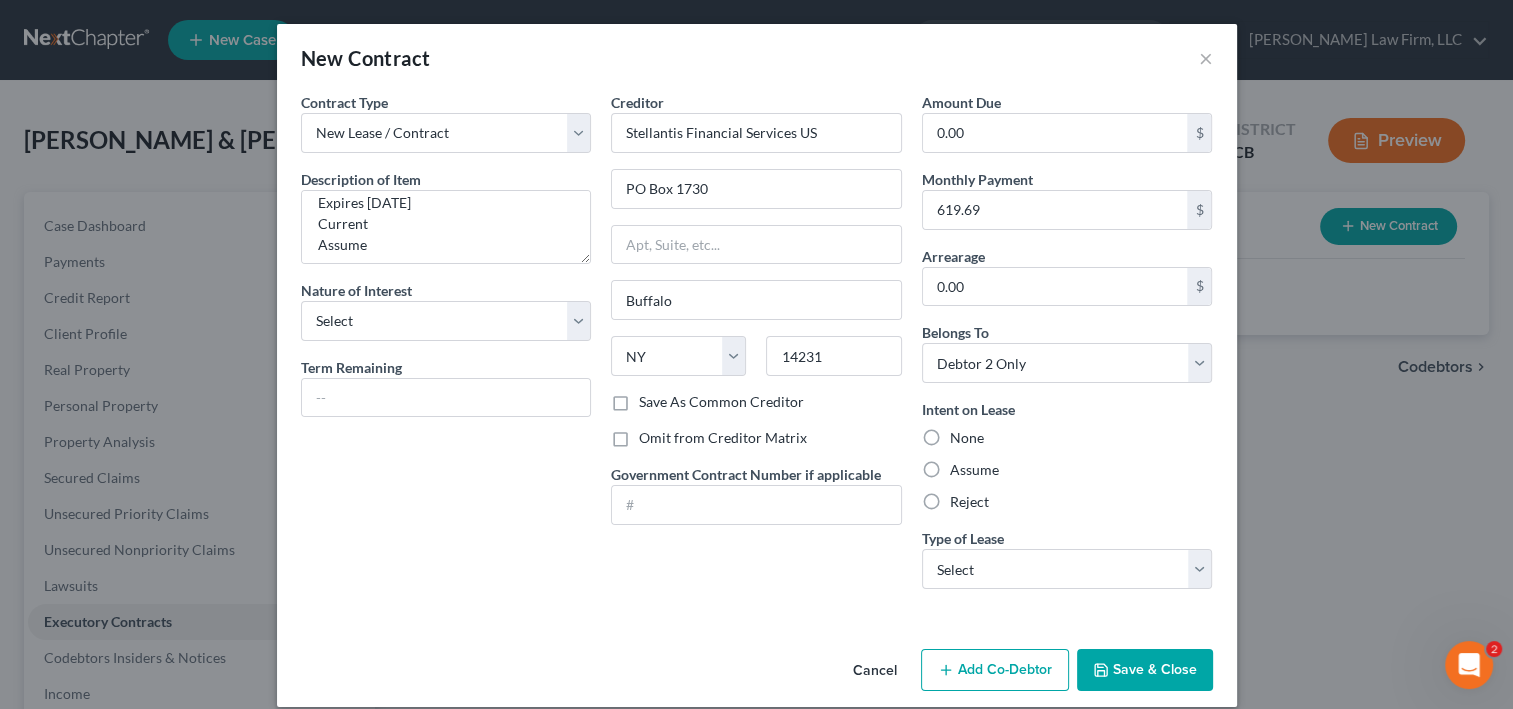 click on "Intent on Lease None Assume Reject" at bounding box center [1067, 455] 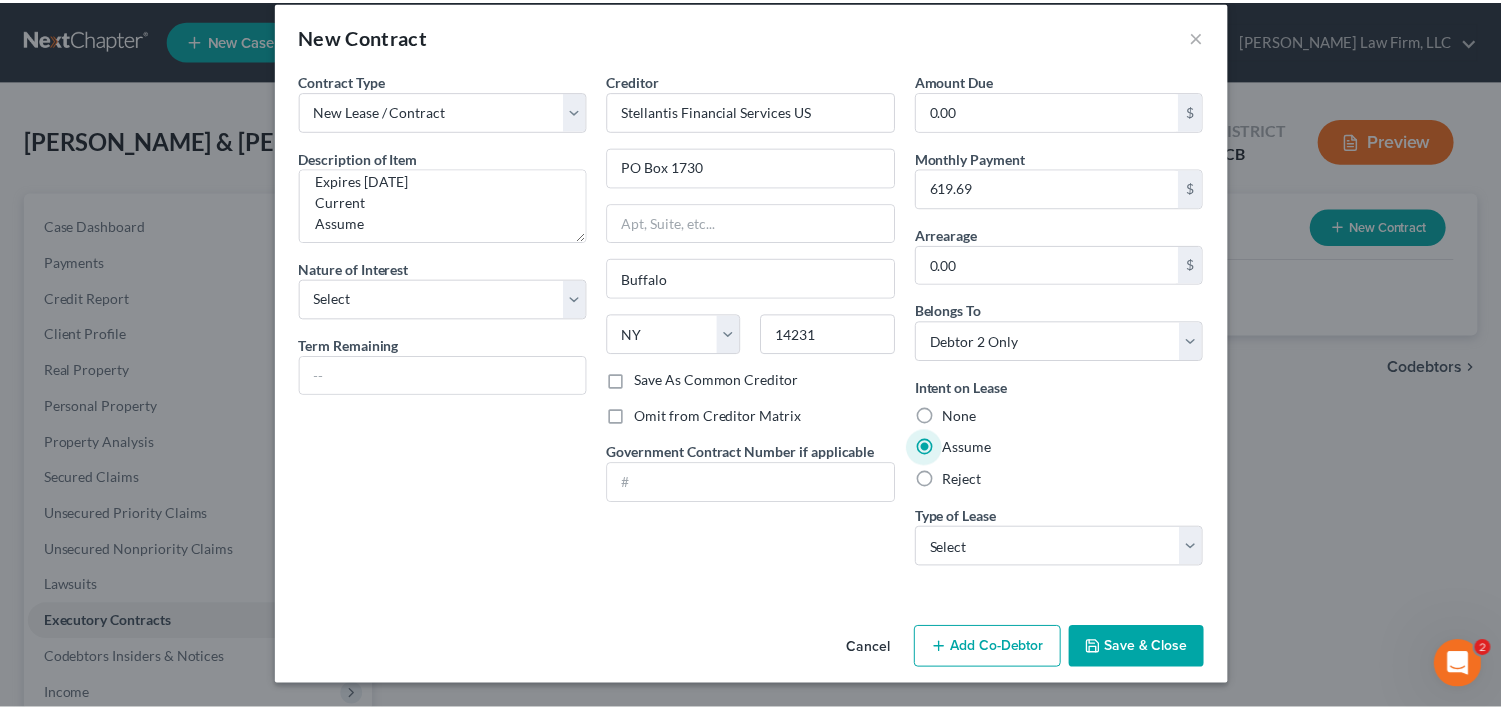 scroll, scrollTop: 197, scrollLeft: 0, axis: vertical 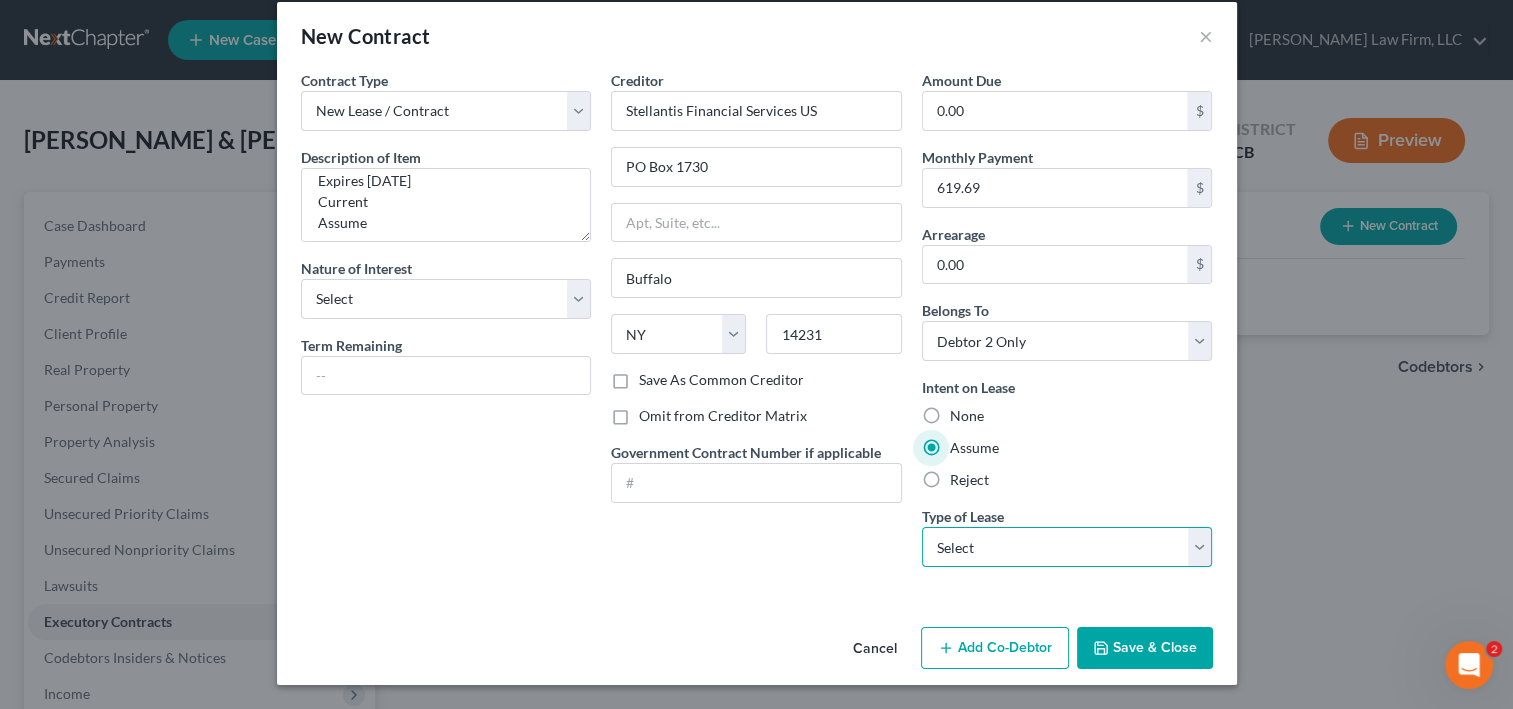 click on "Select Real Estate Car Other" at bounding box center (1067, 547) 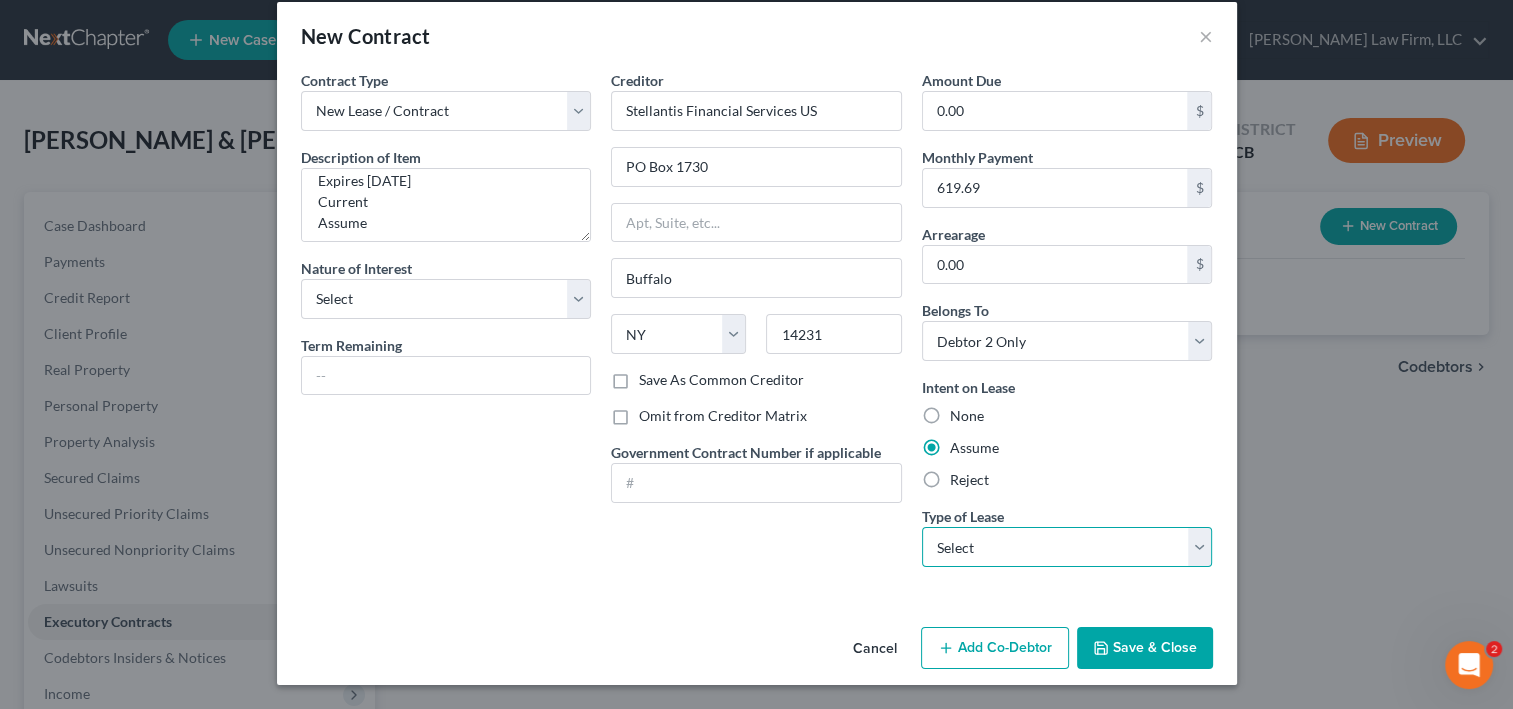 select on "1" 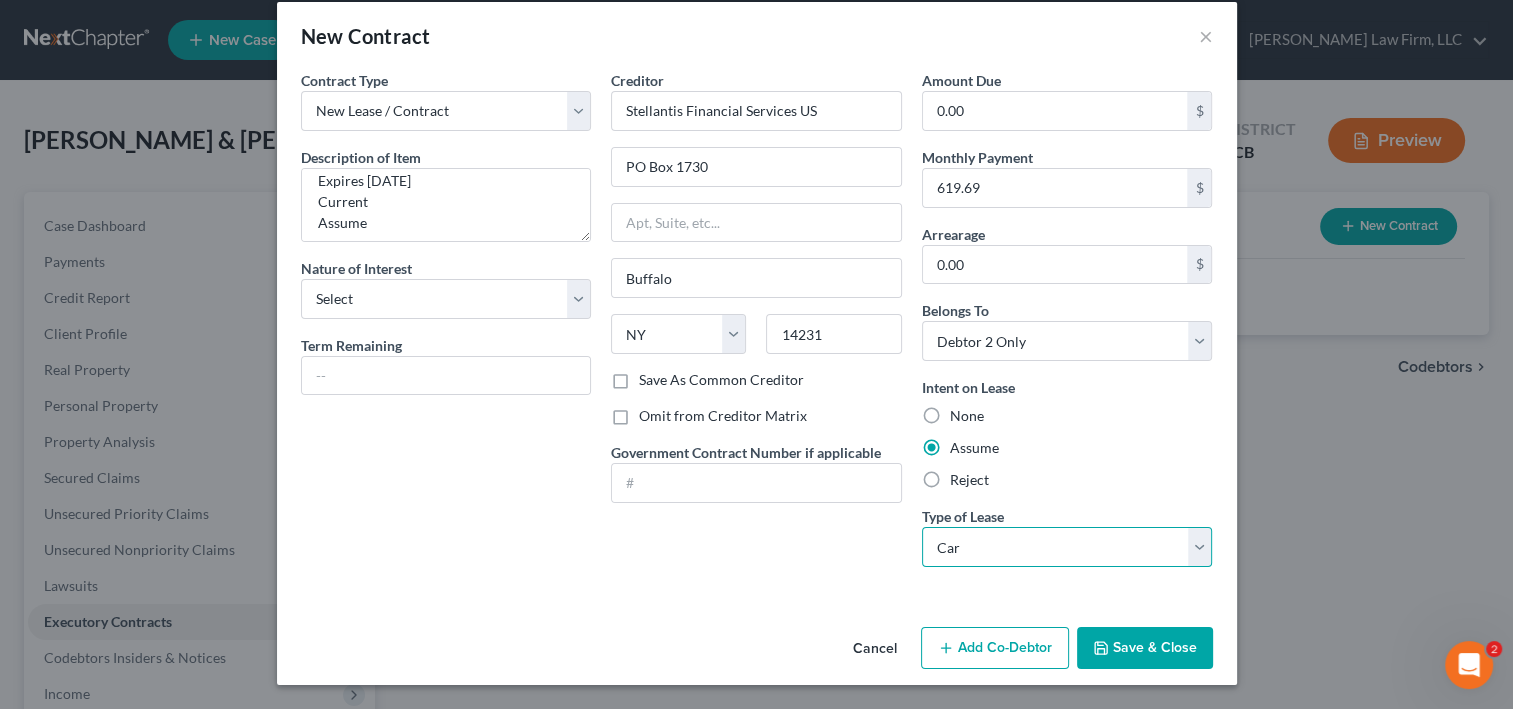 click on "Select Real Estate Car Other" at bounding box center [1067, 547] 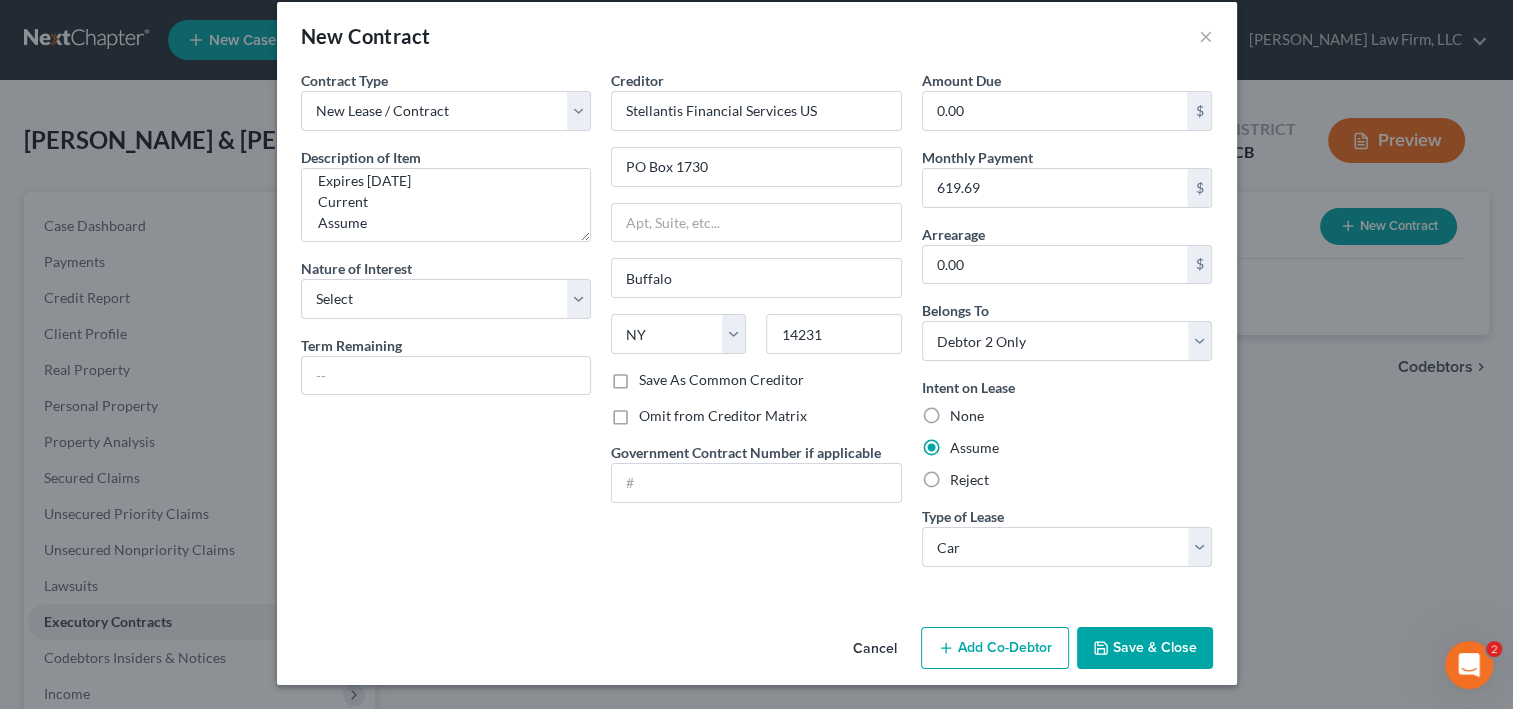 click on "Save & Close" at bounding box center [1145, 648] 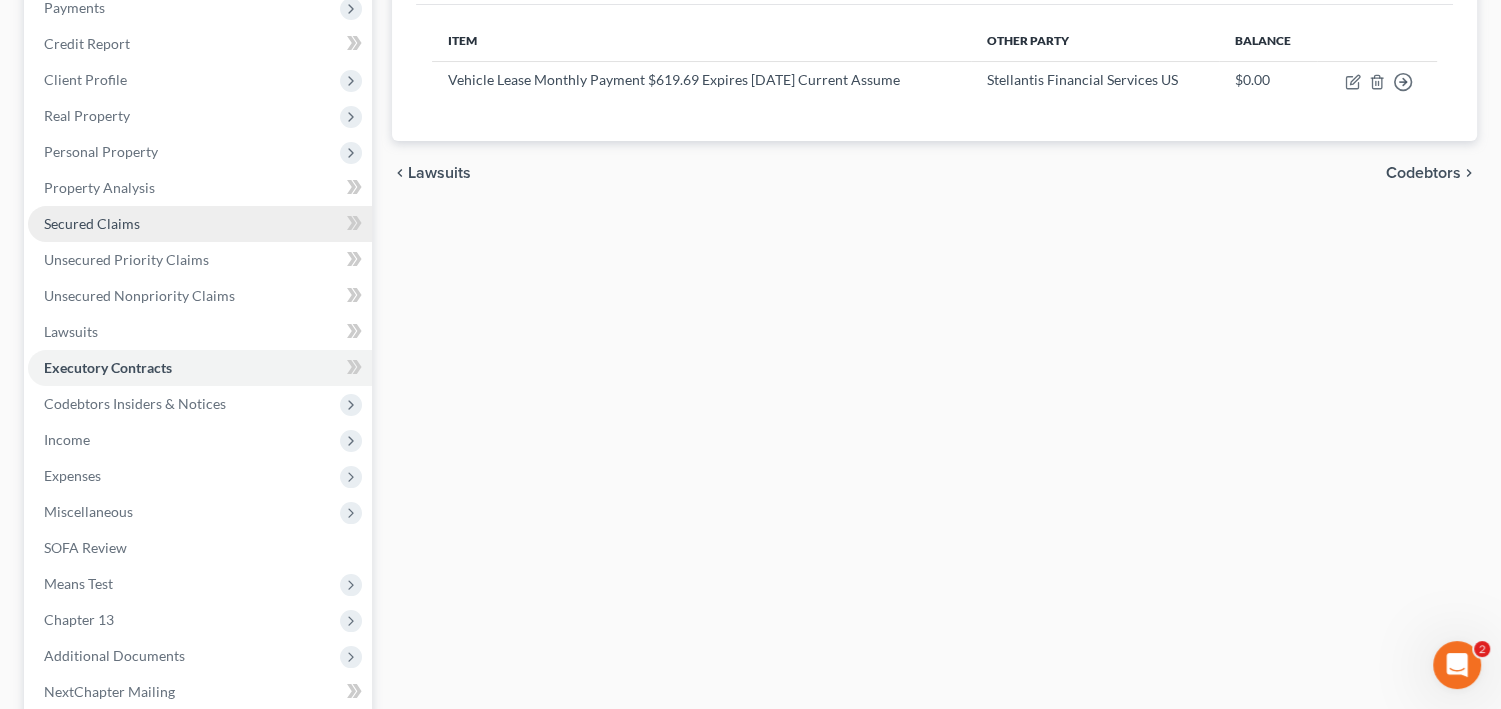 scroll, scrollTop: 320, scrollLeft: 0, axis: vertical 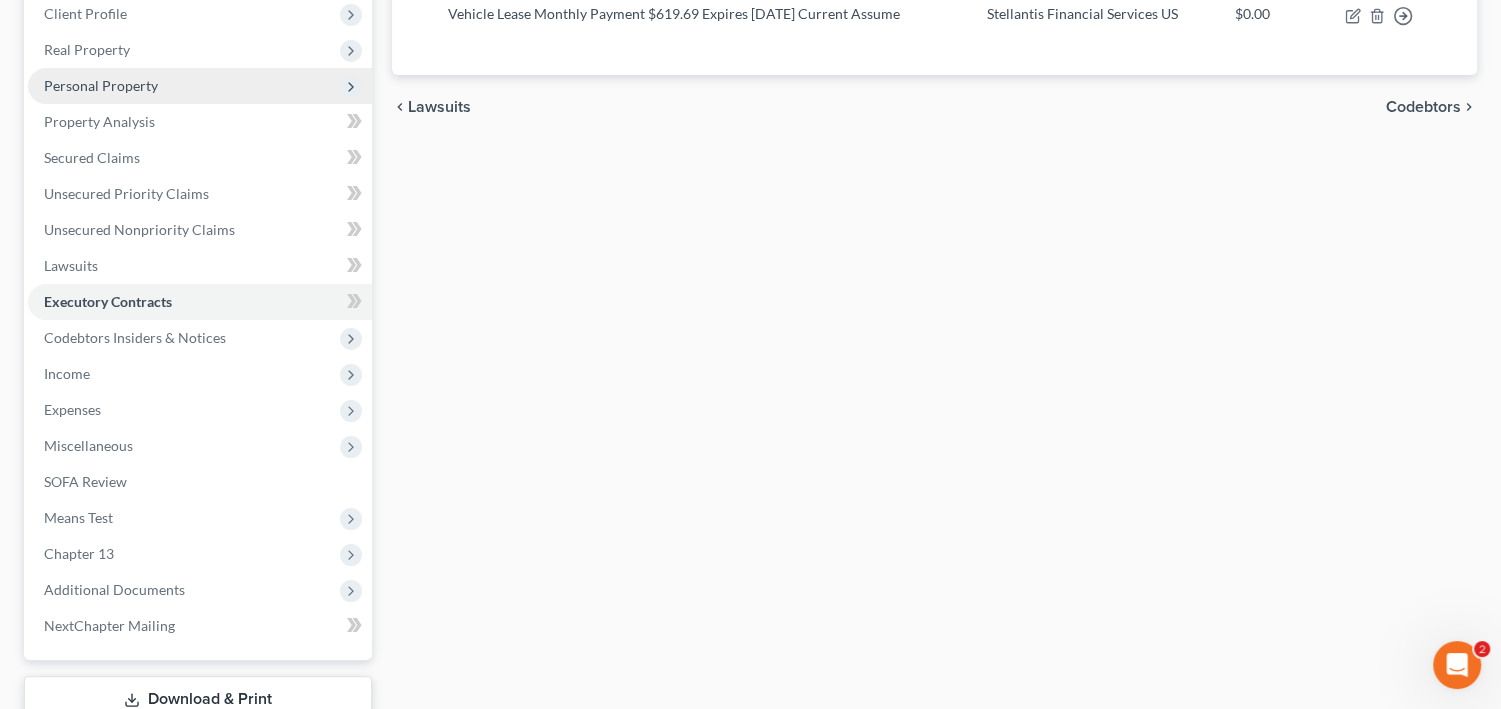 click on "Personal Property" at bounding box center [200, 86] 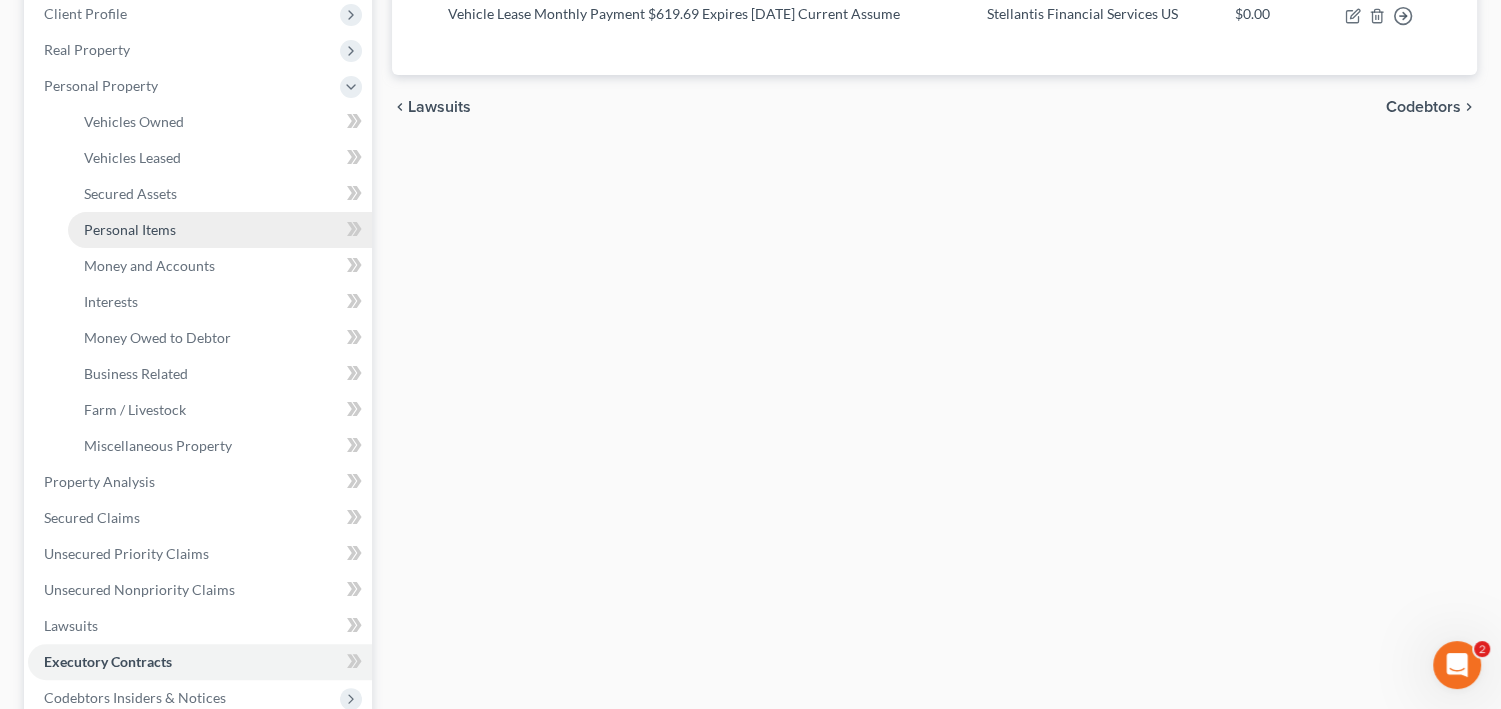 click on "Personal Items" at bounding box center [130, 229] 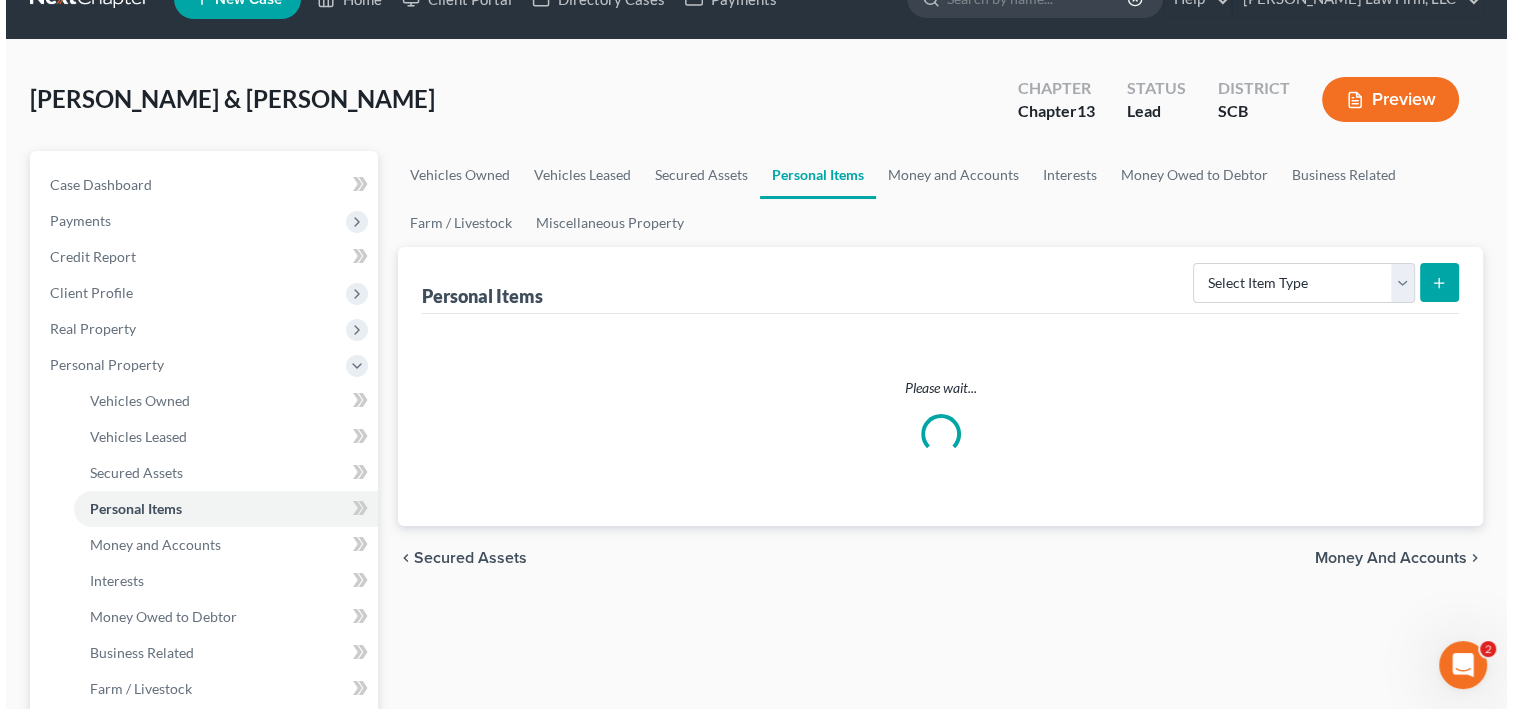 scroll, scrollTop: 0, scrollLeft: 0, axis: both 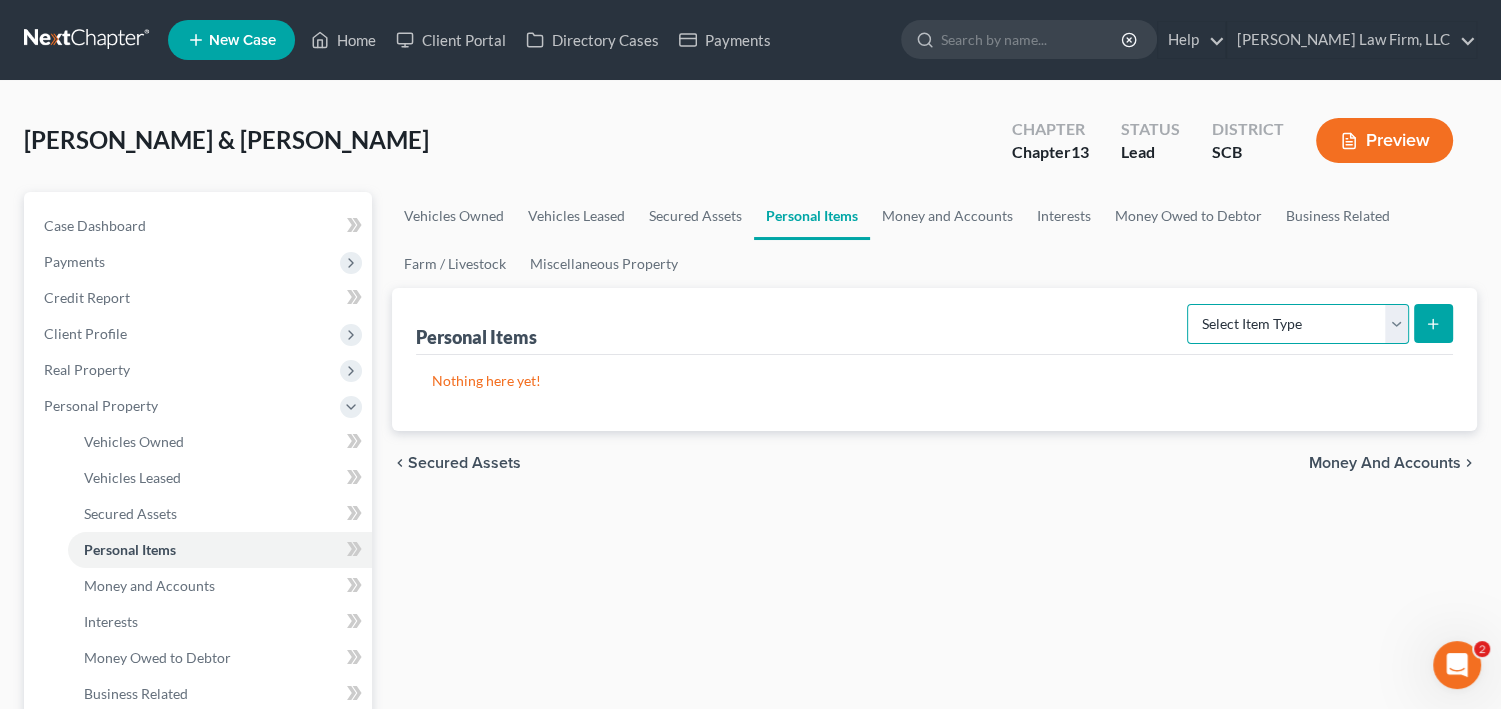 click on "Select Item Type Clothing Collectibles Of Value Electronics Firearms Household Goods Jewelry Other Pet(s) Sports & Hobby Equipment" at bounding box center (1298, 324) 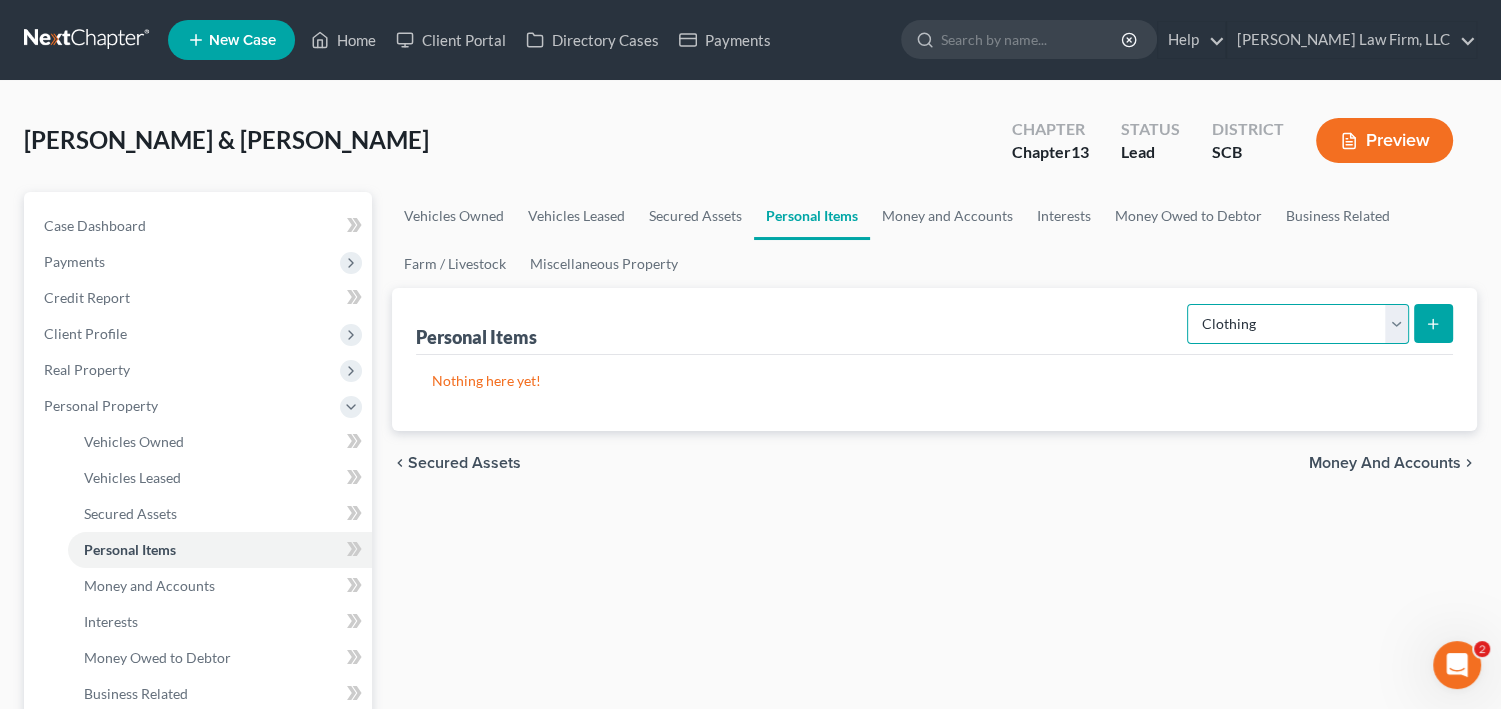 click on "Select Item Type Clothing Collectibles Of Value Electronics Firearms Household Goods Jewelry Other Pet(s) Sports & Hobby Equipment" at bounding box center (1298, 324) 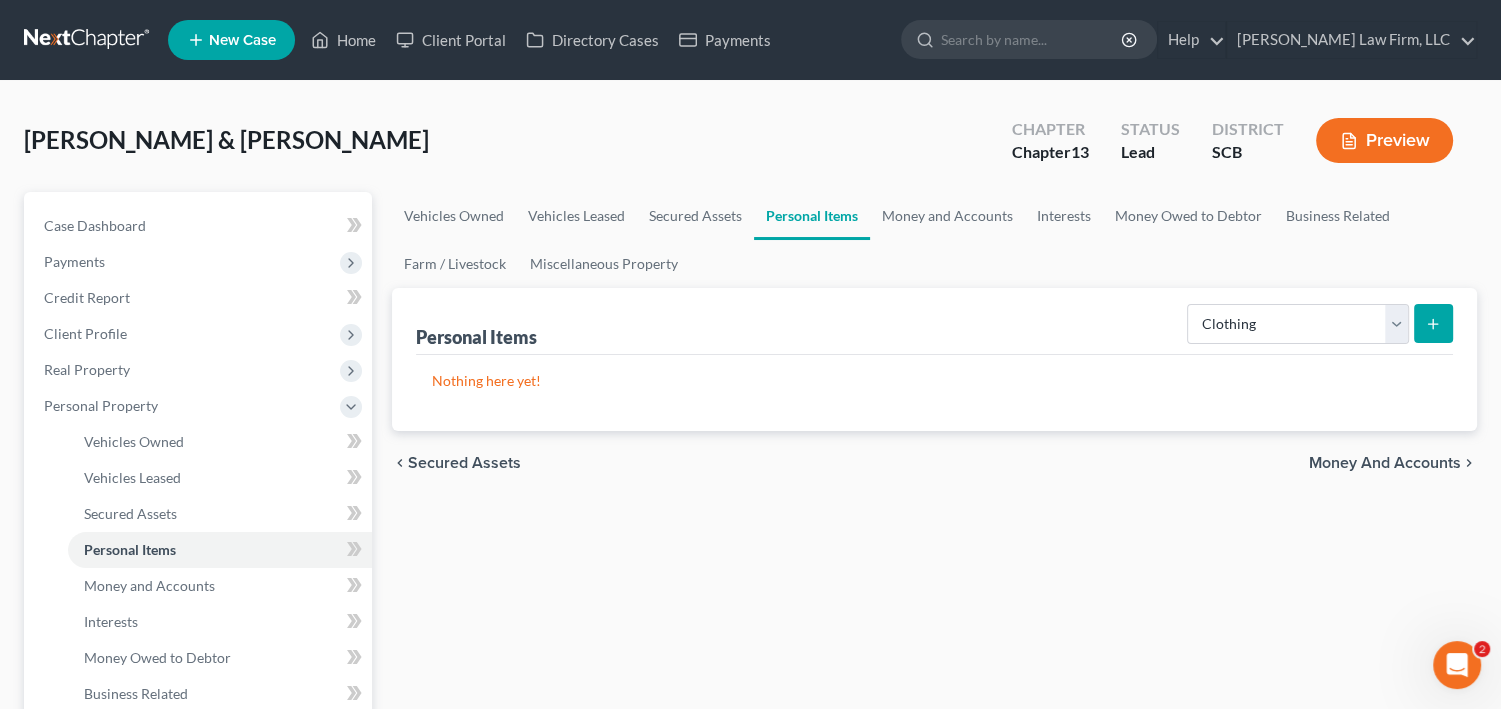 click at bounding box center [1433, 323] 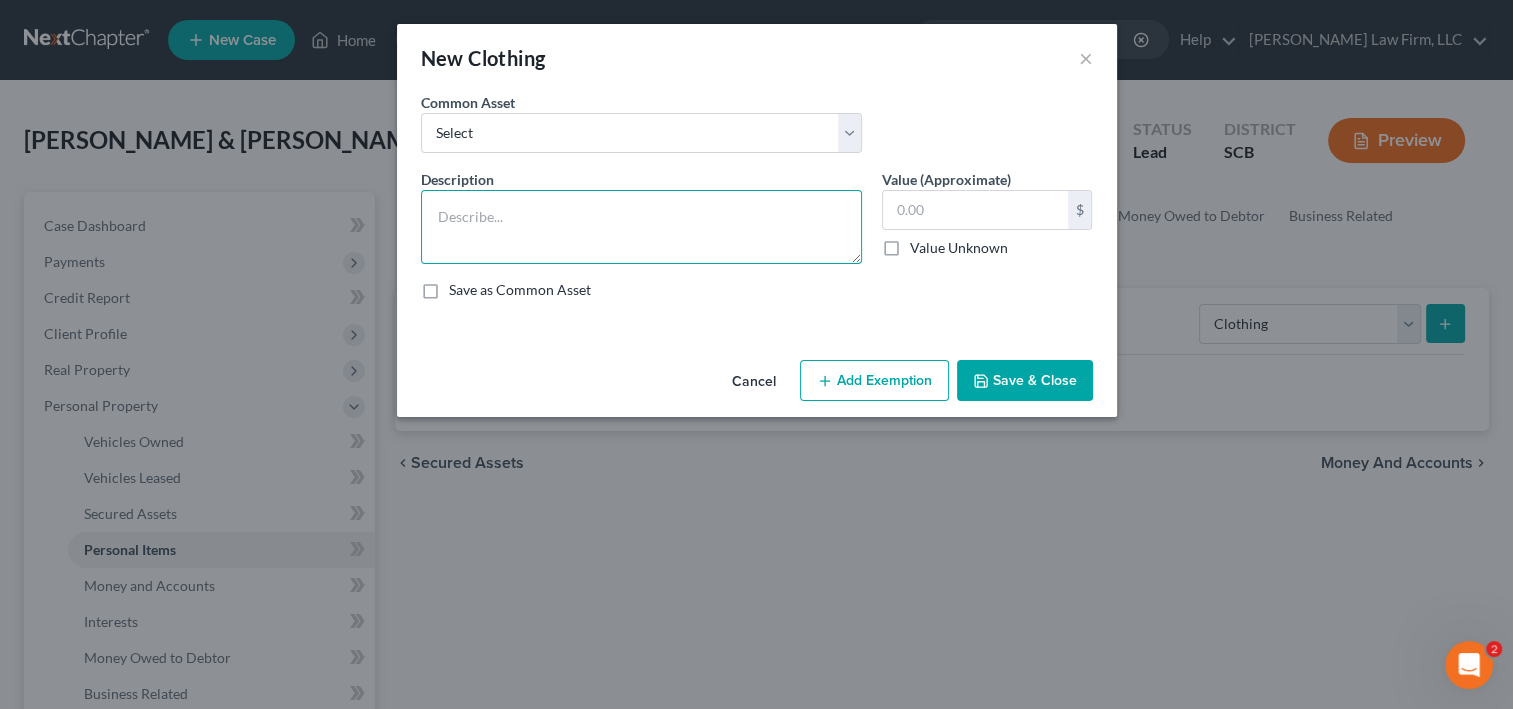 click at bounding box center [641, 227] 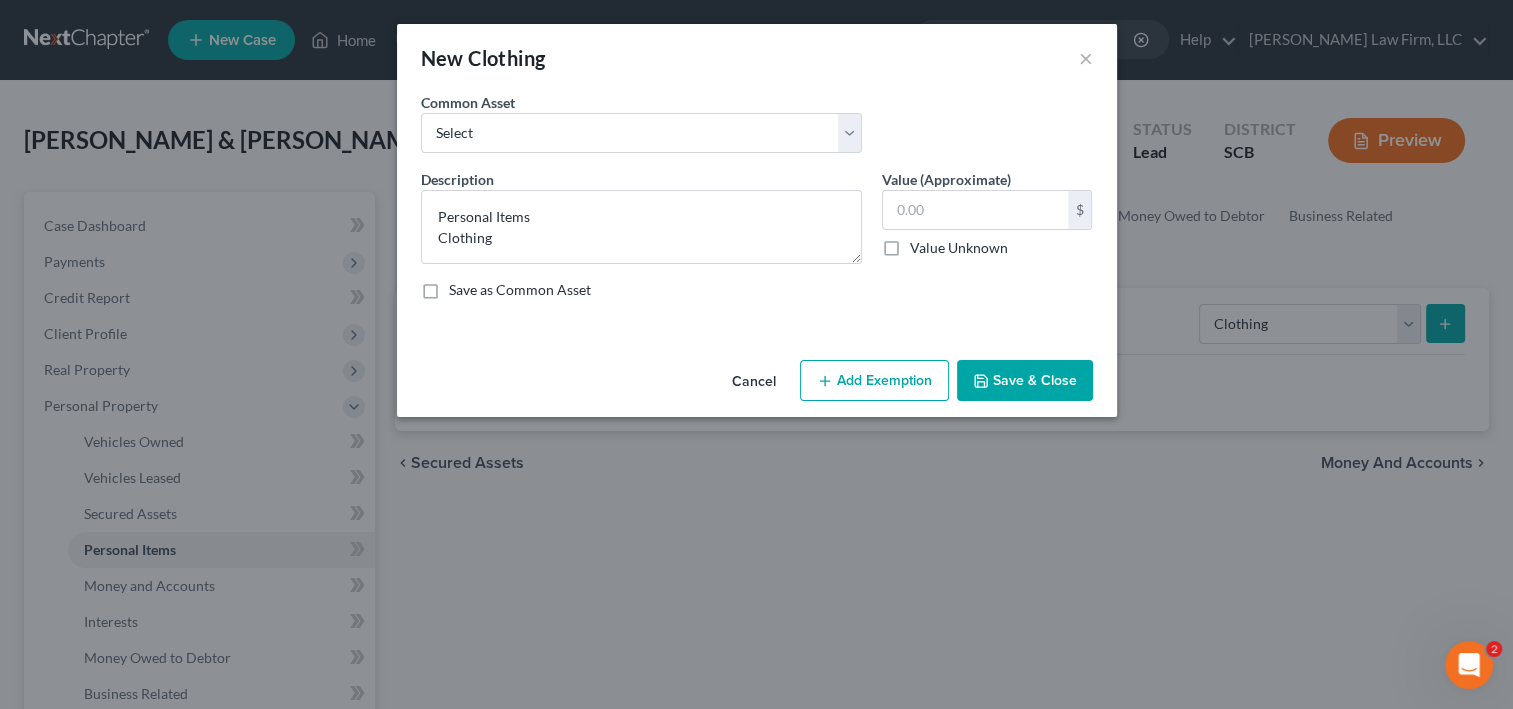 click on "New Clothing  × An exemption set must first be selected from the Filing Information section. Common Asset Select Clothing and Personal Items Clothing and Personal Items Personal Items
Clothing (Mrs.) Personal Items
Clothing (Mr.) Personal Items
Clothing
Description
*
Personal Items
Clothing Value (Approximate)
$
Value Unknown
Balance Undetermined
$
Value Unknown
Save as Common Asset Cancel Add Exemption Save & Close" at bounding box center [756, 354] 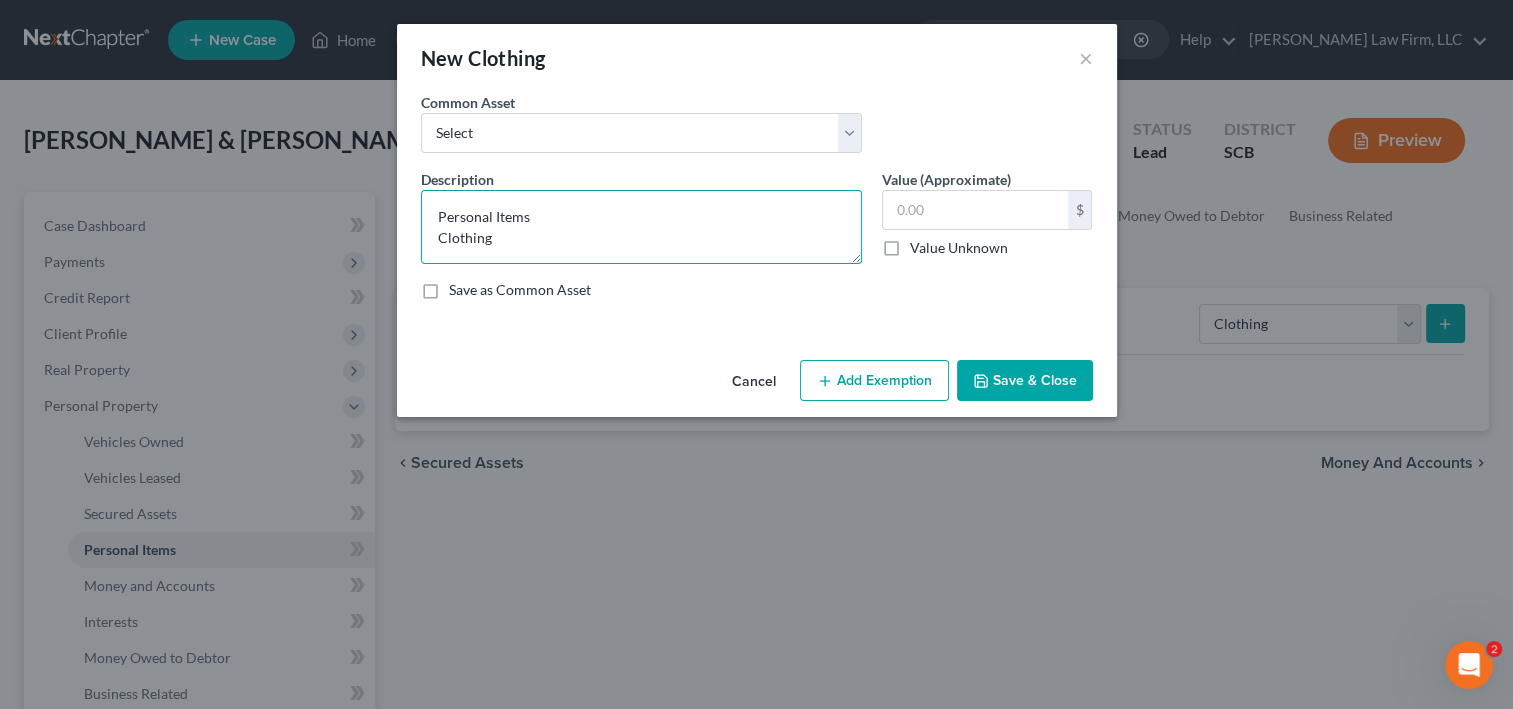 click on "Personal Items
Clothing" at bounding box center (641, 227) 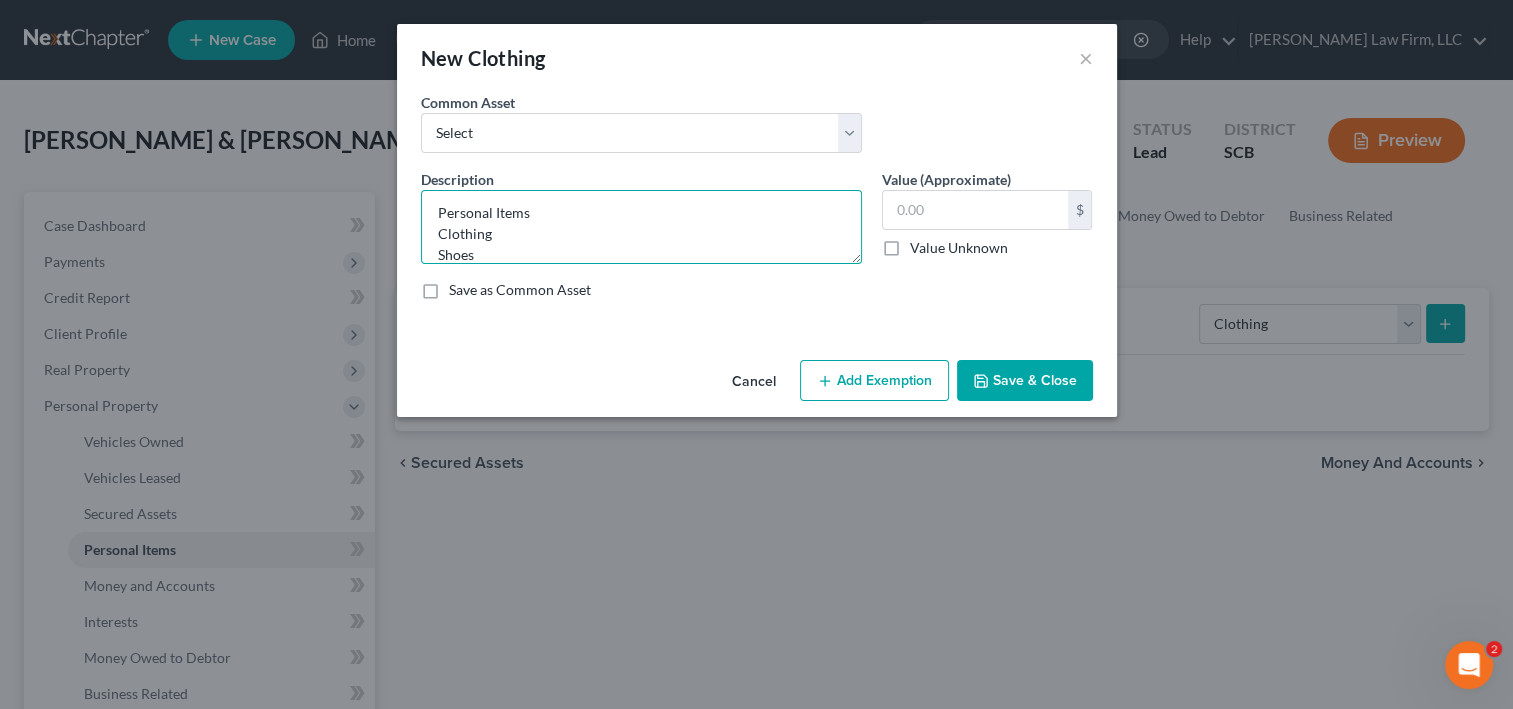 type 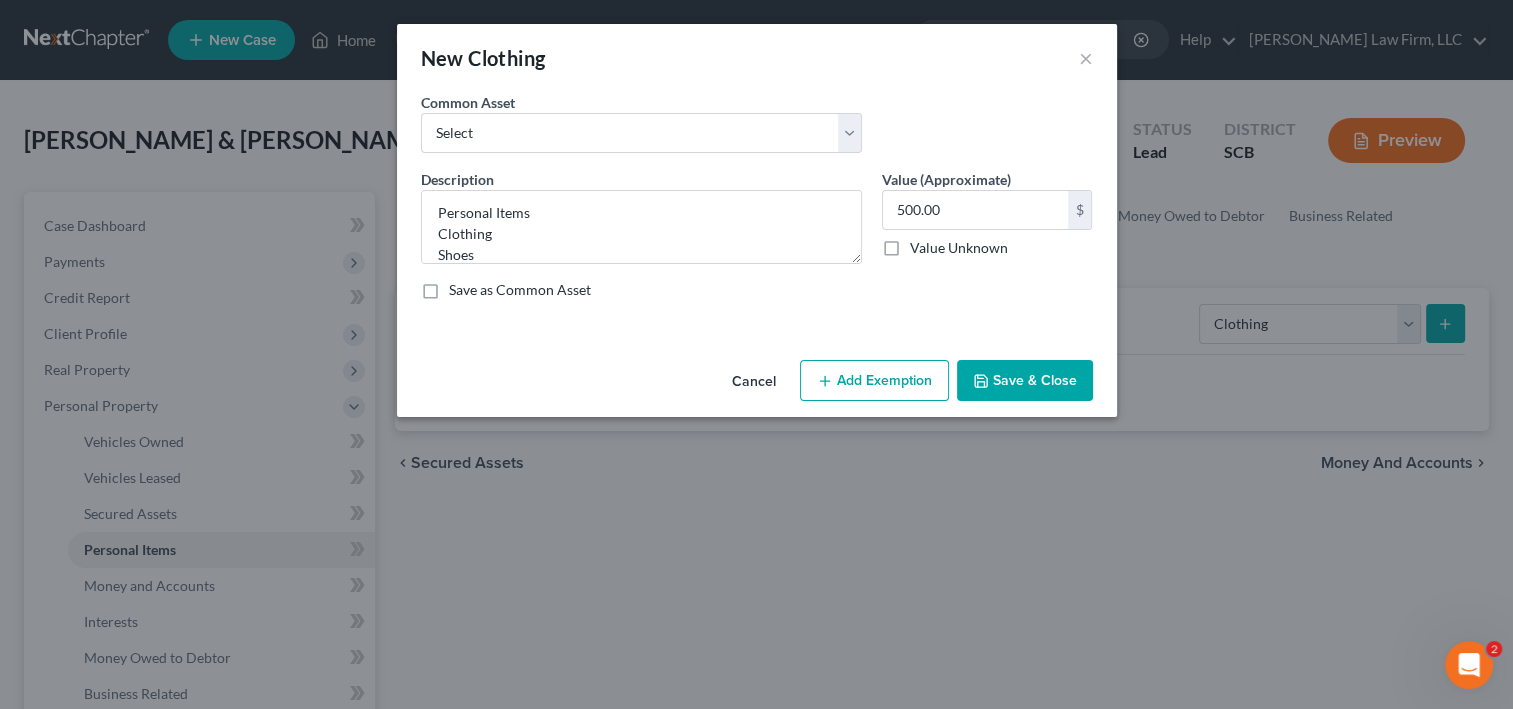 click on "Add Exemption" at bounding box center (874, 381) 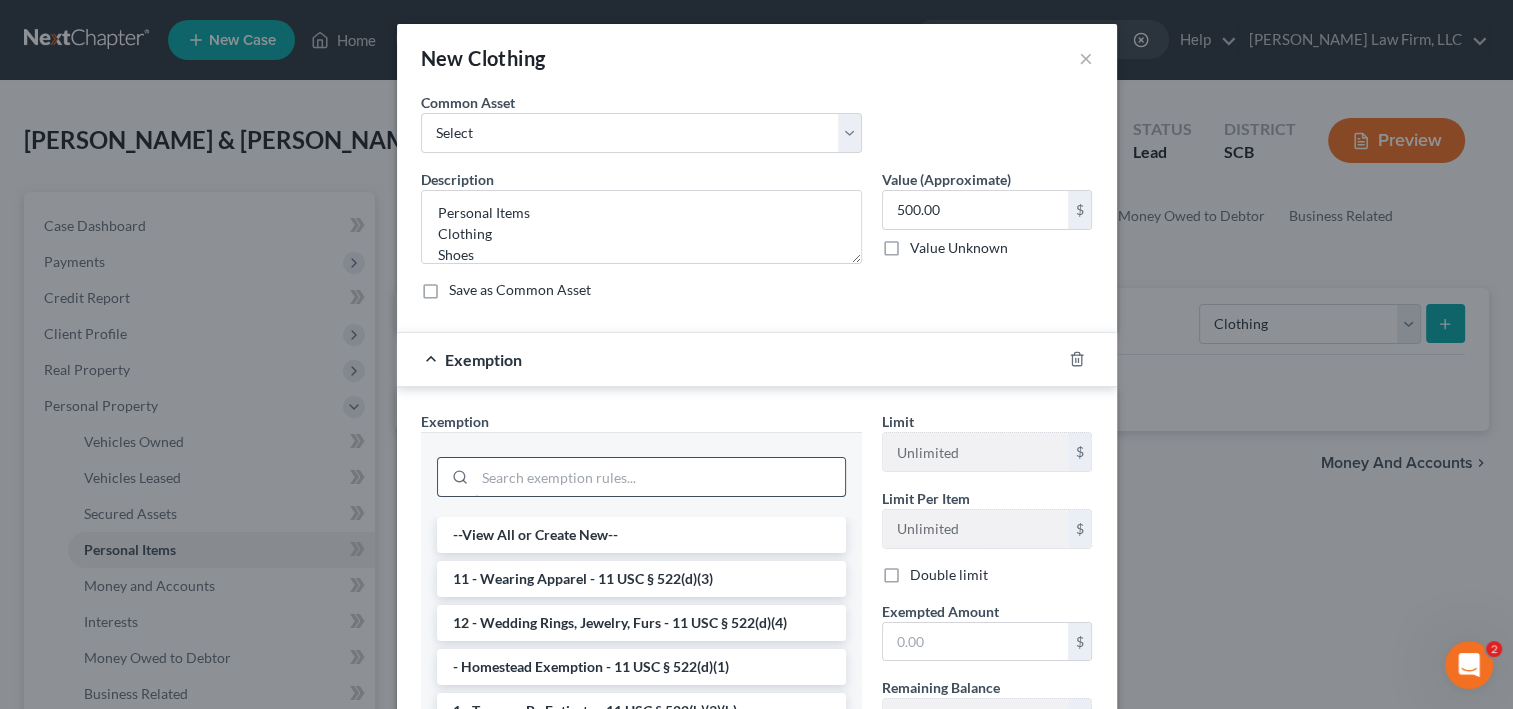 click at bounding box center (660, 477) 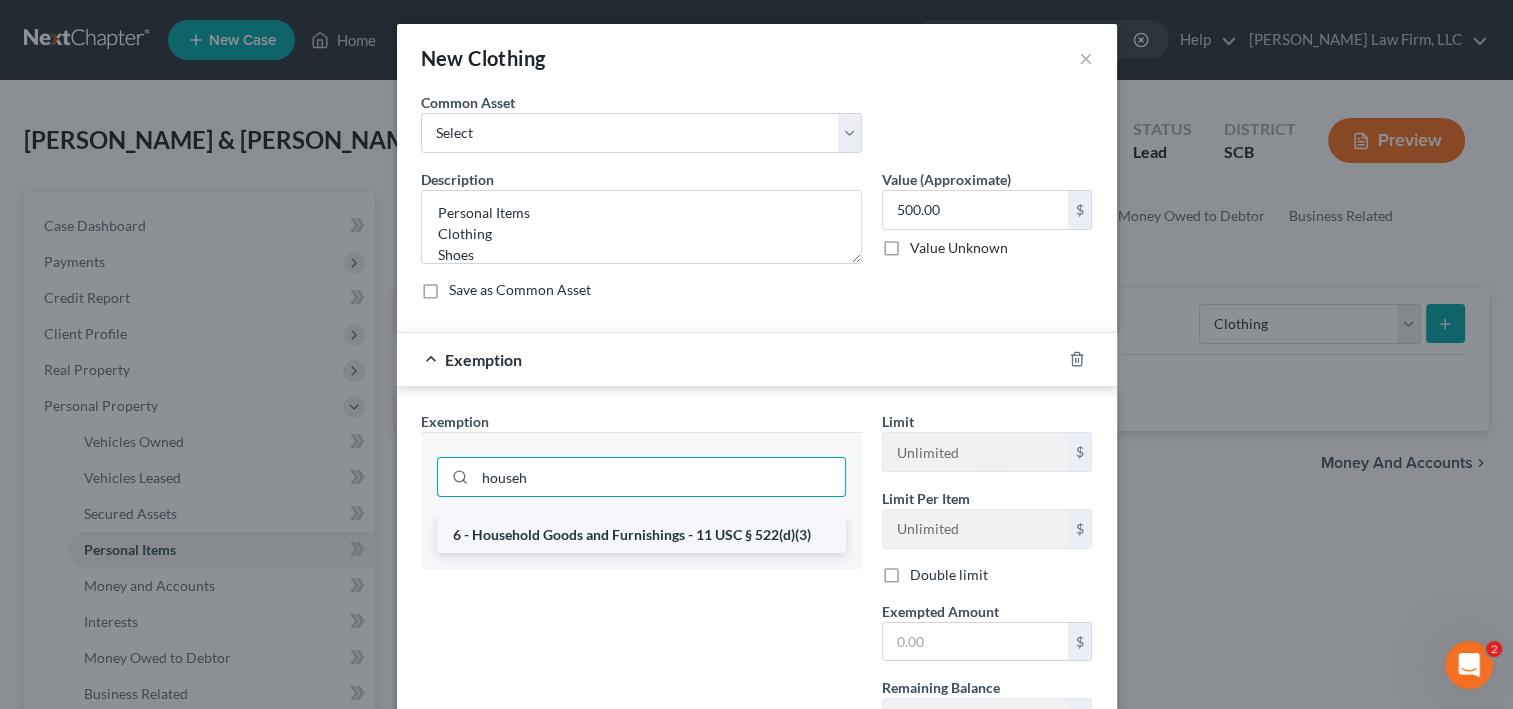 click on "6 - Household Goods and Furnishings - 11 USC § 522(d)(3)" at bounding box center [641, 535] 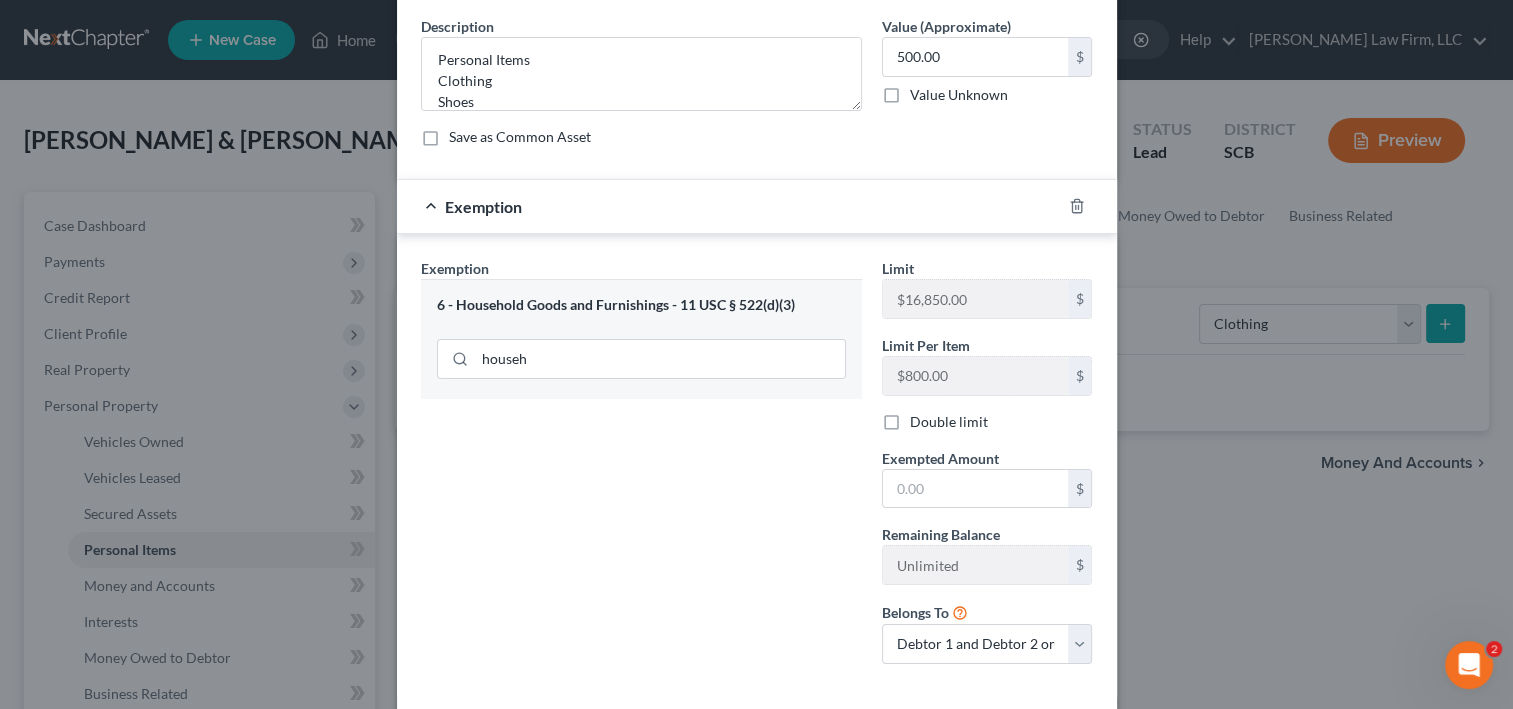 scroll, scrollTop: 160, scrollLeft: 0, axis: vertical 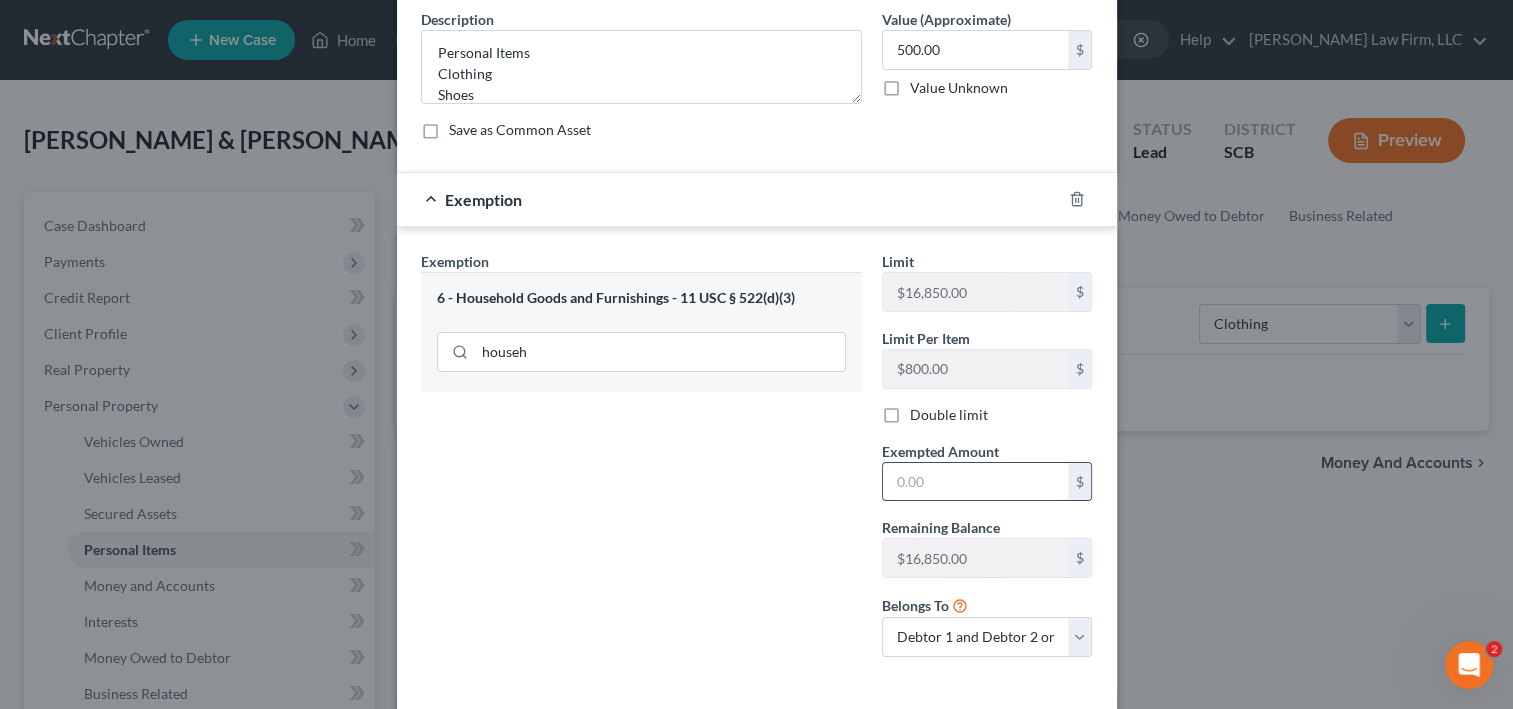 click at bounding box center [975, 482] 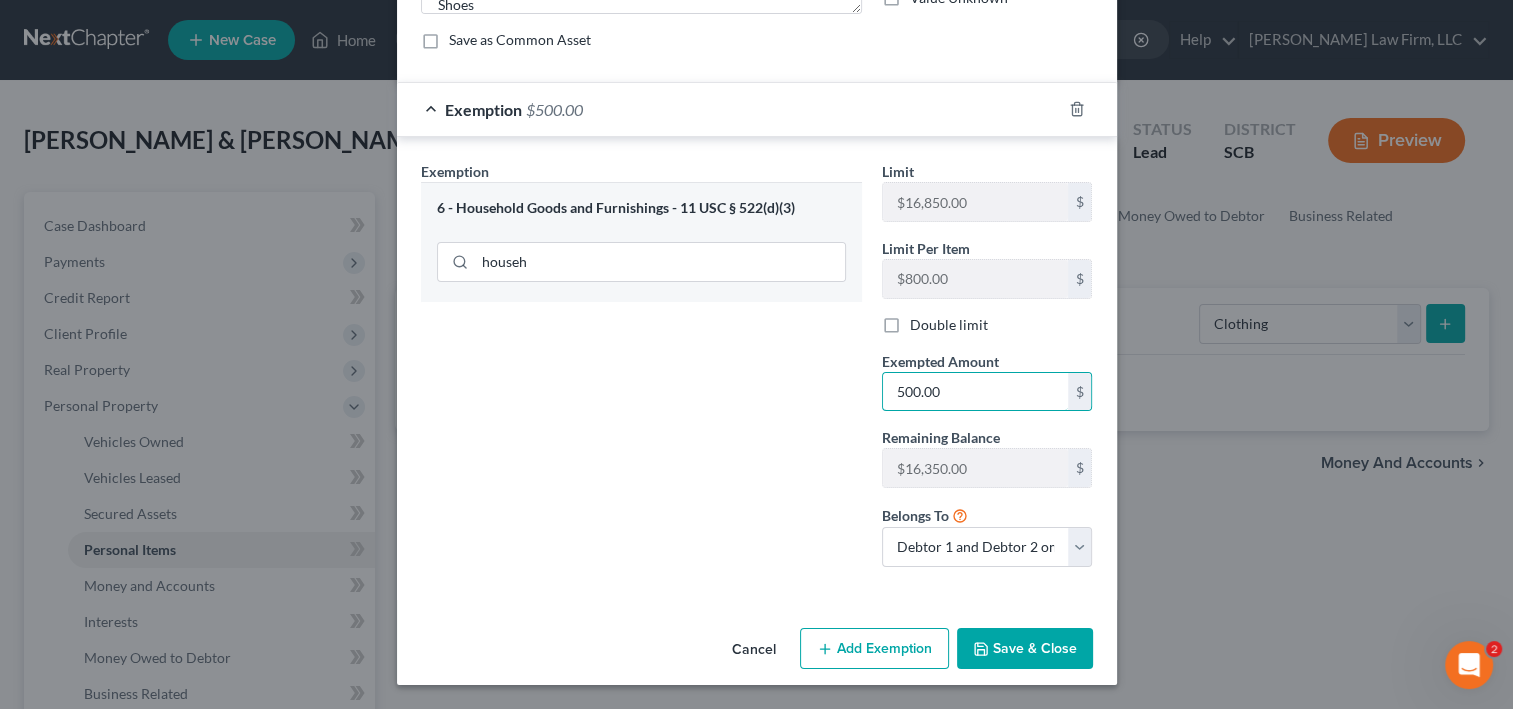 scroll, scrollTop: 480, scrollLeft: 0, axis: vertical 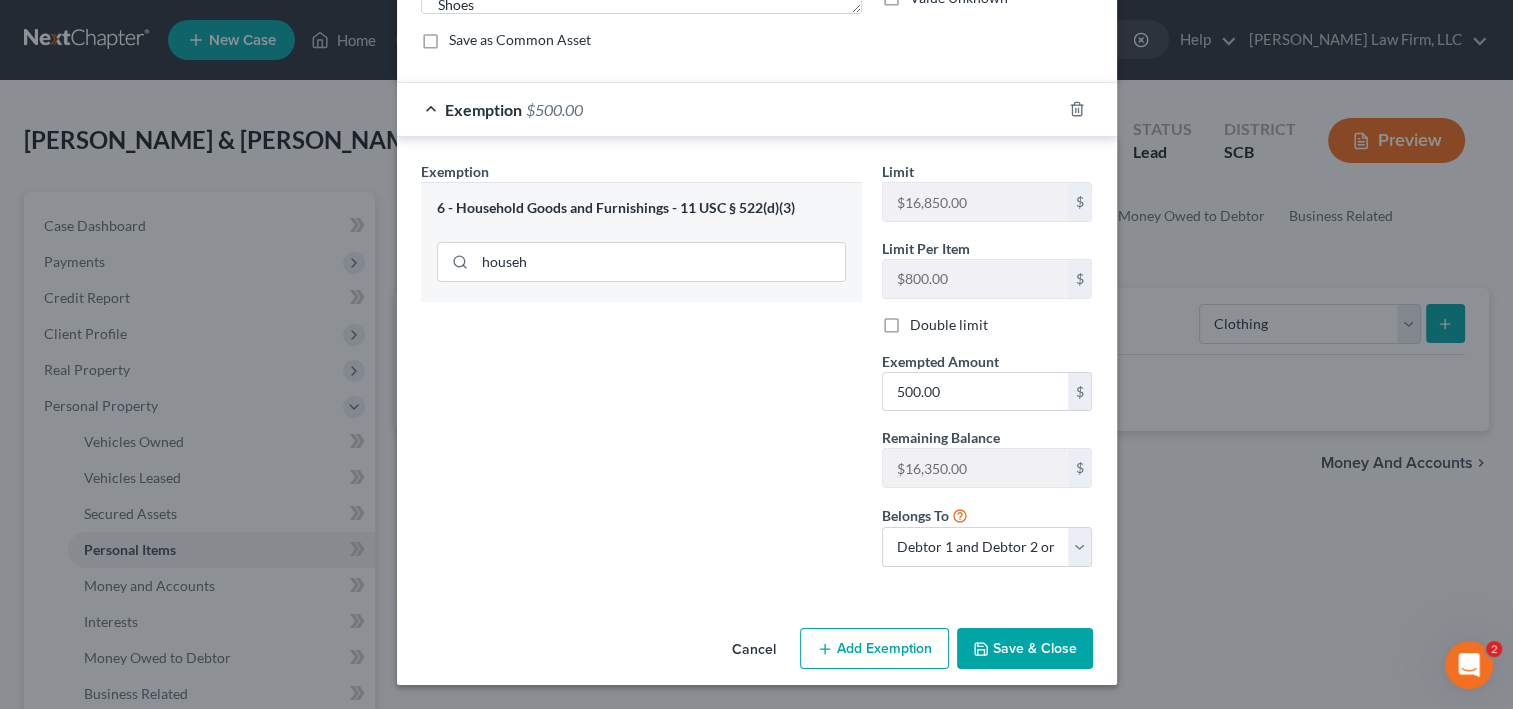 drag, startPoint x: 1089, startPoint y: 635, endPoint x: 1192, endPoint y: 544, distance: 137.4409 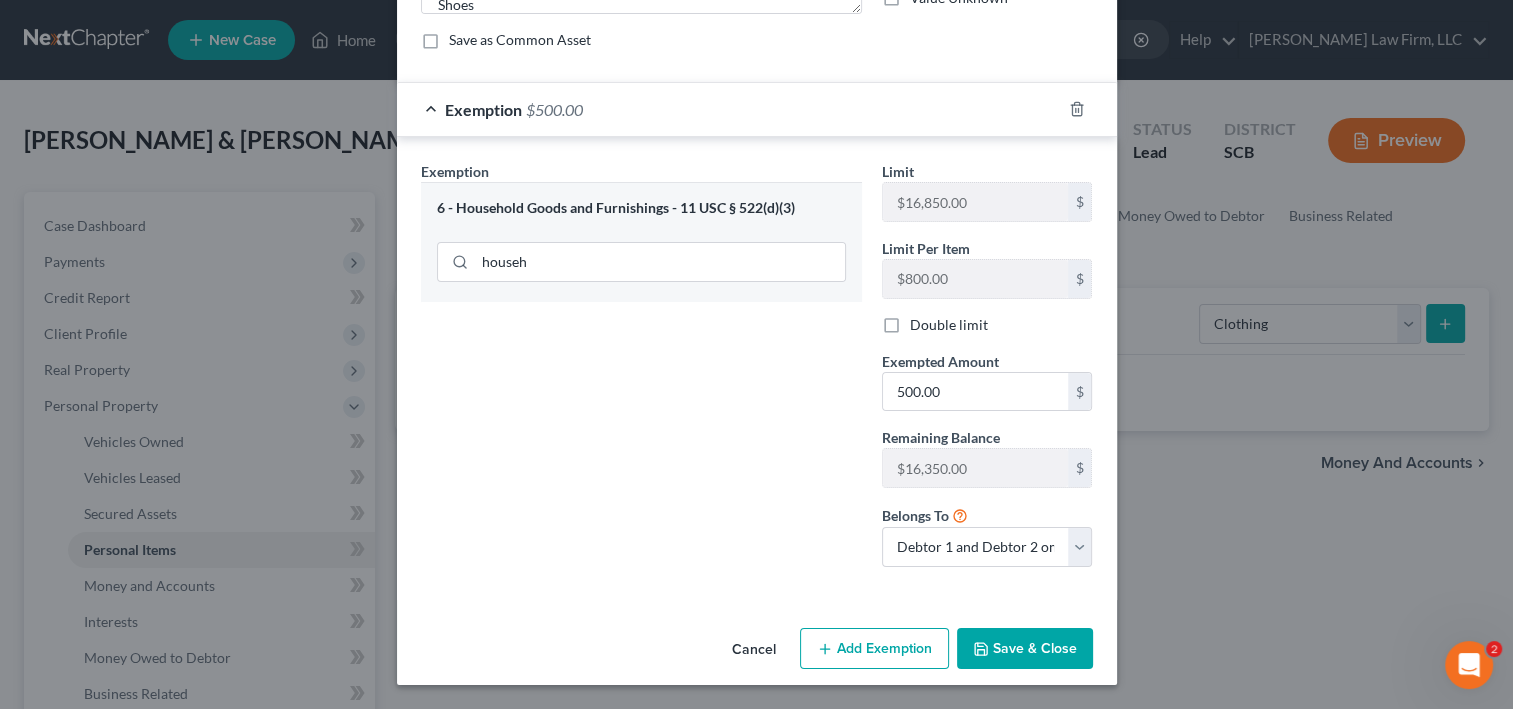 click on "Save & Close" at bounding box center (1025, 649) 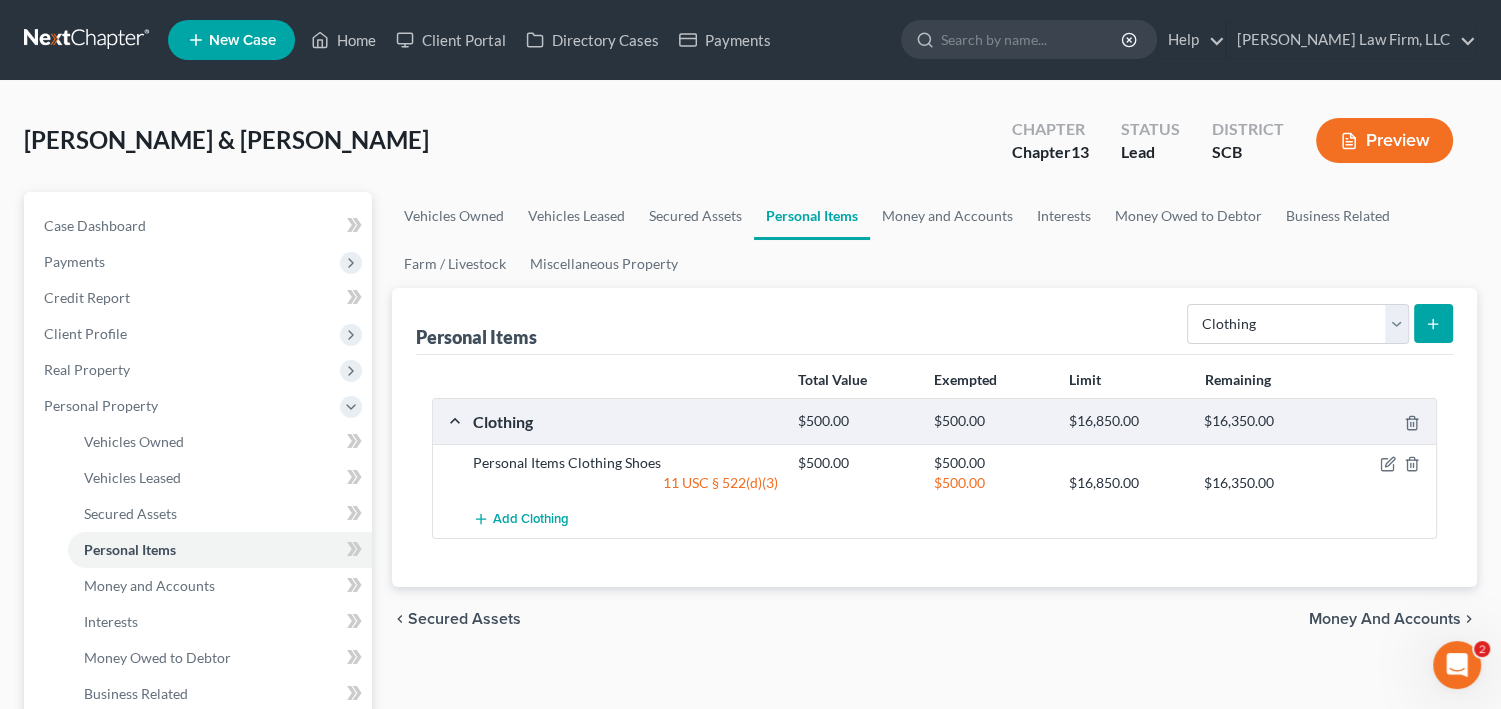 click 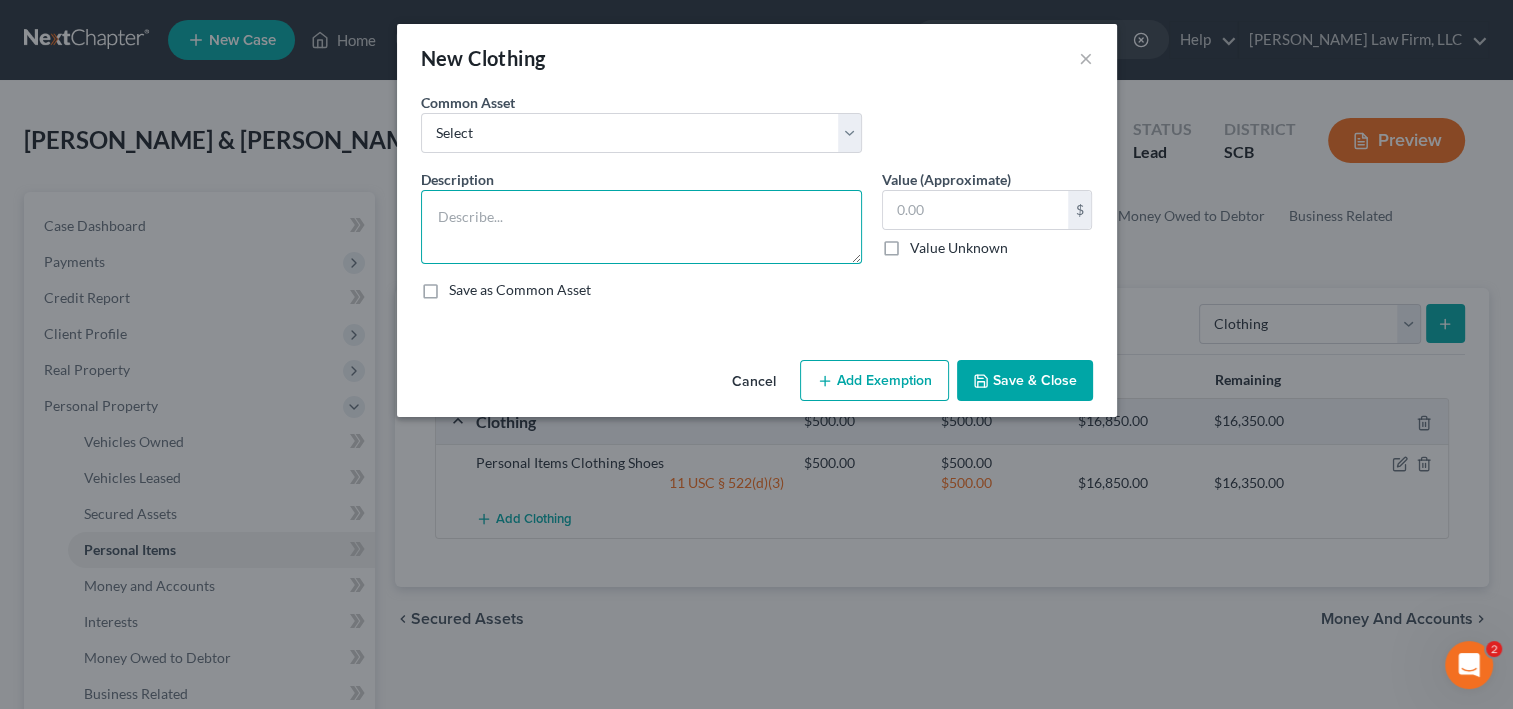 click at bounding box center [641, 227] 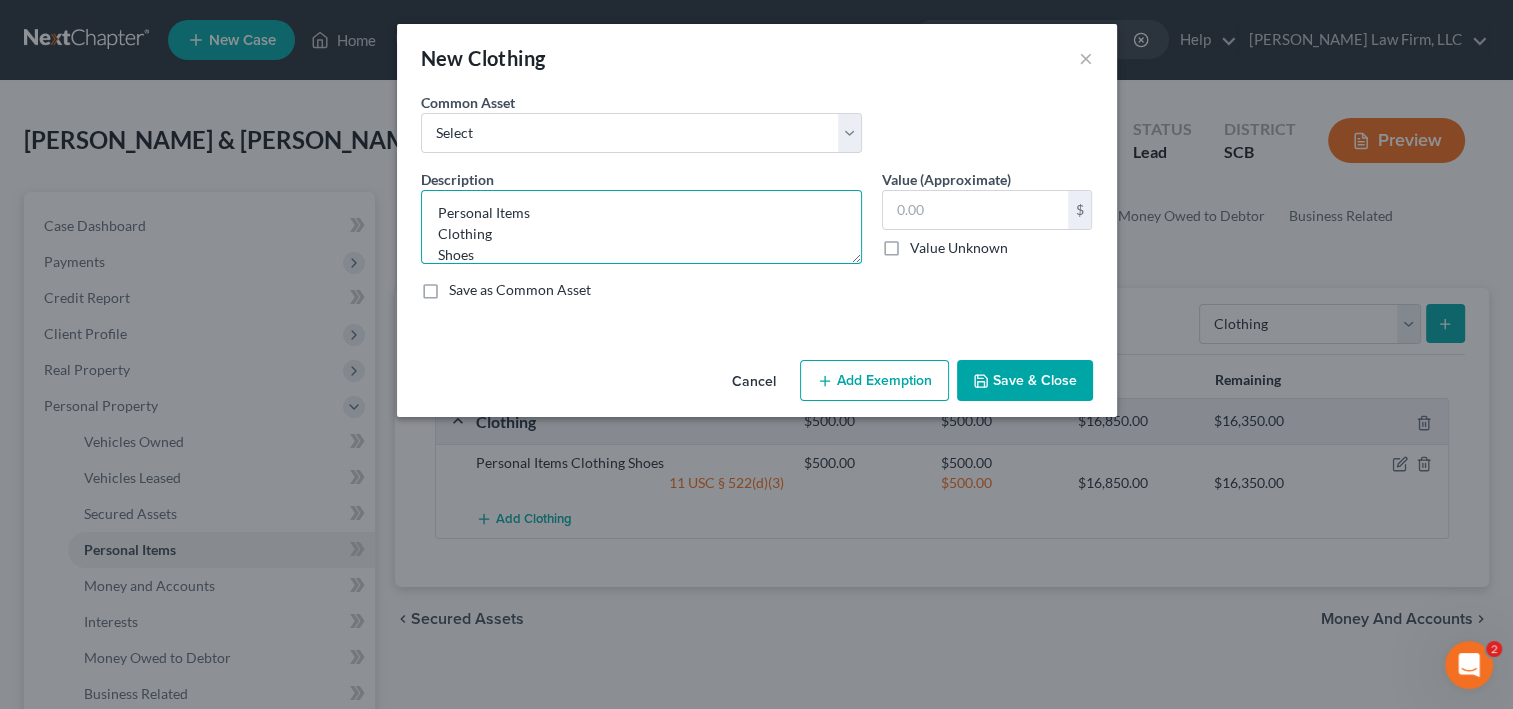 scroll, scrollTop: 30, scrollLeft: 0, axis: vertical 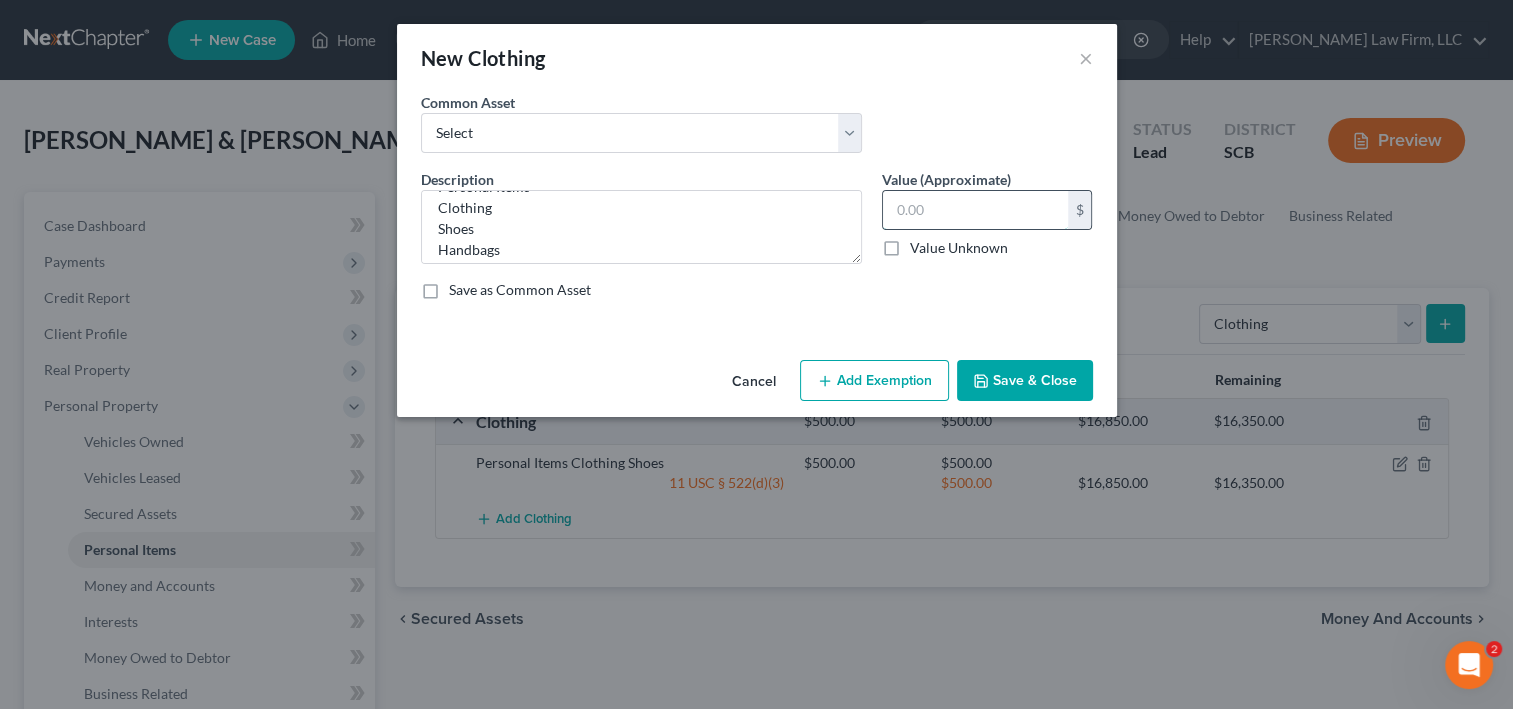 click at bounding box center (975, 210) 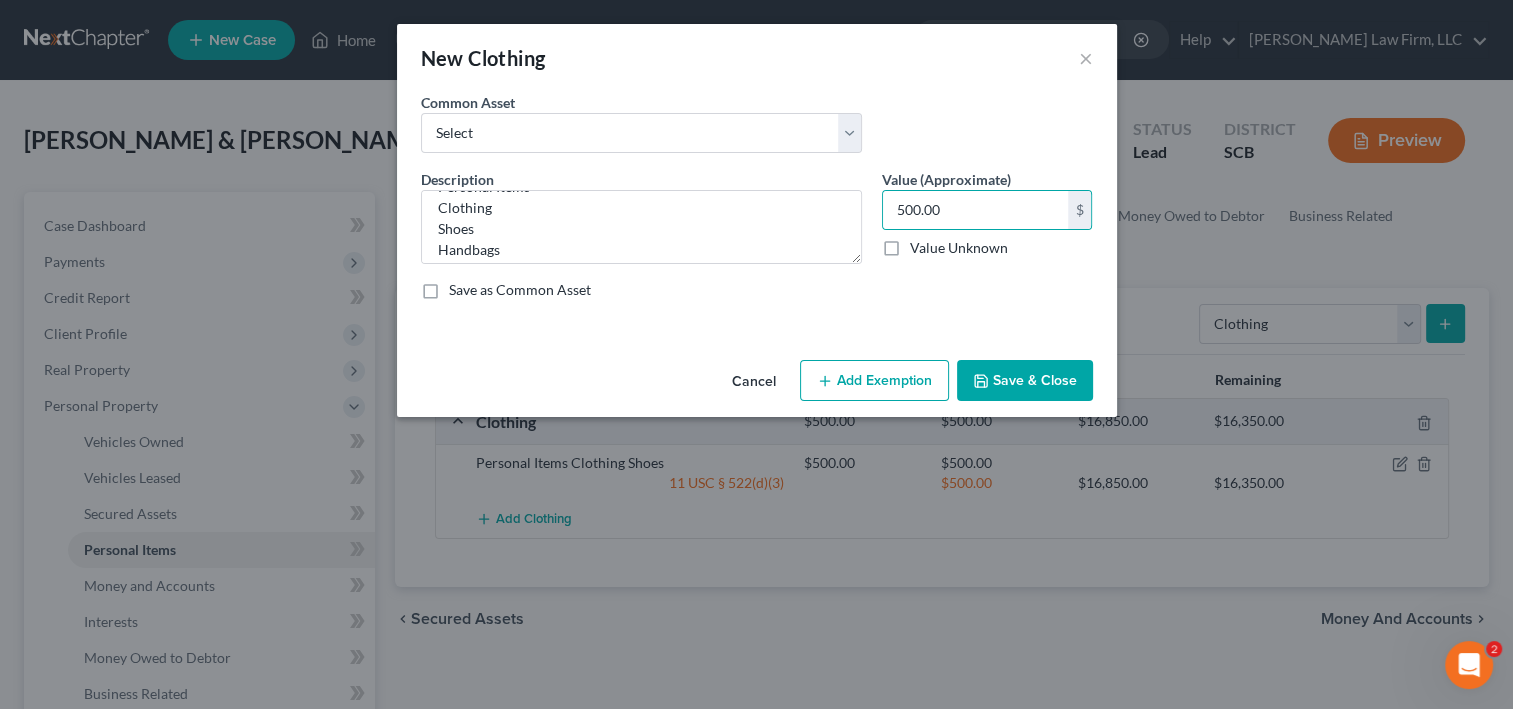 click on "Add Exemption" at bounding box center [874, 381] 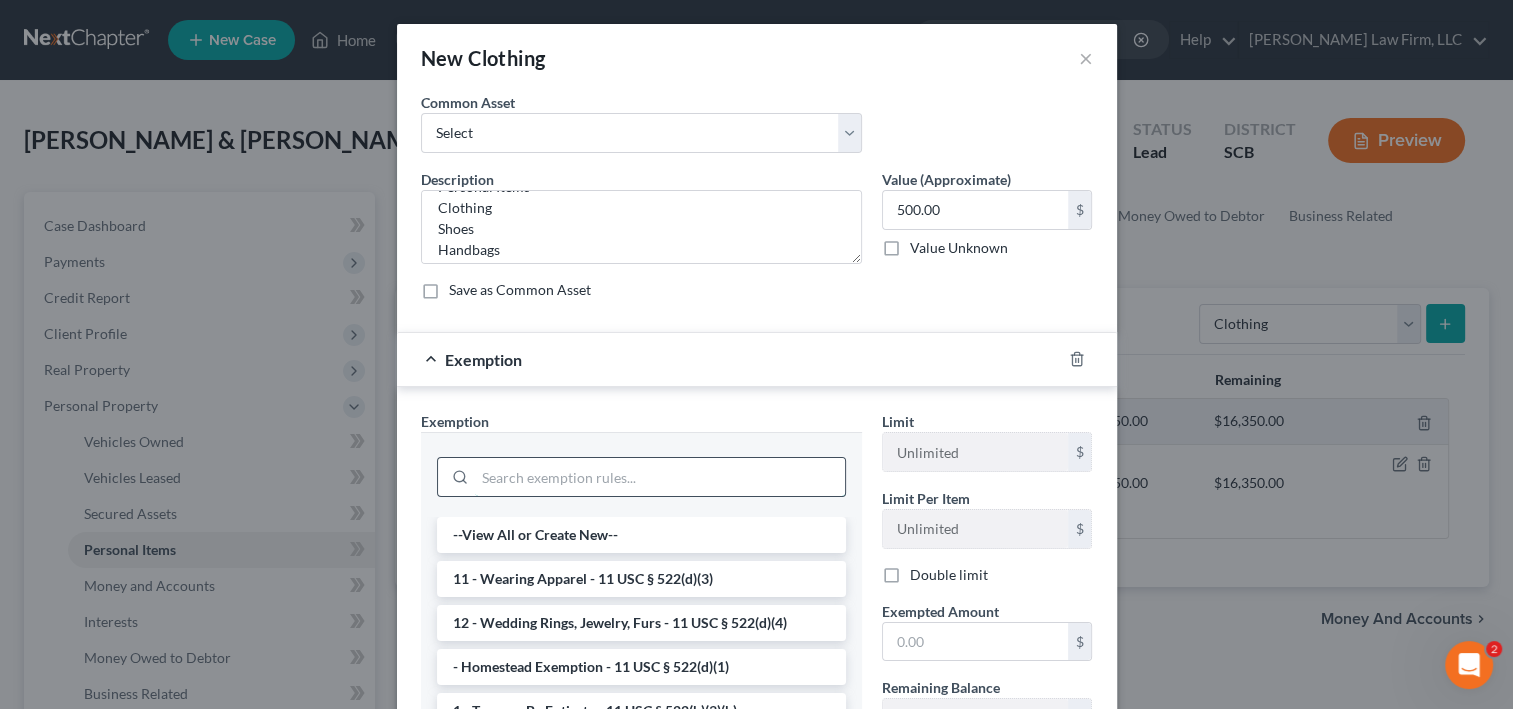 click at bounding box center (660, 477) 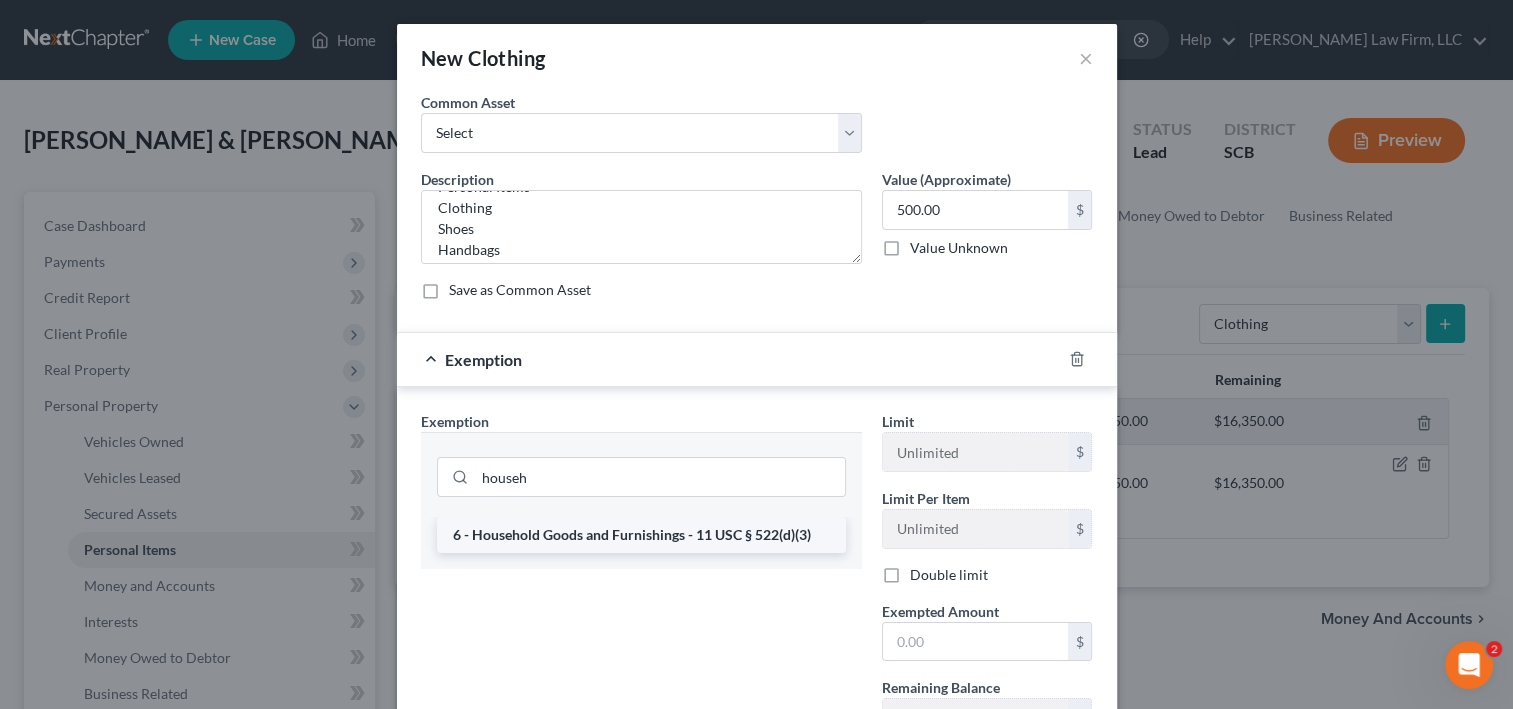 click on "6 - Household Goods and Furnishings - 11 USC § 522(d)(3)" at bounding box center (641, 535) 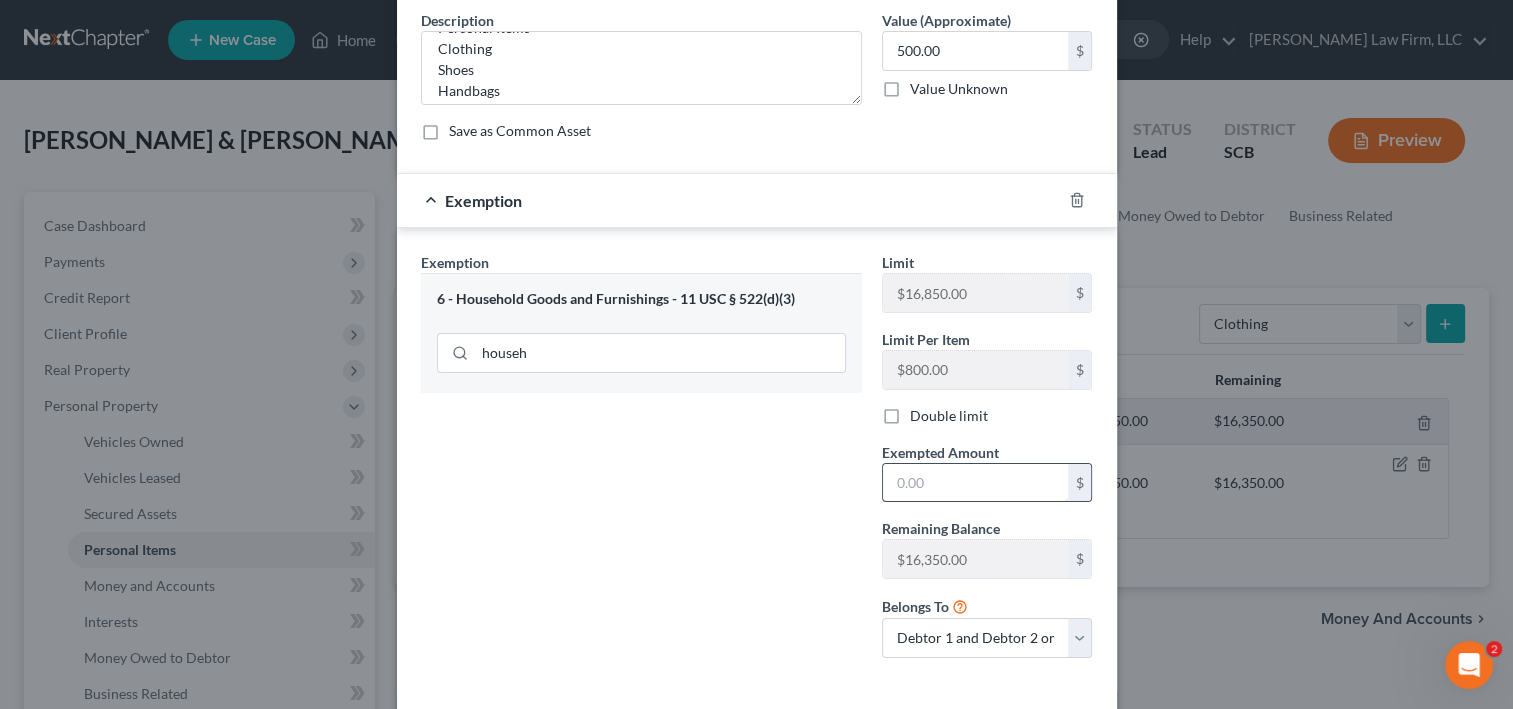scroll, scrollTop: 160, scrollLeft: 0, axis: vertical 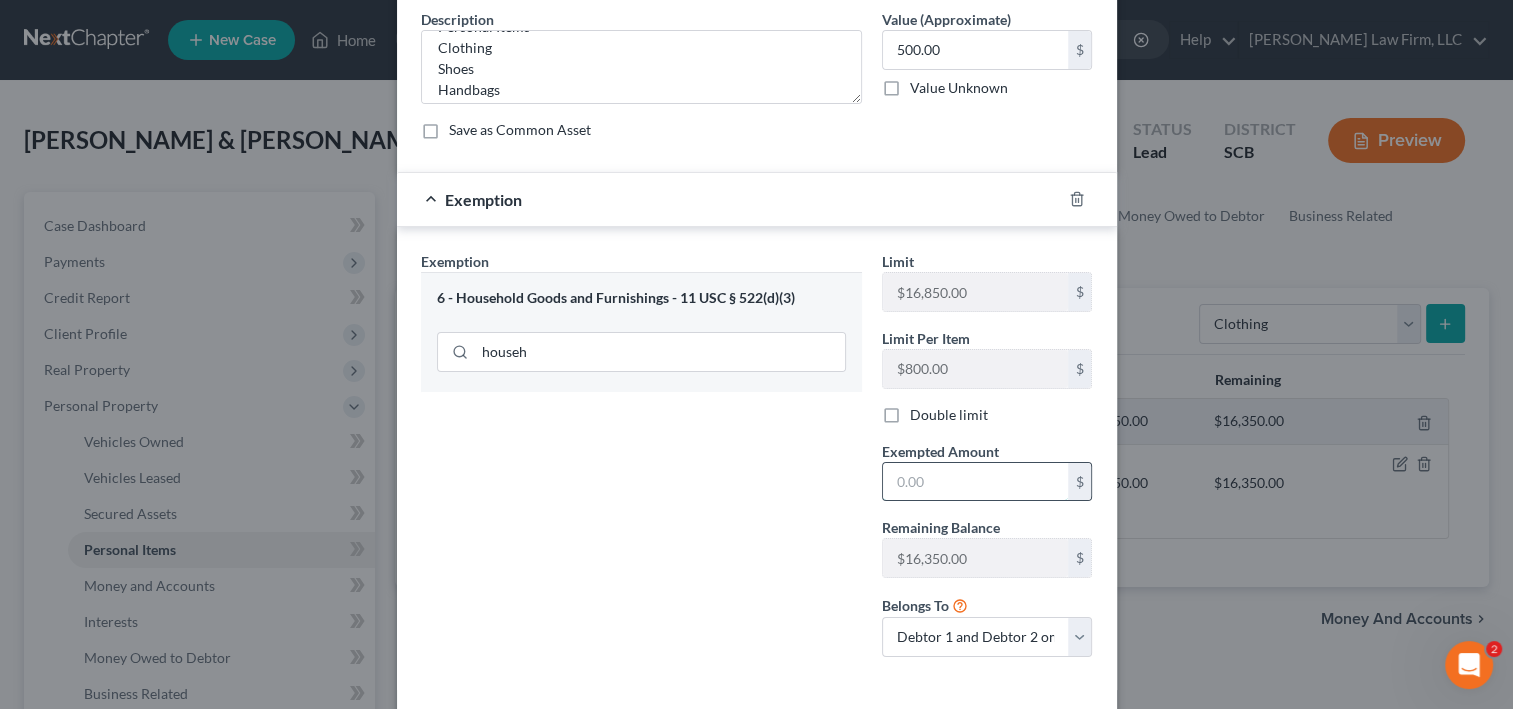click at bounding box center (975, 482) 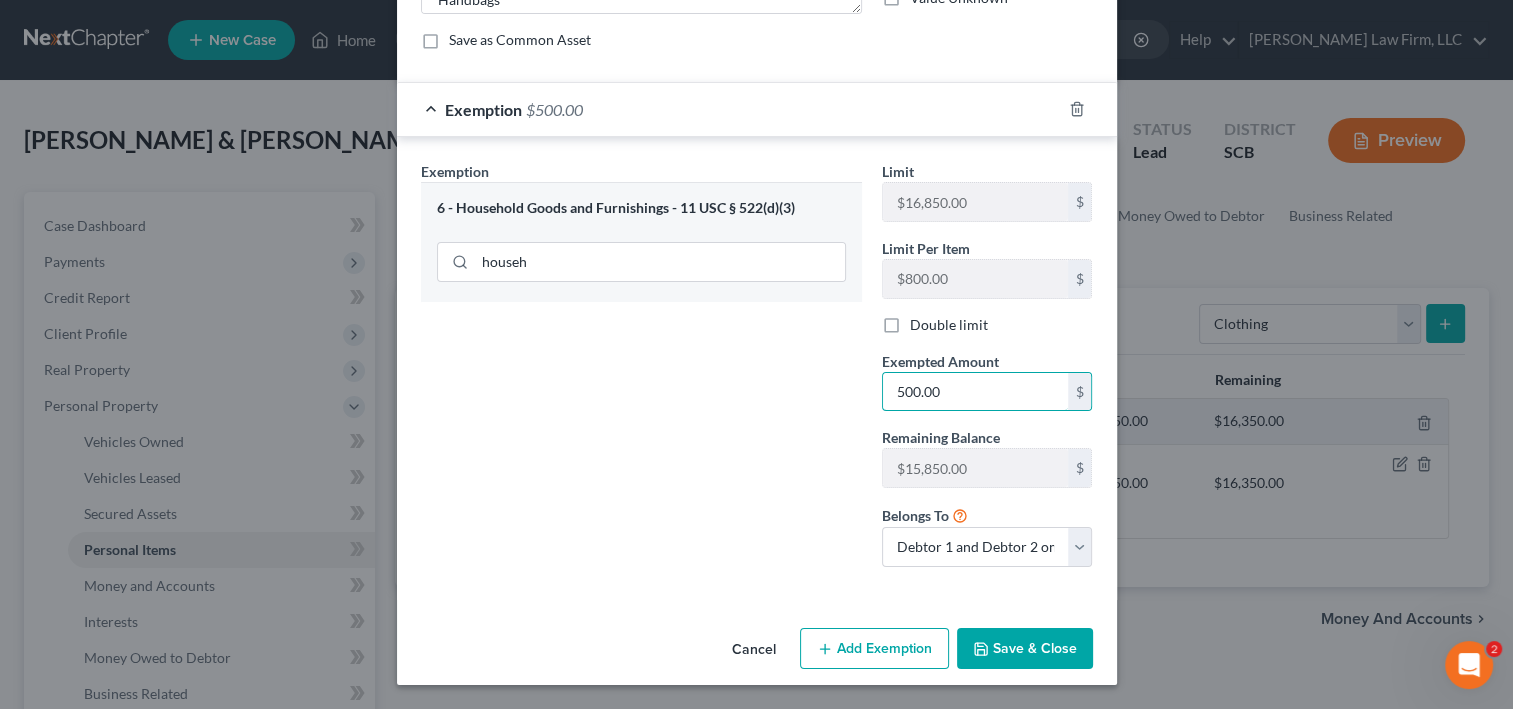 scroll, scrollTop: 480, scrollLeft: 0, axis: vertical 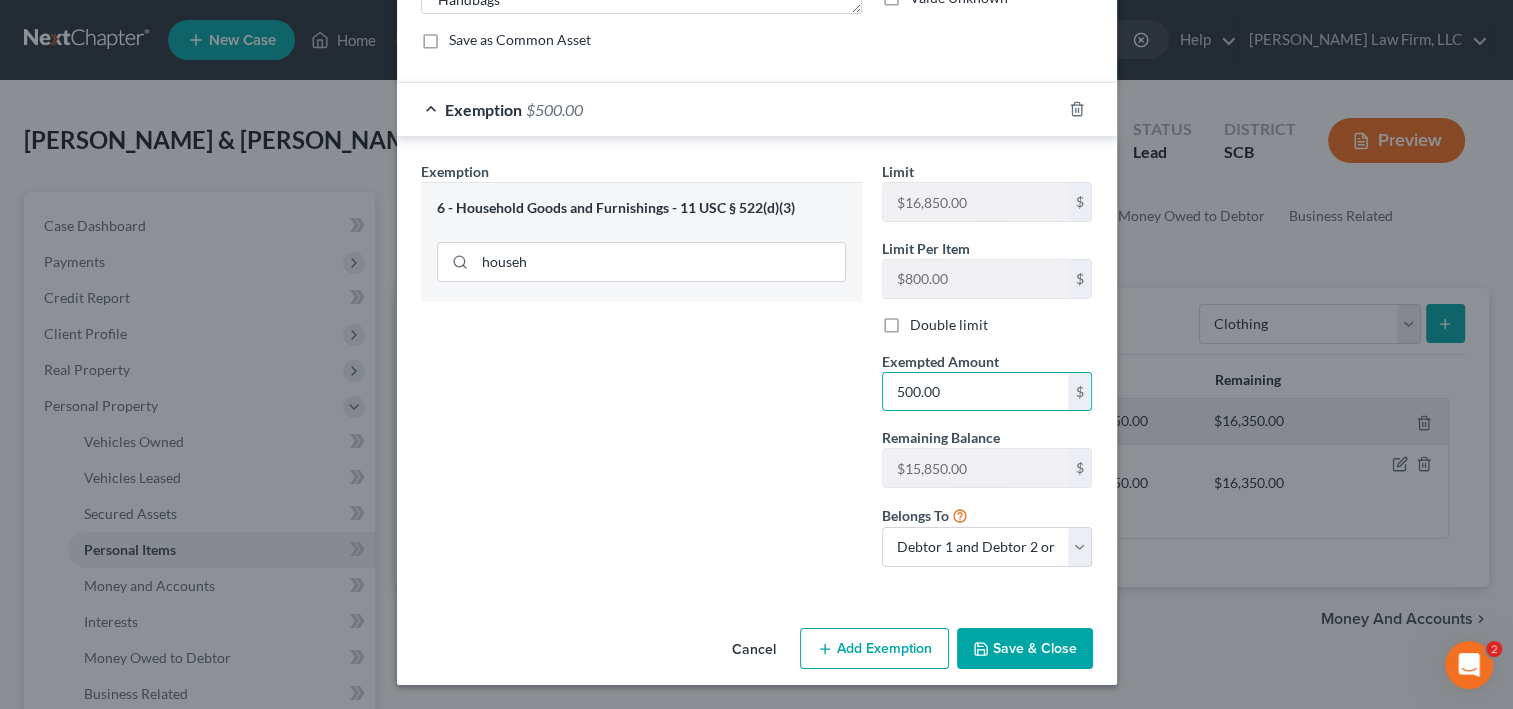 click on "Save & Close" at bounding box center (1025, 649) 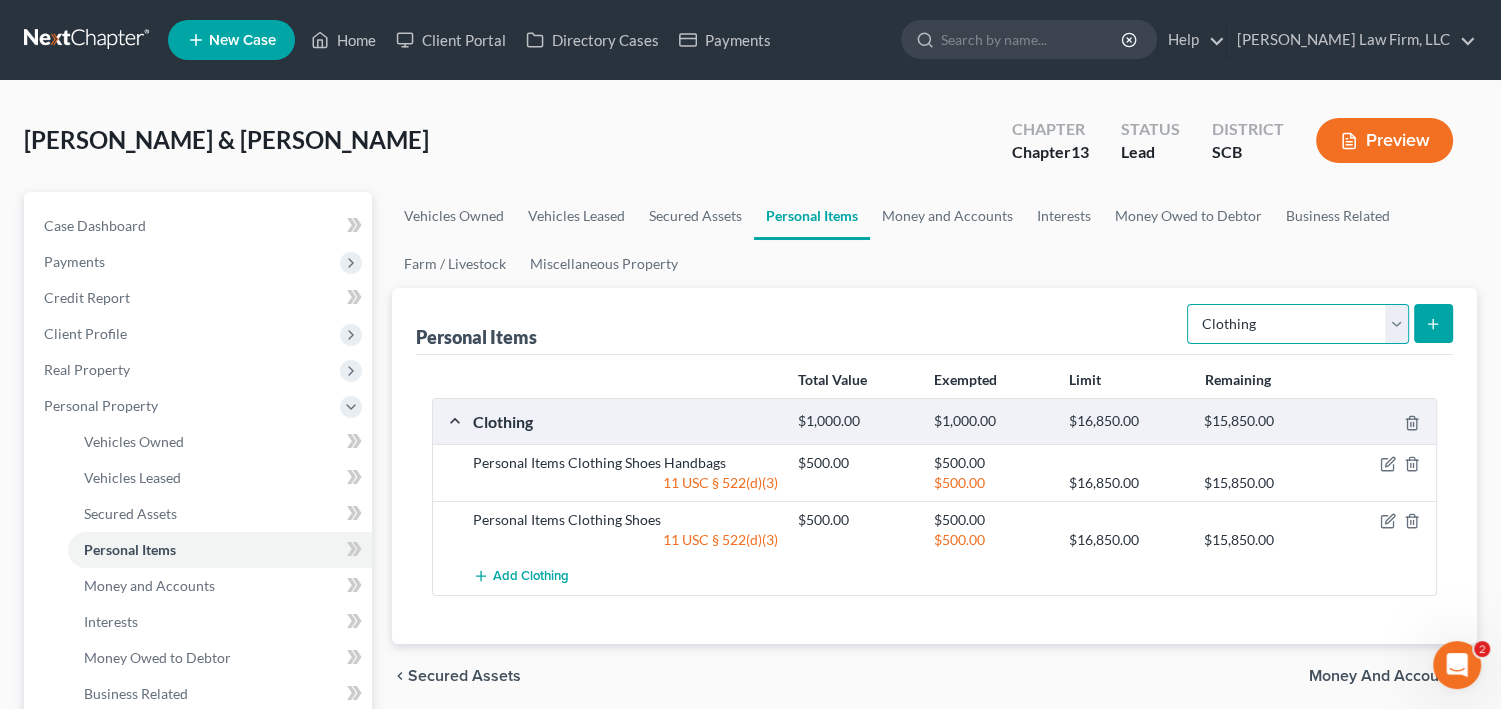click on "Select Item Type Clothing Collectibles Of Value Electronics Firearms Household Goods Jewelry Other Pet(s) Sports & Hobby Equipment" at bounding box center (1298, 324) 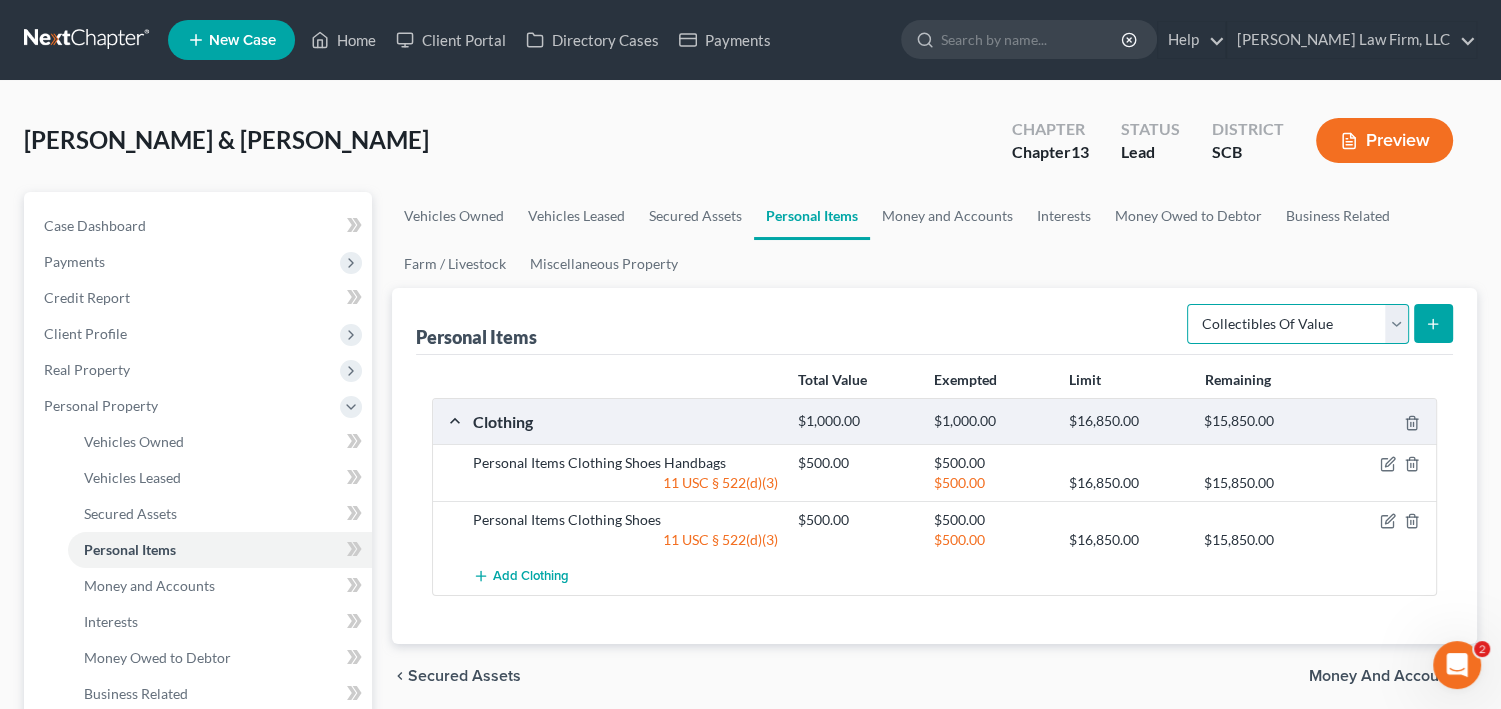 click on "Select Item Type Clothing Collectibles Of Value Electronics Firearms Household Goods Jewelry Other Pet(s) Sports & Hobby Equipment" at bounding box center (1298, 324) 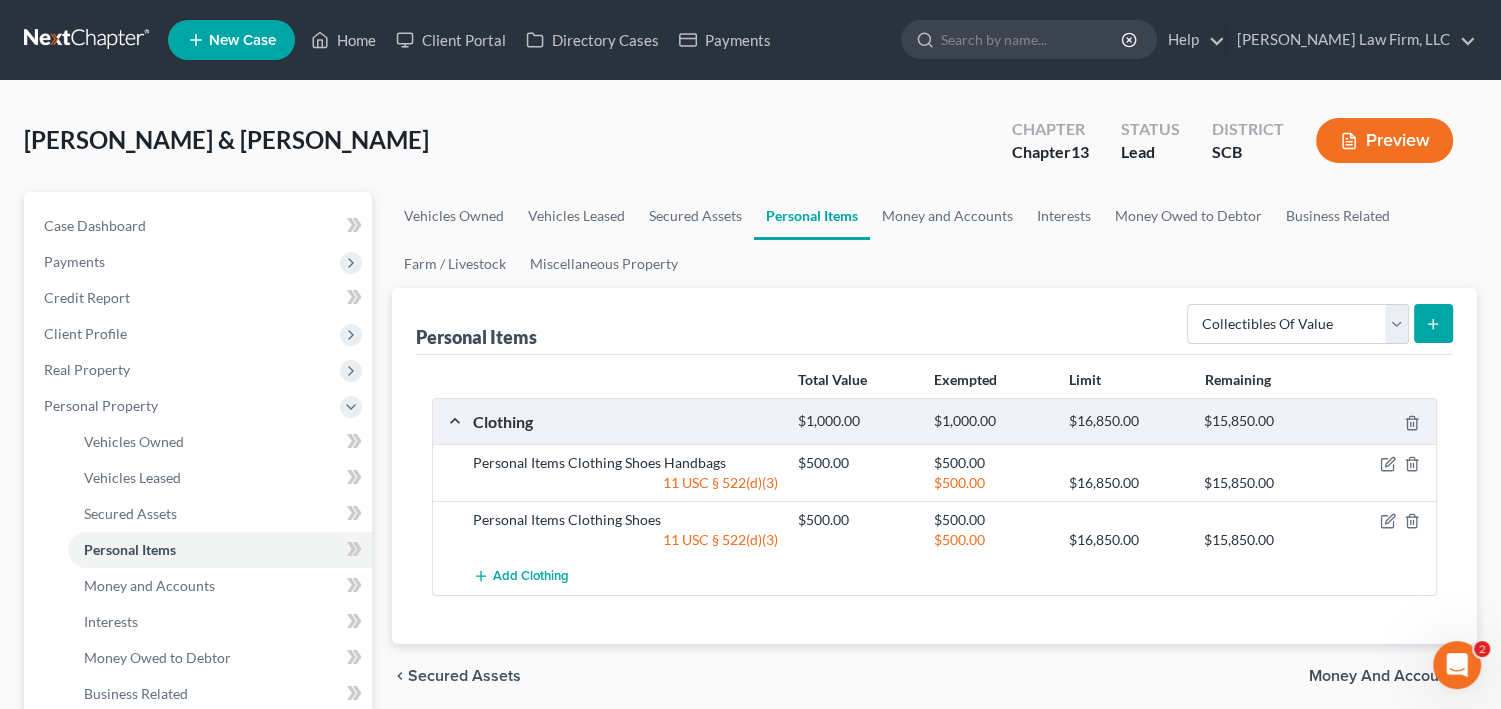 click at bounding box center [1433, 323] 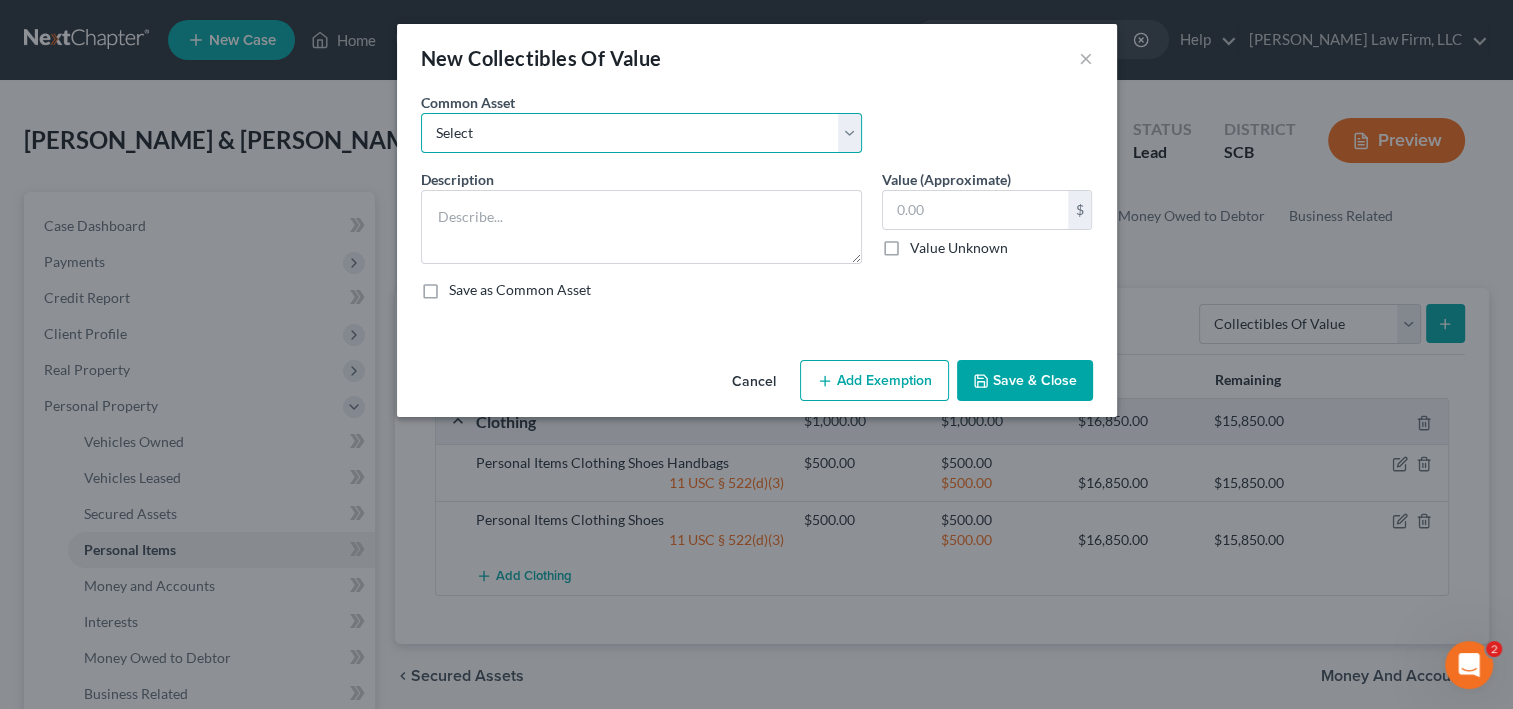 click on "Select Household Décor Hard and Soft Cover Books
Household Décor" at bounding box center [641, 133] 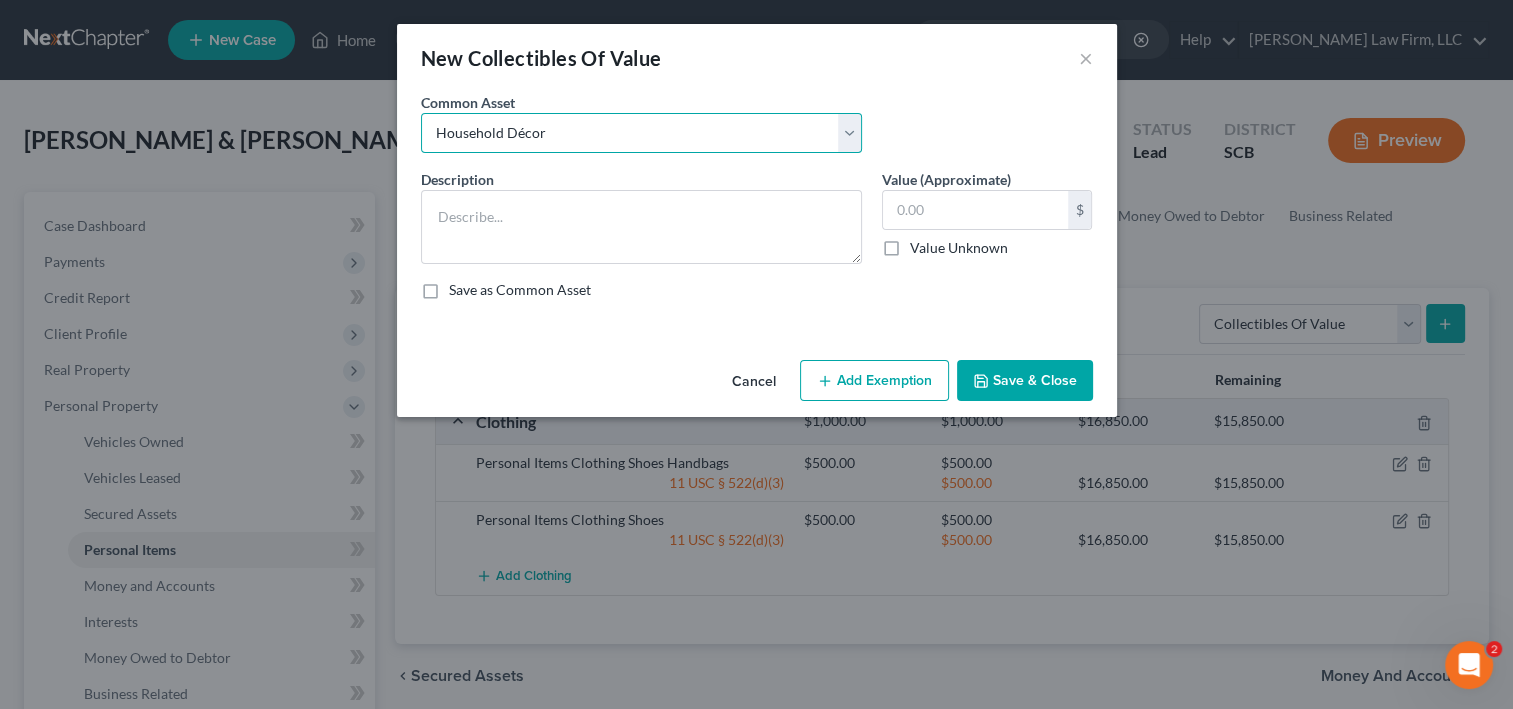 click on "Select Household Décor Hard and Soft Cover Books
Household Décor" at bounding box center [641, 133] 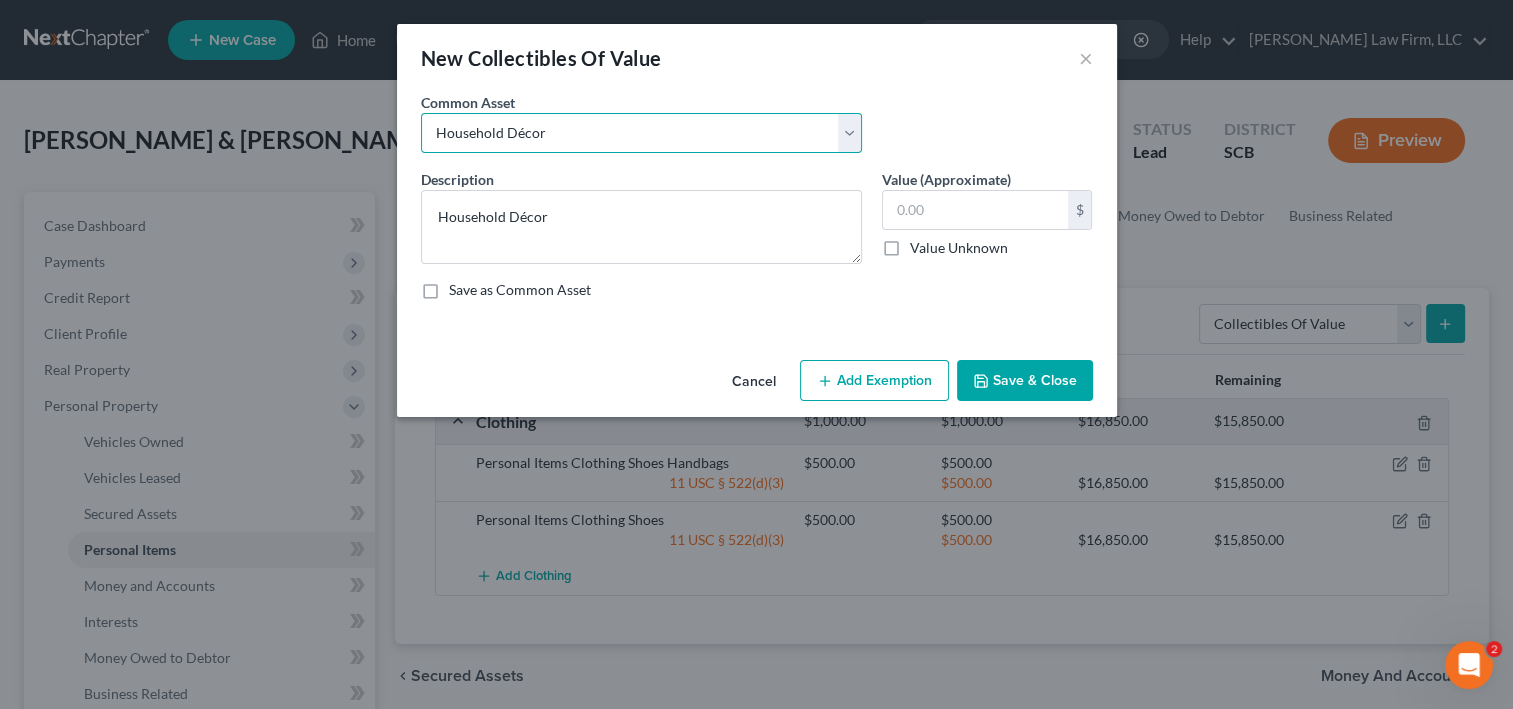 click on "Select Household Décor Hard and Soft Cover Books
Household Décor" at bounding box center [641, 133] 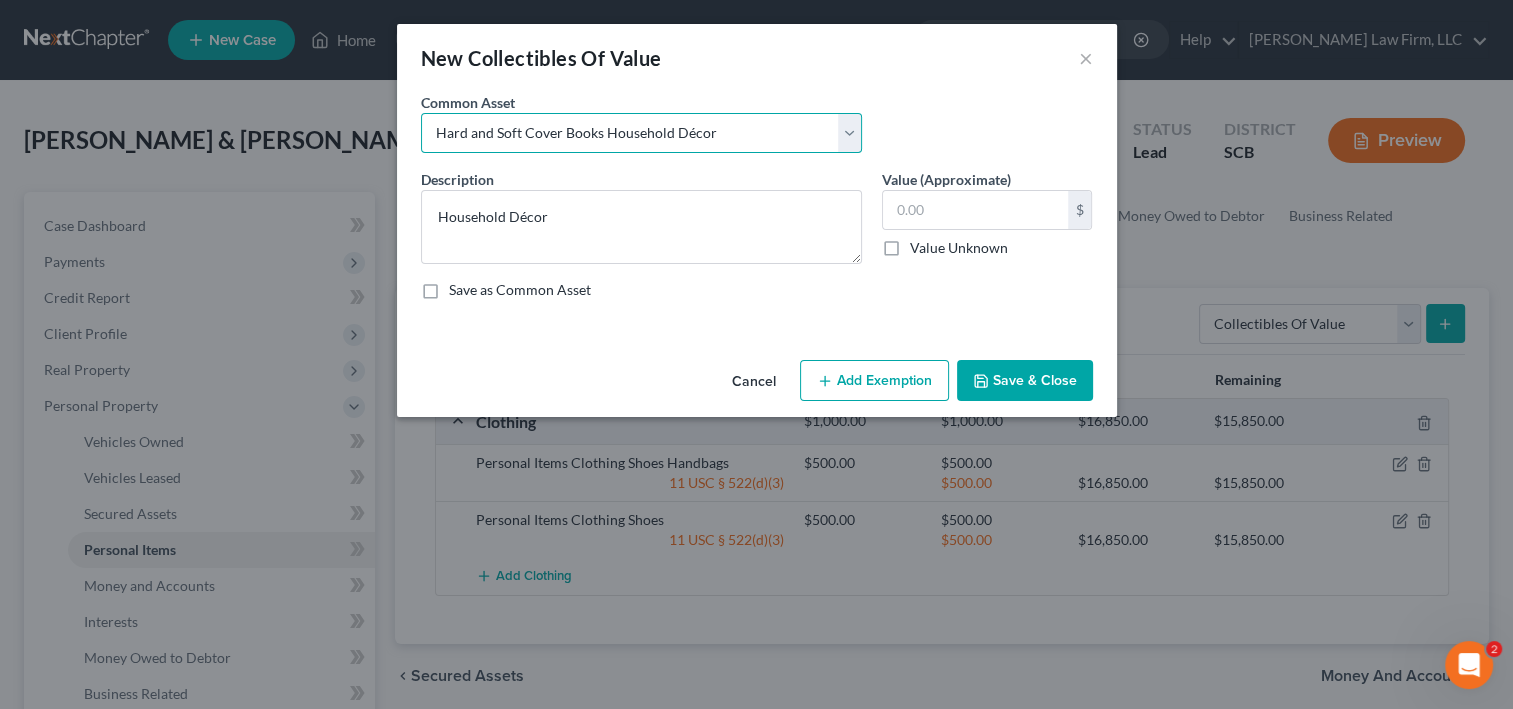 click on "Select Household Décor Hard and Soft Cover Books
Household Décor" at bounding box center (641, 133) 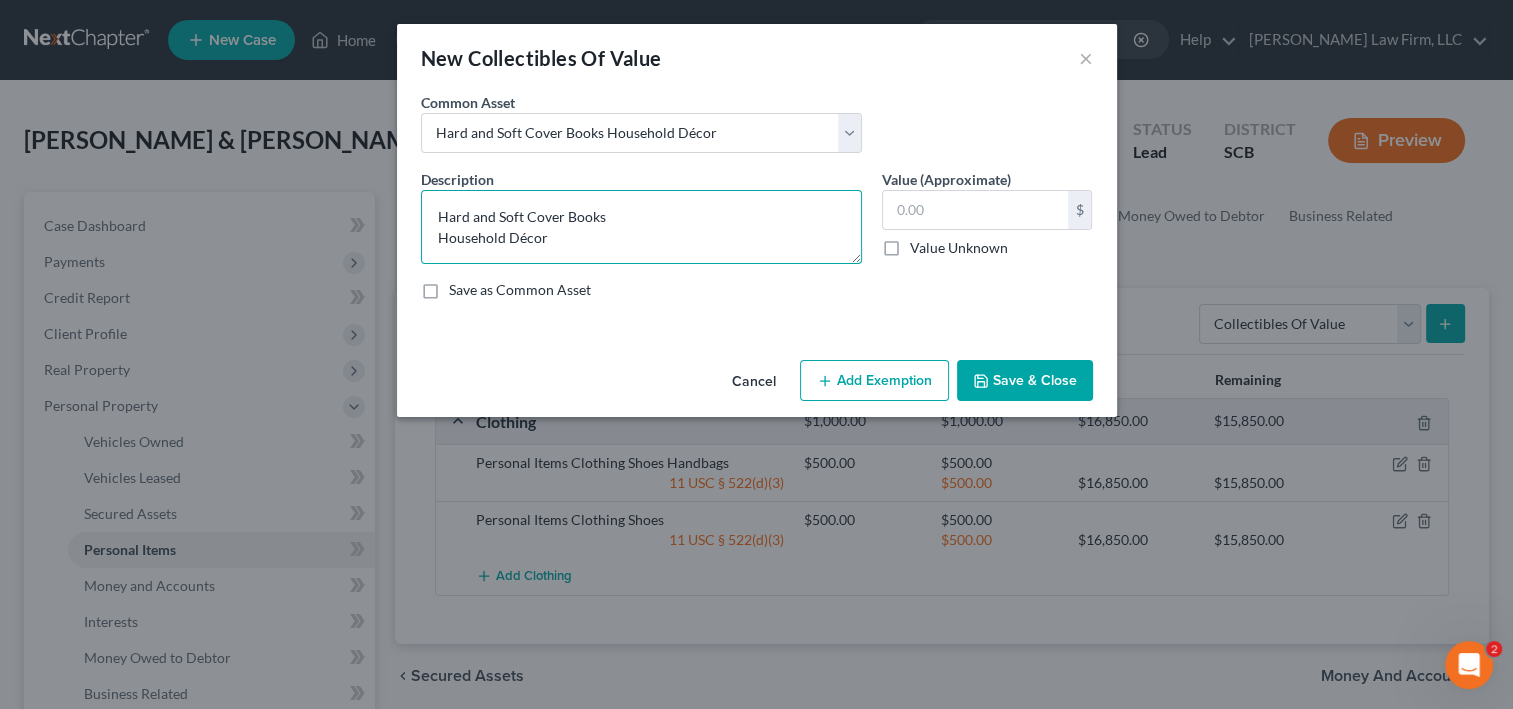 drag, startPoint x: 532, startPoint y: 288, endPoint x: 272, endPoint y: 304, distance: 260.49185 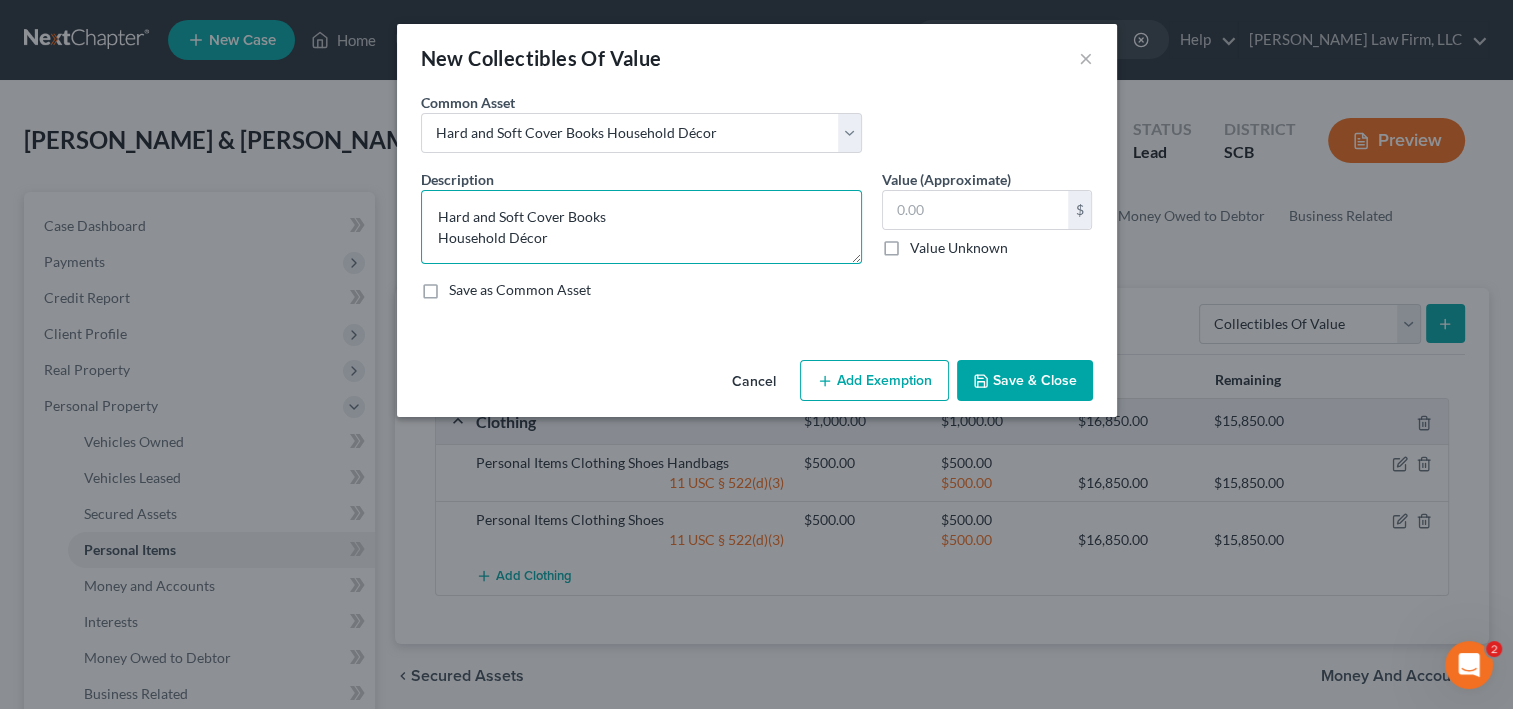 click on "Hard and Soft Cover Books
Household Décor" at bounding box center [641, 227] 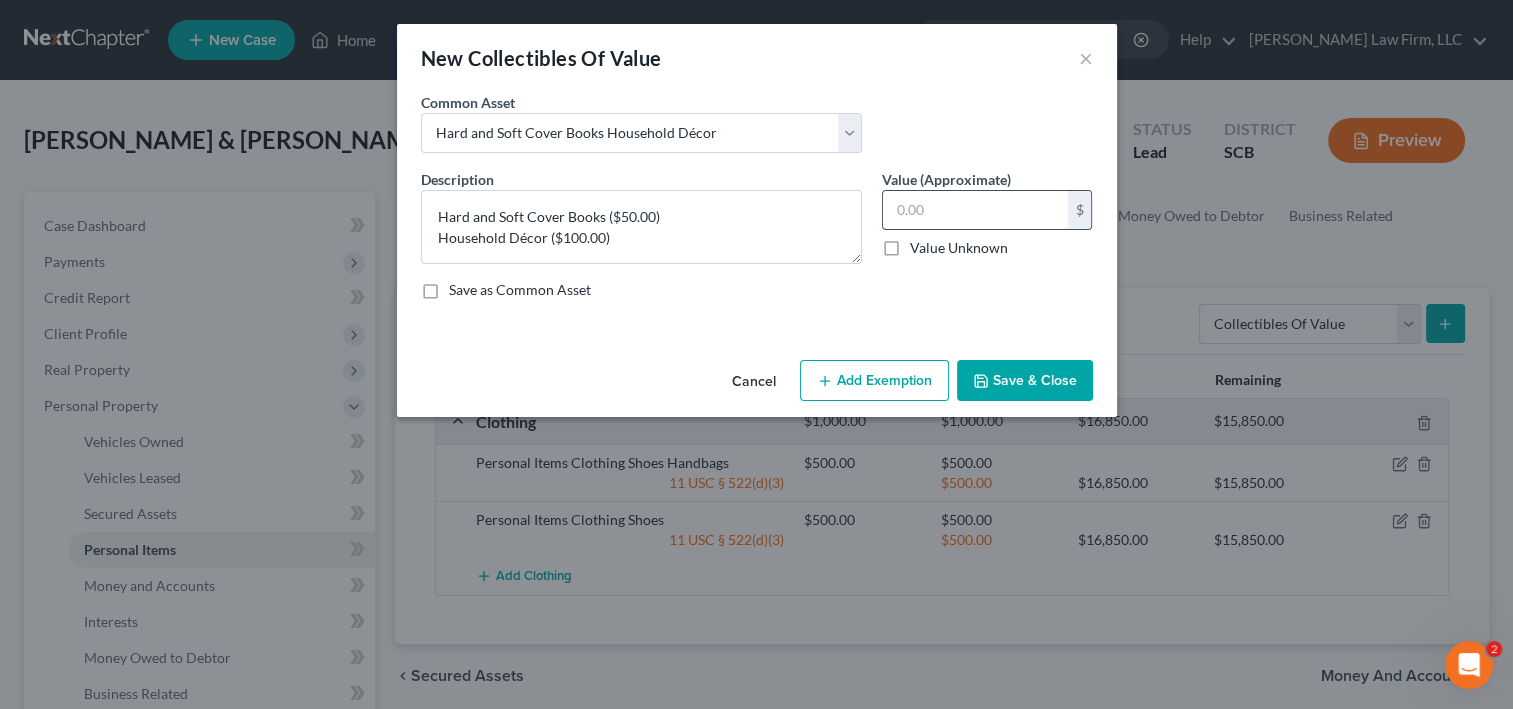 click at bounding box center (975, 210) 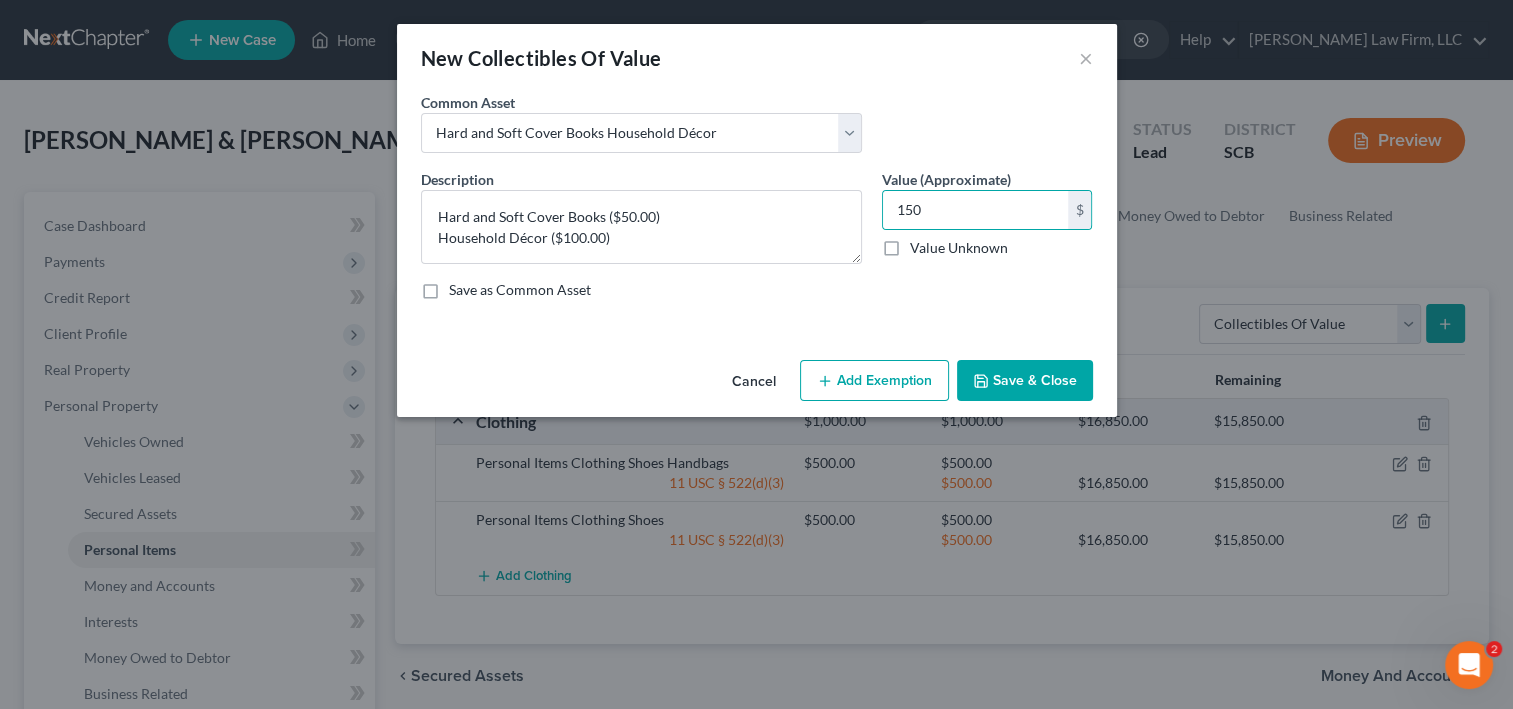 click on "Add Exemption" at bounding box center (874, 381) 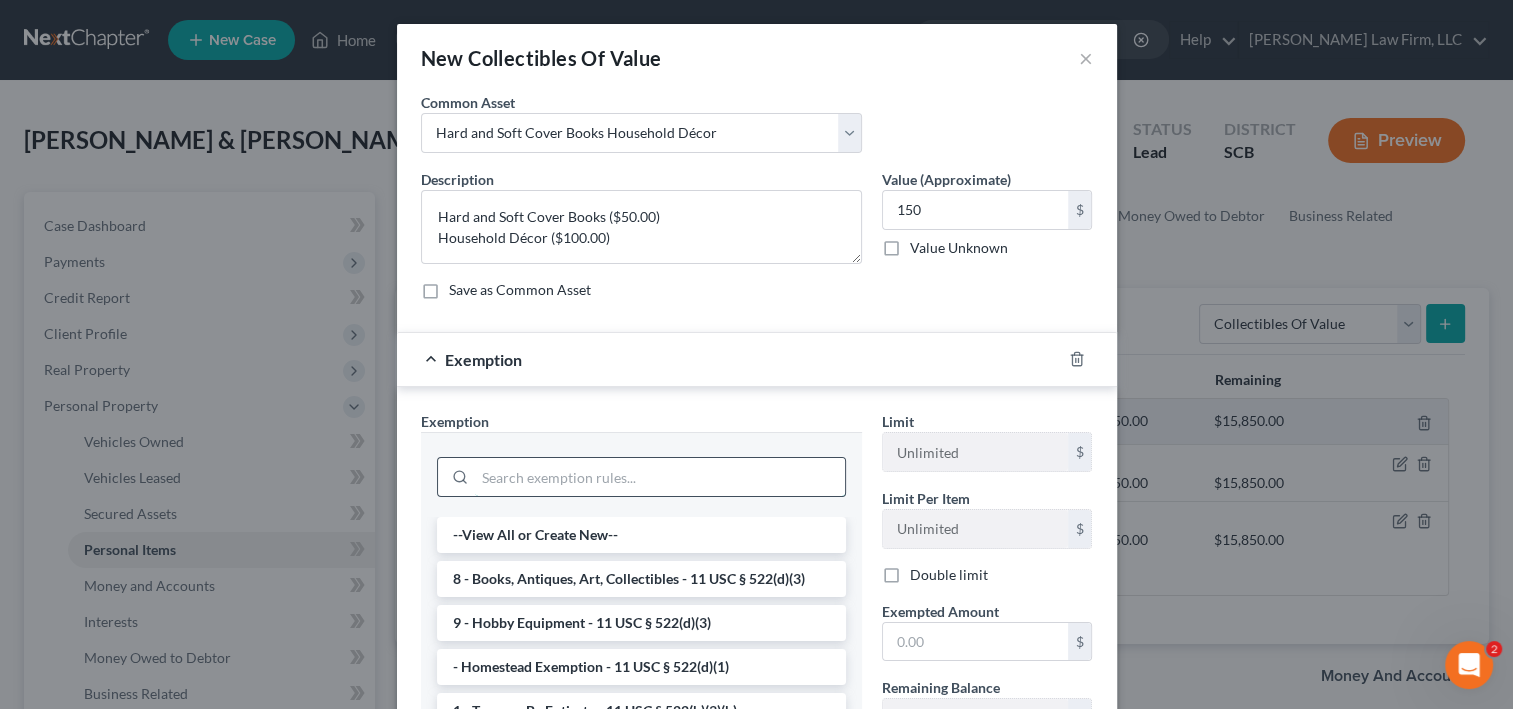 click at bounding box center (660, 477) 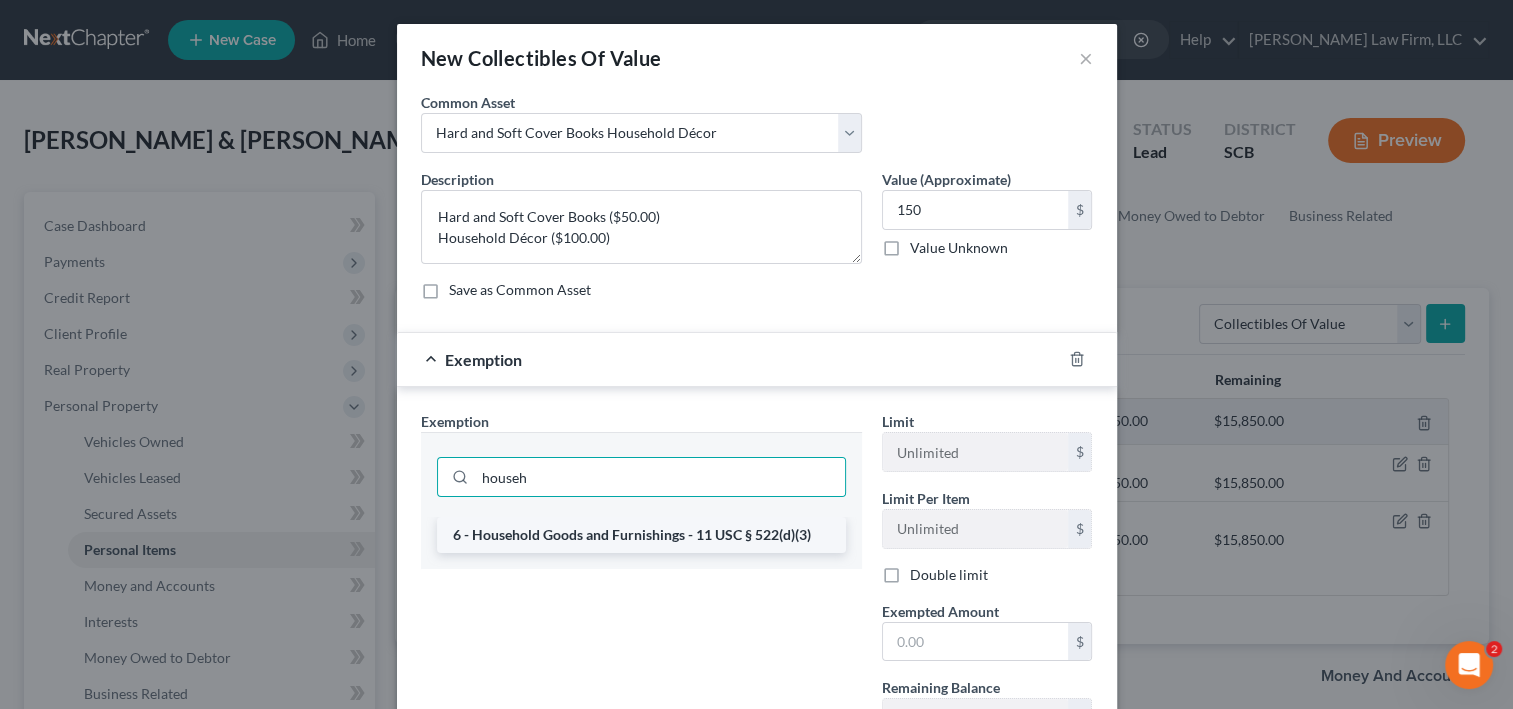click on "6 - Household Goods and Furnishings - 11 USC § 522(d)(3)" at bounding box center [641, 535] 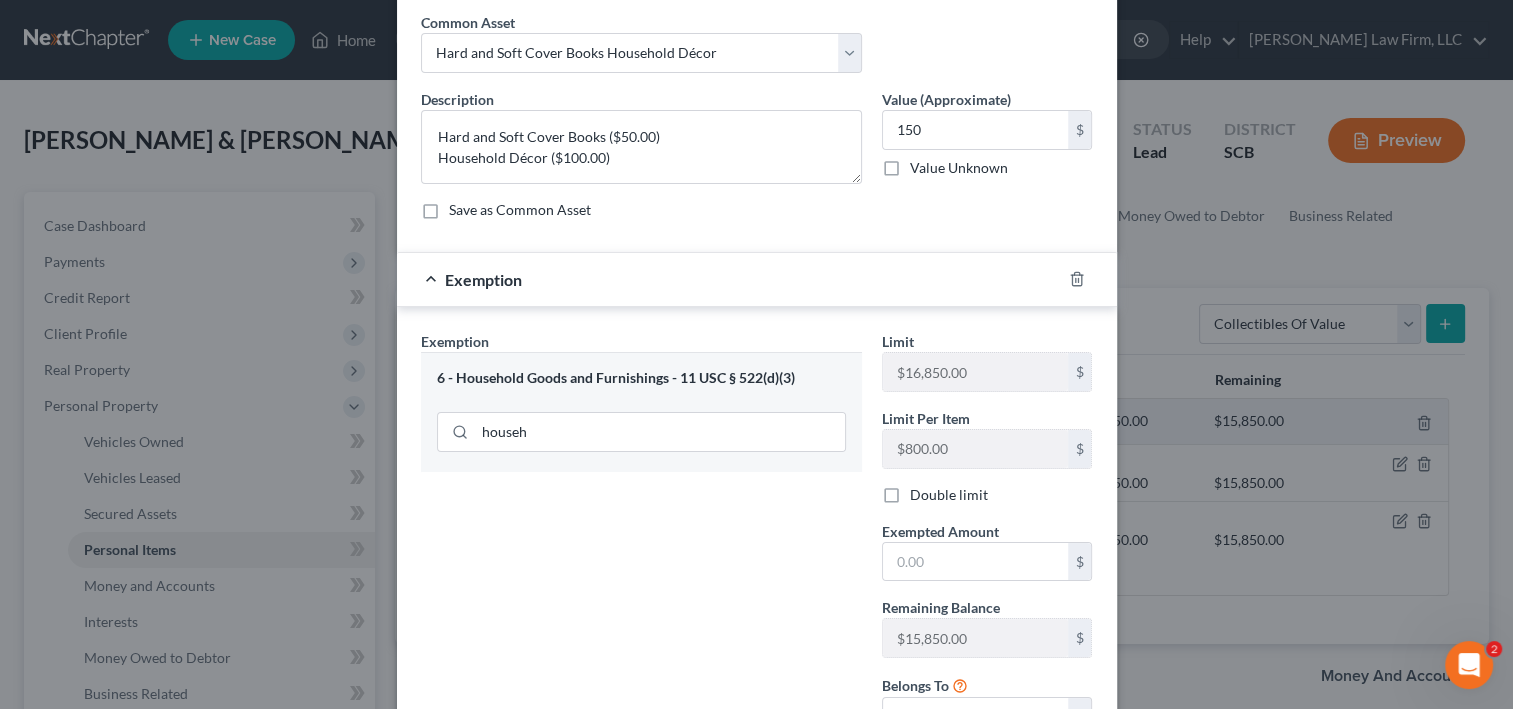 scroll, scrollTop: 160, scrollLeft: 0, axis: vertical 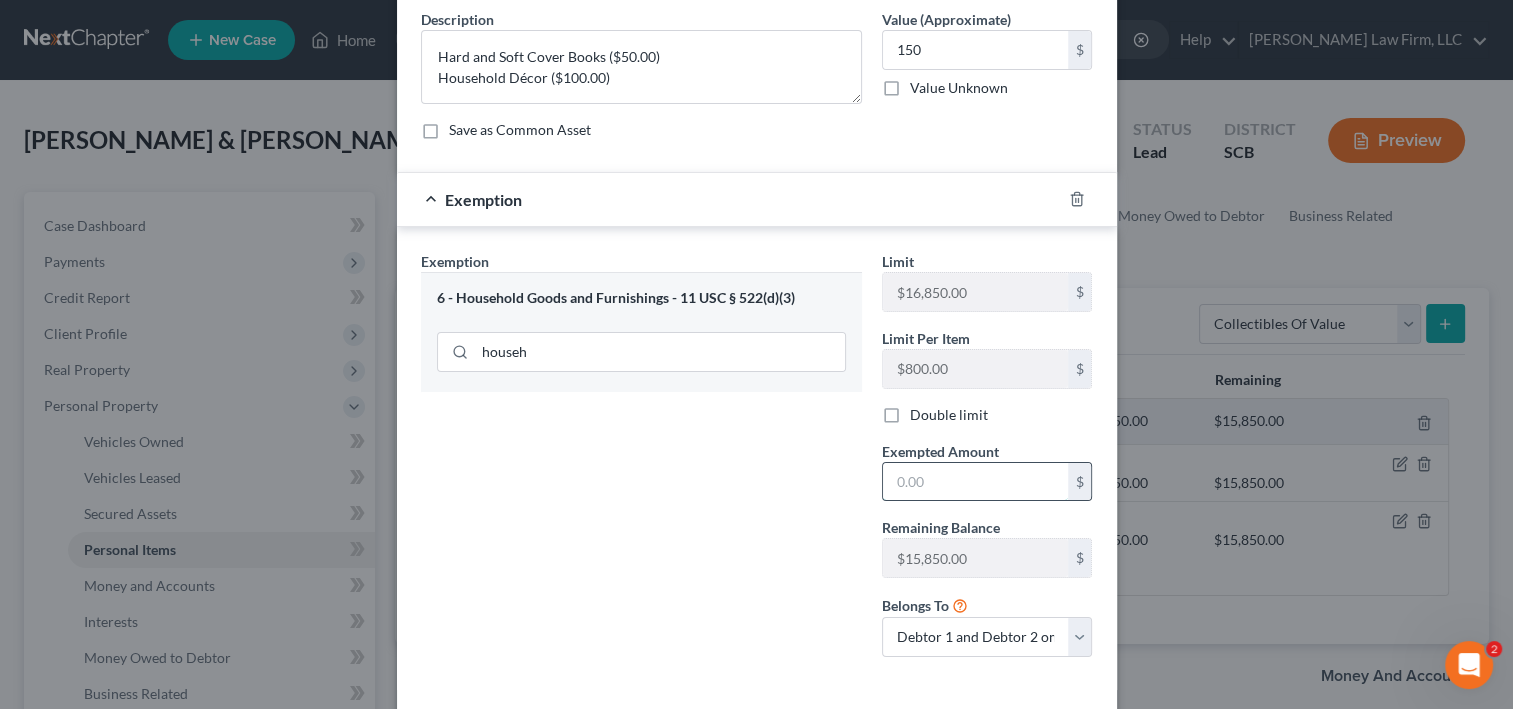 click at bounding box center (975, 482) 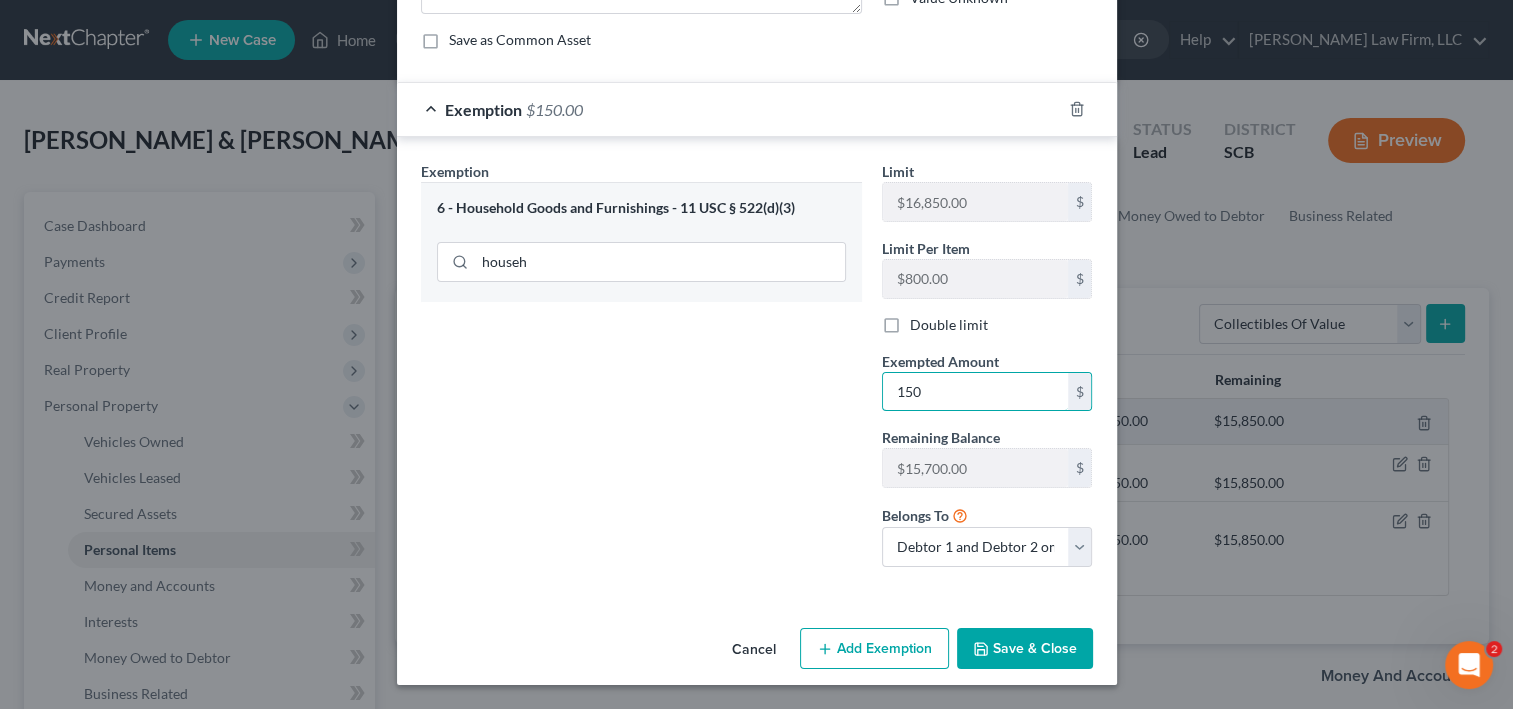 scroll, scrollTop: 480, scrollLeft: 0, axis: vertical 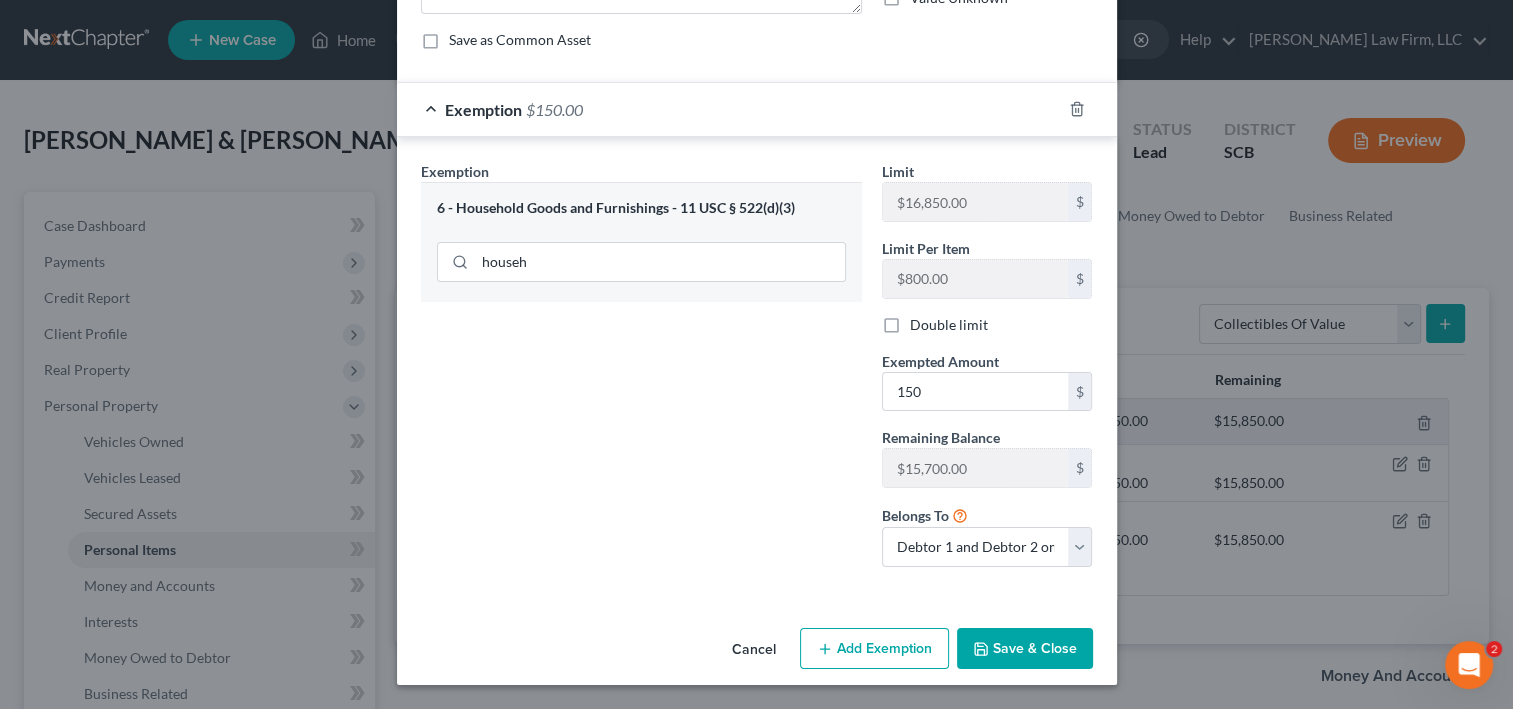 click on "Save & Close" at bounding box center (1025, 649) 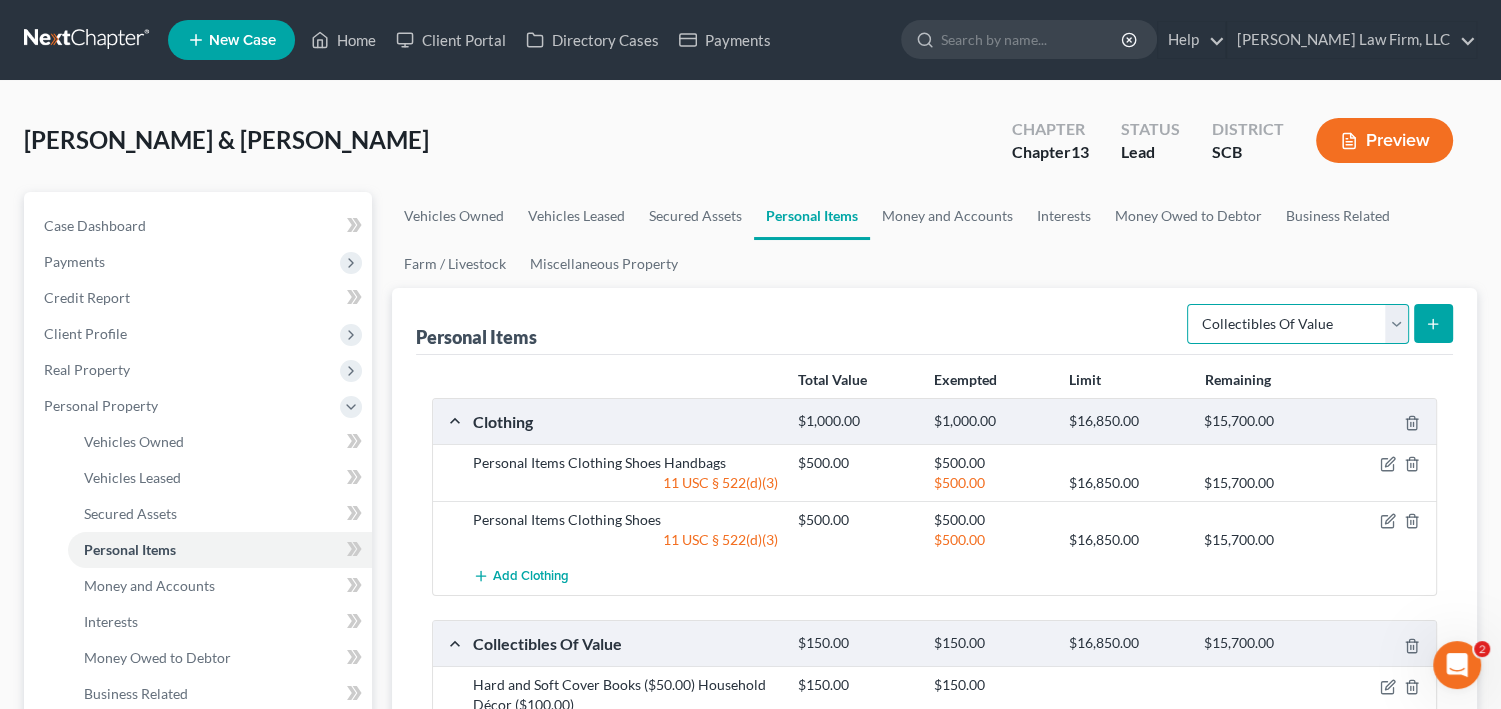 click on "Select Item Type Clothing Collectibles Of Value Electronics Firearms Household Goods Jewelry Other Pet(s) Sports & Hobby Equipment" at bounding box center (1298, 324) 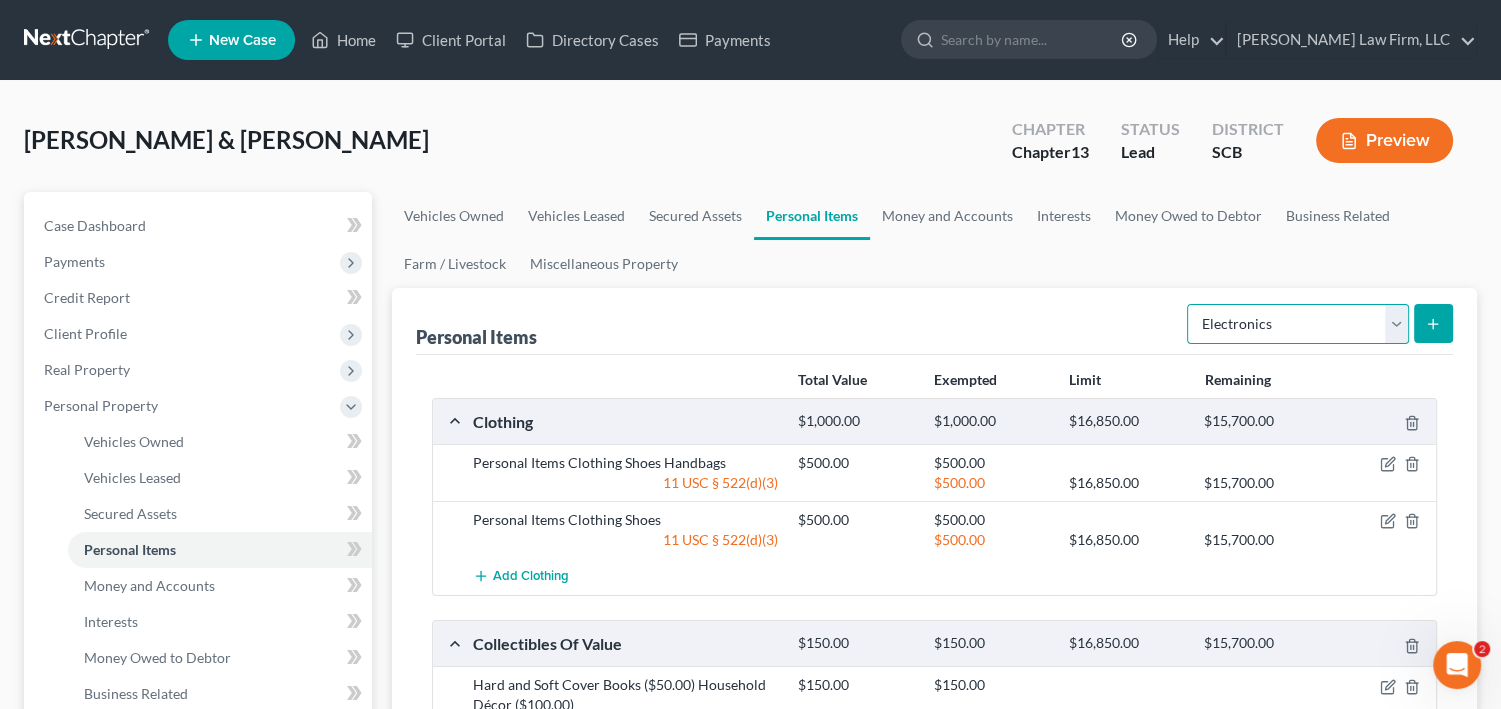 click on "Select Item Type Clothing Collectibles Of Value Electronics Firearms Household Goods Jewelry Other Pet(s) Sports & Hobby Equipment" at bounding box center [1298, 324] 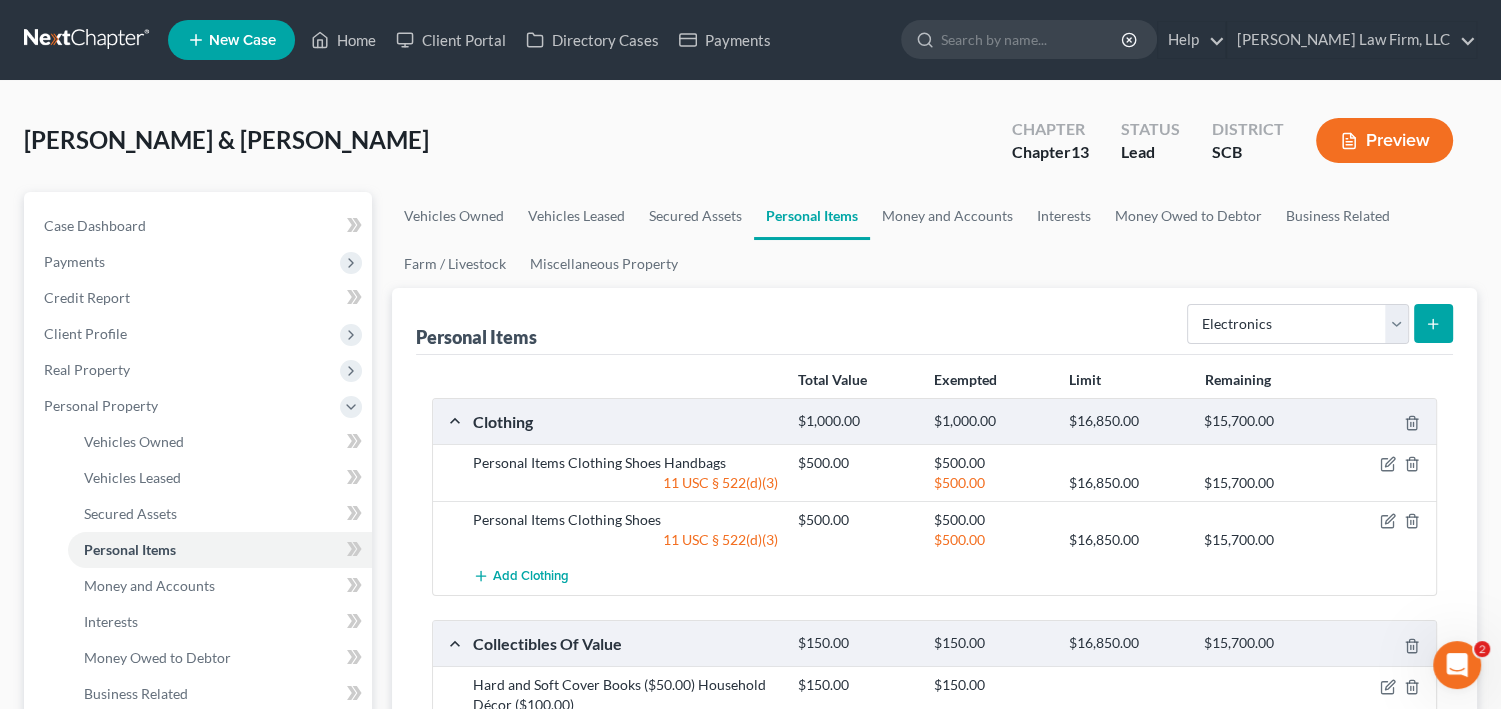 click 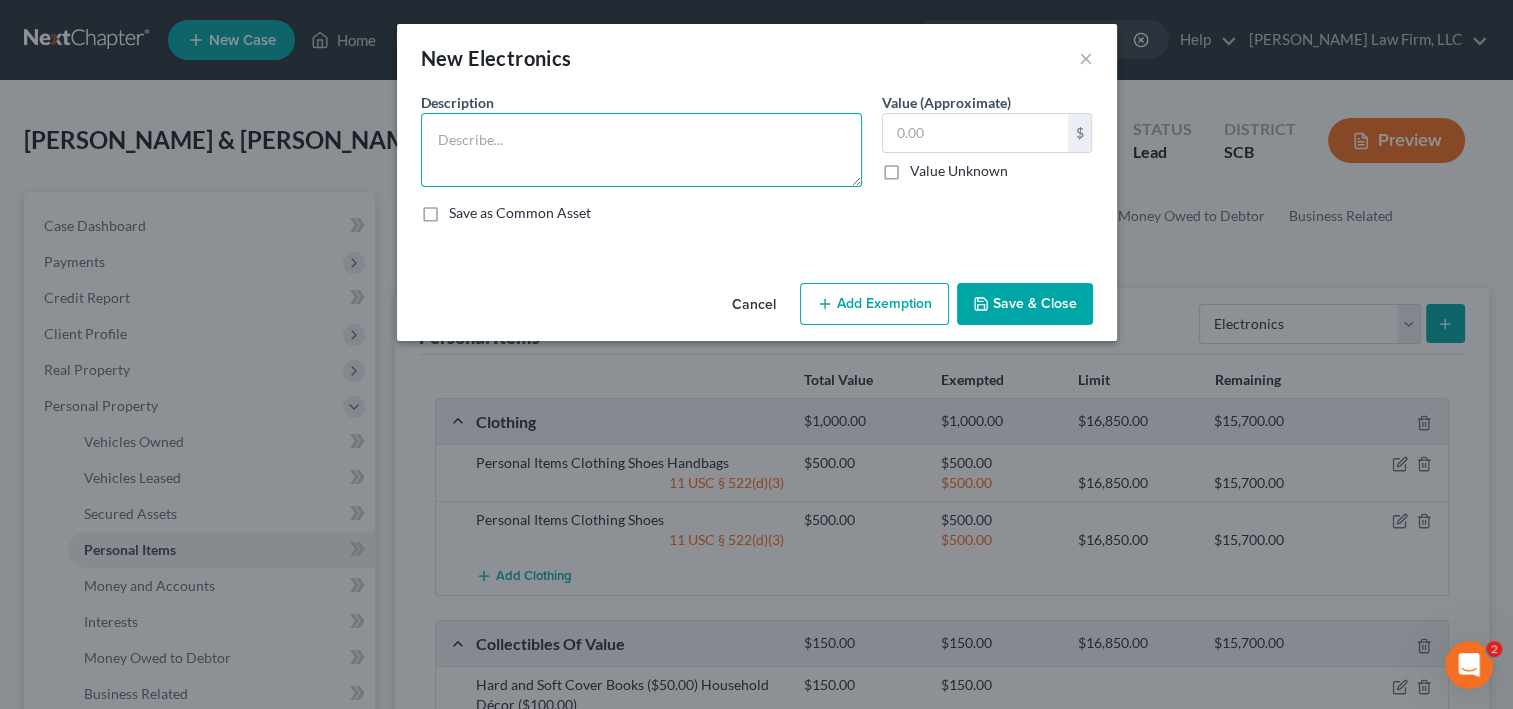 click at bounding box center [641, 150] 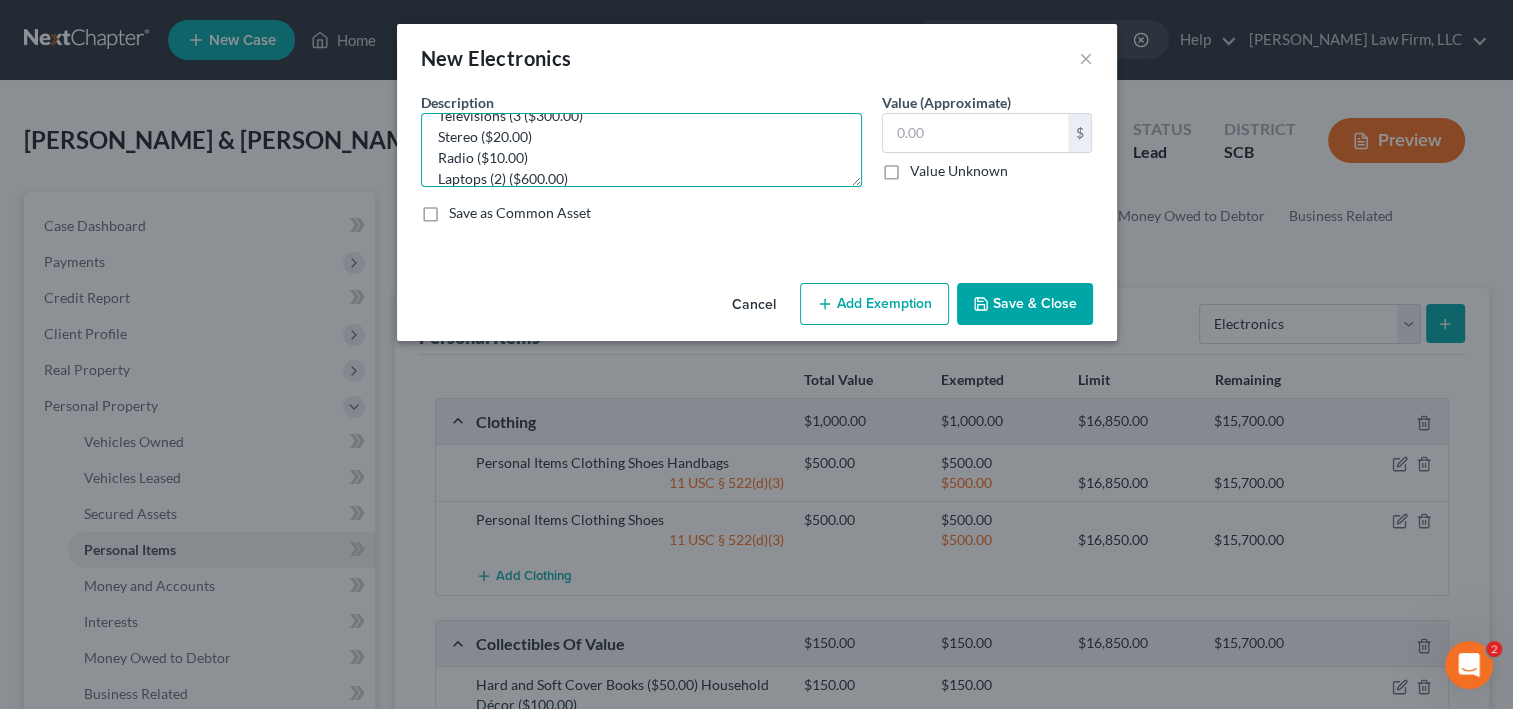 scroll, scrollTop: 0, scrollLeft: 0, axis: both 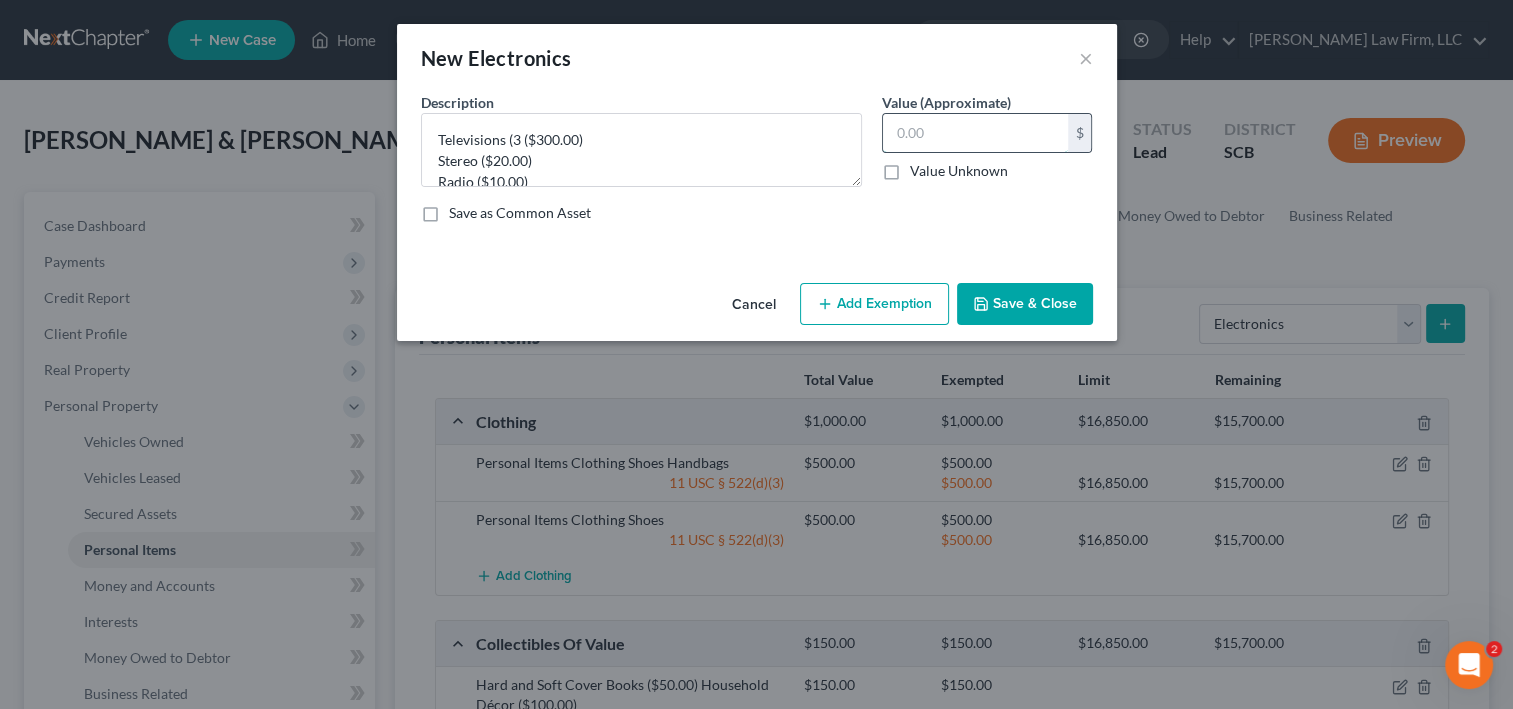 click at bounding box center (975, 133) 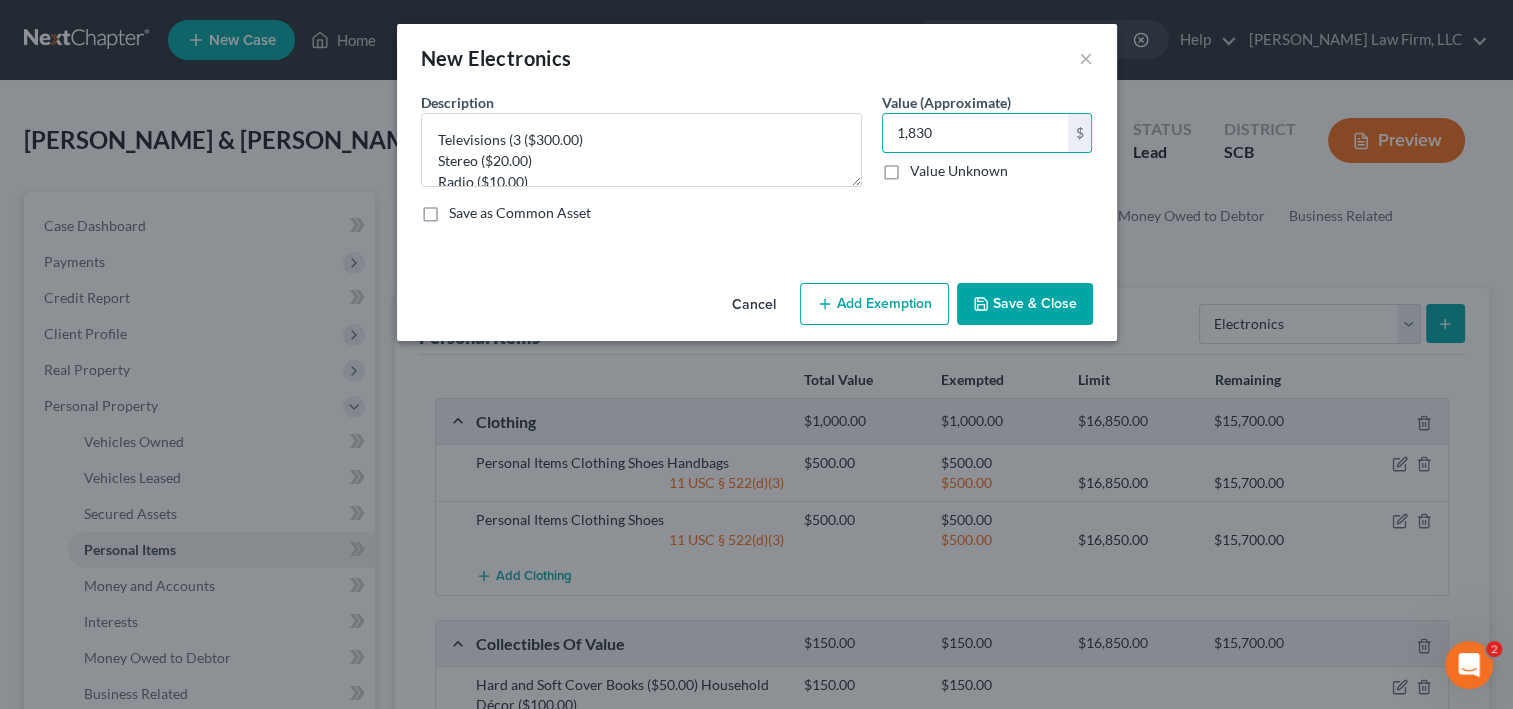 click on "Add Exemption" at bounding box center [874, 304] 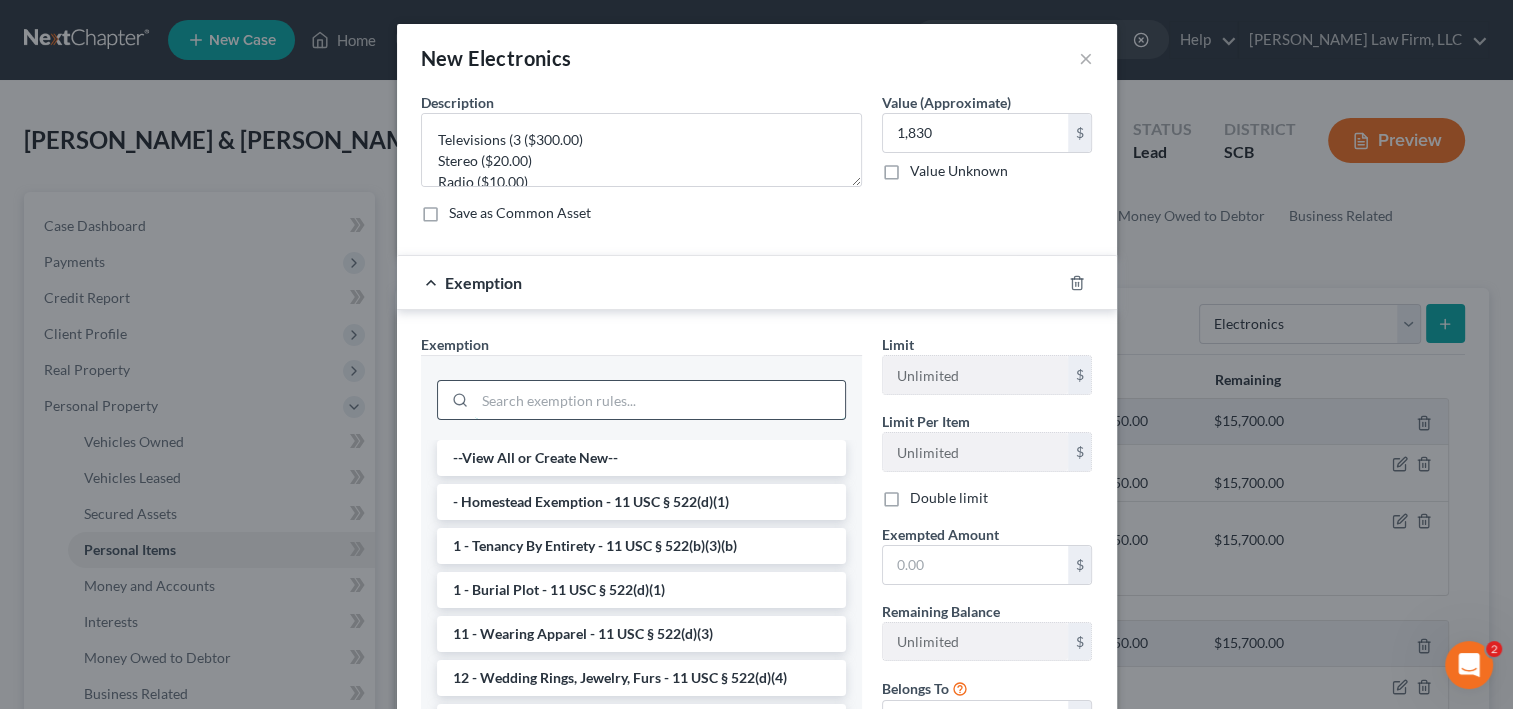 click at bounding box center [660, 400] 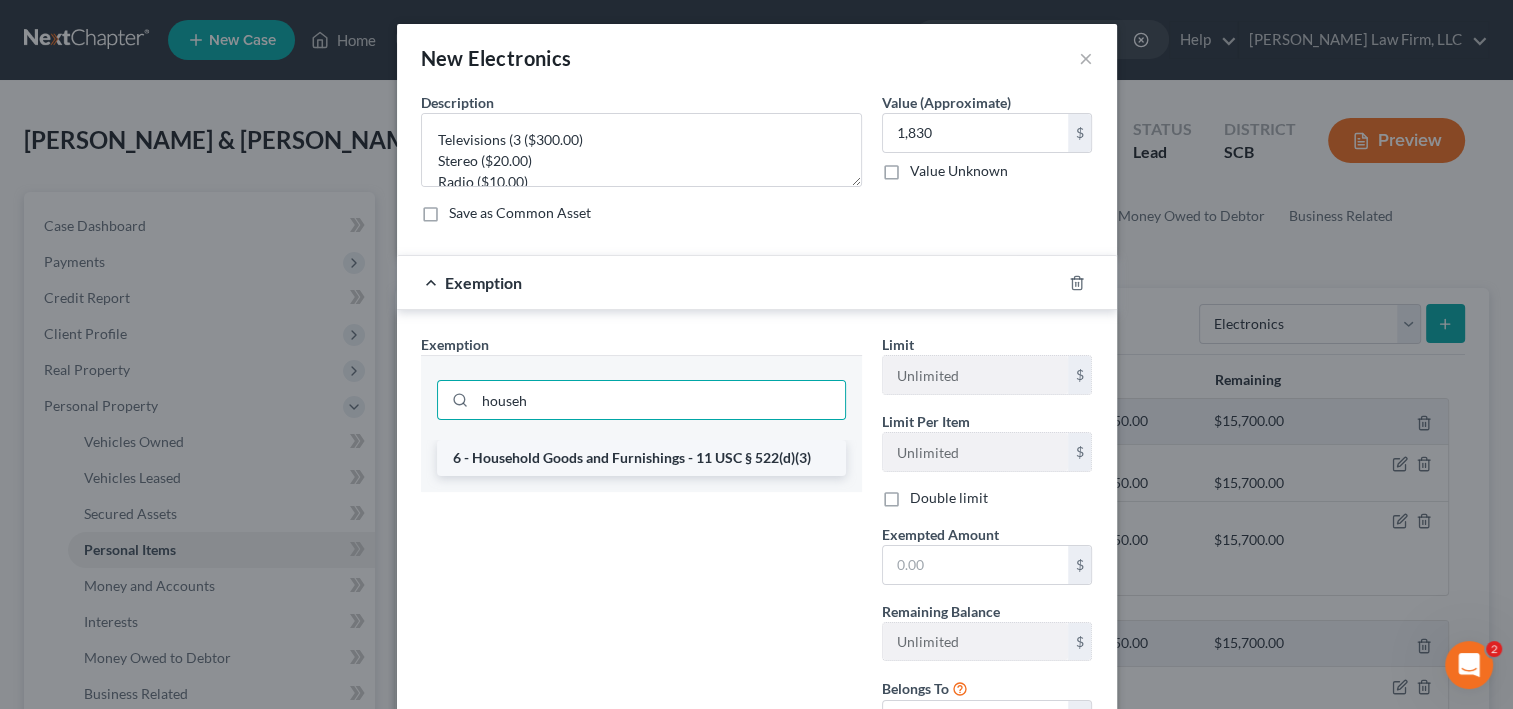 click on "6 - Household Goods and Furnishings - 11 USC § 522(d)(3)" at bounding box center (641, 458) 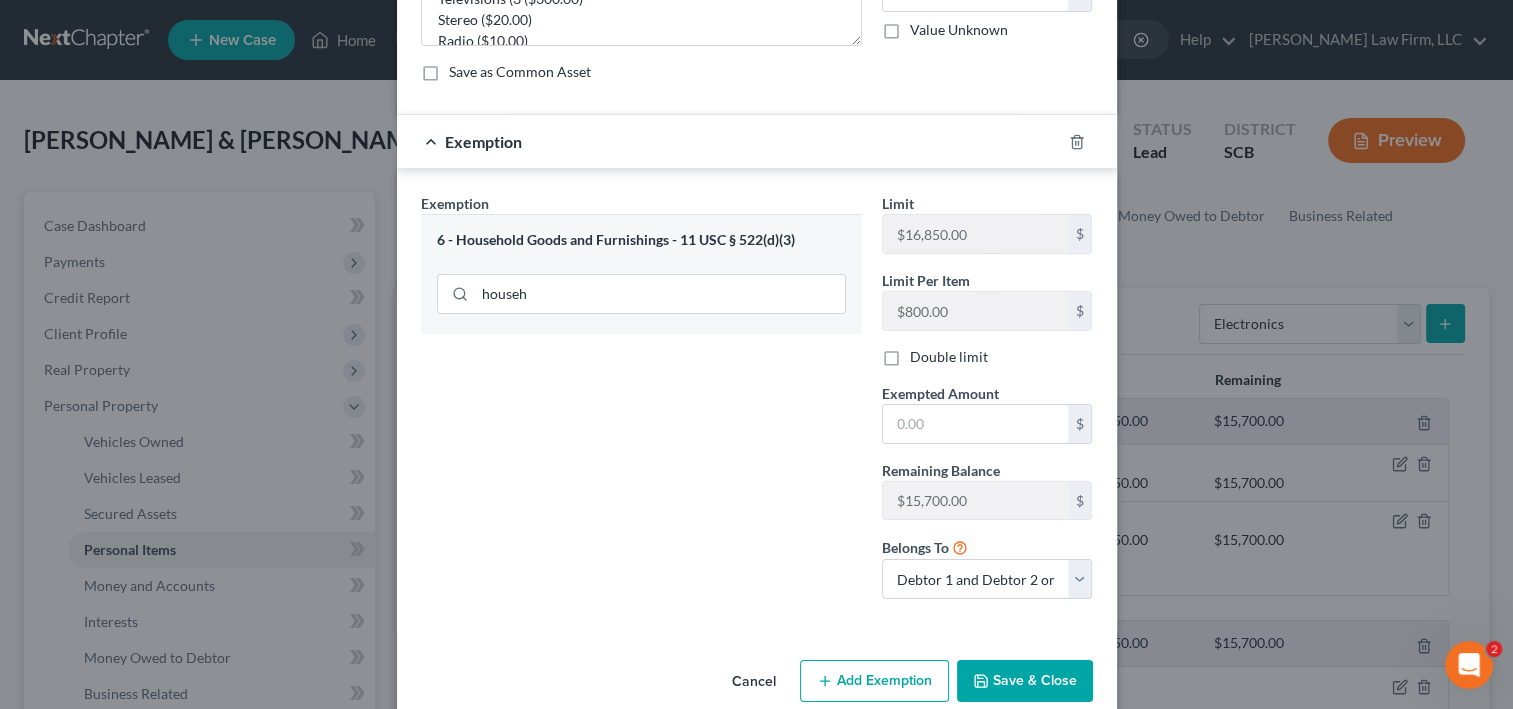 scroll, scrollTop: 160, scrollLeft: 0, axis: vertical 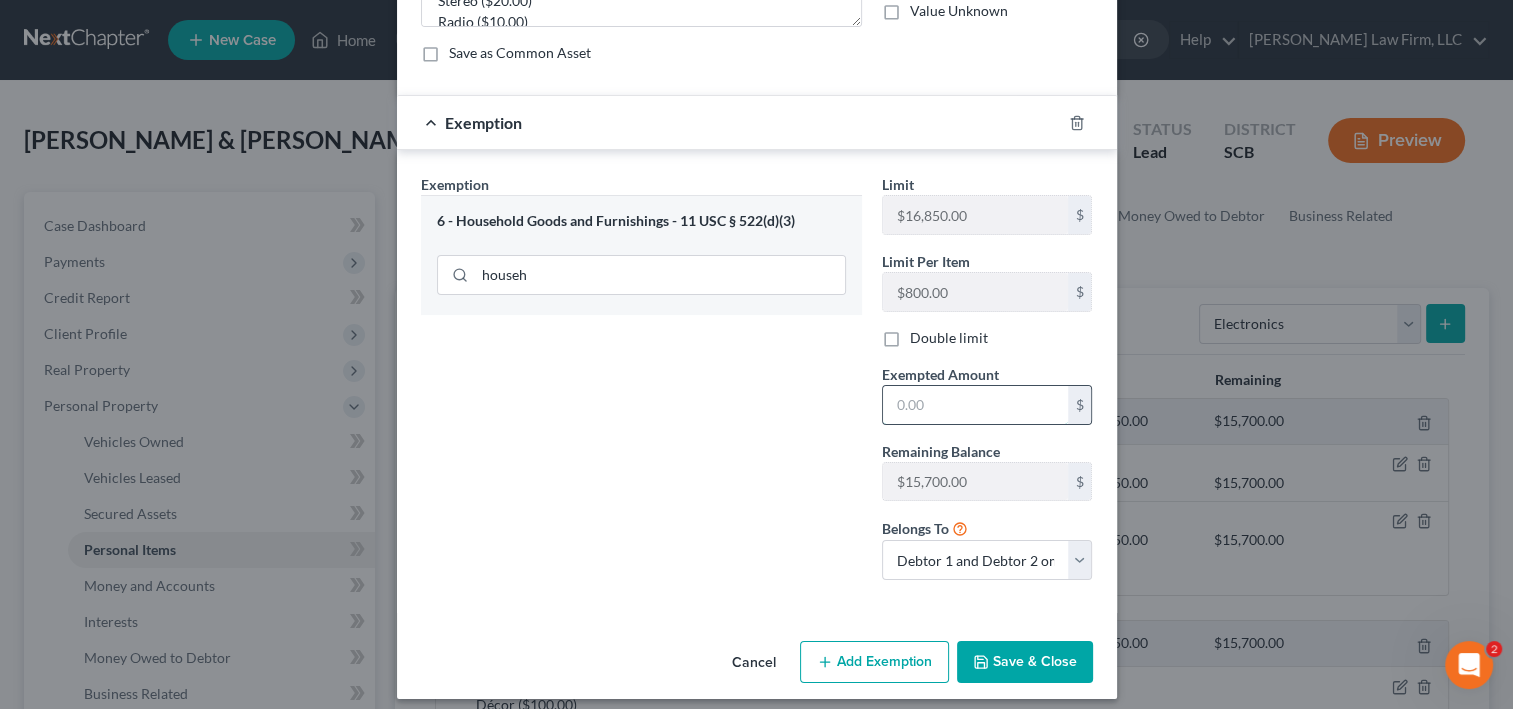 click at bounding box center [975, 405] 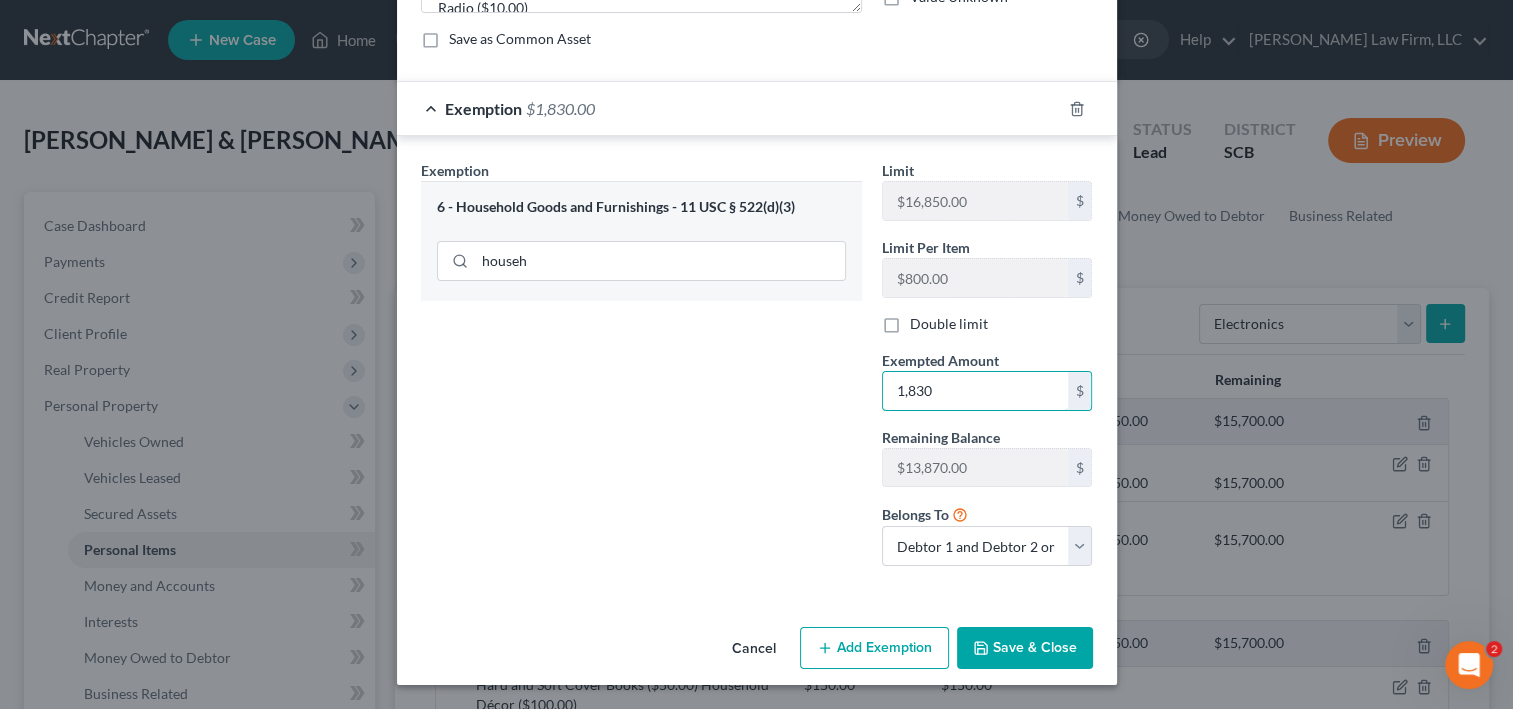 scroll, scrollTop: 386, scrollLeft: 0, axis: vertical 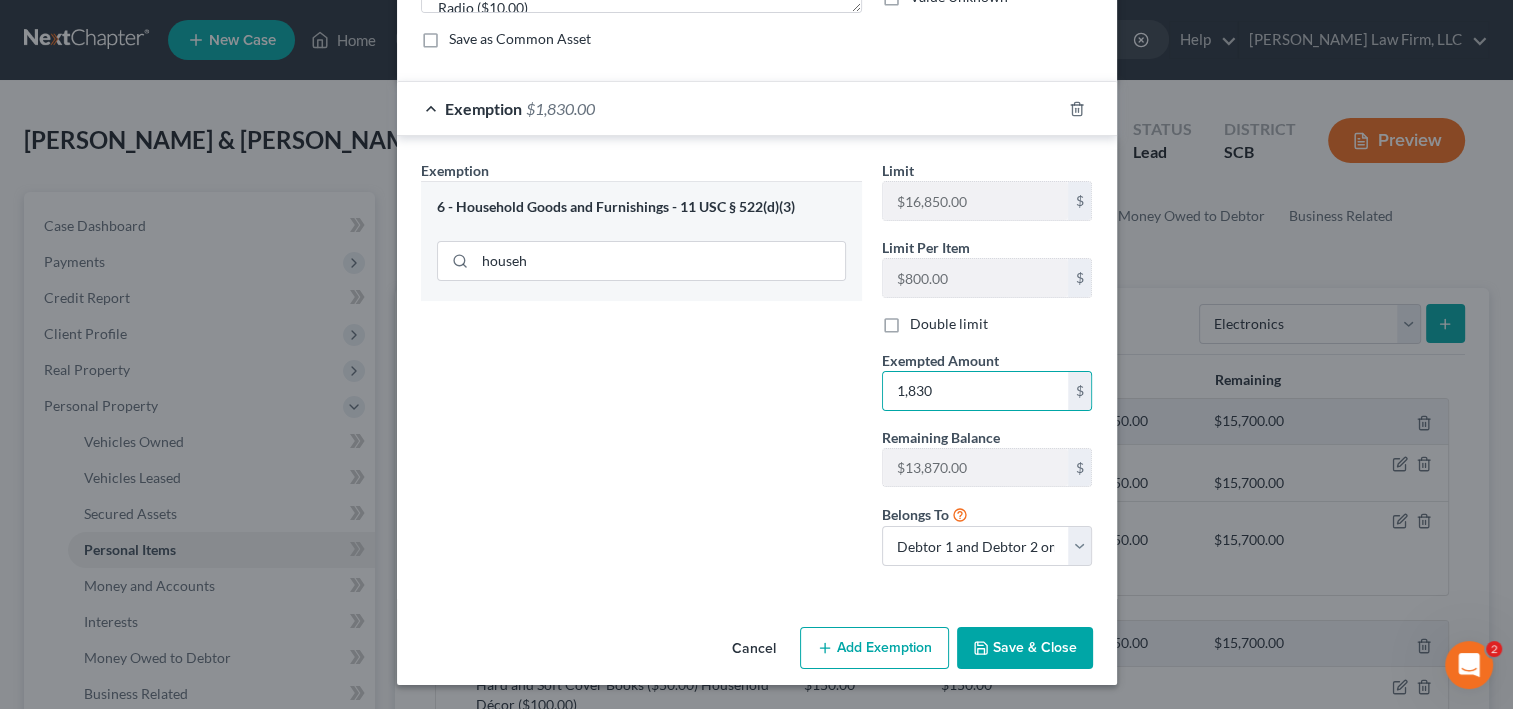 click on "Save & Close" at bounding box center (1025, 648) 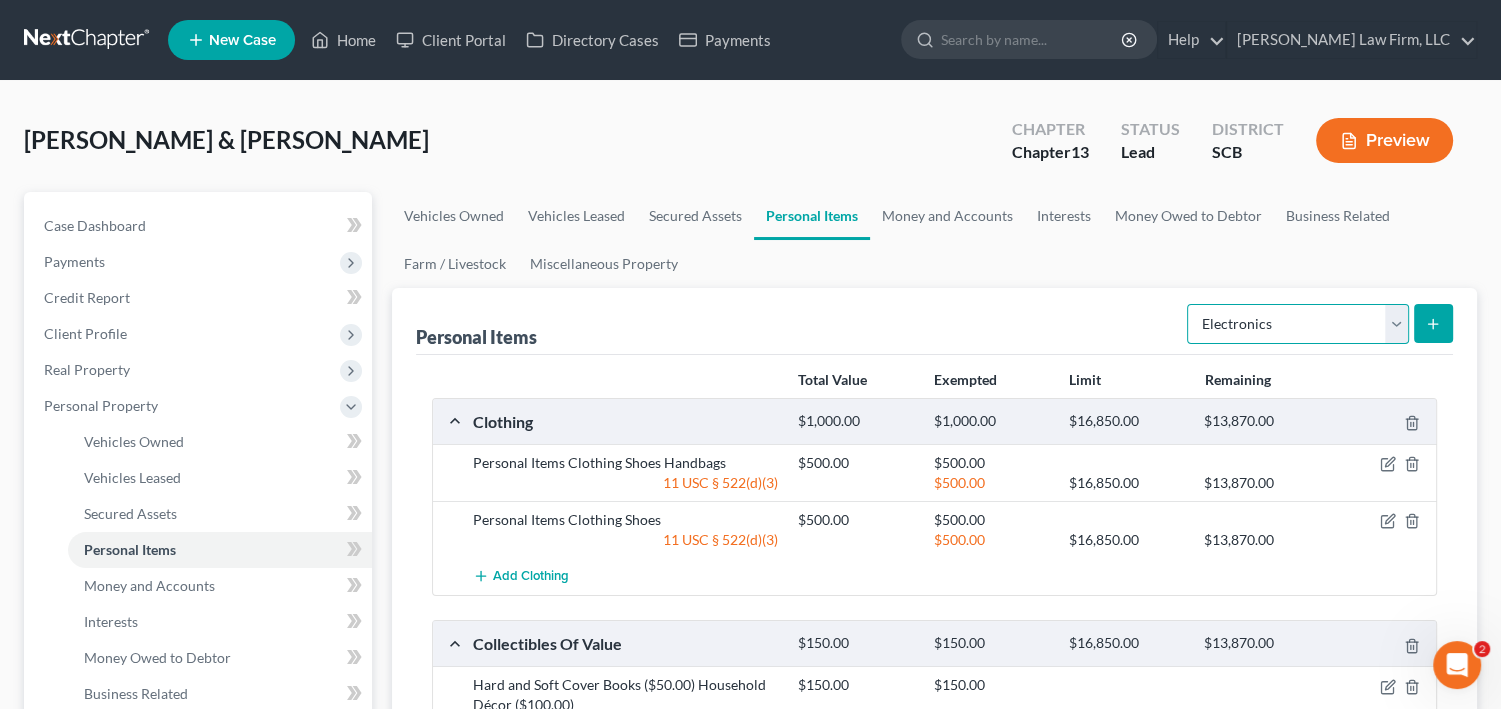 click on "Select Item Type Clothing Collectibles Of Value Electronics Firearms Household Goods Jewelry Other Pet(s) Sports & Hobby Equipment" at bounding box center (1298, 324) 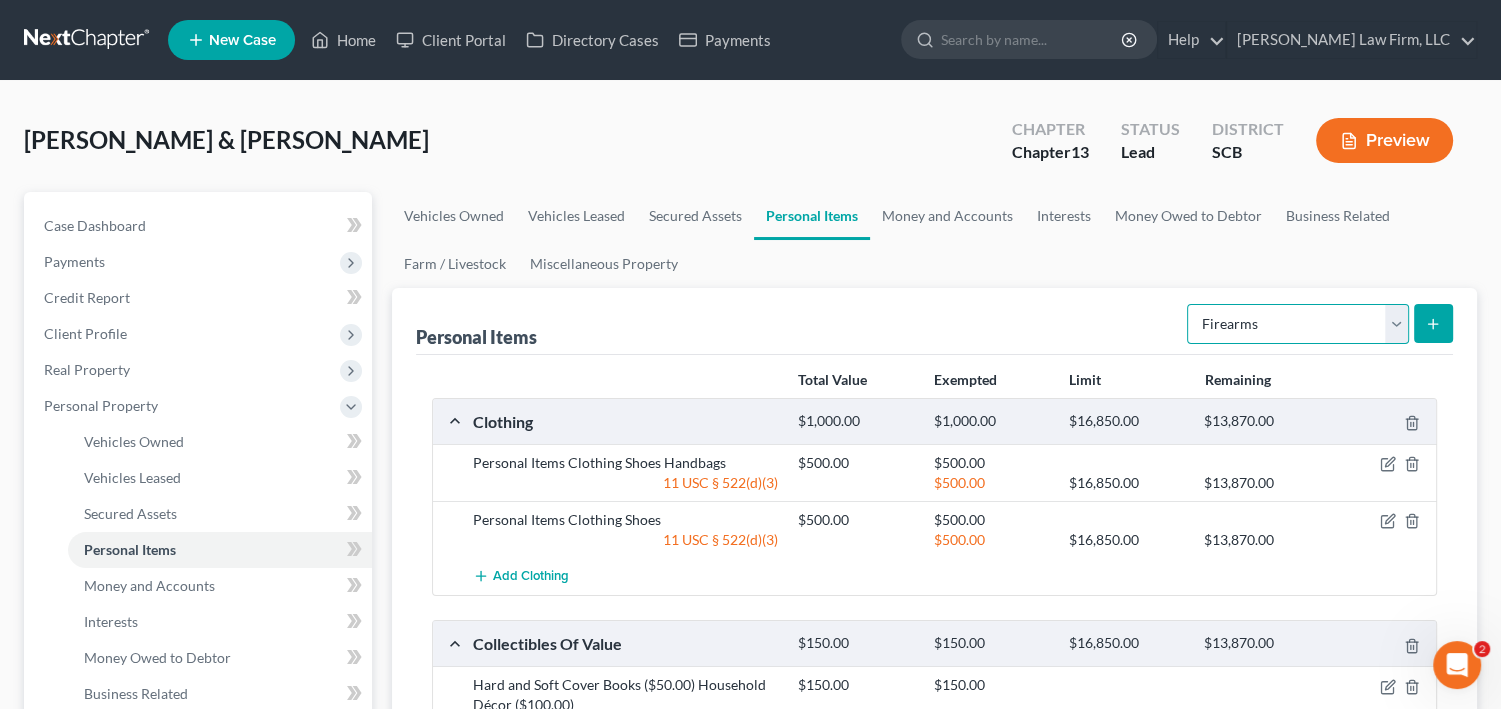 click on "Select Item Type Clothing Collectibles Of Value Electronics Firearms Household Goods Jewelry Other Pet(s) Sports & Hobby Equipment" at bounding box center (1298, 324) 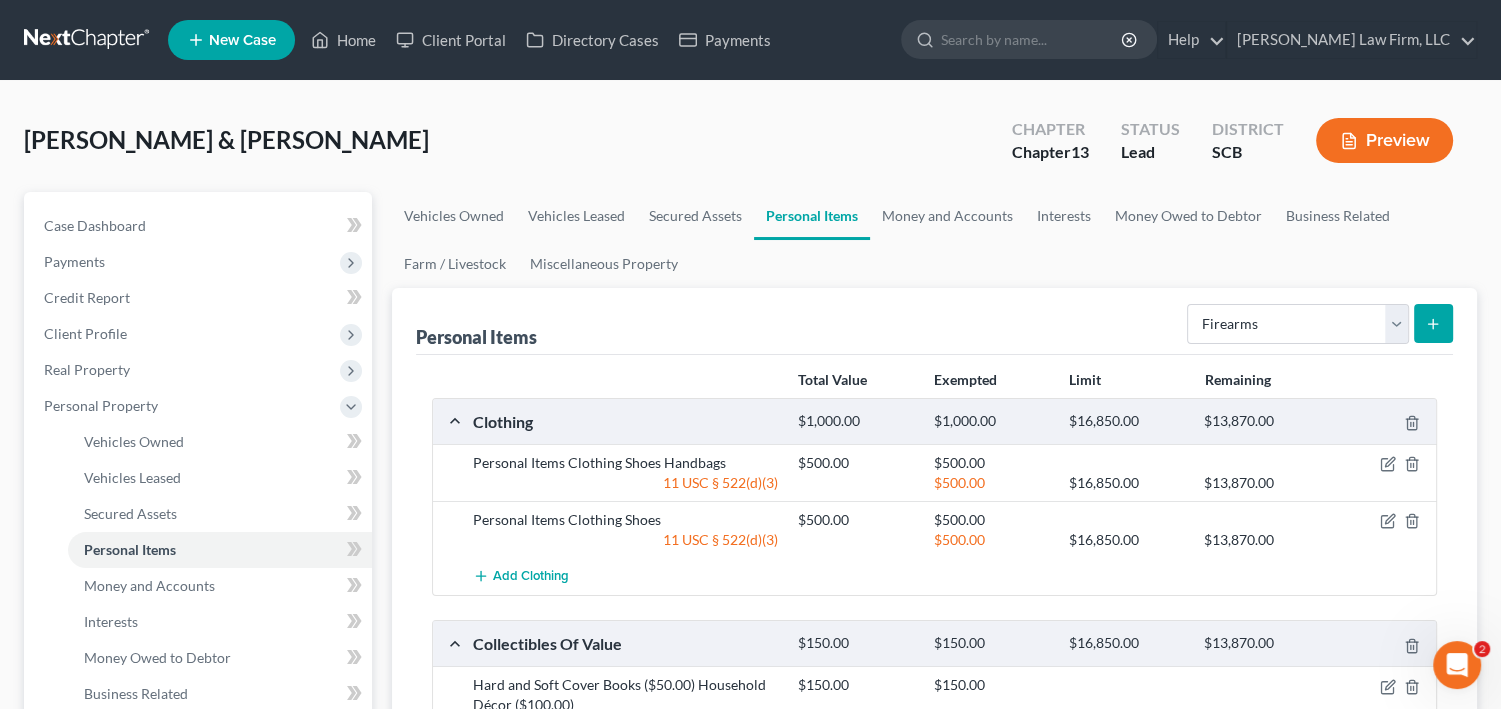 click 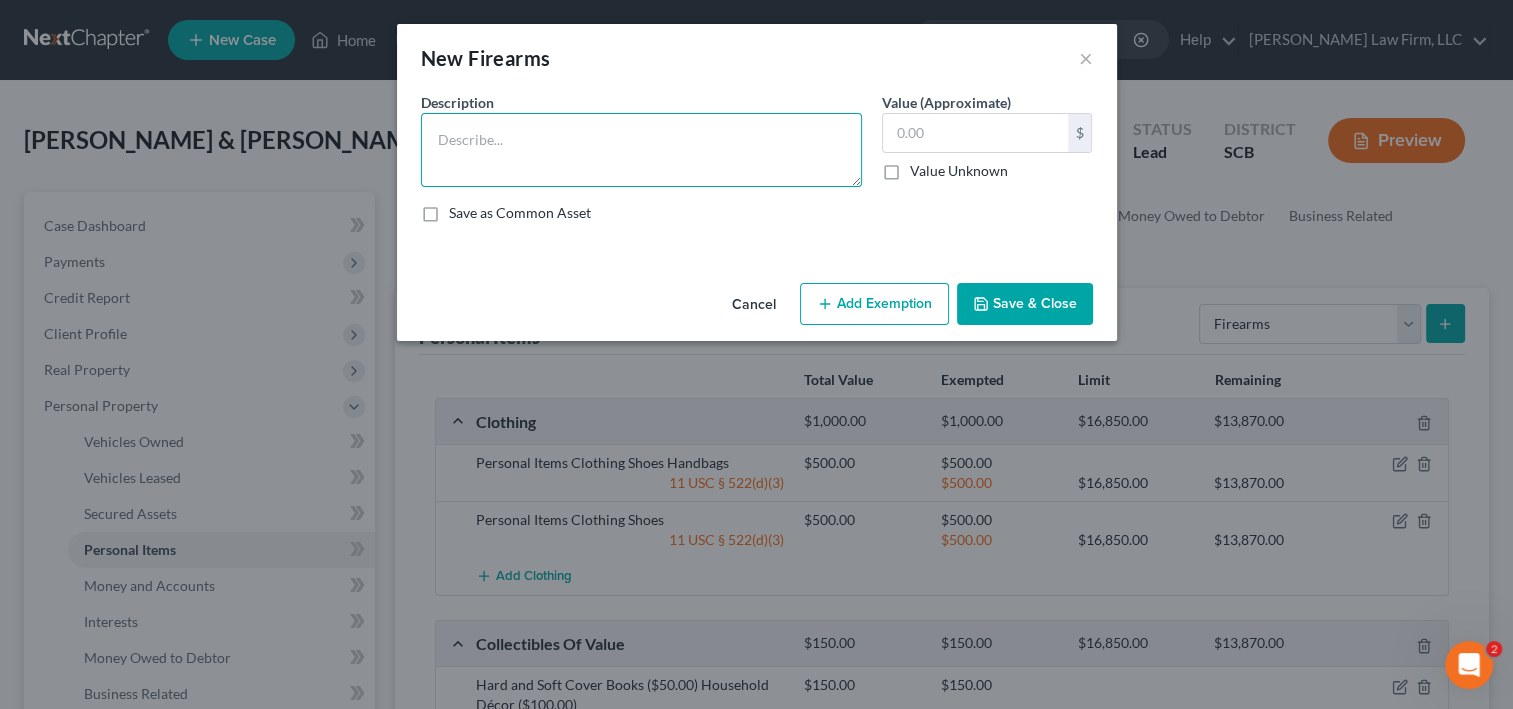 click at bounding box center (641, 150) 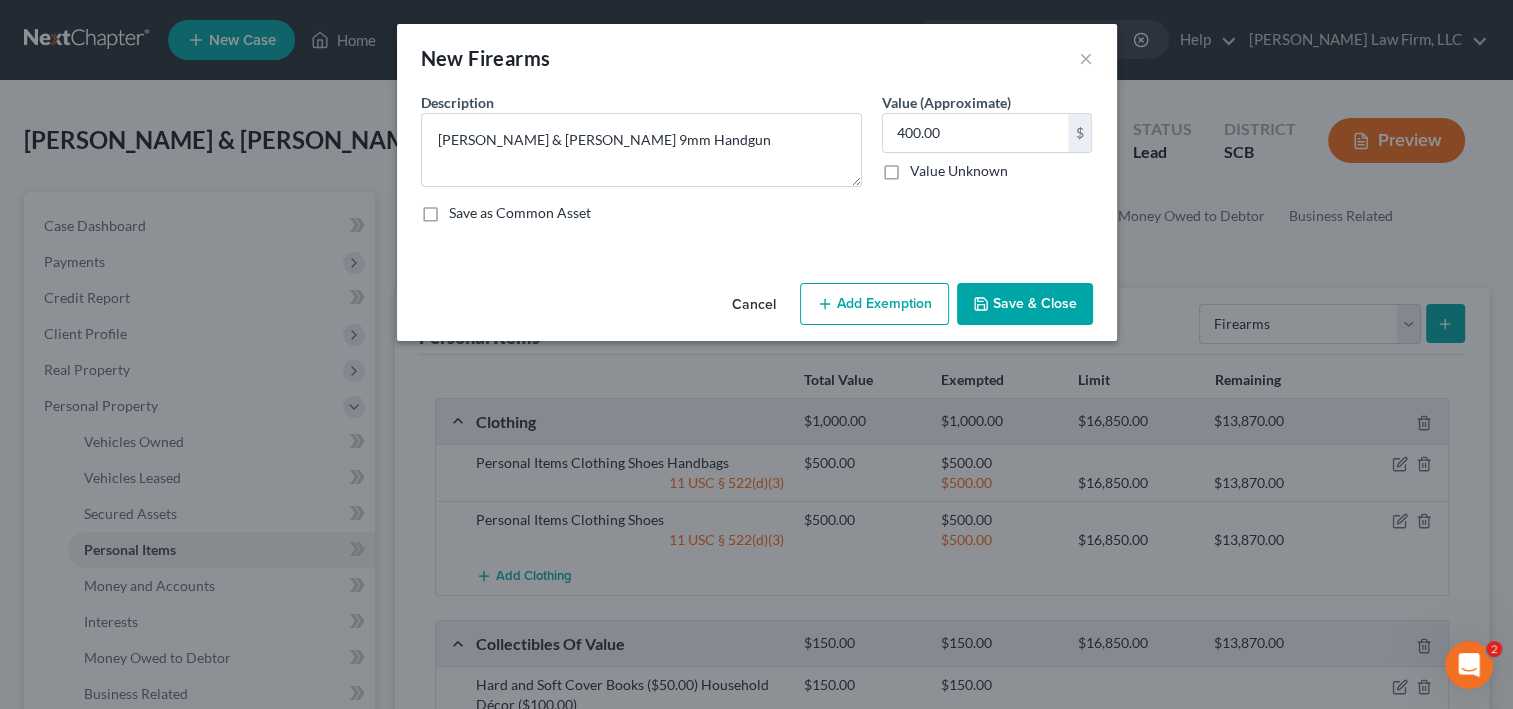 click on "Add Exemption" at bounding box center (874, 304) 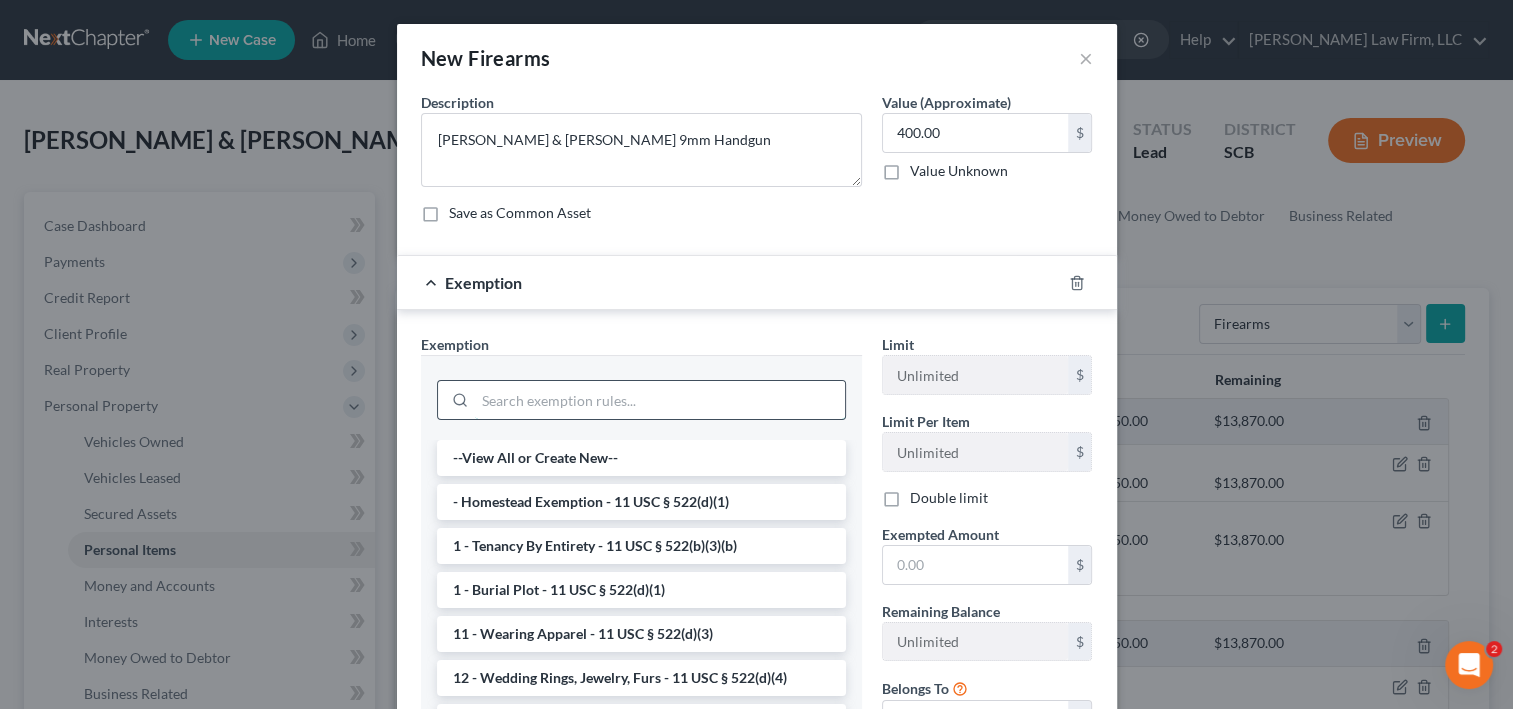 click at bounding box center [660, 400] 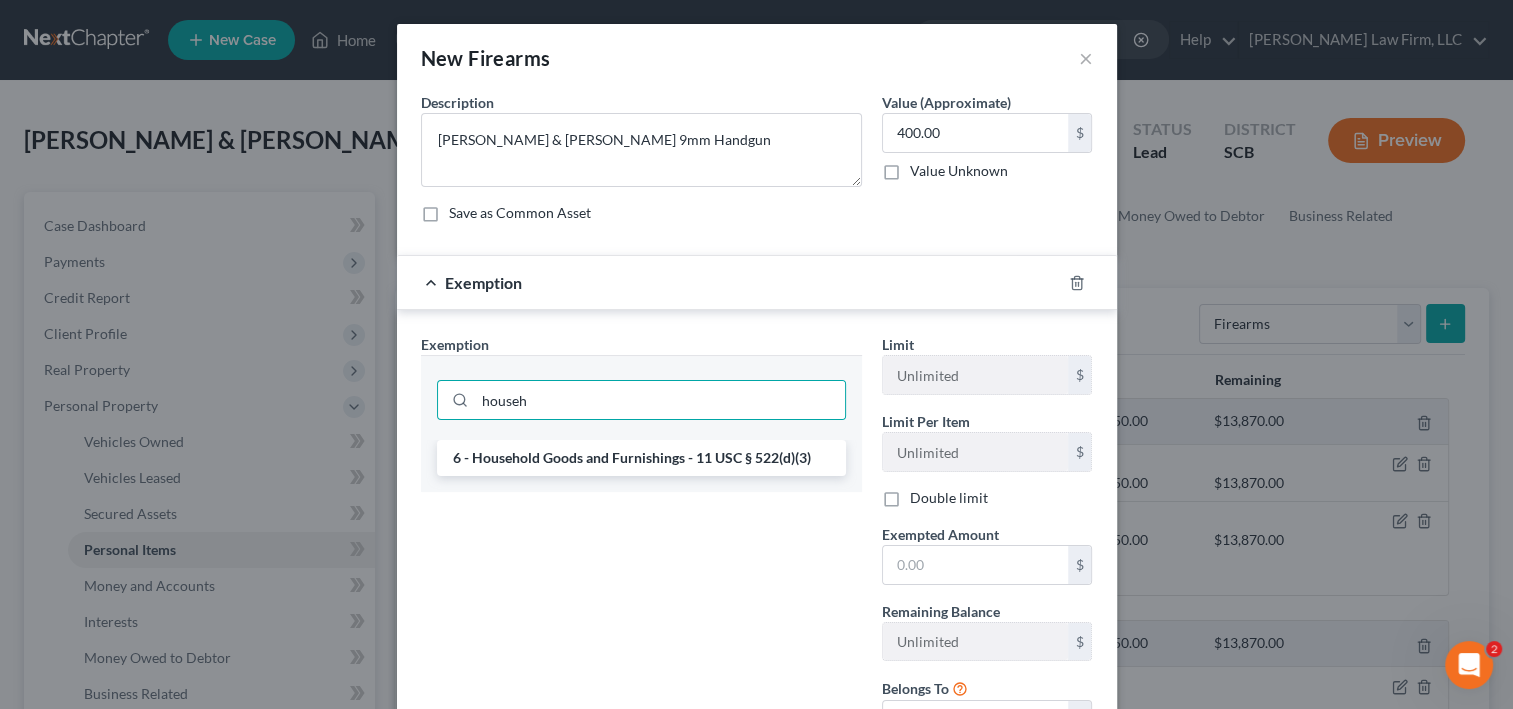 click on "6 - Household Goods and Furnishings - 11 USC § 522(d)(3)" at bounding box center [641, 458] 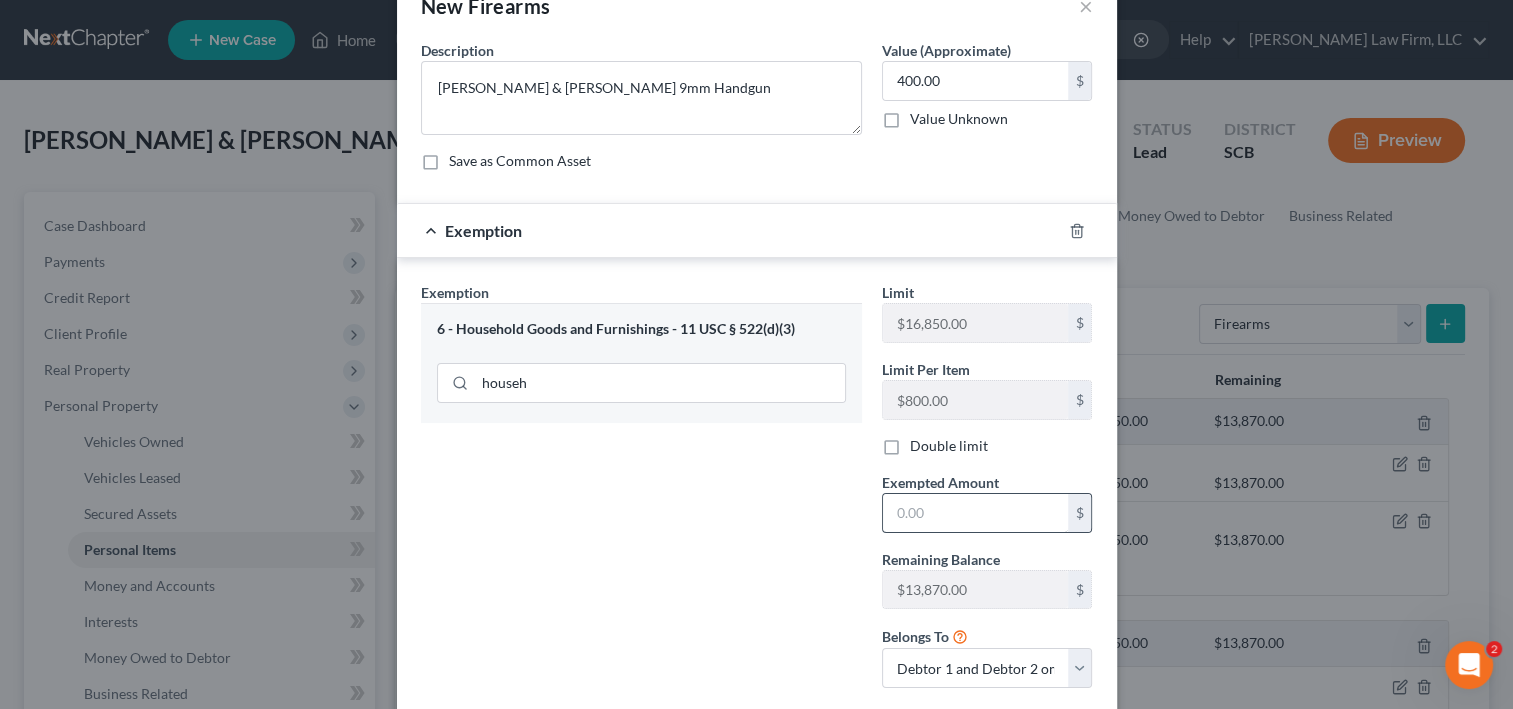 scroll, scrollTop: 80, scrollLeft: 0, axis: vertical 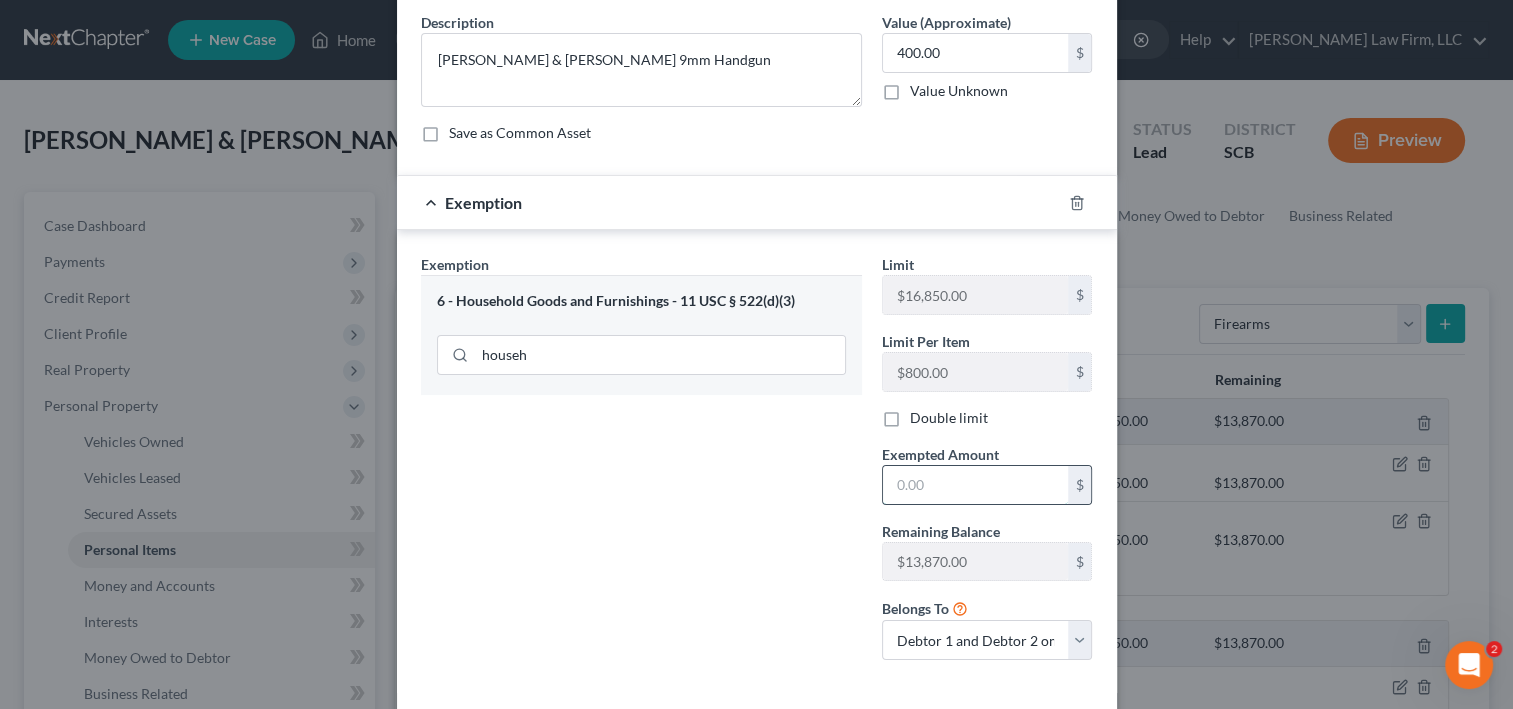 click at bounding box center [975, 485] 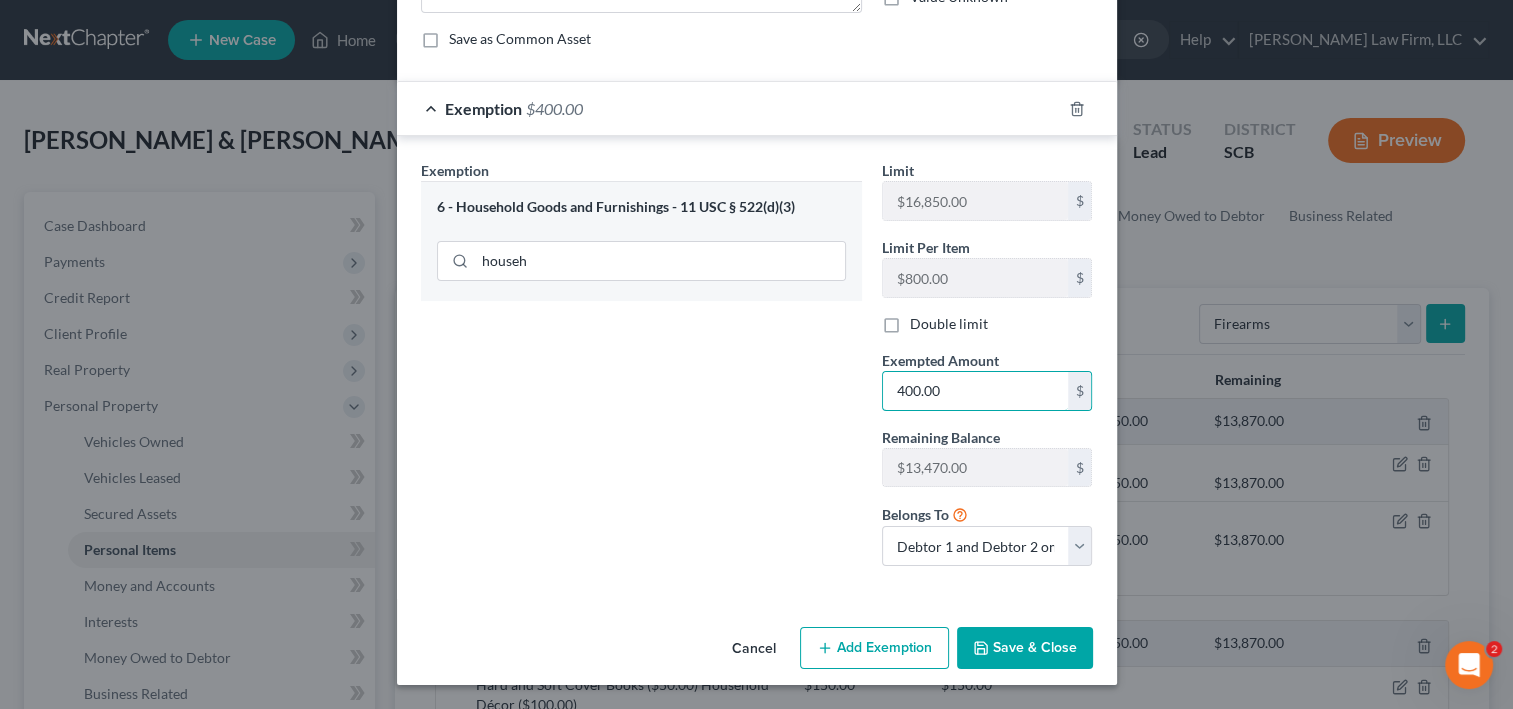 scroll, scrollTop: 386, scrollLeft: 0, axis: vertical 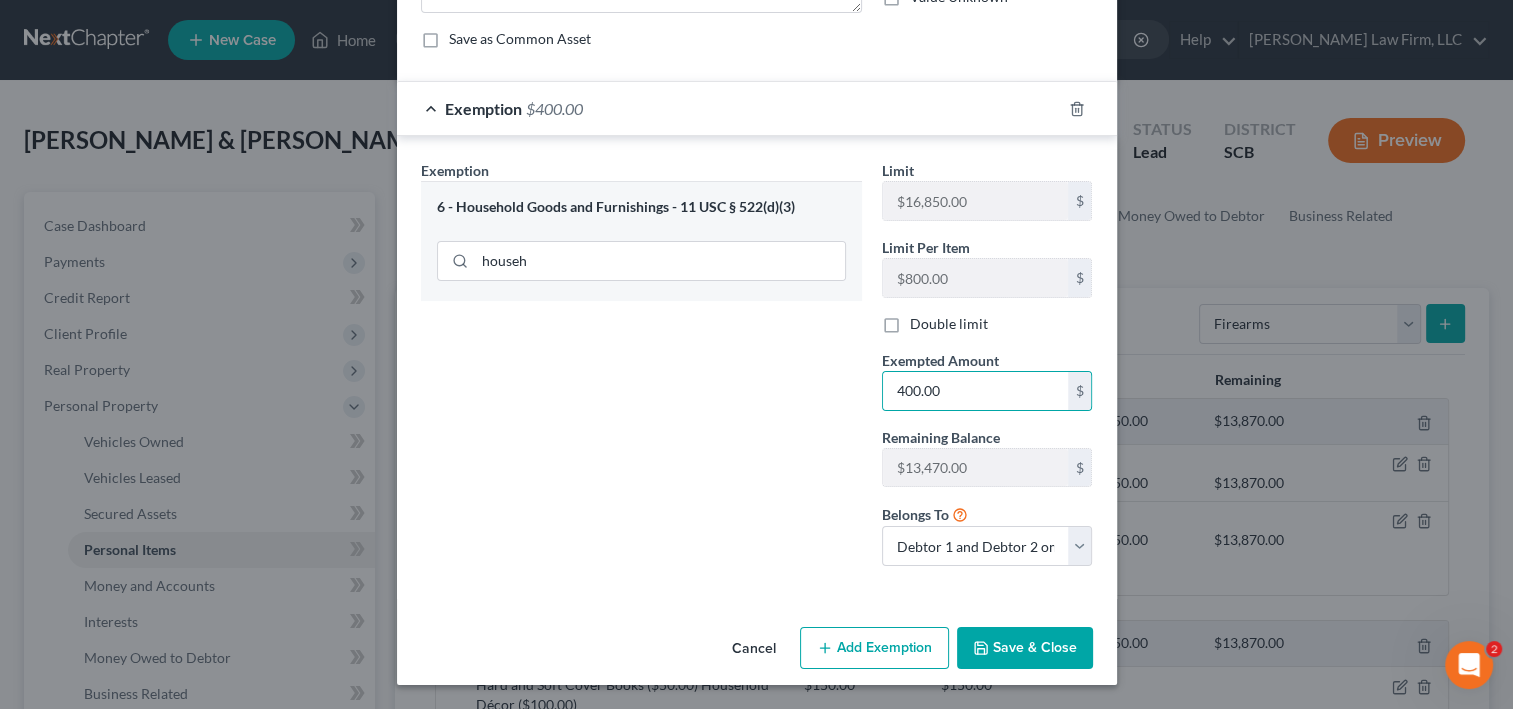 click on "Save & Close" at bounding box center (1025, 648) 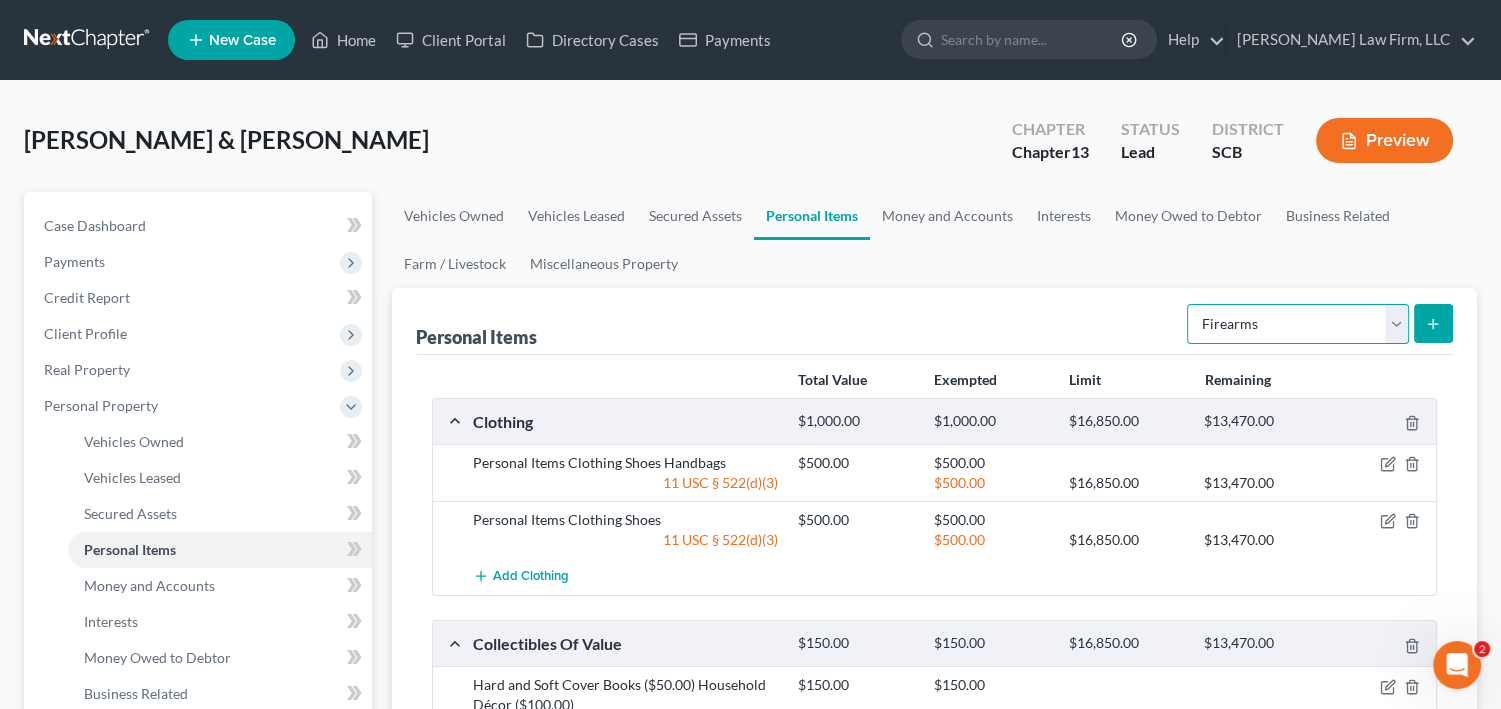 click on "Select Item Type Clothing Collectibles Of Value Electronics Firearms Household Goods Jewelry Other Pet(s) Sports & Hobby Equipment" at bounding box center (1298, 324) 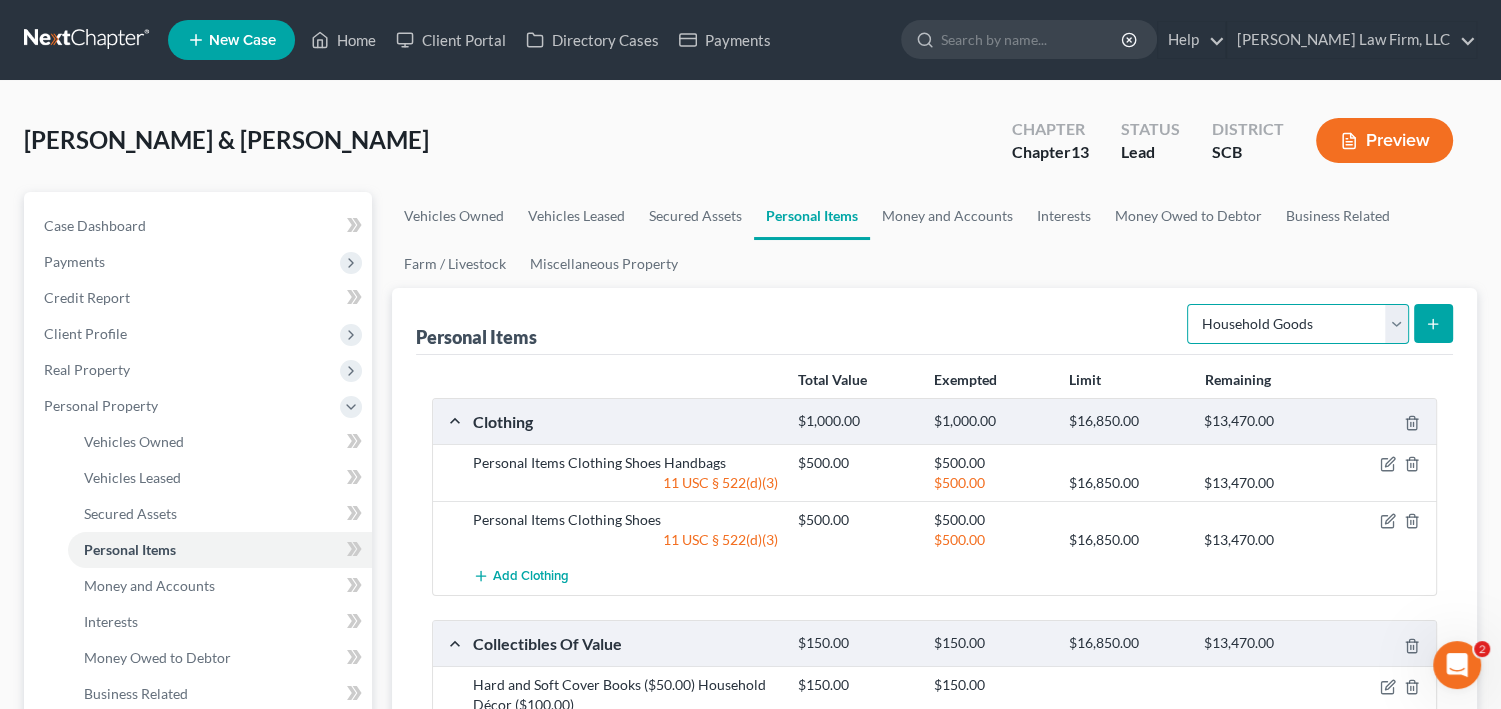 click on "Select Item Type Clothing Collectibles Of Value Electronics Firearms Household Goods Jewelry Other Pet(s) Sports & Hobby Equipment" at bounding box center [1298, 324] 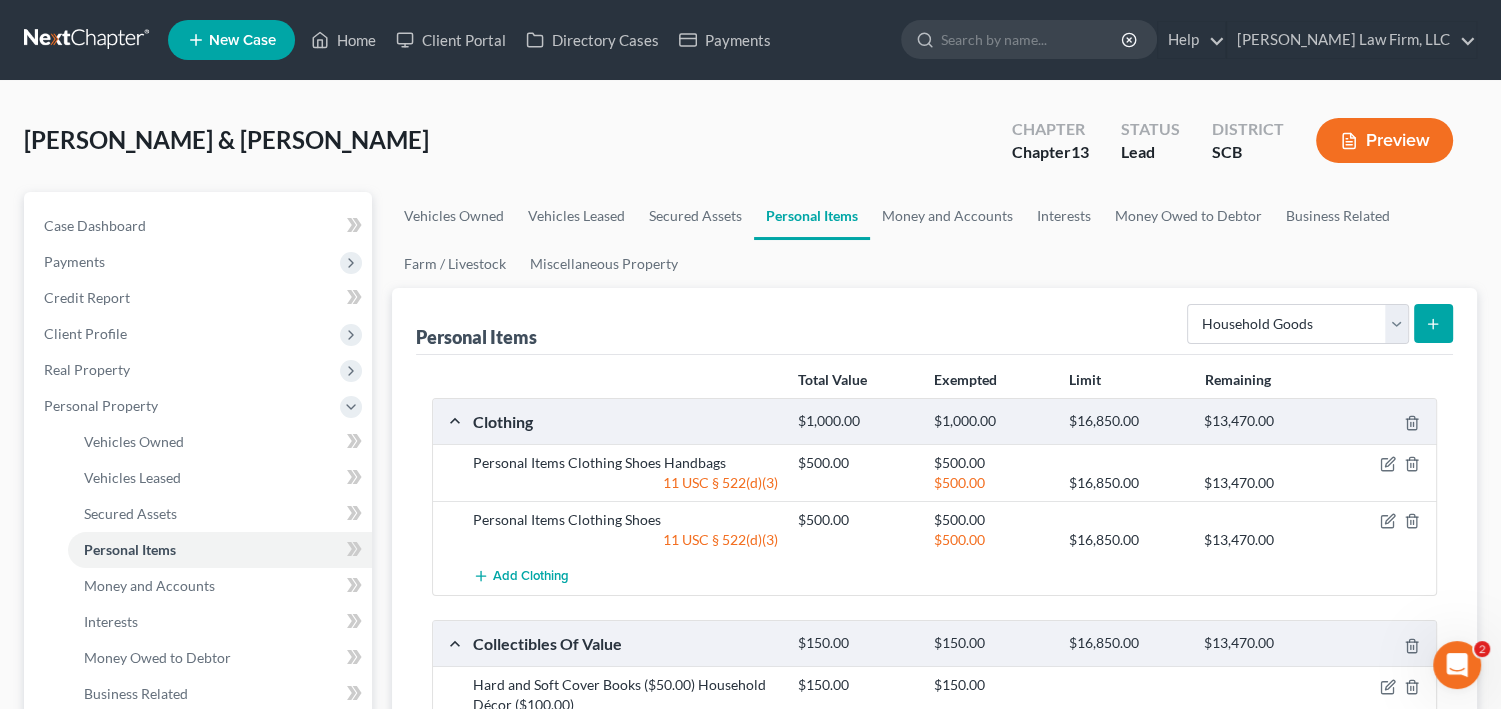click 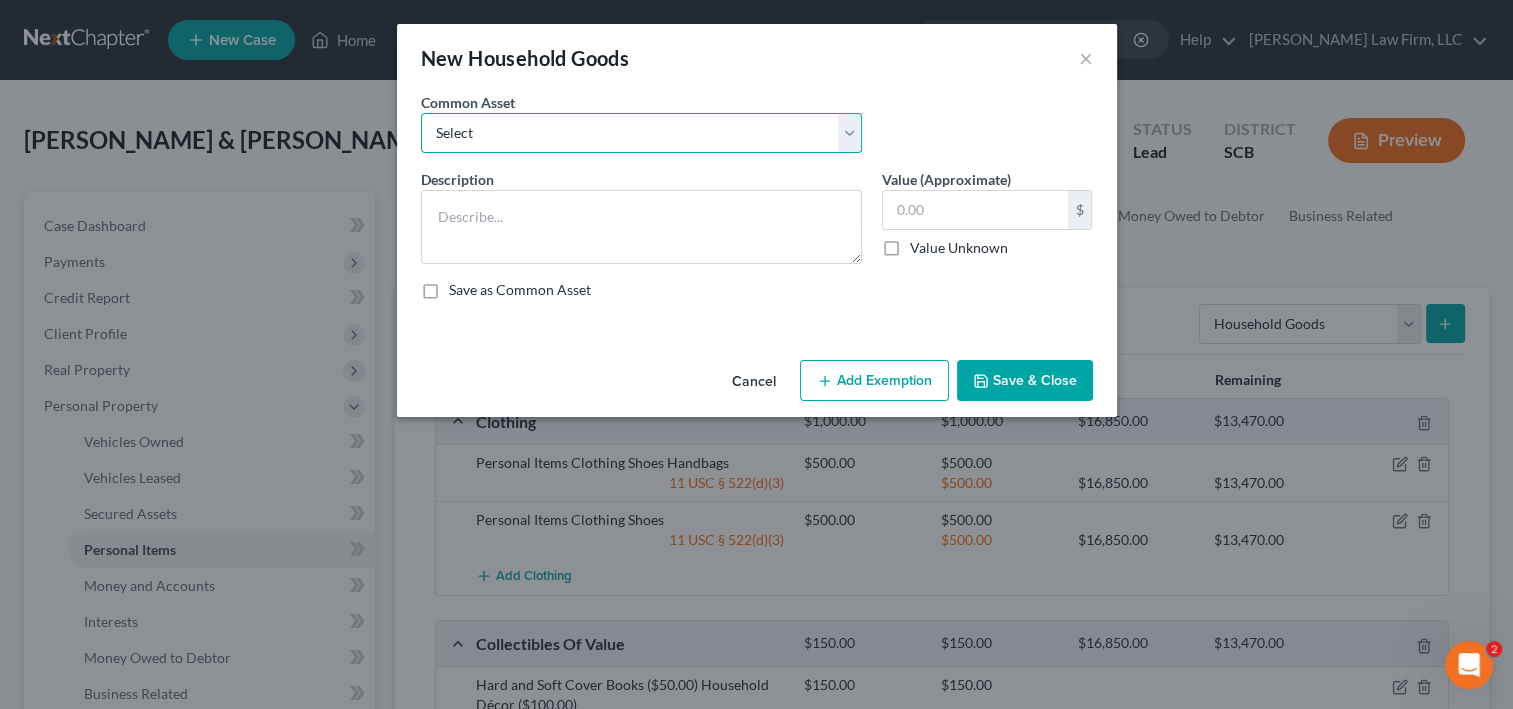 drag, startPoint x: 461, startPoint y: 159, endPoint x: 447, endPoint y: 184, distance: 28.653097 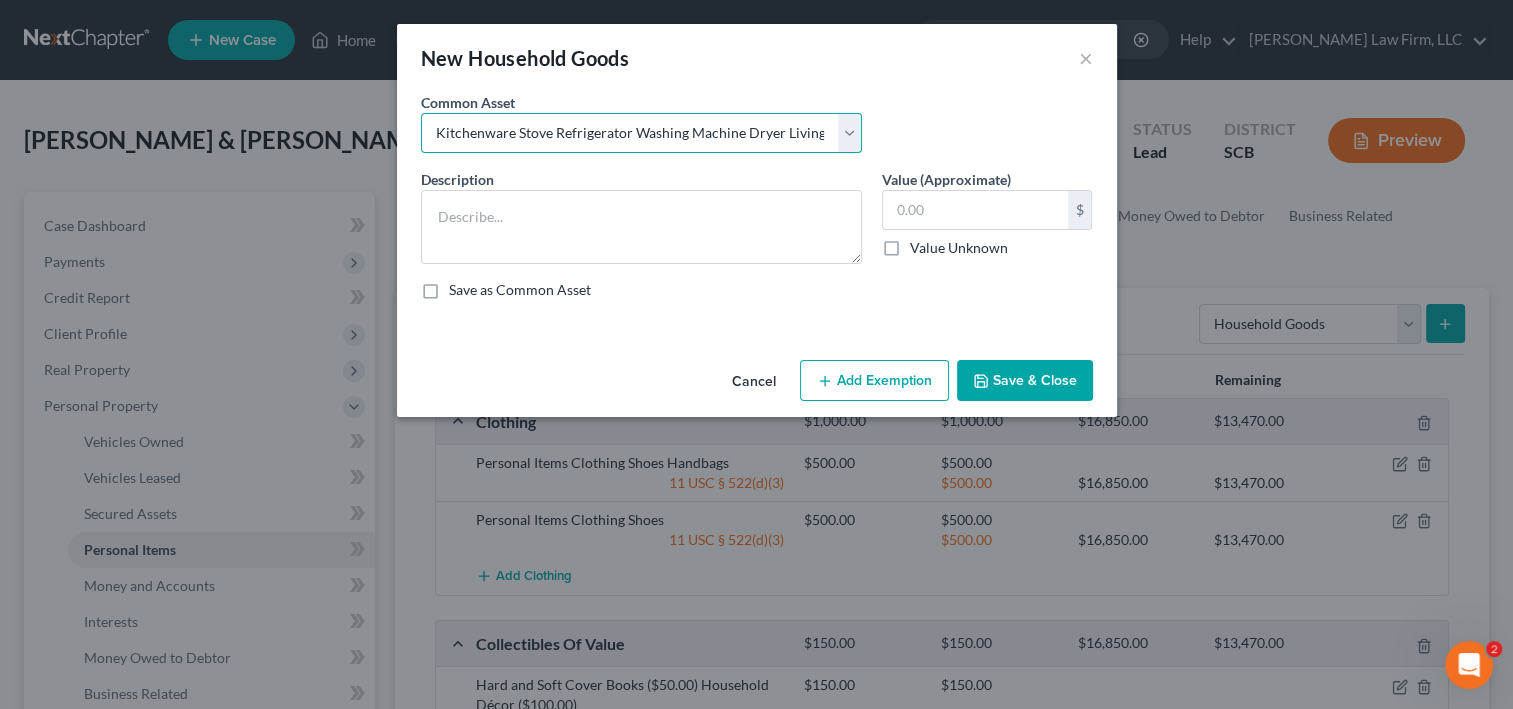 click on "Select Kitchenware
Stove
Refrigerator
Washing Machine
Dryer
Living Room Furniture
Bedroom Furniture
Dining Room Furniture
Lawn Furniture
Lawn Mower
Yard Tools" at bounding box center [641, 133] 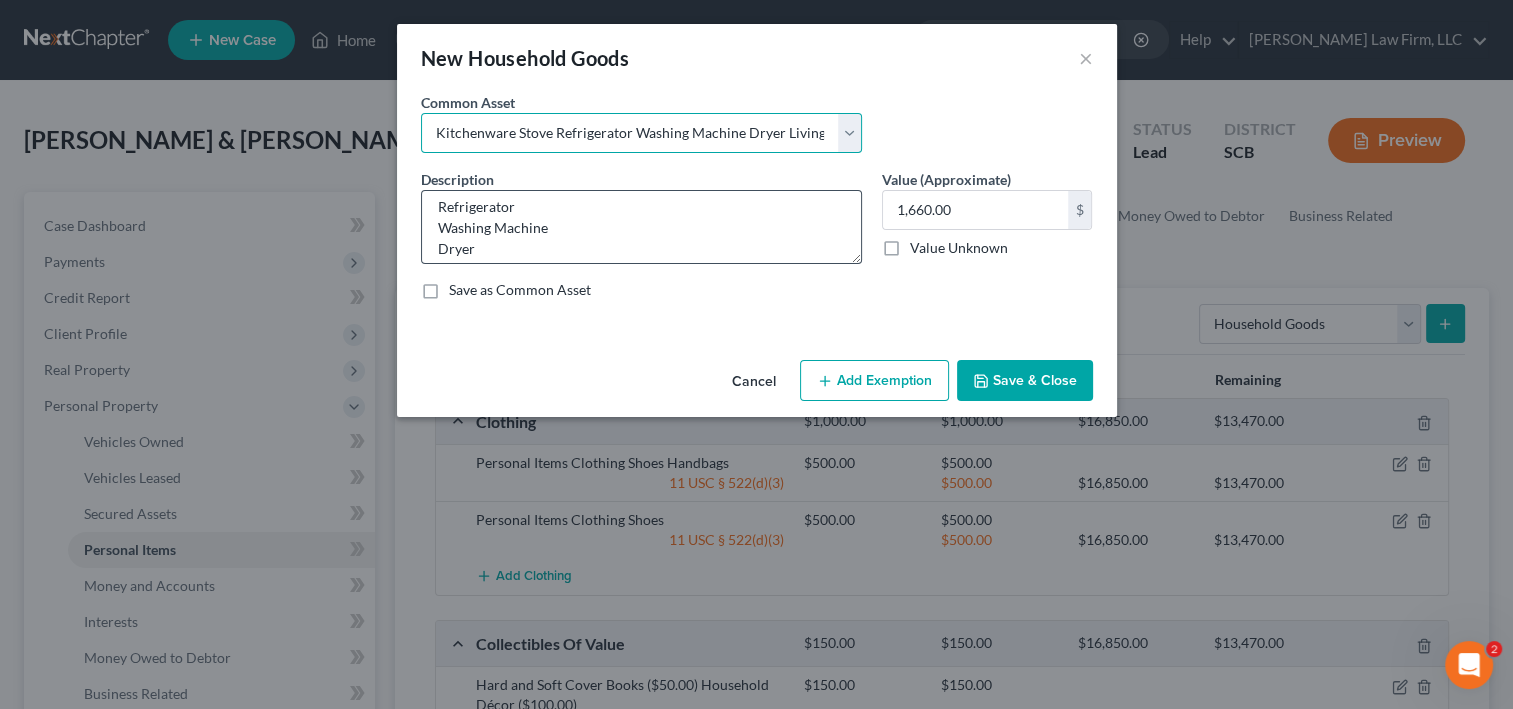 scroll, scrollTop: 80, scrollLeft: 0, axis: vertical 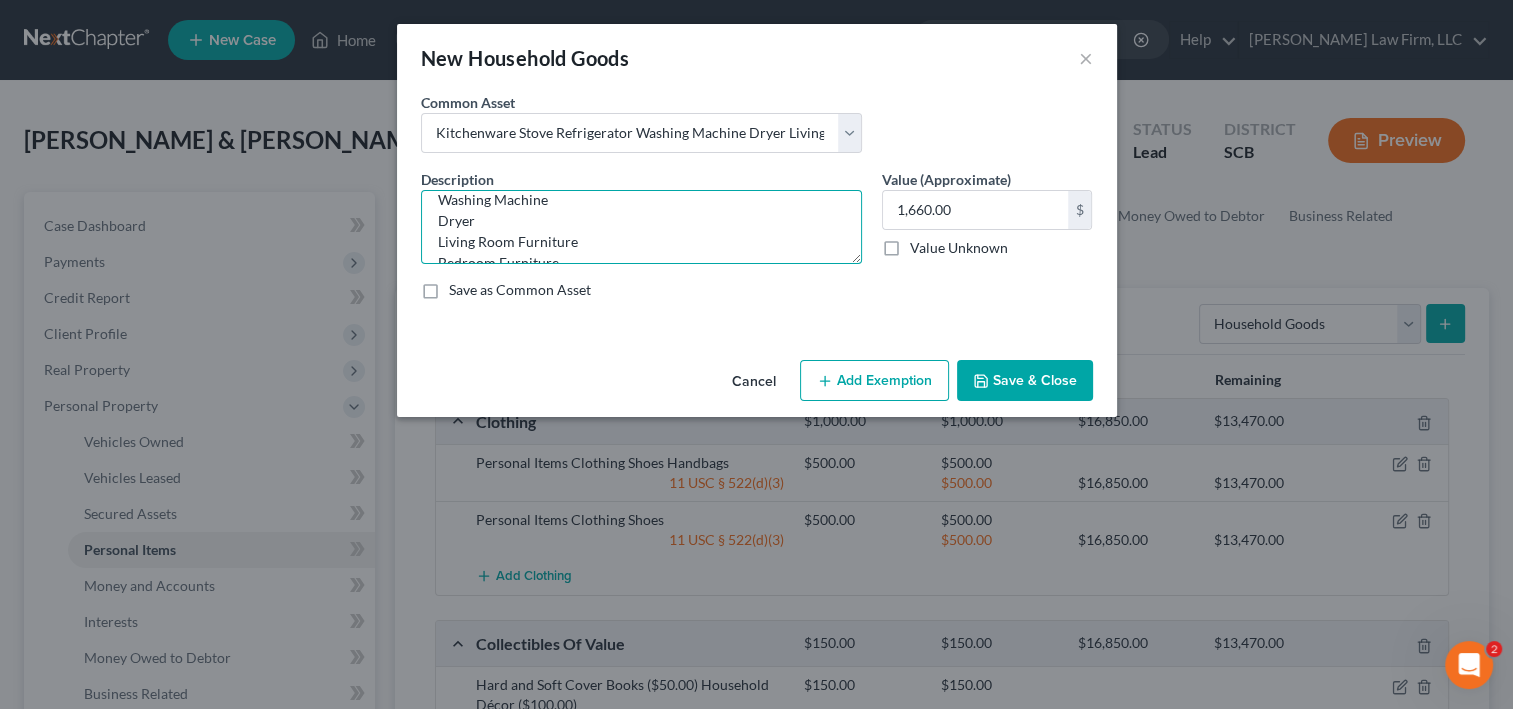 click on "Kitchenware
Stove
Refrigerator
Washing Machine
Dryer
Living Room Furniture
Bedroom Furniture
Dining Room Furniture
Lawn Furniture
Lawn Mower
Yard Tools" at bounding box center [641, 227] 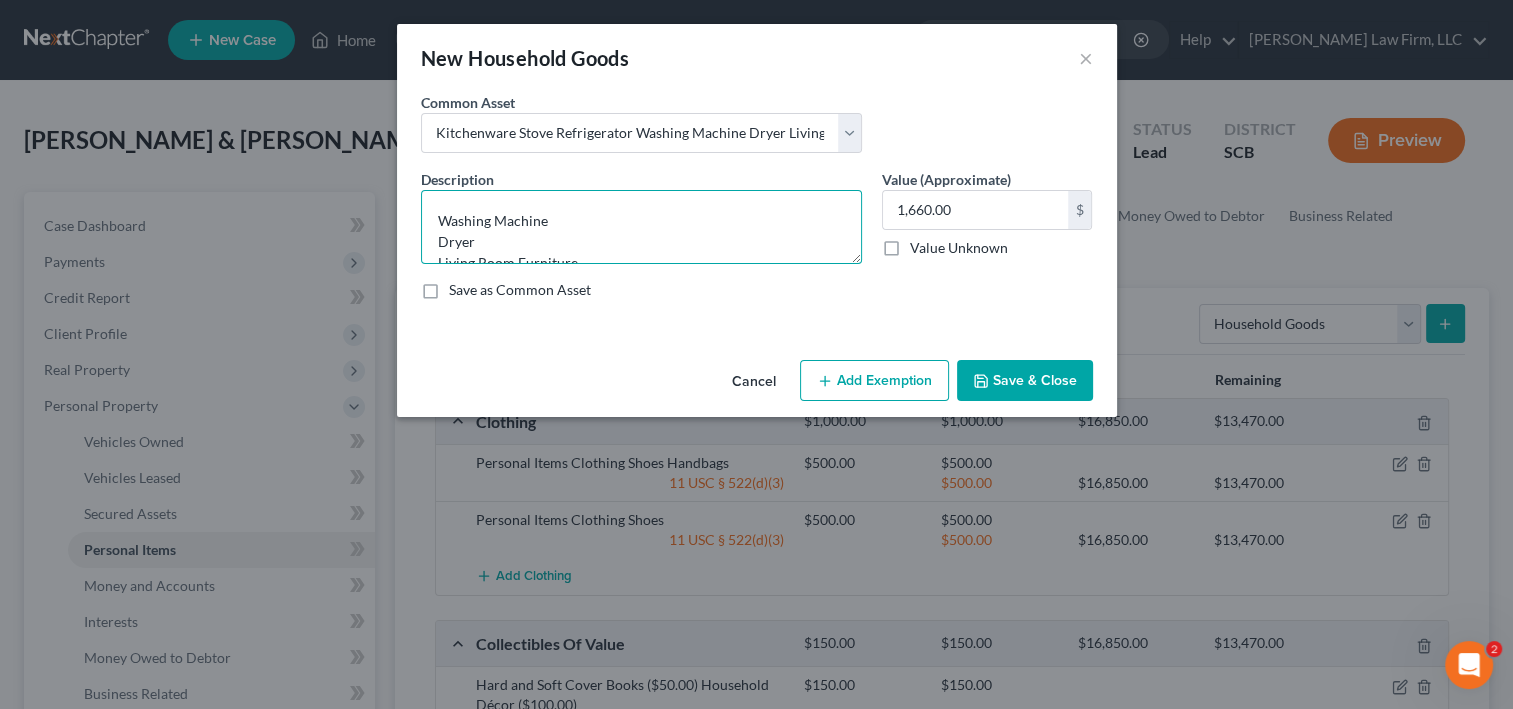 scroll, scrollTop: 99, scrollLeft: 0, axis: vertical 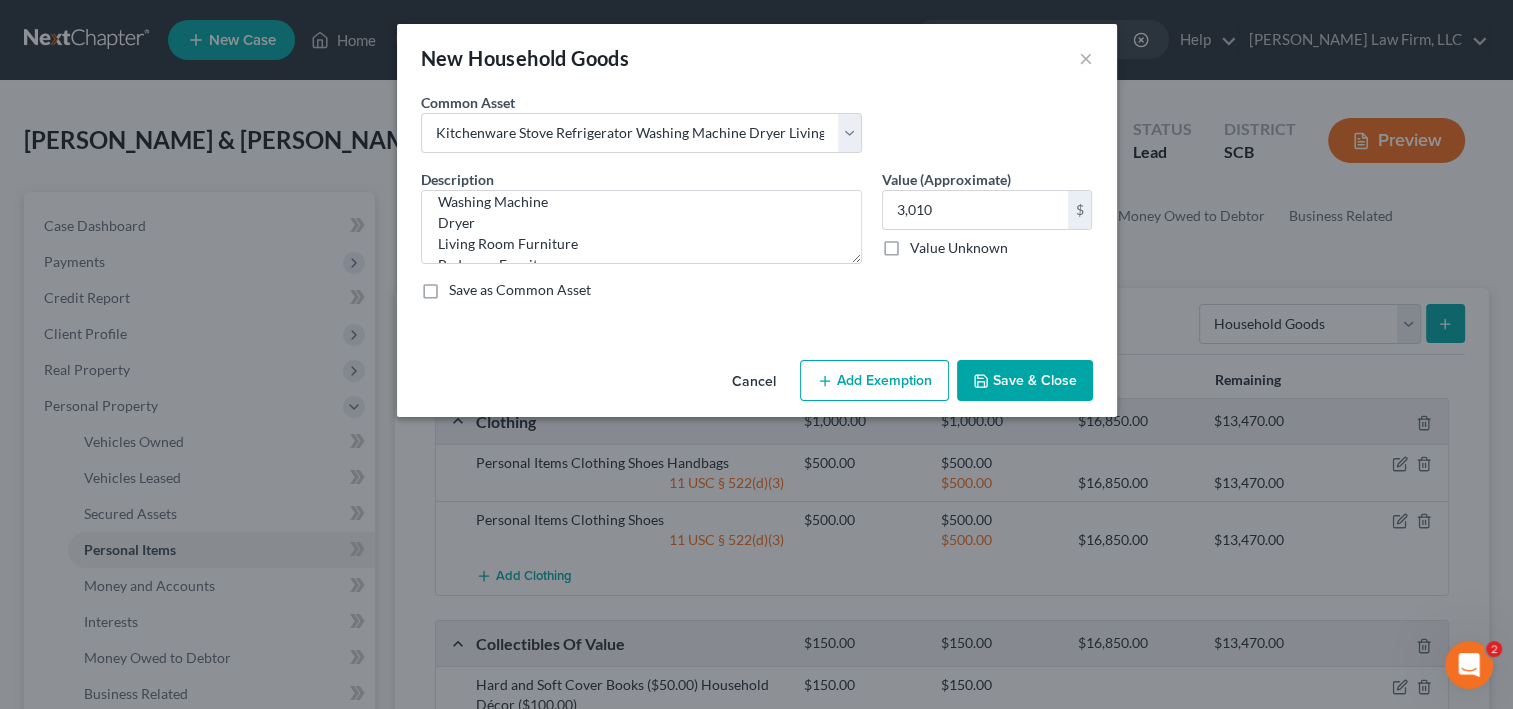 click on "Add Exemption" at bounding box center (874, 381) 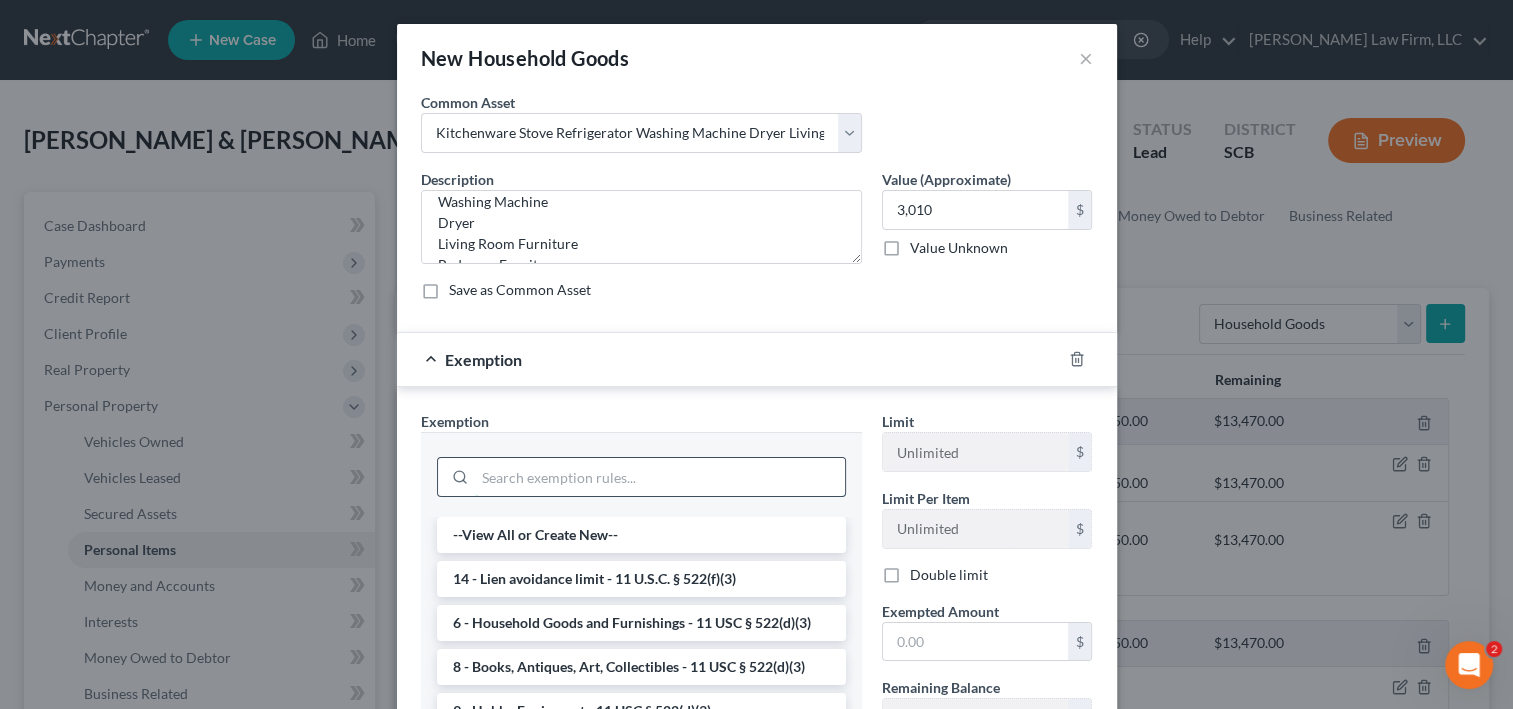 click at bounding box center (660, 477) 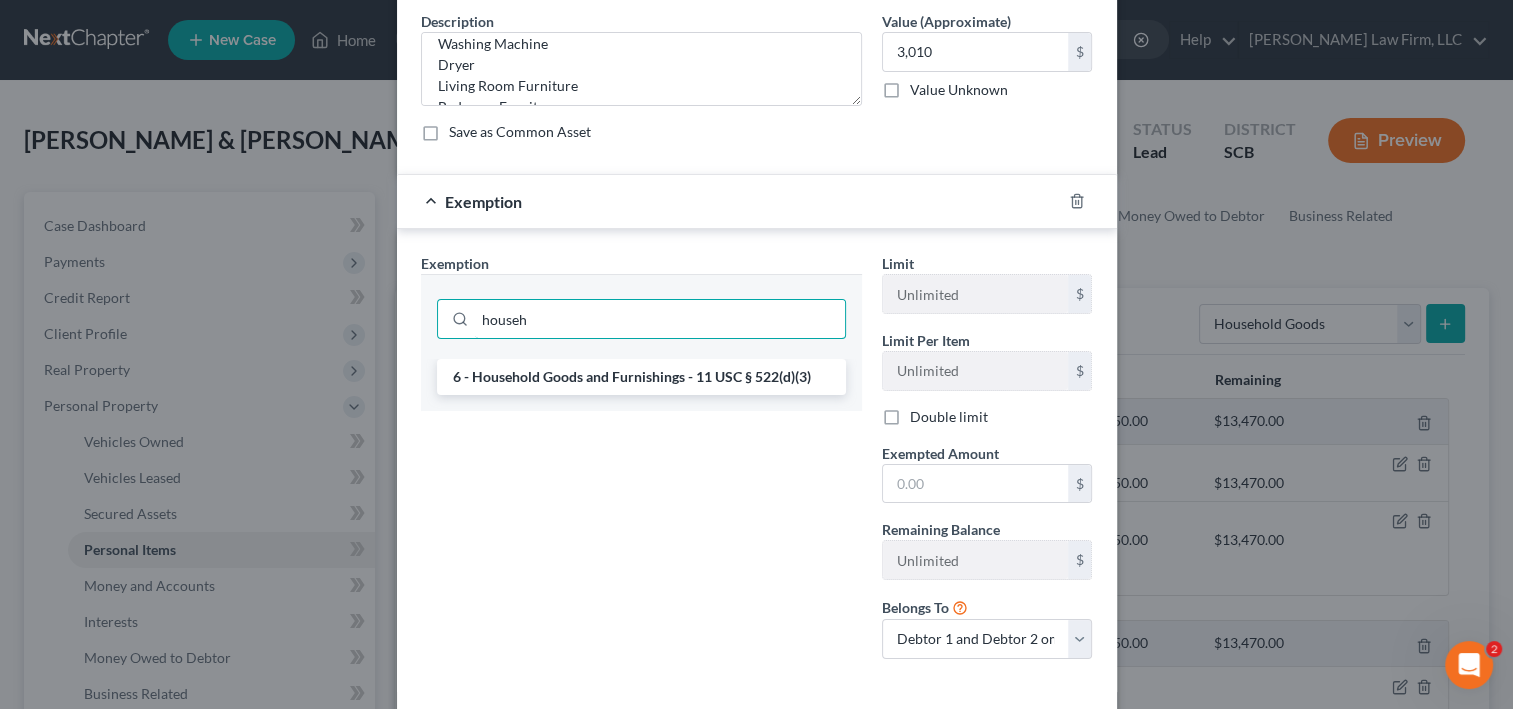 scroll, scrollTop: 160, scrollLeft: 0, axis: vertical 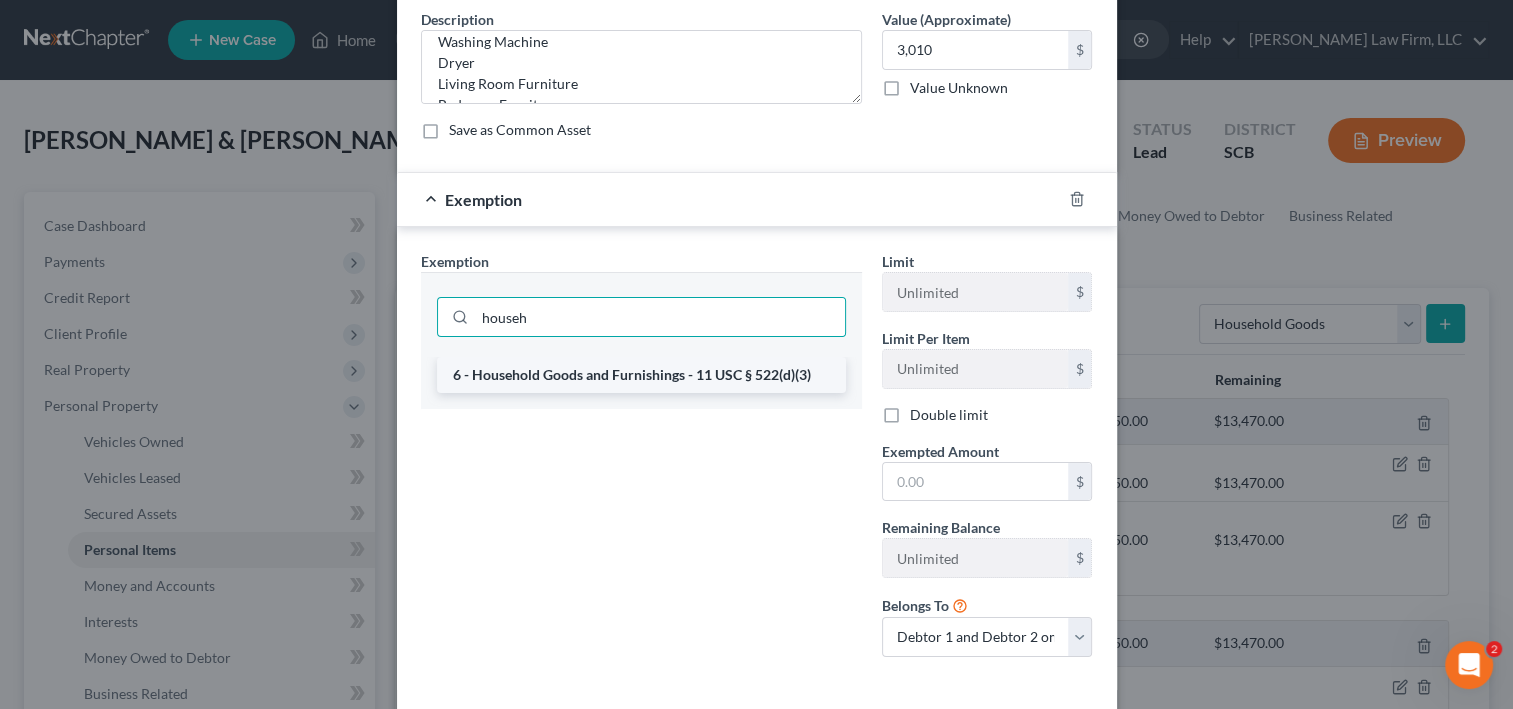 click on "6 - Household Goods and Furnishings - 11 USC § 522(d)(3)" at bounding box center (641, 375) 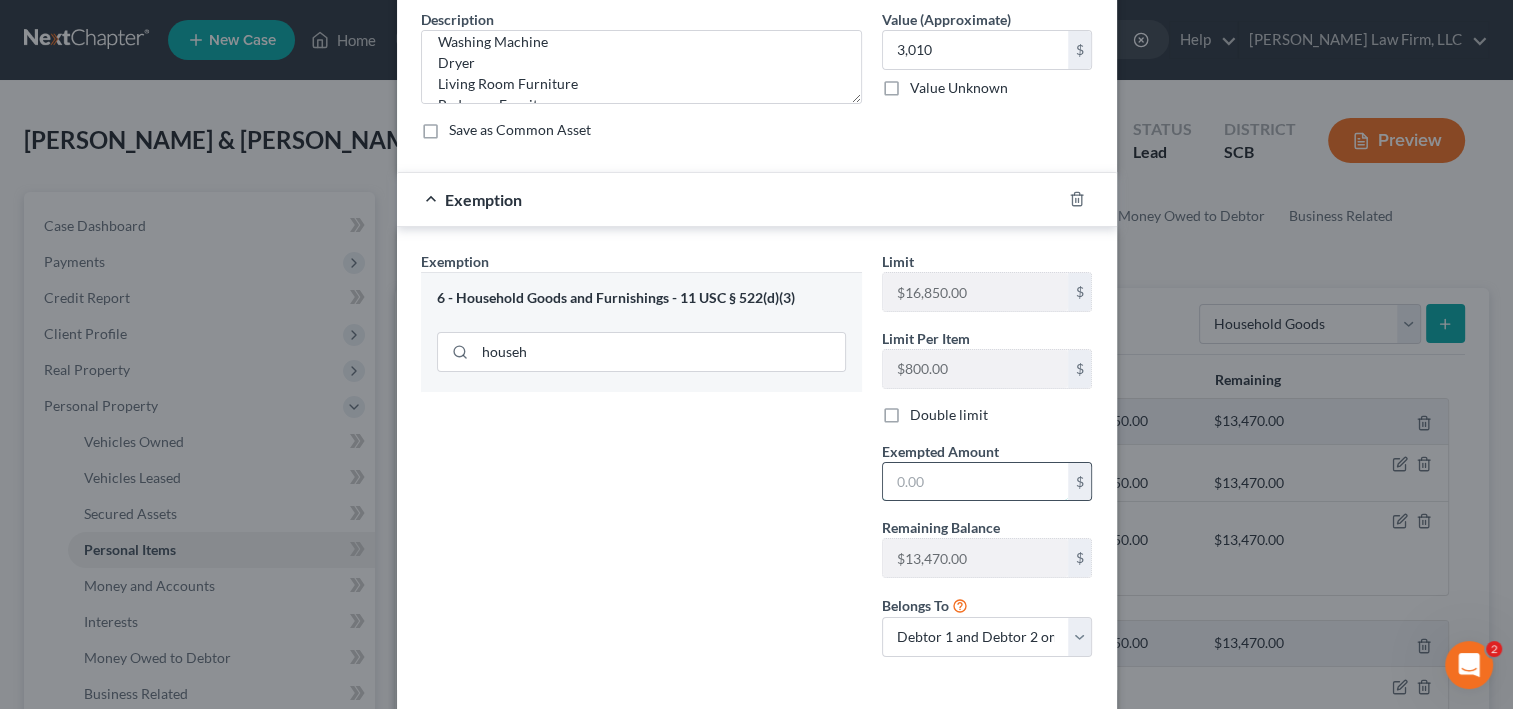 click at bounding box center [975, 482] 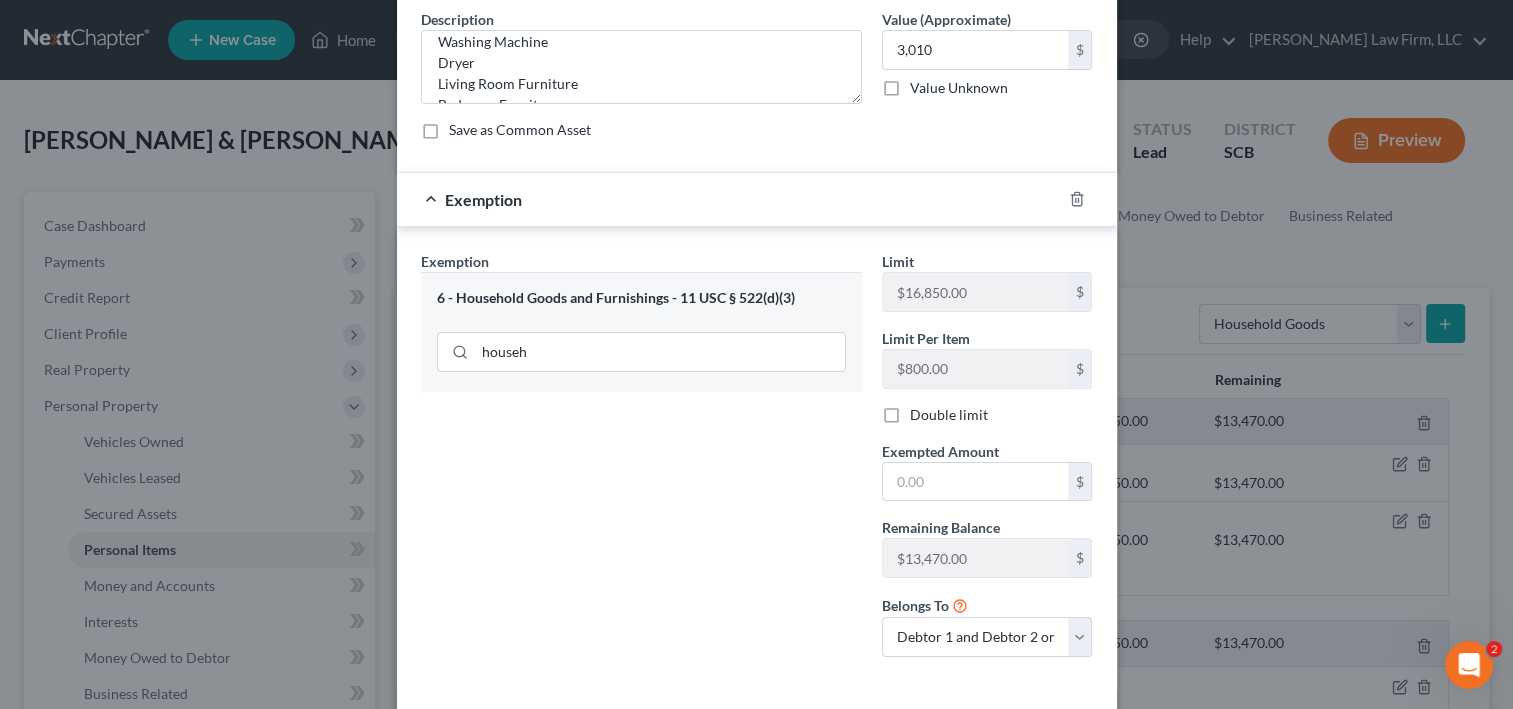 click on "Double limit" at bounding box center [949, 415] 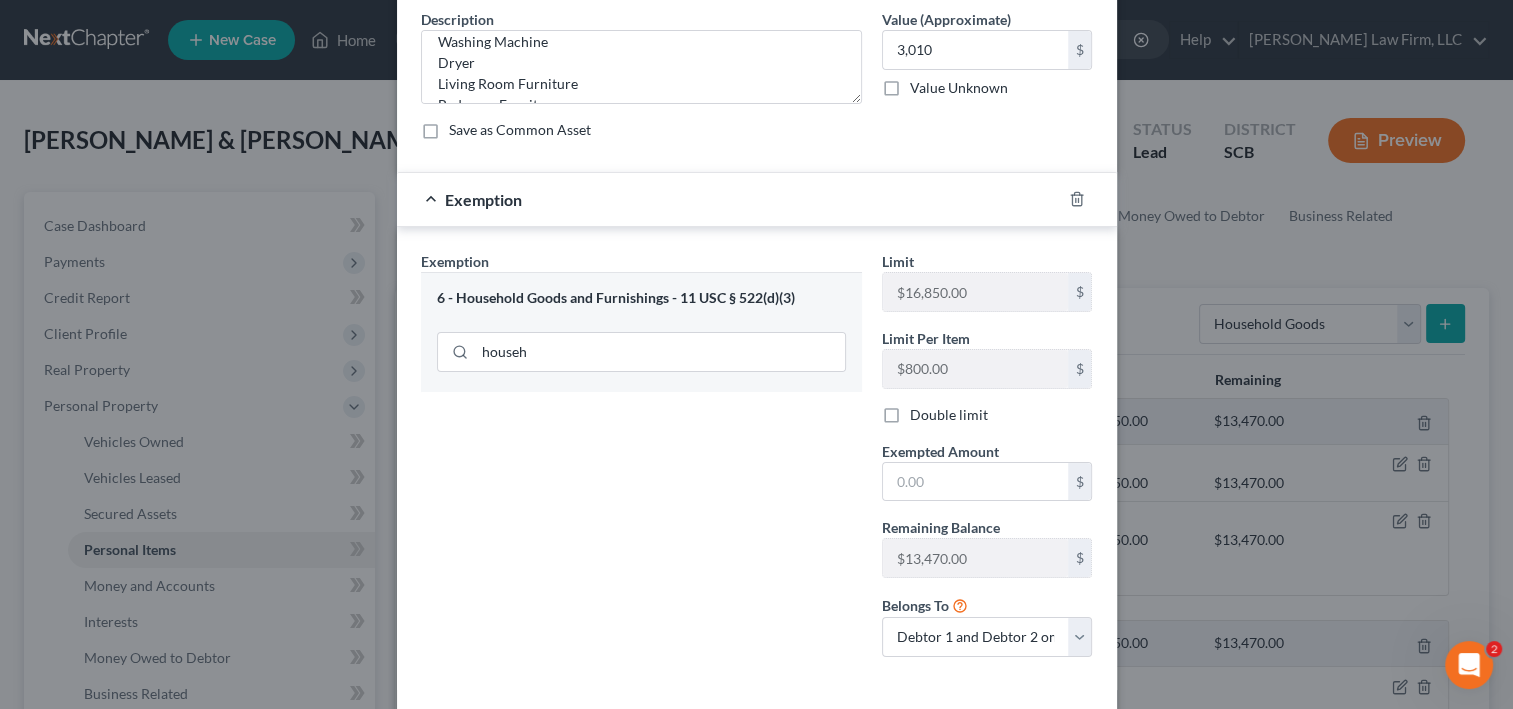click on "Double limit" at bounding box center [924, 411] 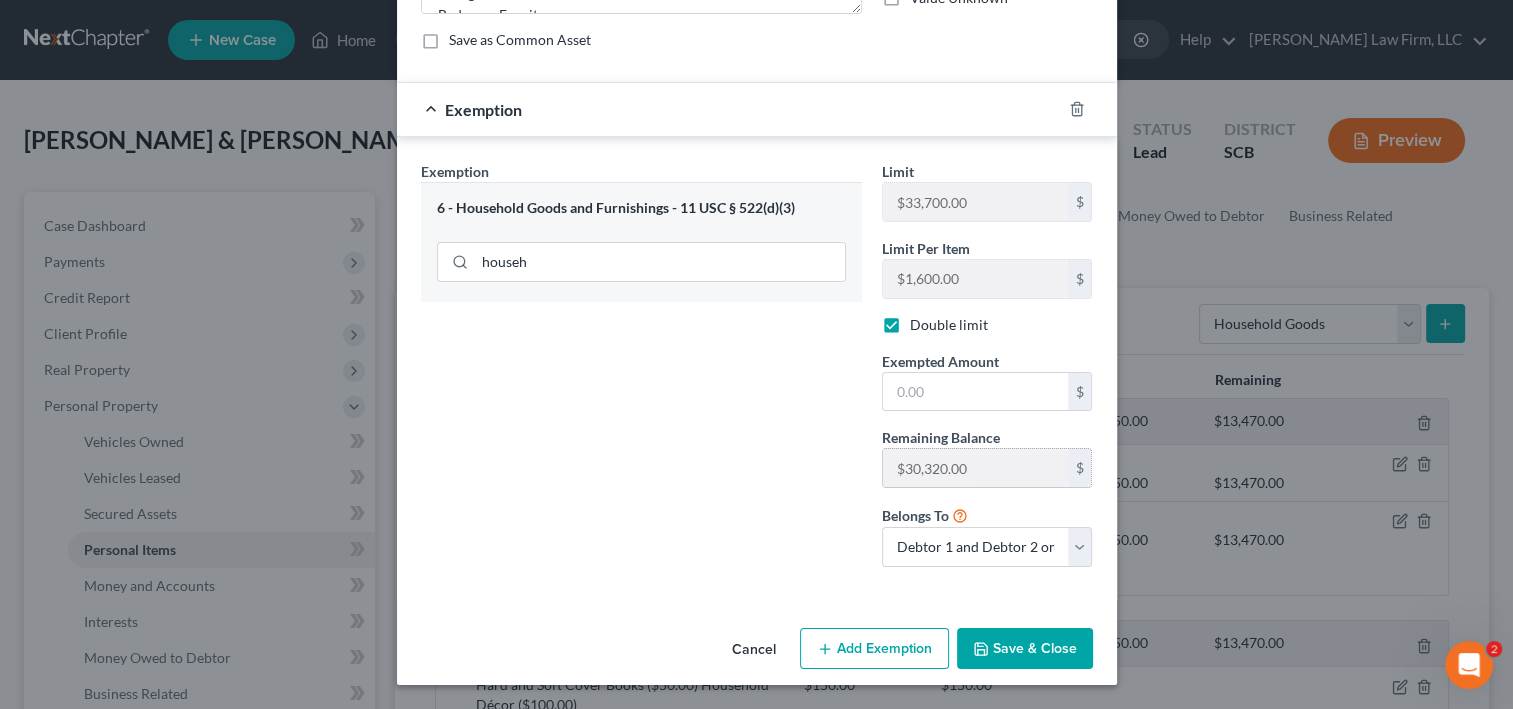 scroll, scrollTop: 320, scrollLeft: 0, axis: vertical 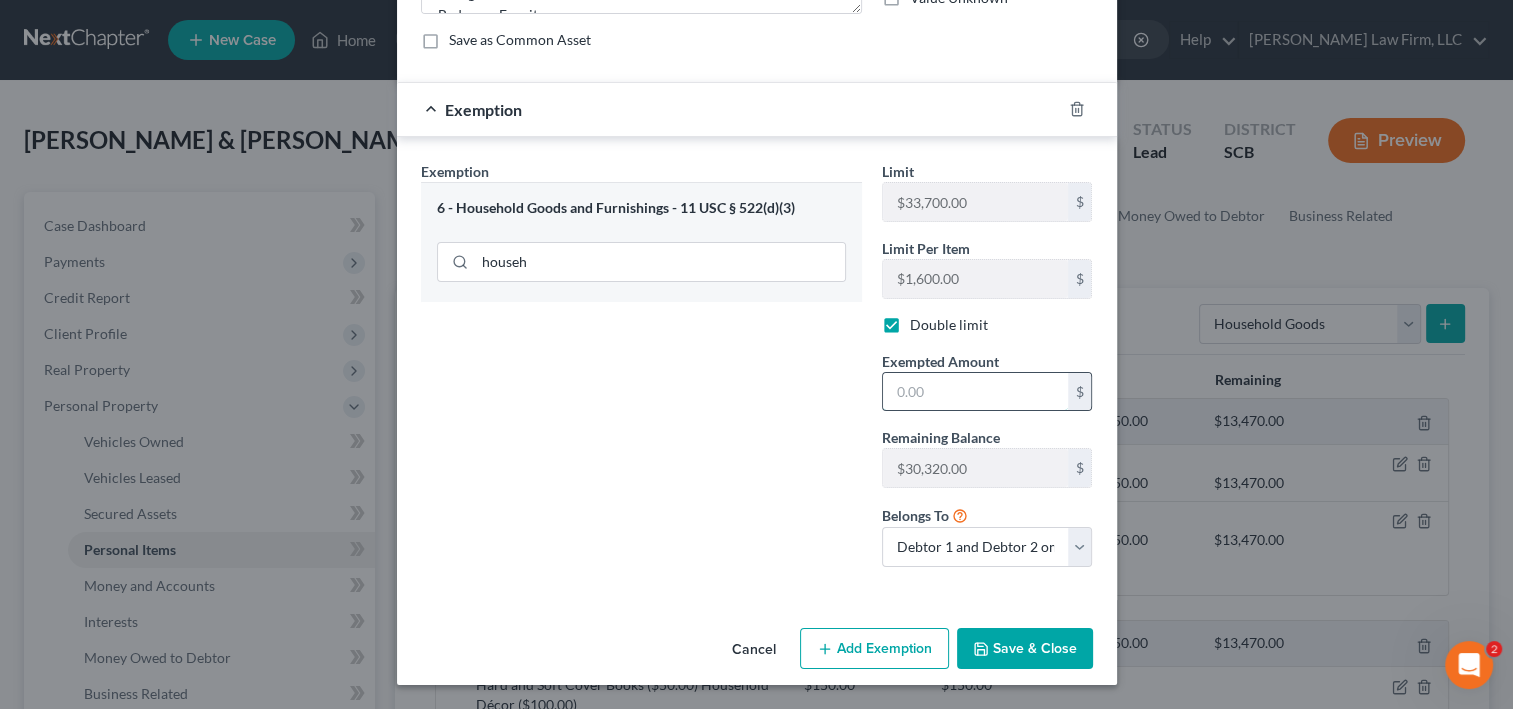 click at bounding box center [975, 392] 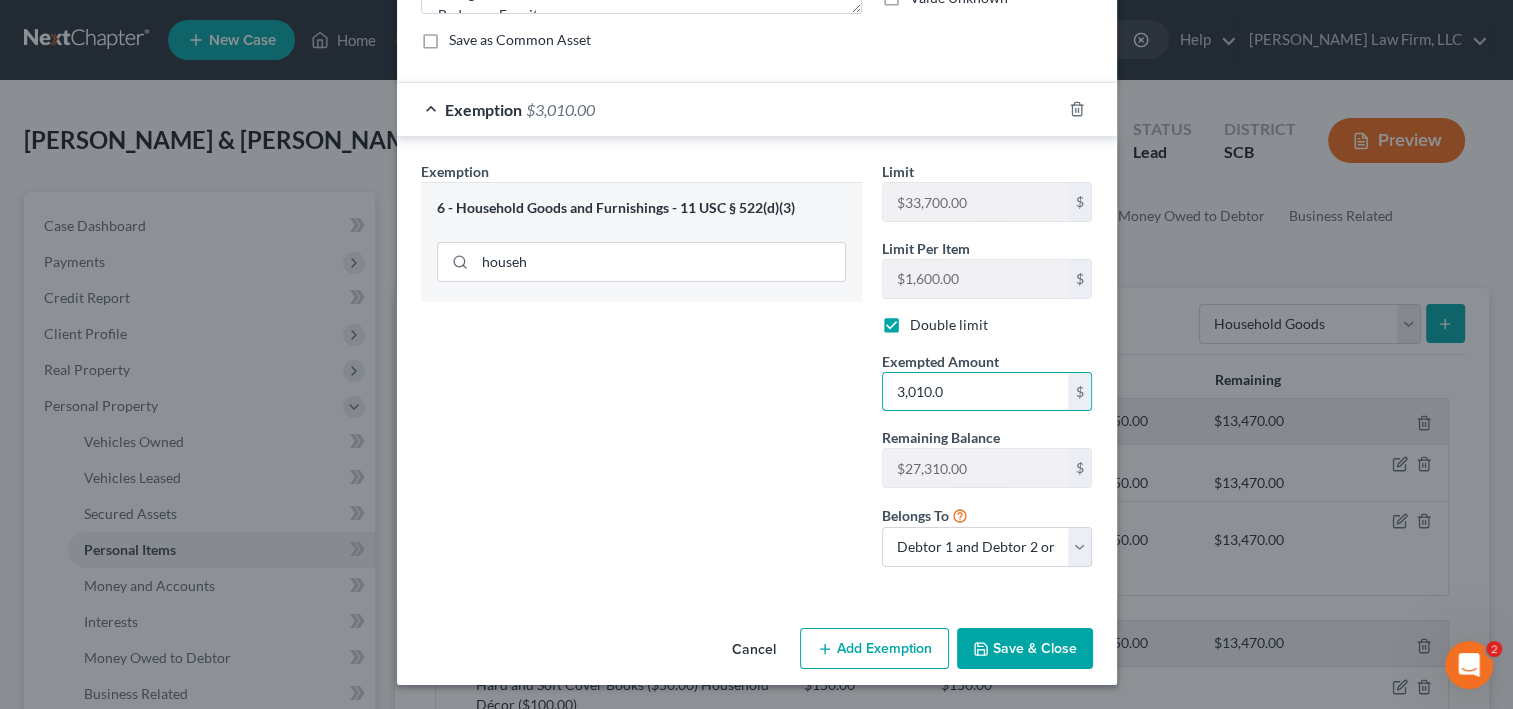 scroll, scrollTop: 481, scrollLeft: 0, axis: vertical 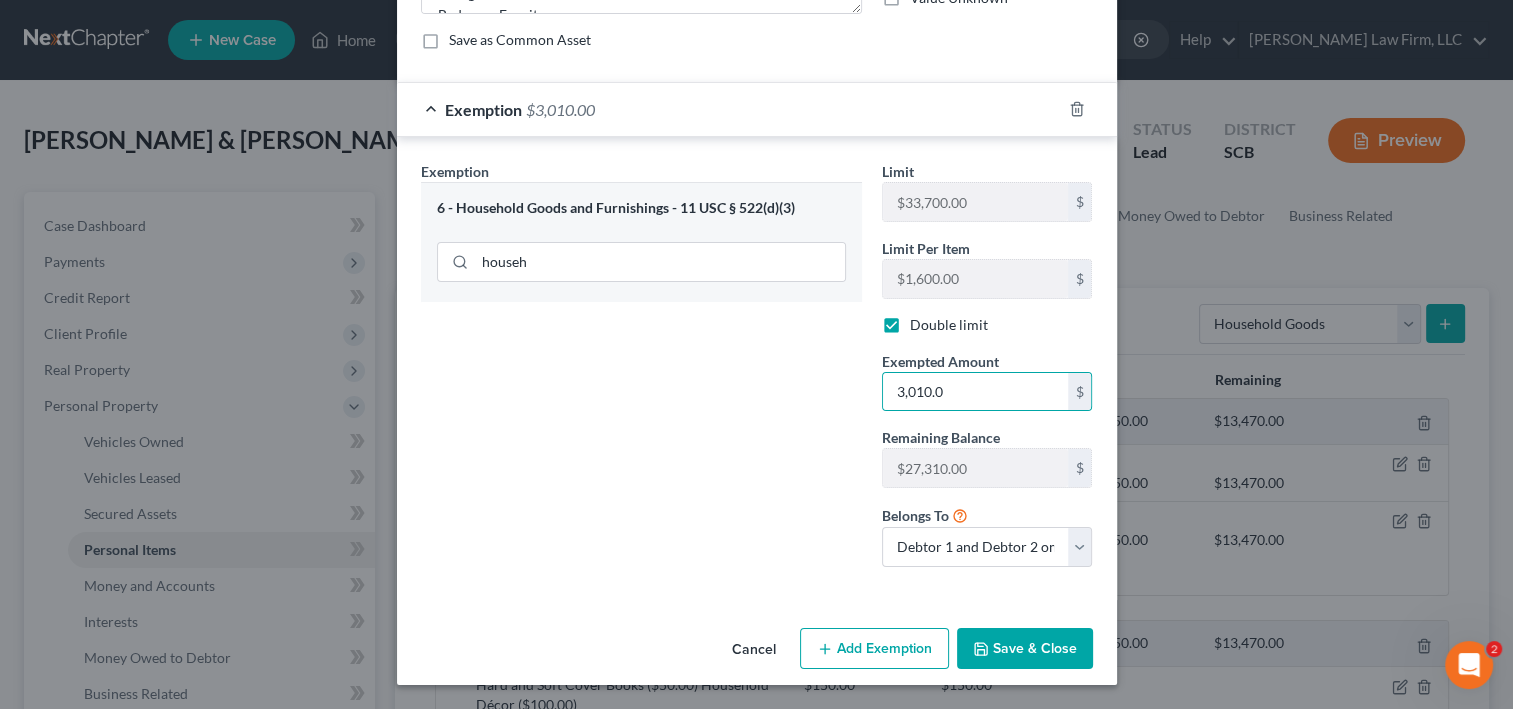 click on "Save & Close" at bounding box center [1025, 649] 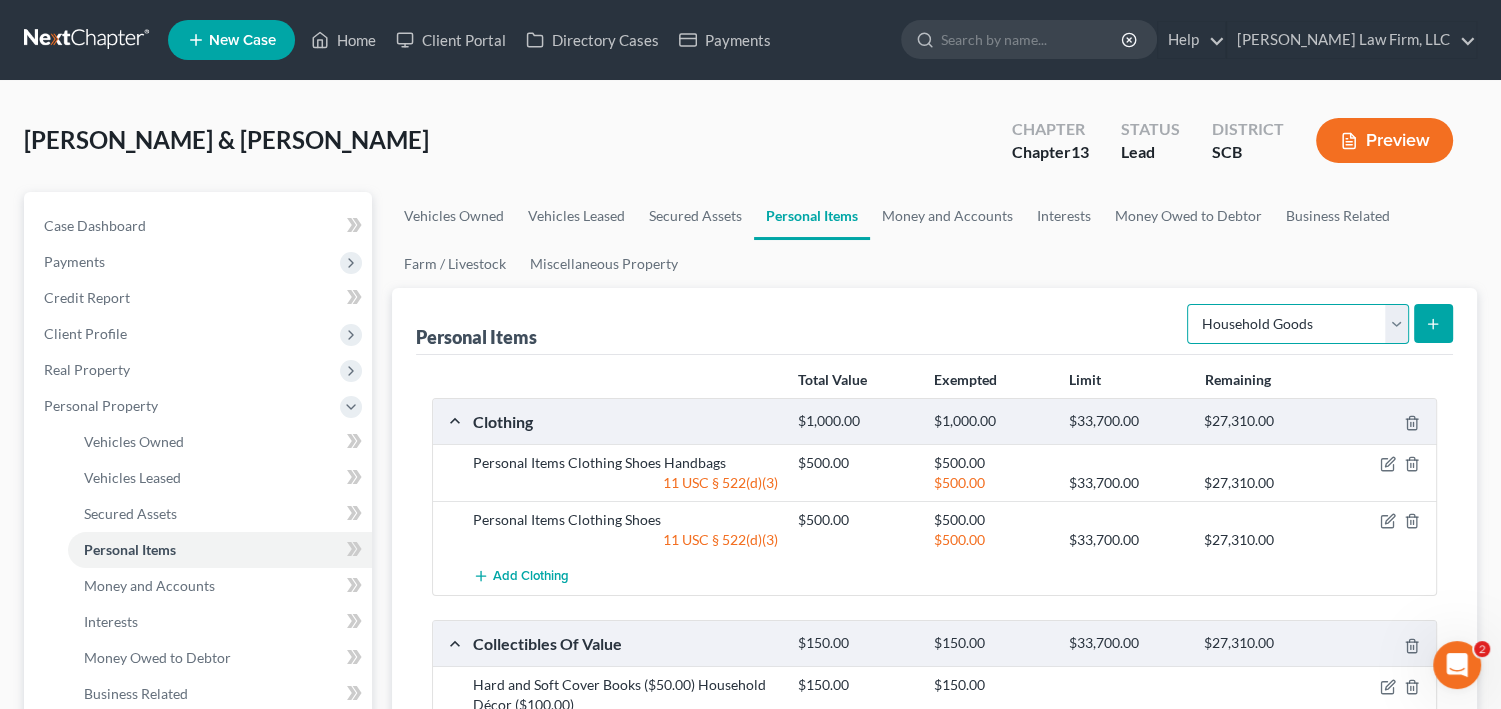 click on "Select Item Type Clothing Collectibles Of Value Electronics Firearms Household Goods Jewelry Other Pet(s) Sports & Hobby Equipment" at bounding box center [1298, 324] 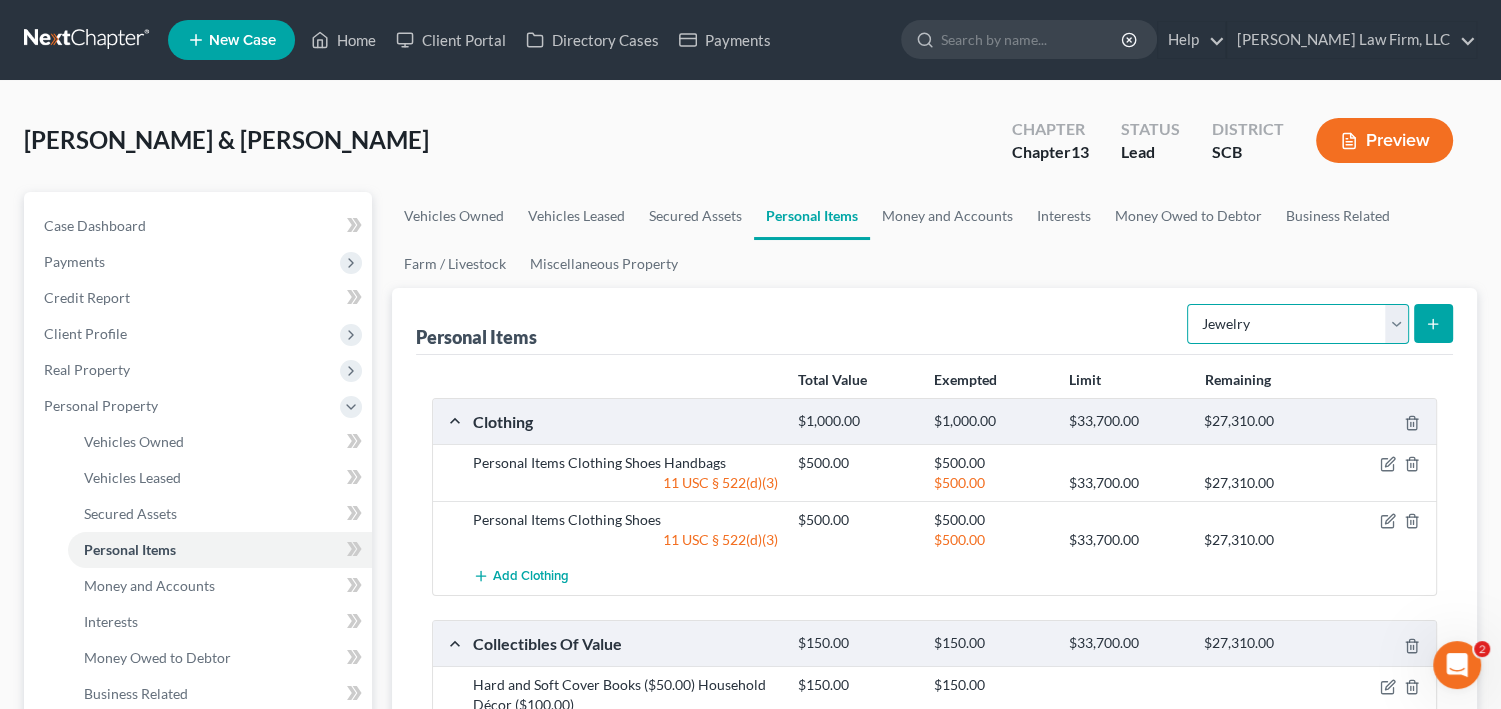 click on "Select Item Type Clothing Collectibles Of Value Electronics Firearms Household Goods Jewelry Other Pet(s) Sports & Hobby Equipment" at bounding box center [1298, 324] 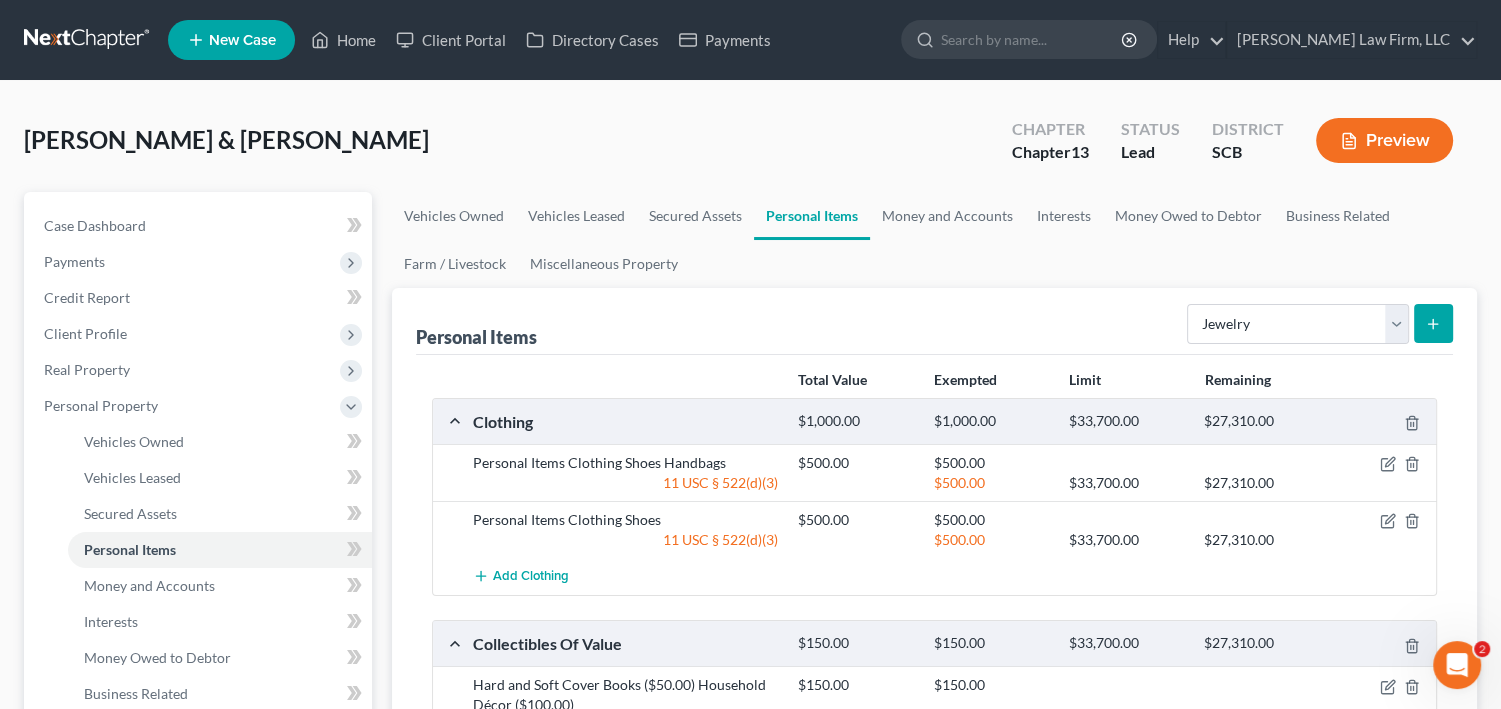 click at bounding box center [1433, 323] 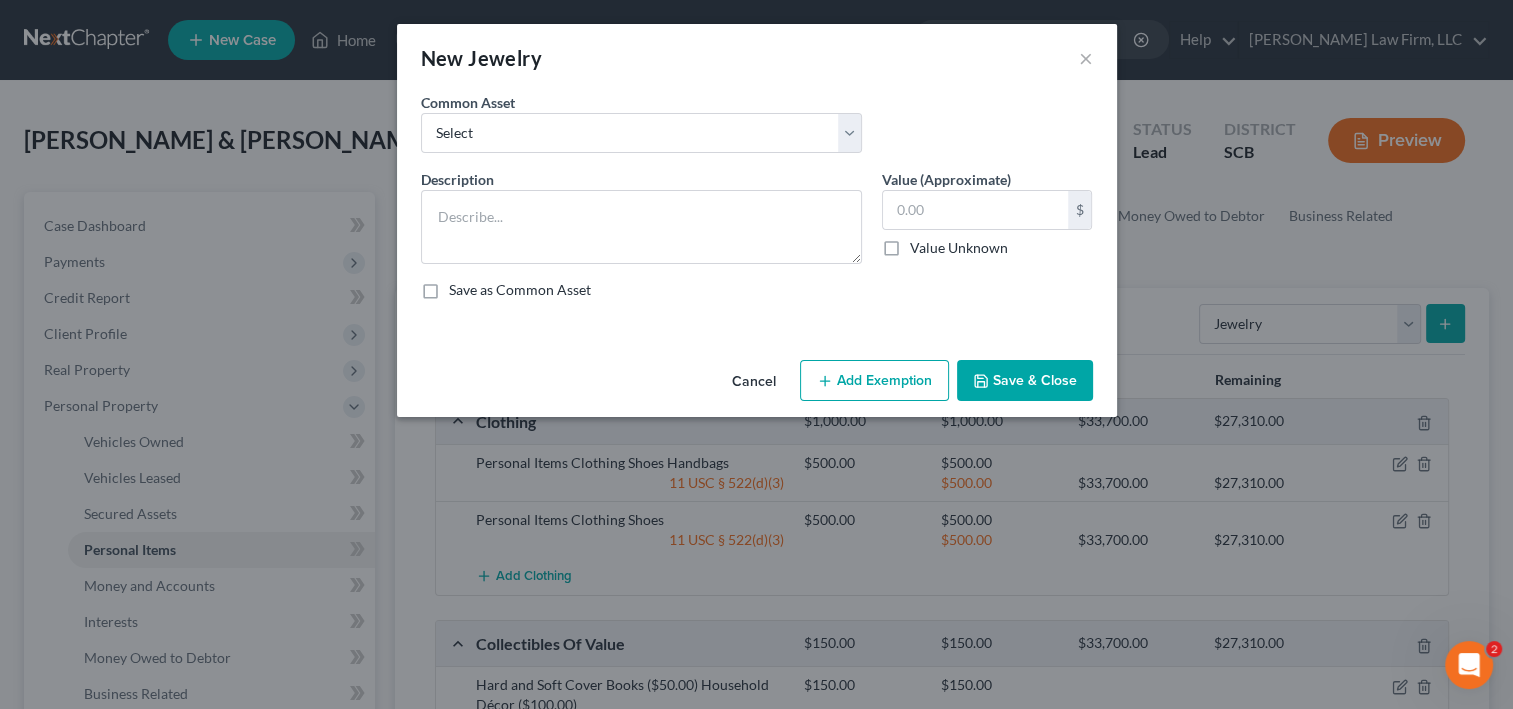 click on "Description
*" at bounding box center (641, 216) 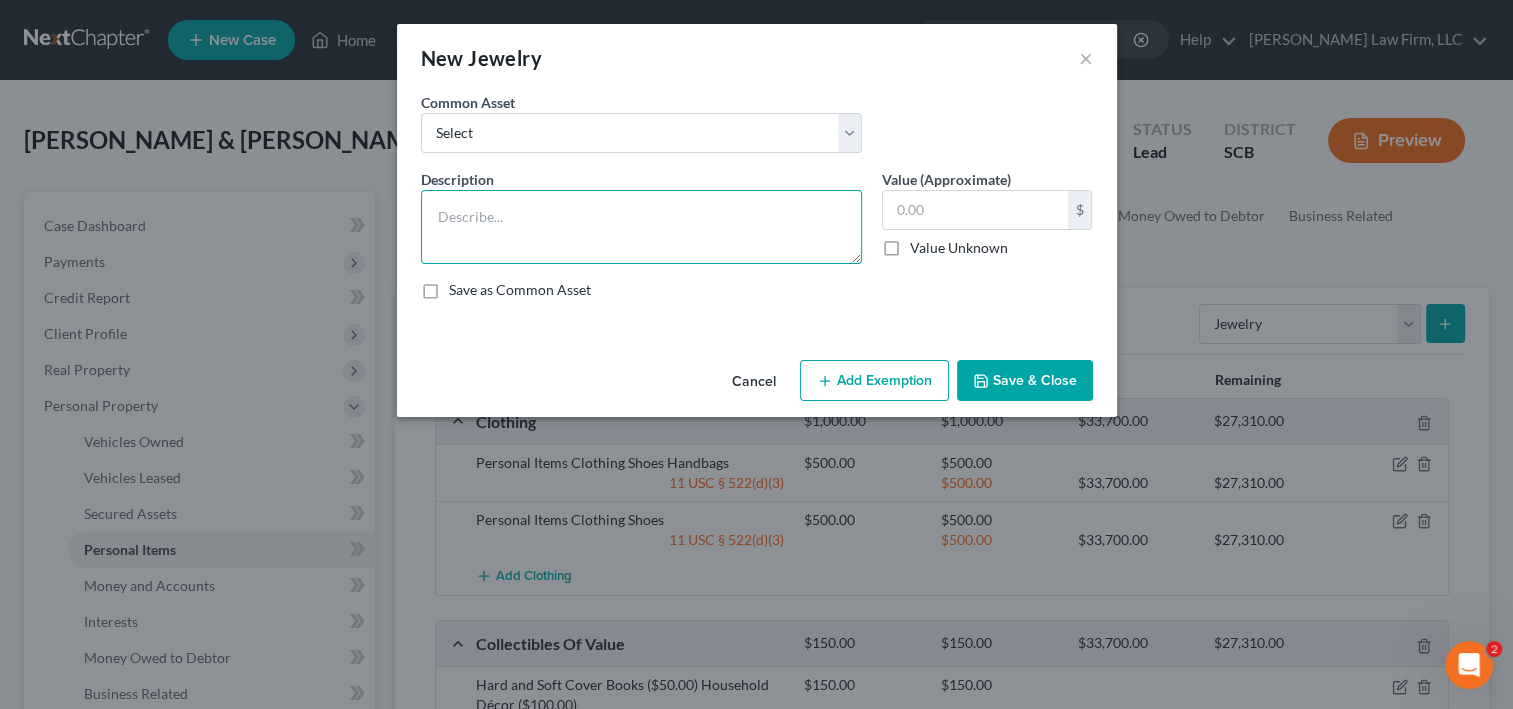 click at bounding box center [641, 227] 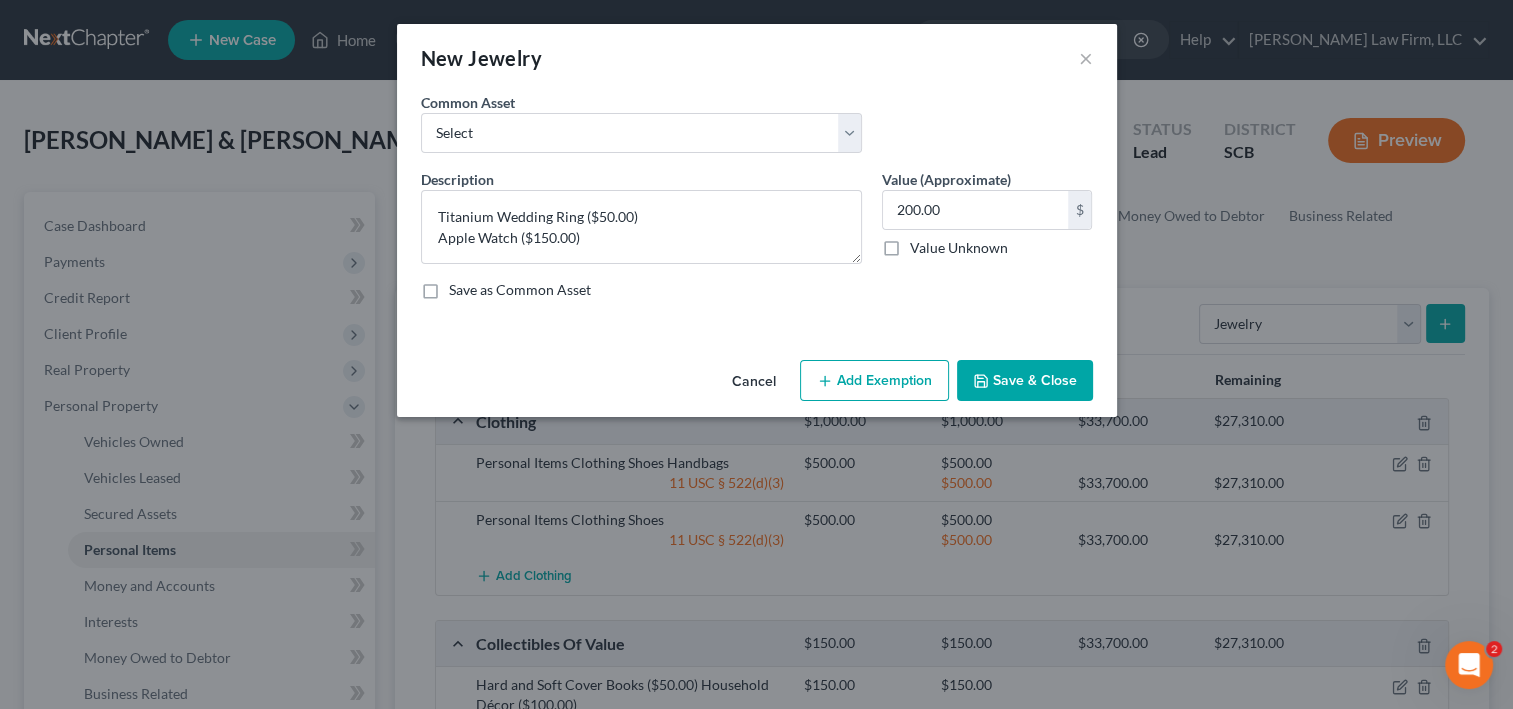 click on "Add Exemption" at bounding box center [874, 381] 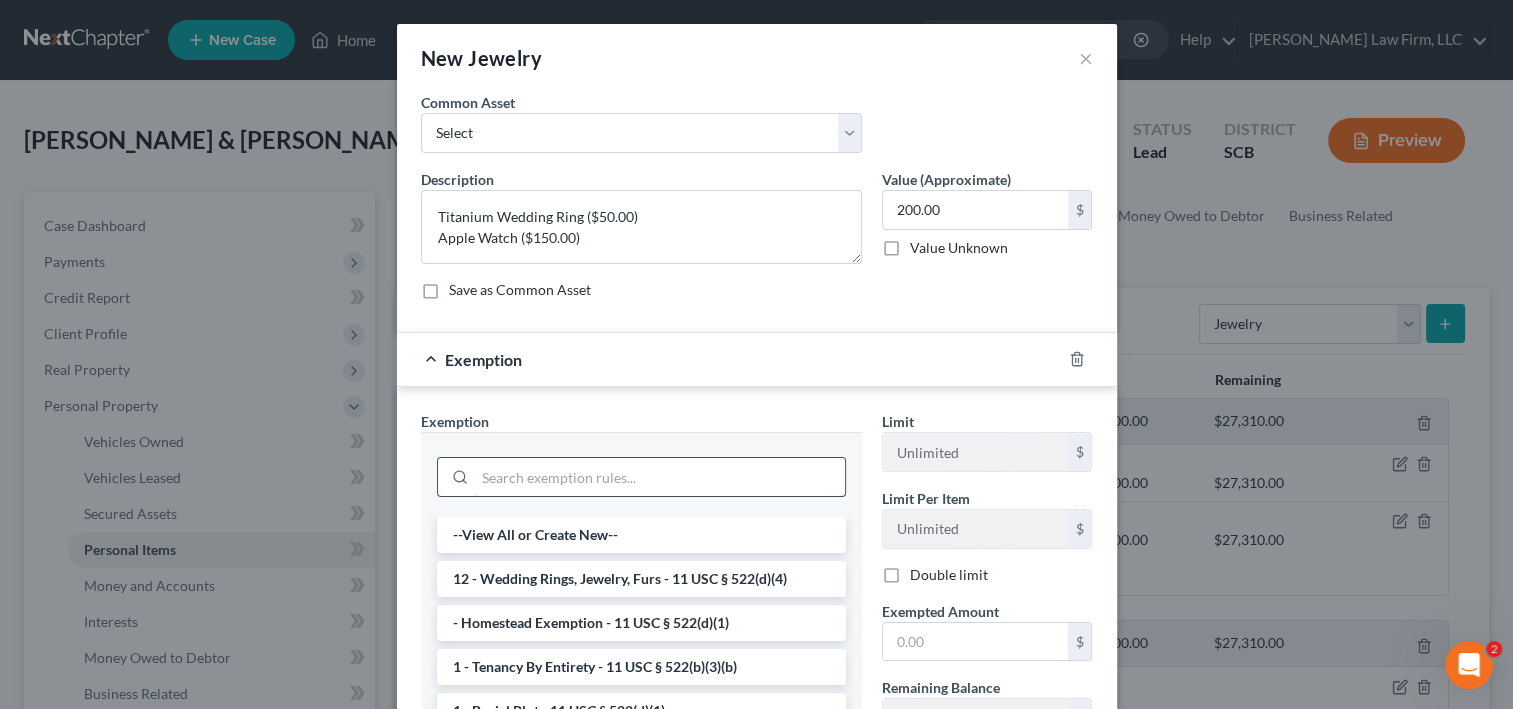 click at bounding box center [660, 477] 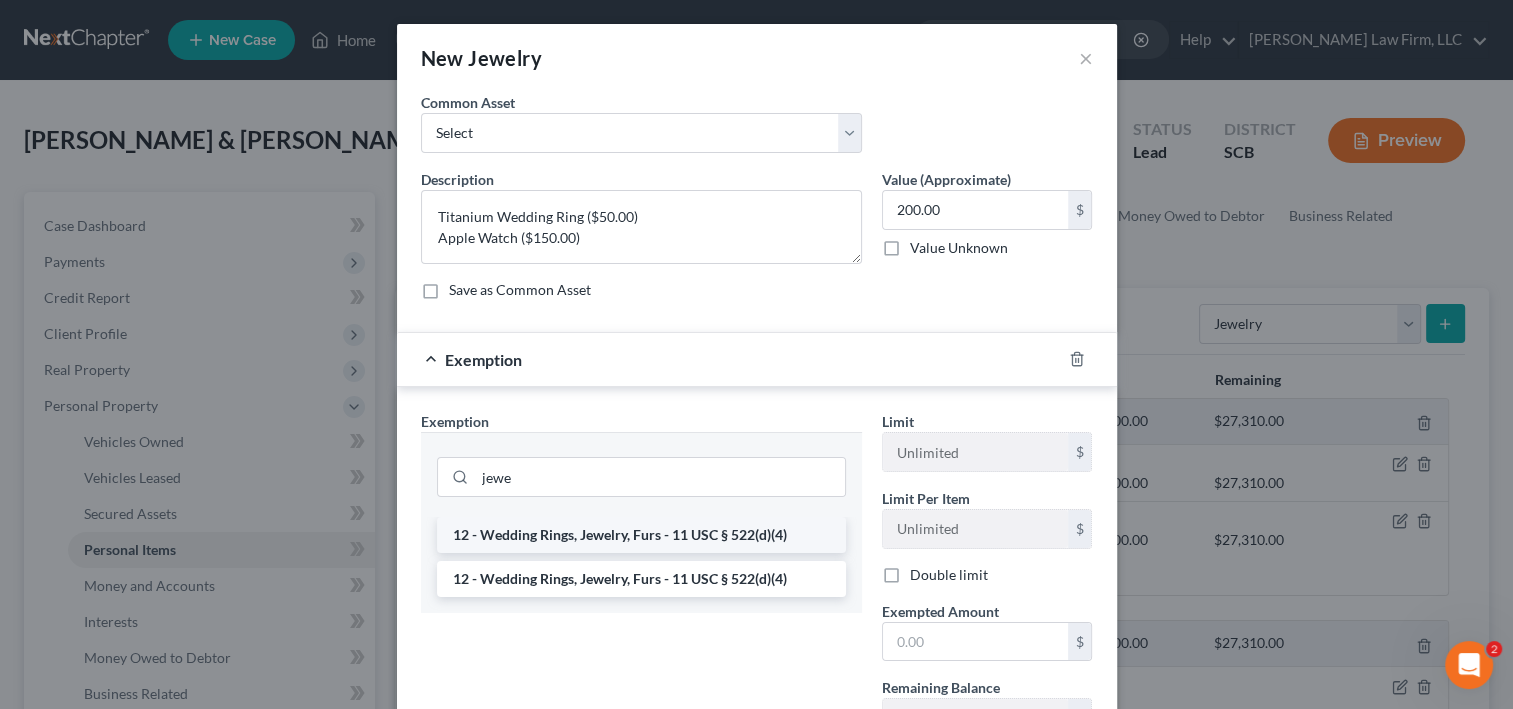 click on "12 - Wedding Rings, Jewelry, Furs - 11 USC § 522(d)(4)" at bounding box center [641, 535] 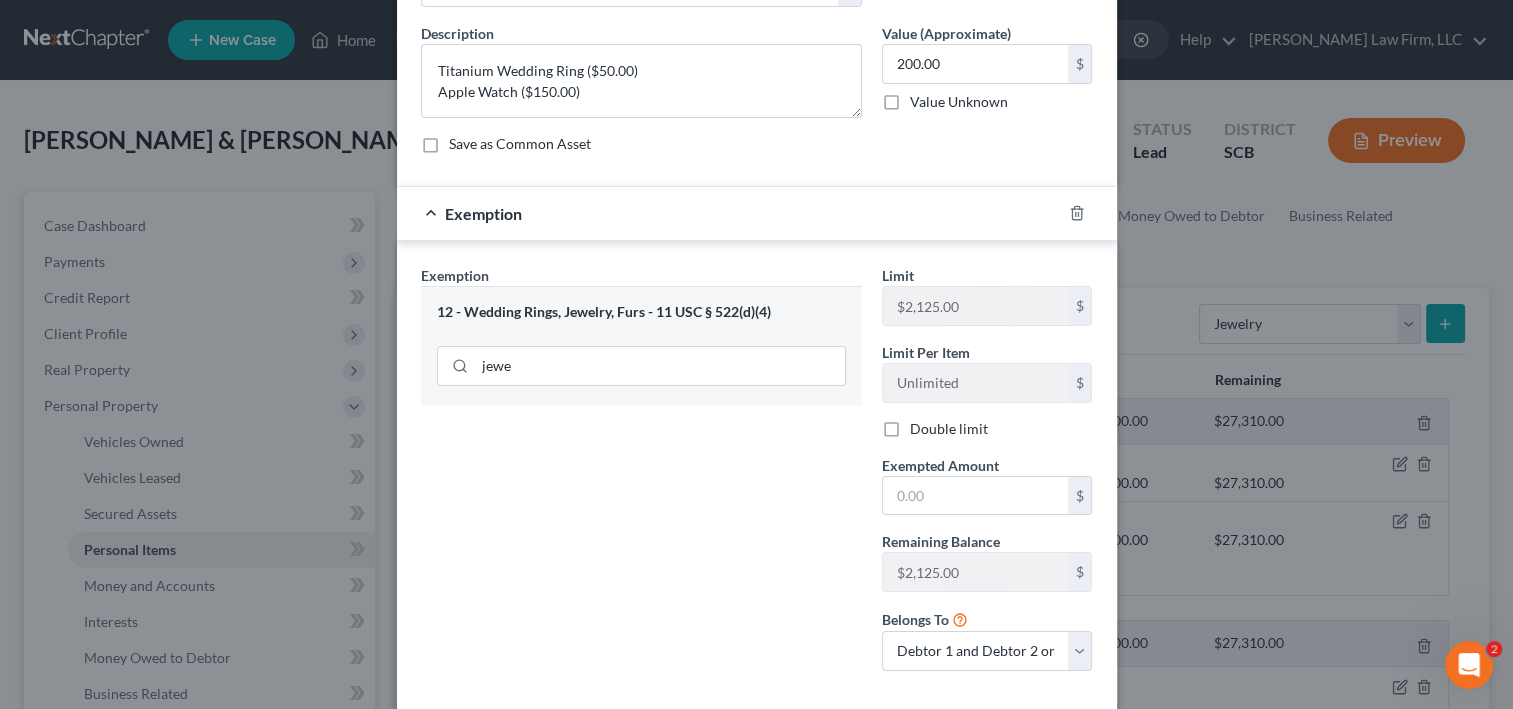 scroll, scrollTop: 160, scrollLeft: 0, axis: vertical 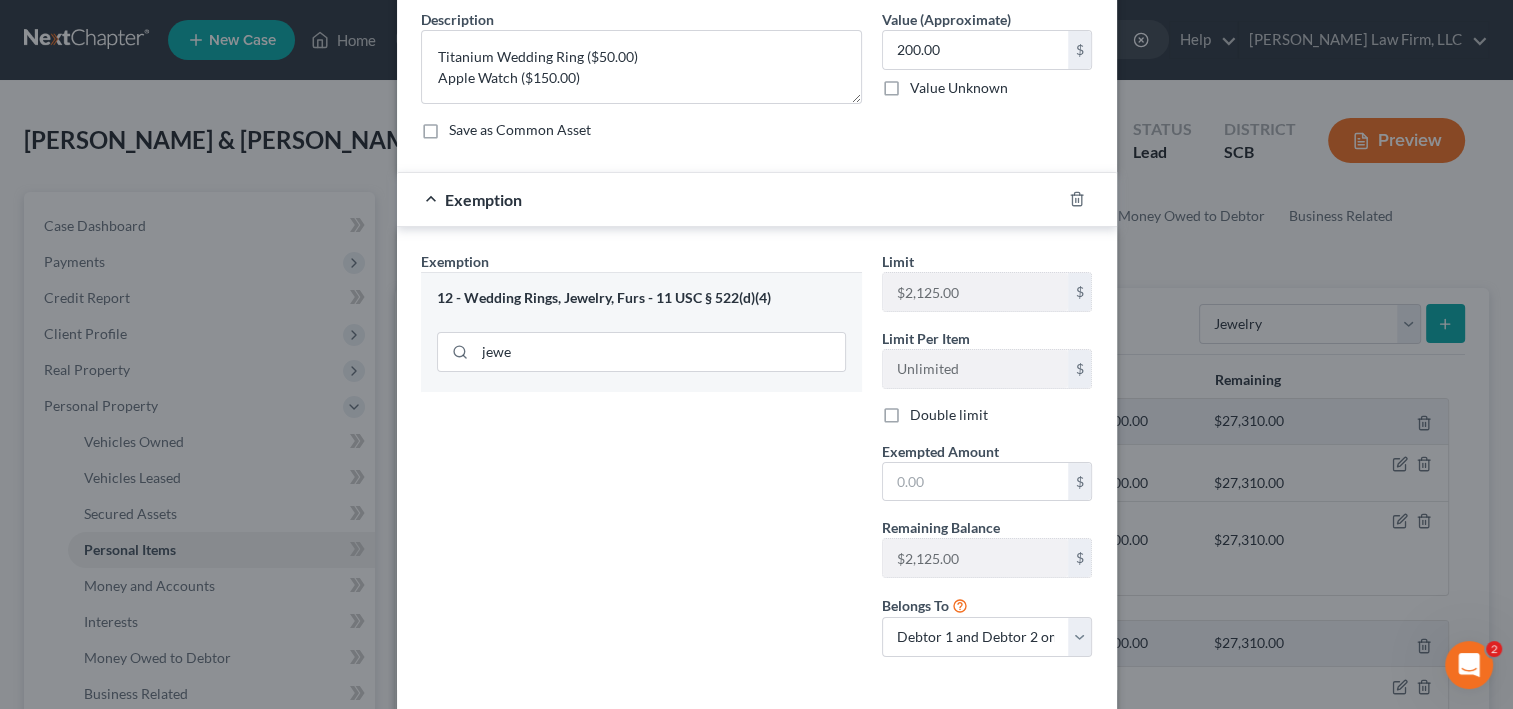 click on "Double limit" at bounding box center (949, 415) 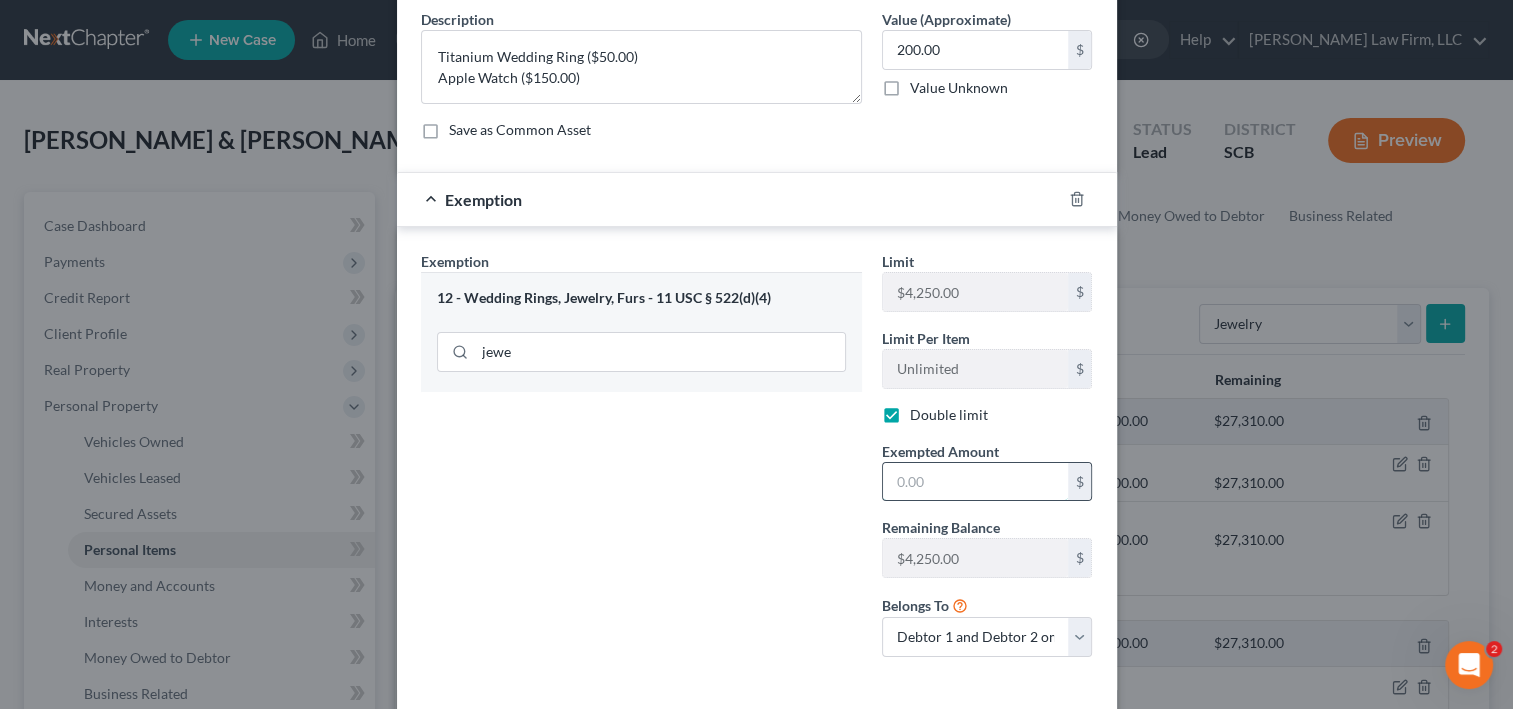 click at bounding box center (975, 482) 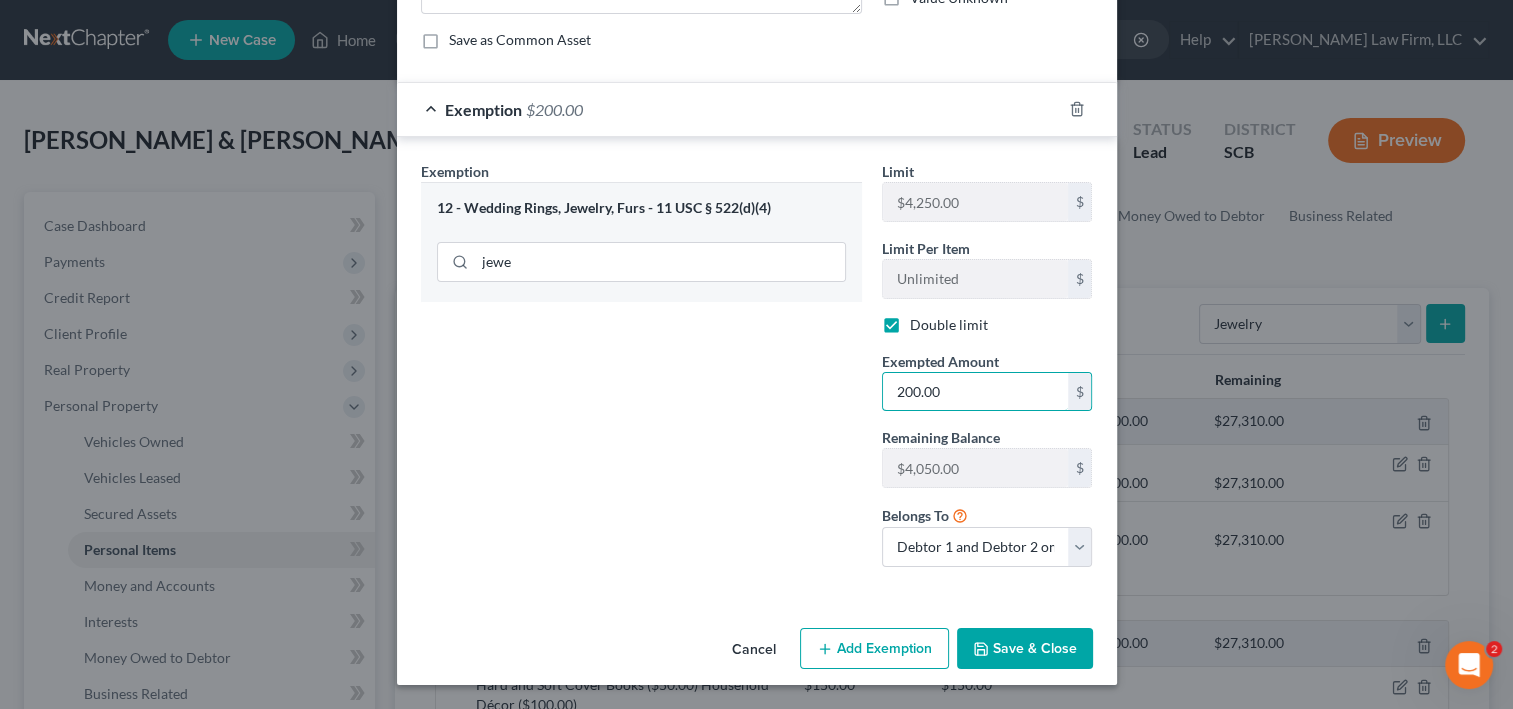 scroll, scrollTop: 480, scrollLeft: 0, axis: vertical 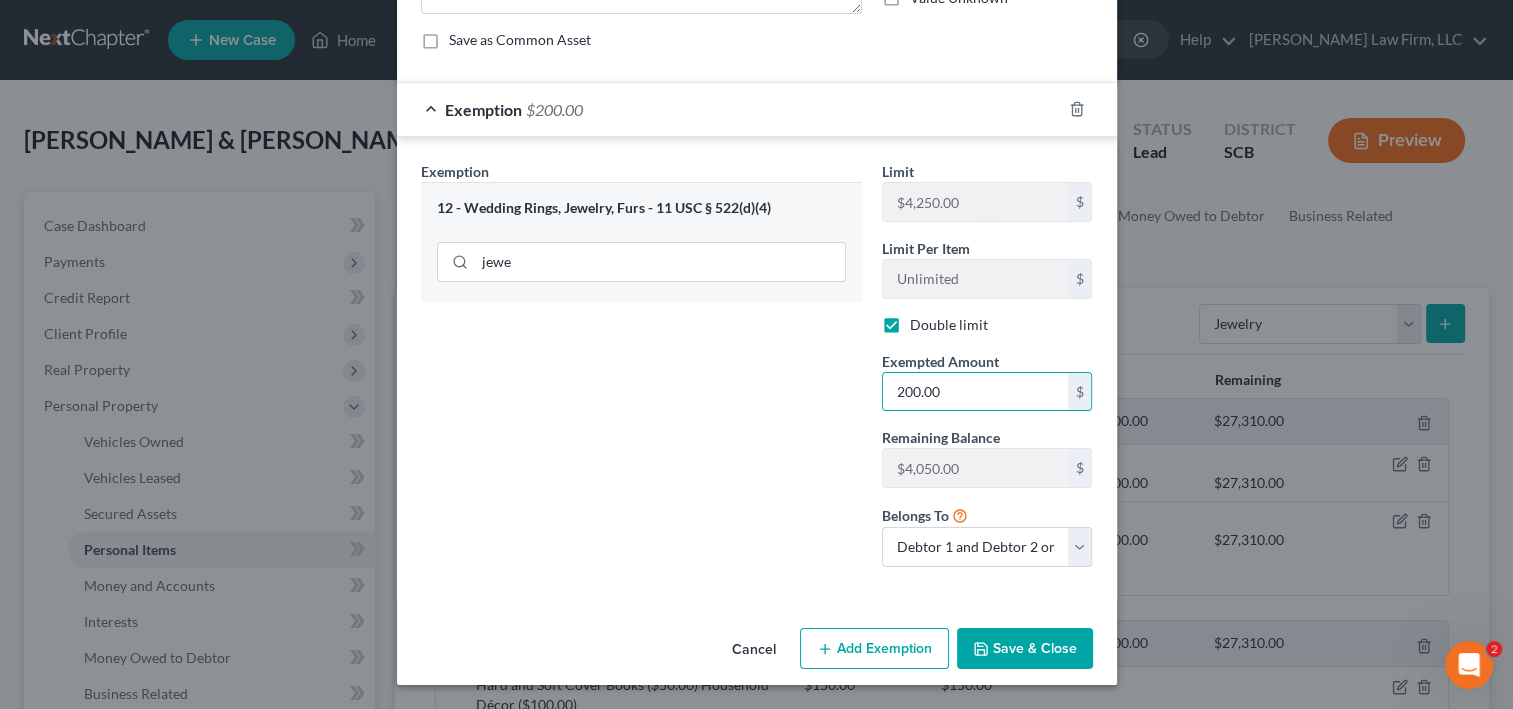 click on "Save & Close" at bounding box center (1025, 649) 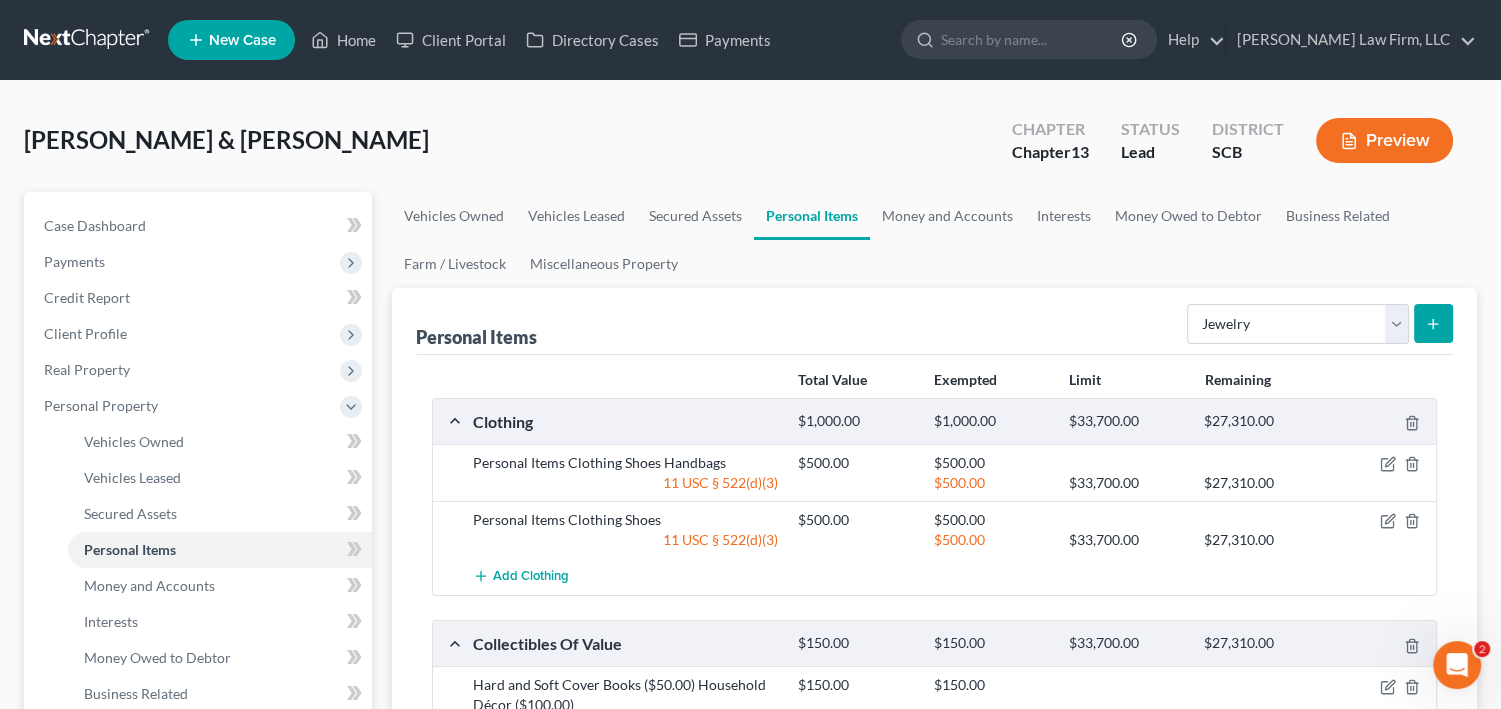 click at bounding box center (1433, 323) 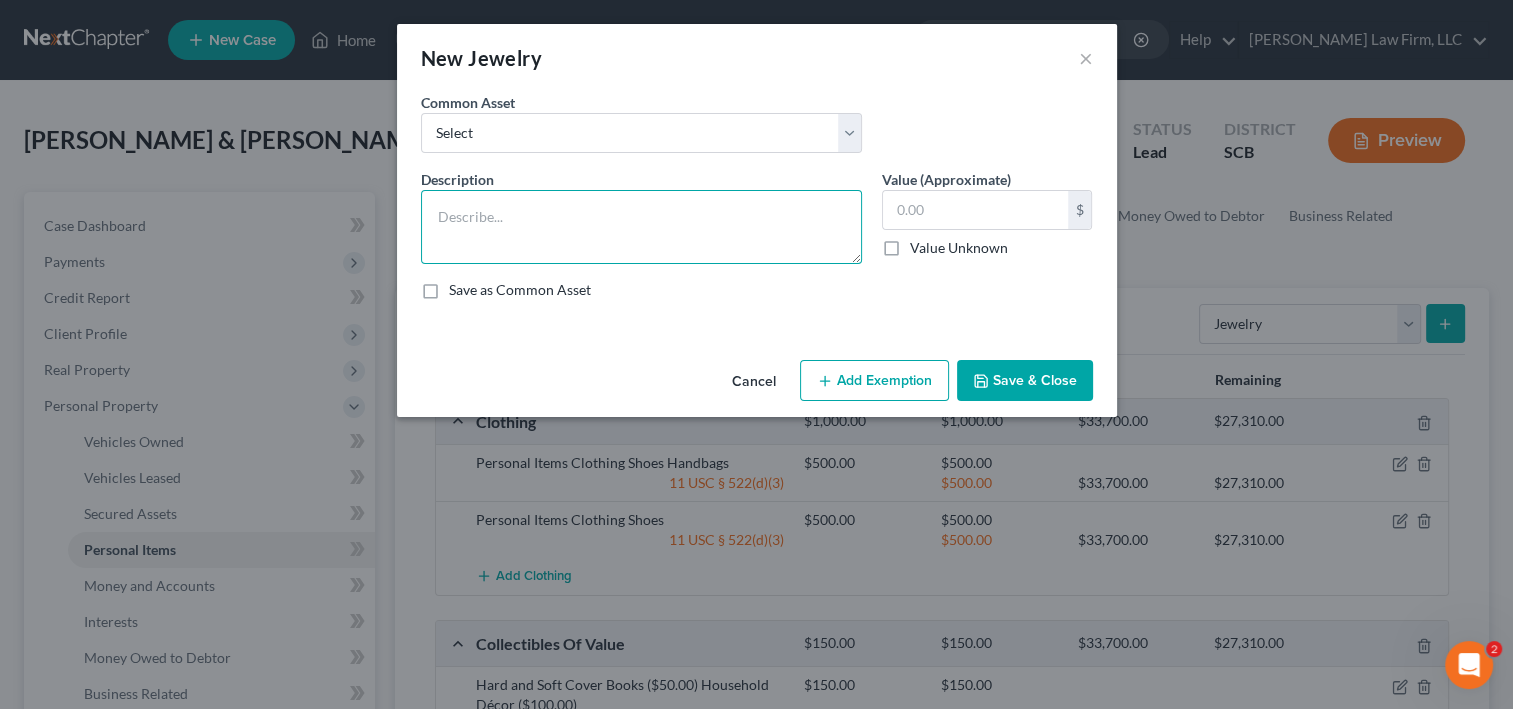 click at bounding box center [641, 227] 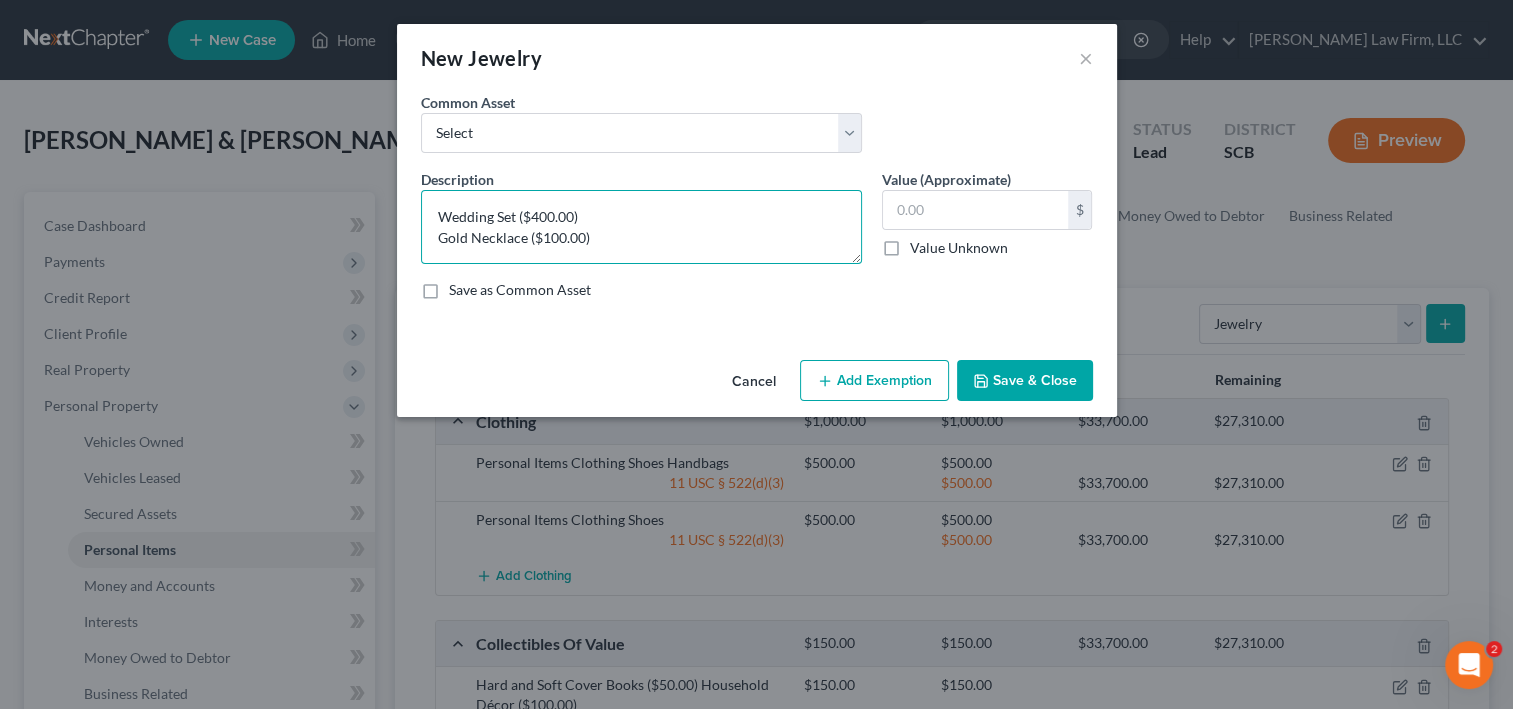 scroll, scrollTop: 4, scrollLeft: 0, axis: vertical 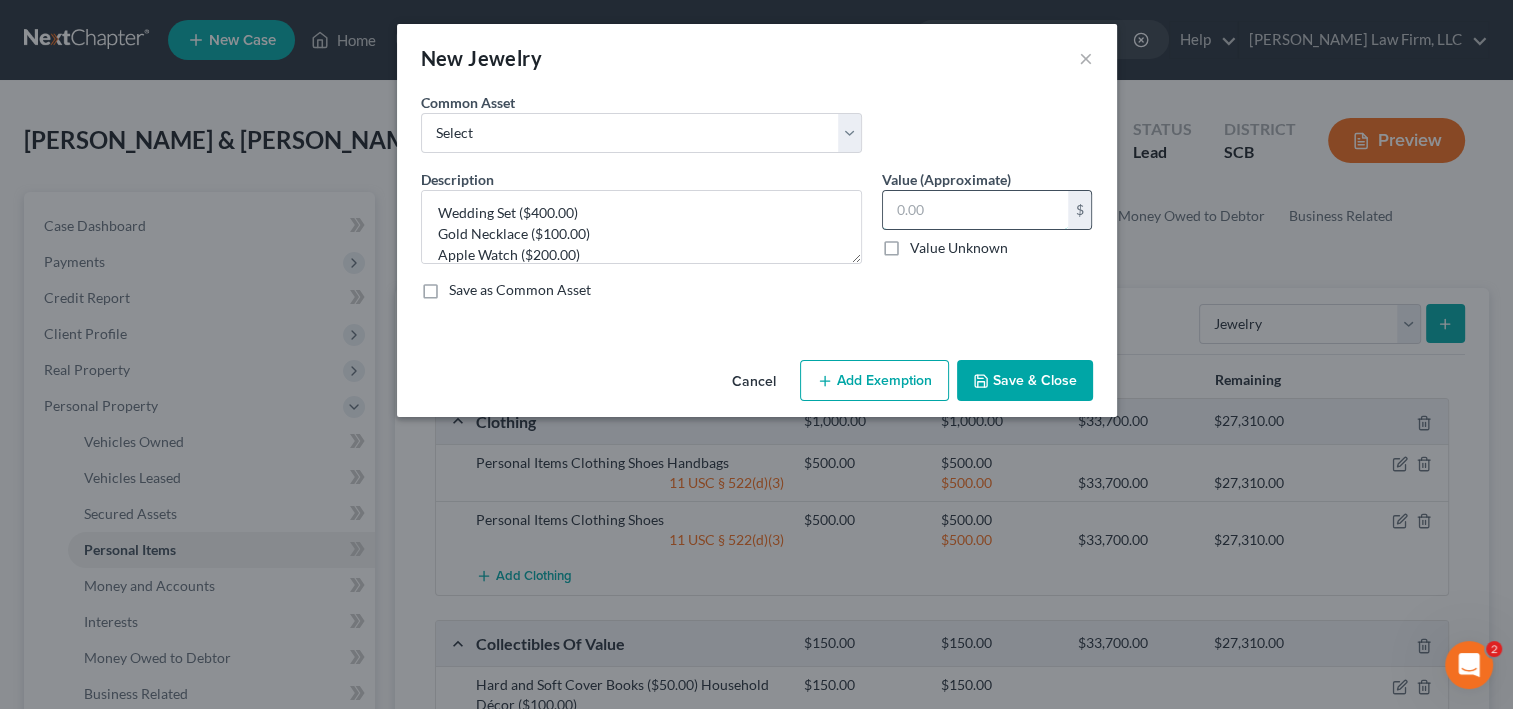 click at bounding box center [975, 210] 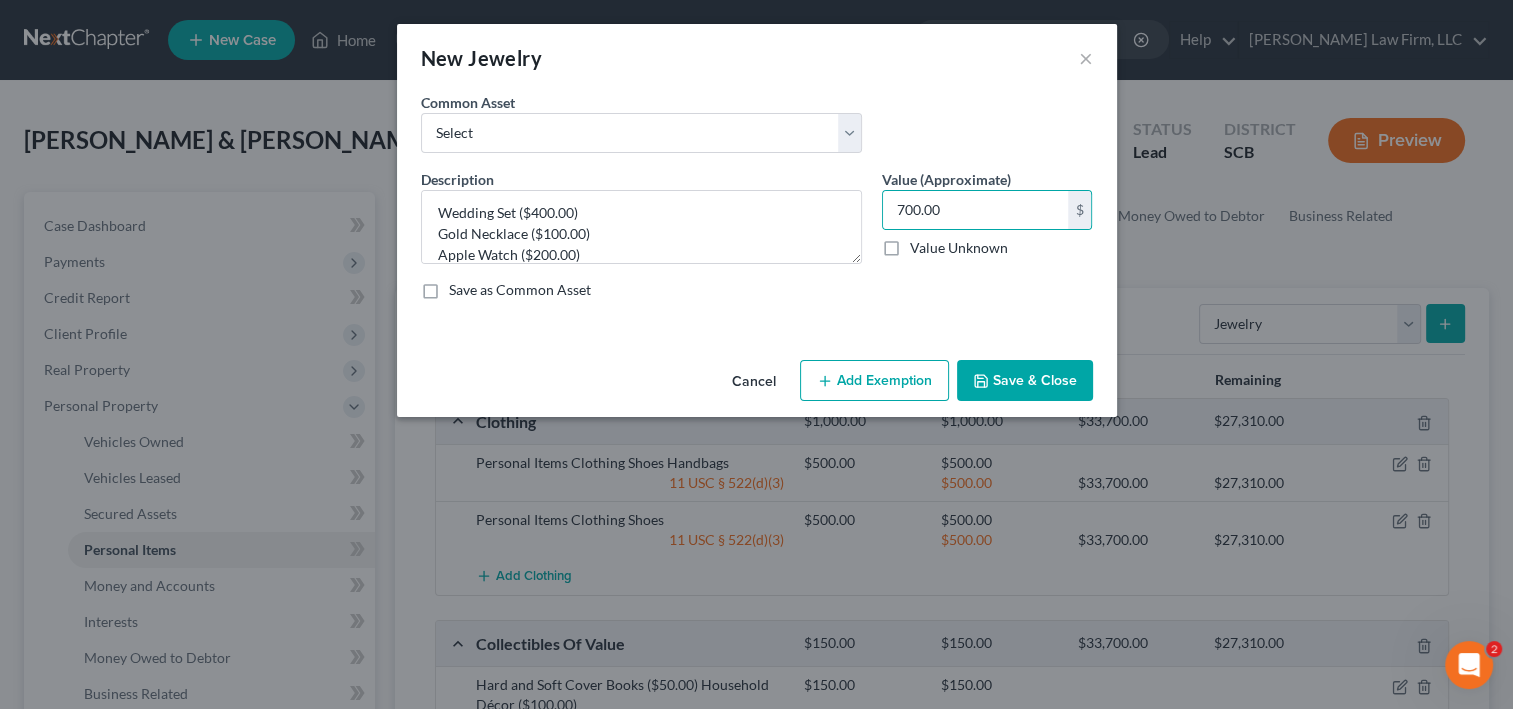click on "Add Exemption" at bounding box center (874, 381) 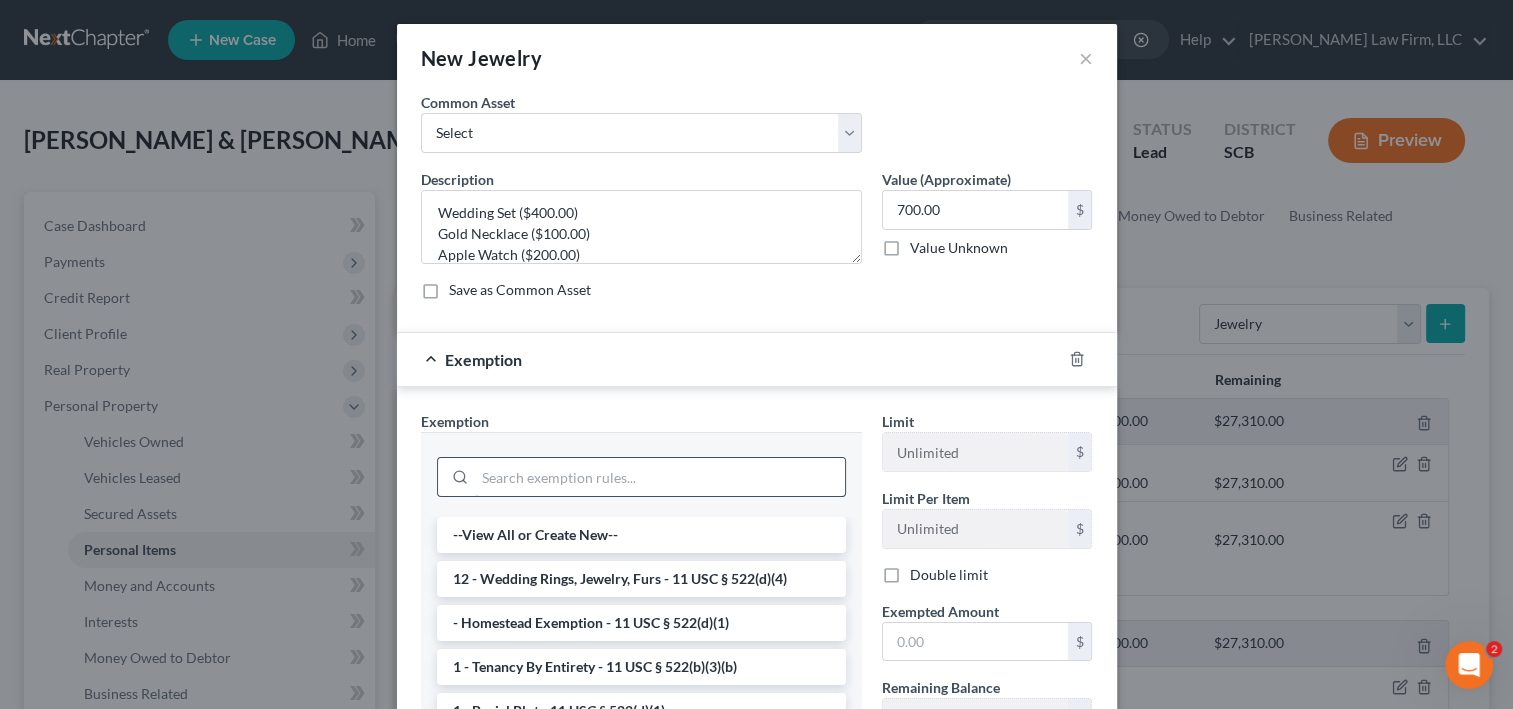 click at bounding box center [660, 477] 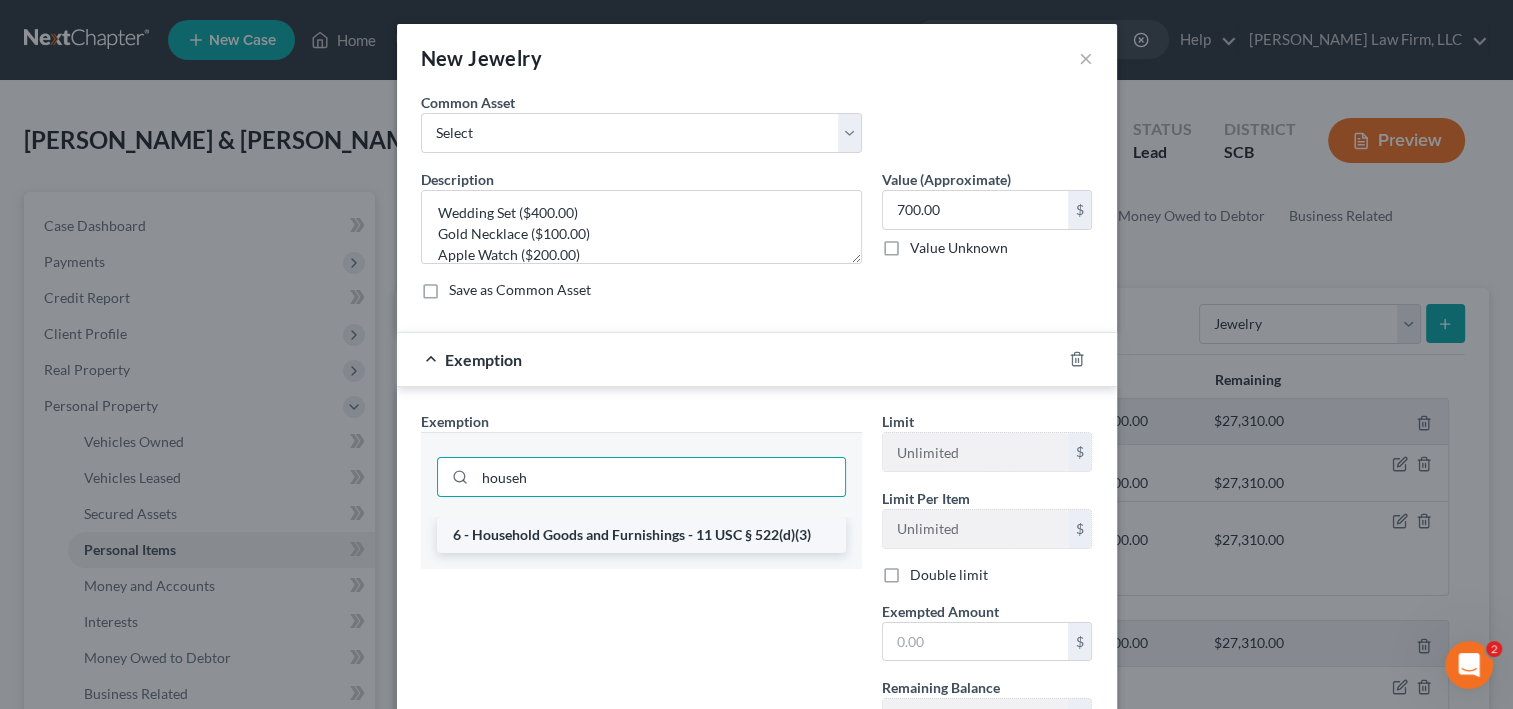 click on "6 - Household Goods and Furnishings - 11 USC § 522(d)(3)" at bounding box center (641, 535) 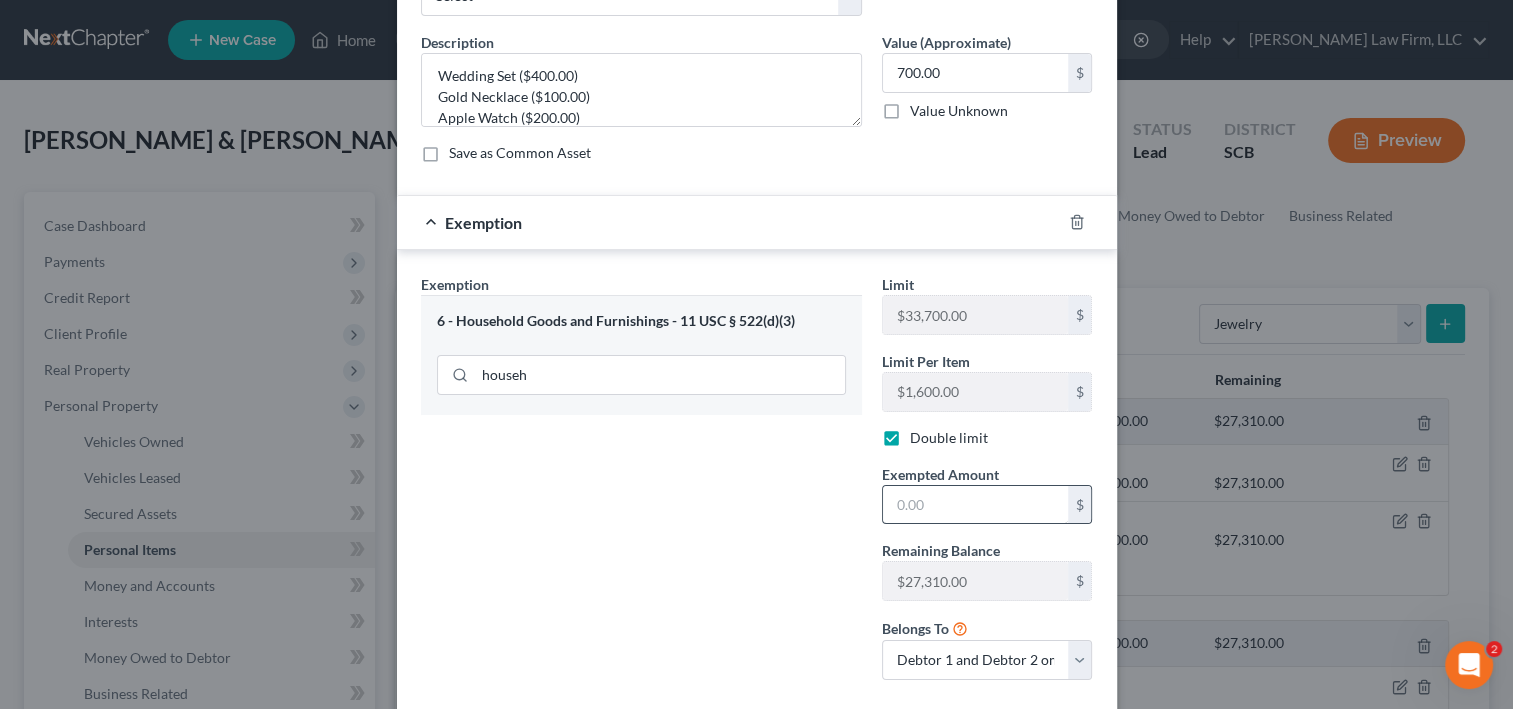 scroll, scrollTop: 160, scrollLeft: 0, axis: vertical 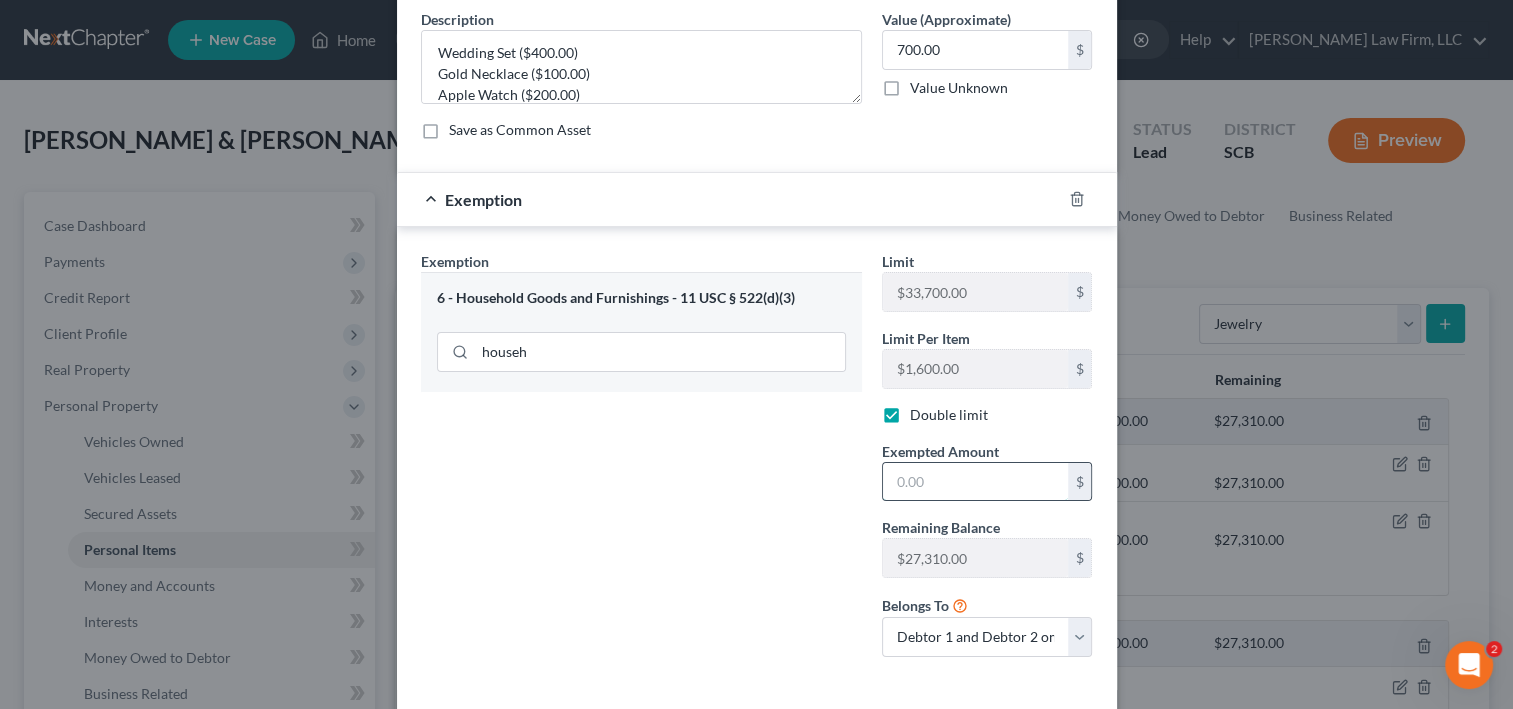 click at bounding box center (975, 482) 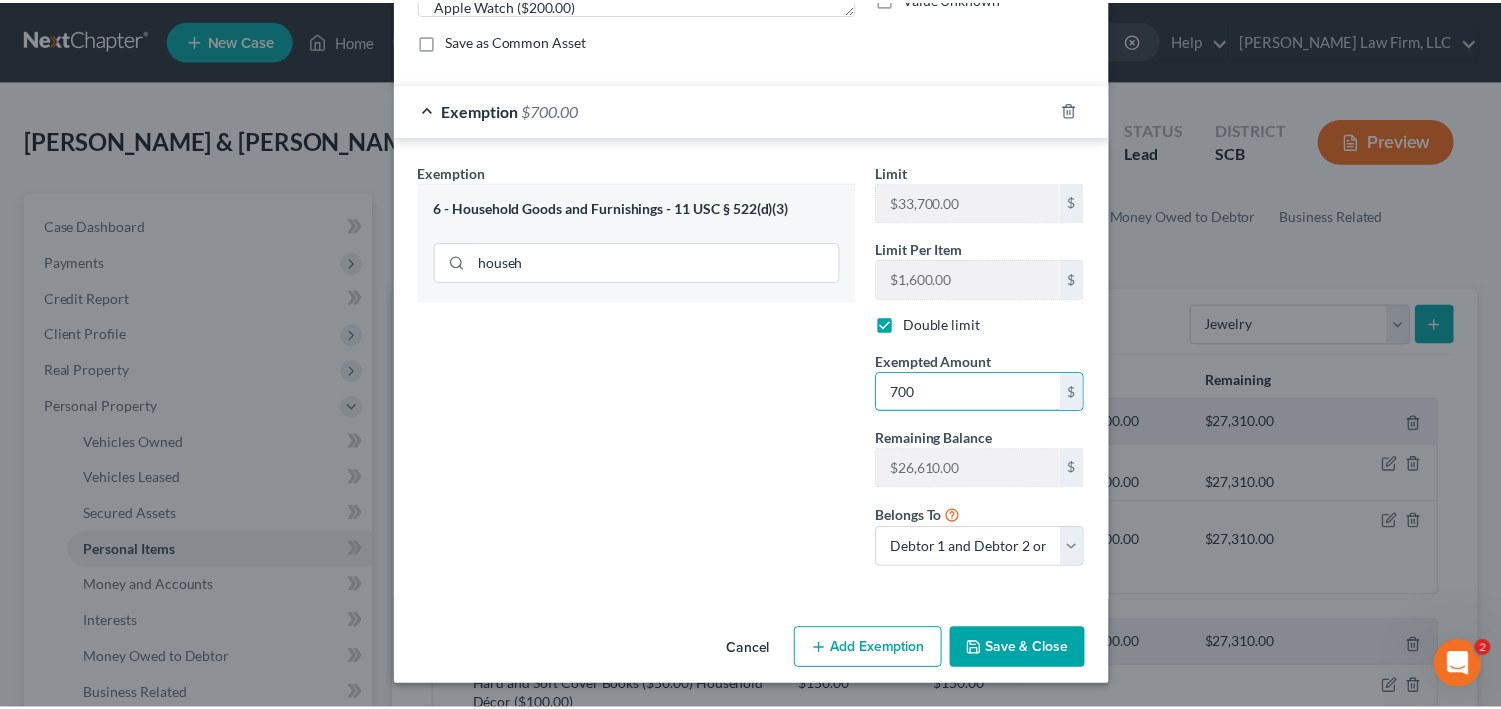 scroll, scrollTop: 480, scrollLeft: 0, axis: vertical 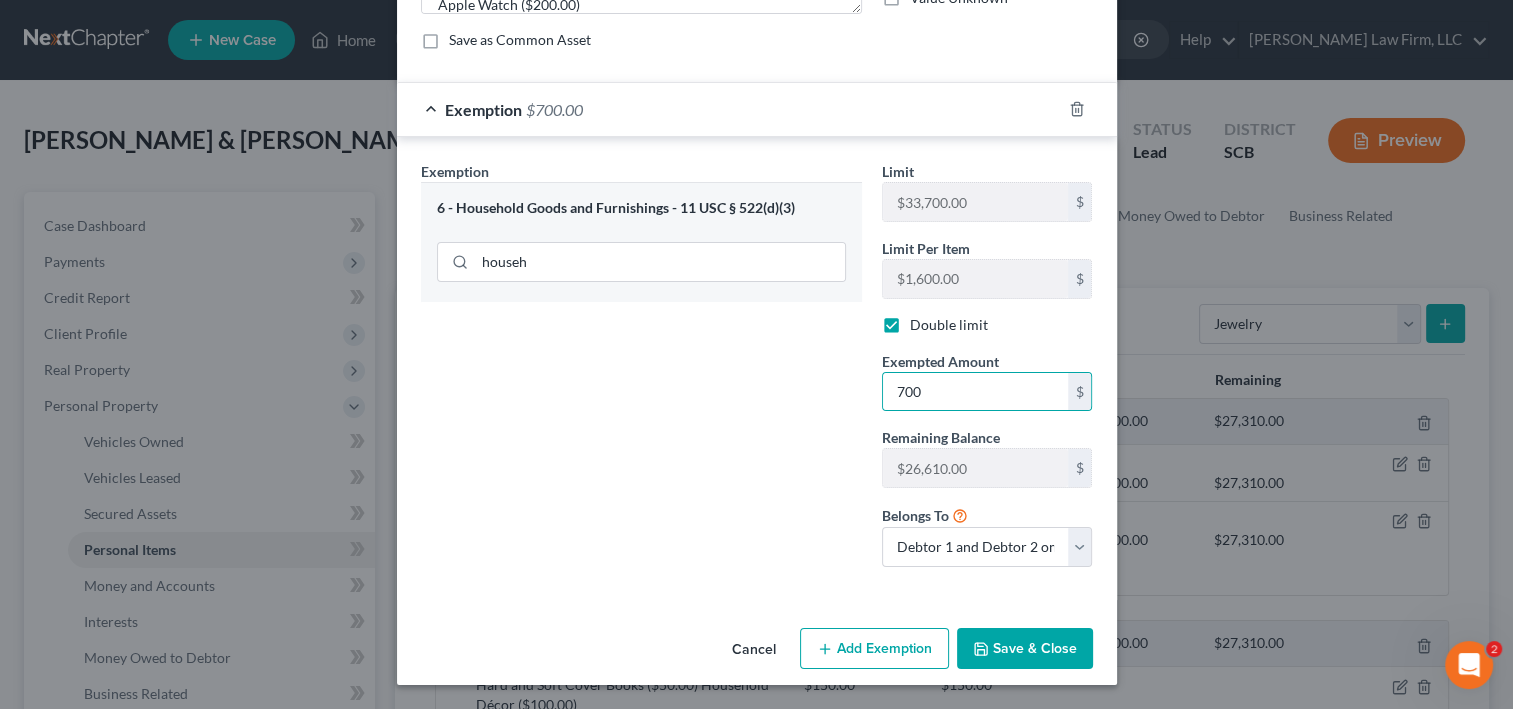 click on "Save & Close" at bounding box center [1025, 649] 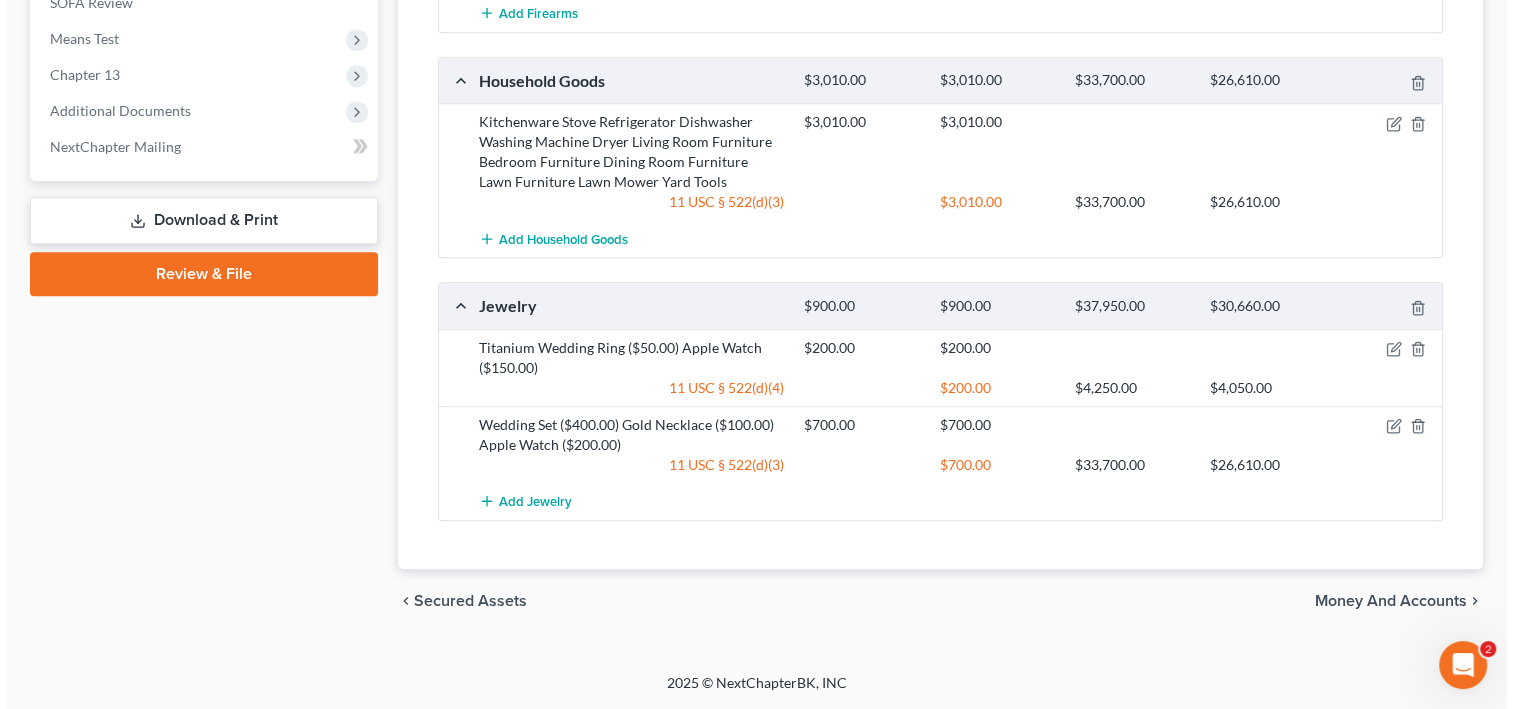 scroll, scrollTop: 1520, scrollLeft: 0, axis: vertical 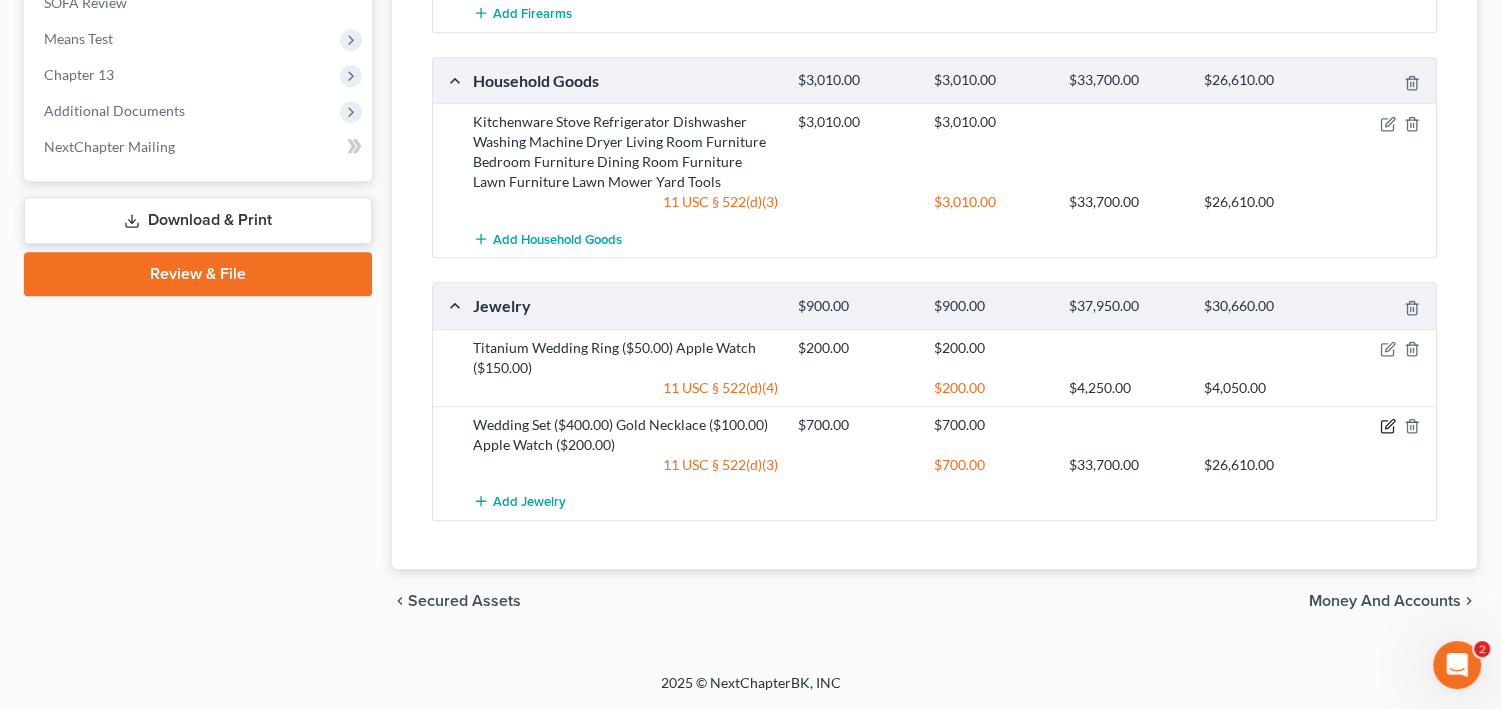 click 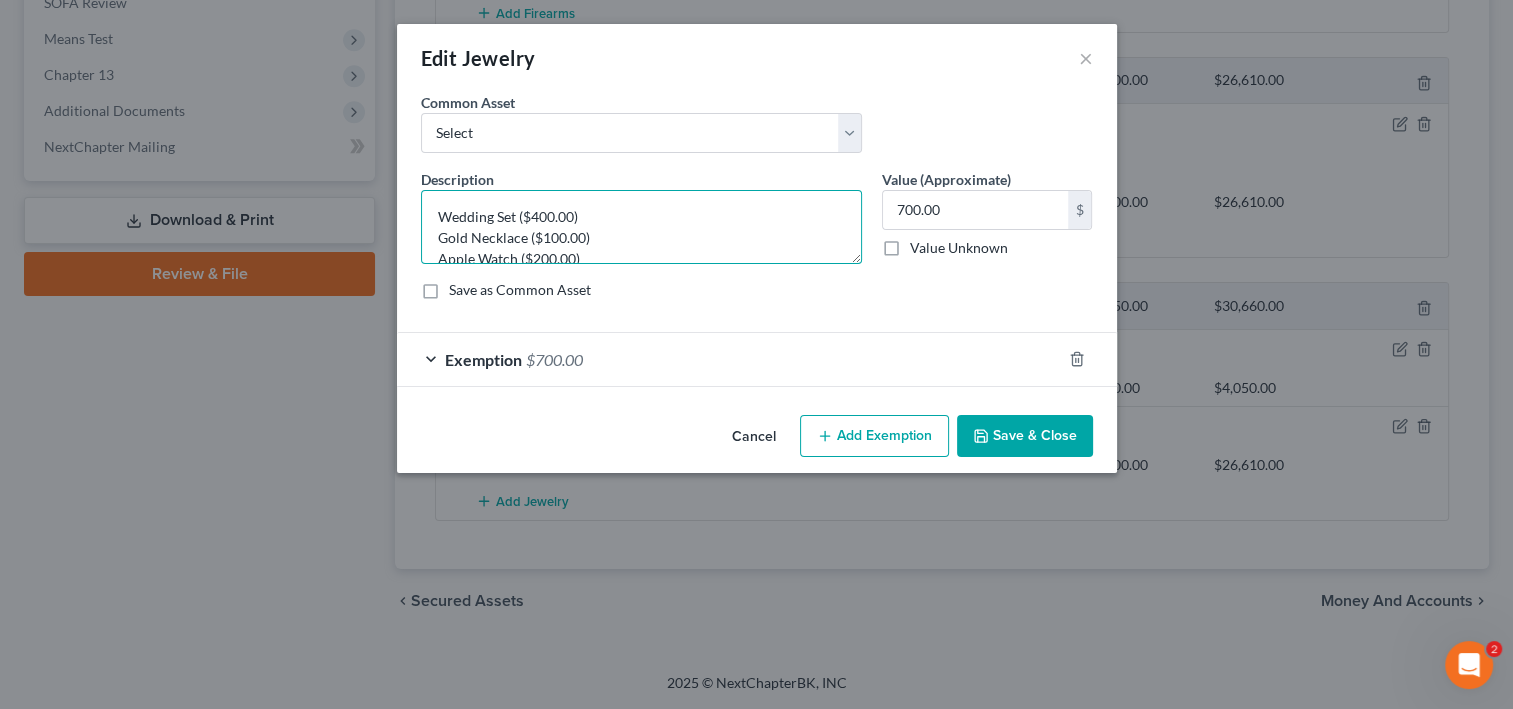 click on "Wedding Set ($400.00)
Gold Necklace ($100.00)
Apple Watch ($200.00)" at bounding box center (641, 227) 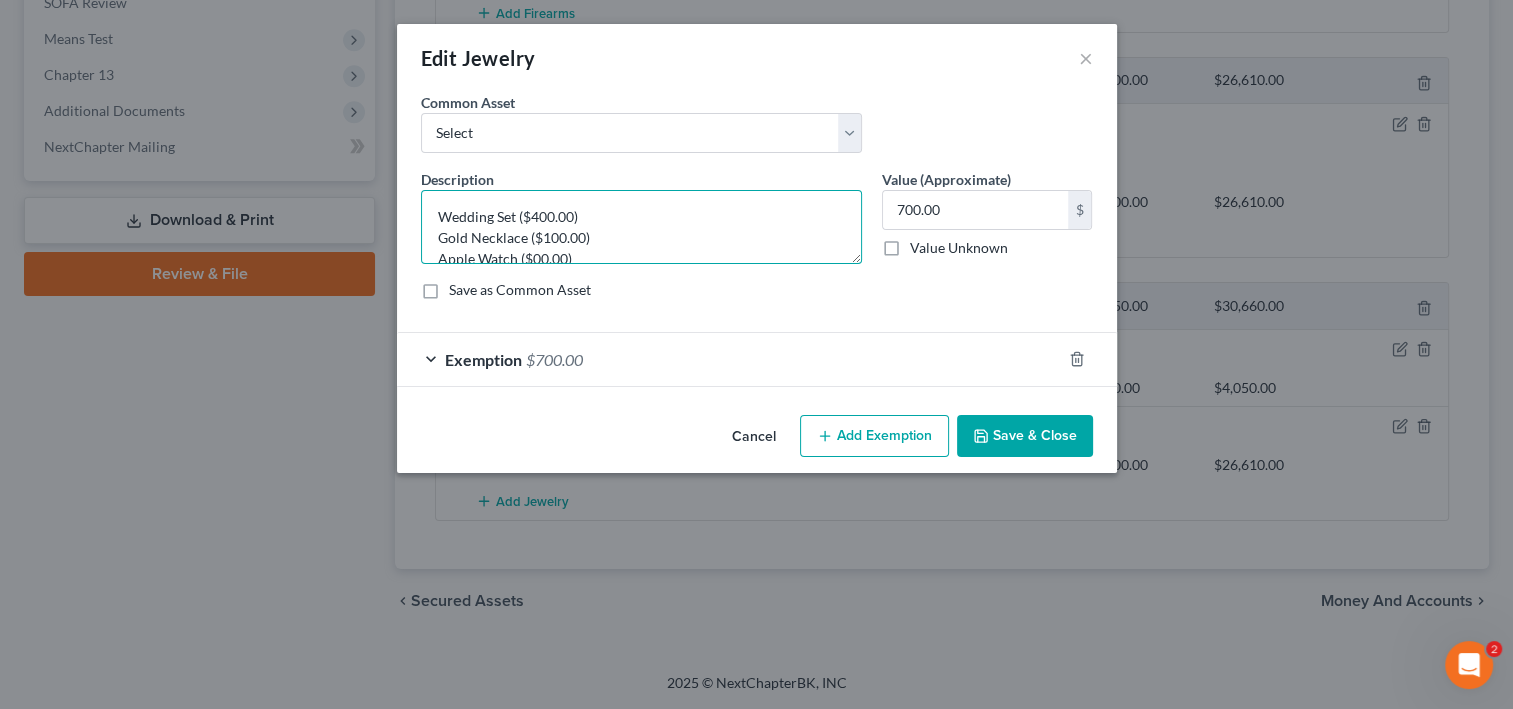scroll, scrollTop: 4, scrollLeft: 0, axis: vertical 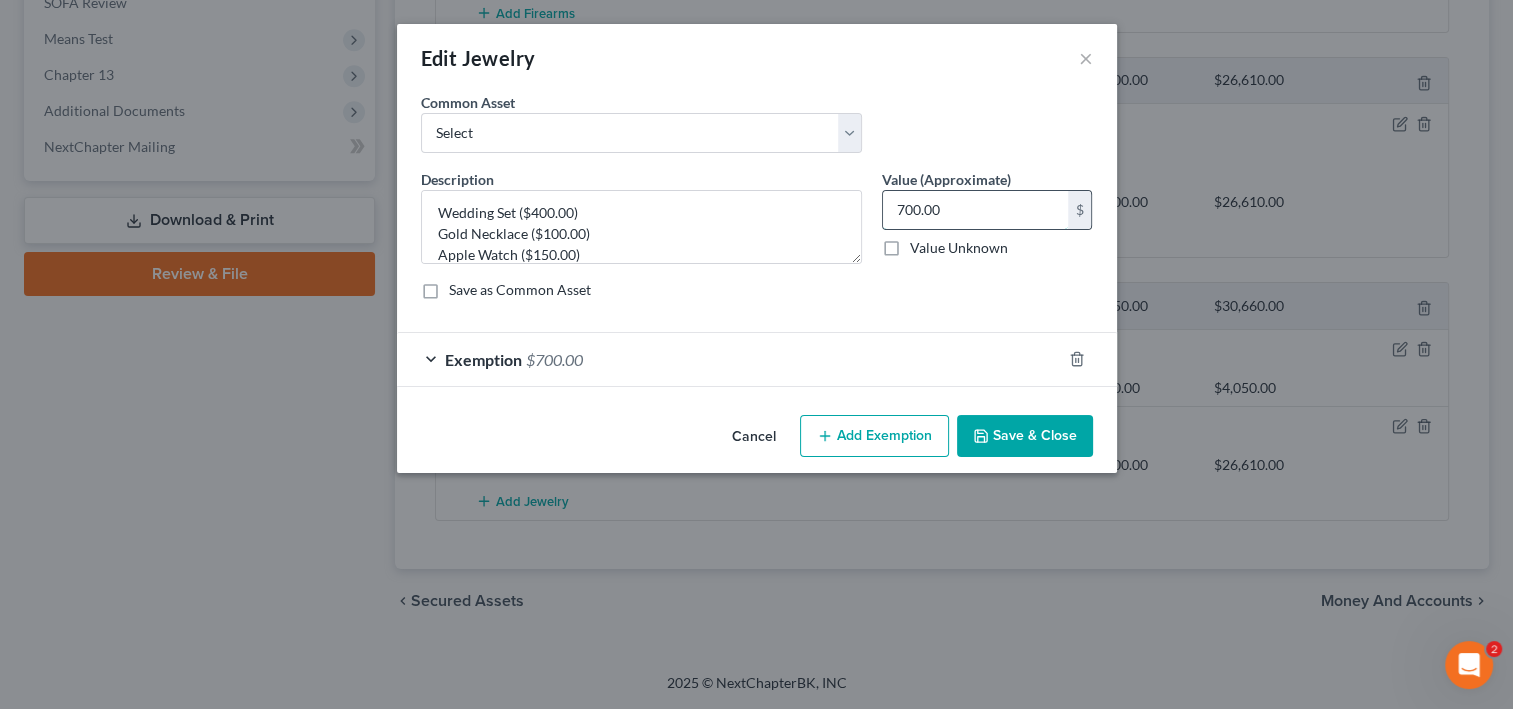 click on "700.00" at bounding box center (975, 210) 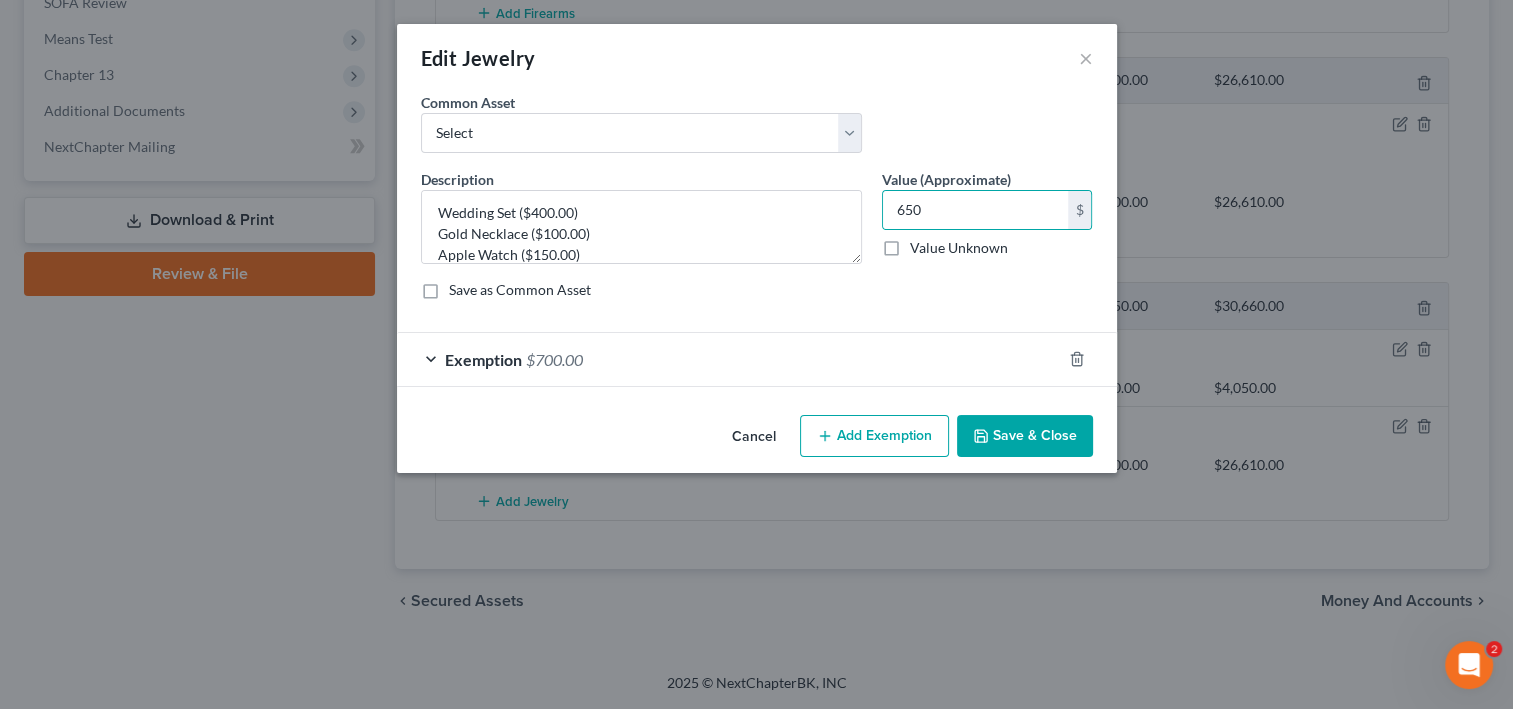 click on "Exemption $700.00" at bounding box center [729, 359] 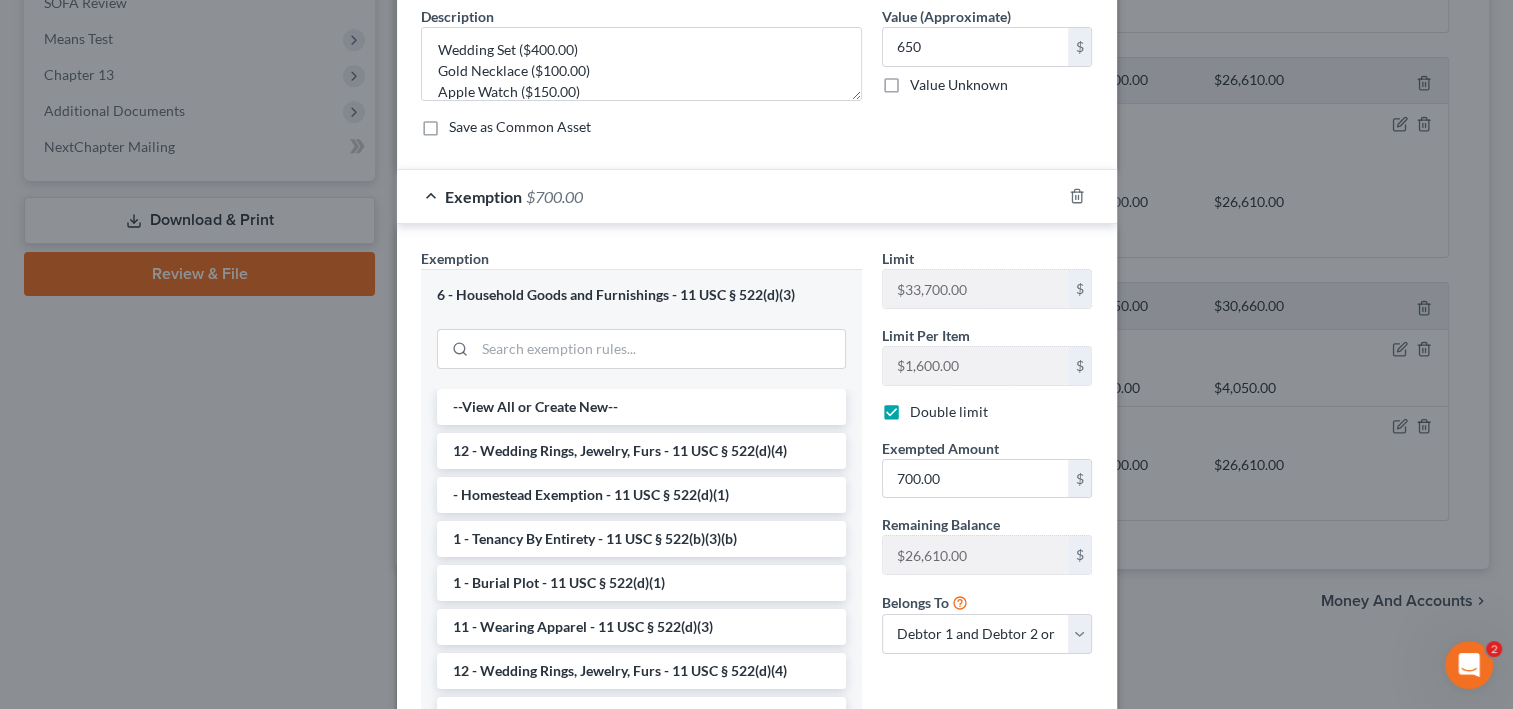 scroll, scrollTop: 240, scrollLeft: 0, axis: vertical 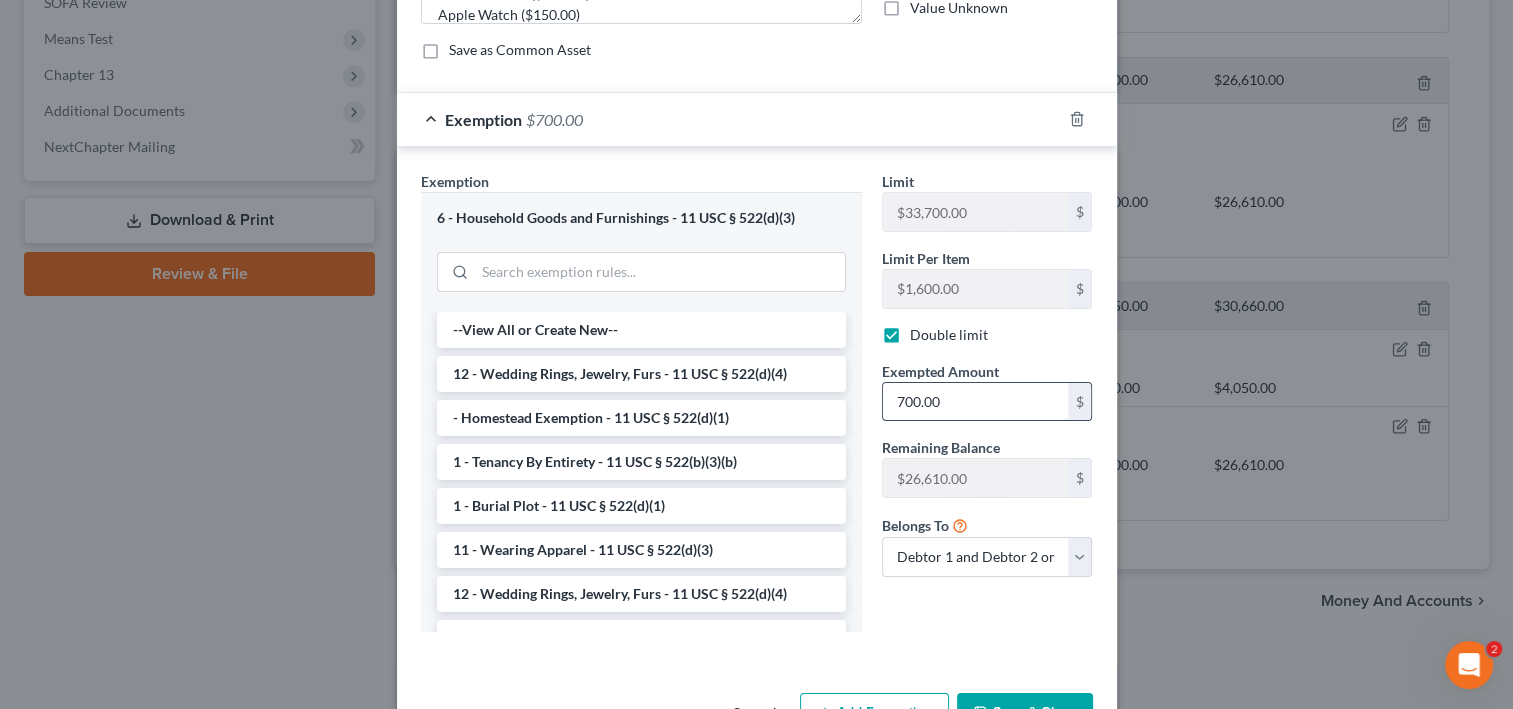 click on "700.00" at bounding box center (975, 402) 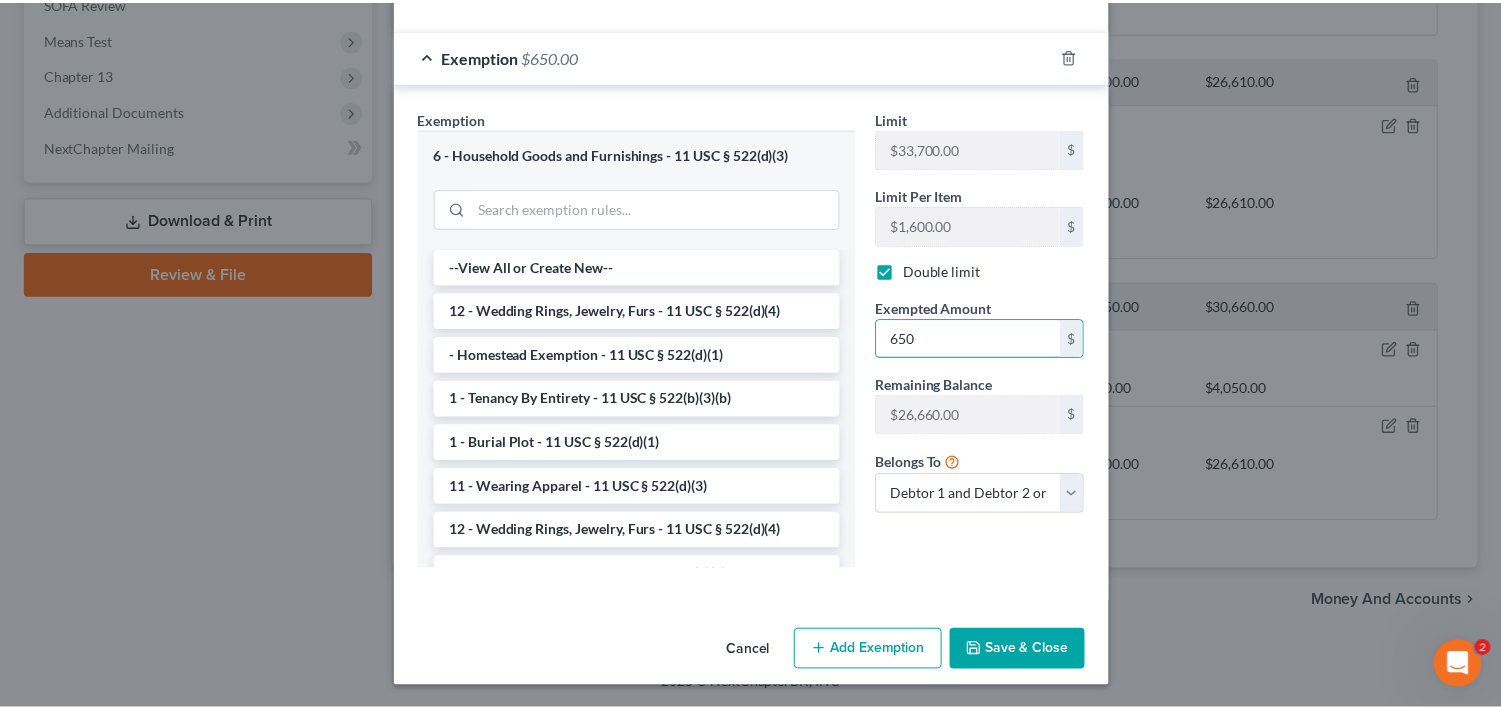 scroll, scrollTop: 480, scrollLeft: 0, axis: vertical 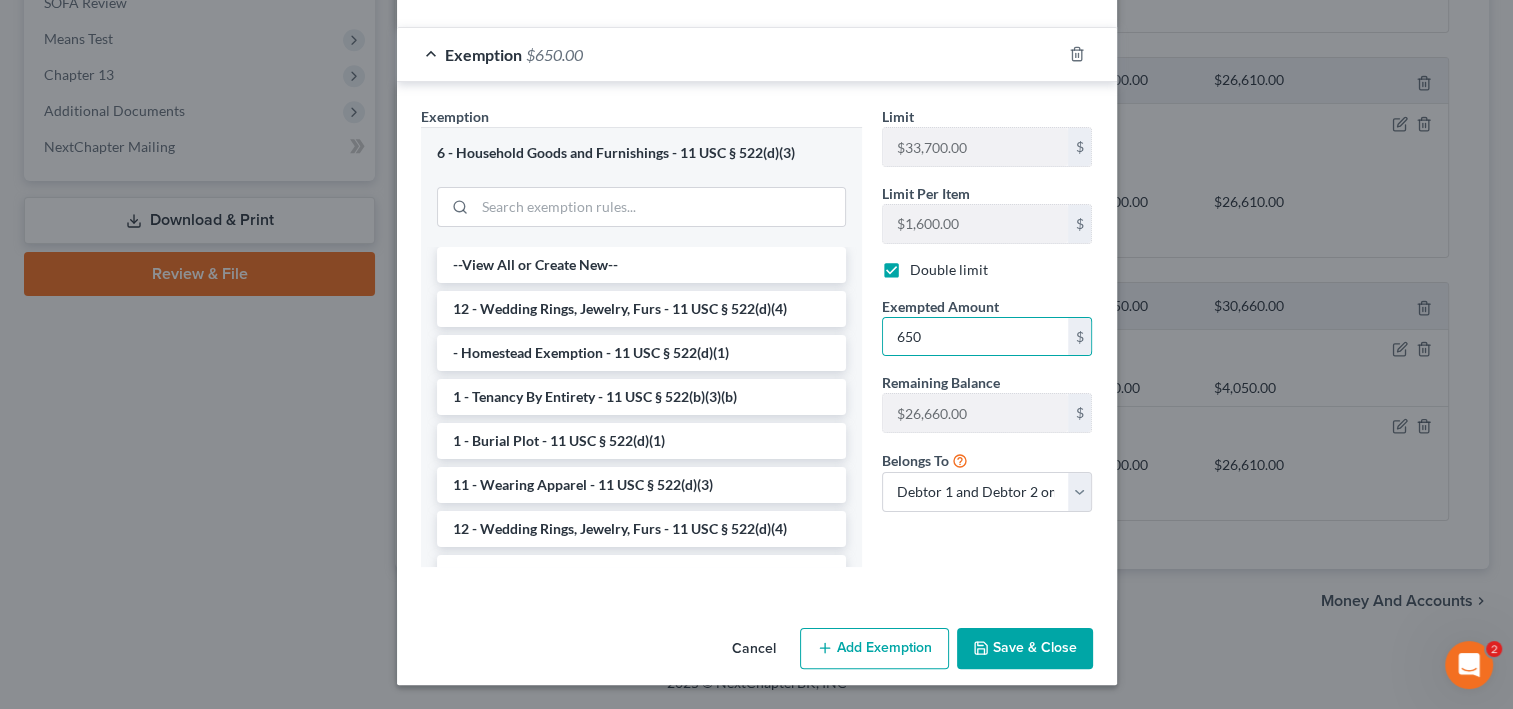 click on "Save & Close" at bounding box center (1025, 649) 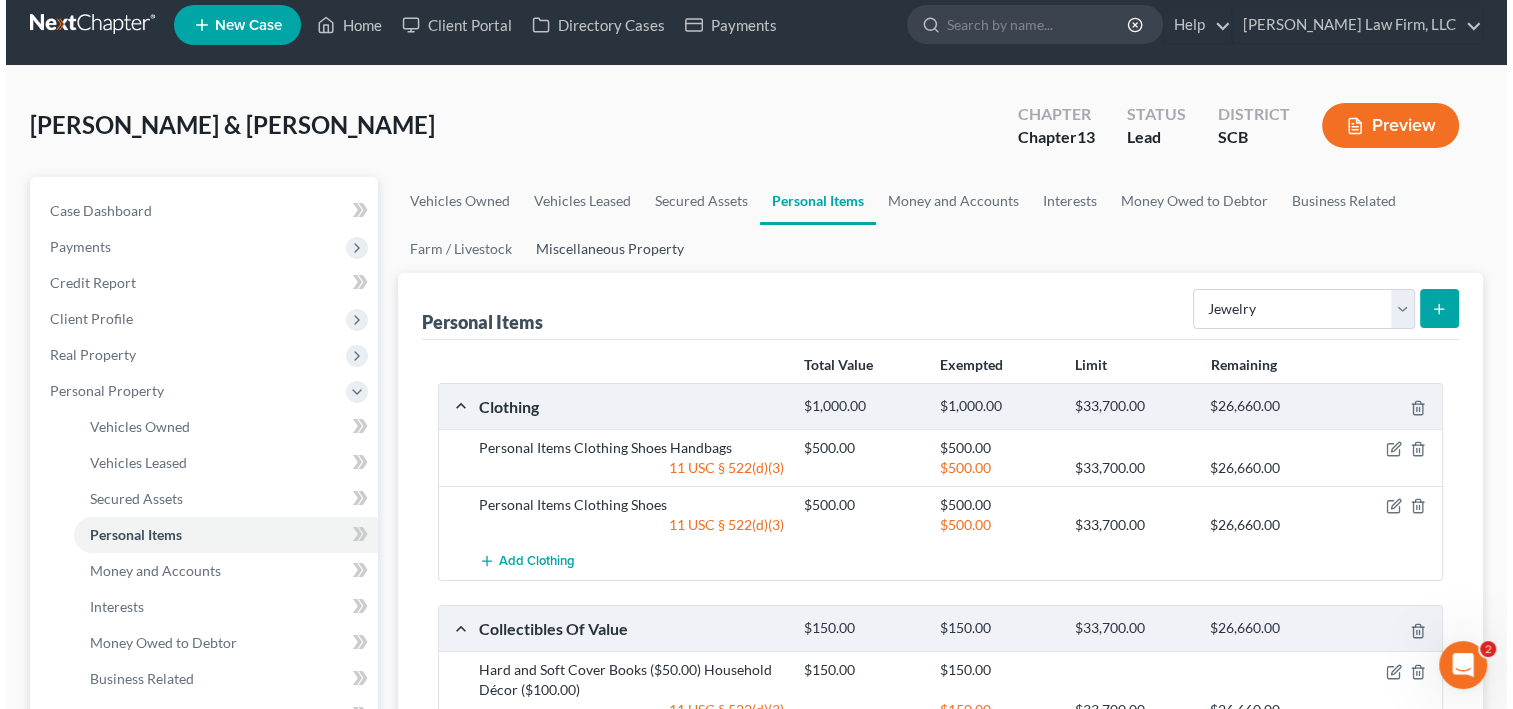 scroll, scrollTop: 0, scrollLeft: 0, axis: both 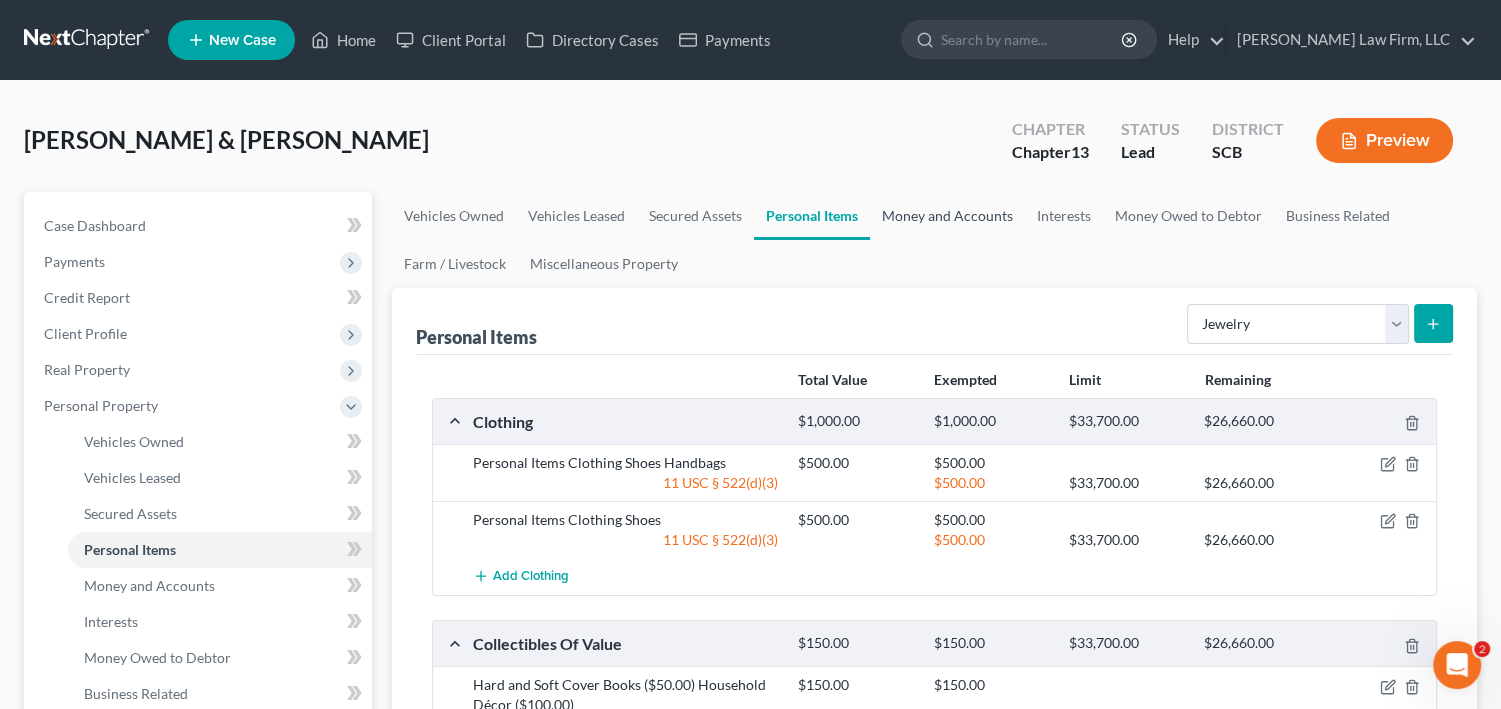 click on "Money and Accounts" at bounding box center [947, 216] 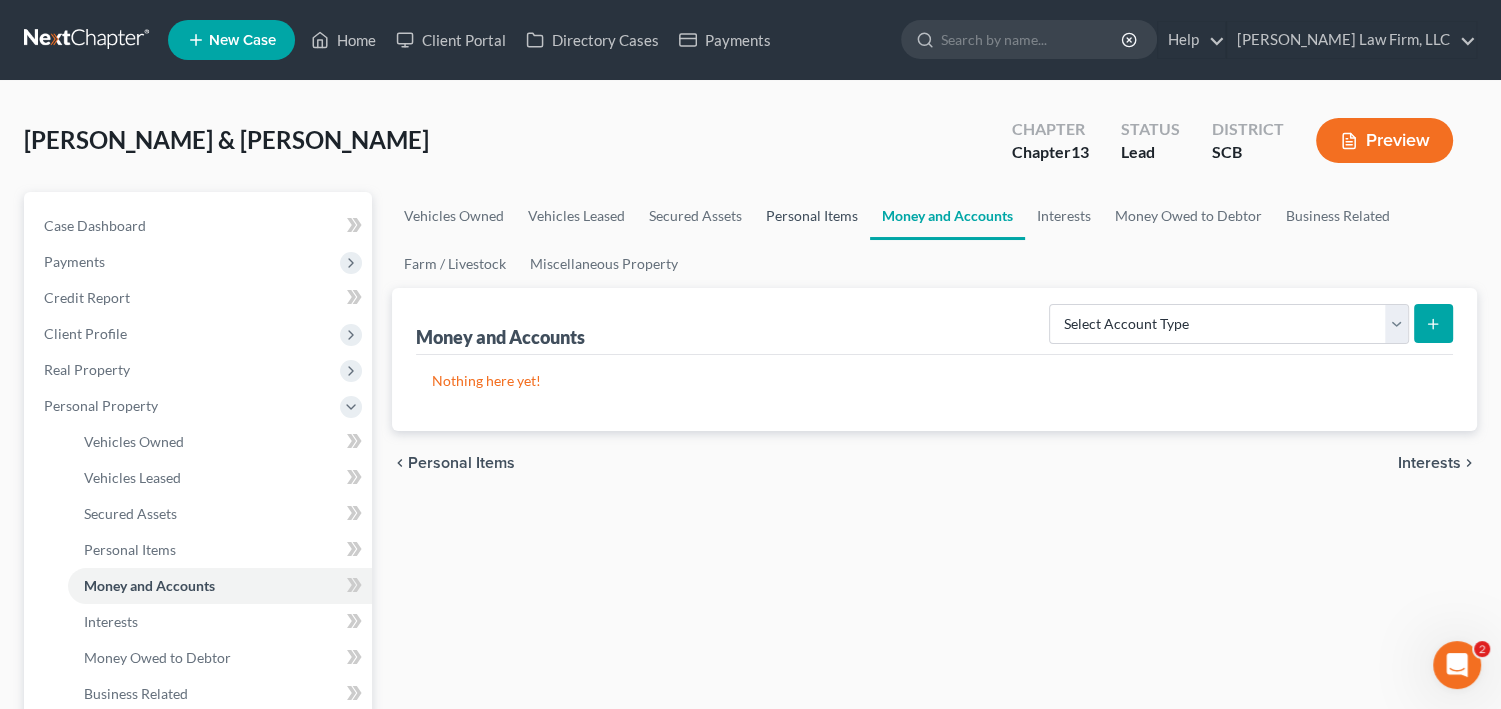 click on "Personal Items" at bounding box center (812, 216) 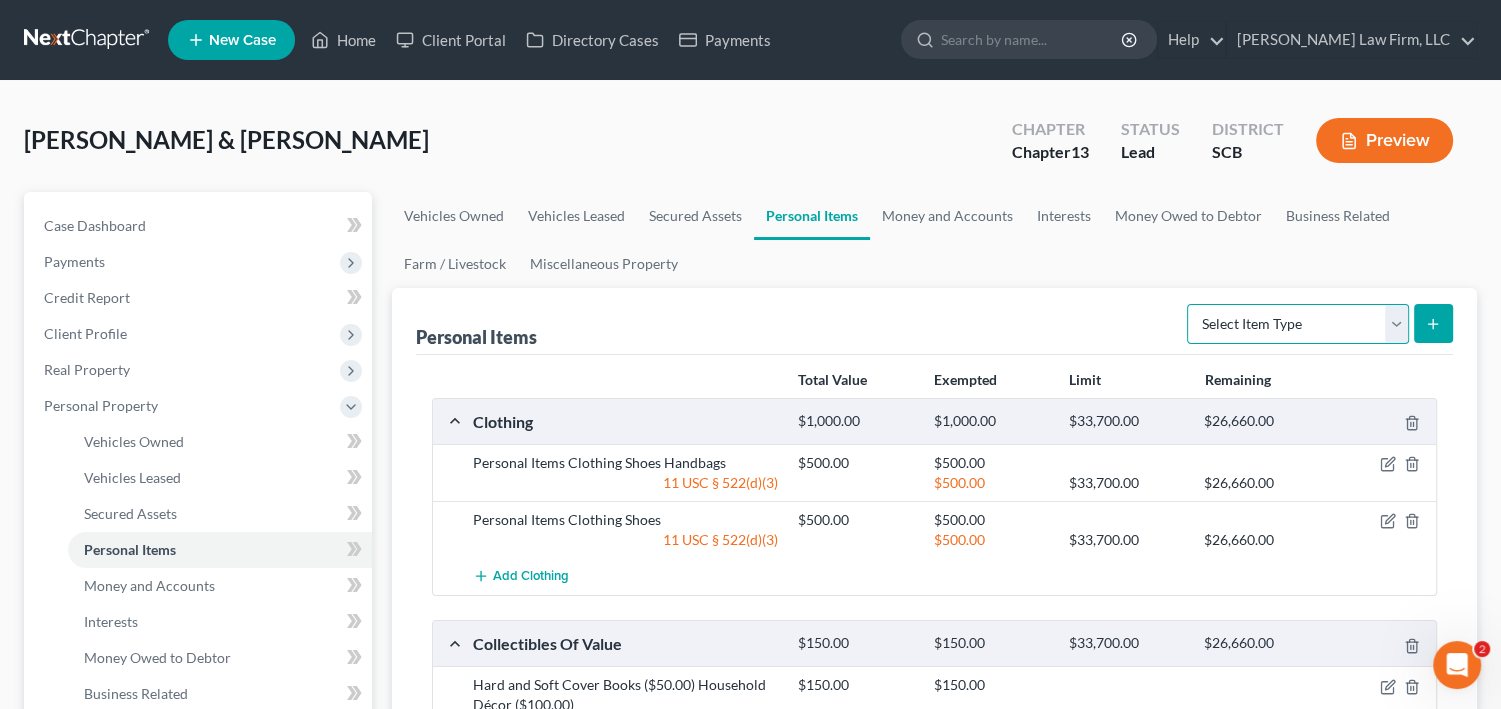 click on "Select Item Type Clothing Collectibles Of Value Electronics Firearms Household Goods Jewelry Other Pet(s) Sports & Hobby Equipment" at bounding box center [1298, 324] 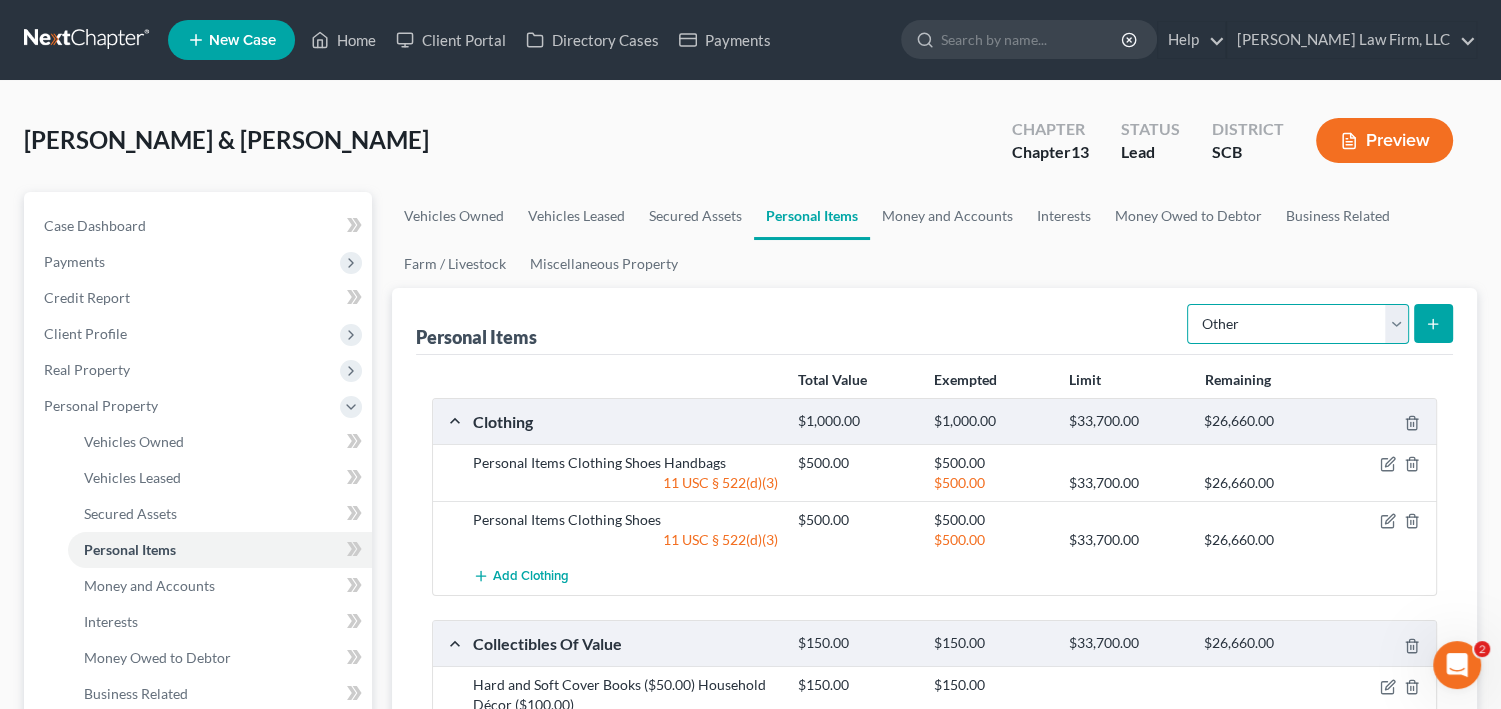 click on "Select Item Type Clothing Collectibles Of Value Electronics Firearms Household Goods Jewelry Other Pet(s) Sports & Hobby Equipment" at bounding box center [1298, 324] 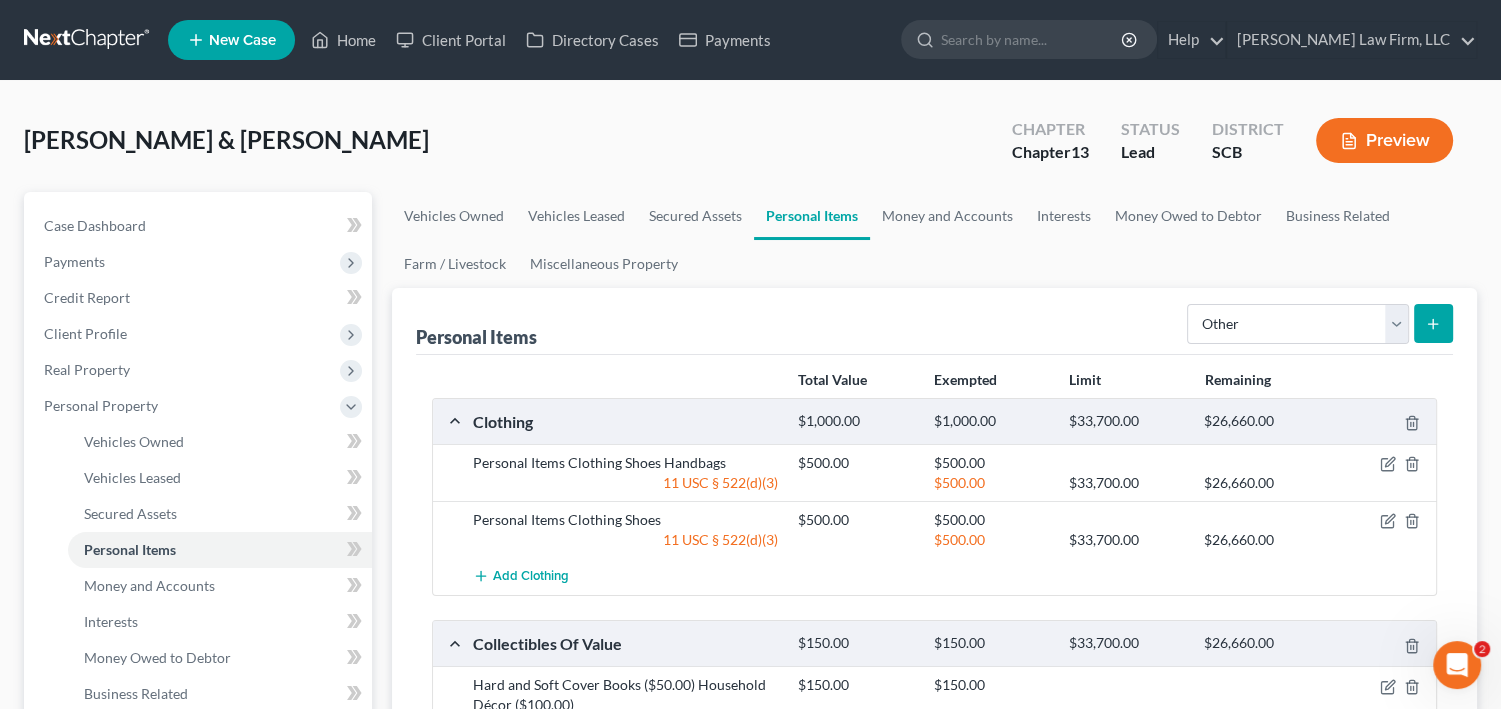 click at bounding box center [1433, 323] 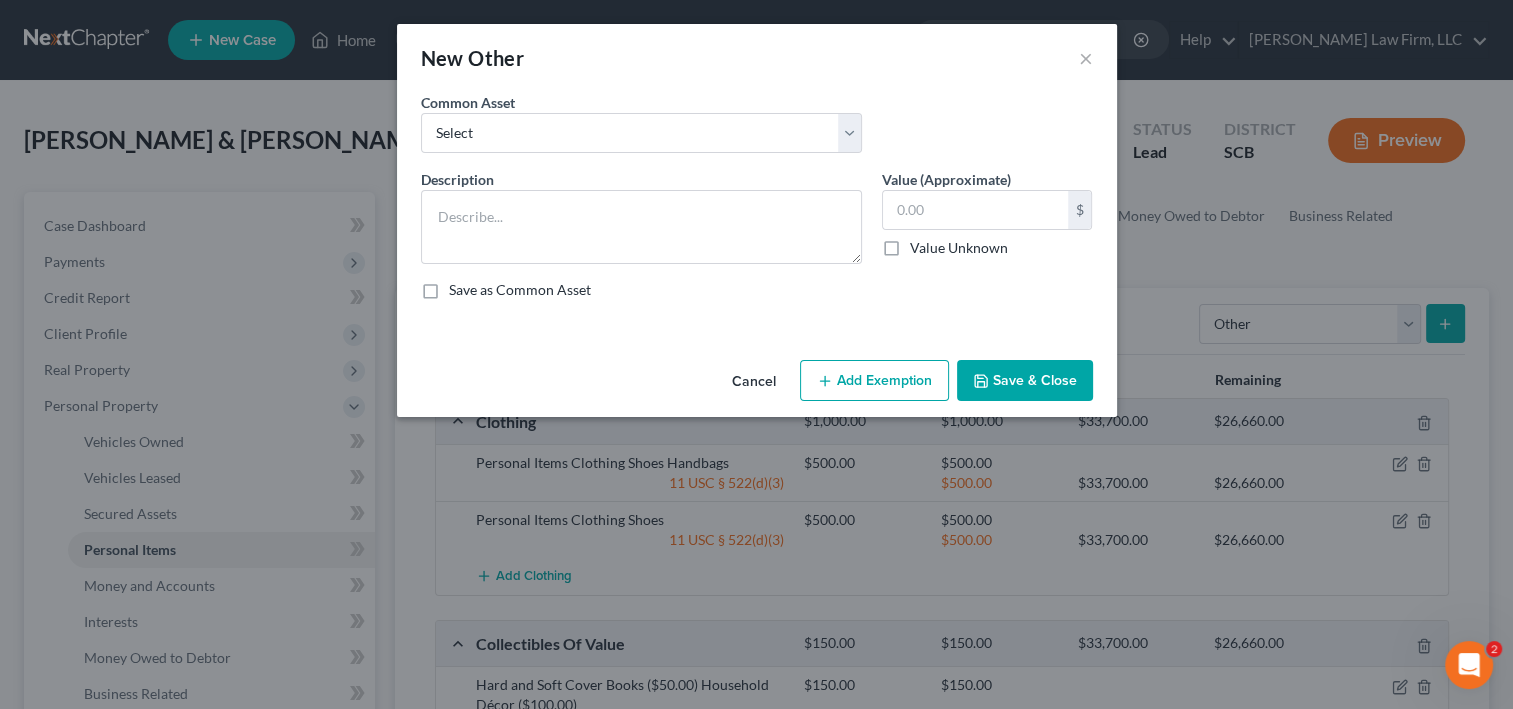 click on "Description
*
Value (Approximate)
$
Value Unknown
Balance Undetermined
$
Value Unknown
Save as Common Asset" at bounding box center (757, 242) 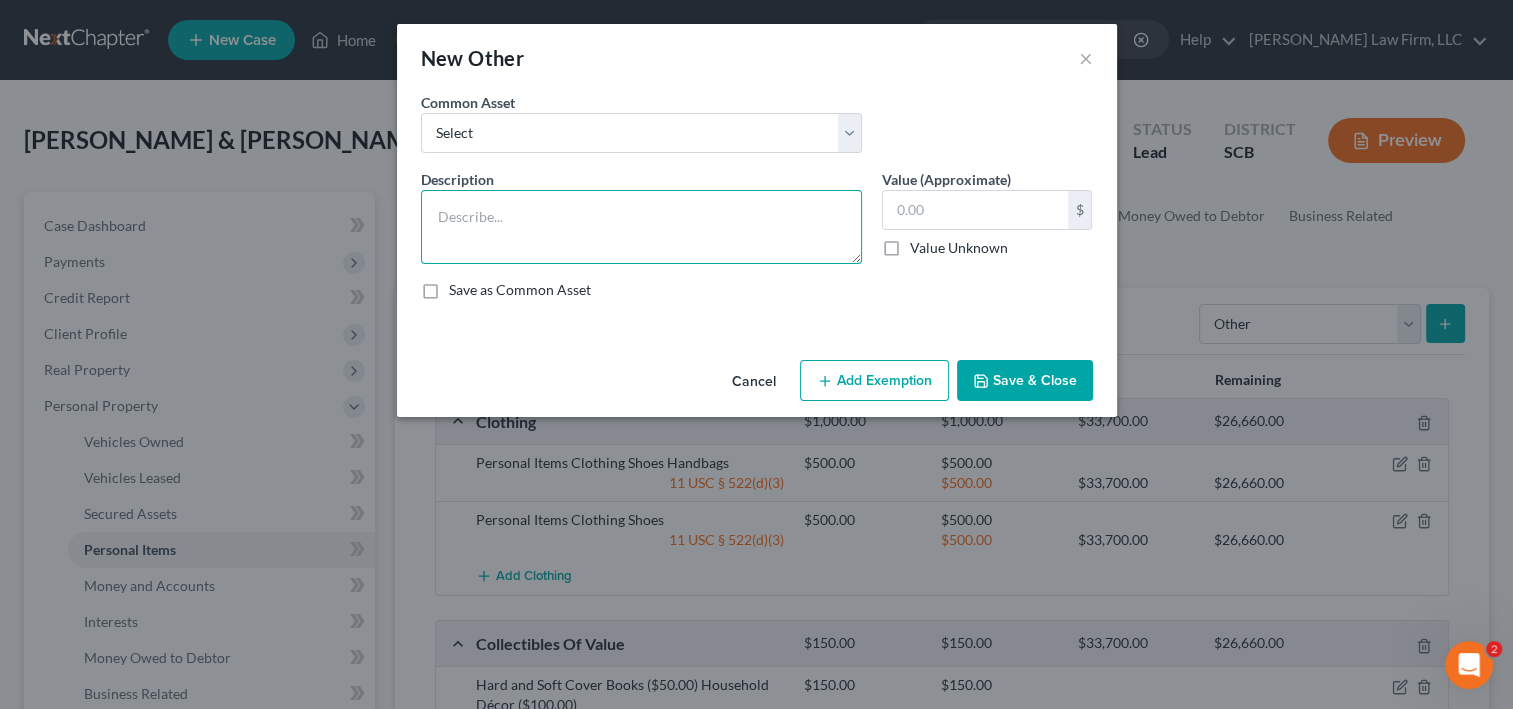 click at bounding box center [641, 227] 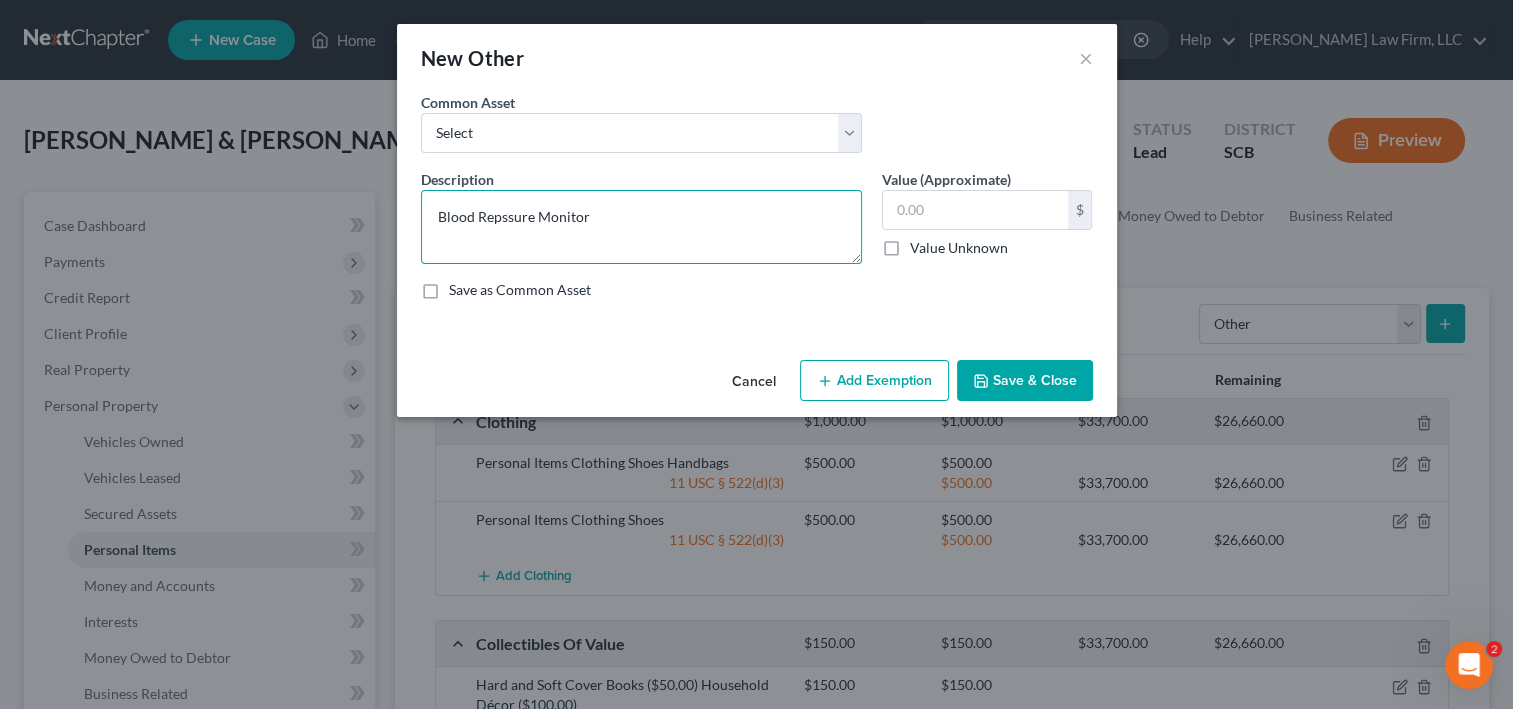 click on "Blood Repssure Monitor" at bounding box center (641, 227) 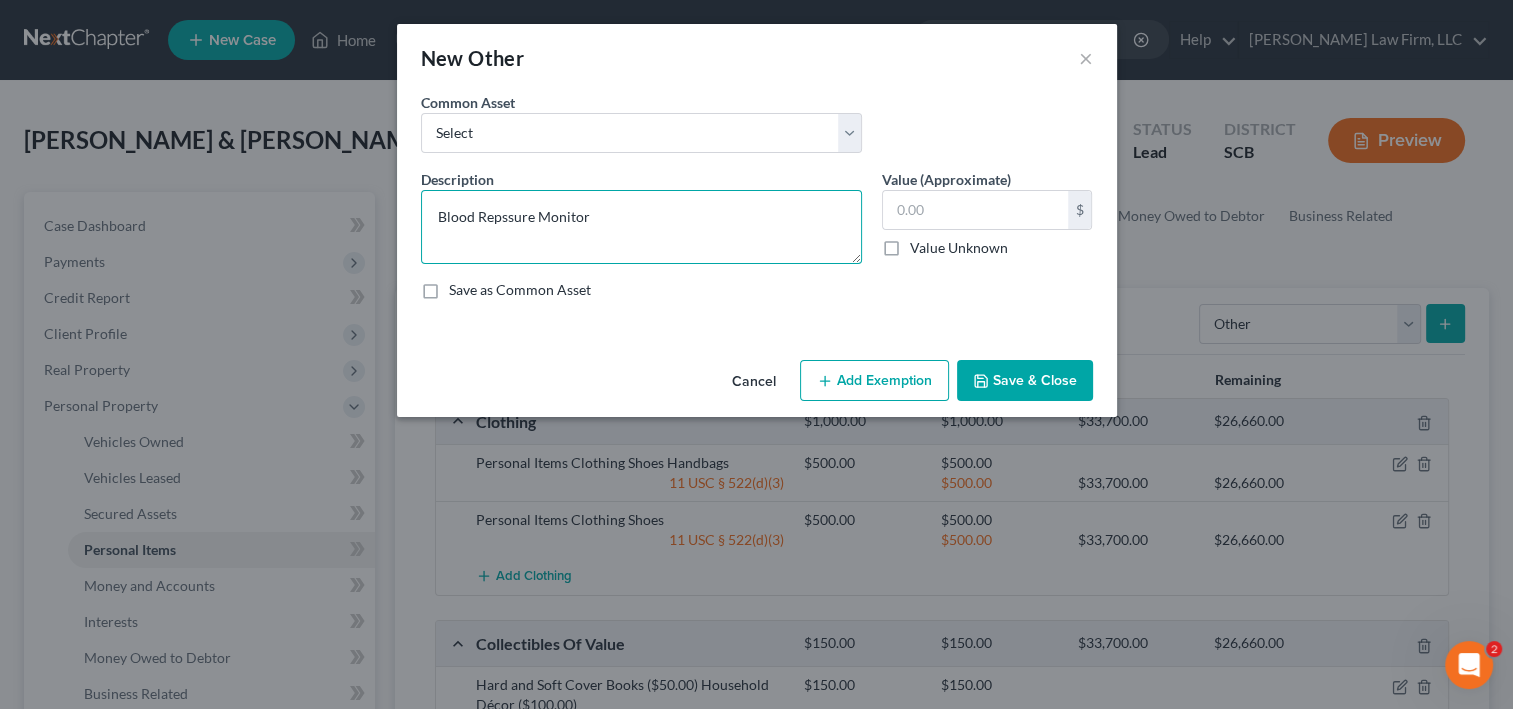 click on "Blood Repssure Monitor" at bounding box center (641, 227) 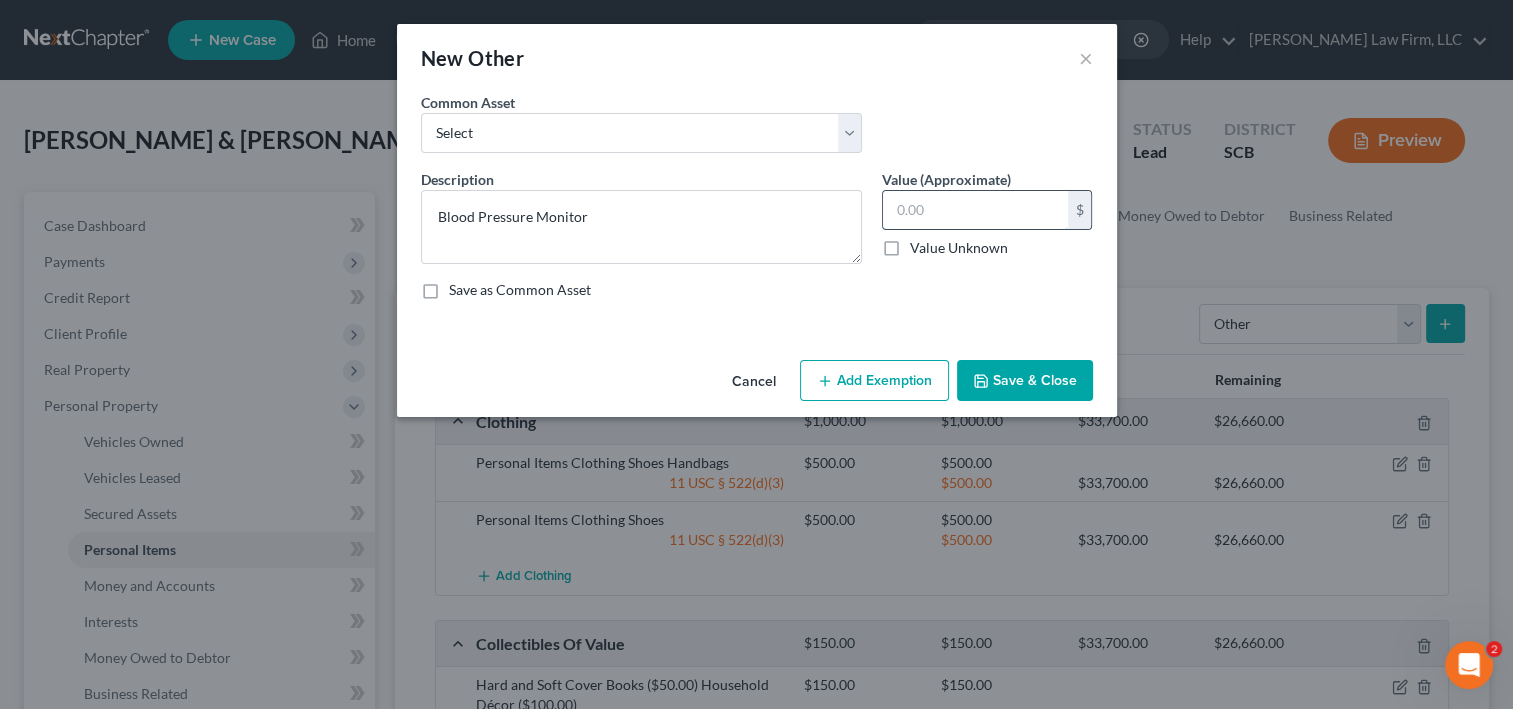 click at bounding box center (975, 210) 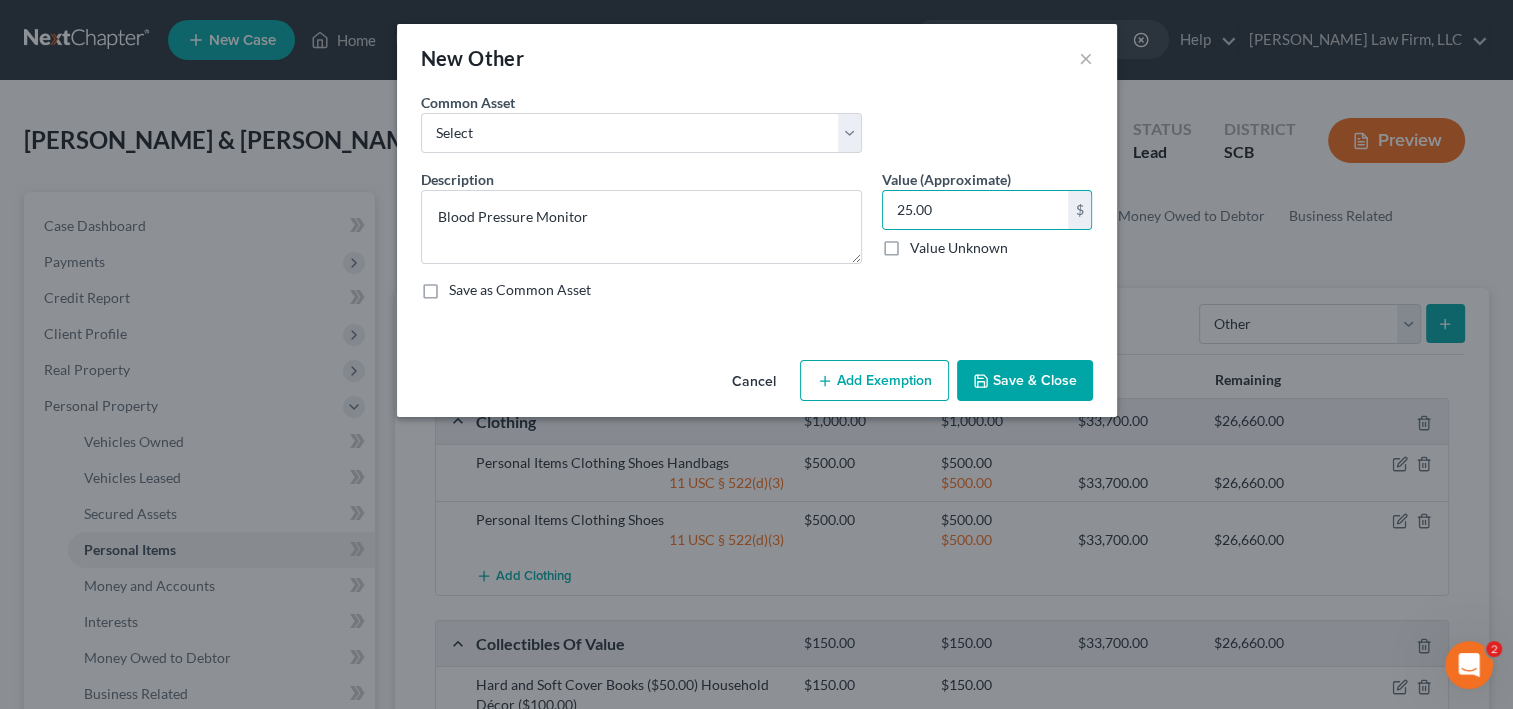 click on "Add Exemption" at bounding box center [874, 381] 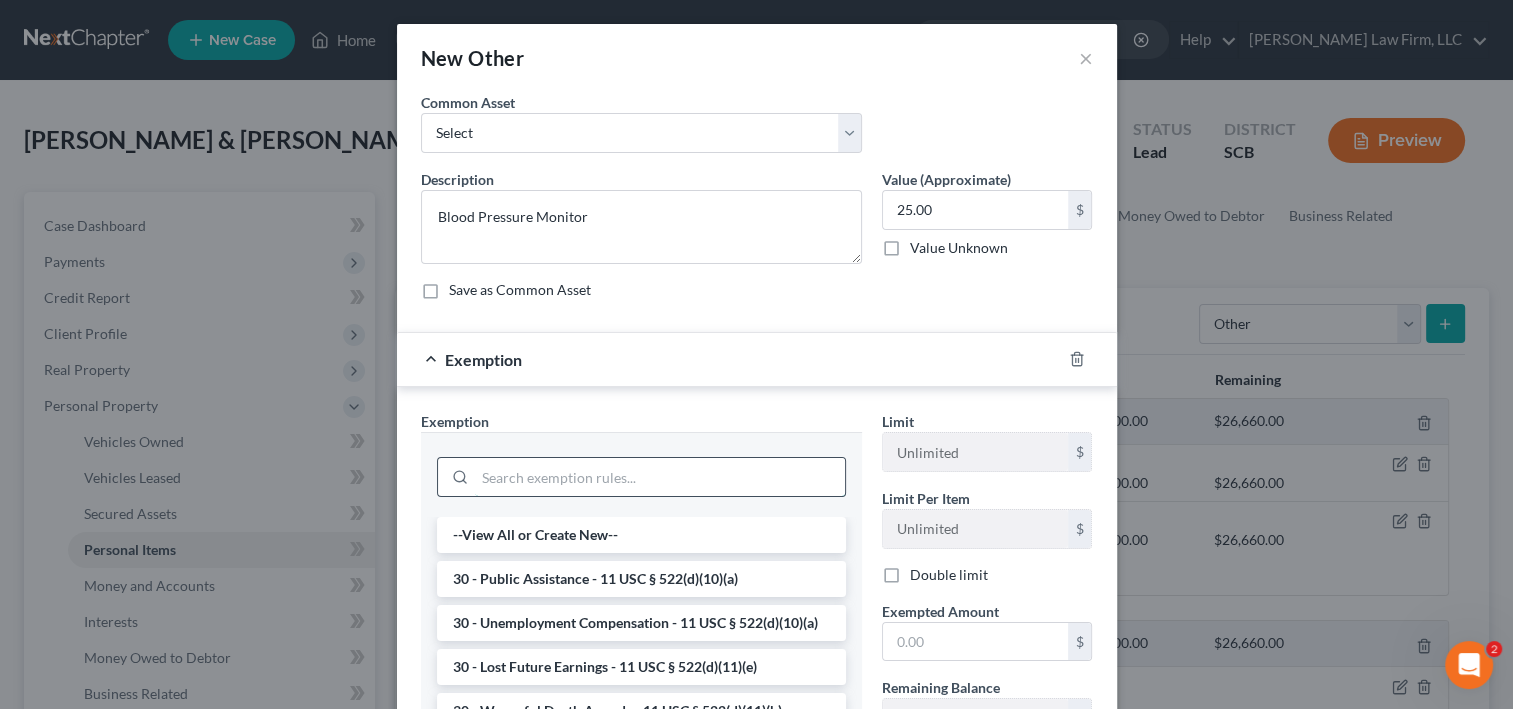 drag, startPoint x: 606, startPoint y: 583, endPoint x: 619, endPoint y: 547, distance: 38.27532 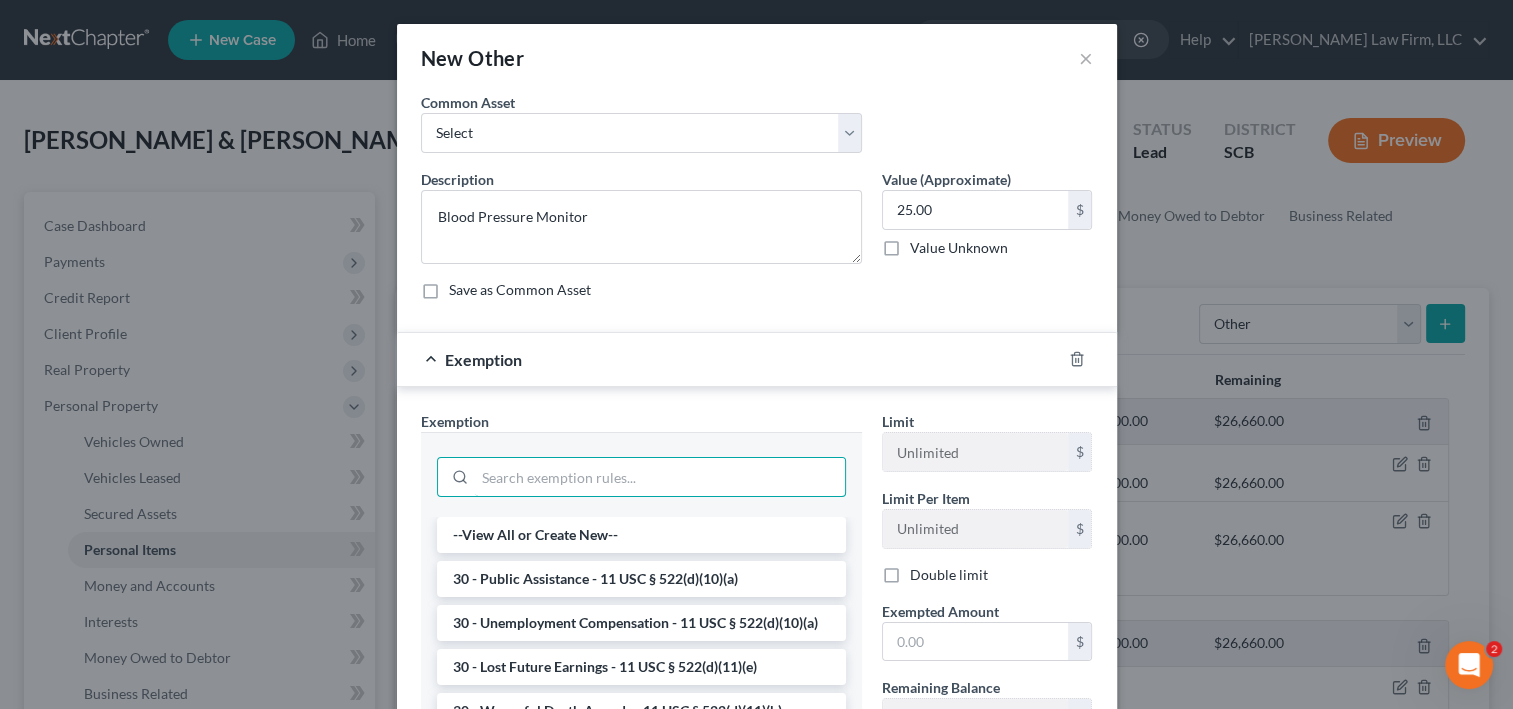 click at bounding box center (660, 477) 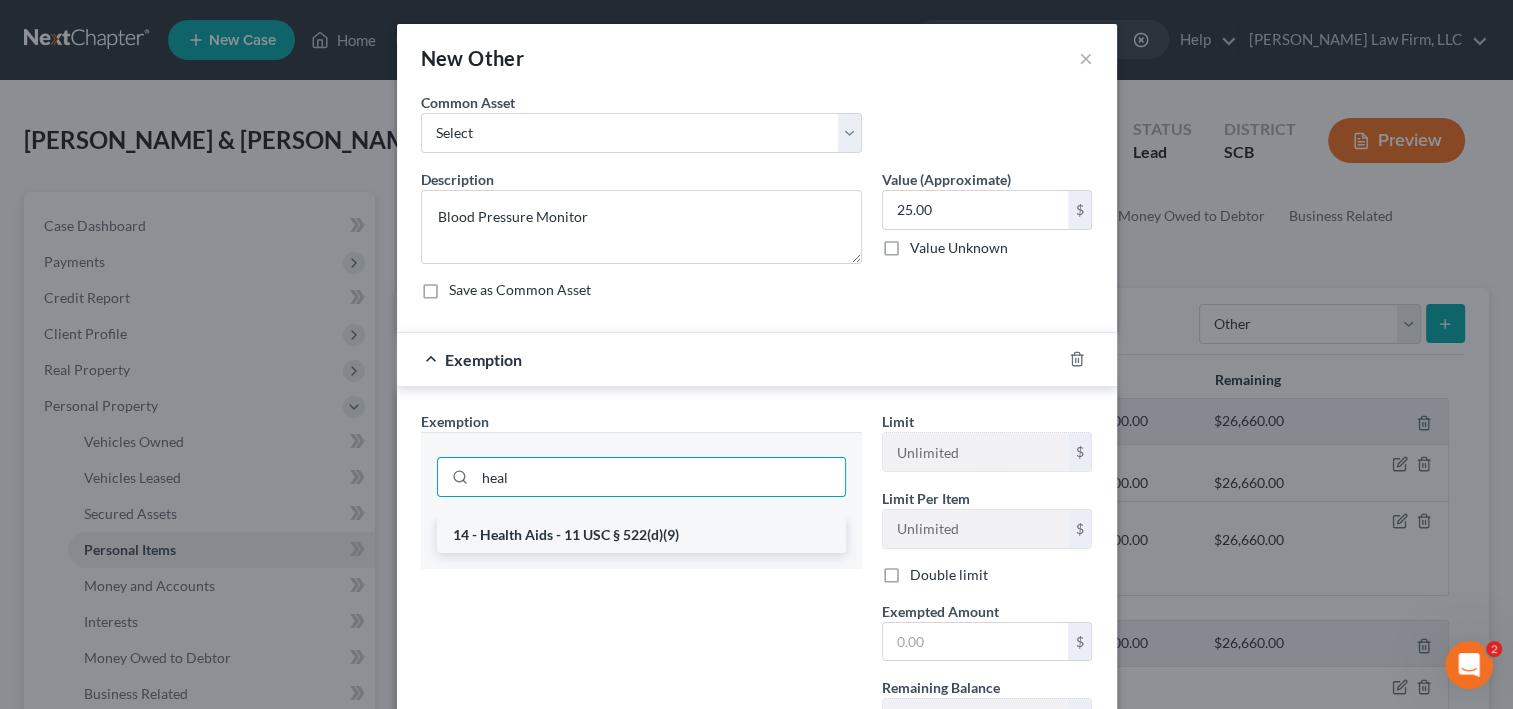 click on "14 - Health Aids - 11 USC § 522(d)(9)" at bounding box center [641, 535] 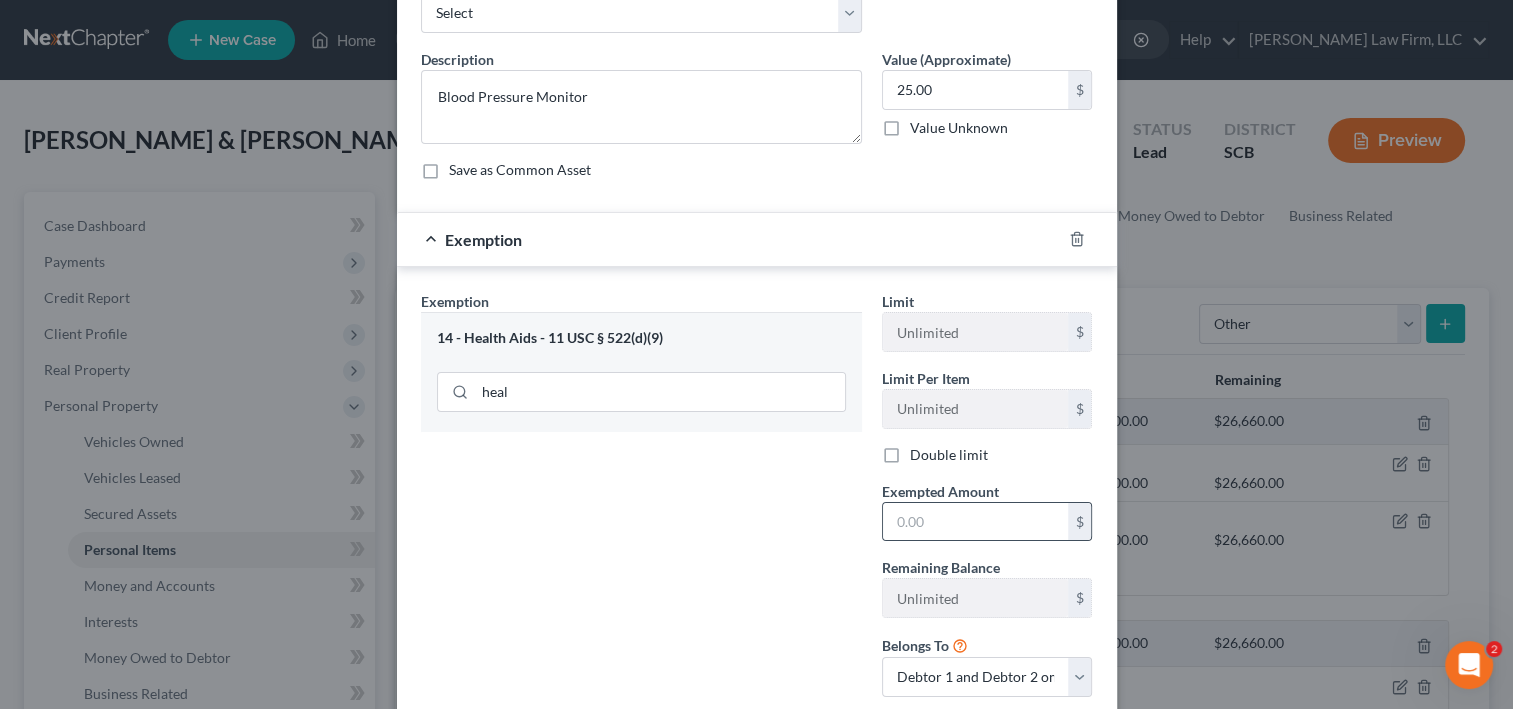 scroll, scrollTop: 160, scrollLeft: 0, axis: vertical 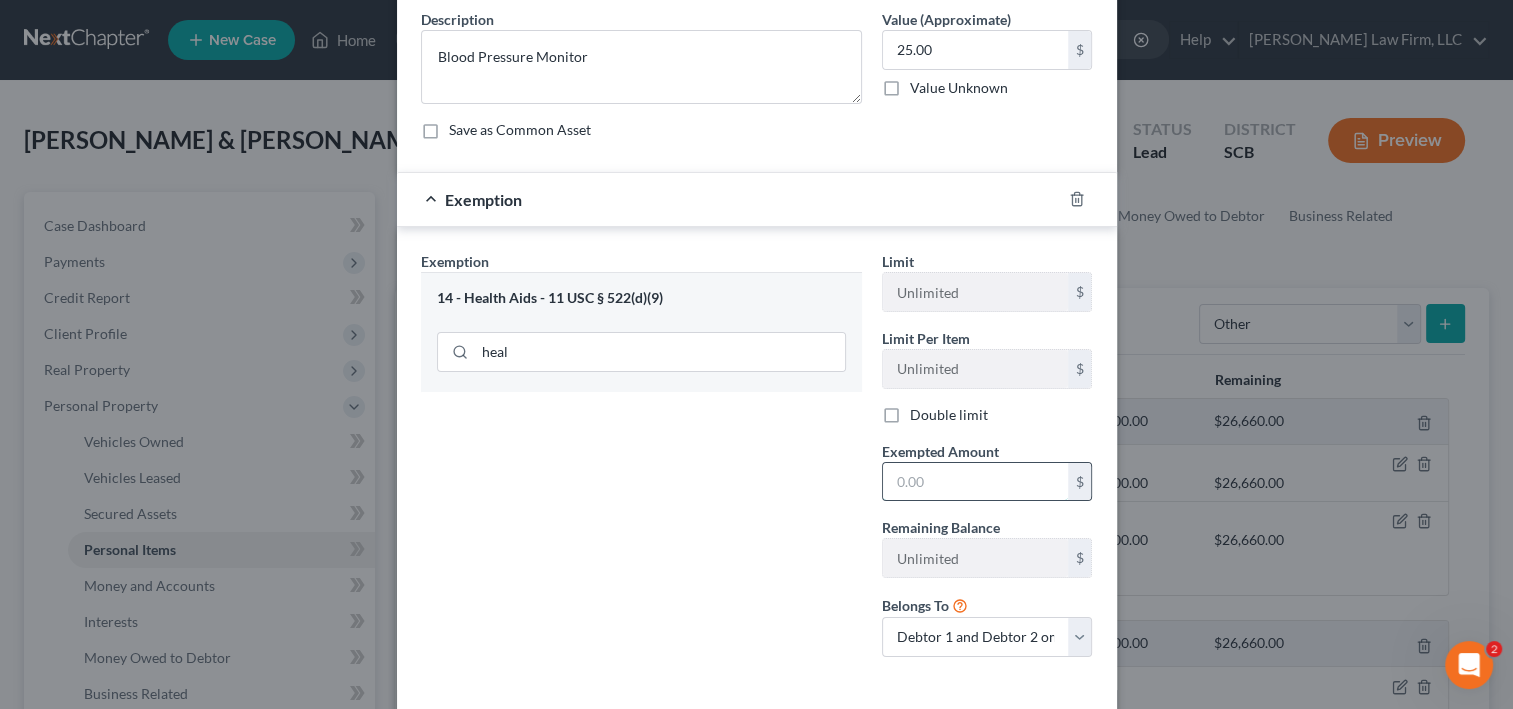 click at bounding box center [975, 482] 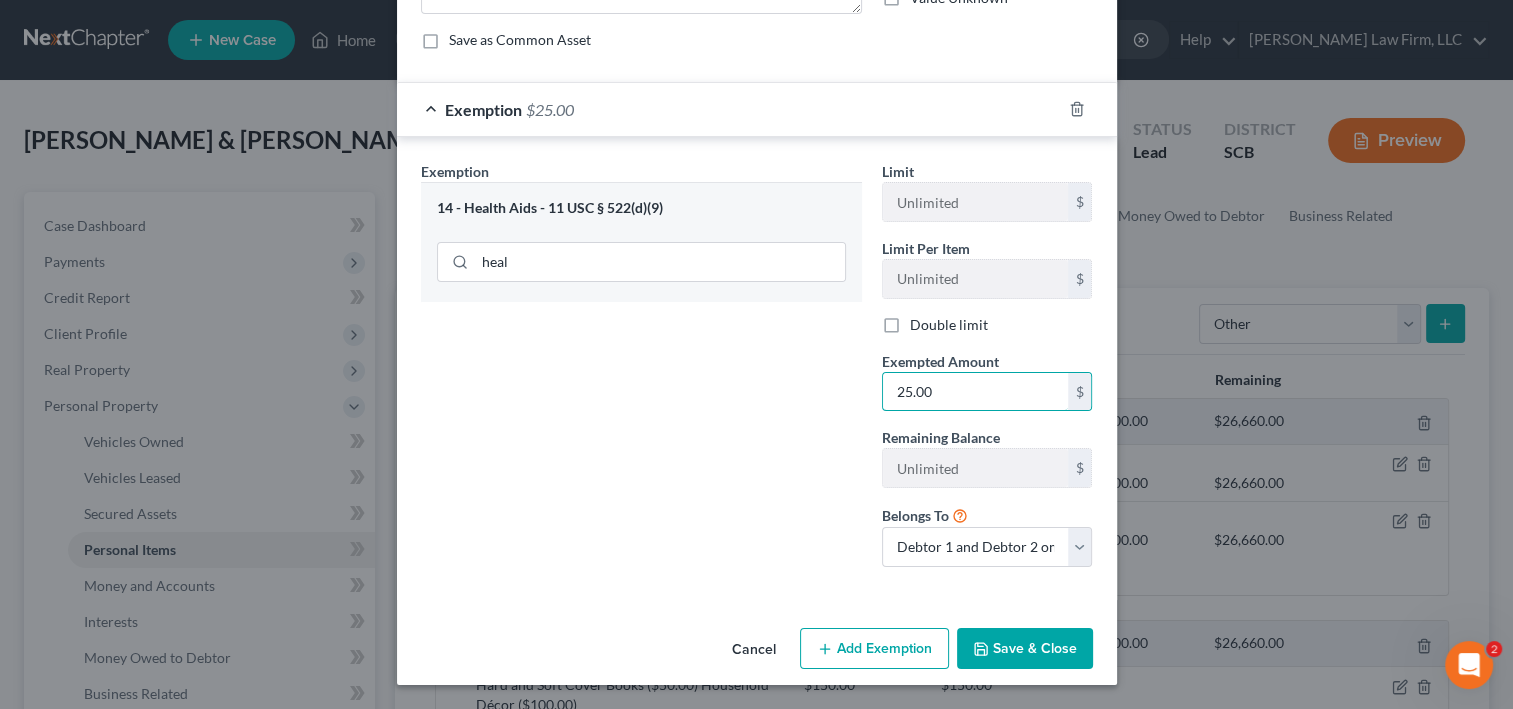 scroll, scrollTop: 481, scrollLeft: 0, axis: vertical 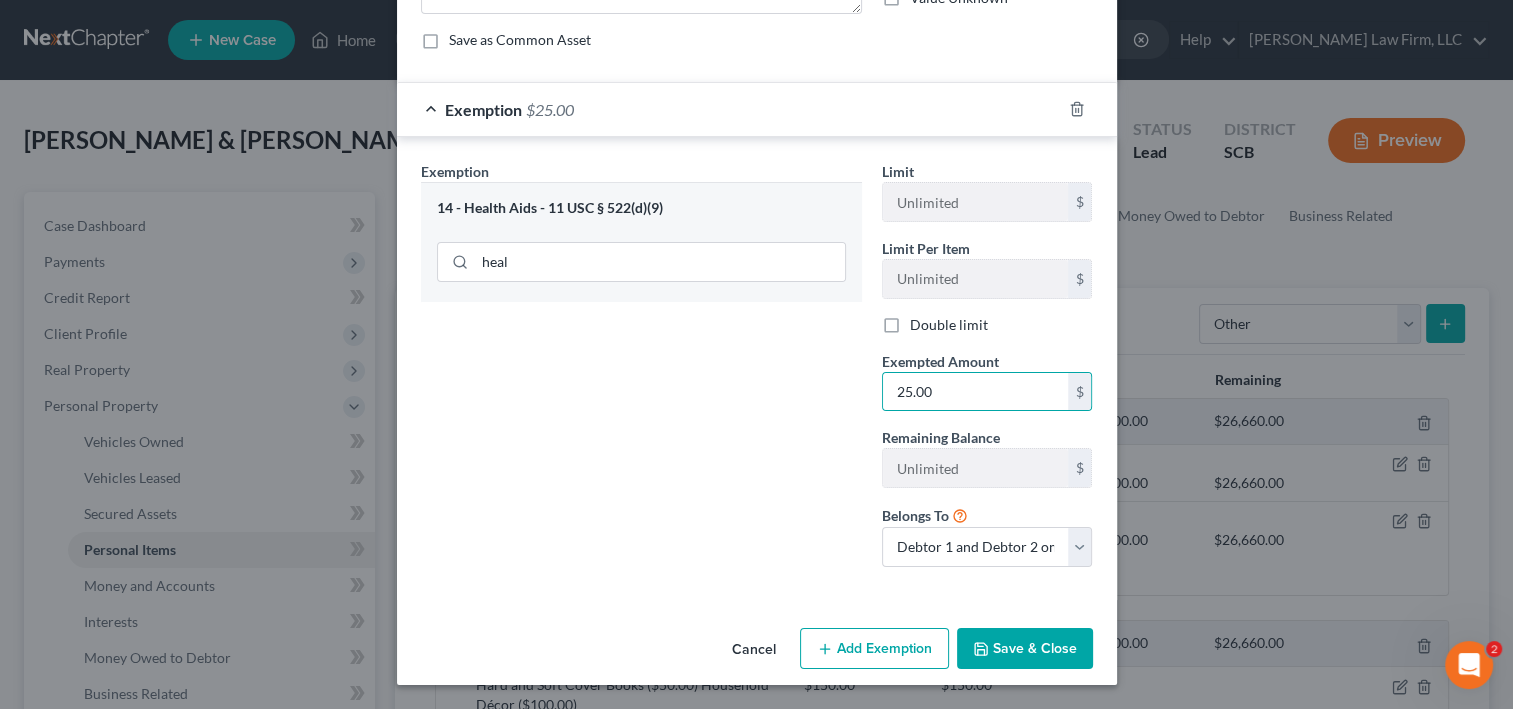 click on "Save & Close" at bounding box center [1025, 649] 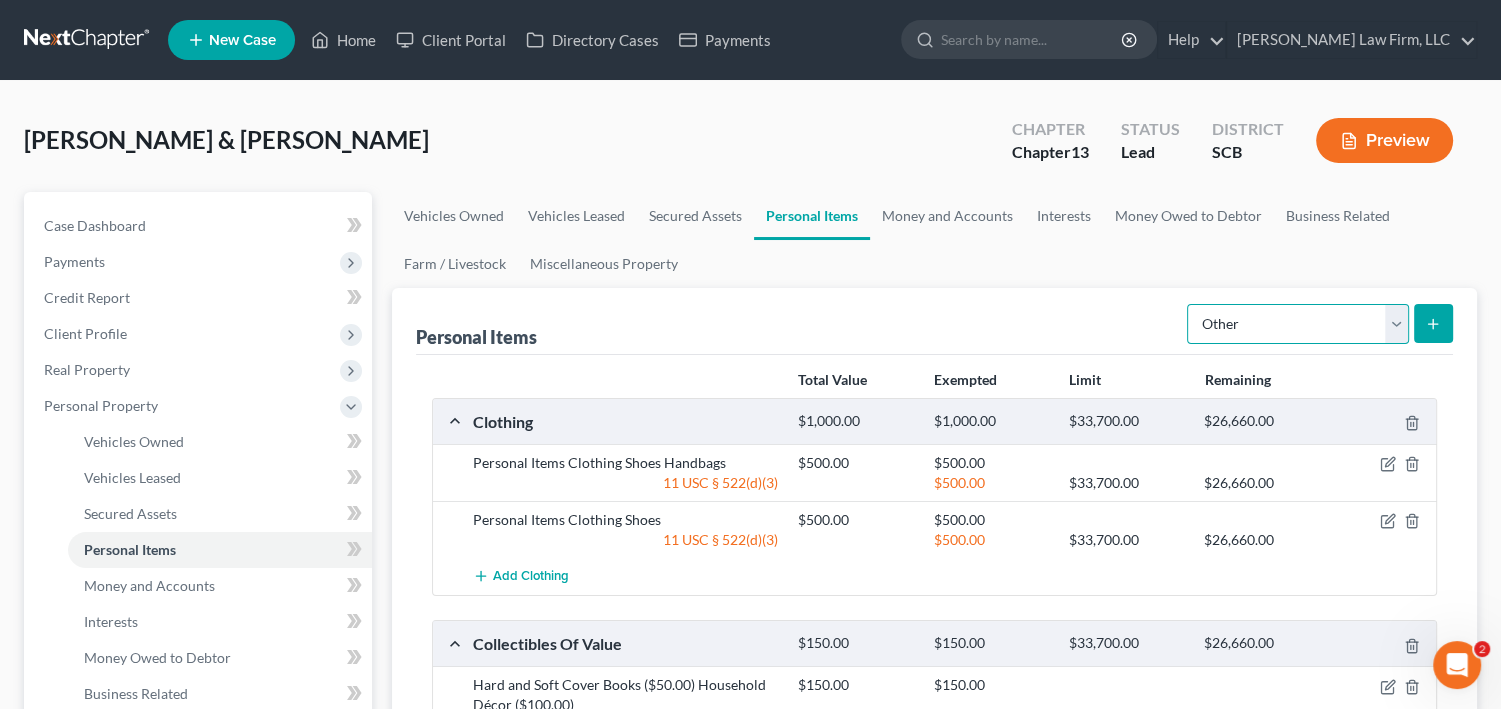 click on "Select Item Type Clothing Collectibles Of Value Electronics Firearms Household Goods Jewelry Other Pet(s) Sports & Hobby Equipment" at bounding box center (1298, 324) 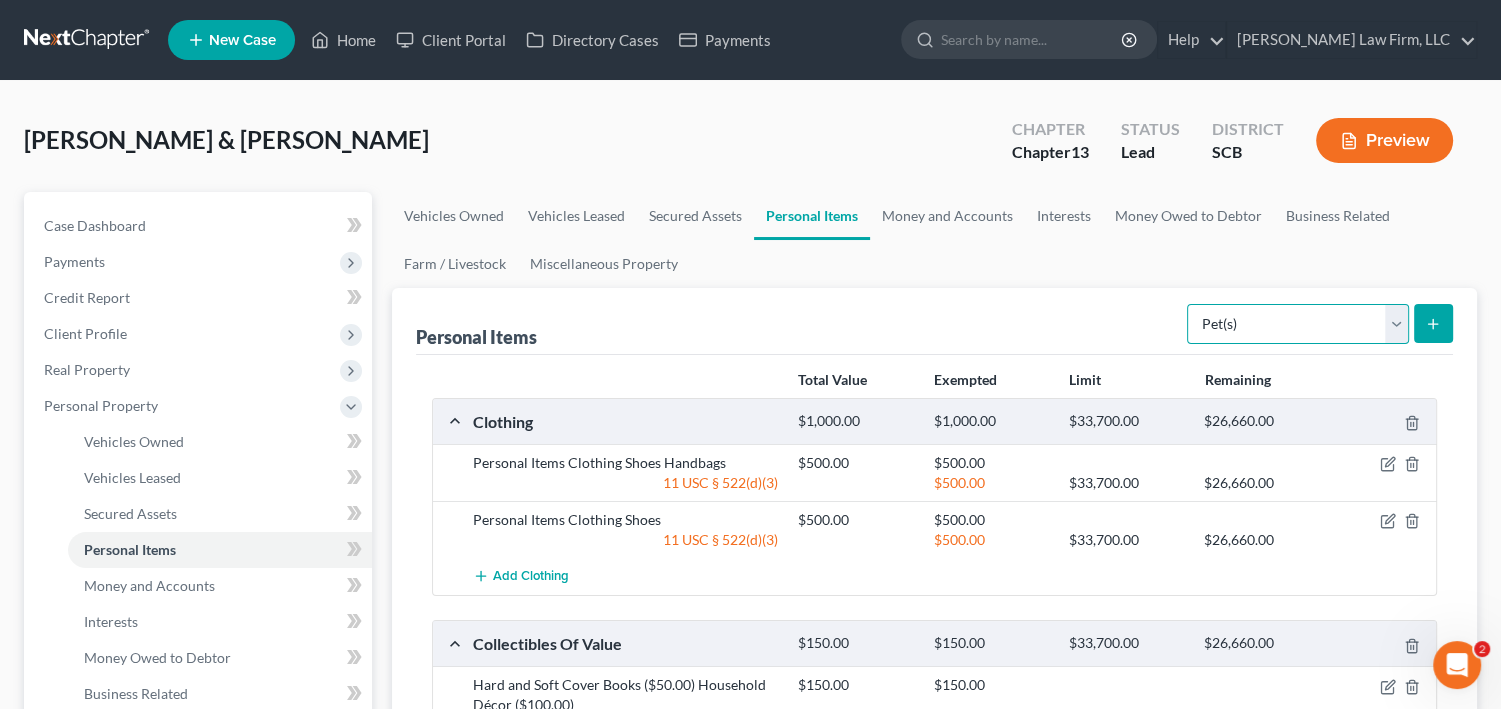 click on "Select Item Type Clothing Collectibles Of Value Electronics Firearms Household Goods Jewelry Other Pet(s) Sports & Hobby Equipment" at bounding box center (1298, 324) 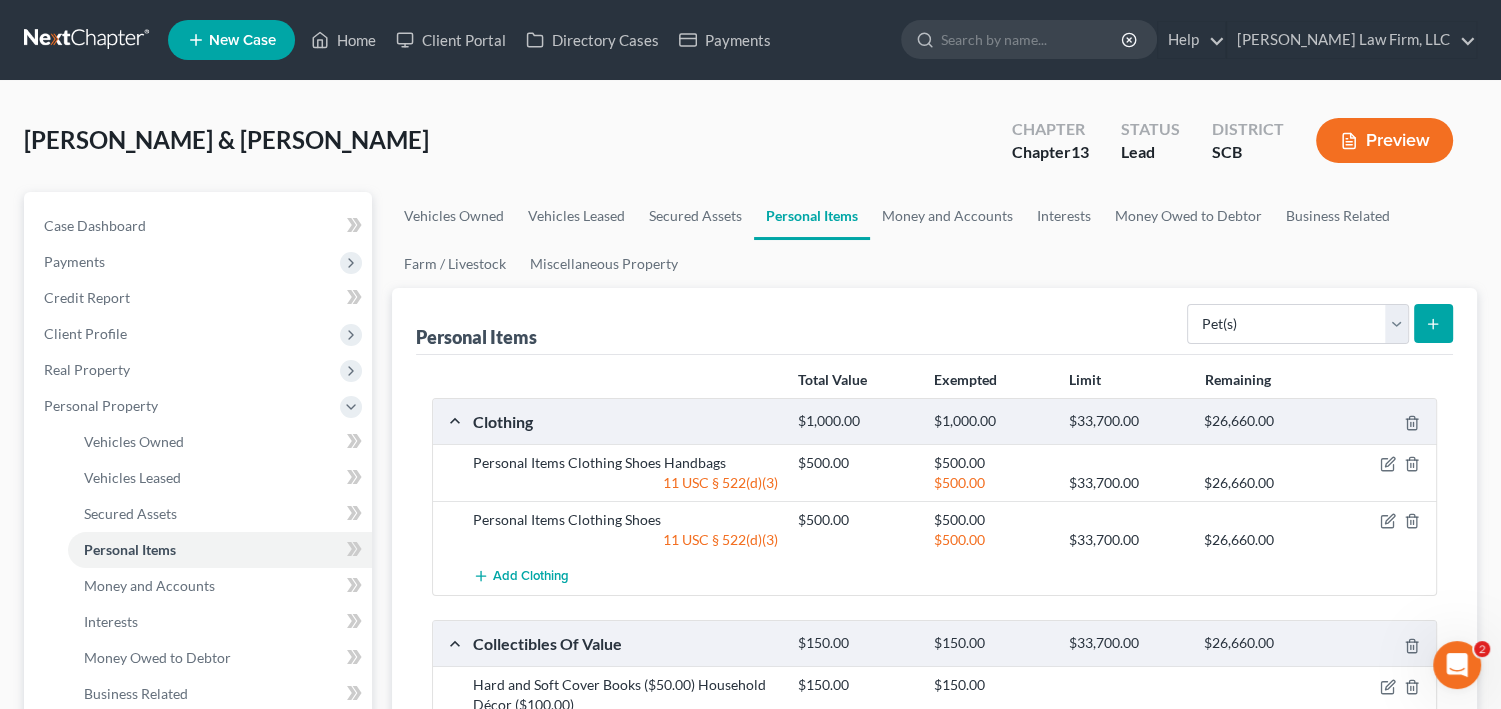 click at bounding box center (1433, 323) 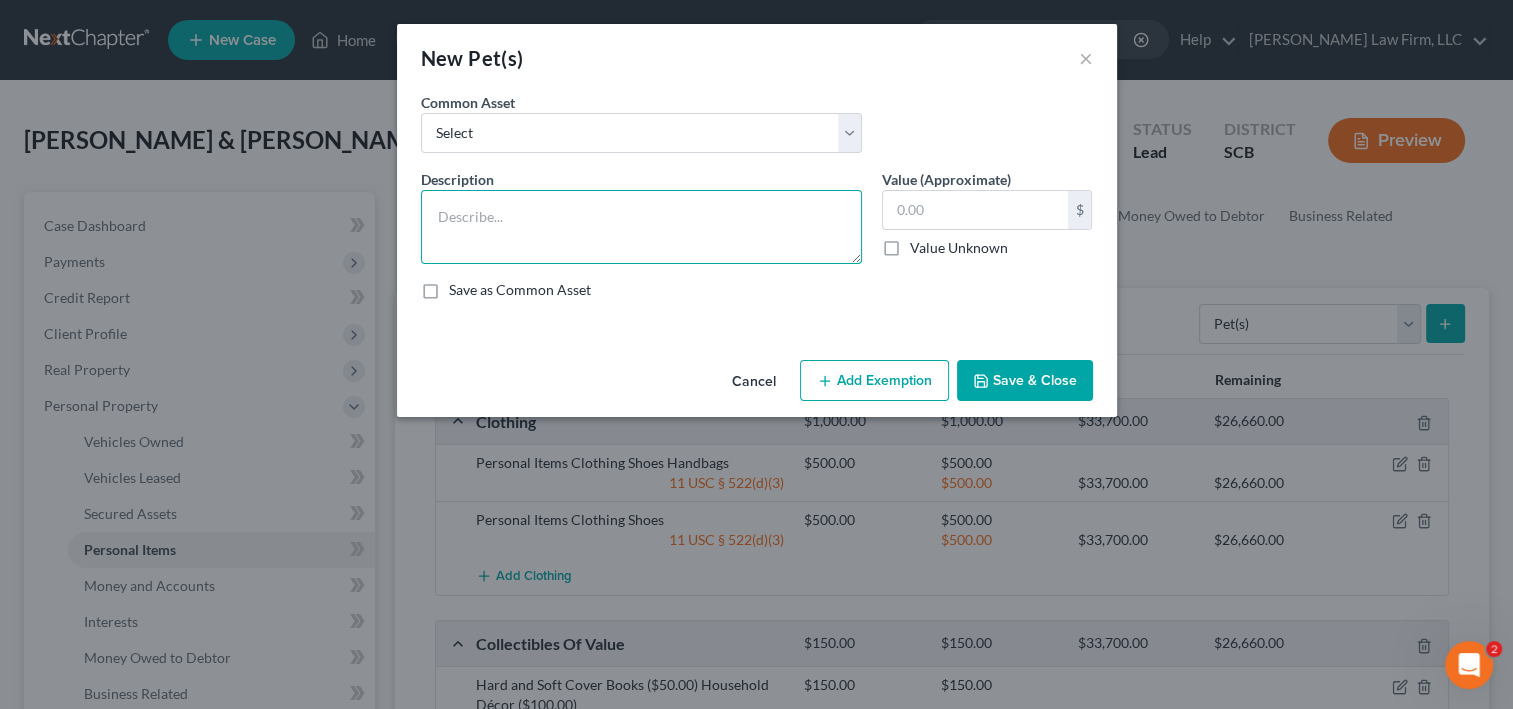 click at bounding box center (641, 227) 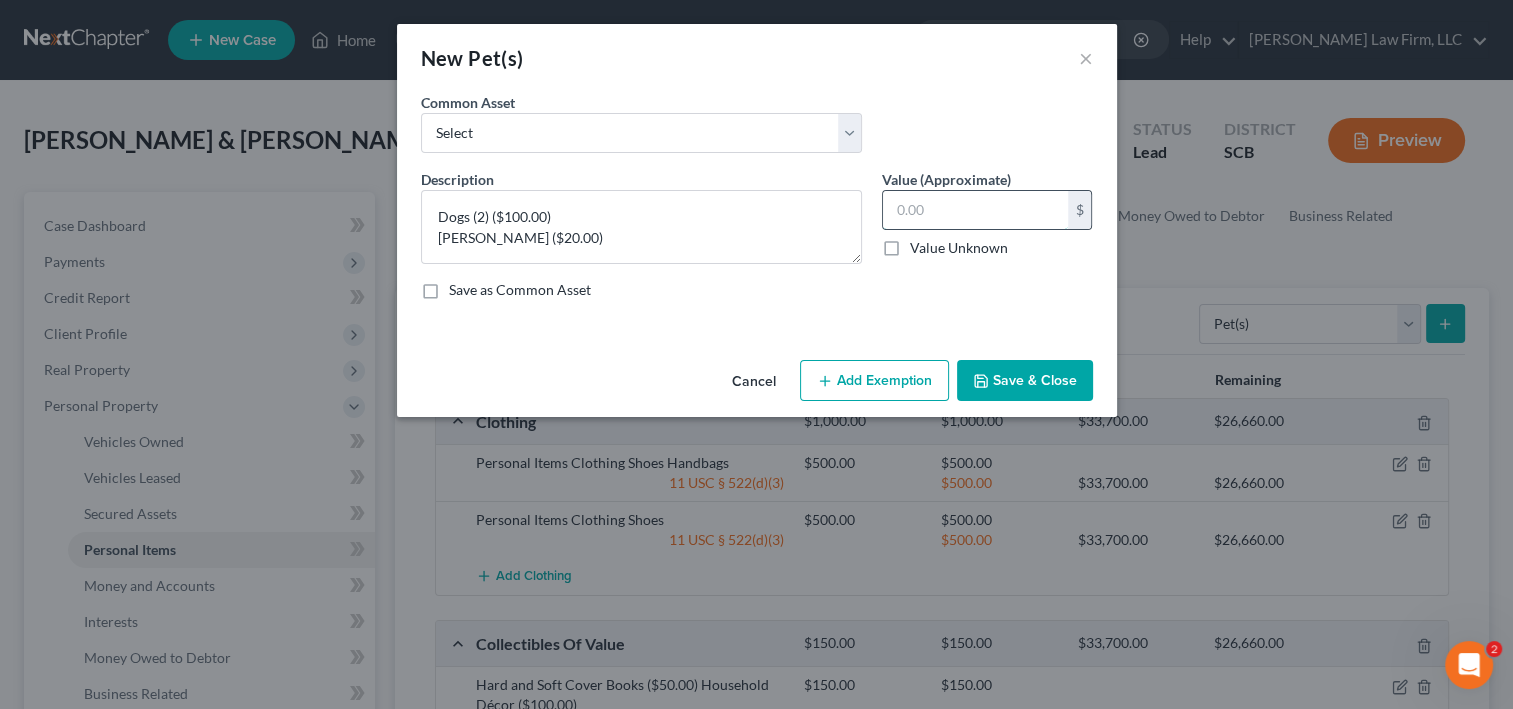 click at bounding box center (975, 210) 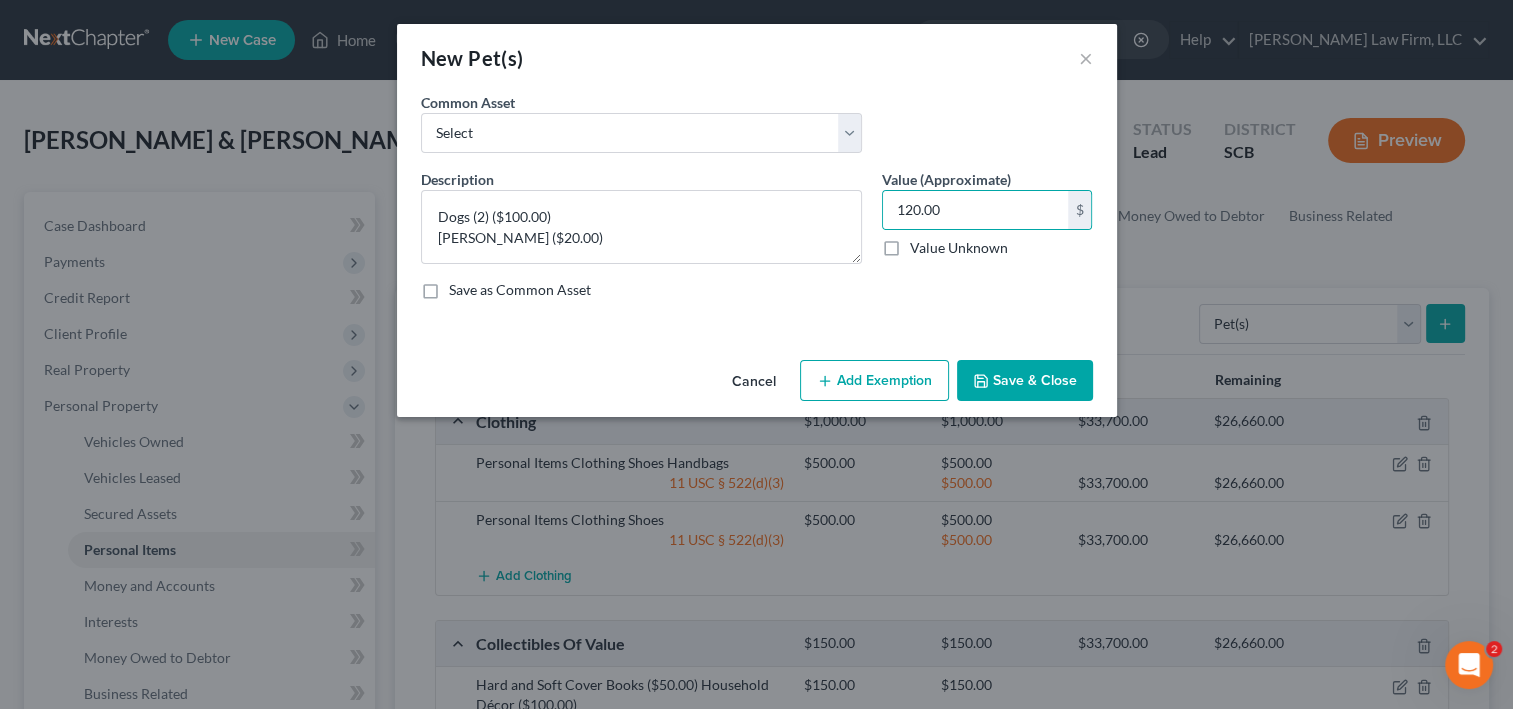 click on "Add Exemption" at bounding box center (874, 381) 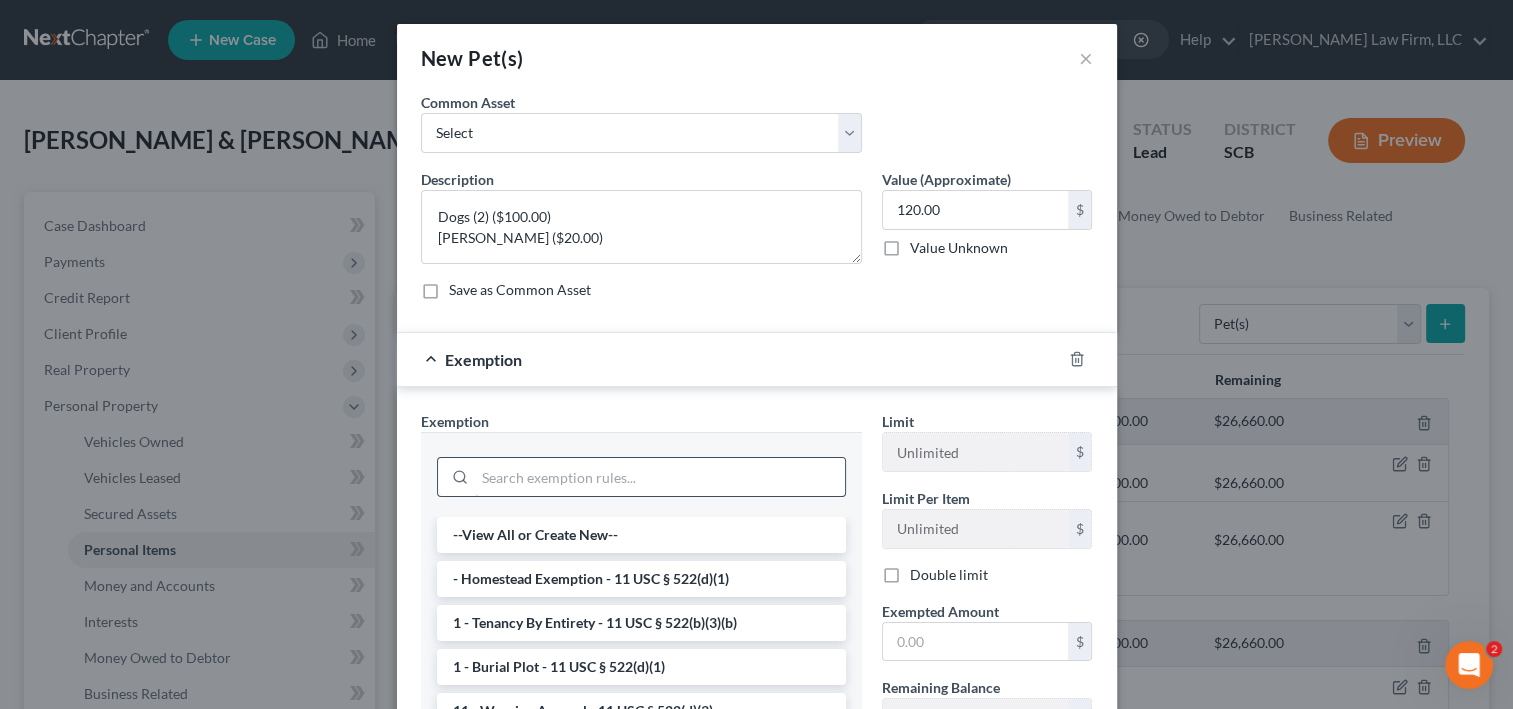 click at bounding box center (660, 477) 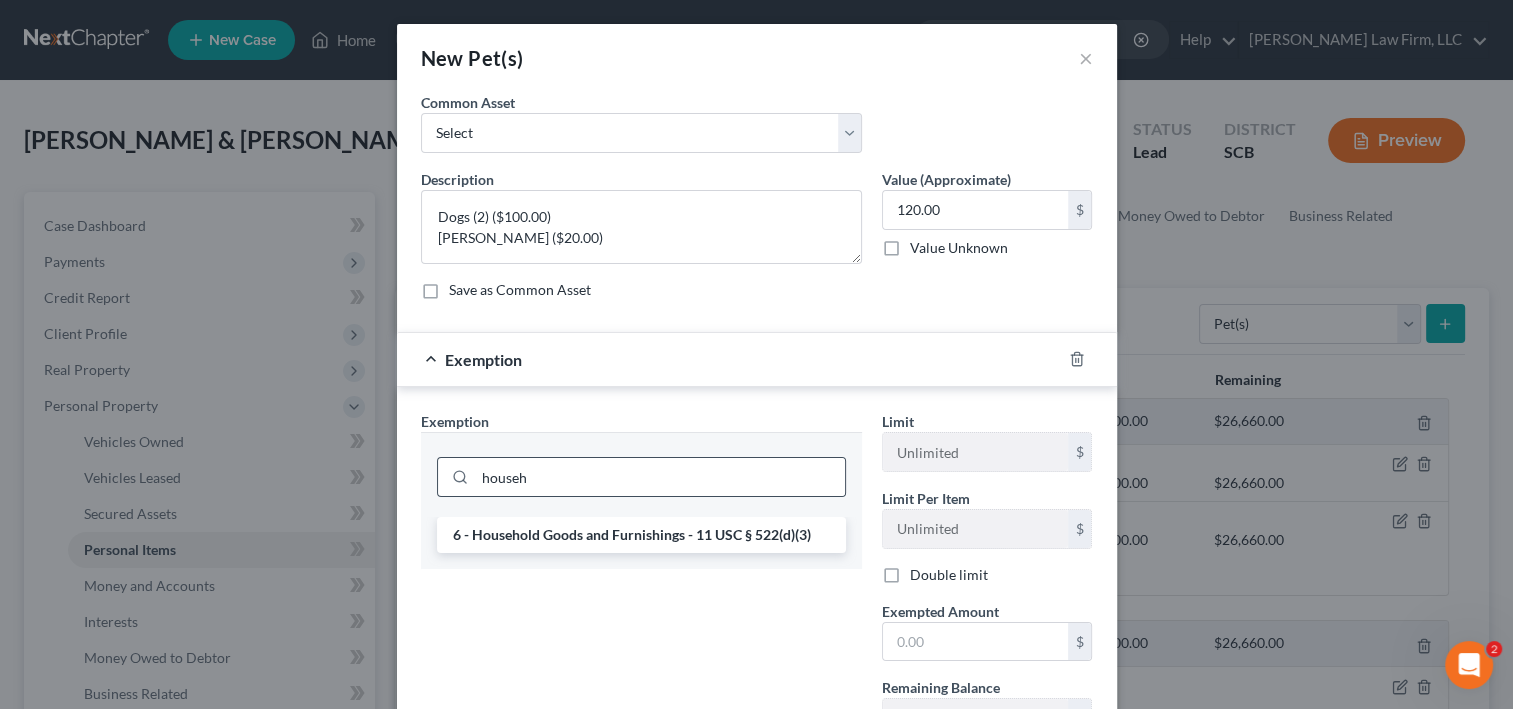 drag, startPoint x: 644, startPoint y: 675, endPoint x: 664, endPoint y: 660, distance: 25 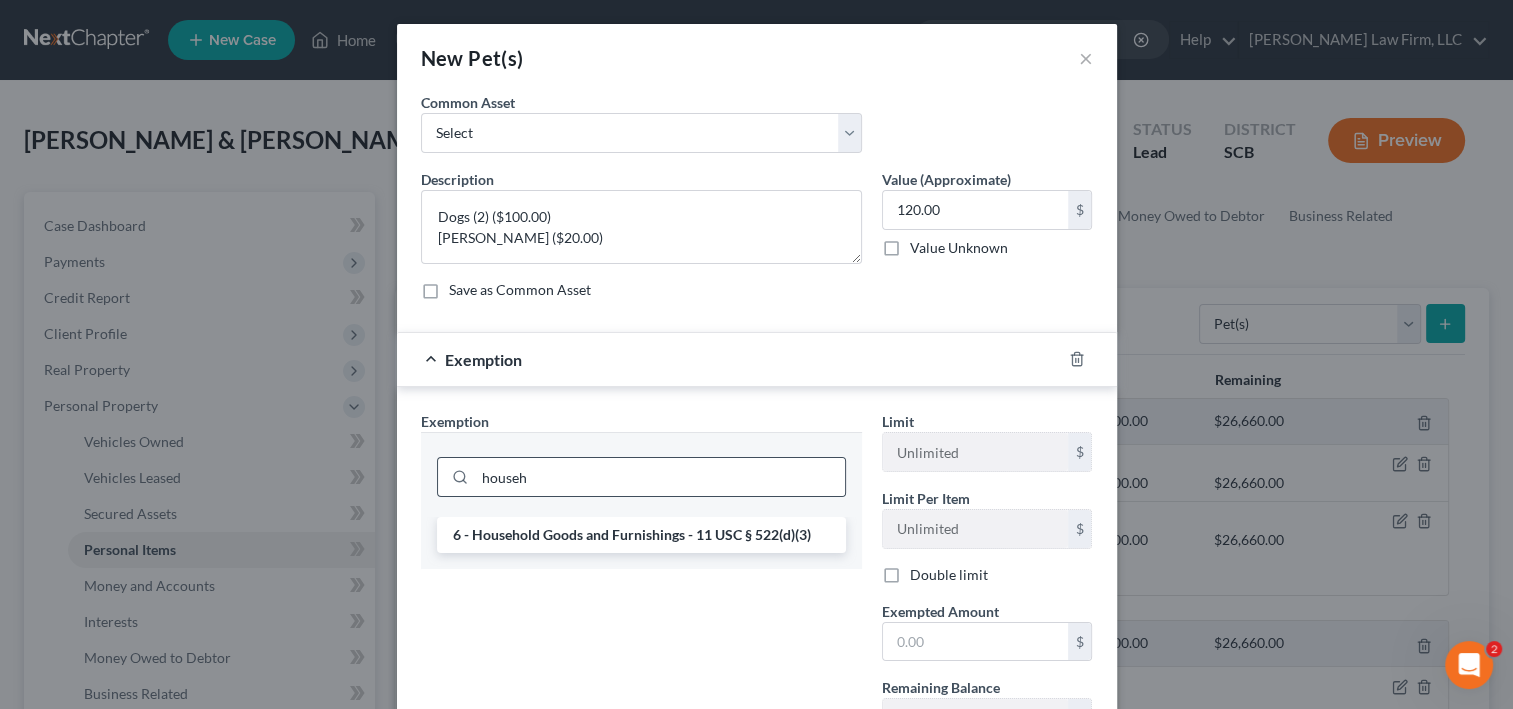 click on "6 - Household Goods and Furnishings - 11 USC § 522(d)(3)" at bounding box center [641, 535] 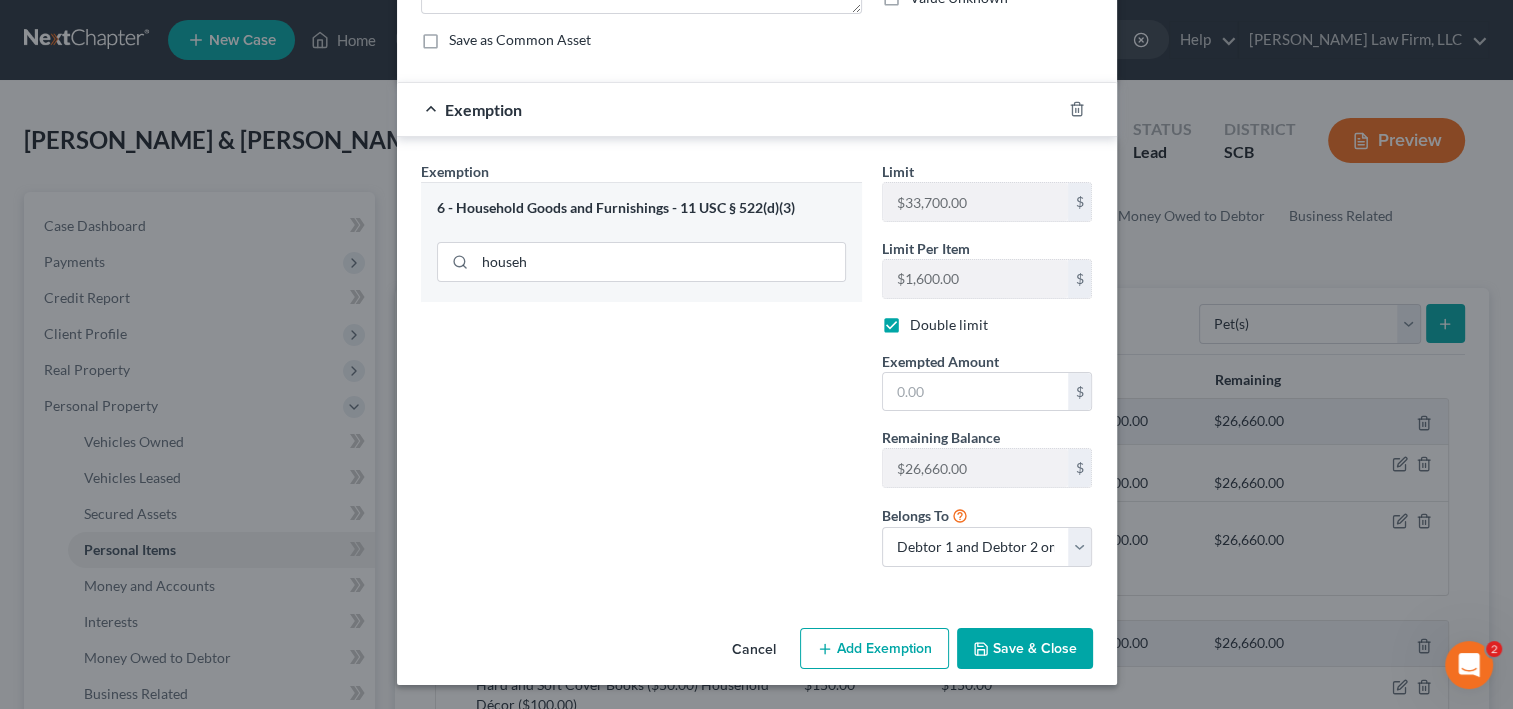 scroll, scrollTop: 320, scrollLeft: 0, axis: vertical 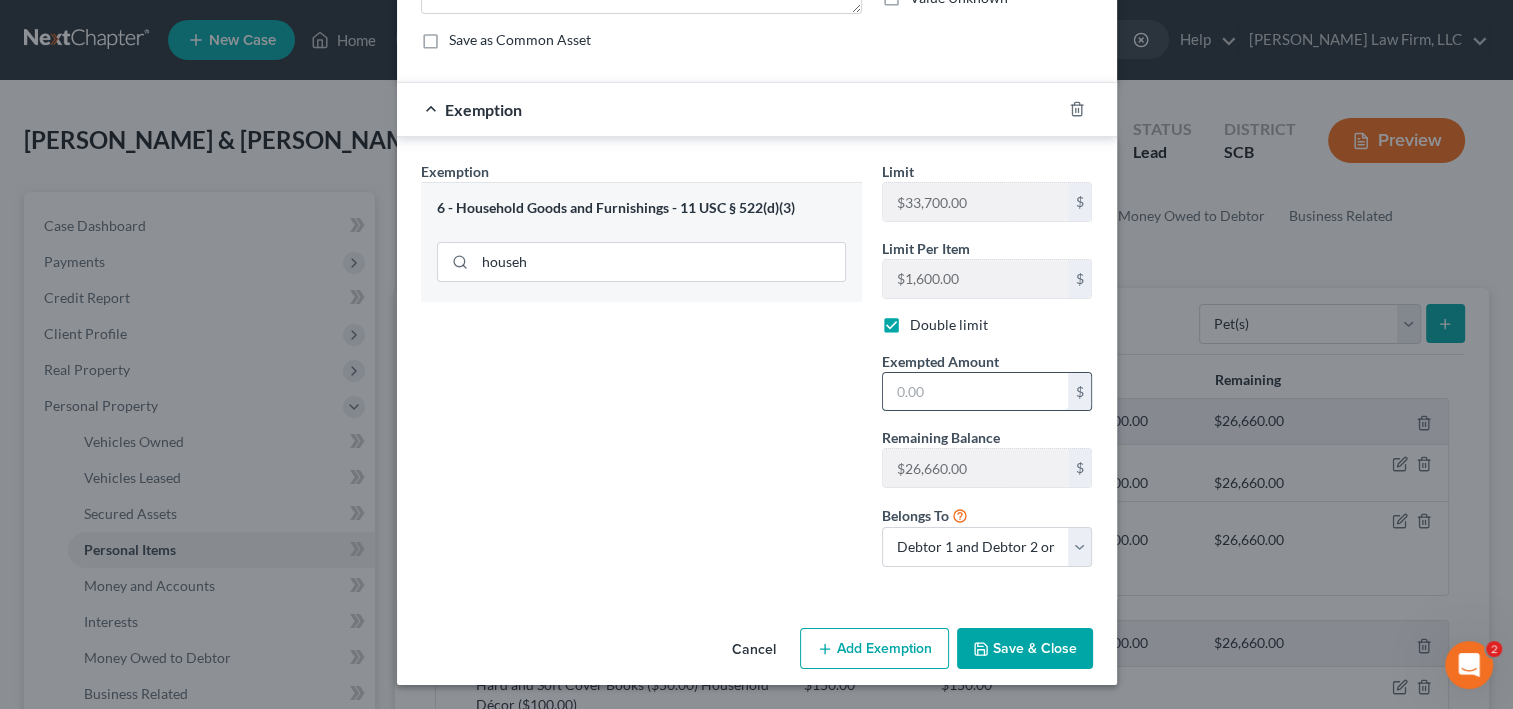 click at bounding box center (975, 392) 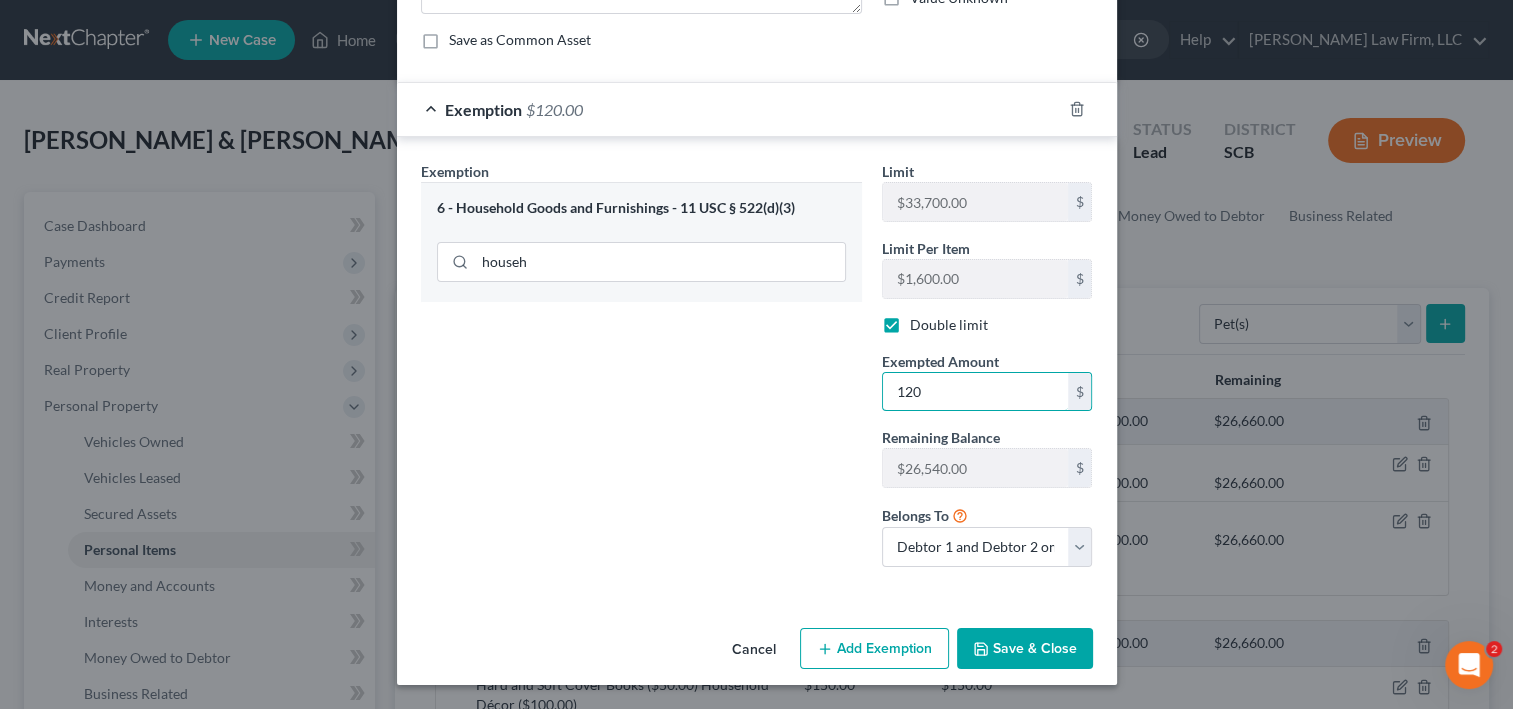 scroll, scrollTop: 481, scrollLeft: 0, axis: vertical 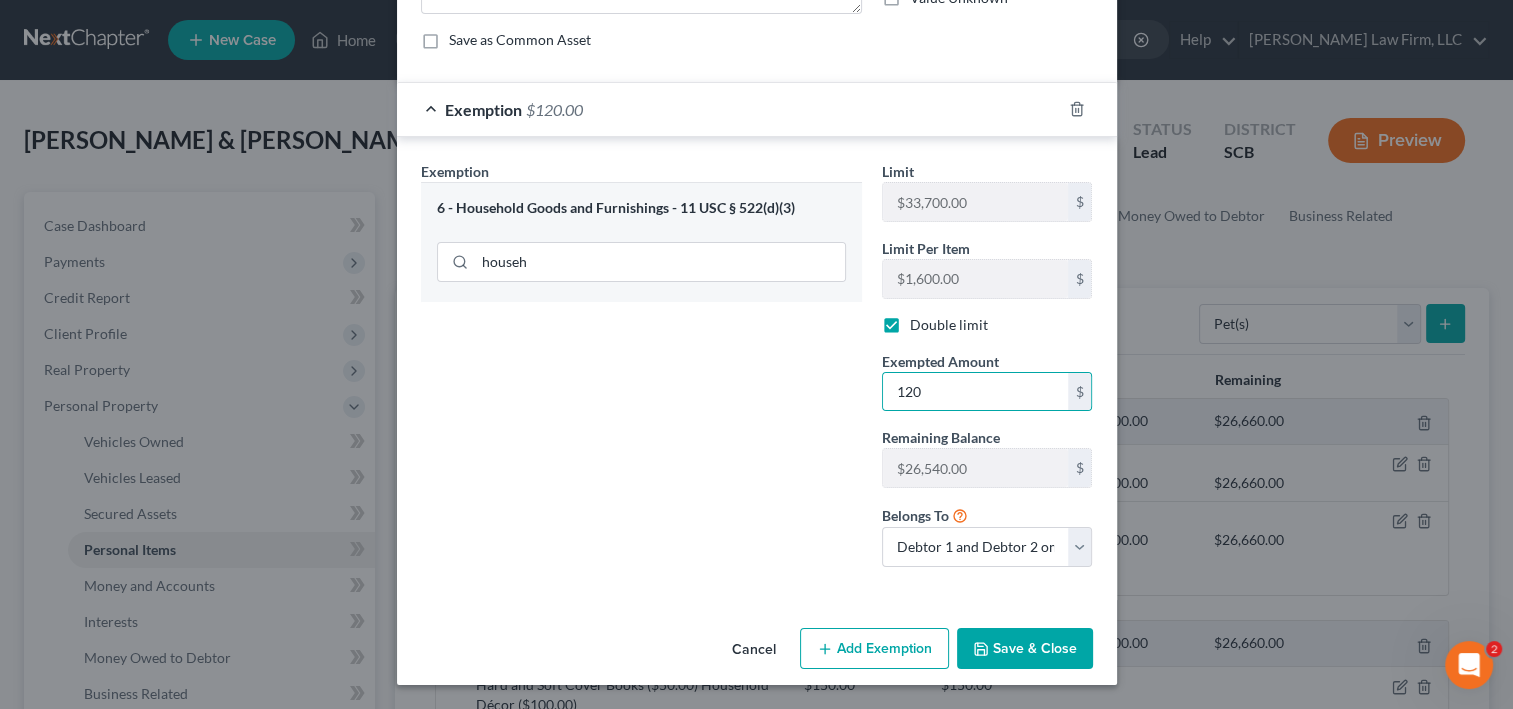 click on "Save & Close" at bounding box center (1025, 649) 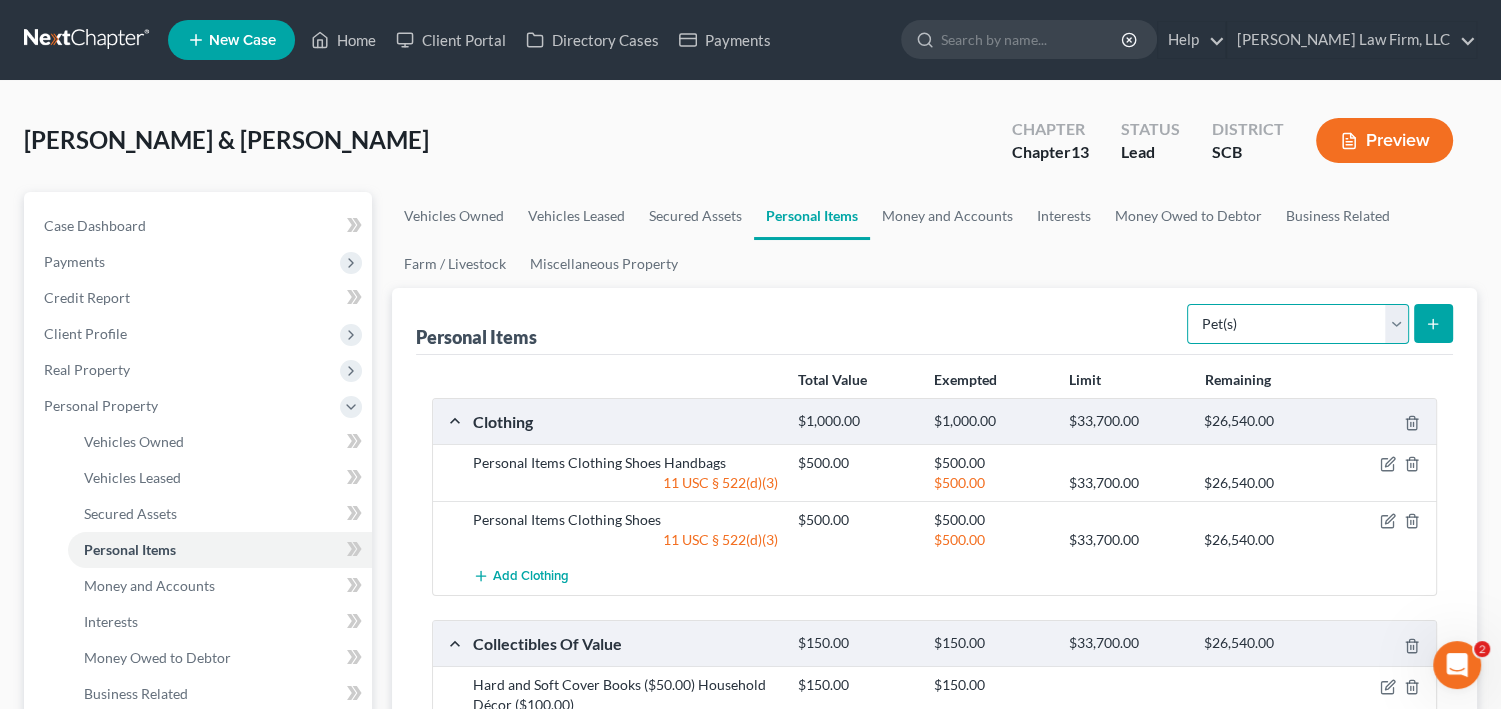 click on "Select Item Type Clothing Collectibles Of Value Electronics Firearms Household Goods Jewelry Other Pet(s) Sports & Hobby Equipment" at bounding box center [1298, 324] 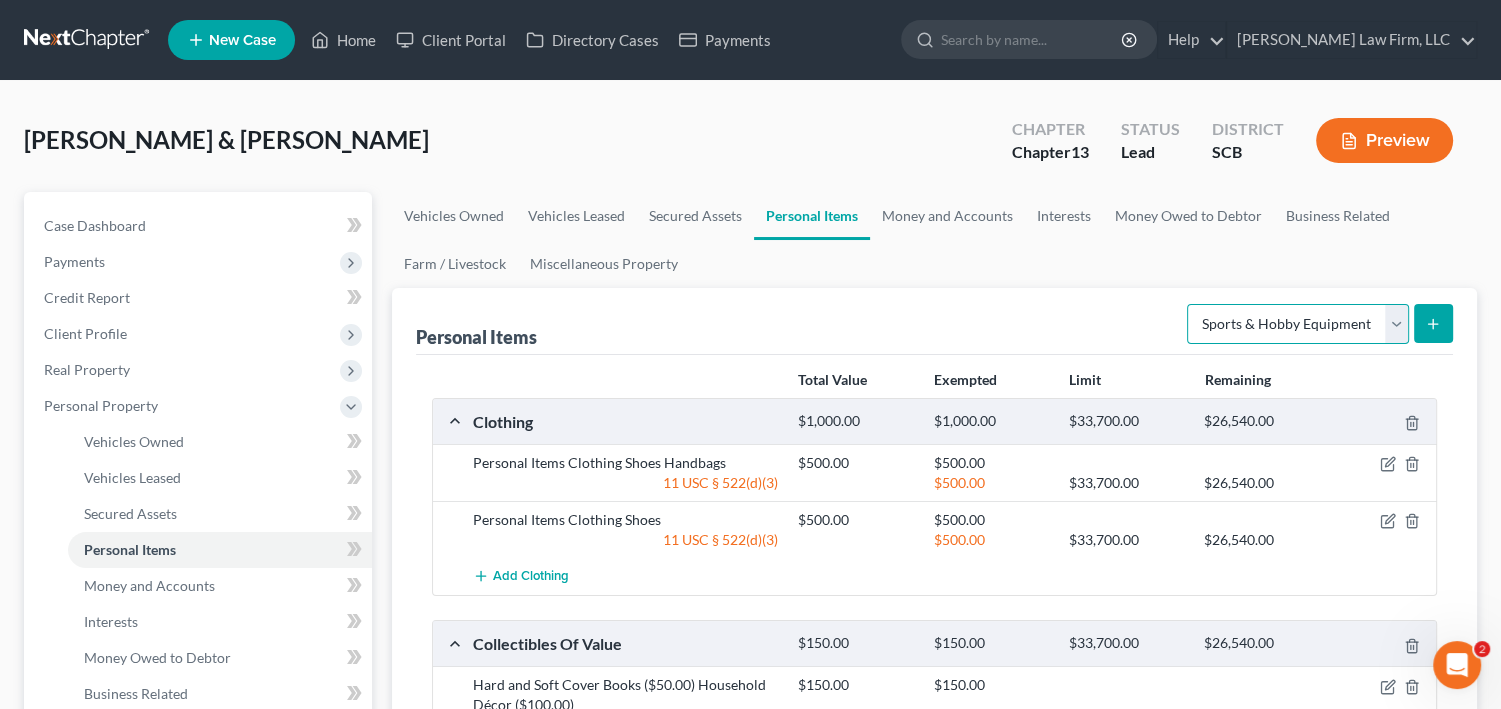 click on "Select Item Type Clothing Collectibles Of Value Electronics Firearms Household Goods Jewelry Other Pet(s) Sports & Hobby Equipment" at bounding box center (1298, 324) 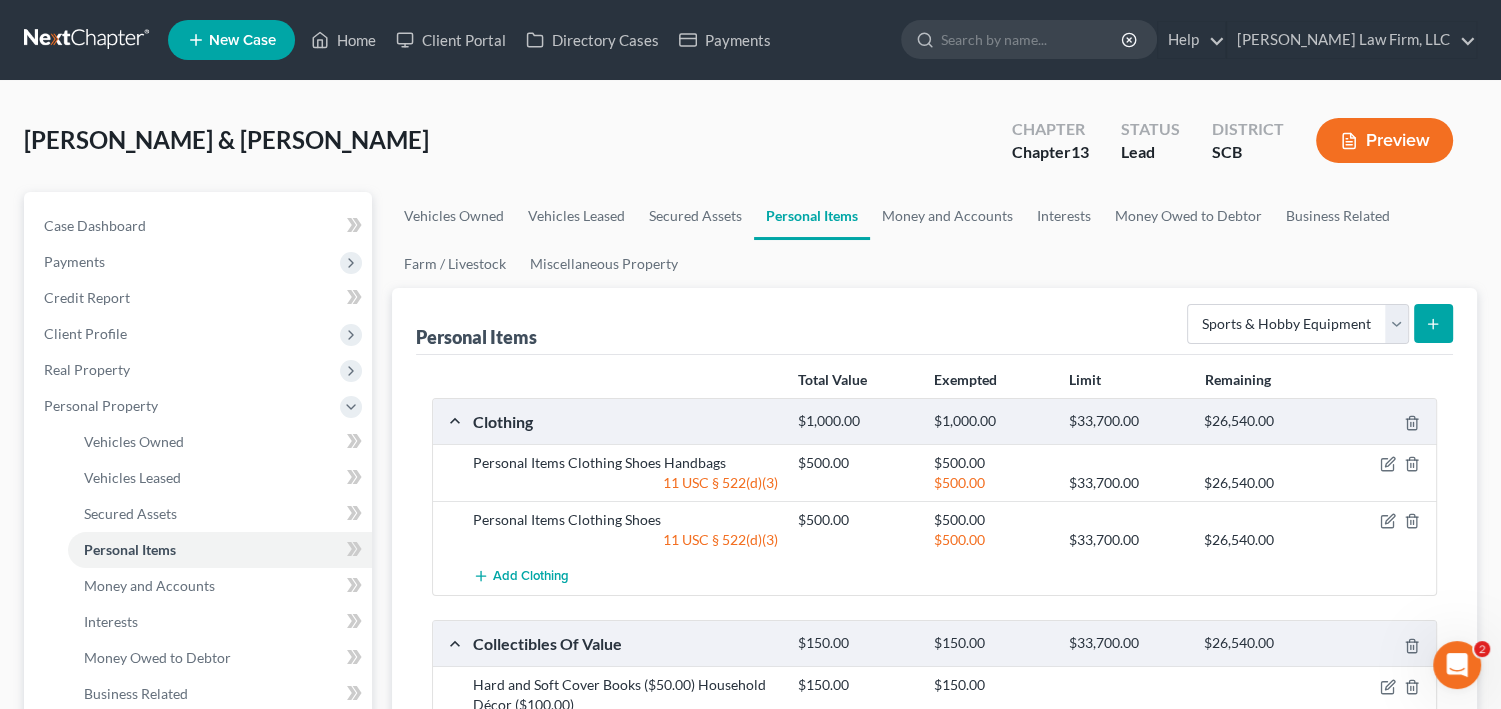 click 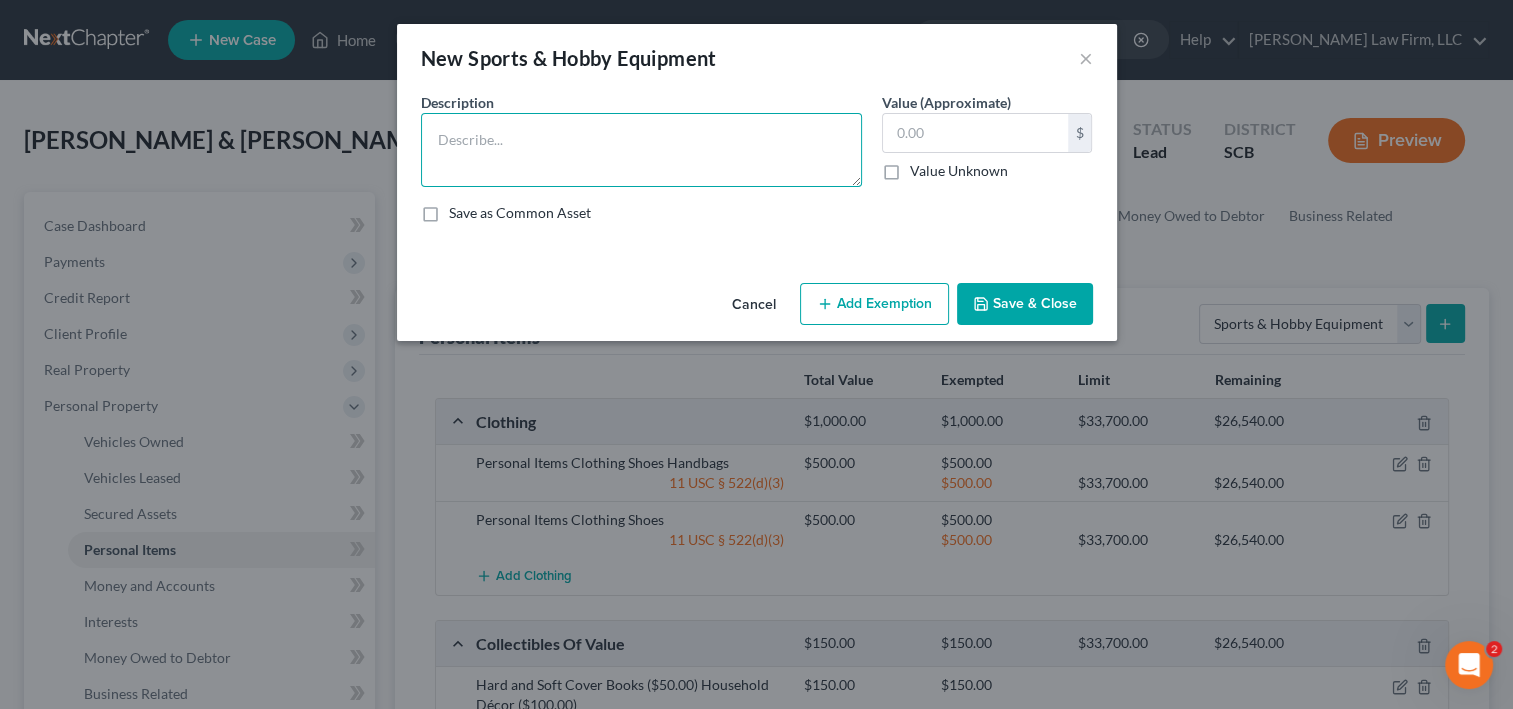 click at bounding box center [641, 150] 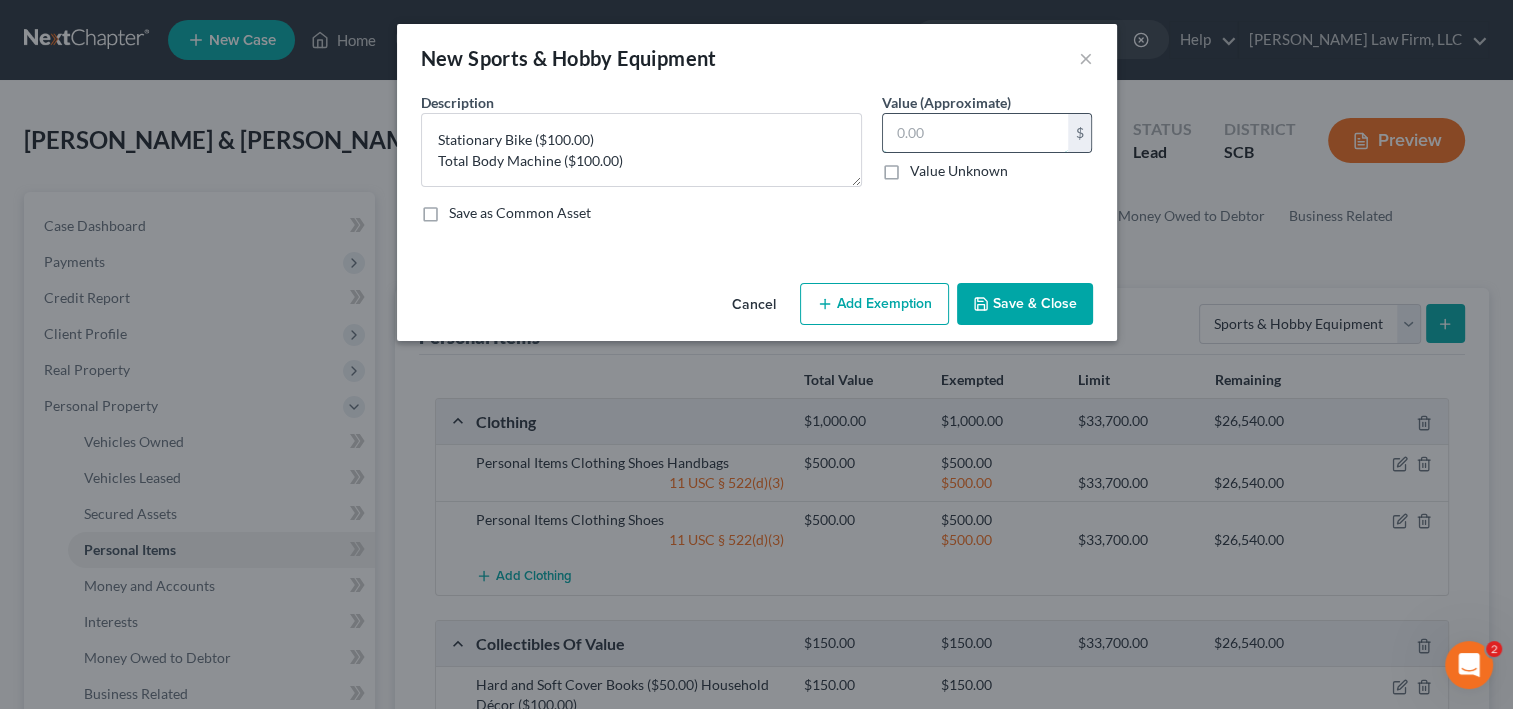 click at bounding box center (975, 133) 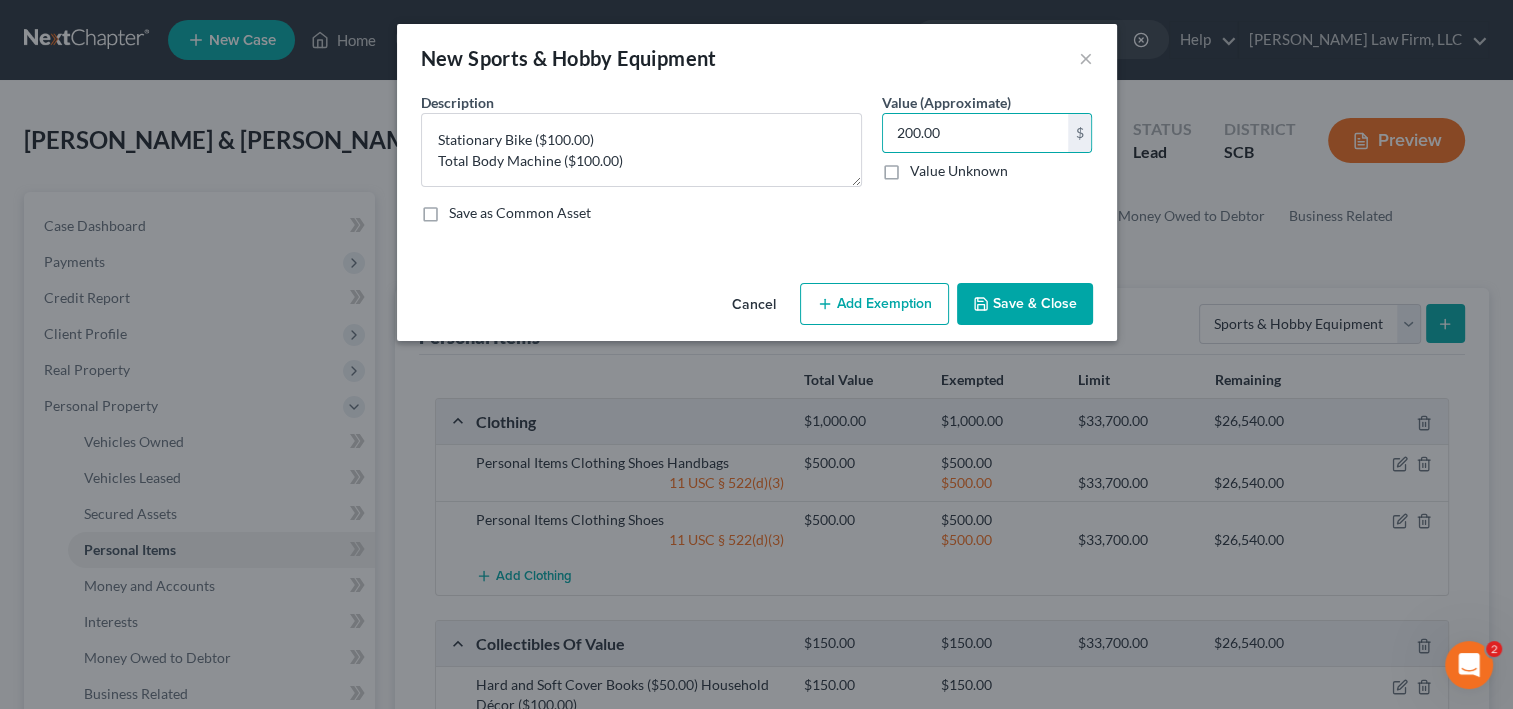 click on "Add Exemption" at bounding box center [874, 304] 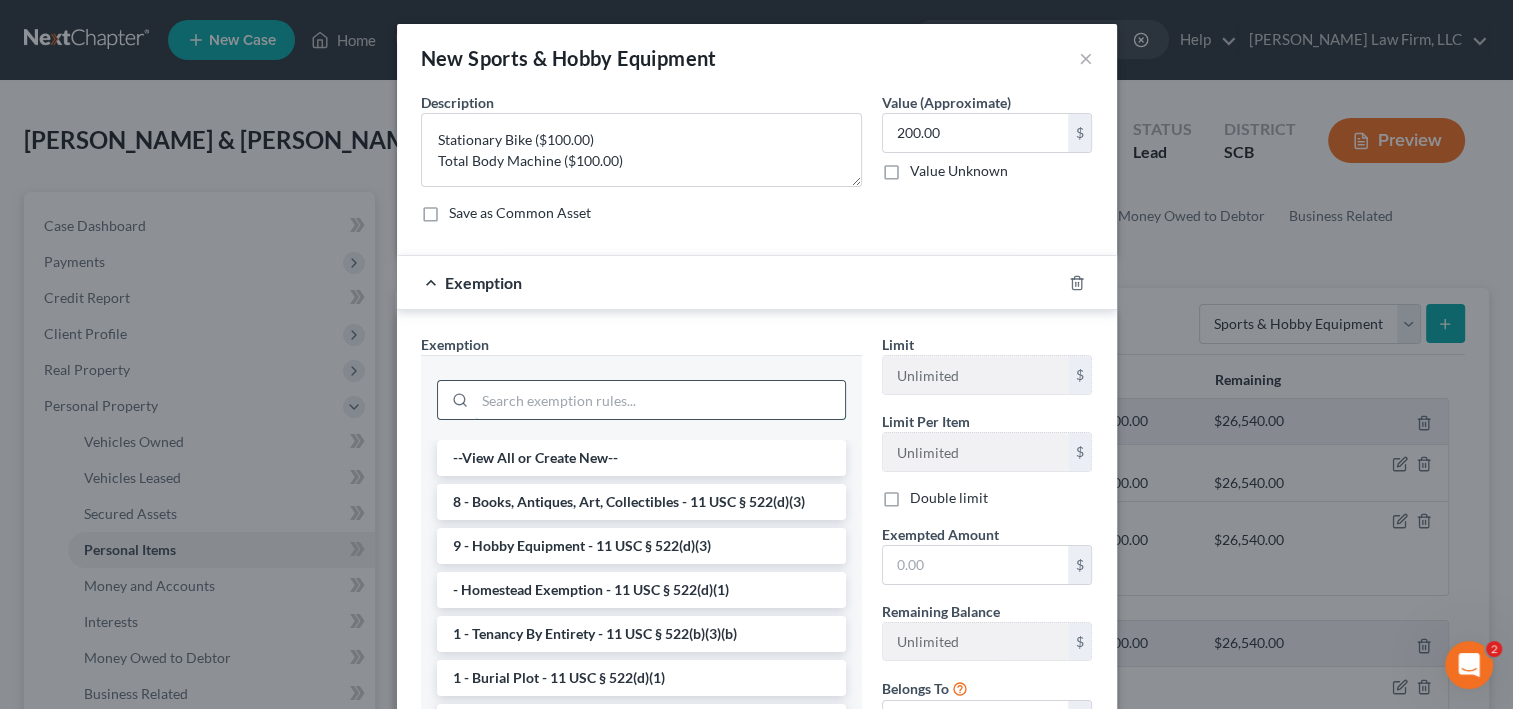 click at bounding box center [660, 400] 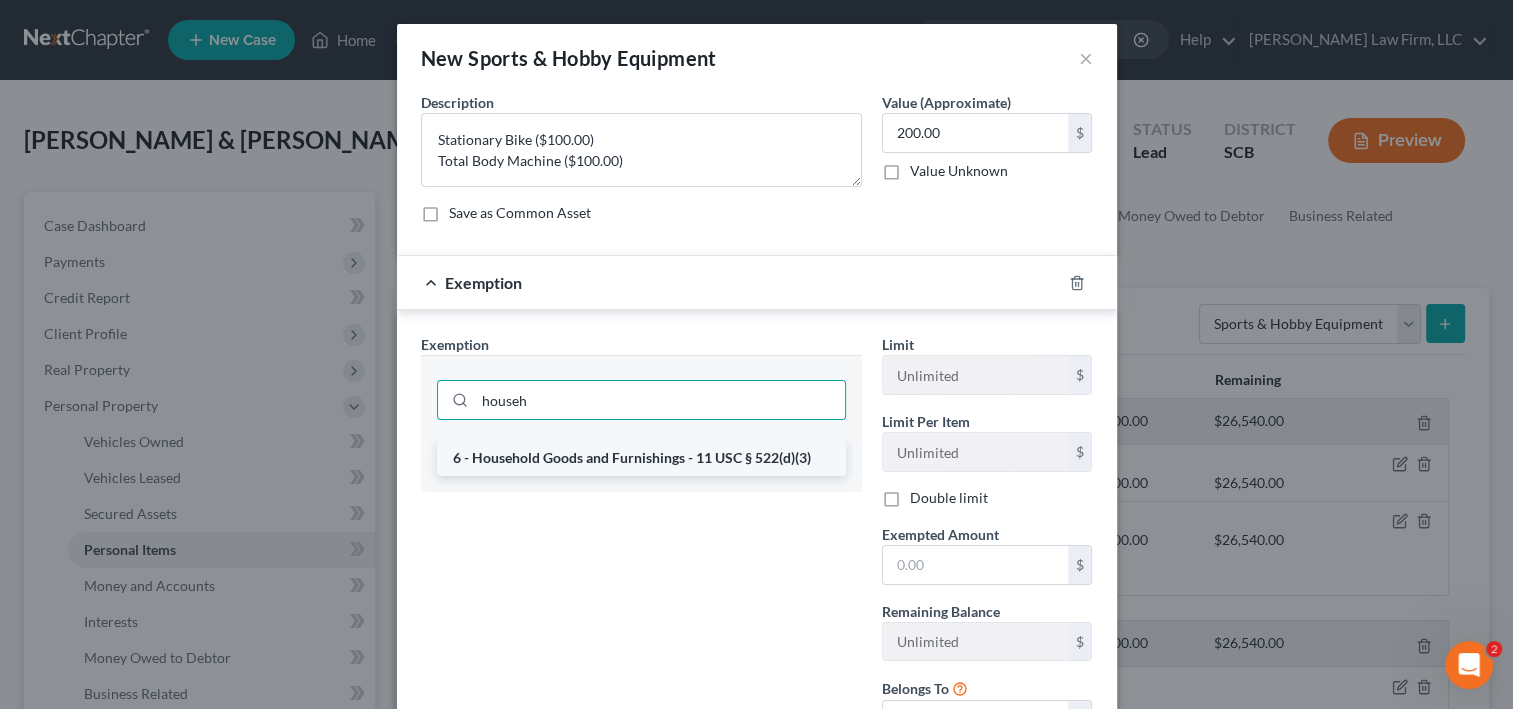click on "6 - Household Goods and Furnishings - 11 USC § 522(d)(3)" at bounding box center (641, 458) 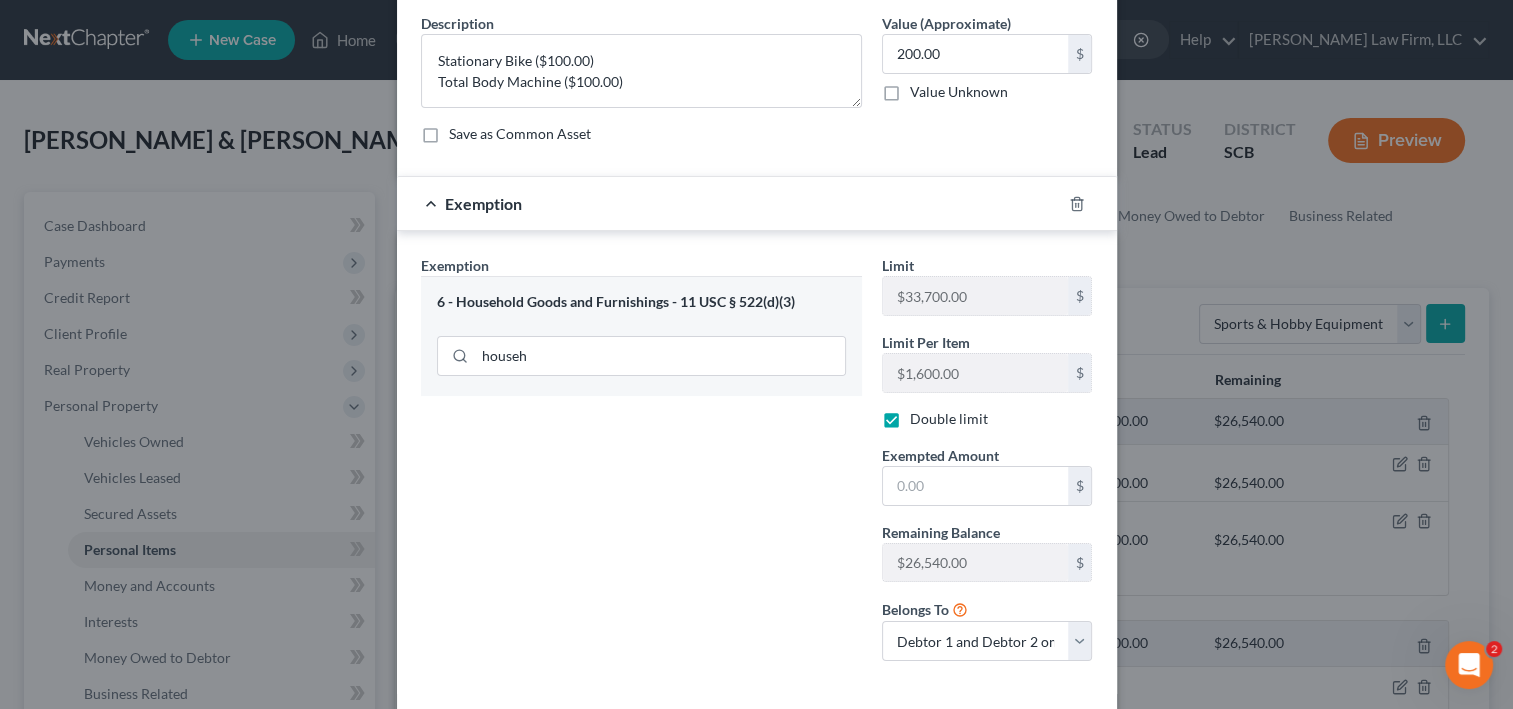 scroll, scrollTop: 80, scrollLeft: 0, axis: vertical 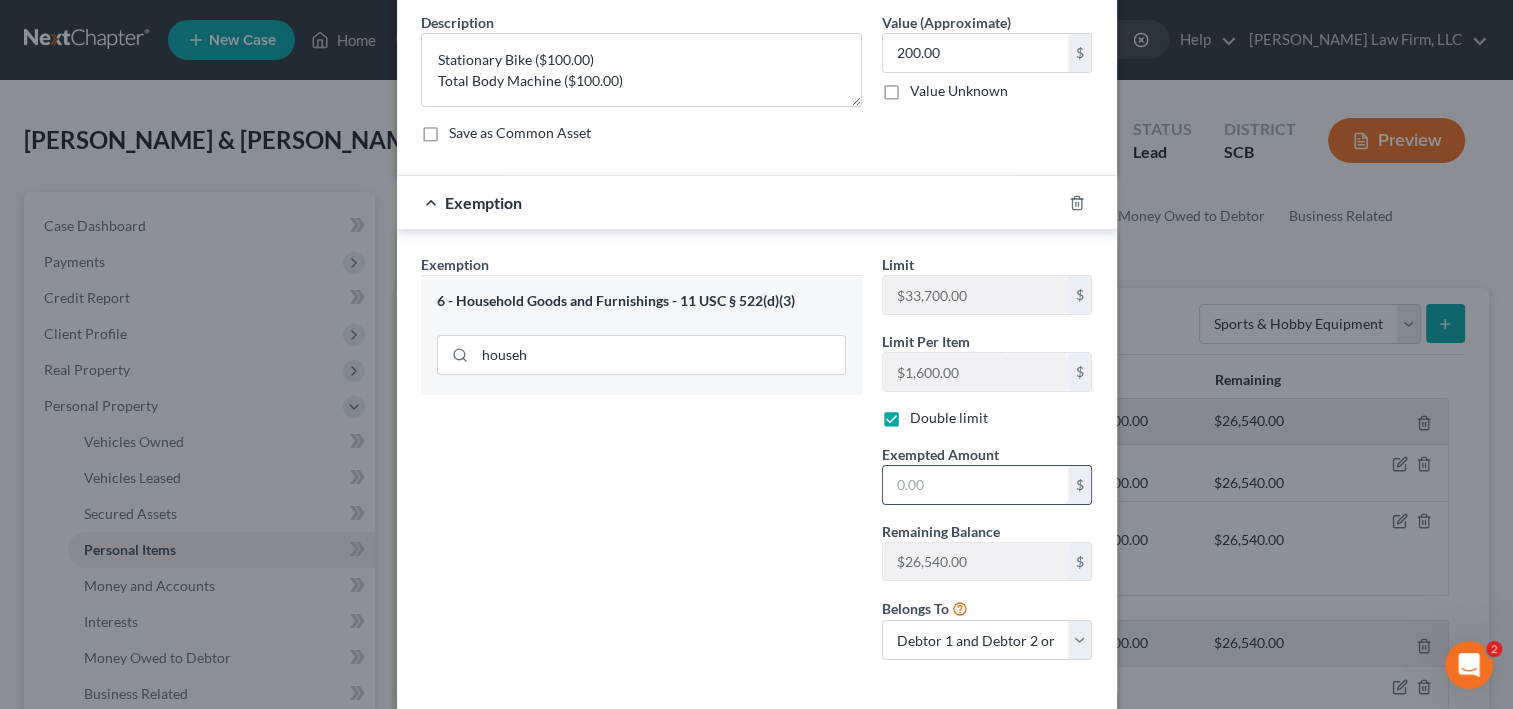 click at bounding box center [975, 485] 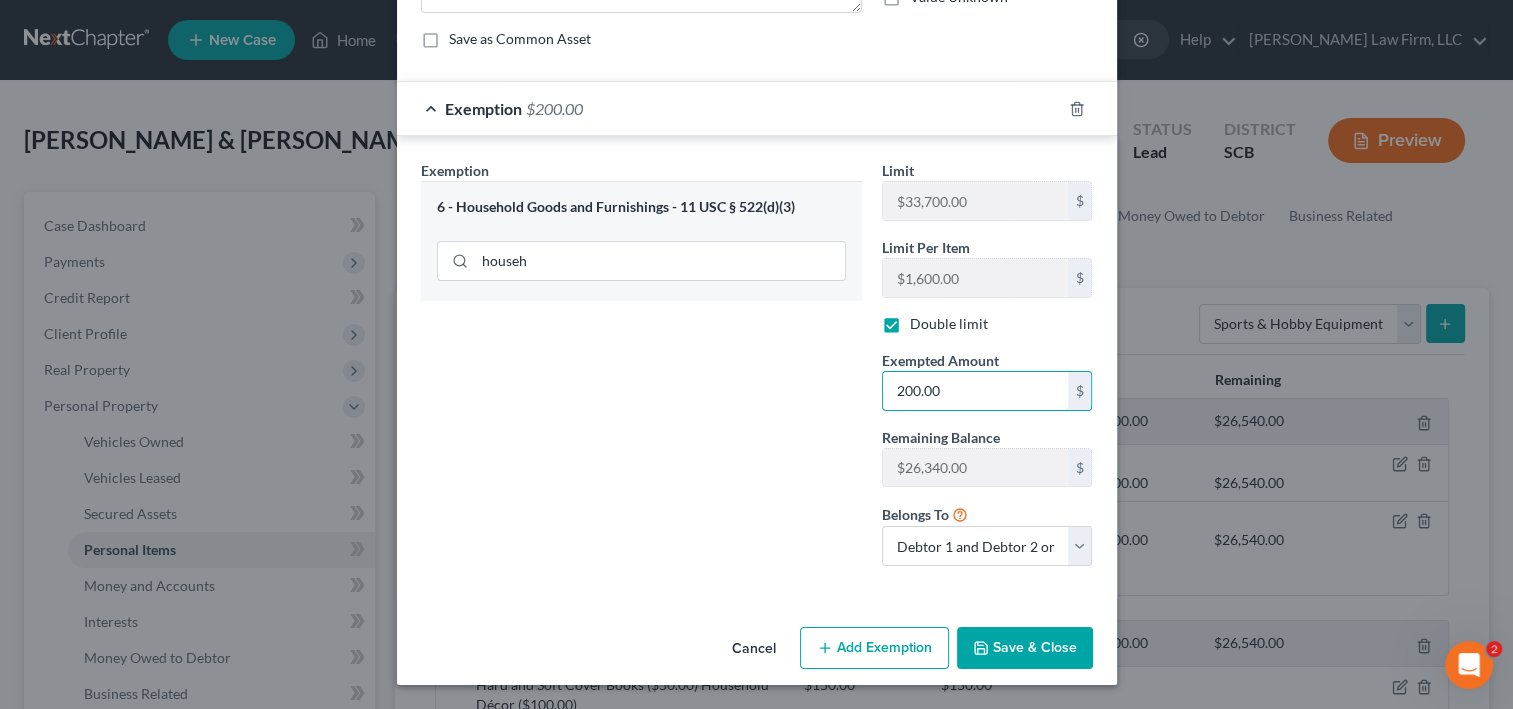 scroll, scrollTop: 386, scrollLeft: 0, axis: vertical 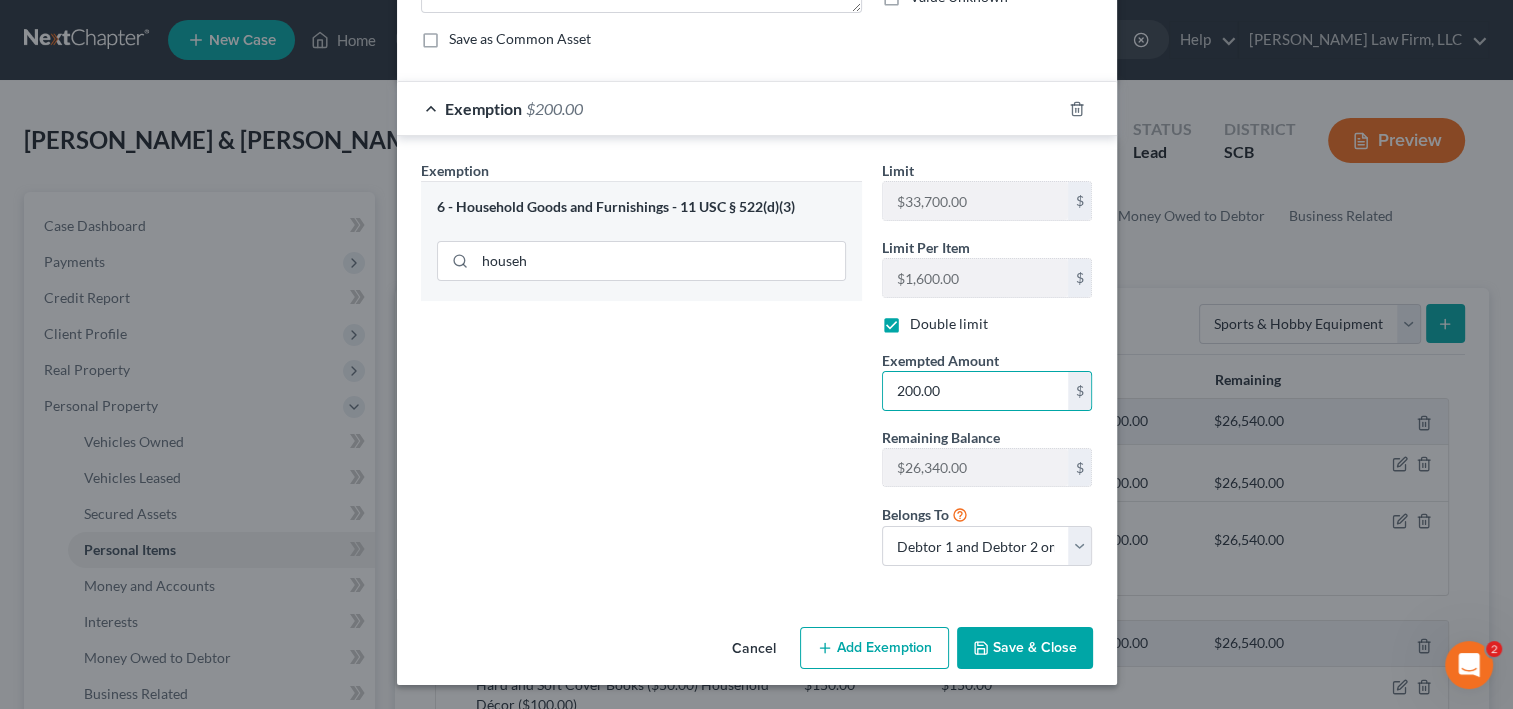 click on "Save & Close" at bounding box center [1025, 648] 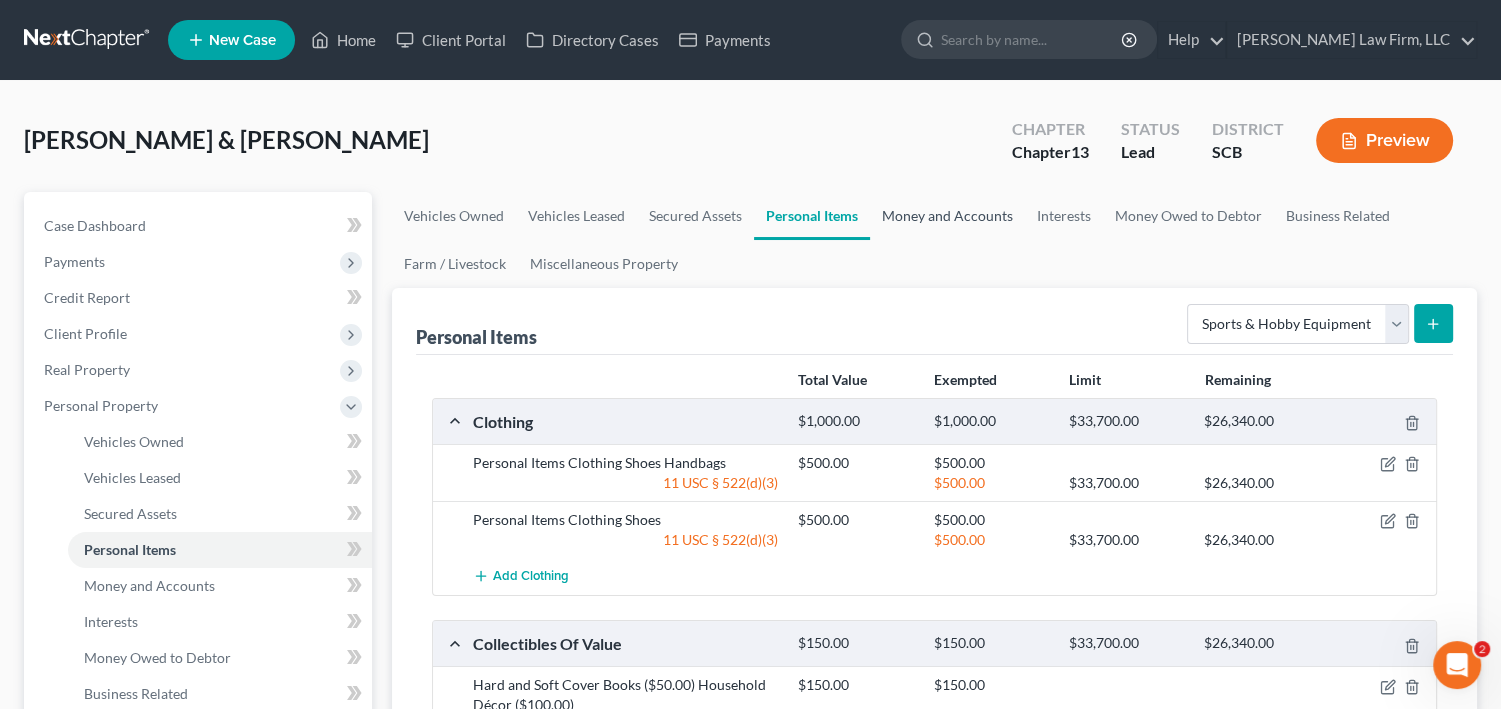 click on "Money and Accounts" at bounding box center [947, 216] 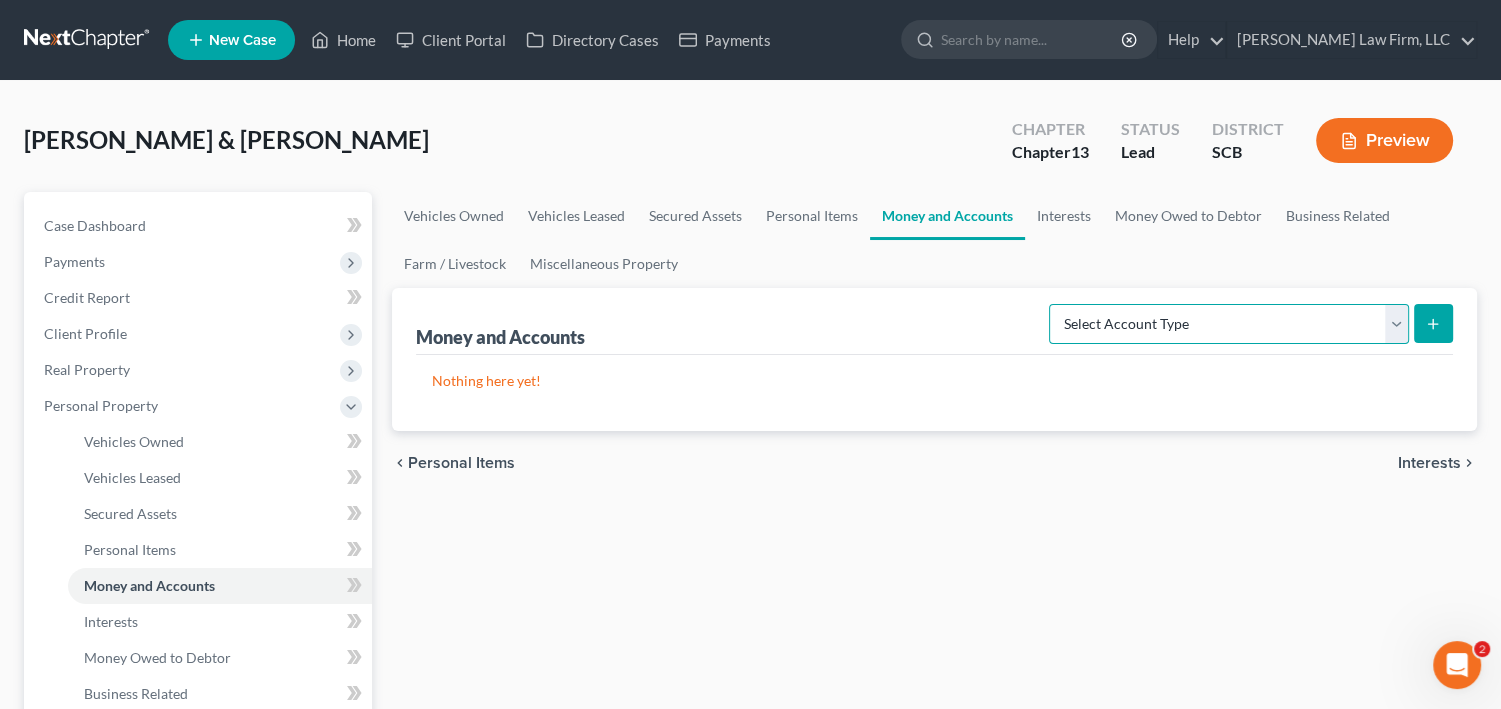 click on "Select Account Type Brokerage Cash on Hand Certificates of Deposit Checking Account Money Market Other (Credit Union, Health Savings Account, etc) Safe Deposit Box Savings Account Security Deposits or Prepayments" at bounding box center (1229, 324) 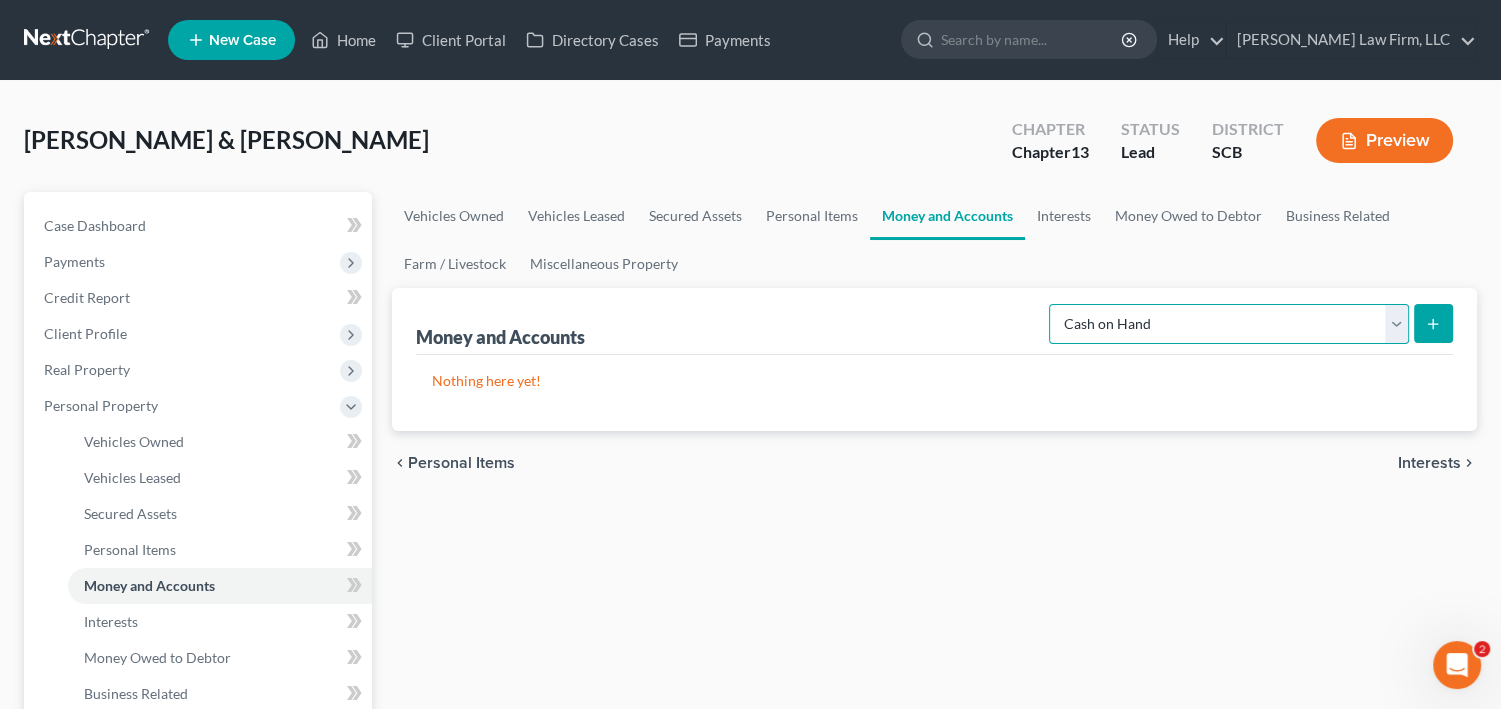 click on "Select Account Type Brokerage Cash on Hand Certificates of Deposit Checking Account Money Market Other (Credit Union, Health Savings Account, etc) Safe Deposit Box Savings Account Security Deposits or Prepayments" at bounding box center (1229, 324) 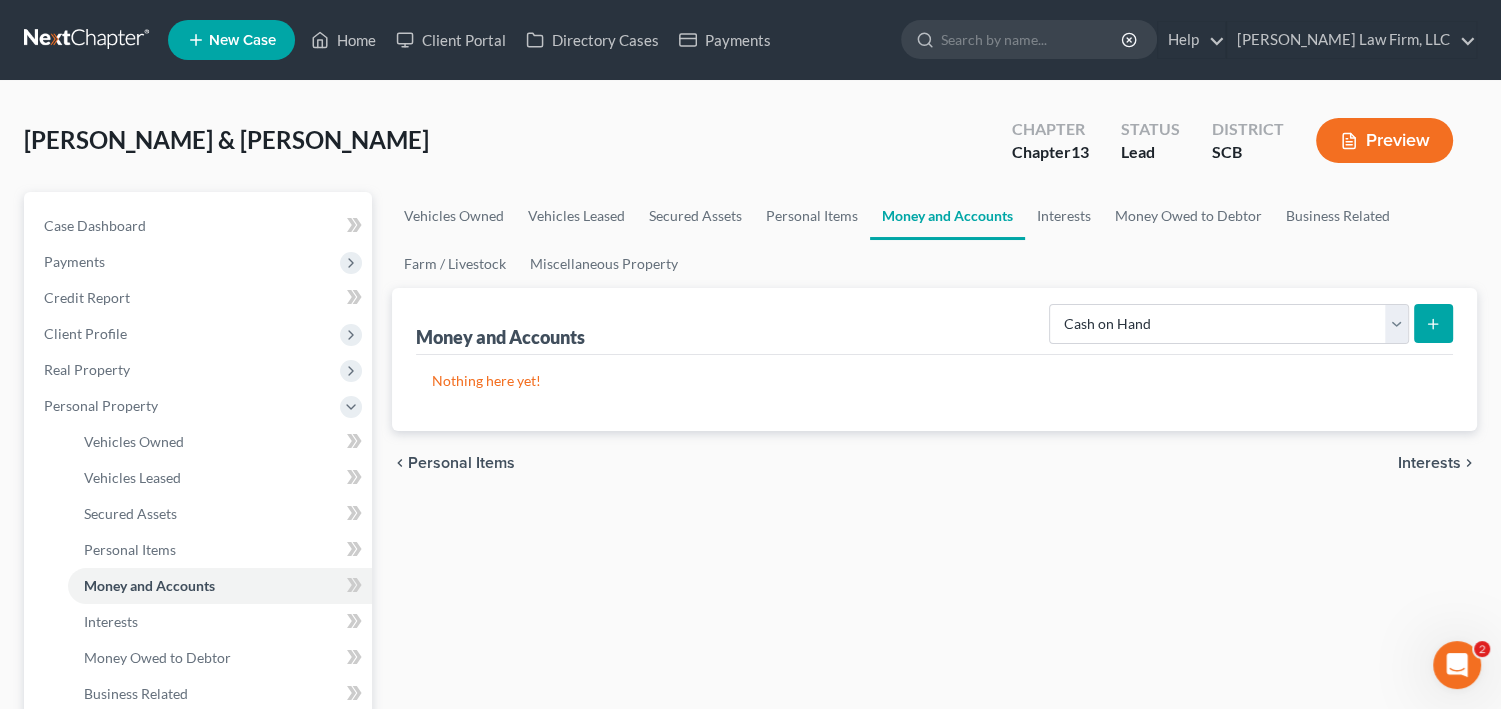 click at bounding box center [1433, 323] 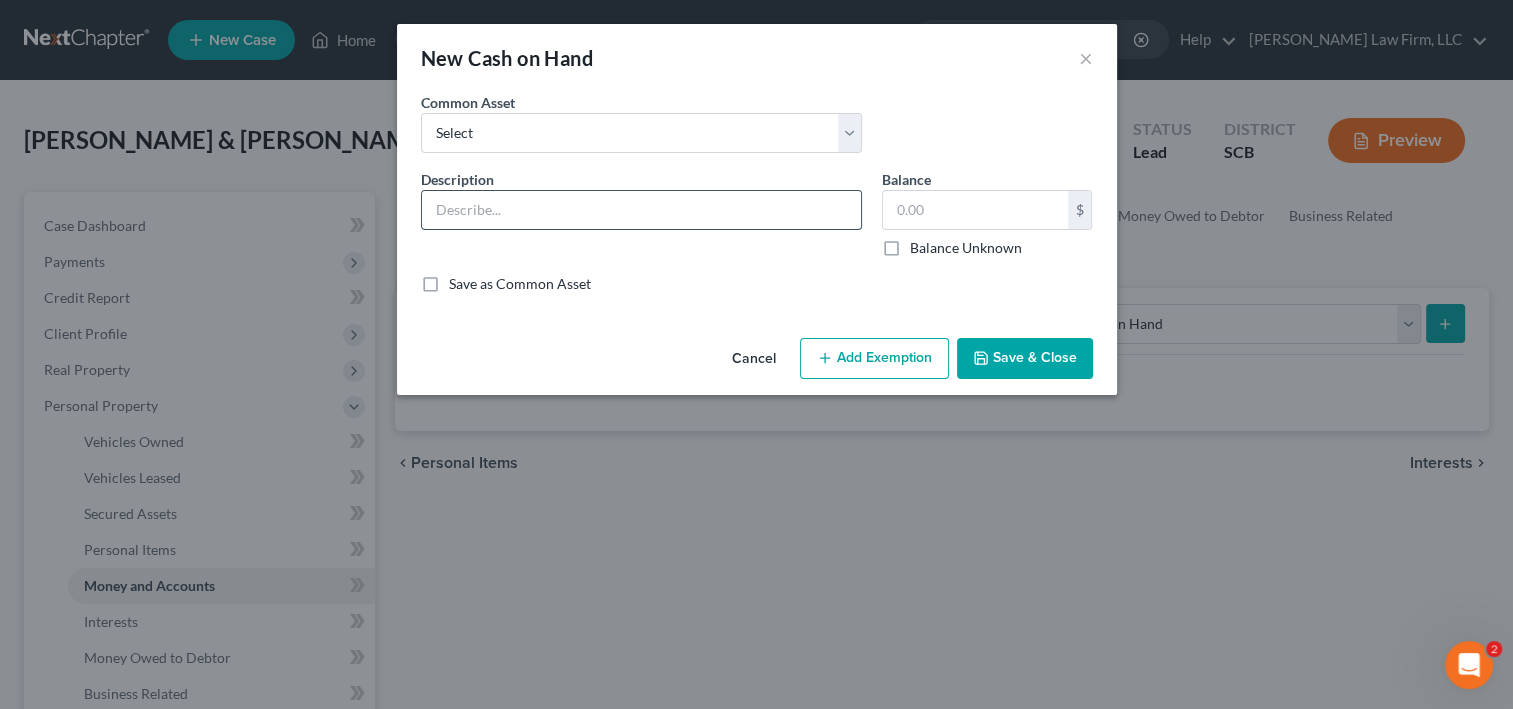 click at bounding box center [641, 210] 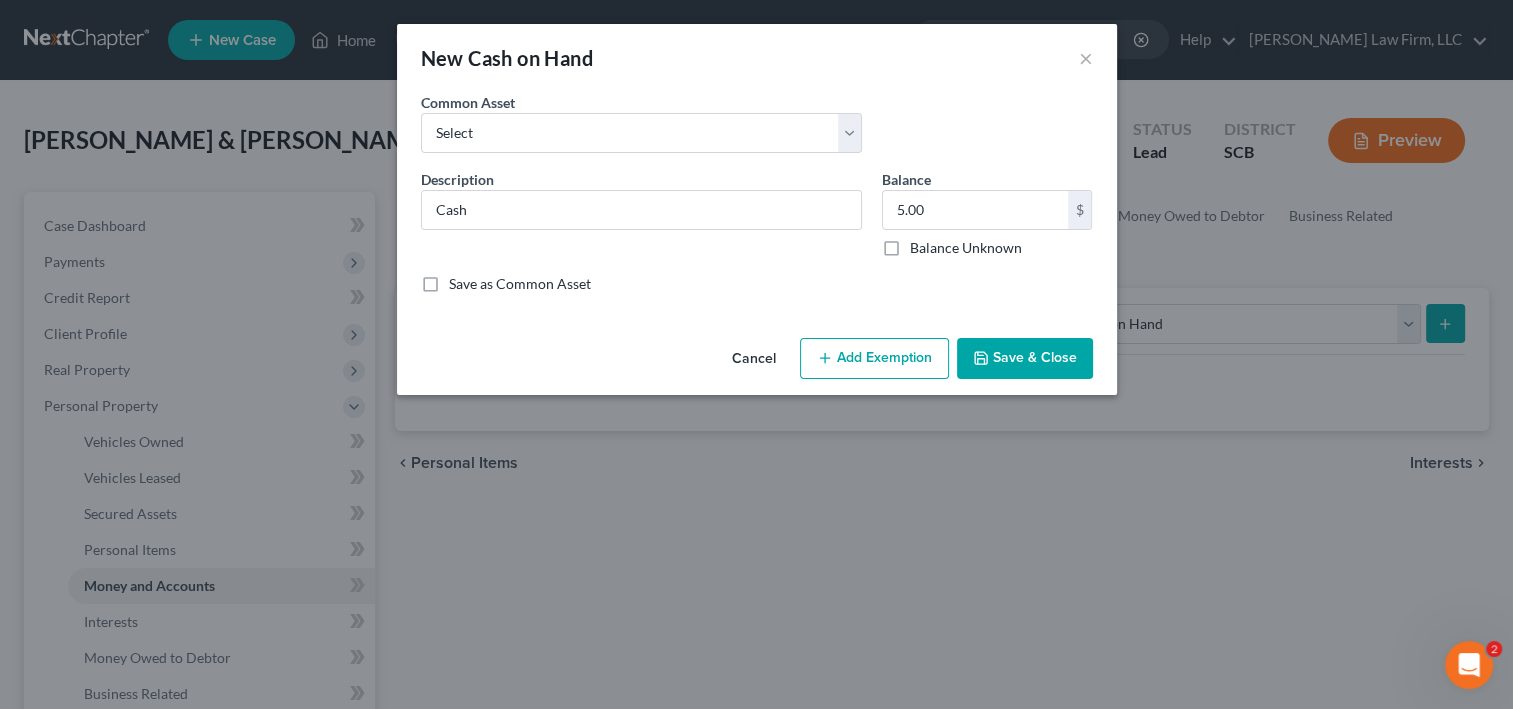 click on "Add Exemption" at bounding box center (874, 359) 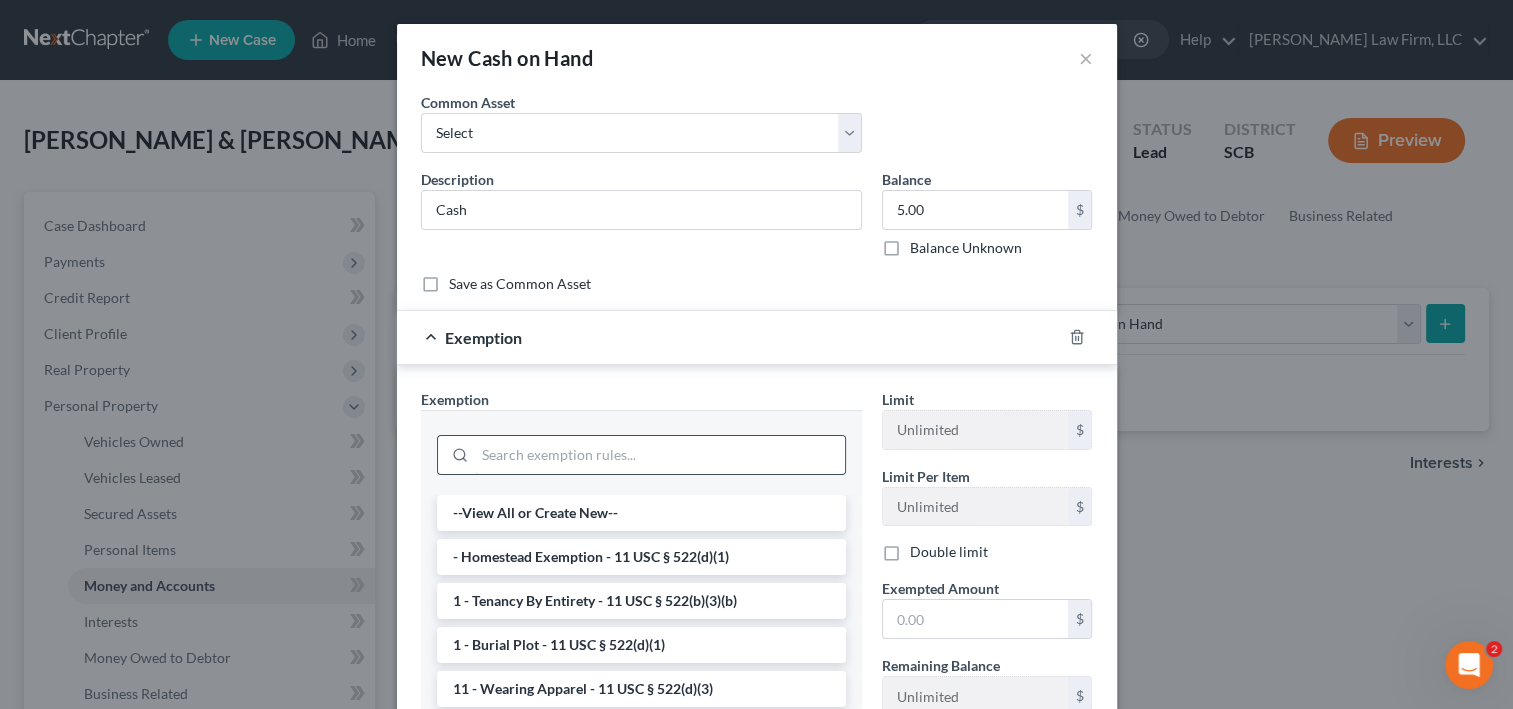 click at bounding box center (660, 455) 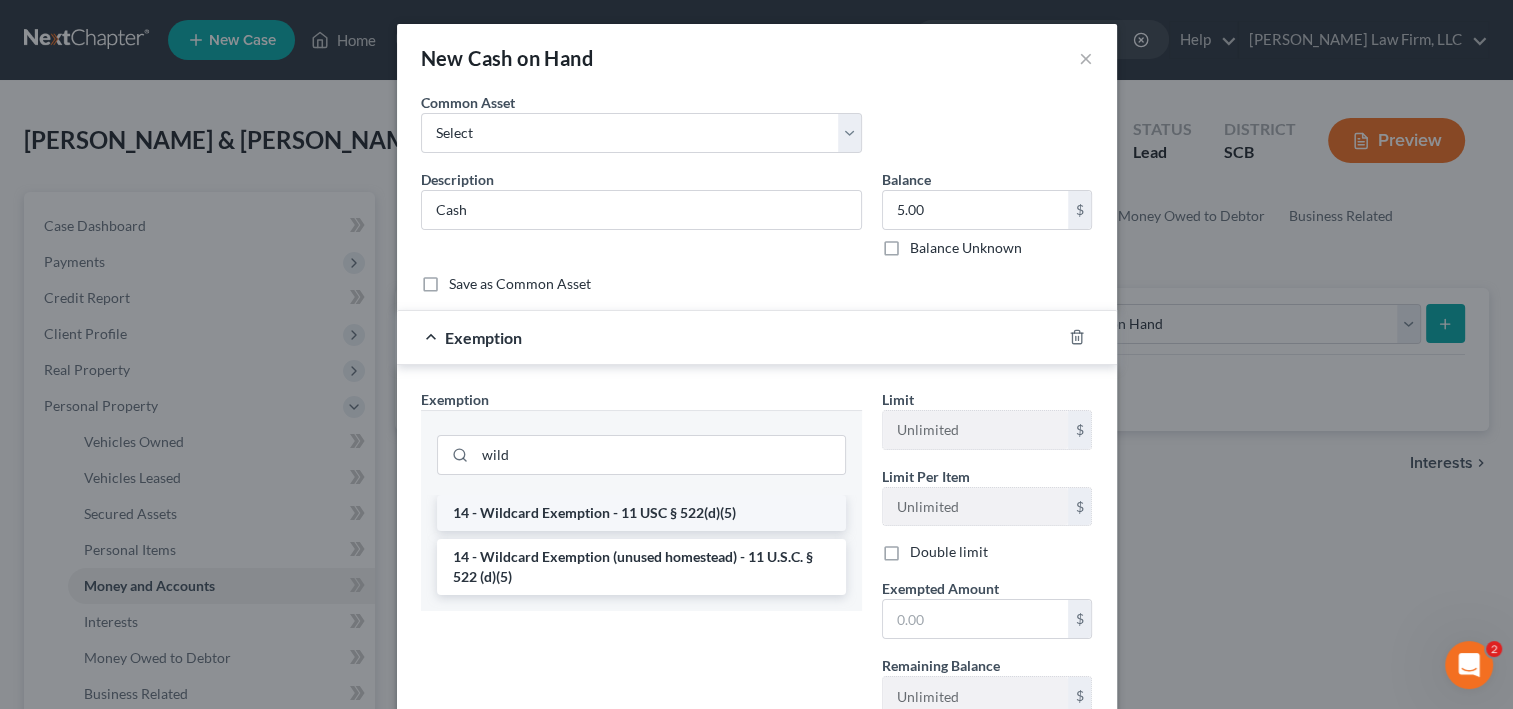 click on "14 - Wildcard Exemption - 11 USC § 522(d)(5)" at bounding box center (641, 513) 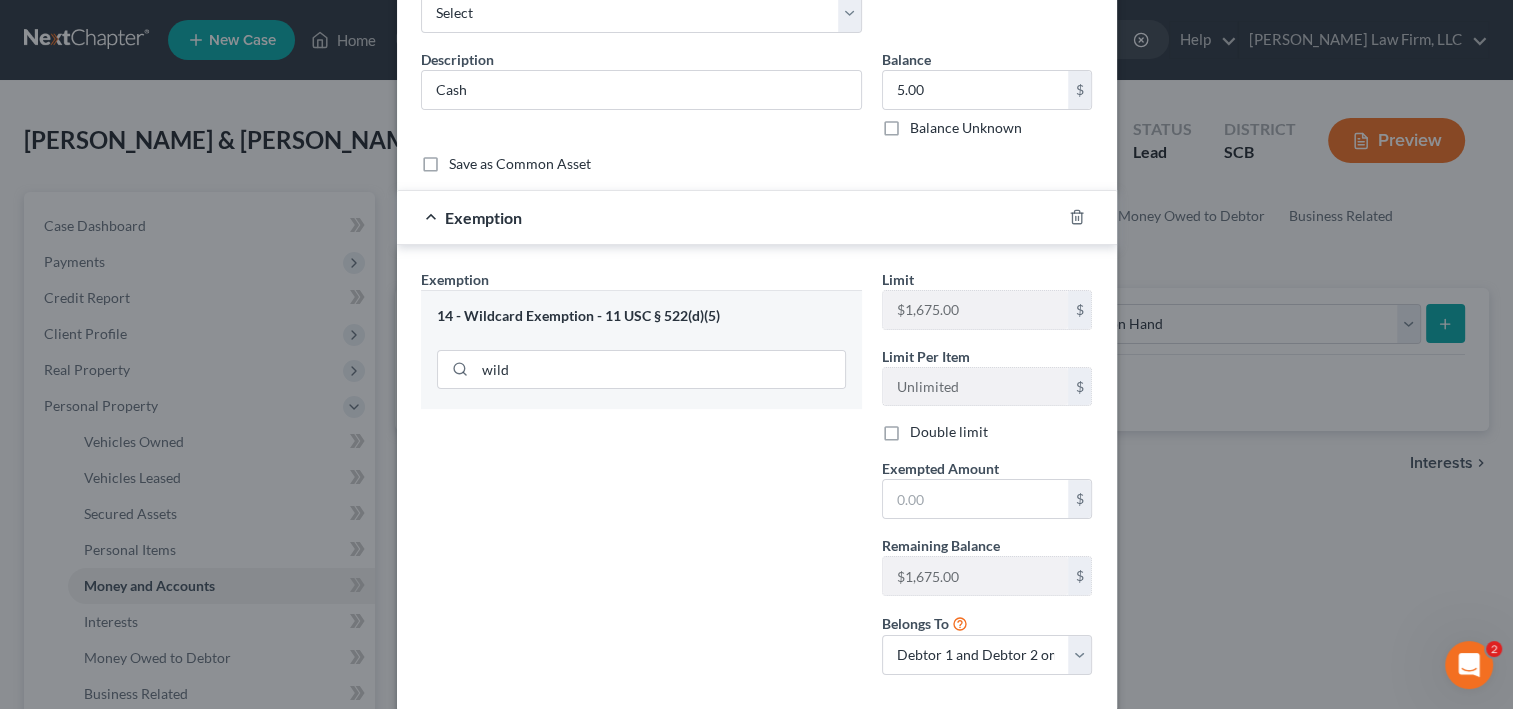 scroll, scrollTop: 160, scrollLeft: 0, axis: vertical 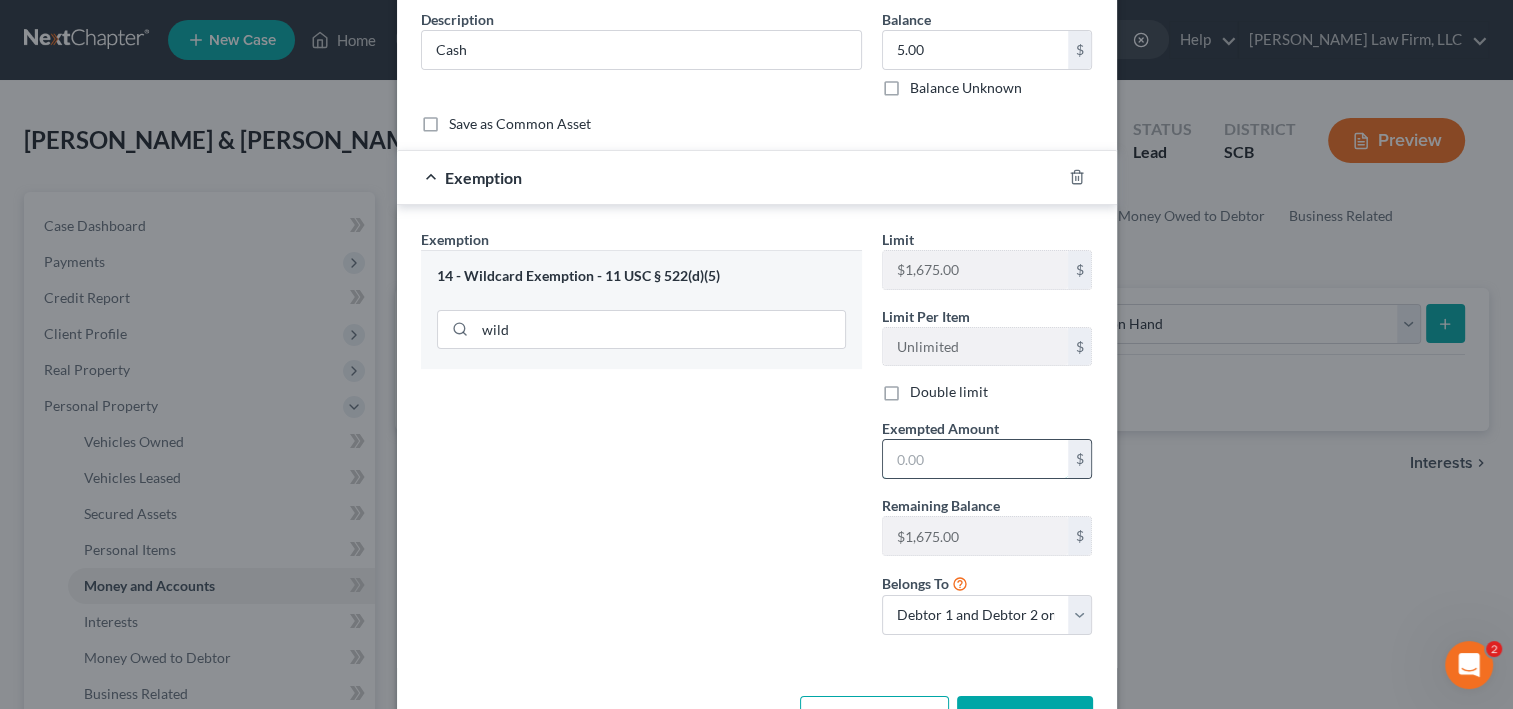 click at bounding box center [975, 459] 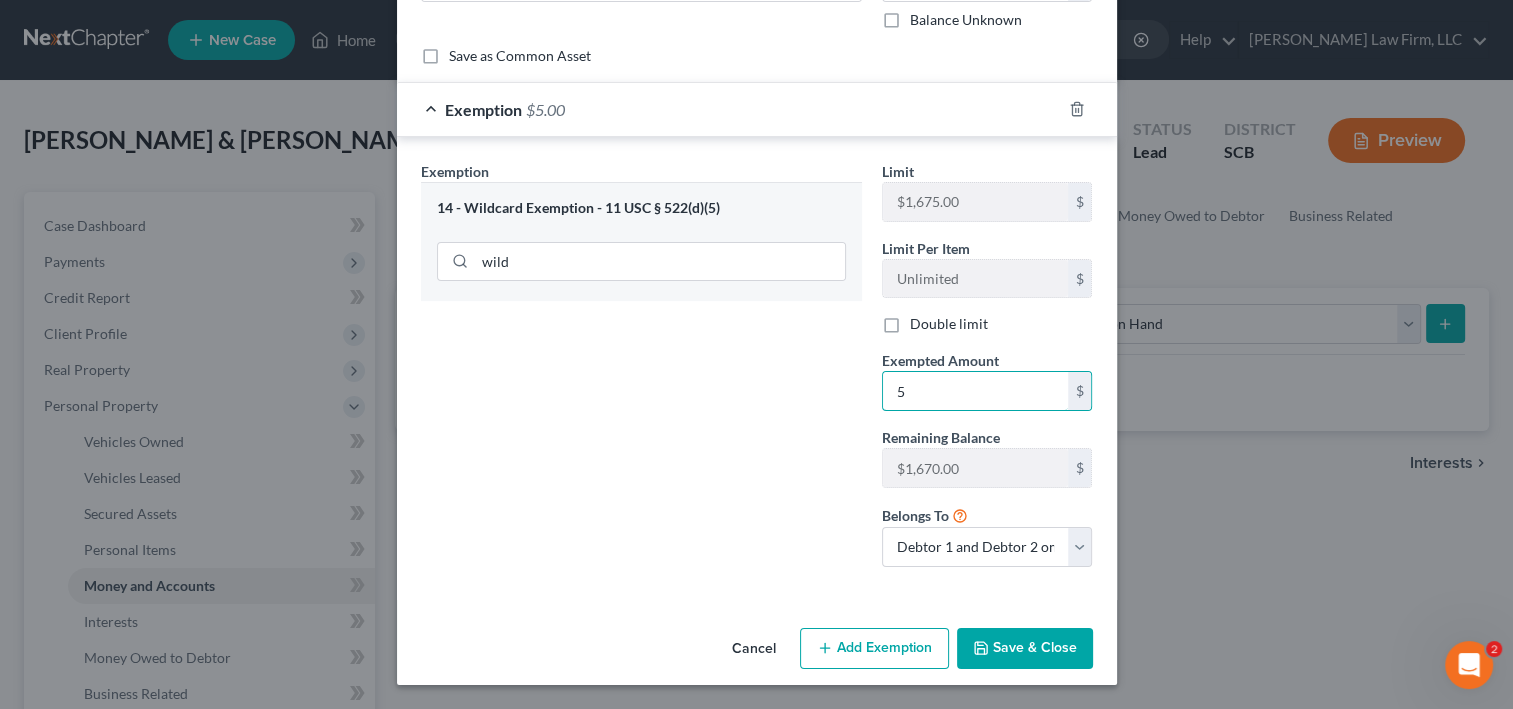 scroll, scrollTop: 453, scrollLeft: 0, axis: vertical 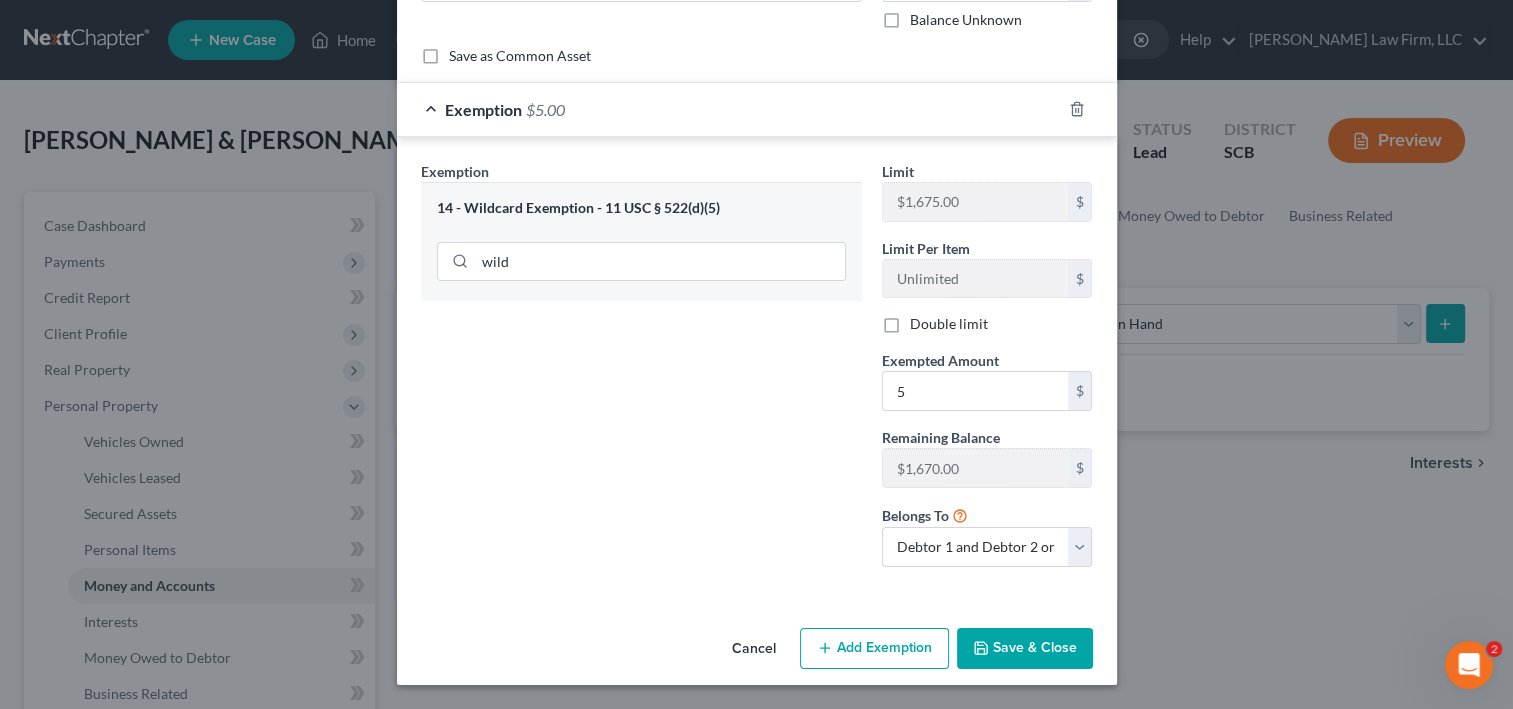 click on "Save & Close" at bounding box center (1025, 649) 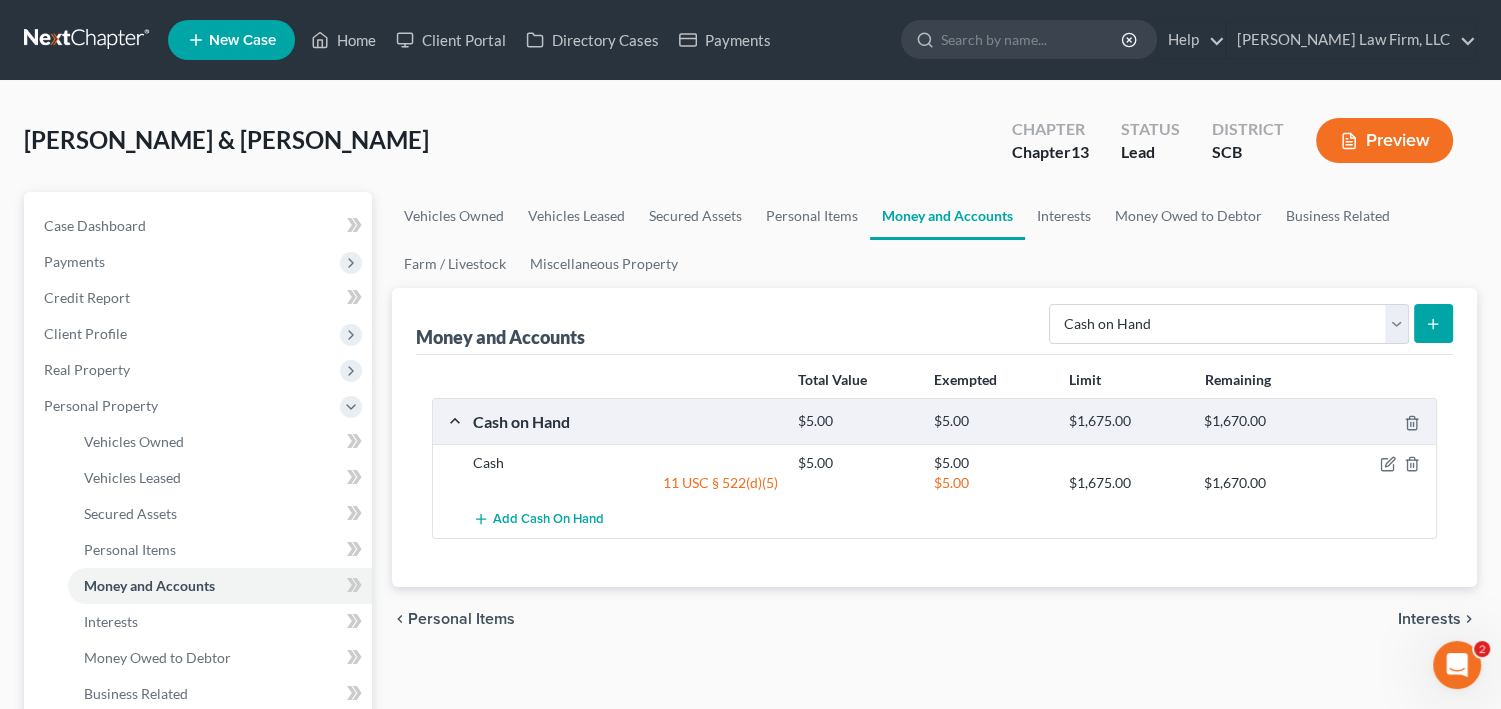 click at bounding box center (1433, 323) 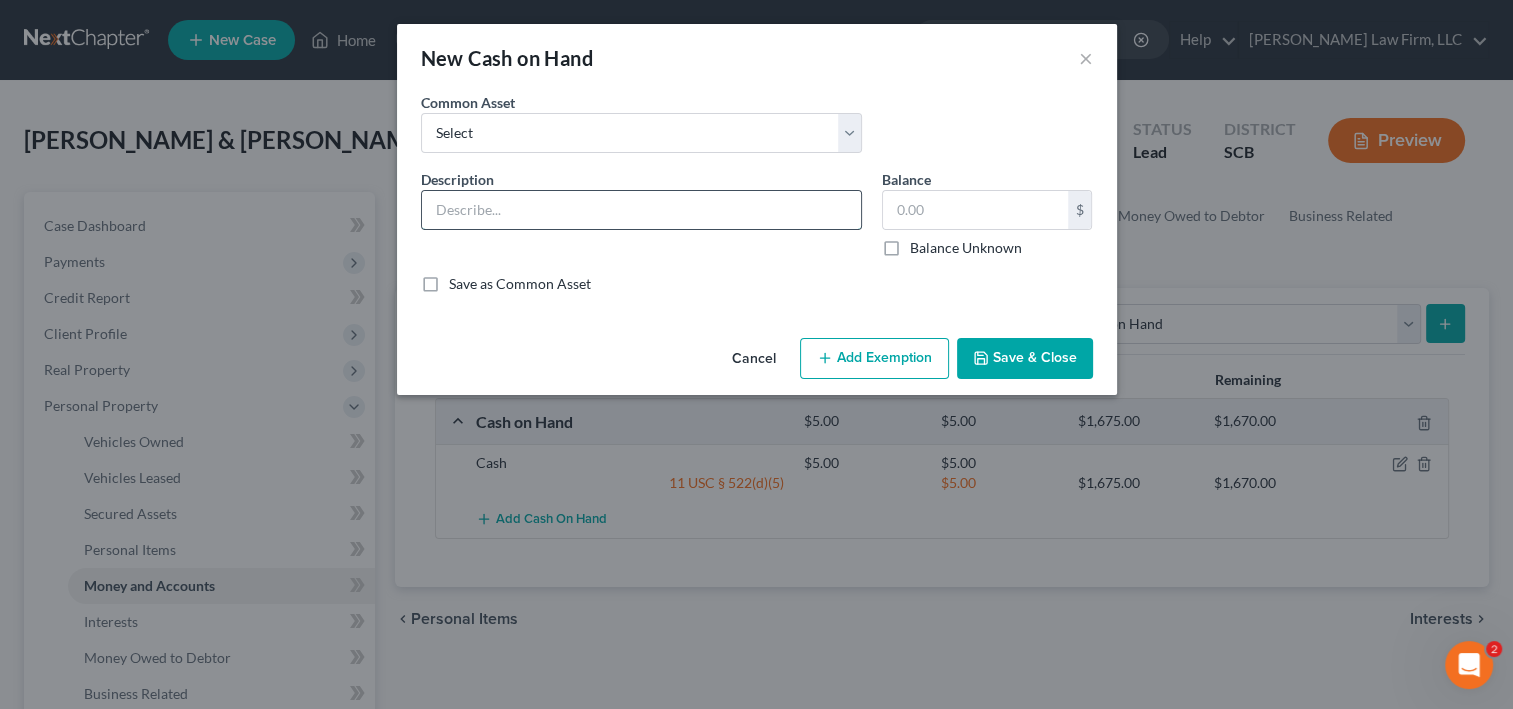 click at bounding box center [641, 210] 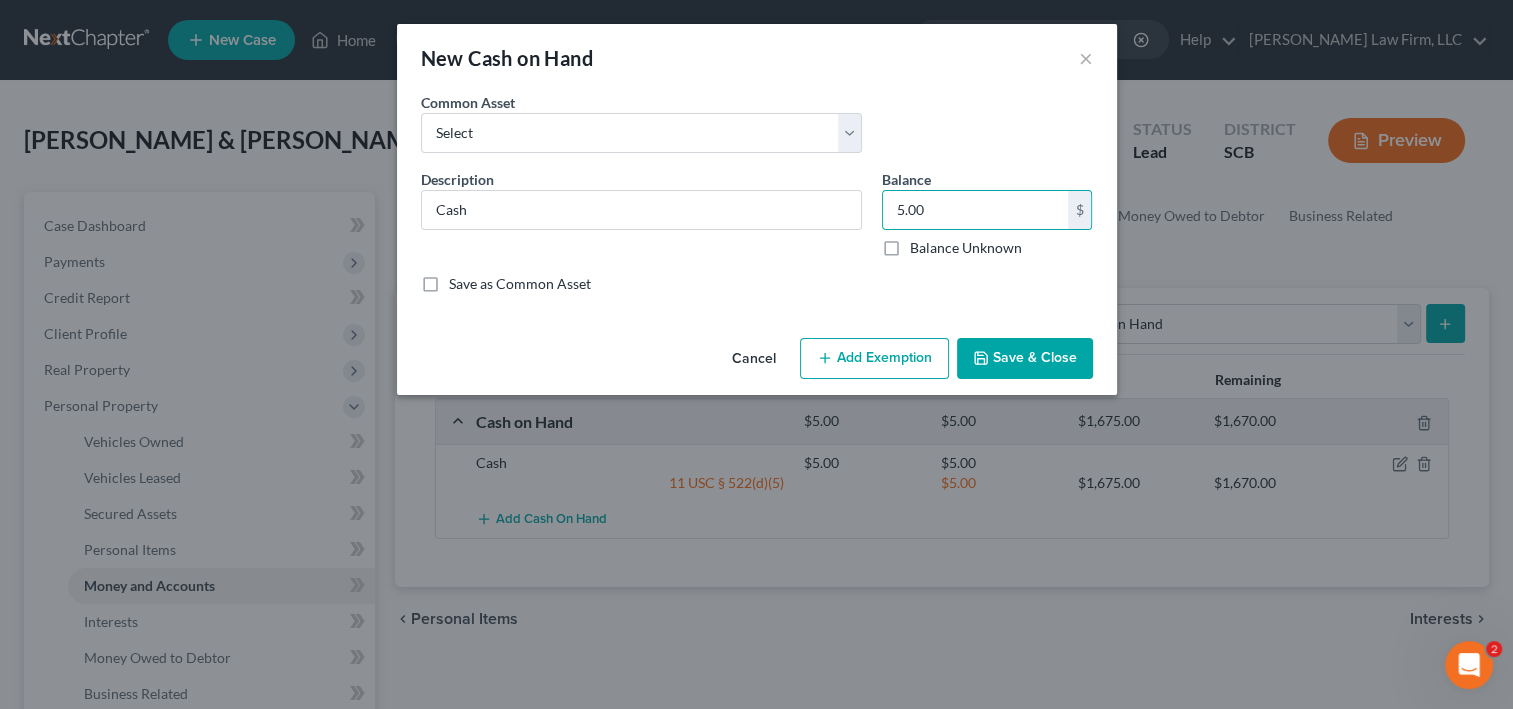 click on "Add Exemption" at bounding box center (874, 359) 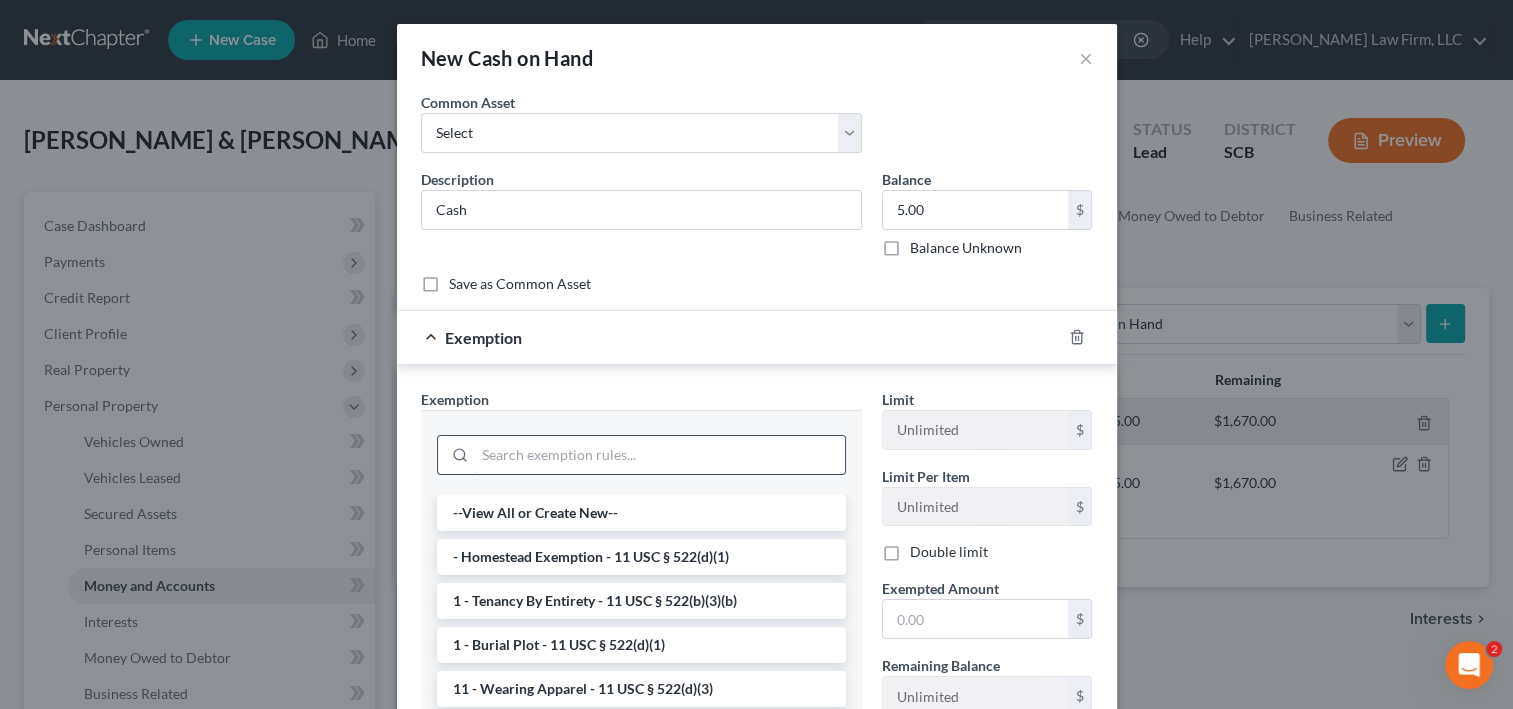 click at bounding box center (660, 455) 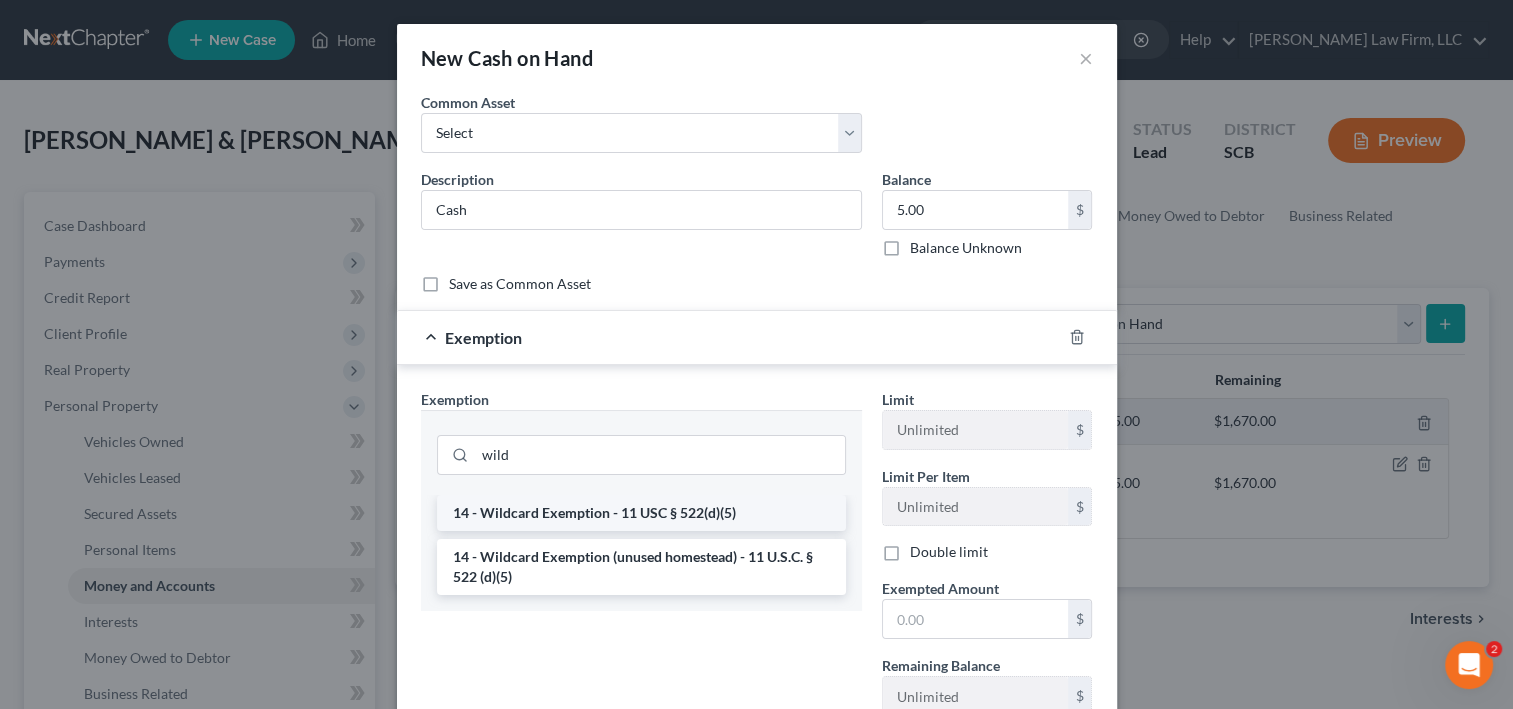 click on "14 - Wildcard Exemption - 11 USC § 522(d)(5)" at bounding box center (641, 513) 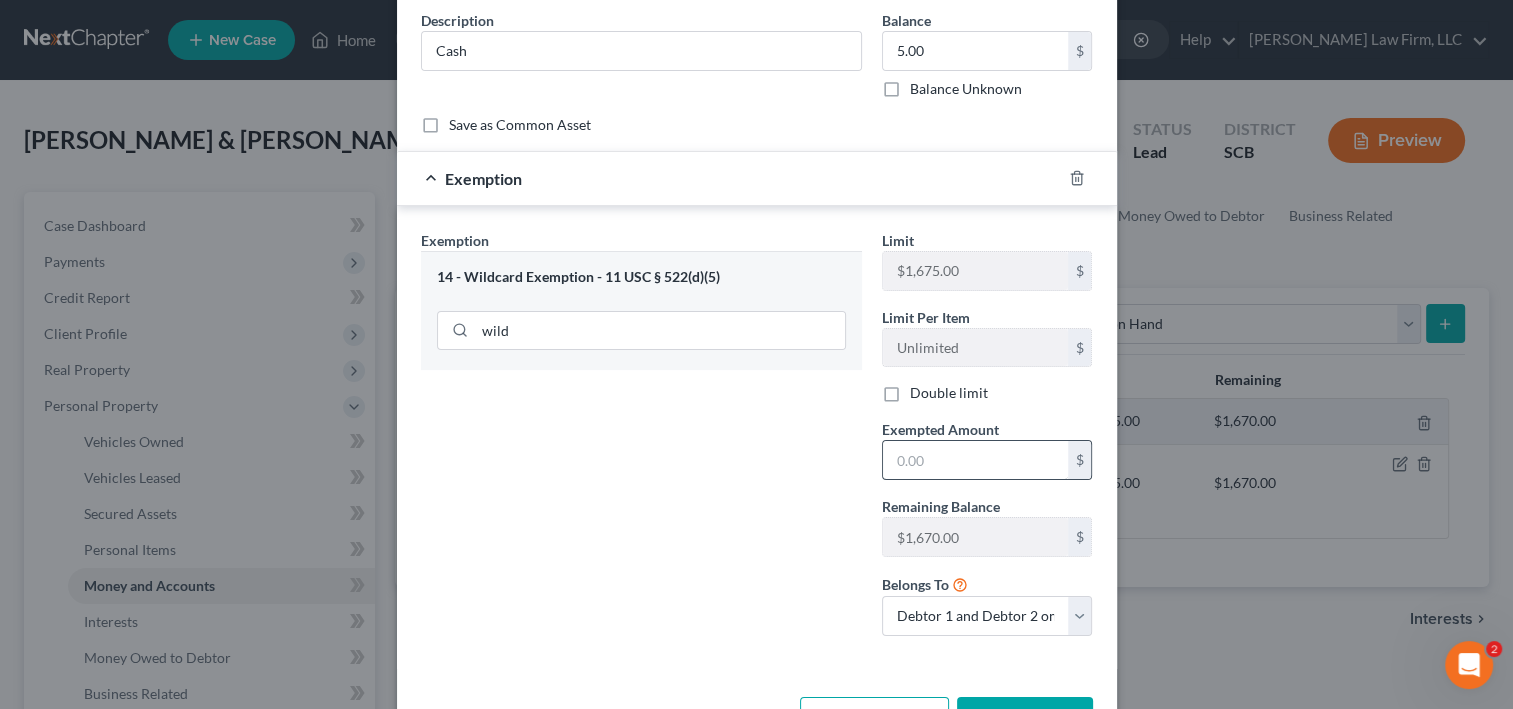 scroll, scrollTop: 160, scrollLeft: 0, axis: vertical 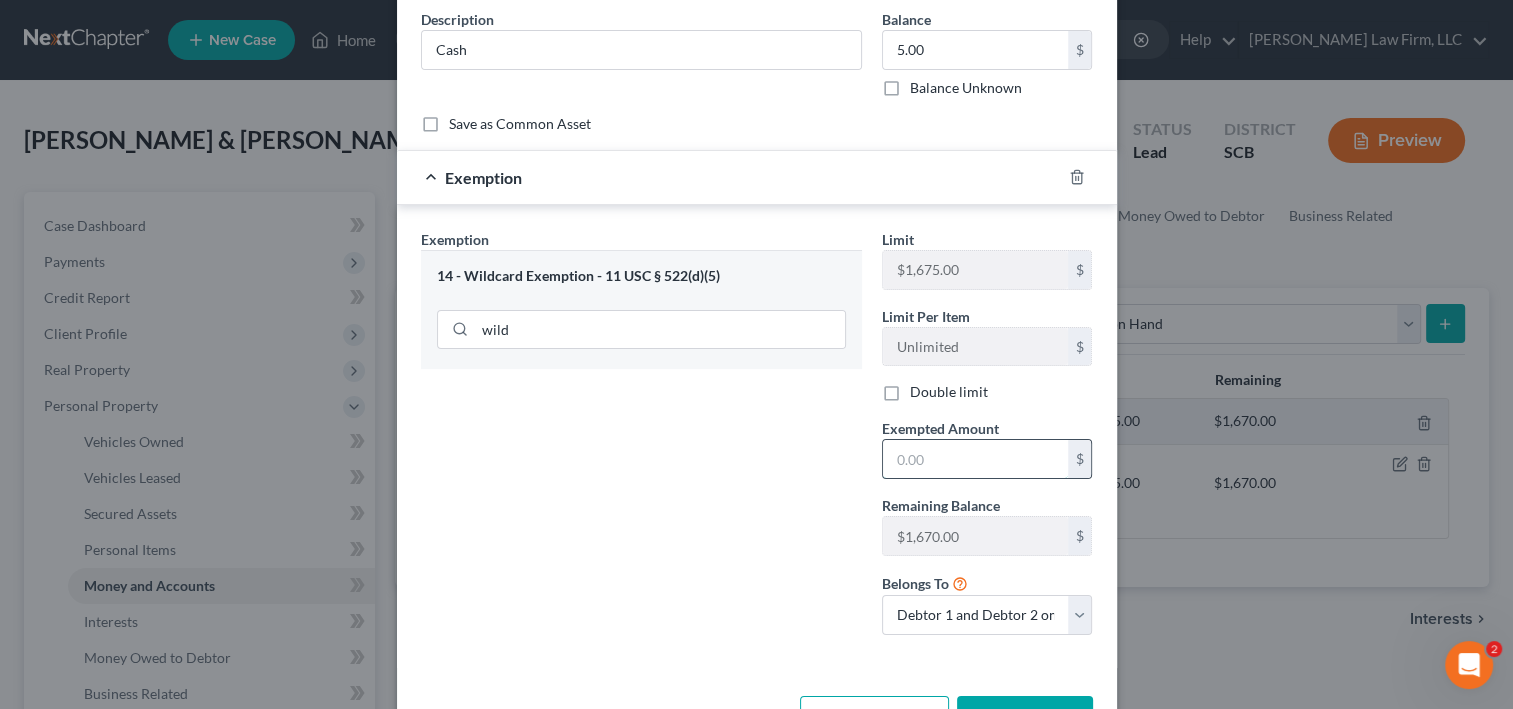 click at bounding box center (975, 459) 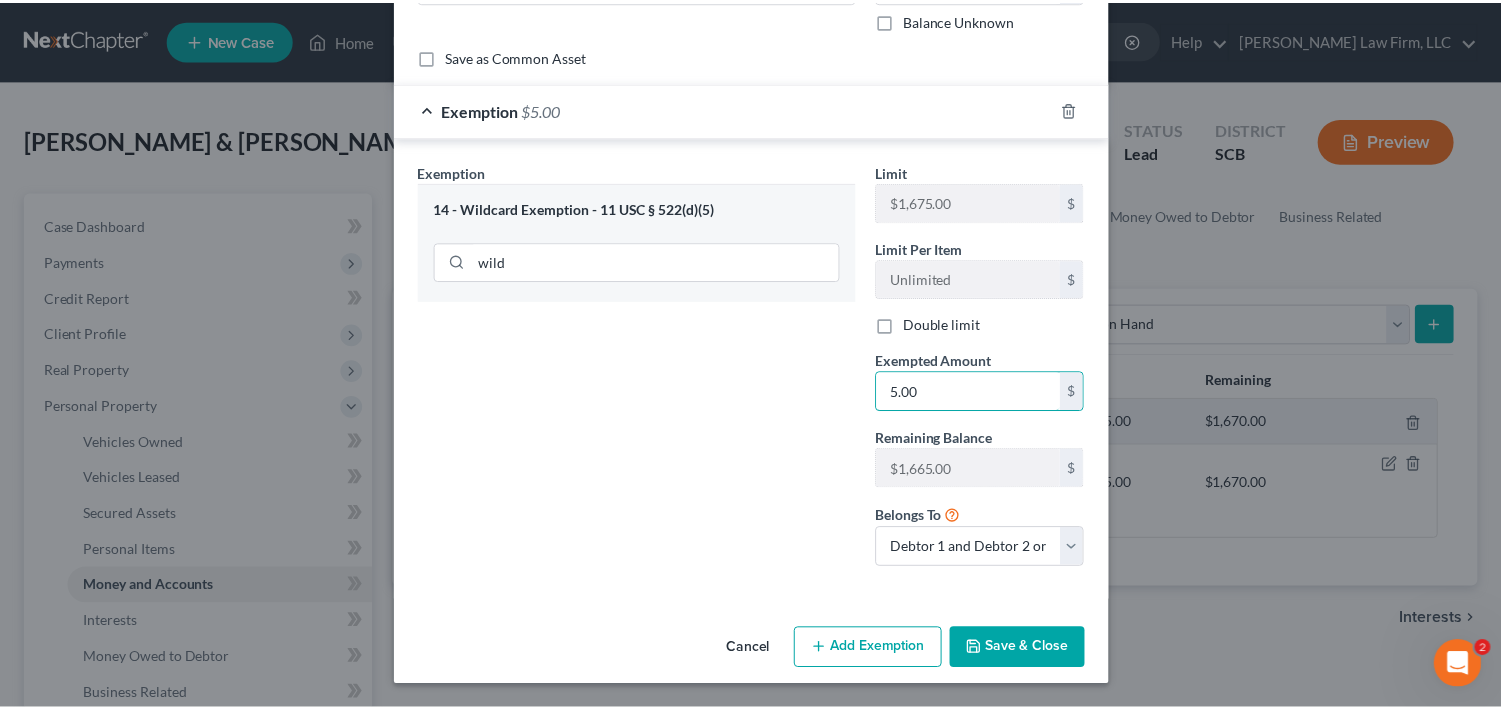 scroll, scrollTop: 453, scrollLeft: 0, axis: vertical 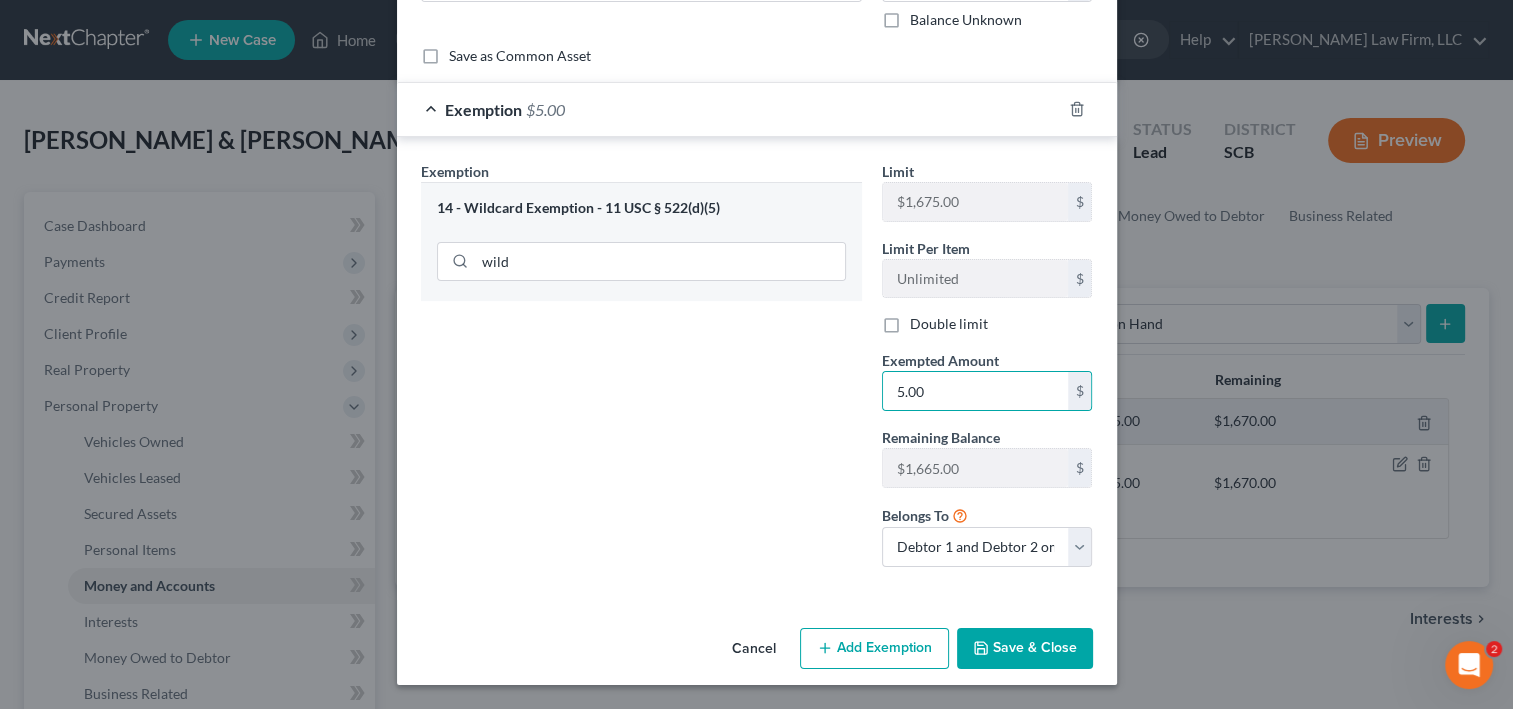 click on "Save & Close" at bounding box center (1025, 649) 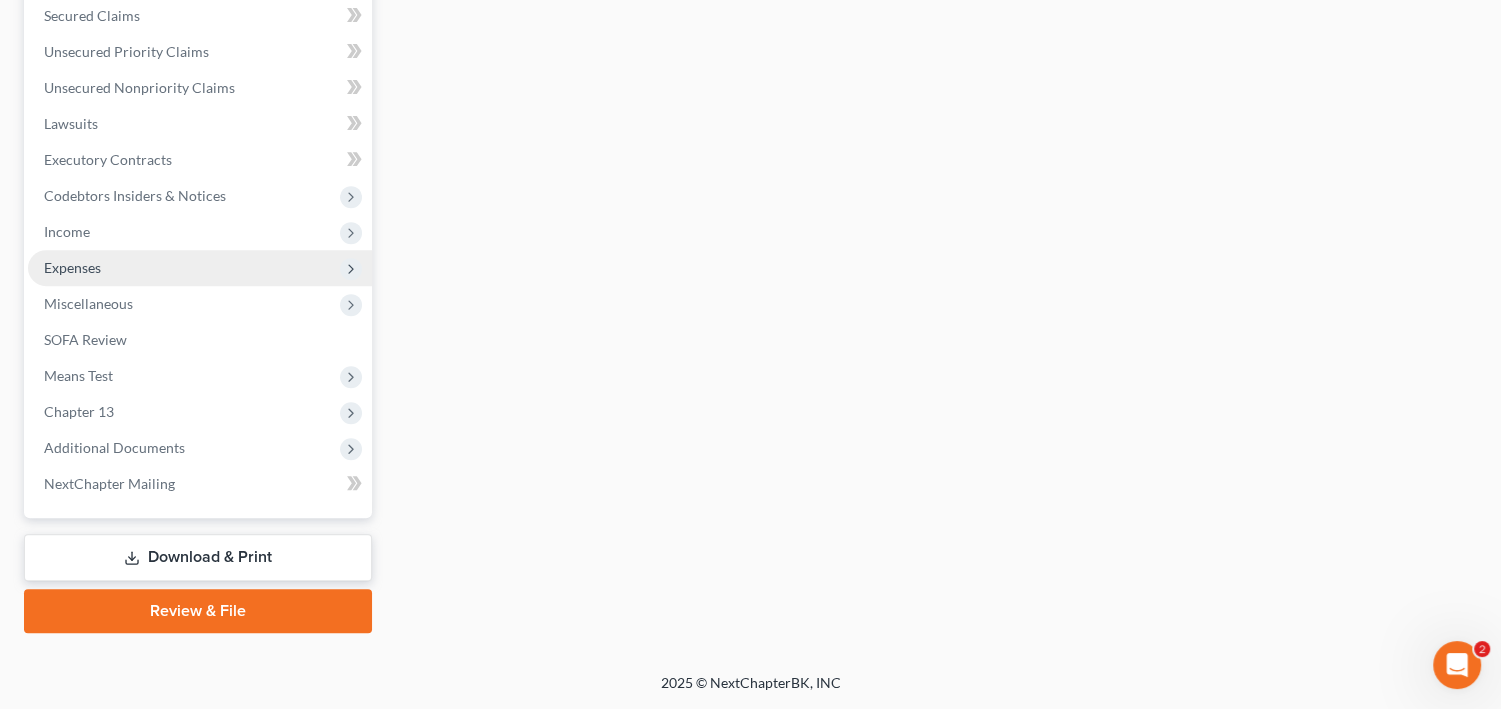 click on "Expenses" at bounding box center (200, 268) 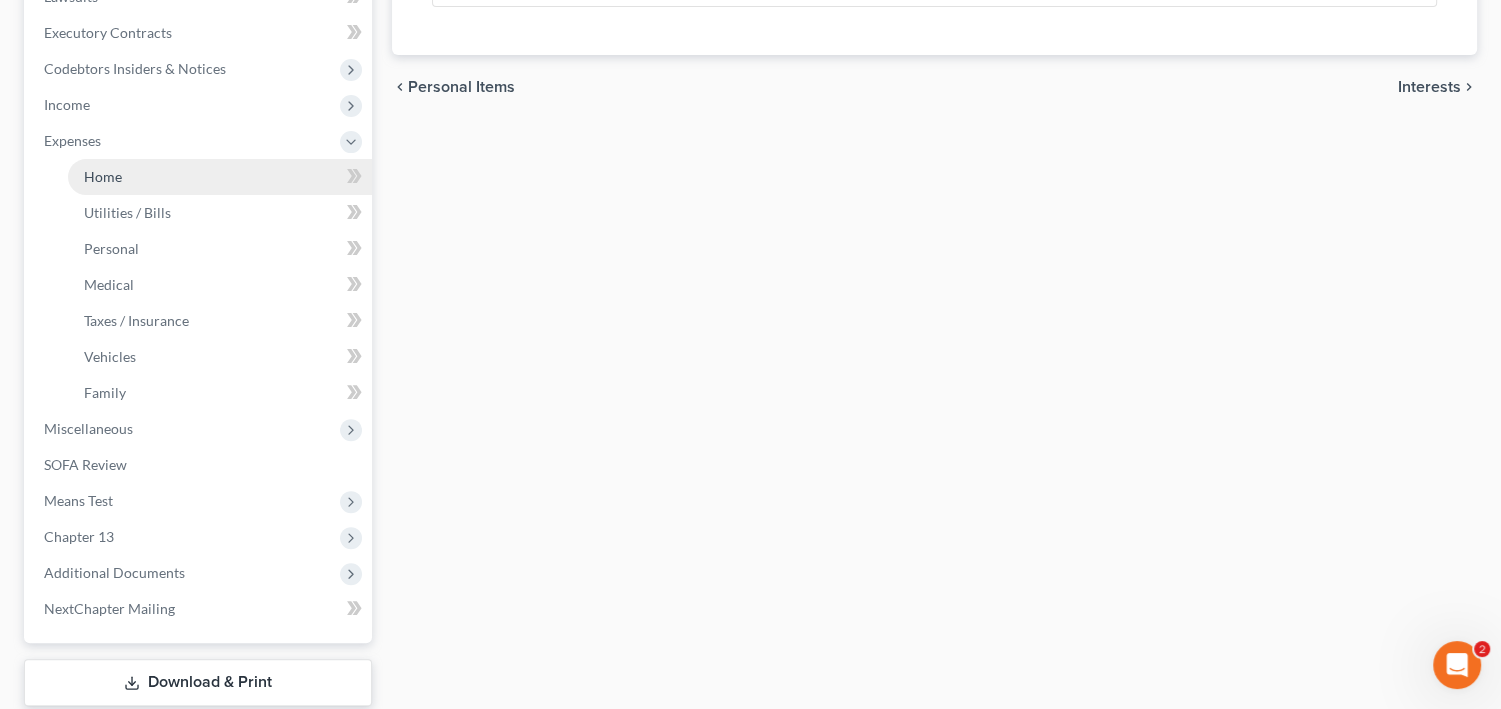 click on "Home" at bounding box center [220, 177] 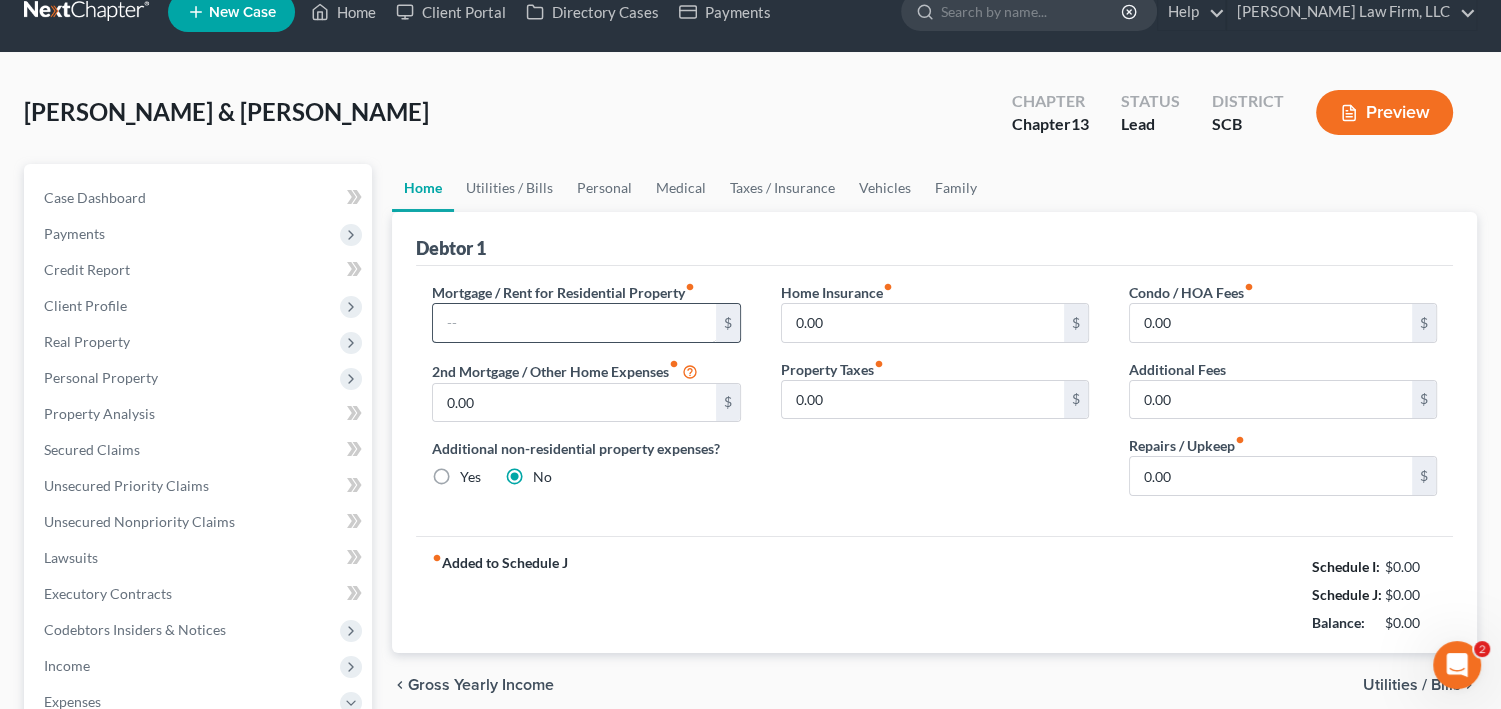 scroll, scrollTop: 0, scrollLeft: 0, axis: both 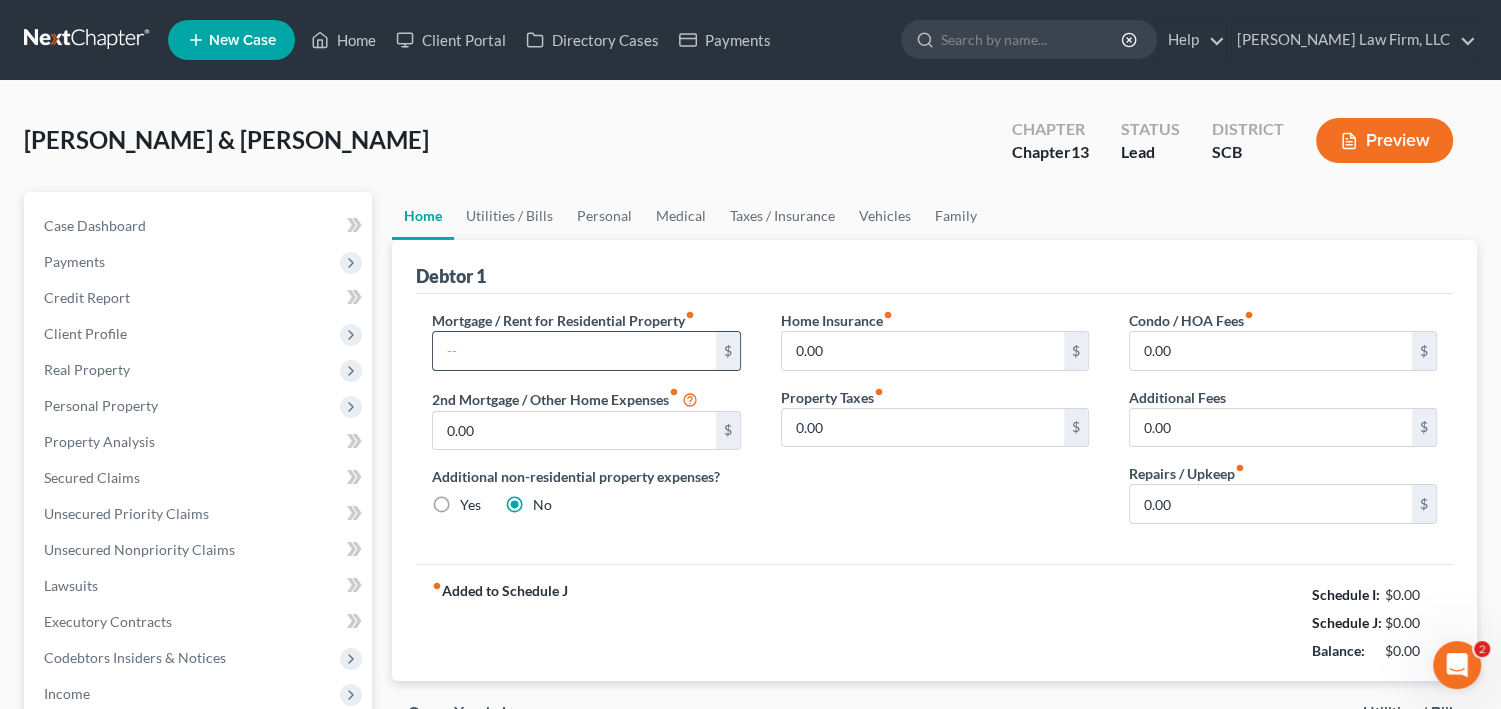 click at bounding box center [574, 351] 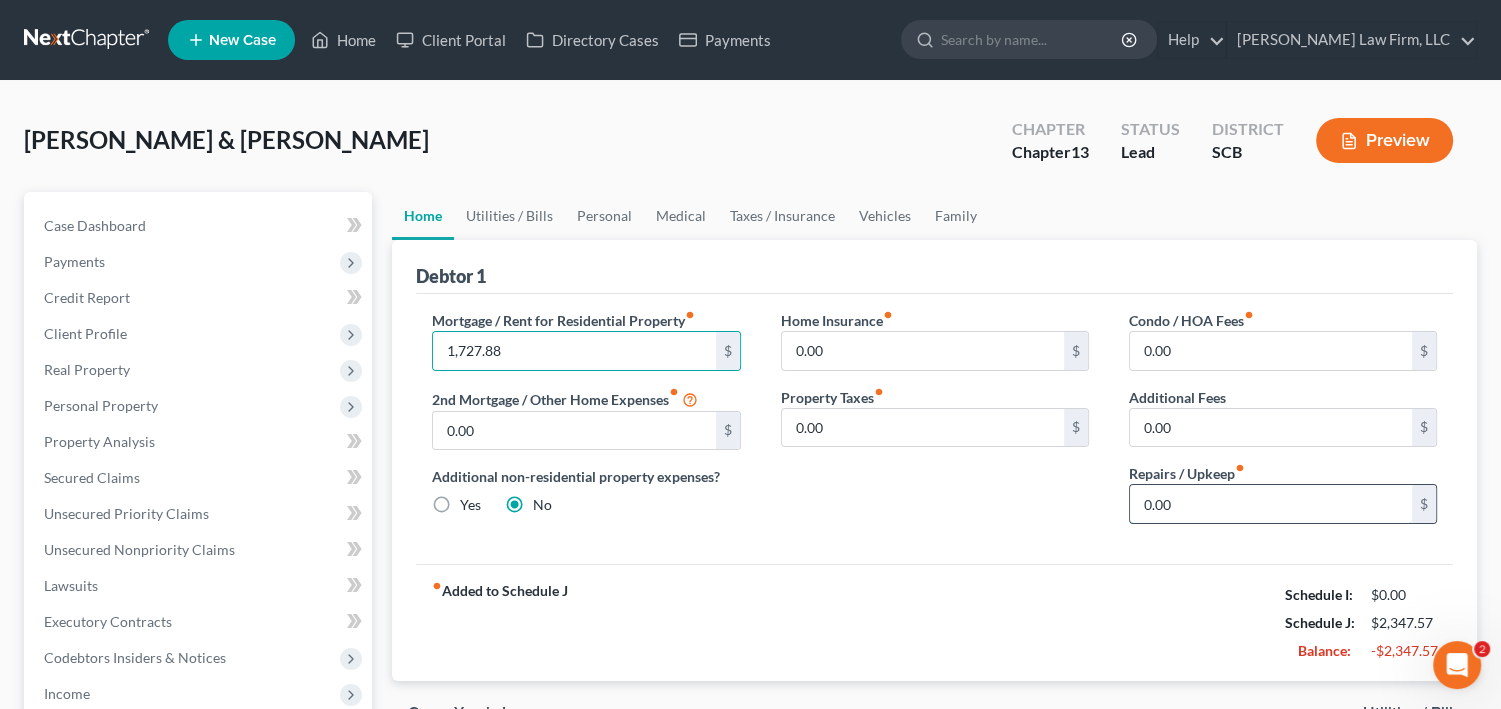 click on "0.00" at bounding box center (1271, 504) 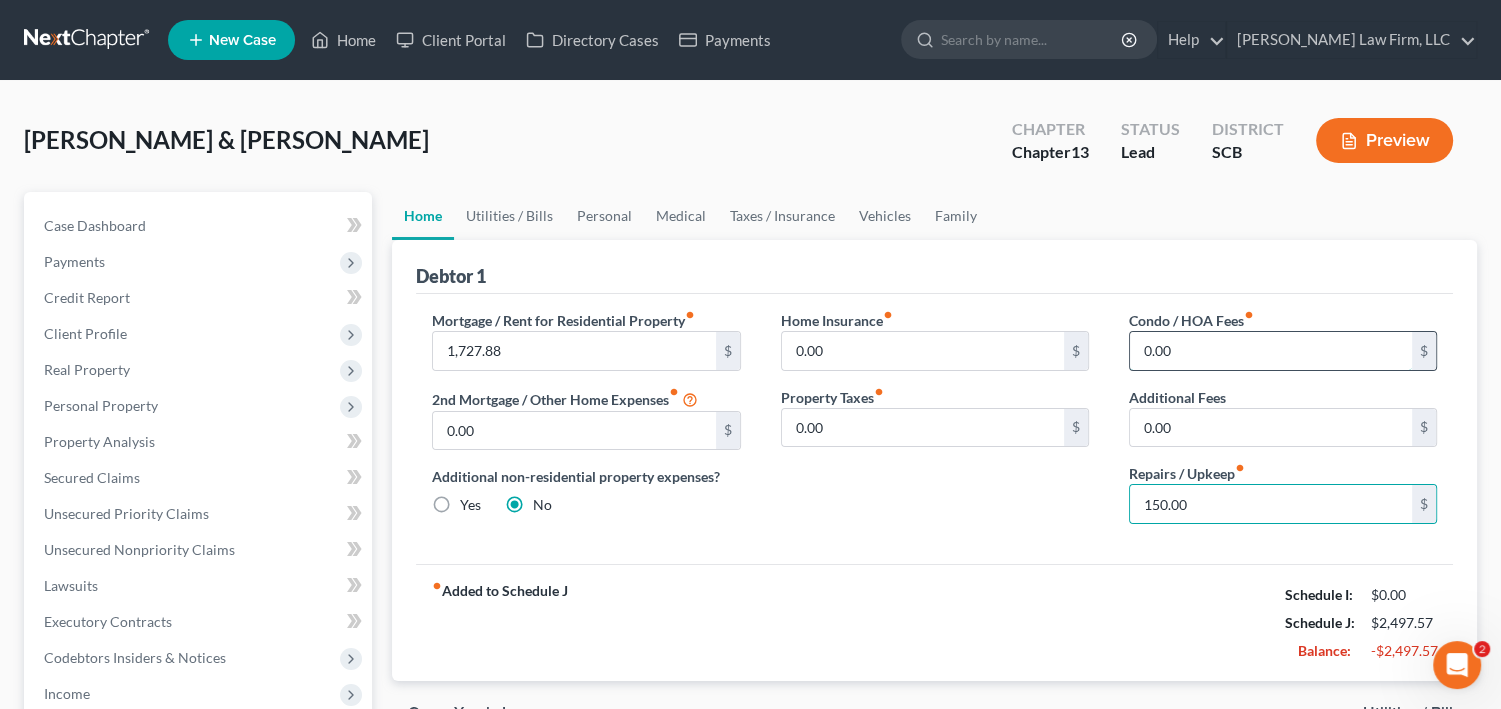 click on "0.00" at bounding box center (1271, 351) 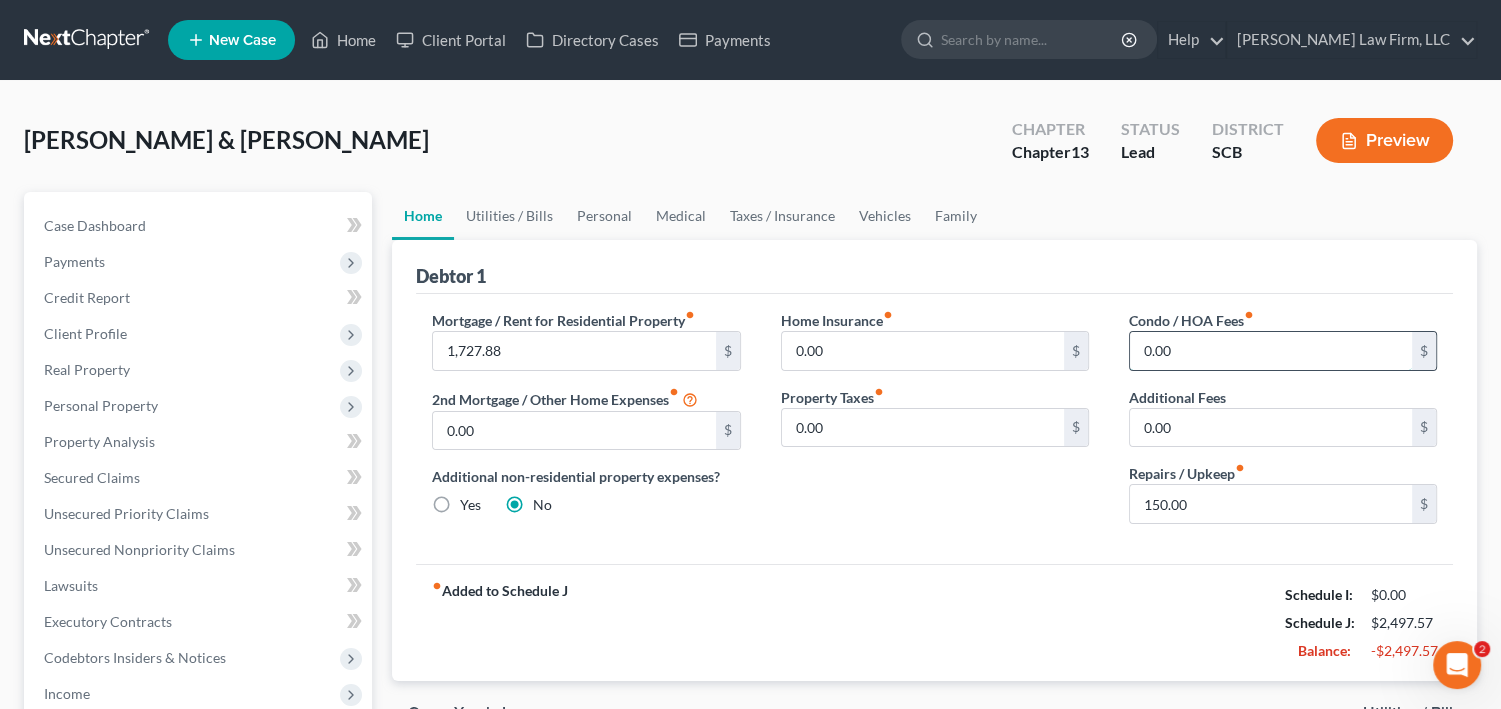 click on "0.00" at bounding box center [1271, 351] 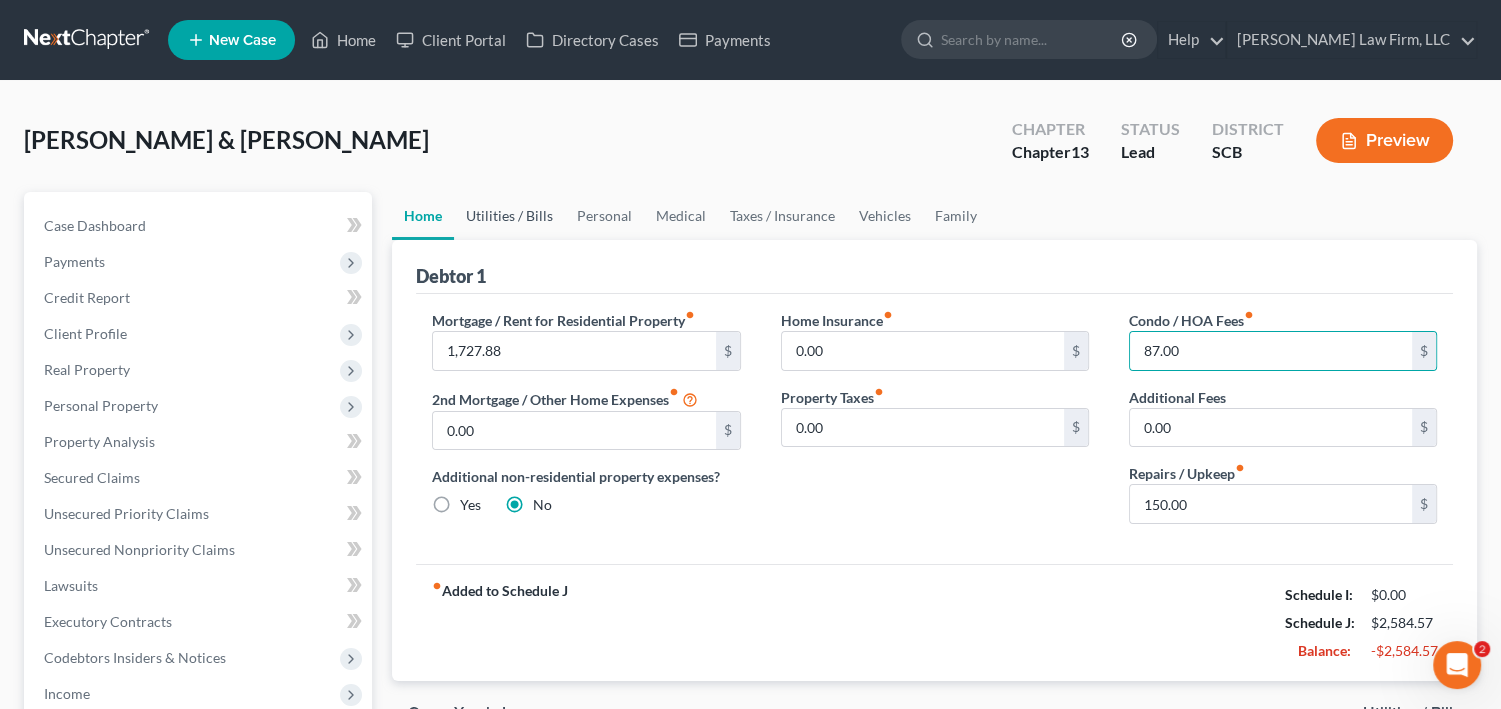 click on "Utilities / Bills" at bounding box center (509, 216) 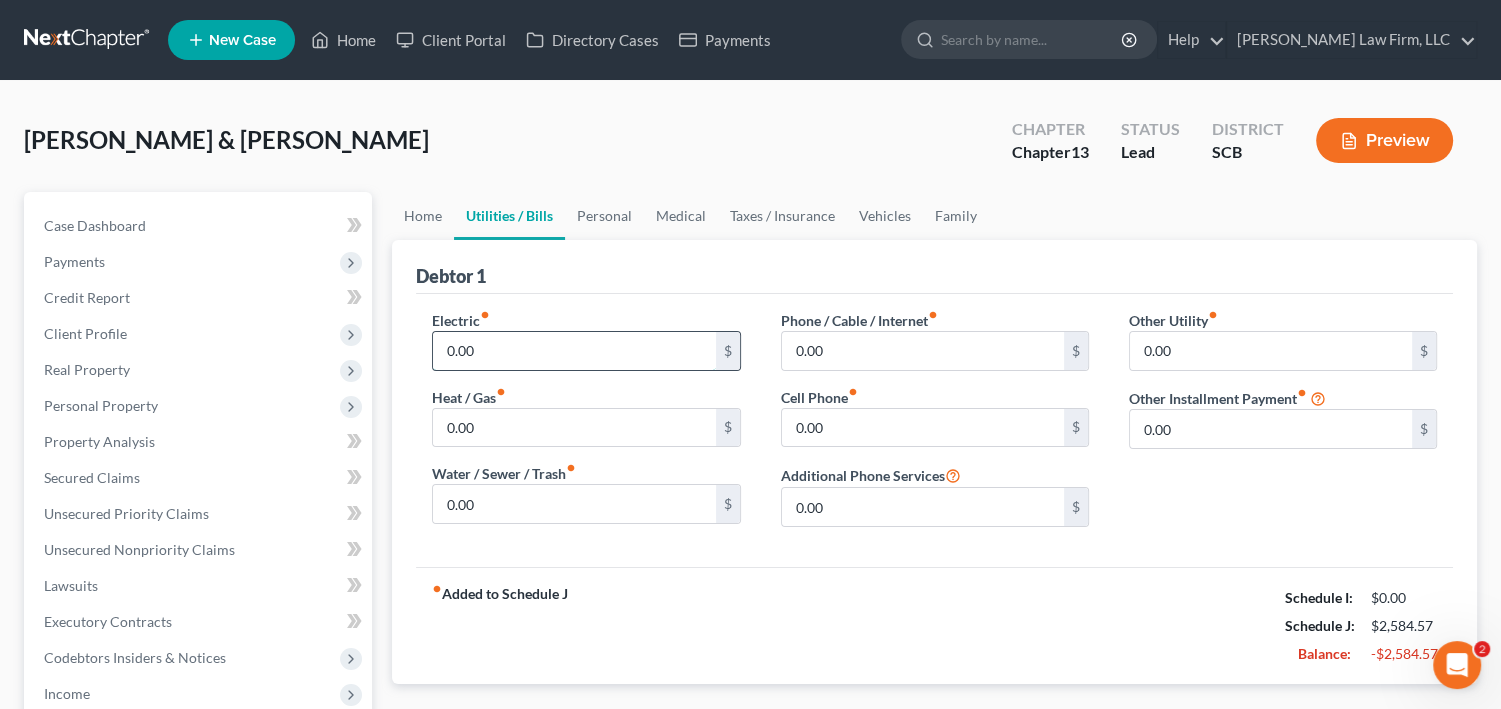 click on "0.00" at bounding box center (574, 351) 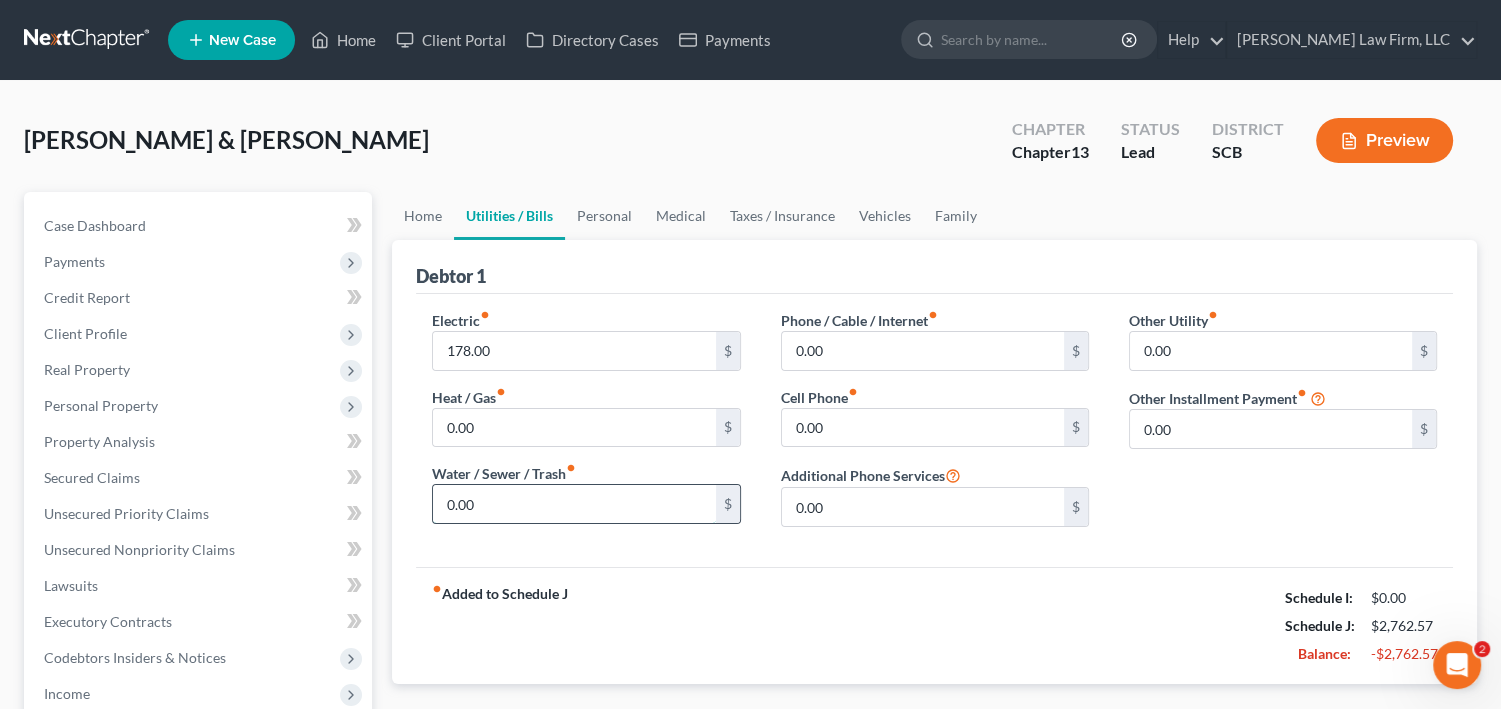 click on "0.00" at bounding box center [574, 504] 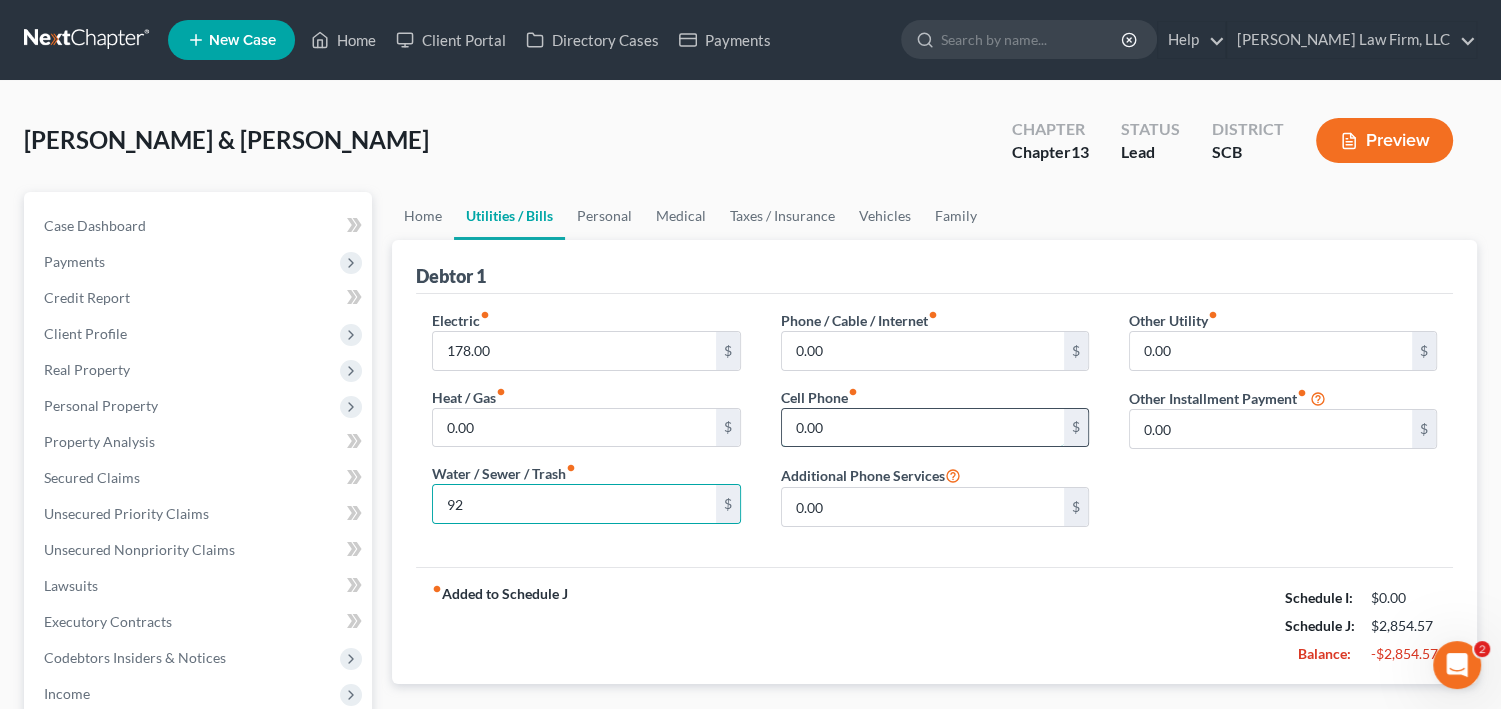 click on "0.00" at bounding box center [923, 428] 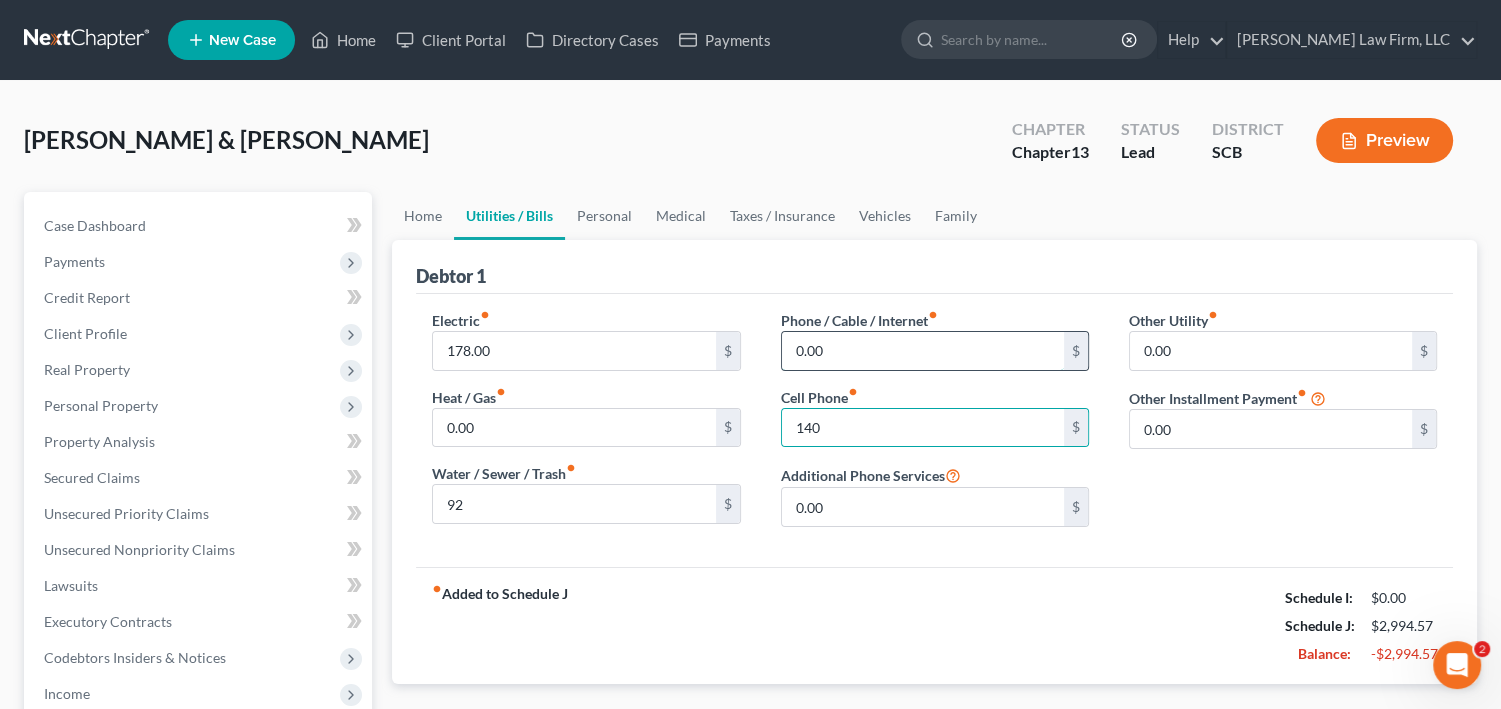 click on "0.00" at bounding box center [923, 351] 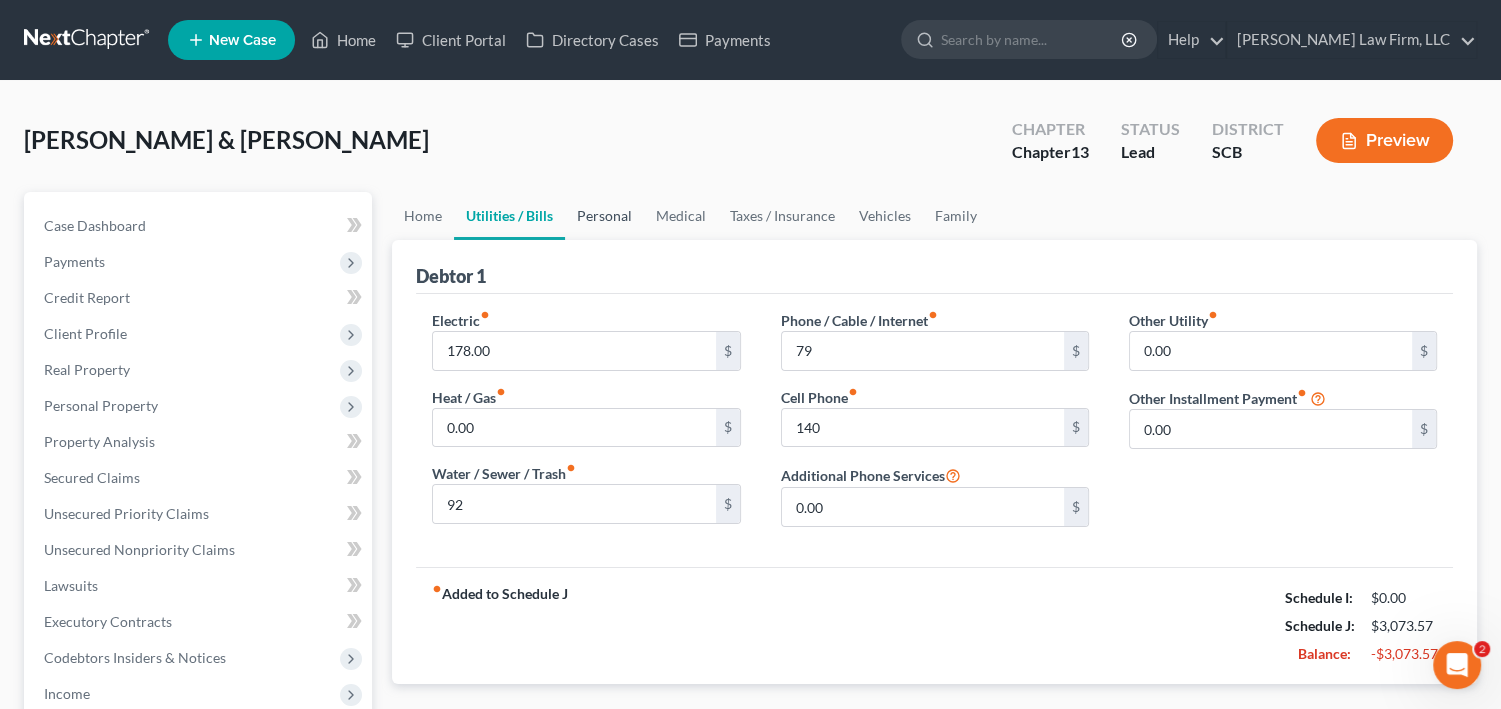 click on "Personal" at bounding box center (604, 216) 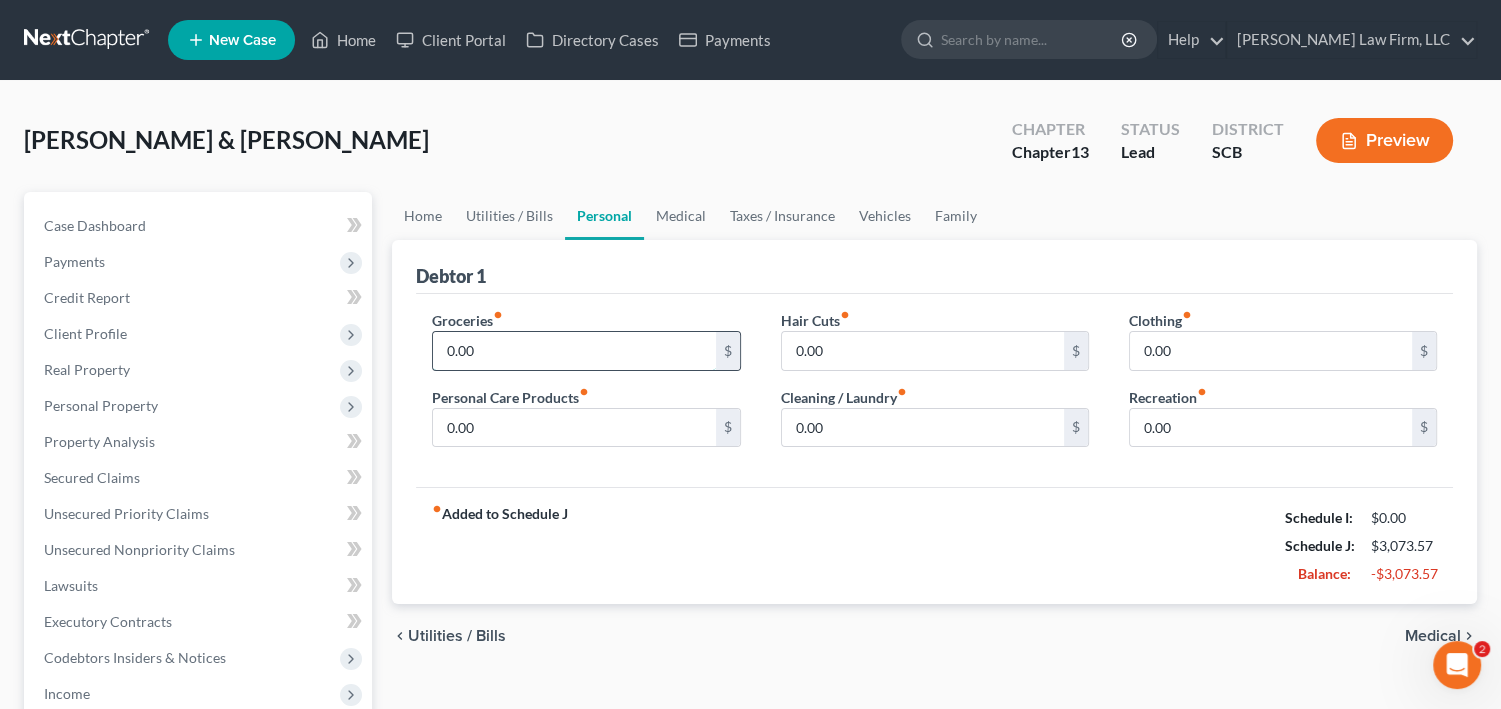 click on "0.00" at bounding box center [574, 351] 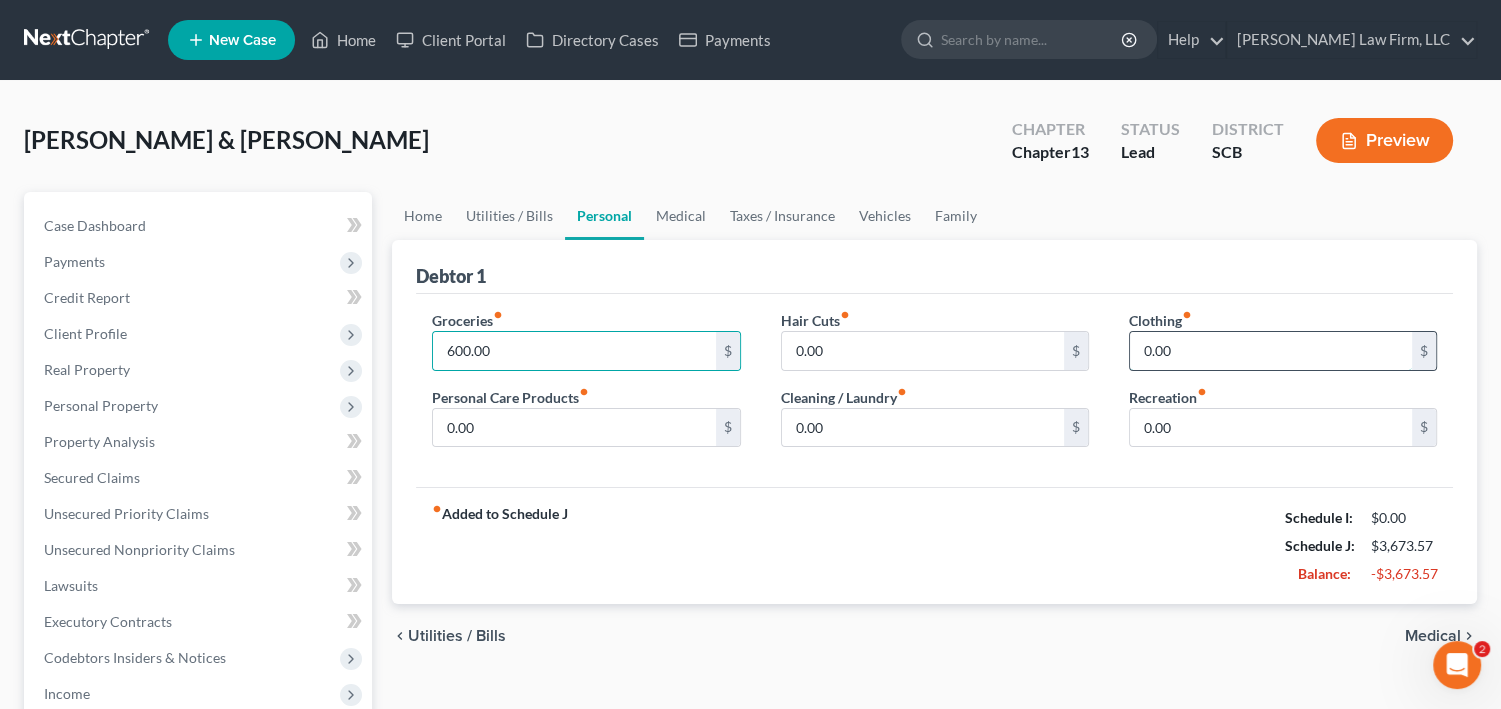click on "0.00" at bounding box center [1271, 351] 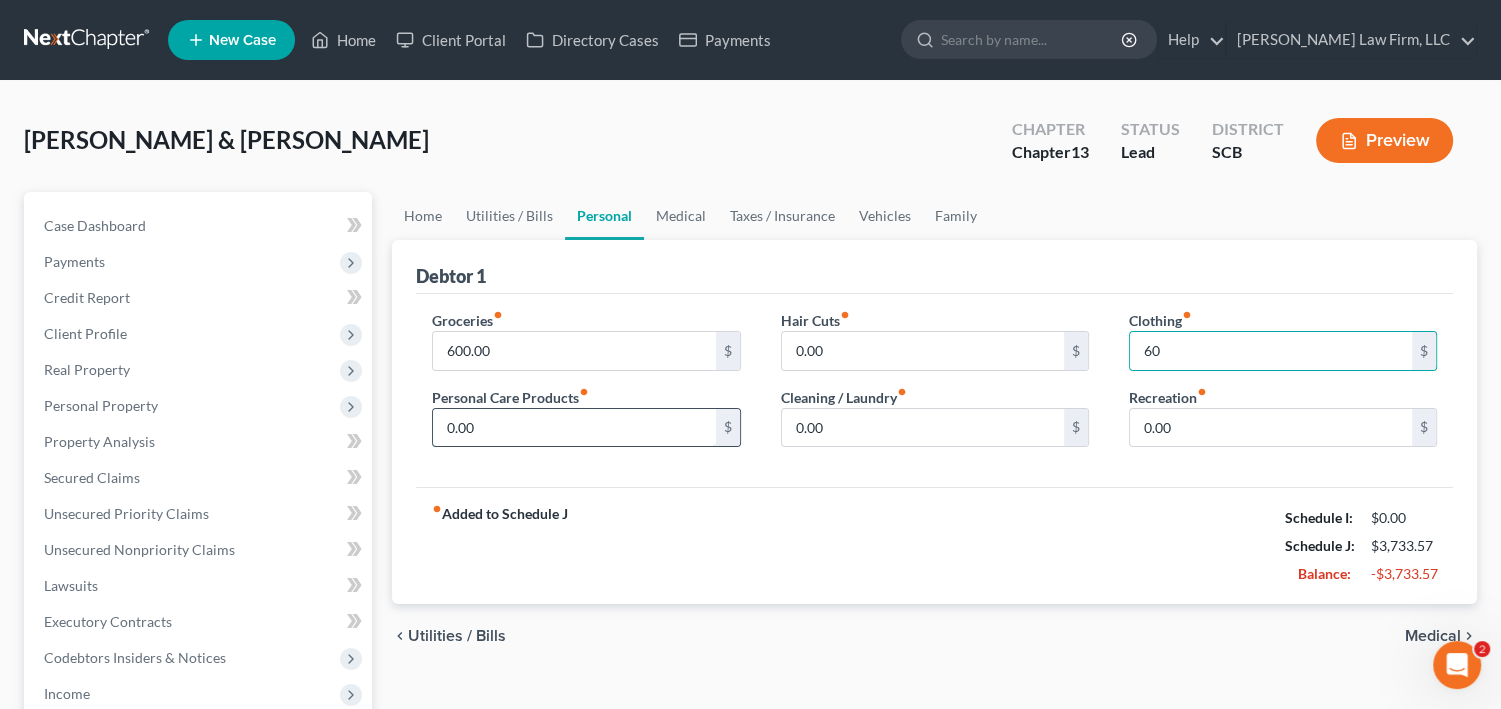 click on "0.00" at bounding box center [574, 428] 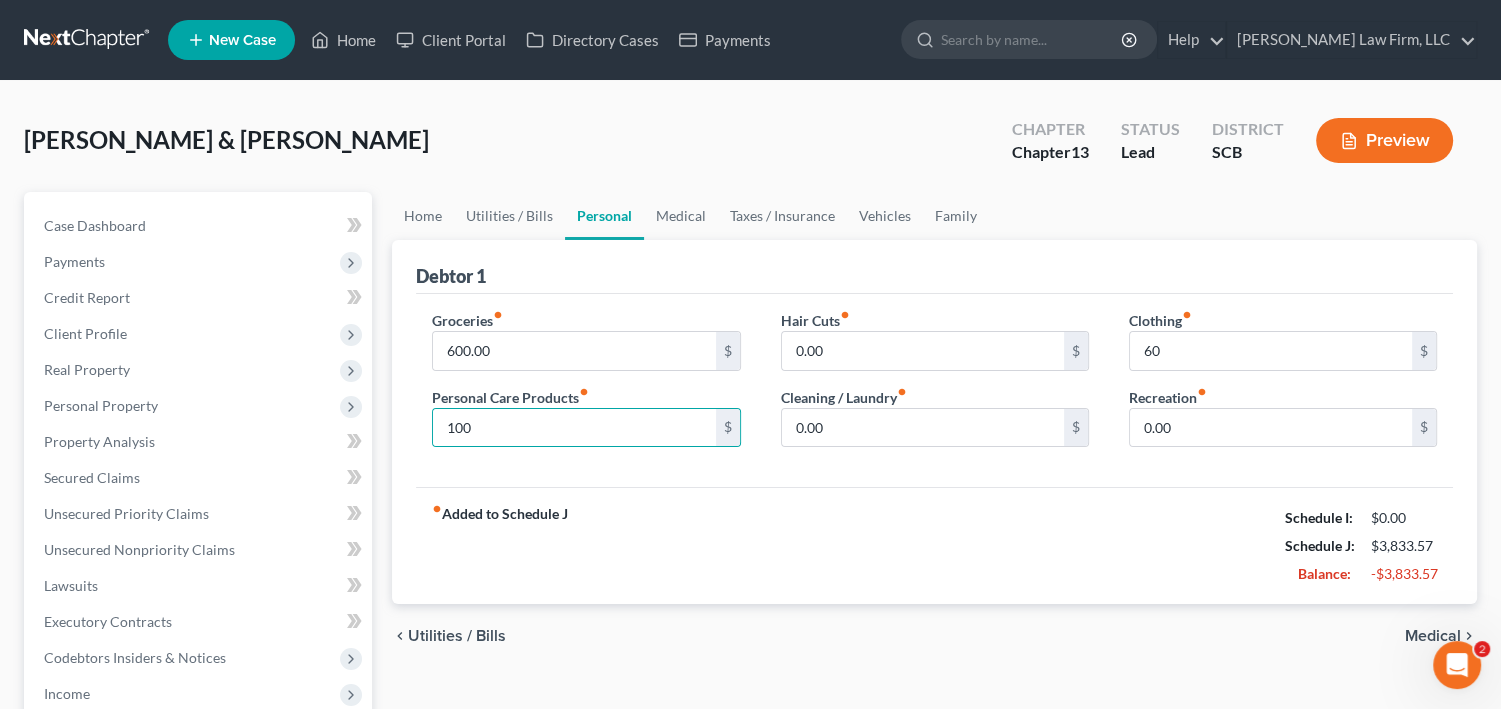 click on "Personal" at bounding box center (604, 216) 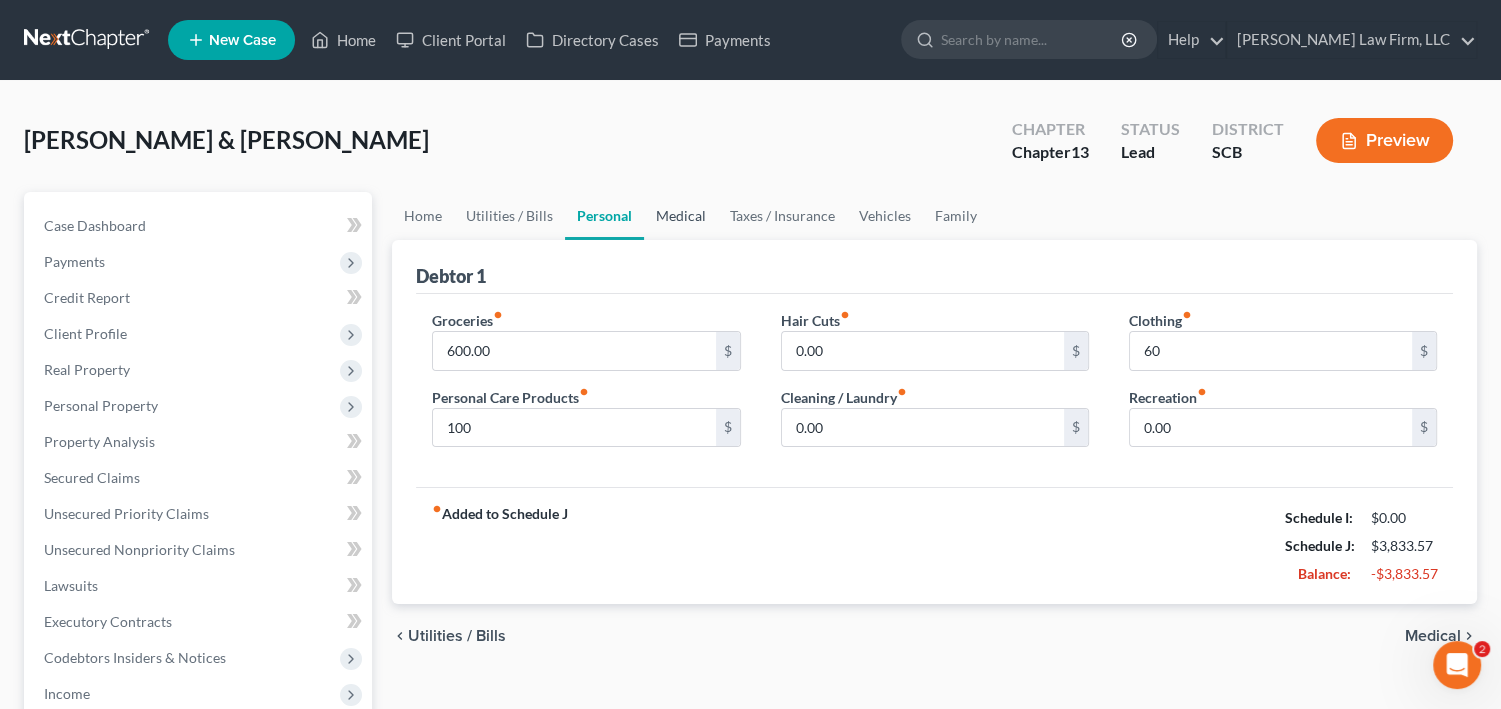 click on "Medical" at bounding box center [681, 216] 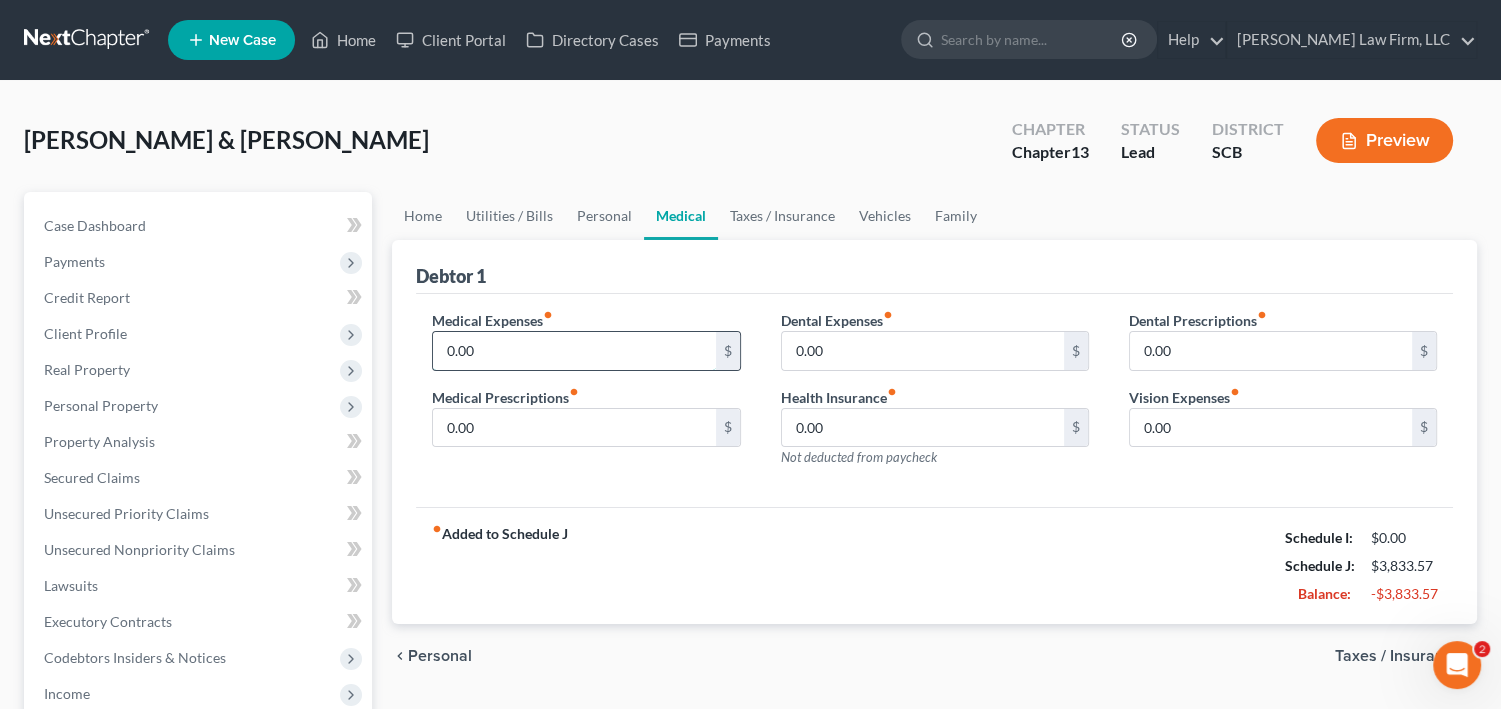 click on "0.00" at bounding box center (574, 351) 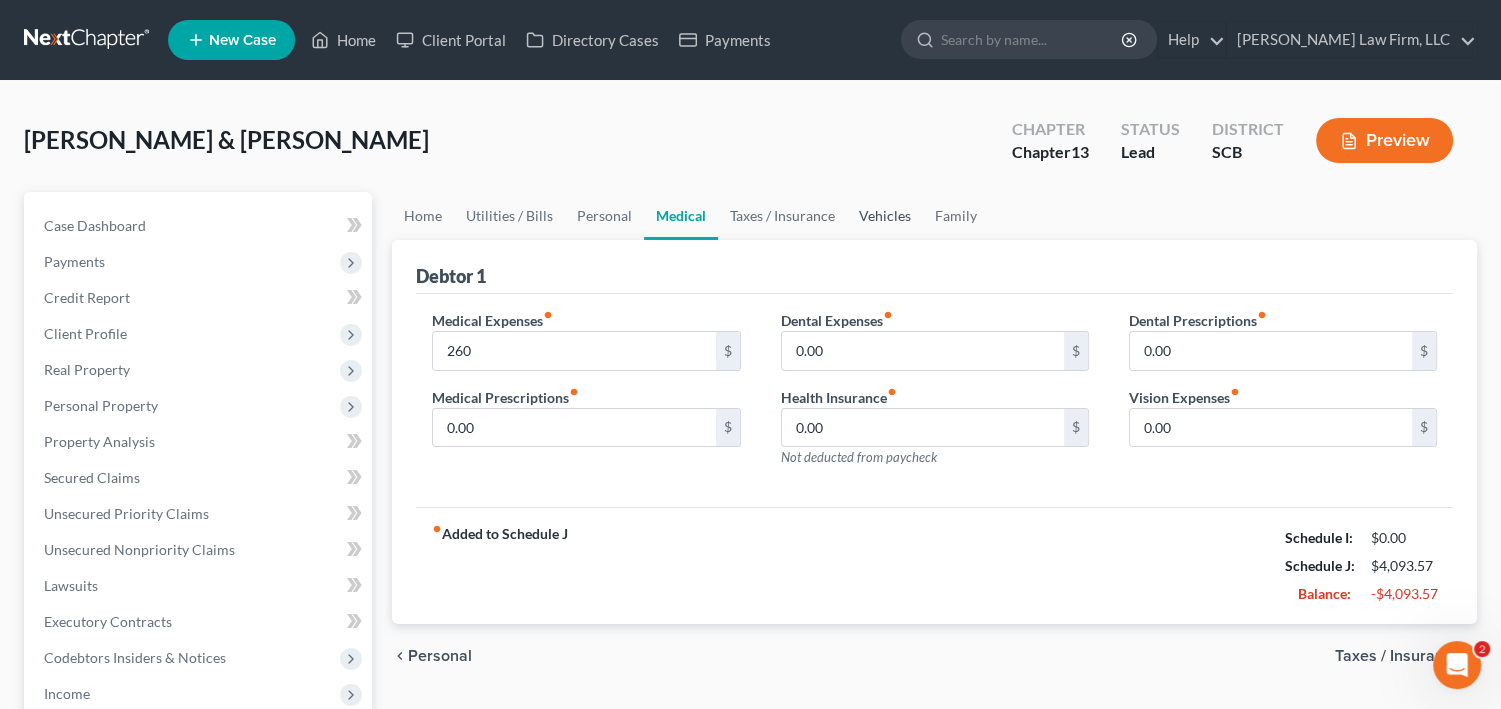 click on "Vehicles" at bounding box center (885, 216) 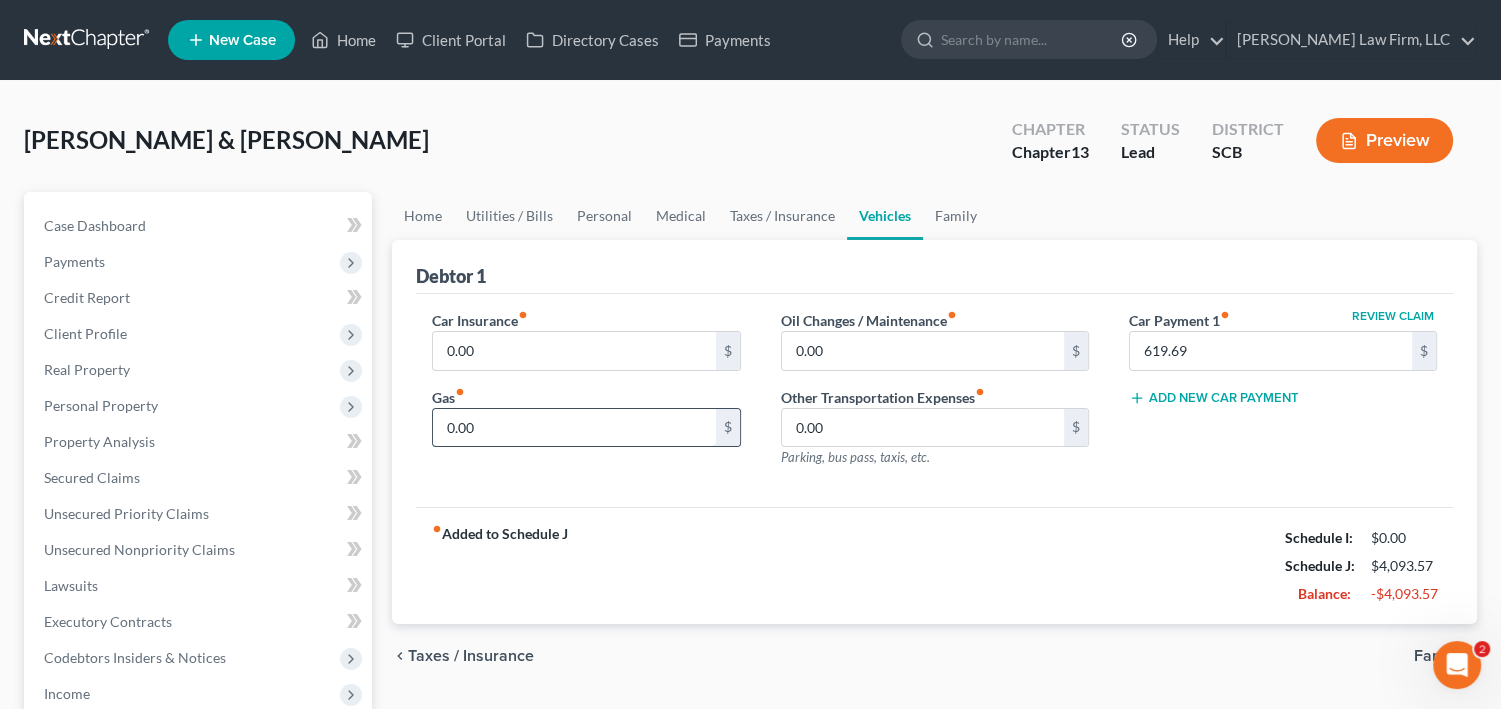 click on "0.00" at bounding box center (574, 428) 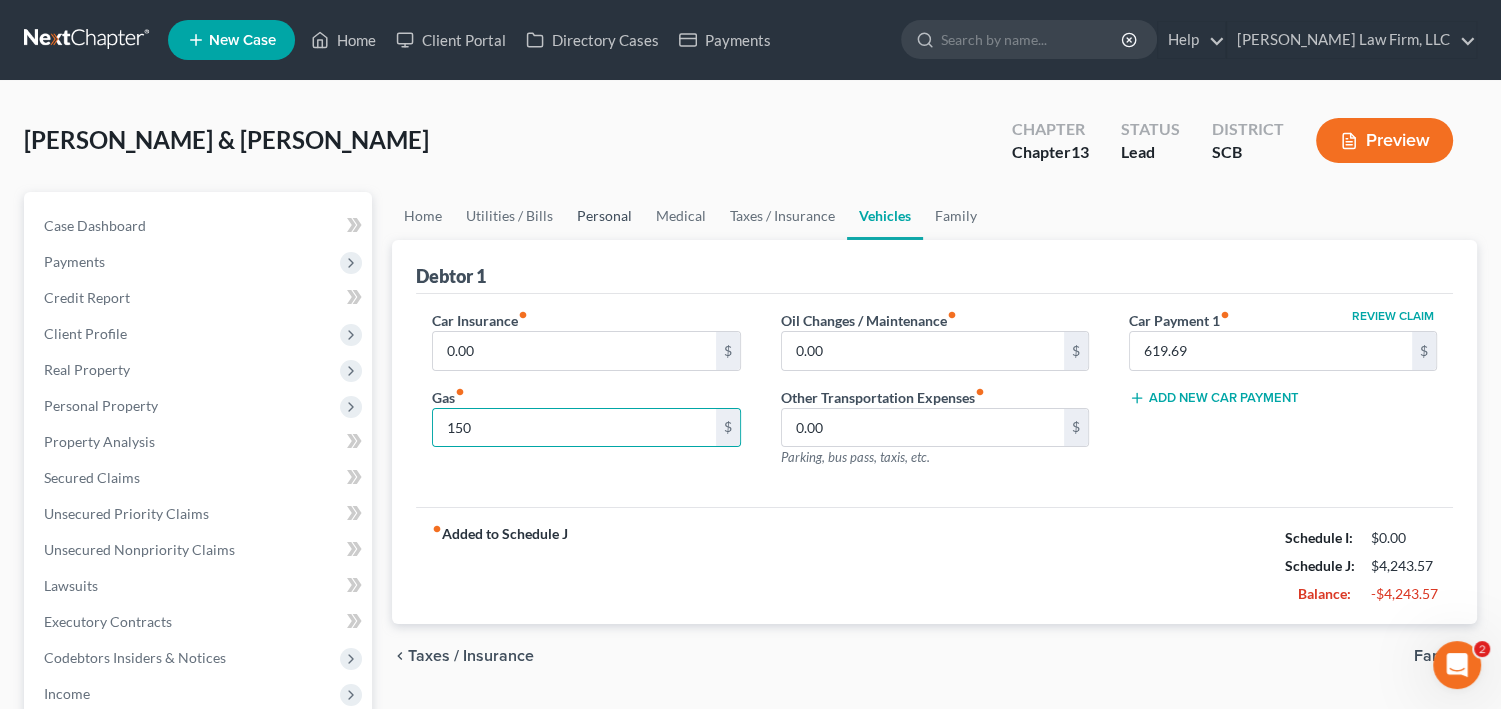 click on "Personal" at bounding box center (604, 216) 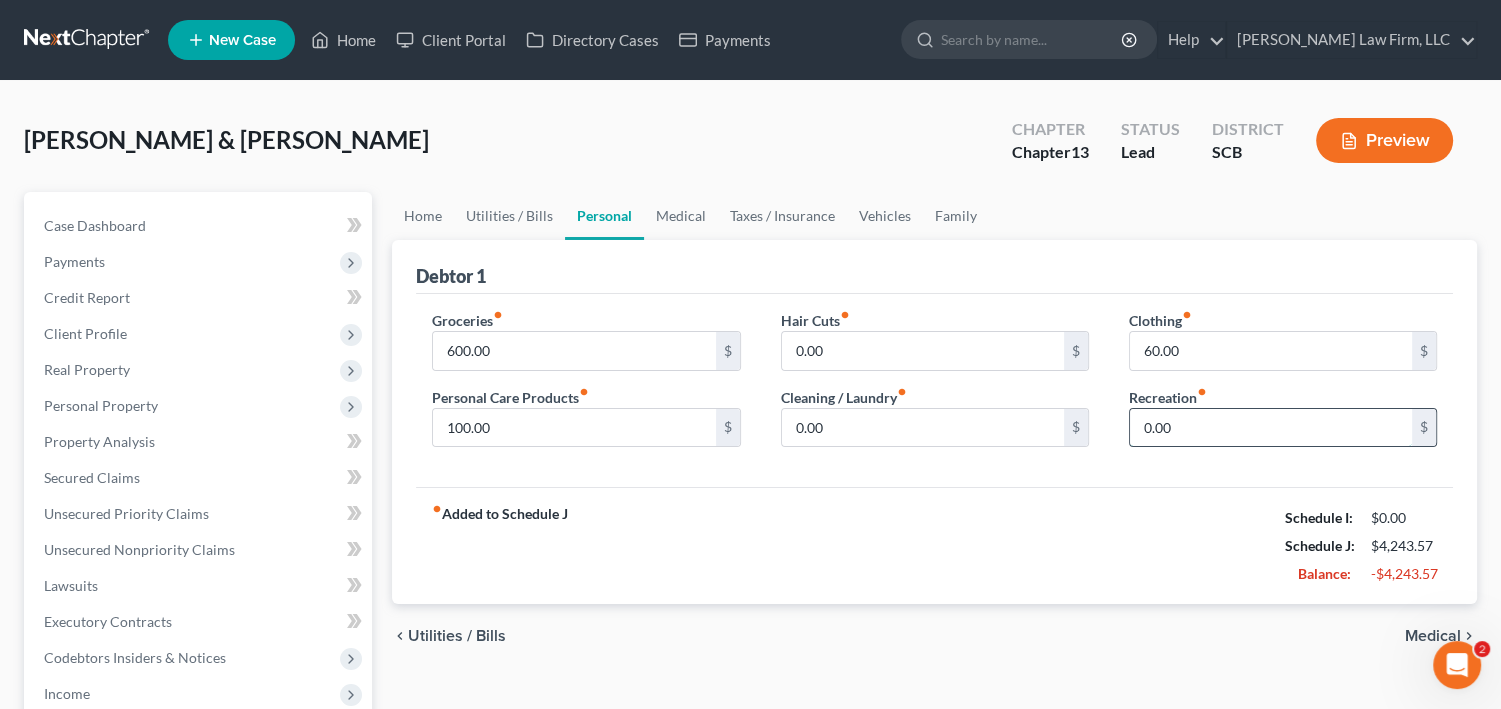 click on "0.00" at bounding box center (1271, 428) 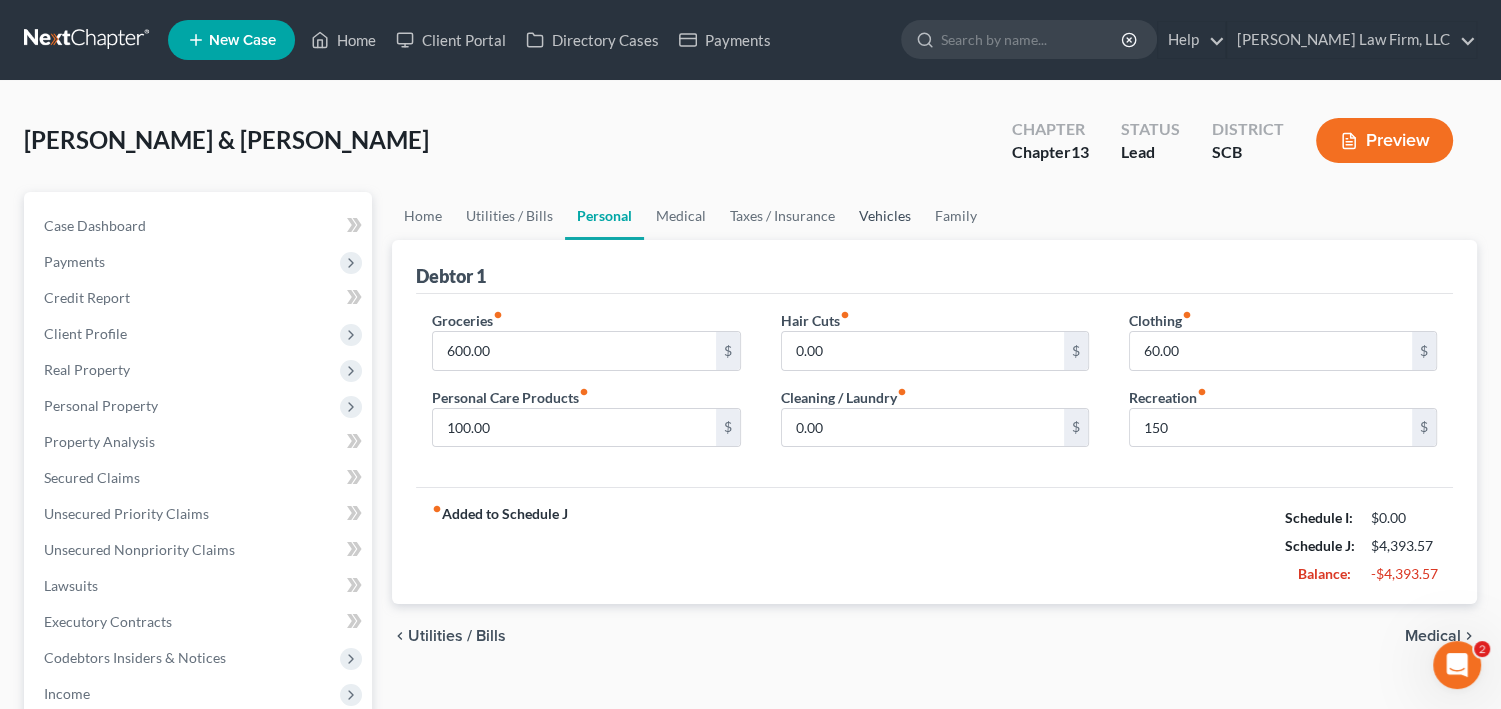 click on "Vehicles" at bounding box center [885, 216] 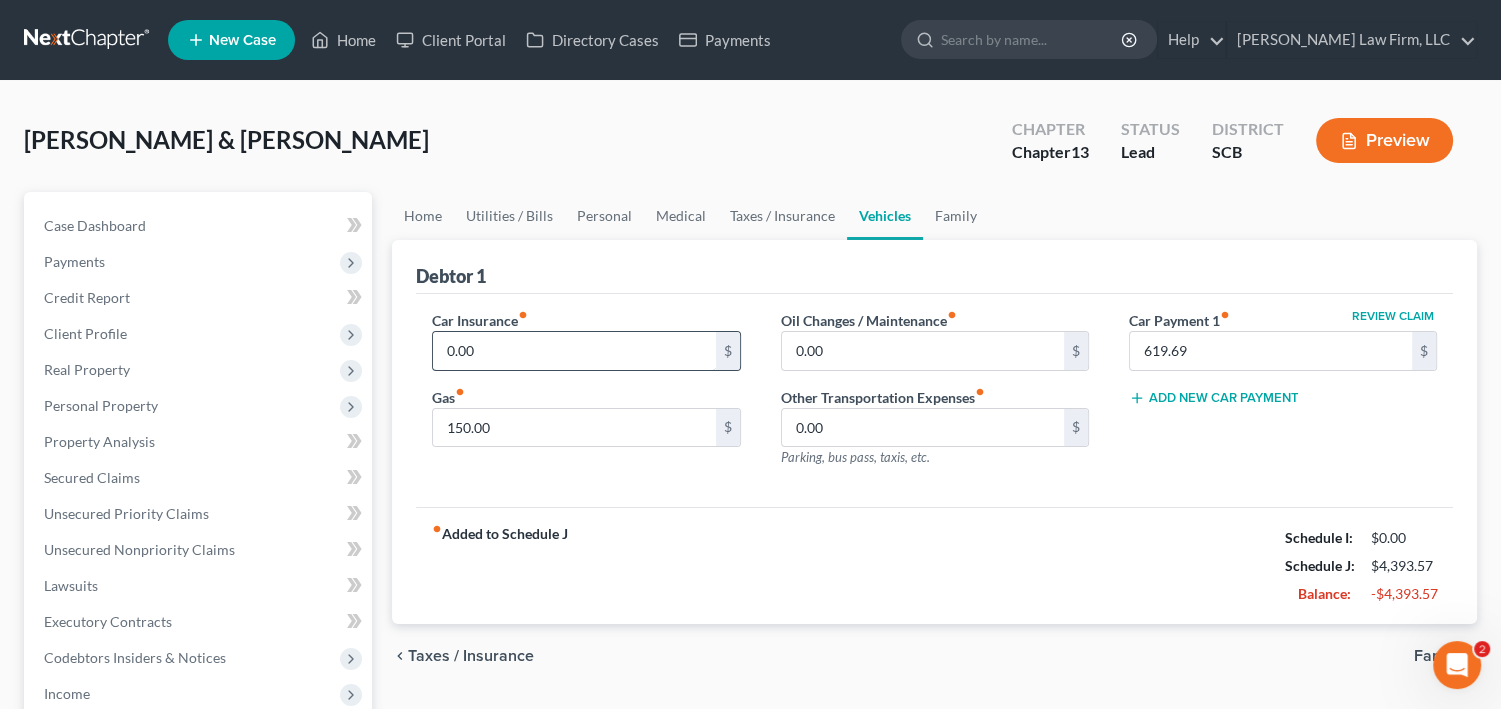 click on "0.00" at bounding box center (574, 351) 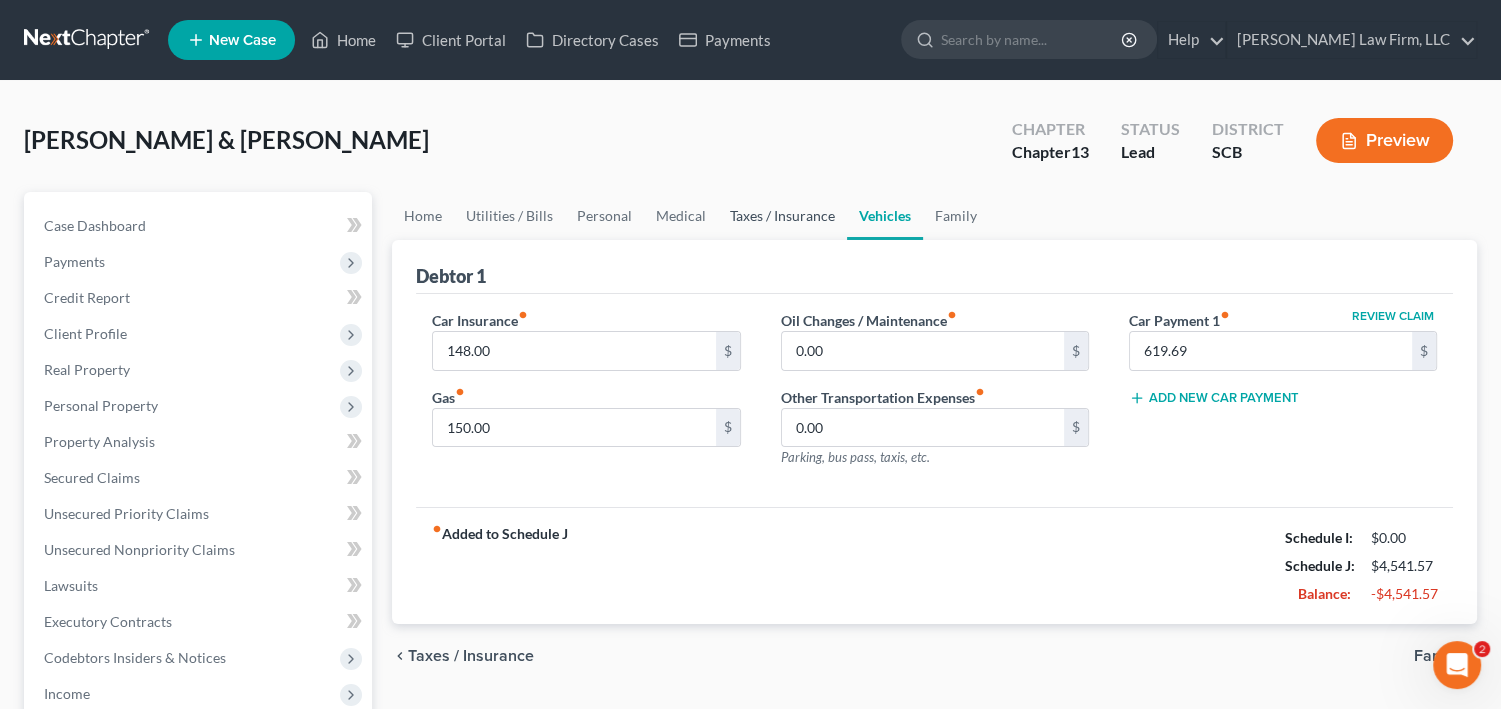 click on "Taxes / Insurance" at bounding box center (782, 216) 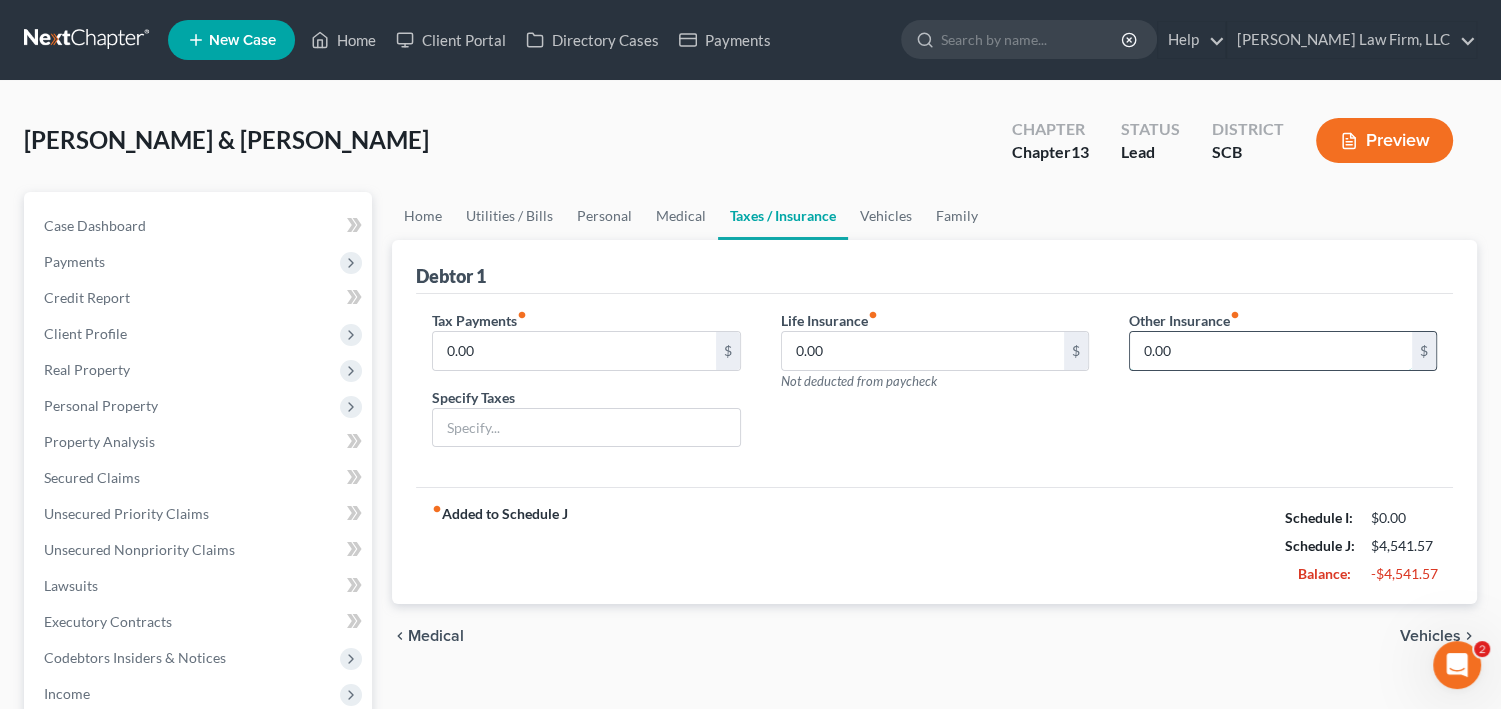 click on "0.00" at bounding box center (1271, 351) 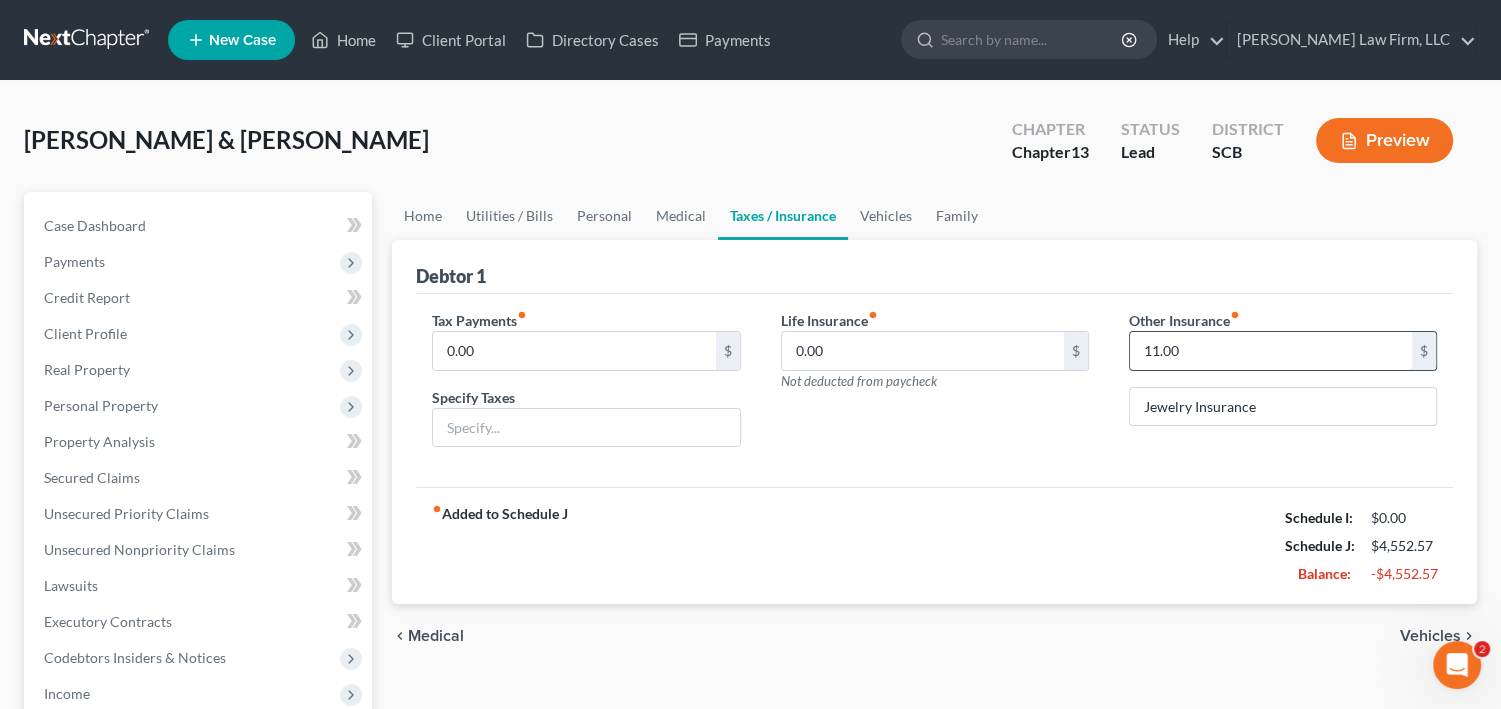 click on "11.00" at bounding box center (1271, 351) 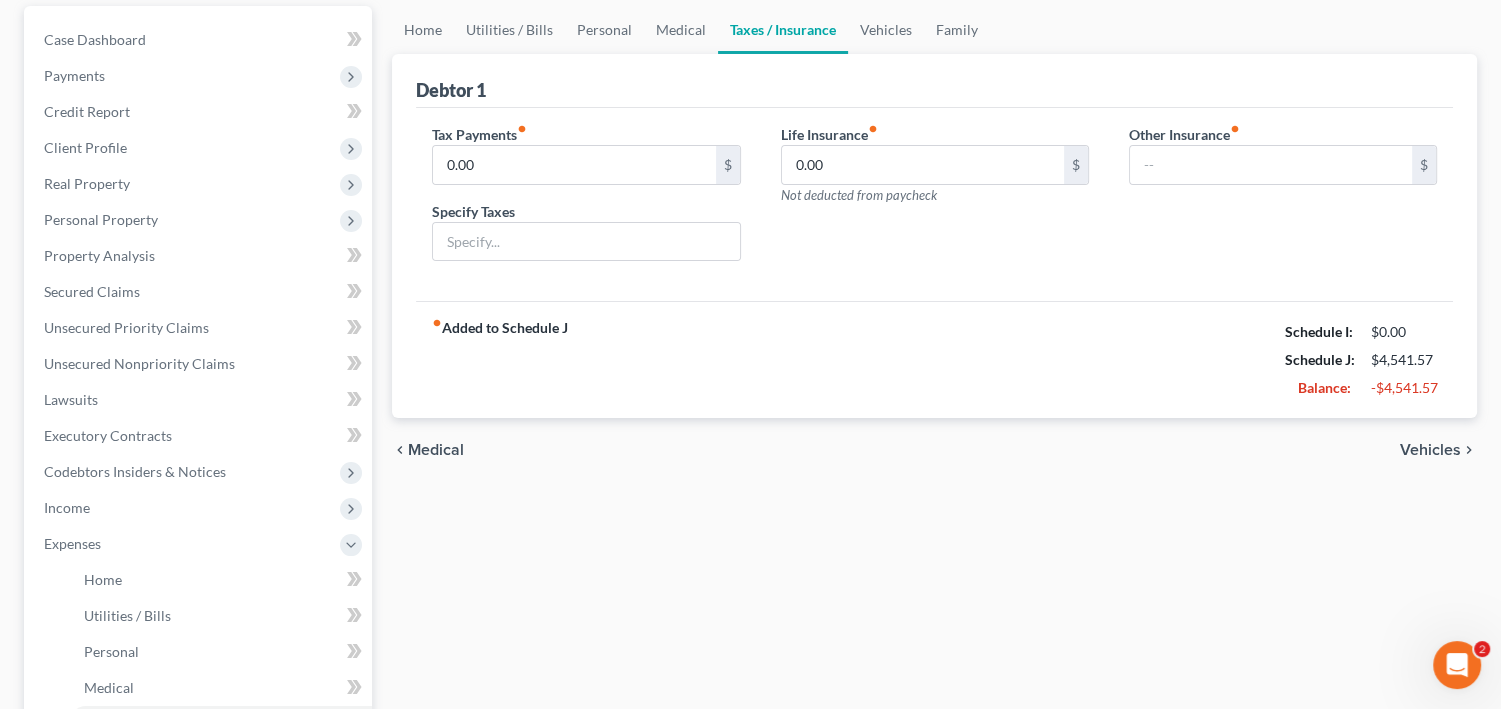 scroll, scrollTop: 0, scrollLeft: 0, axis: both 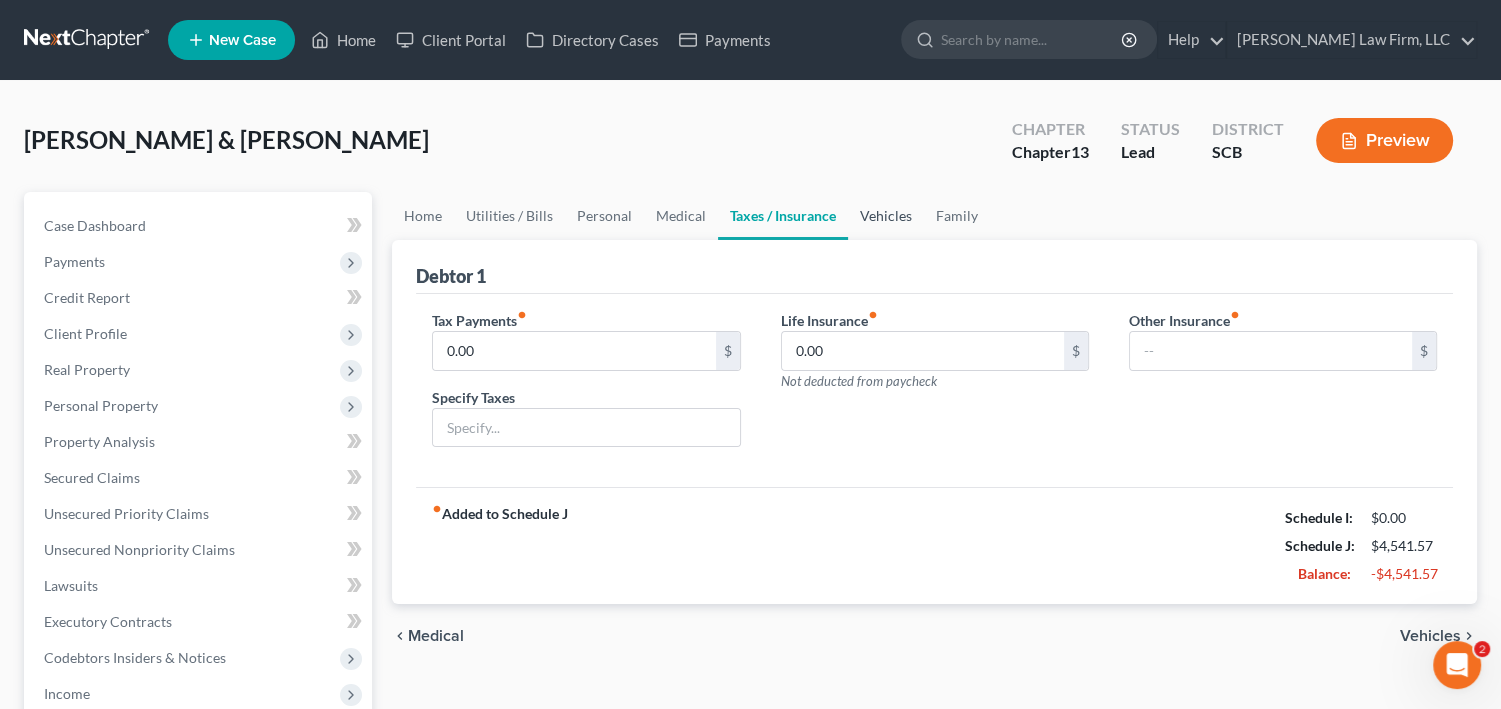 click on "Vehicles" at bounding box center [886, 216] 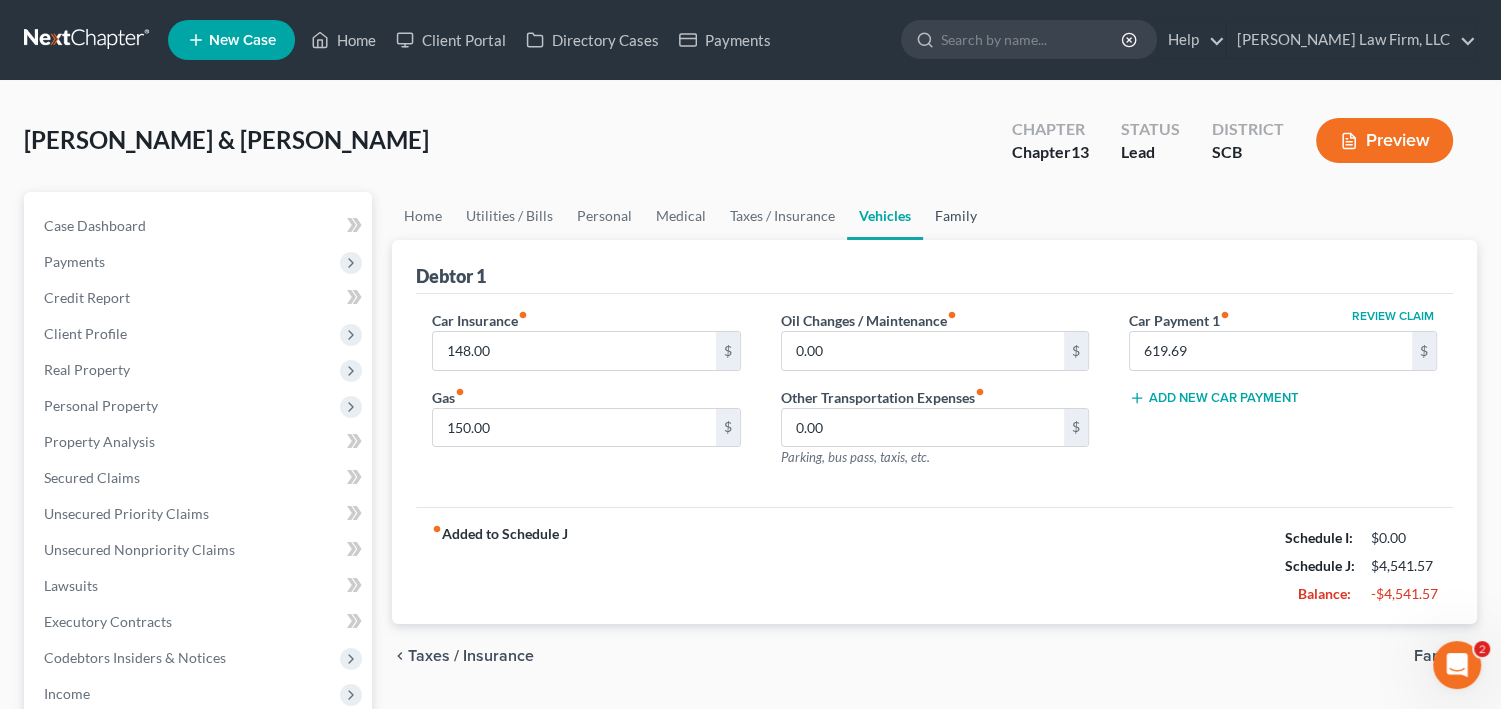 click on "Family" at bounding box center [956, 216] 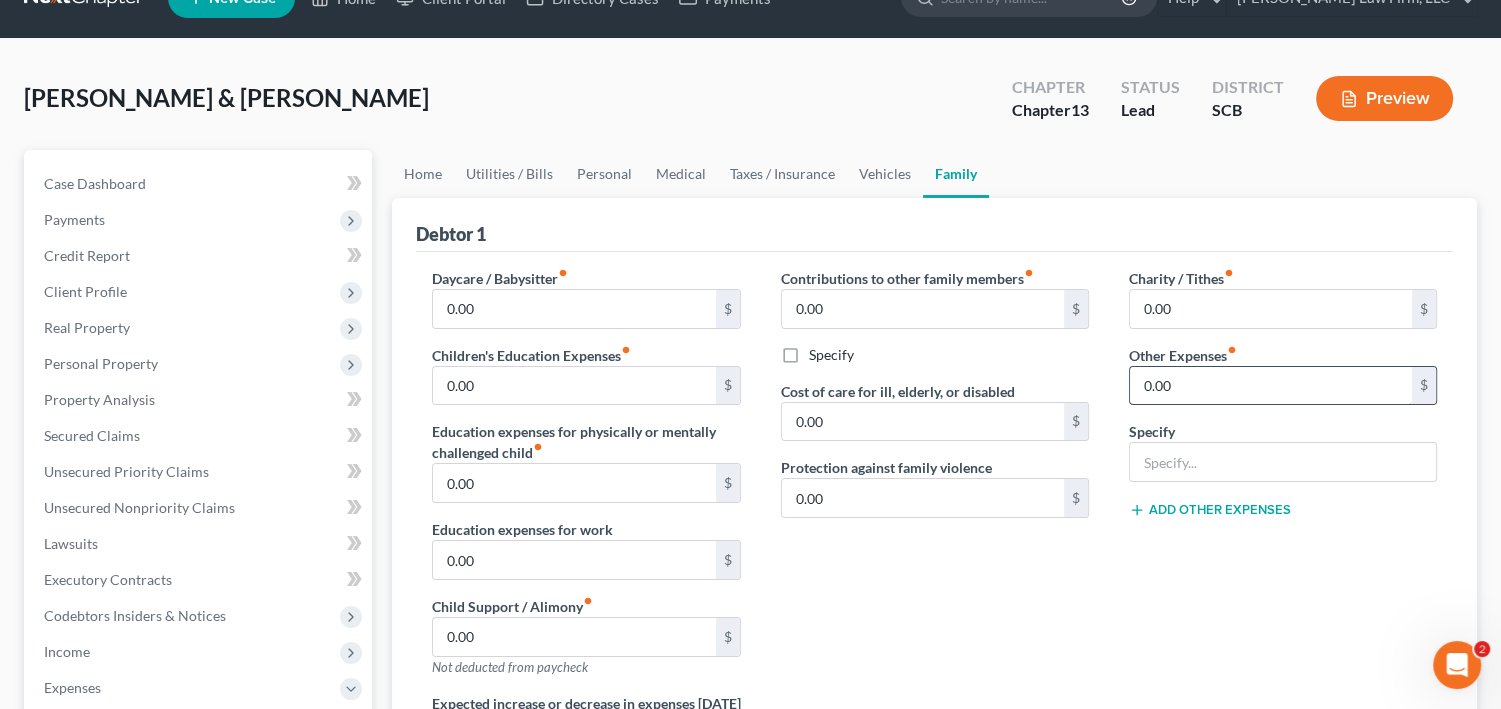 scroll, scrollTop: 80, scrollLeft: 0, axis: vertical 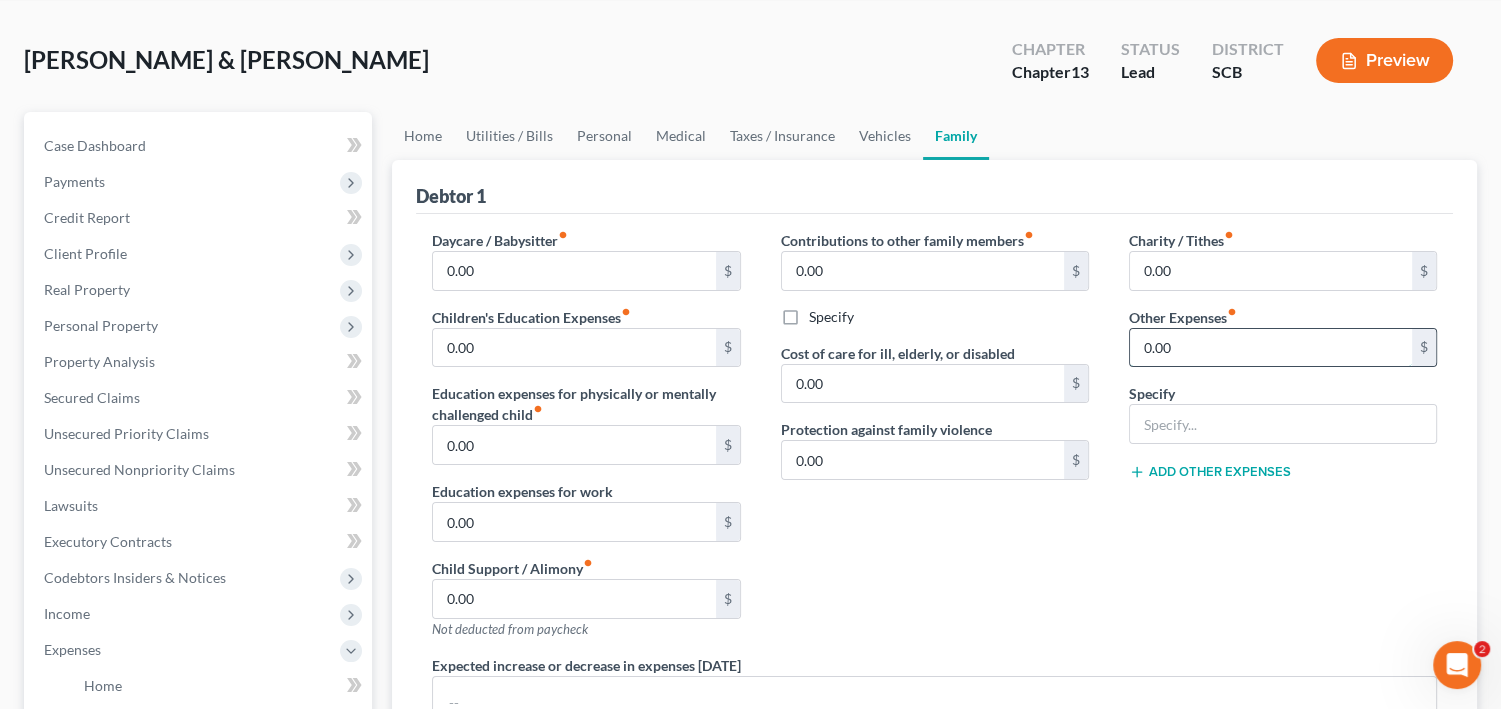 click on "0.00" at bounding box center (1271, 348) 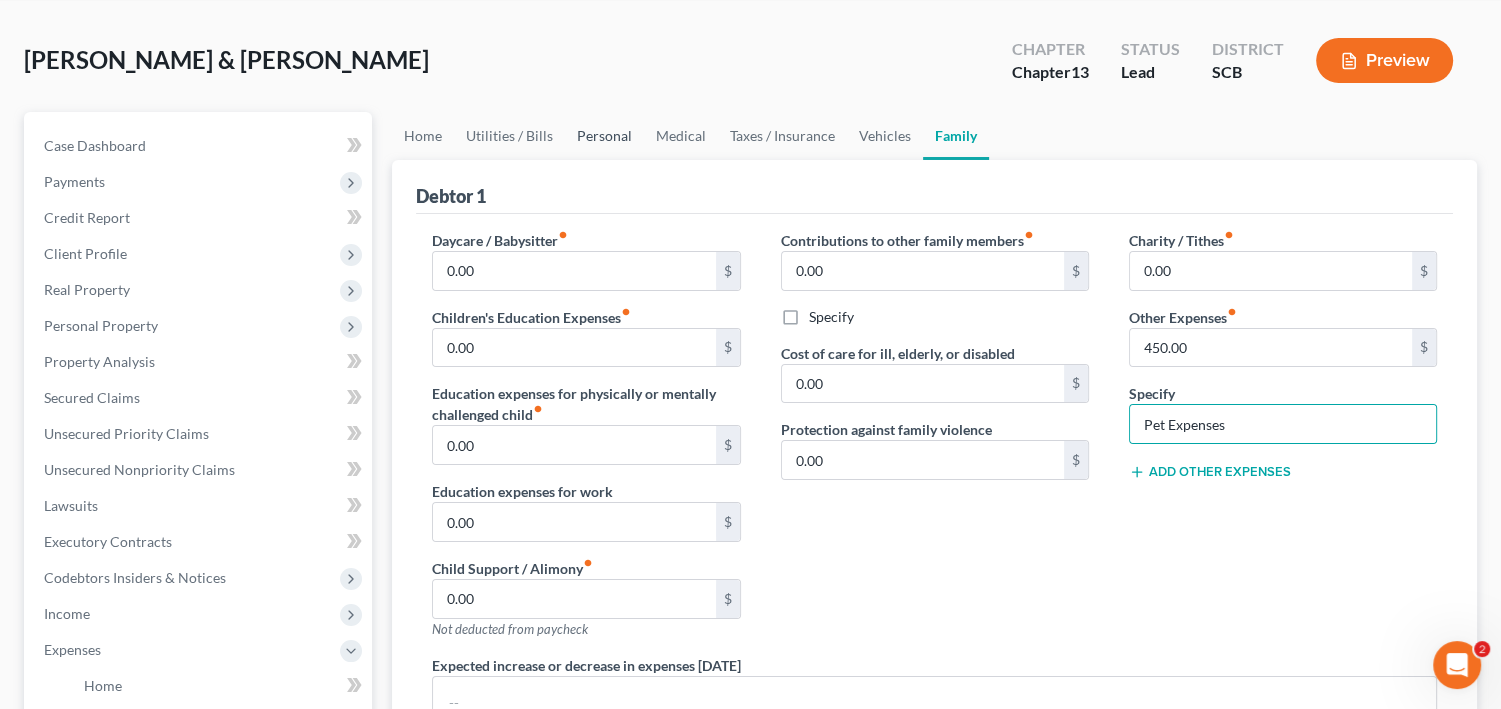click on "Personal" at bounding box center (604, 136) 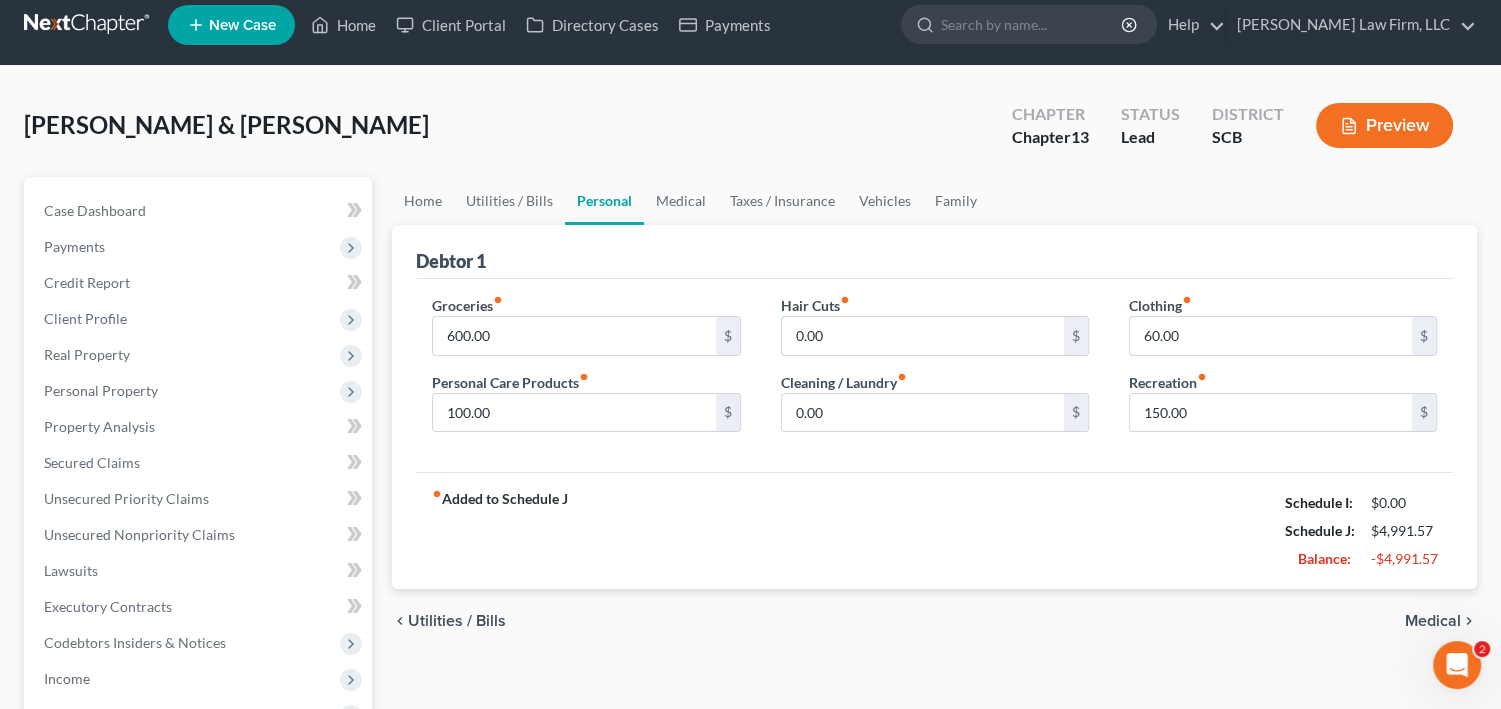scroll, scrollTop: 0, scrollLeft: 0, axis: both 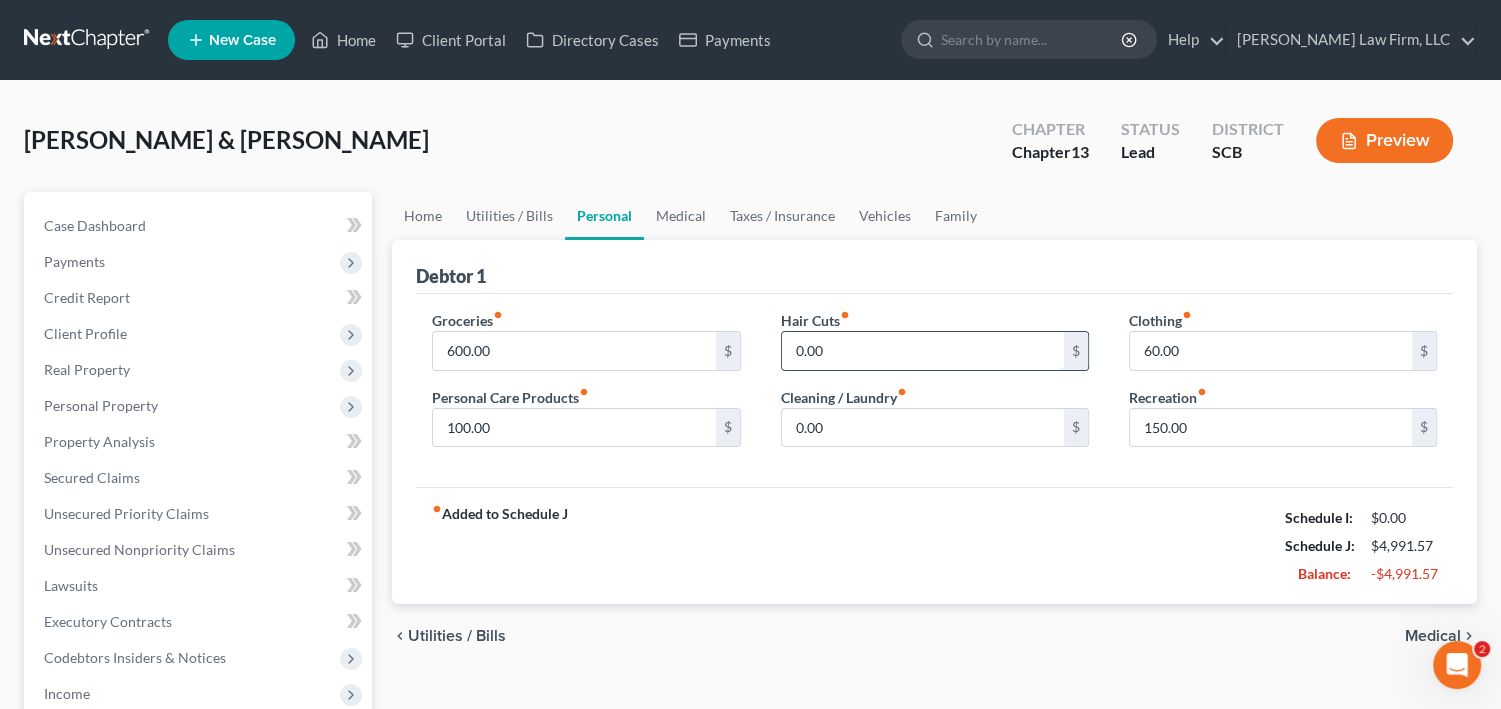 click on "0.00" at bounding box center [923, 351] 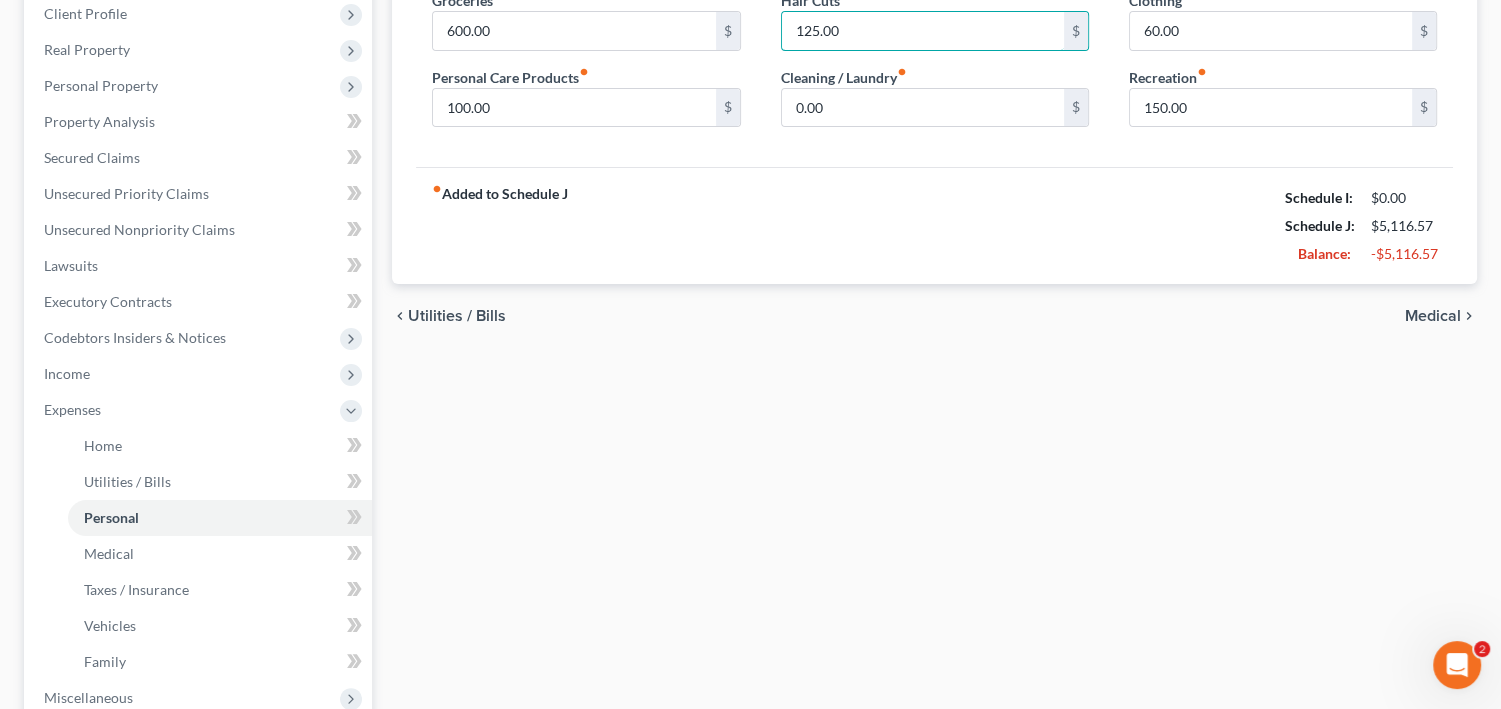 scroll, scrollTop: 0, scrollLeft: 0, axis: both 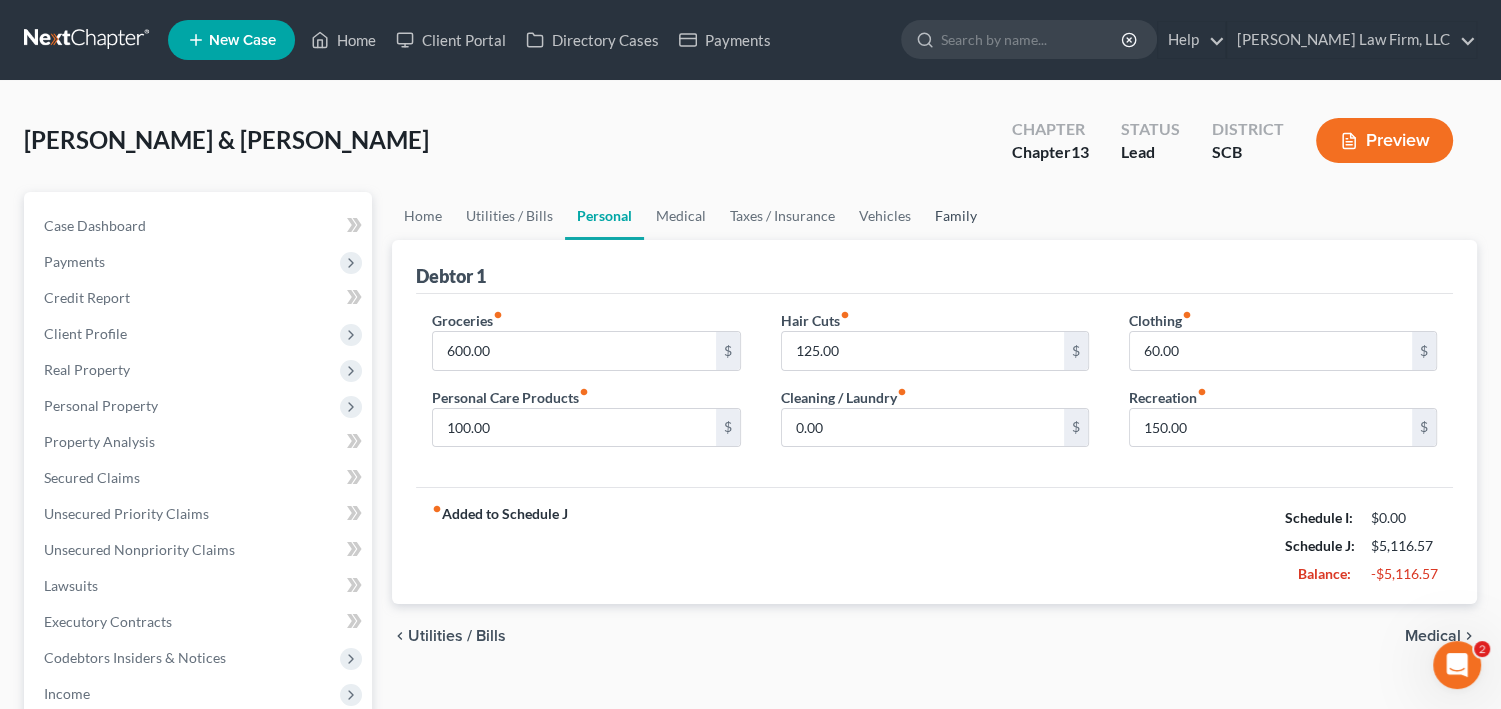 click on "Family" at bounding box center [956, 216] 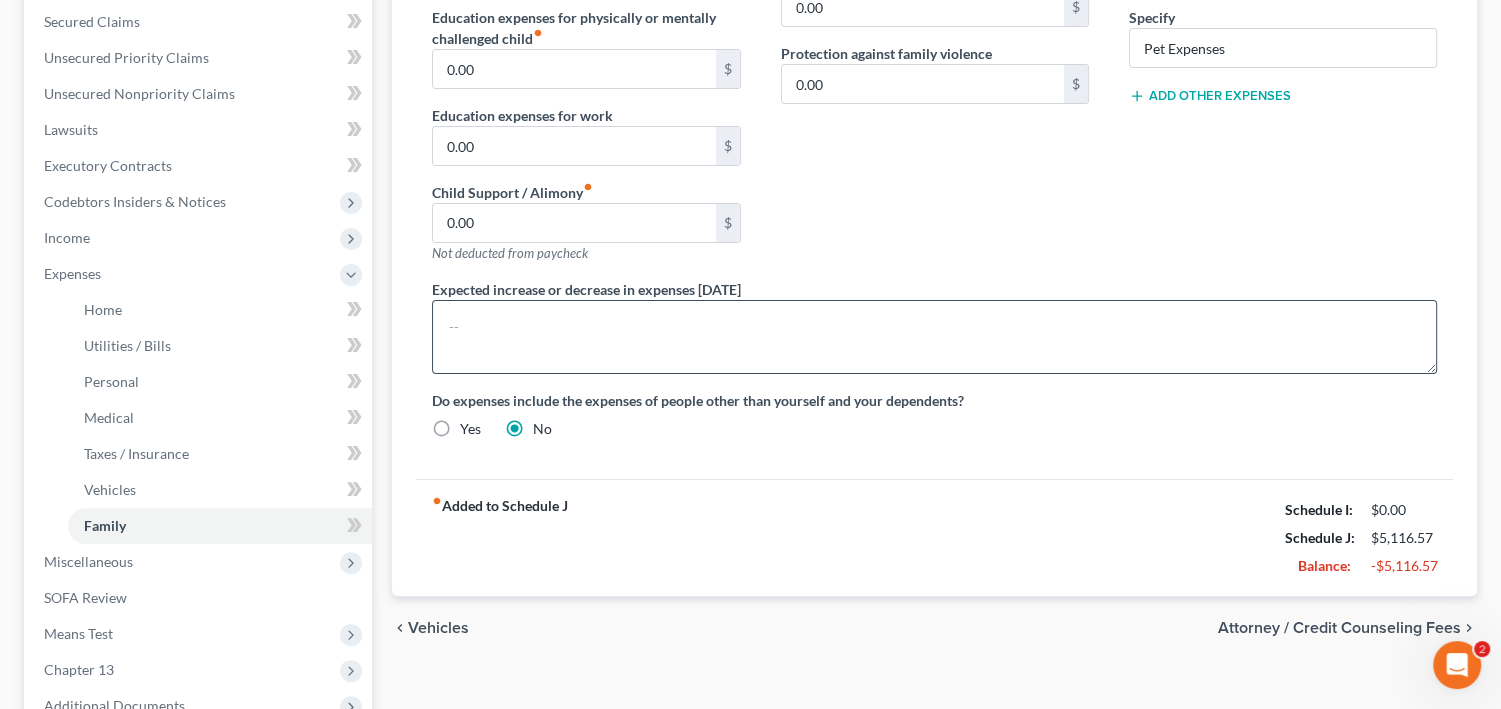 scroll, scrollTop: 480, scrollLeft: 0, axis: vertical 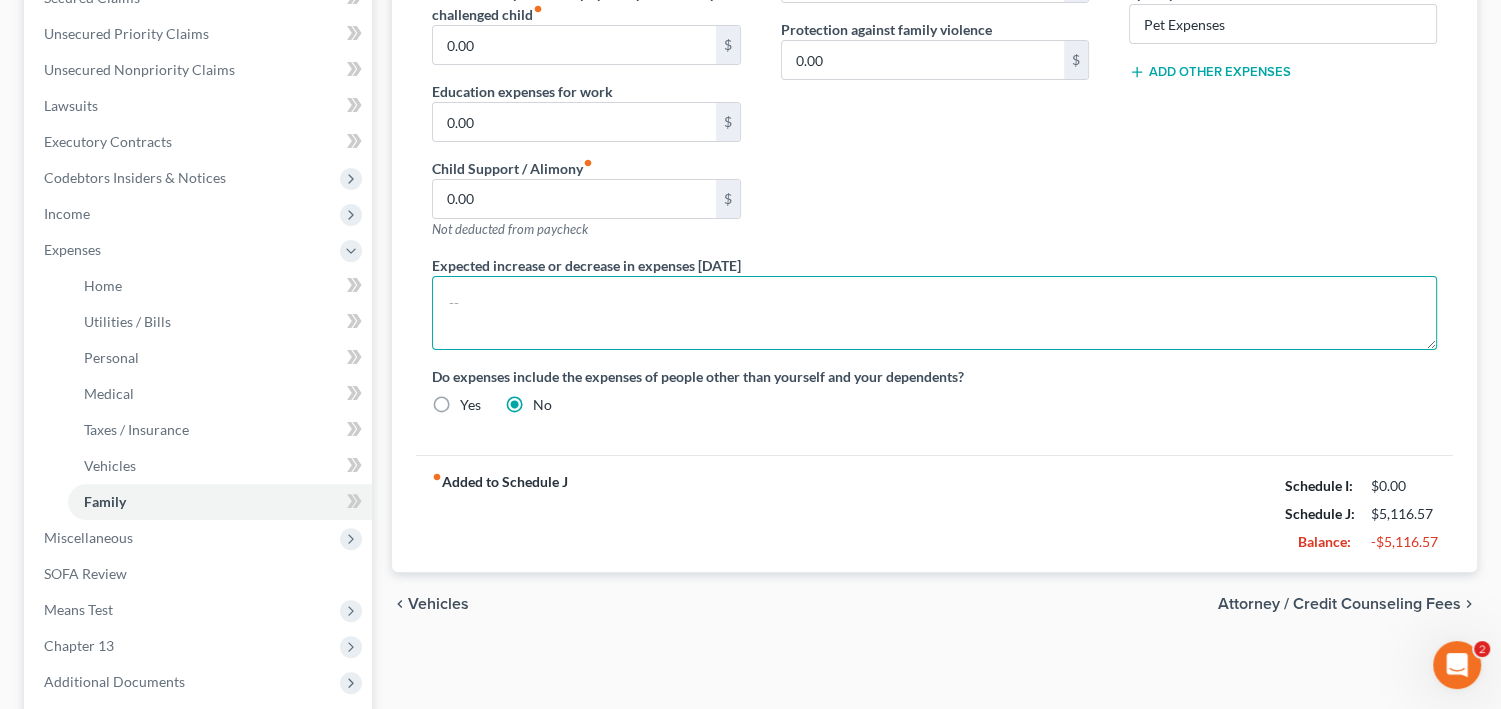 click at bounding box center (934, 313) 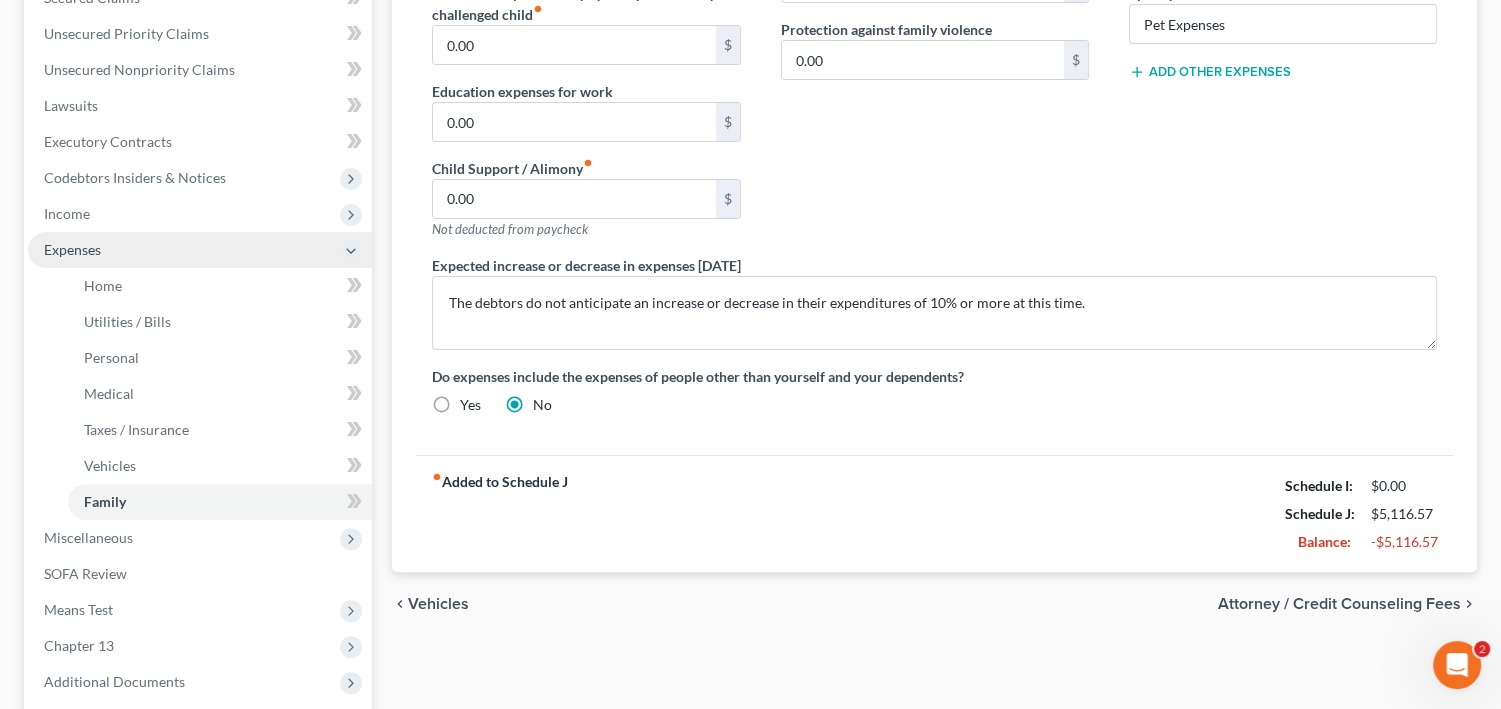 click on "Expenses" at bounding box center [200, 250] 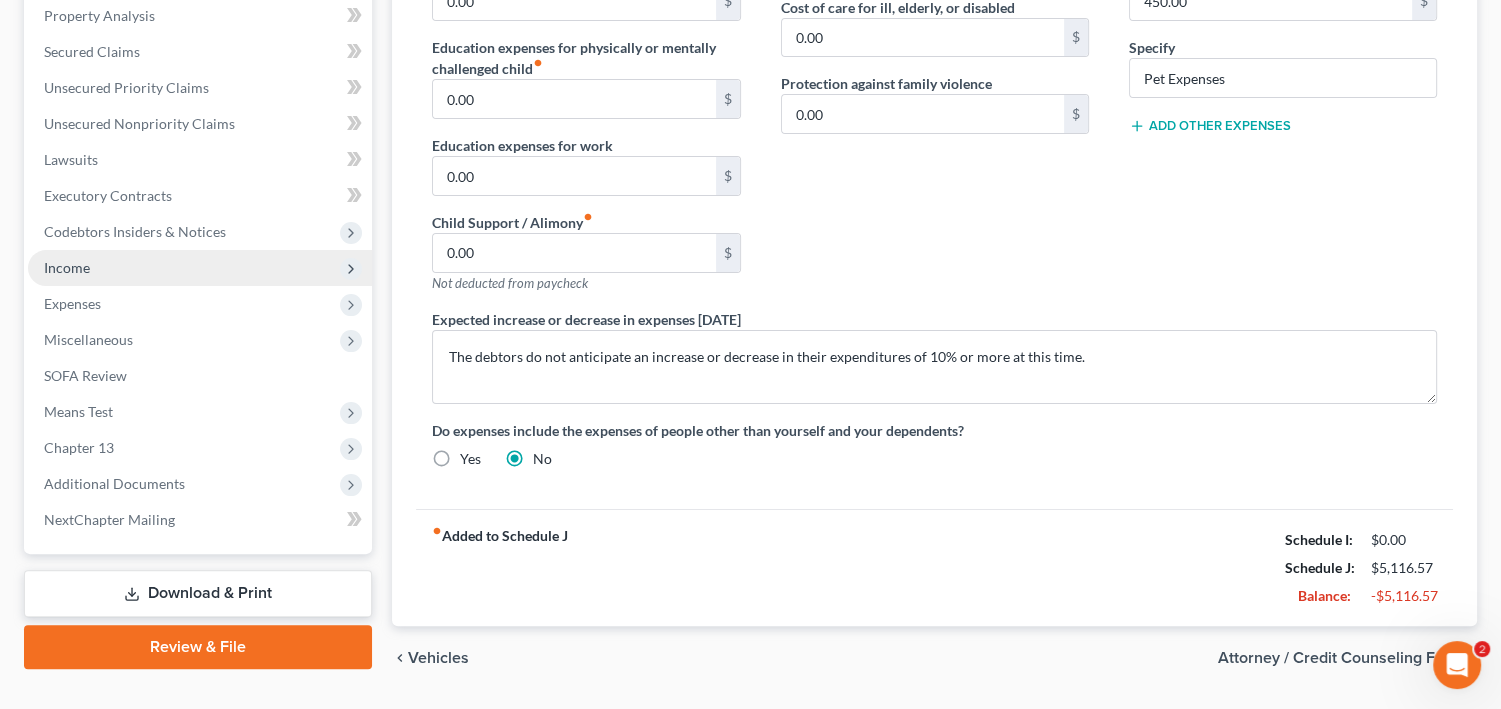 scroll, scrollTop: 400, scrollLeft: 0, axis: vertical 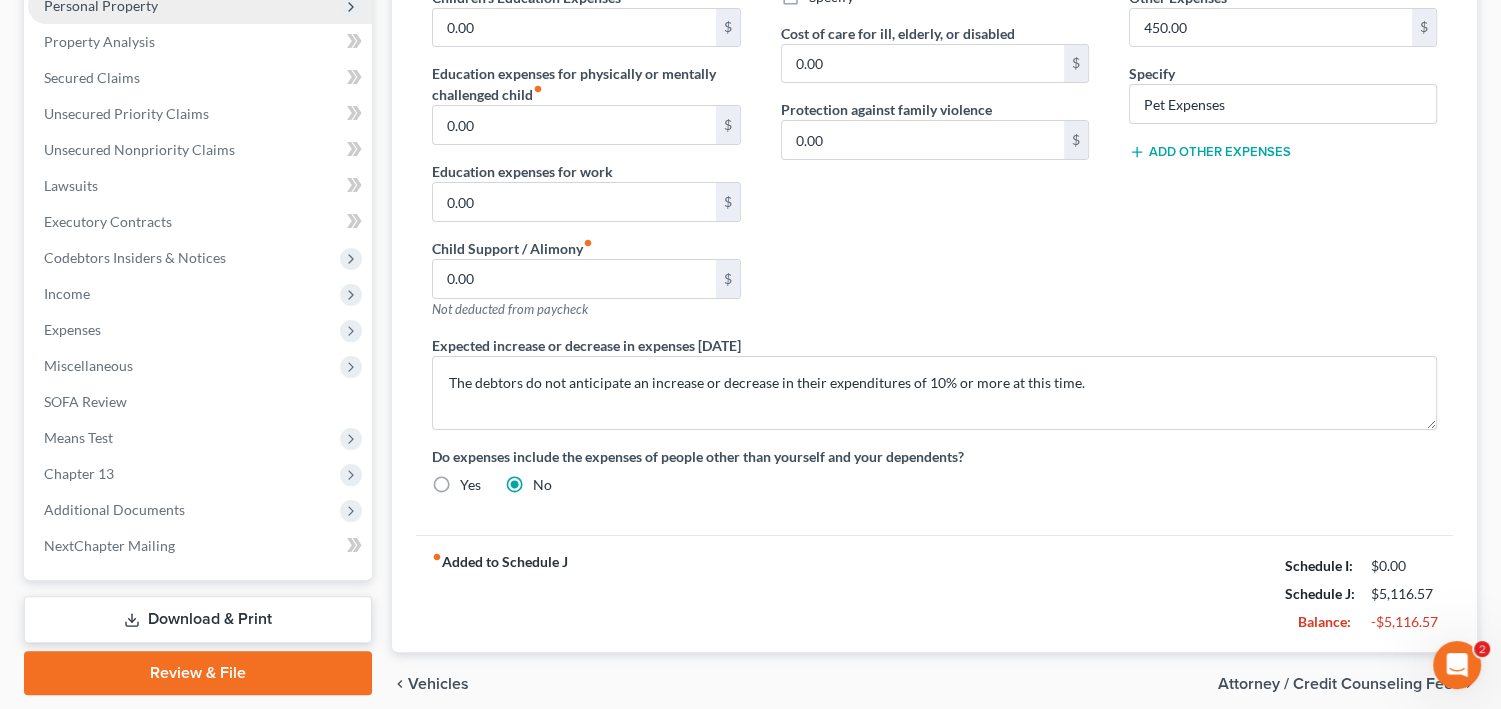 click on "Personal Property" at bounding box center [101, 5] 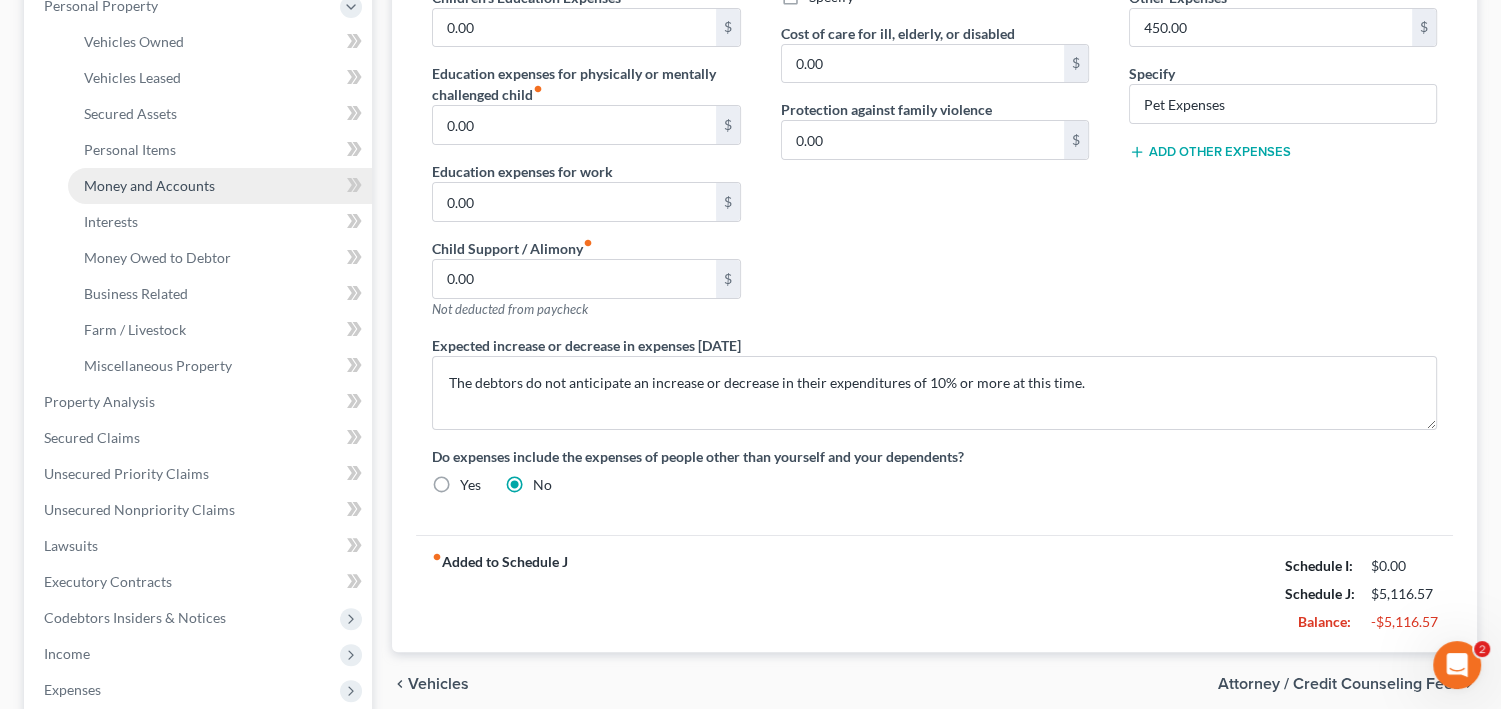 click on "Money and Accounts" at bounding box center [149, 185] 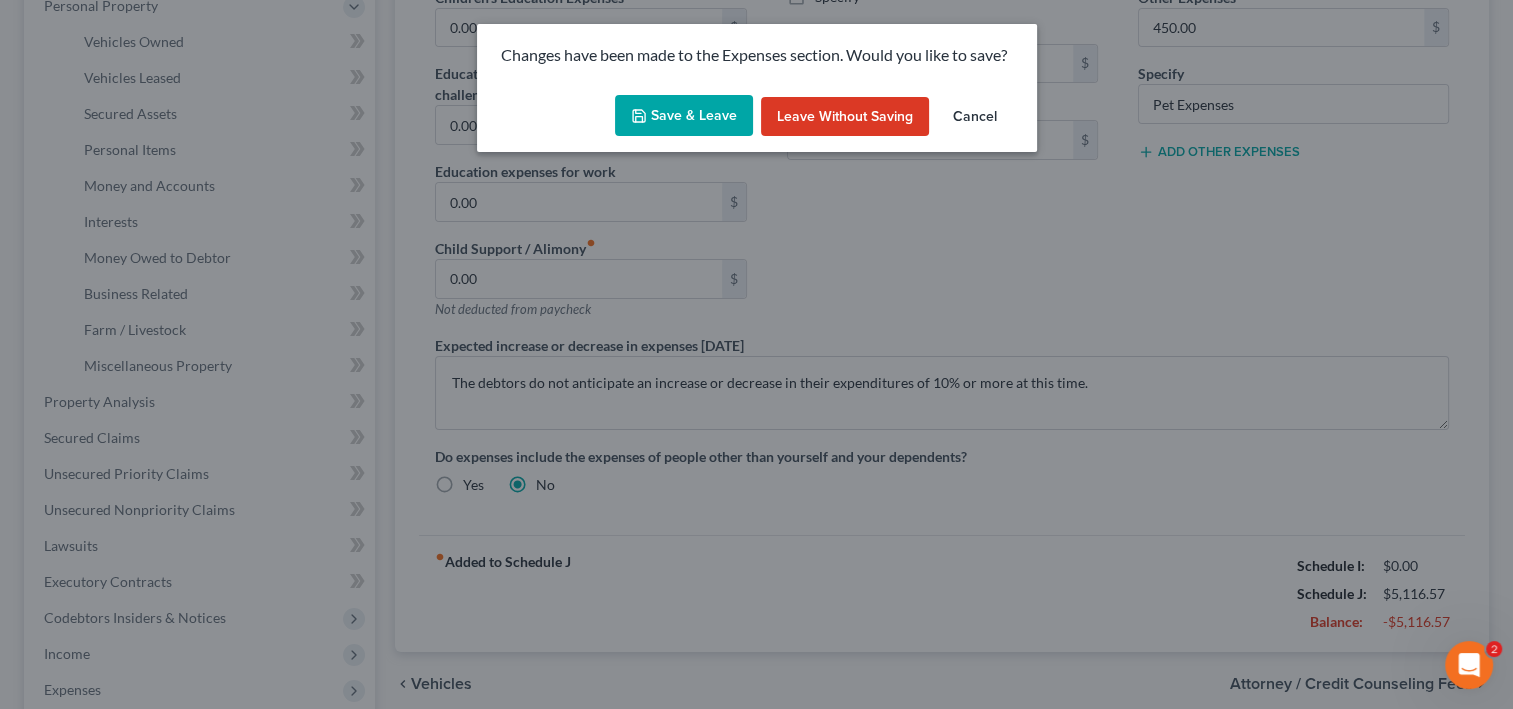 click on "Save & Leave" at bounding box center [684, 116] 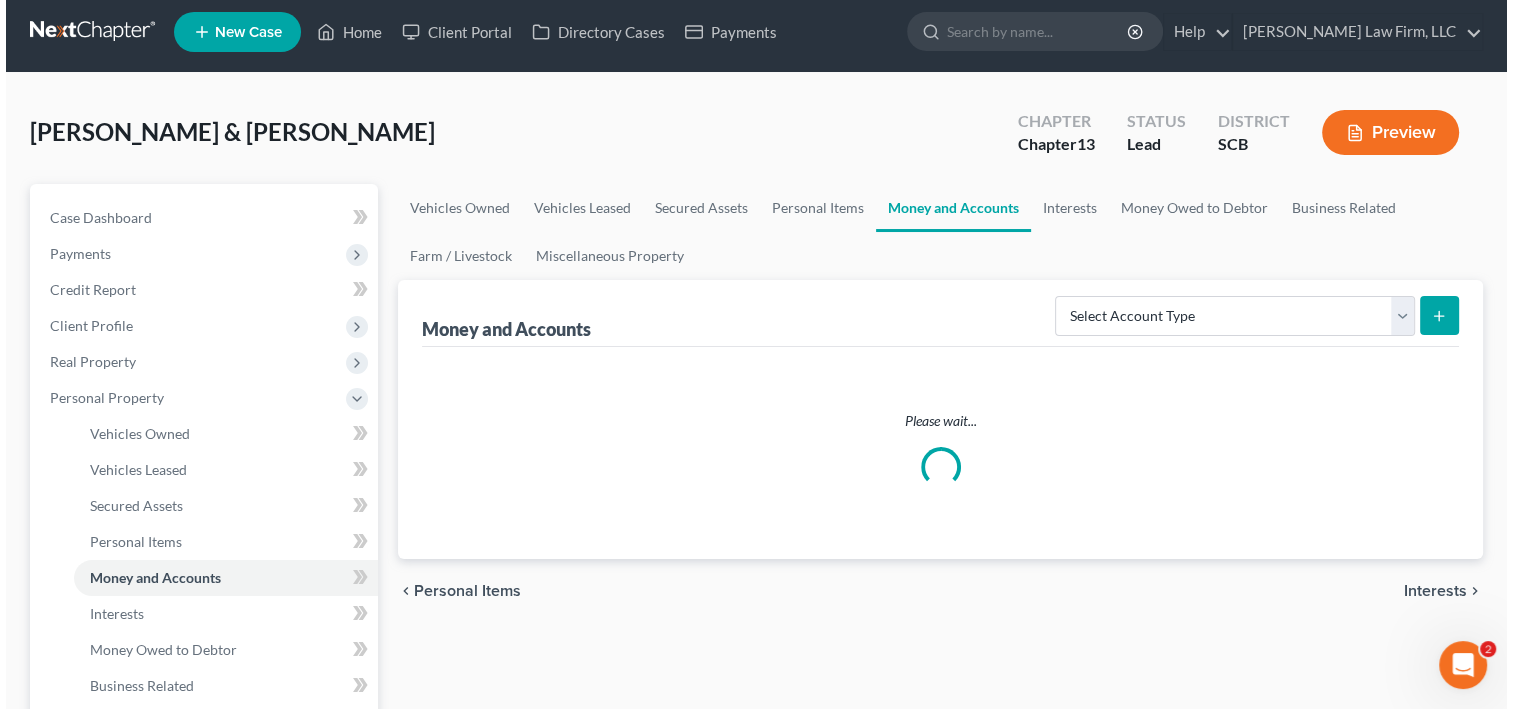scroll, scrollTop: 0, scrollLeft: 0, axis: both 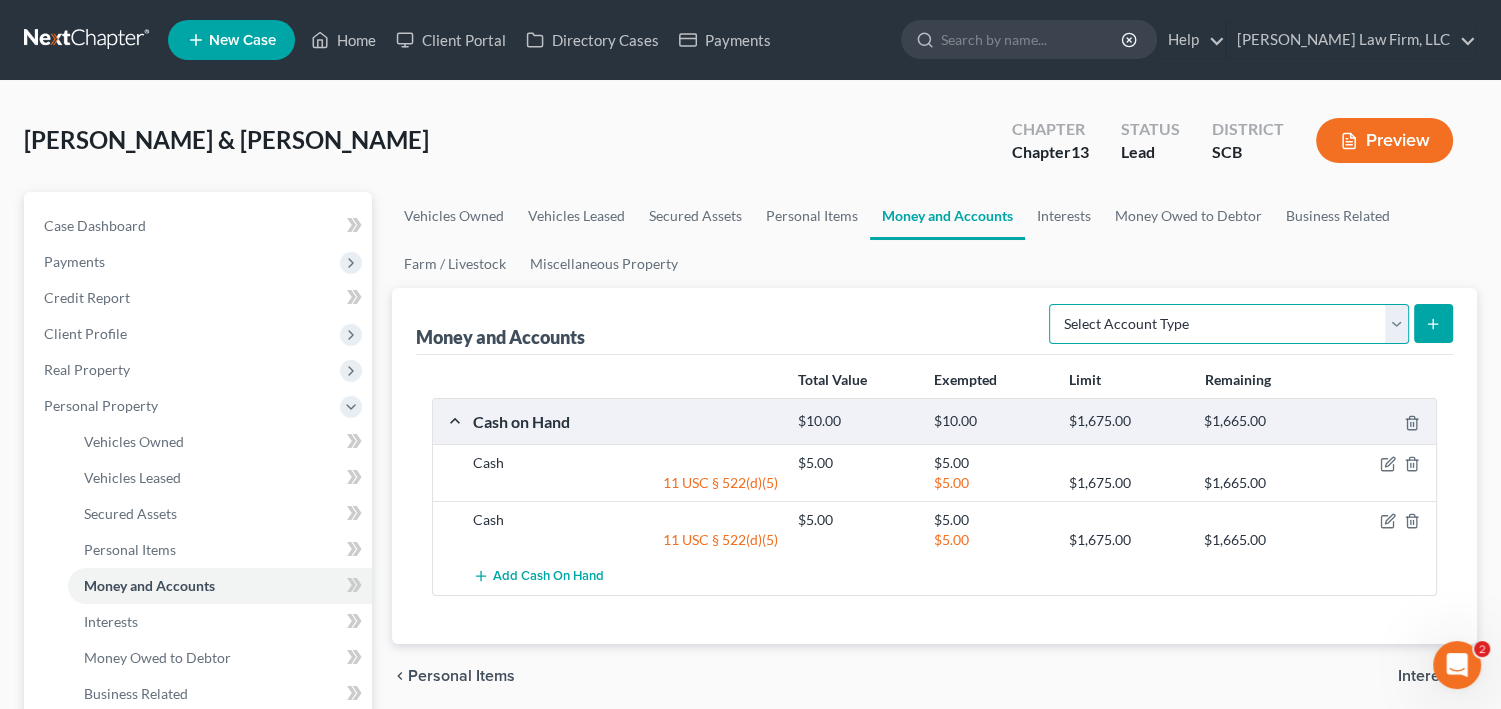 click on "Select Account Type Brokerage Cash on Hand Certificates of Deposit Checking Account Money Market Other (Credit Union, Health Savings Account, etc) Safe Deposit Box Savings Account Security Deposits or Prepayments" at bounding box center [1229, 324] 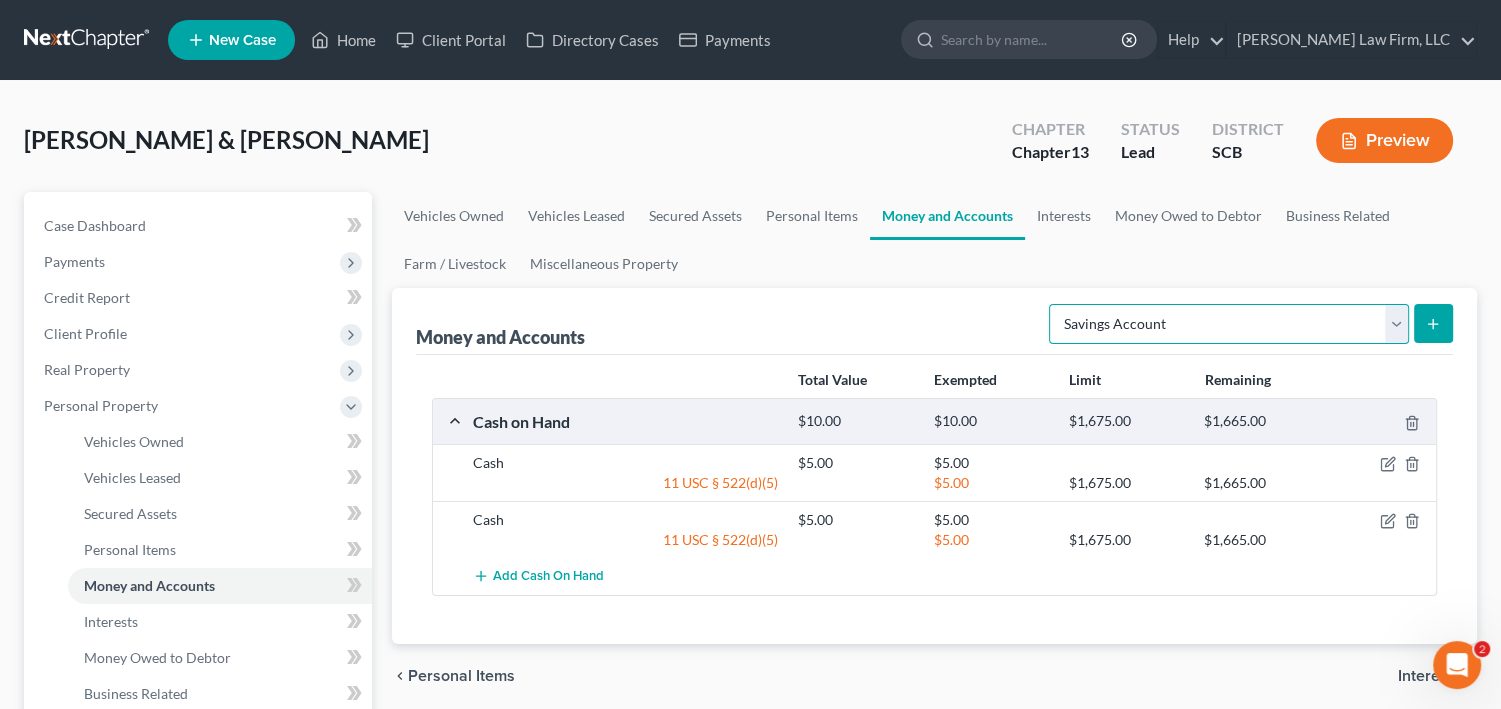 click on "Select Account Type Brokerage Cash on Hand Certificates of Deposit Checking Account Money Market Other (Credit Union, Health Savings Account, etc) Safe Deposit Box Savings Account Security Deposits or Prepayments" at bounding box center (1229, 324) 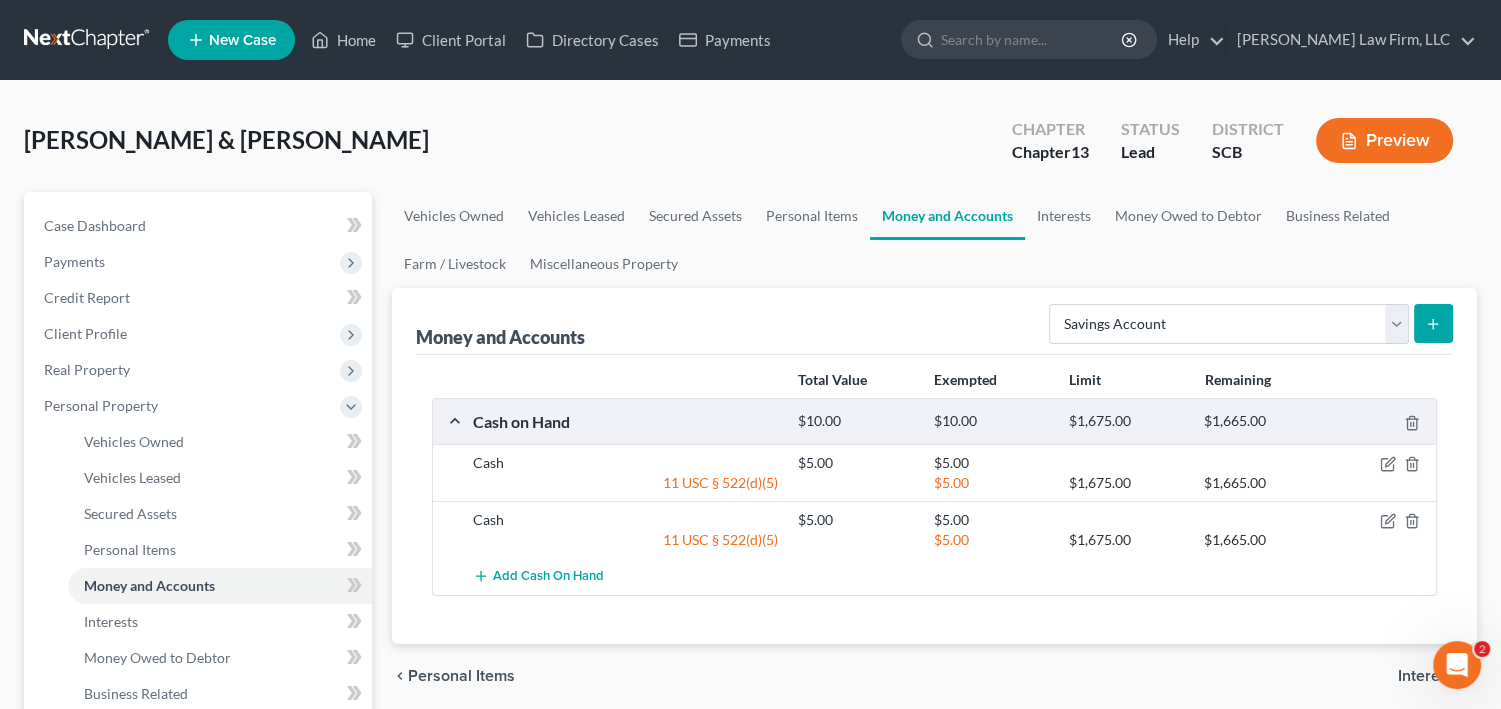 click at bounding box center (1433, 323) 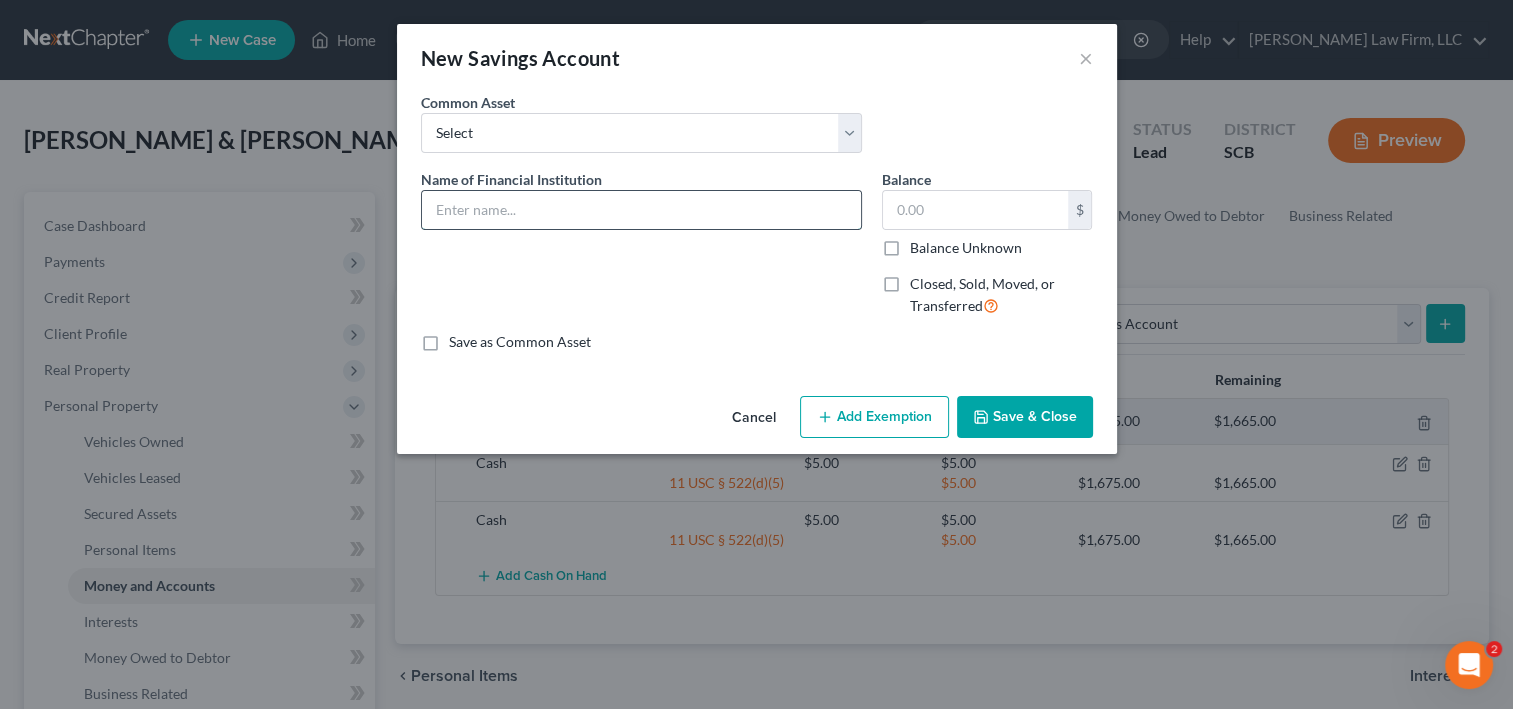click at bounding box center [641, 210] 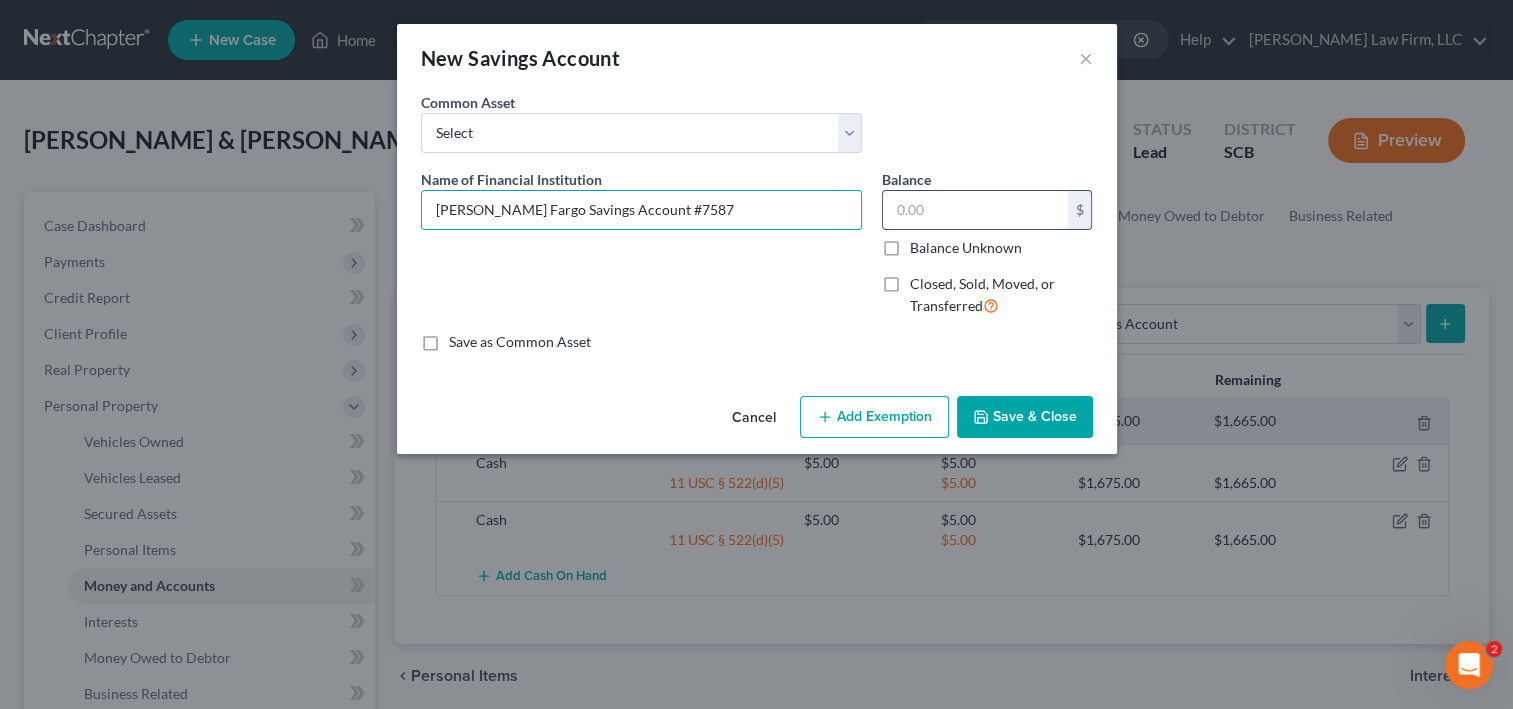 click at bounding box center [975, 210] 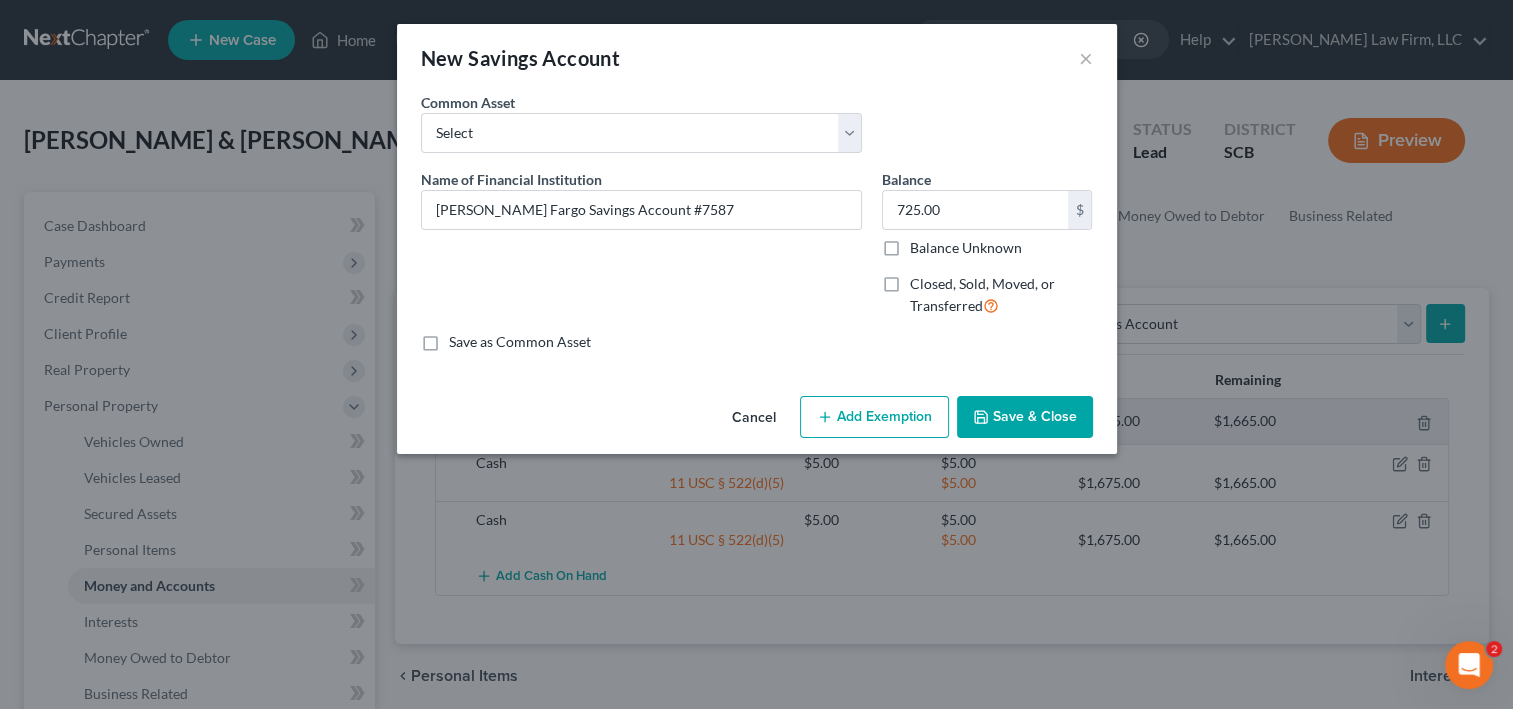 click on "Add Exemption" at bounding box center [874, 417] 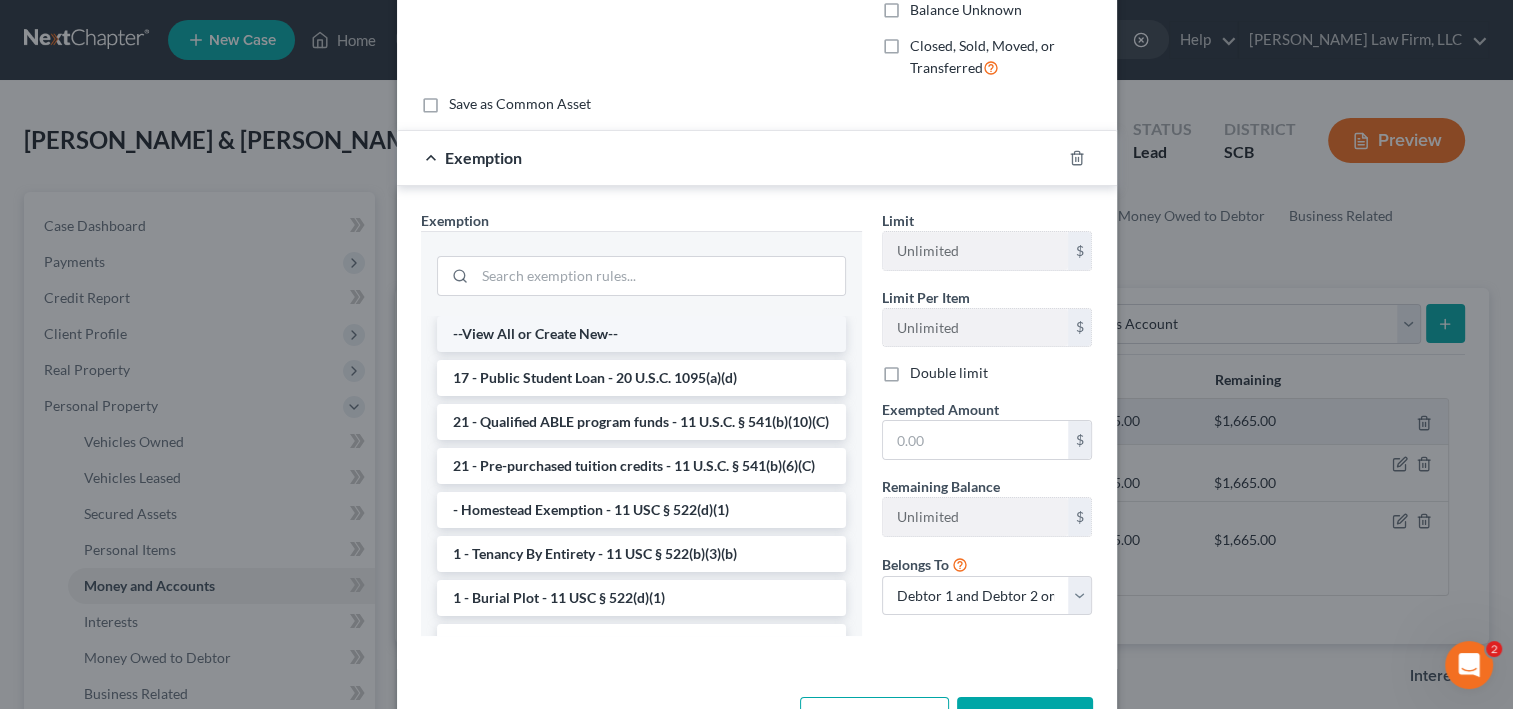 scroll, scrollTop: 240, scrollLeft: 0, axis: vertical 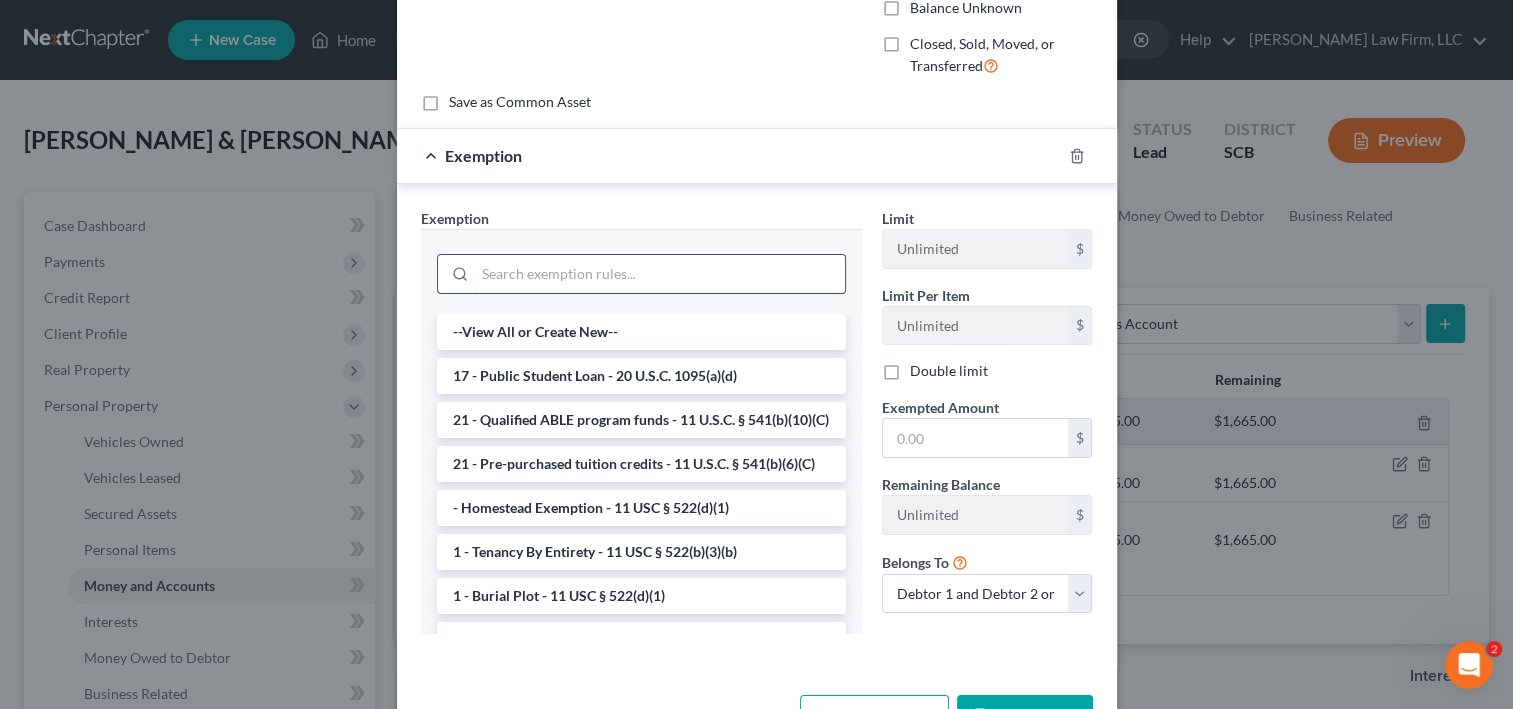 click at bounding box center (660, 274) 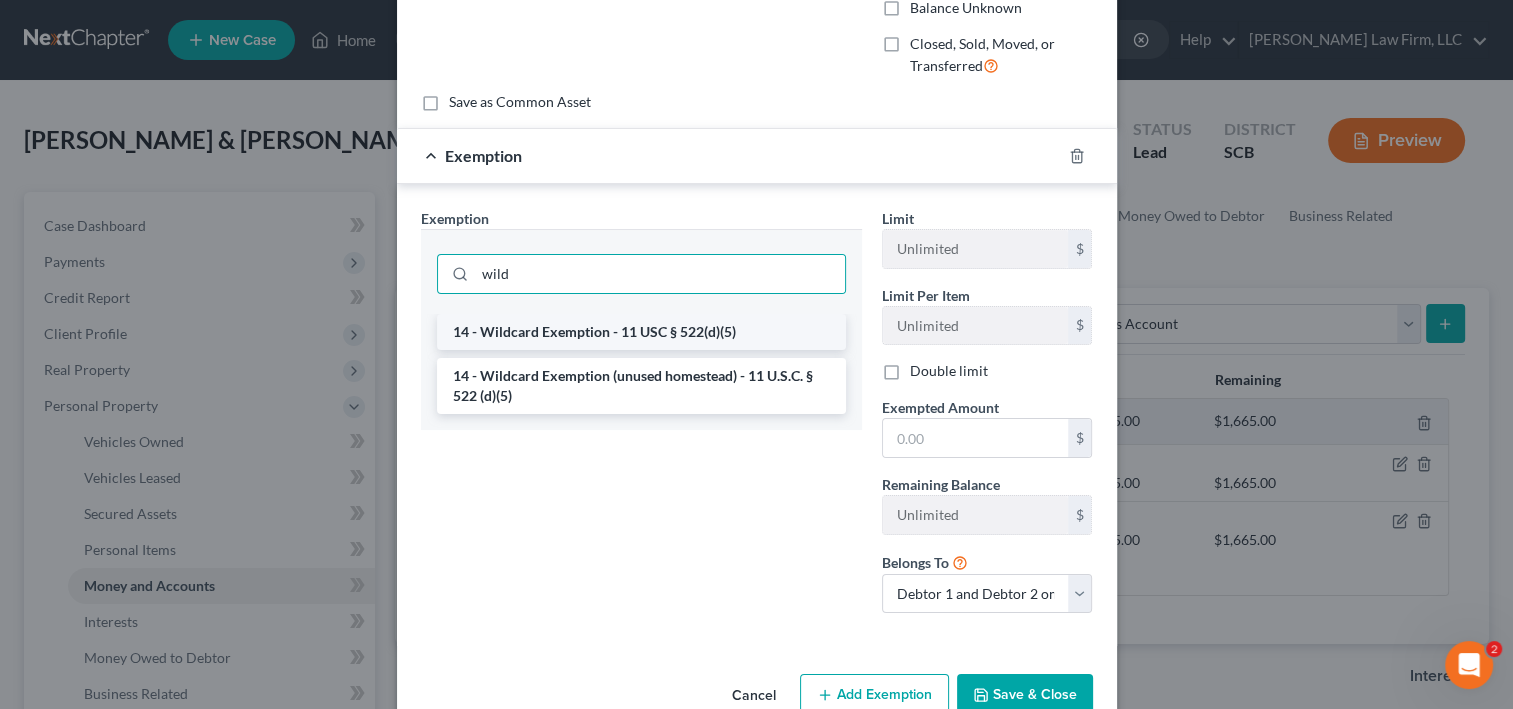 click on "14 - Wildcard Exemption - 11 USC § 522(d)(5)" at bounding box center (641, 332) 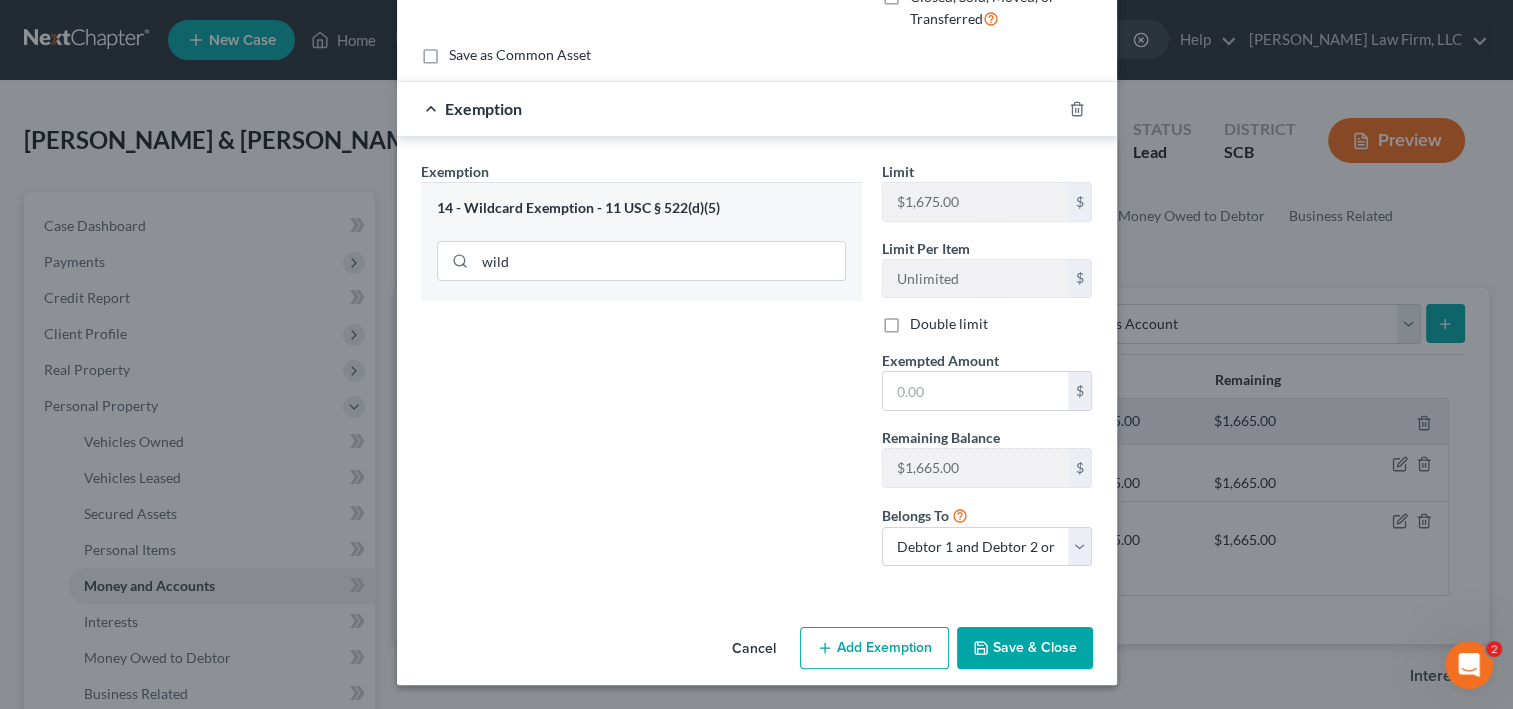 scroll, scrollTop: 400, scrollLeft: 0, axis: vertical 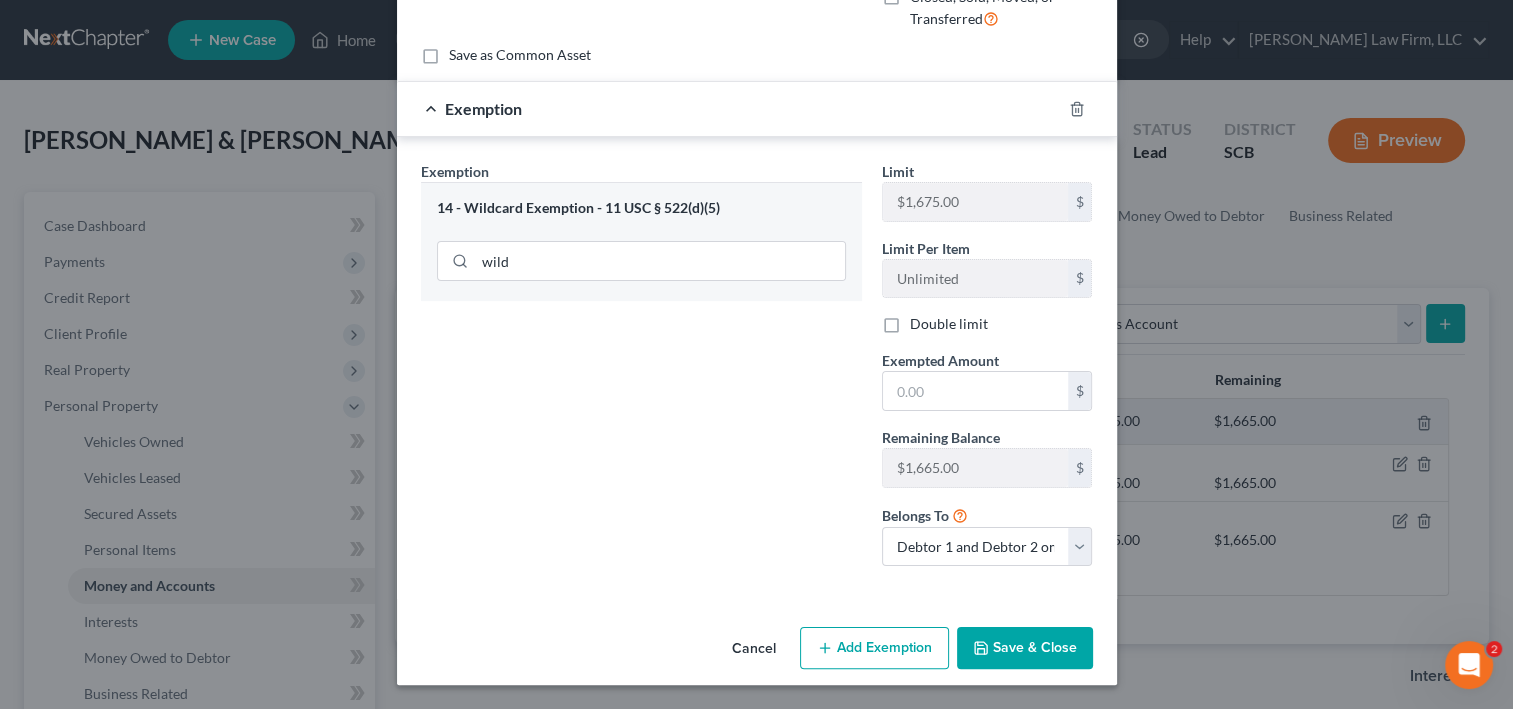 click on "Double limit" at bounding box center (949, 324) 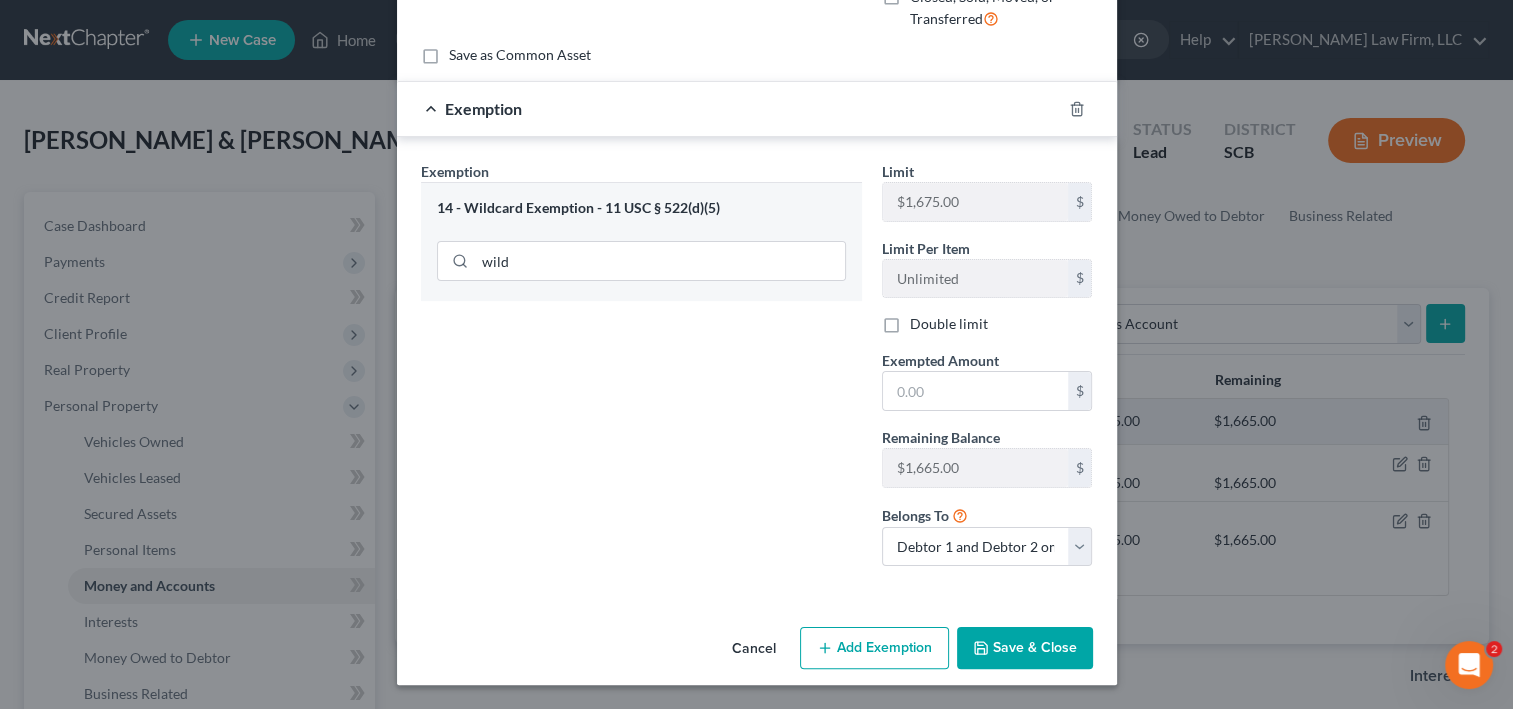 click on "Double limit" at bounding box center (924, 320) 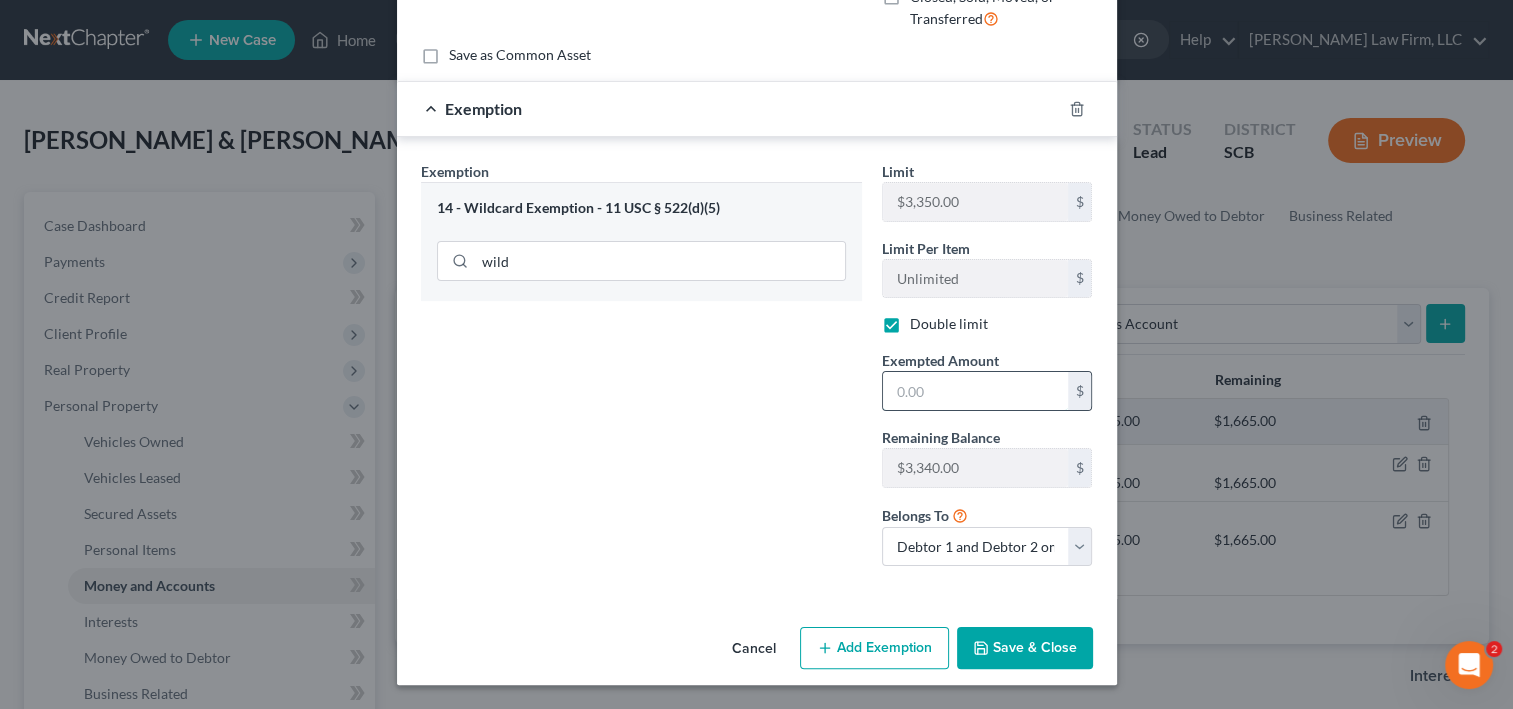 click at bounding box center [975, 391] 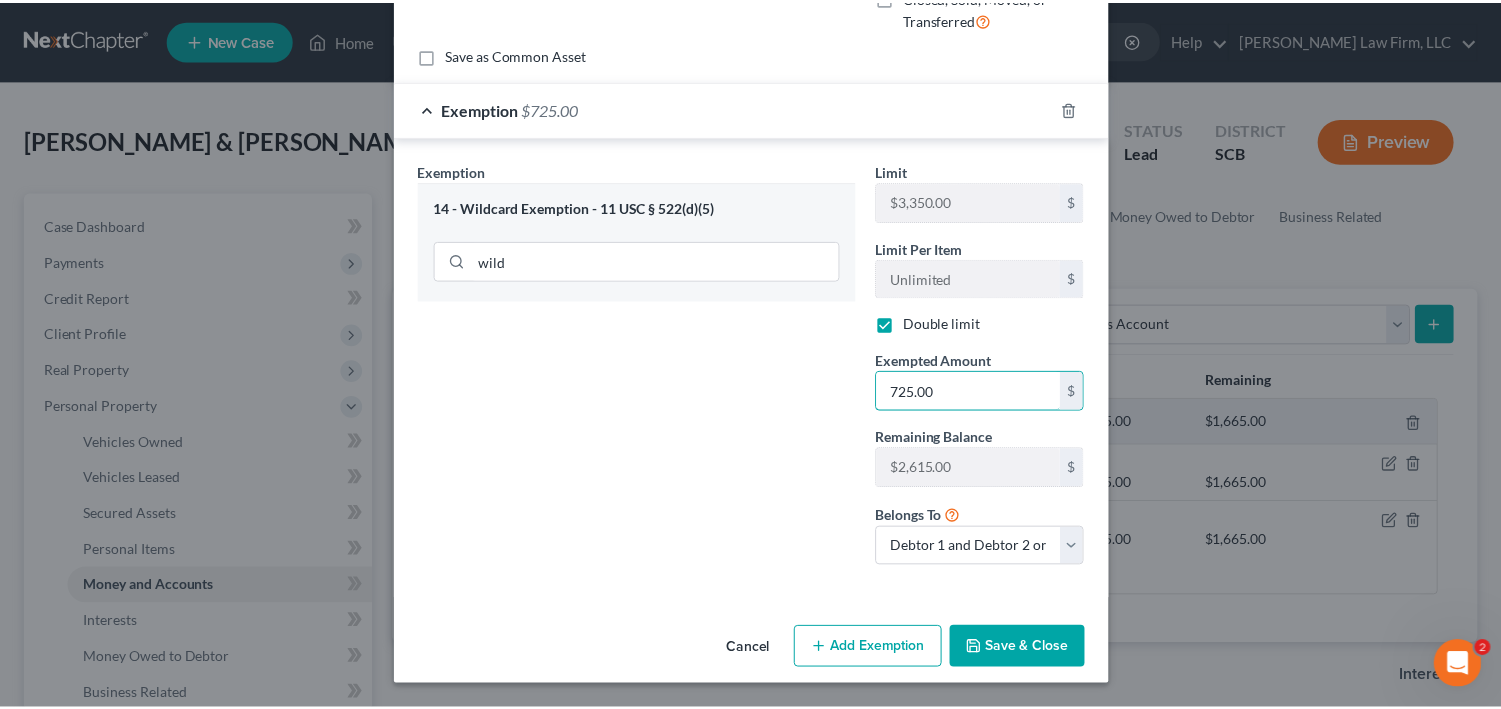 scroll, scrollTop: 527, scrollLeft: 0, axis: vertical 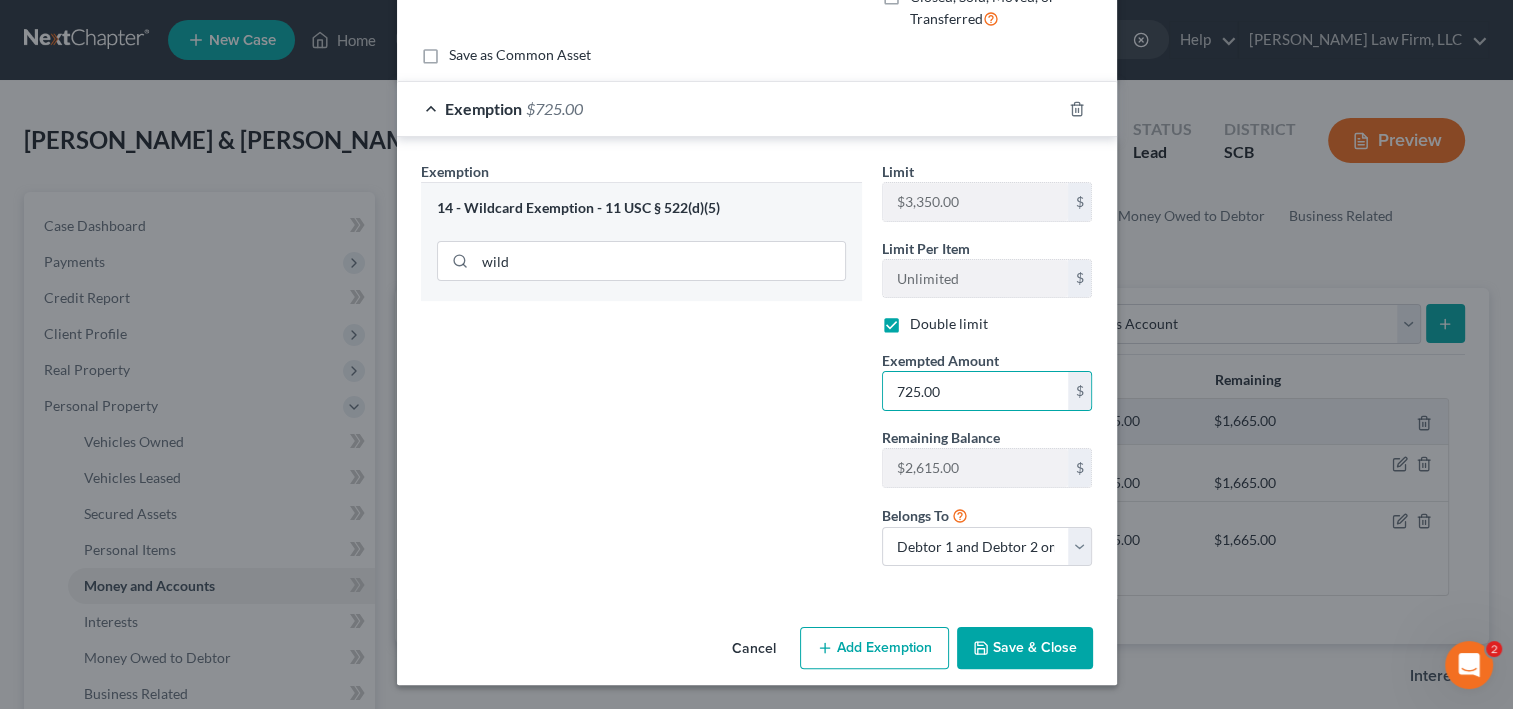 click on "Save & Close" at bounding box center (1025, 648) 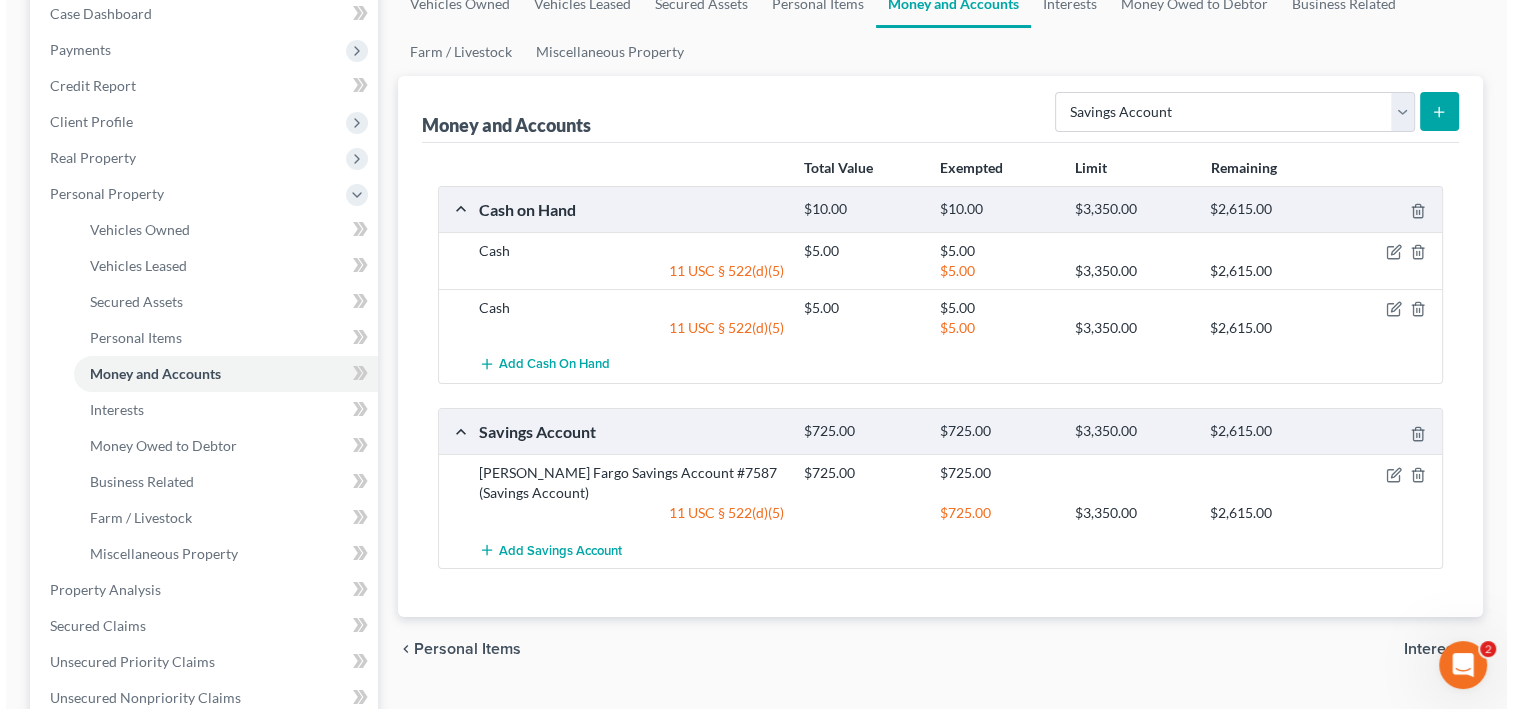 scroll, scrollTop: 240, scrollLeft: 0, axis: vertical 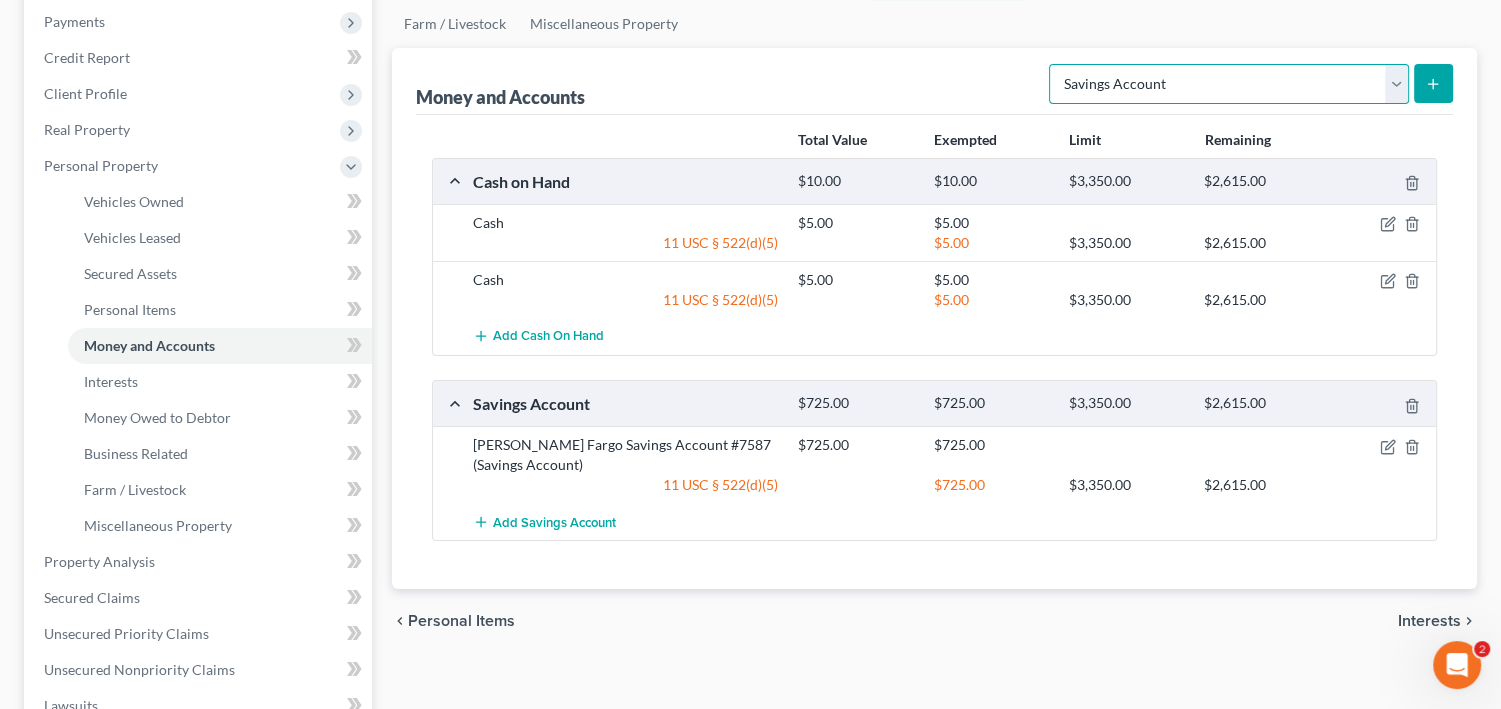 drag, startPoint x: 1262, startPoint y: 162, endPoint x: 1235, endPoint y: 183, distance: 34.20526 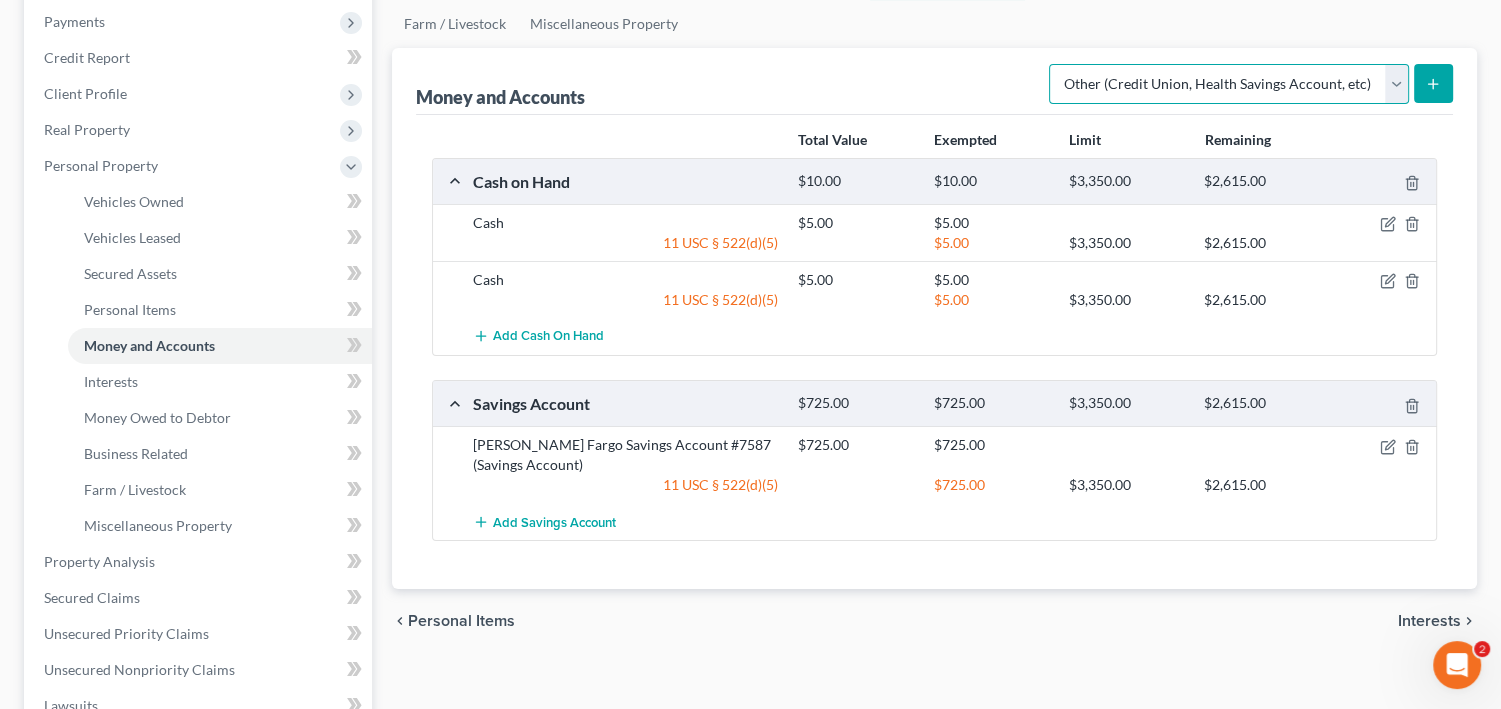click on "Select Account Type Brokerage Cash on Hand Certificates of Deposit Checking Account Money Market Other (Credit Union, Health Savings Account, etc) Safe Deposit Box Savings Account Security Deposits or Prepayments" at bounding box center [1229, 84] 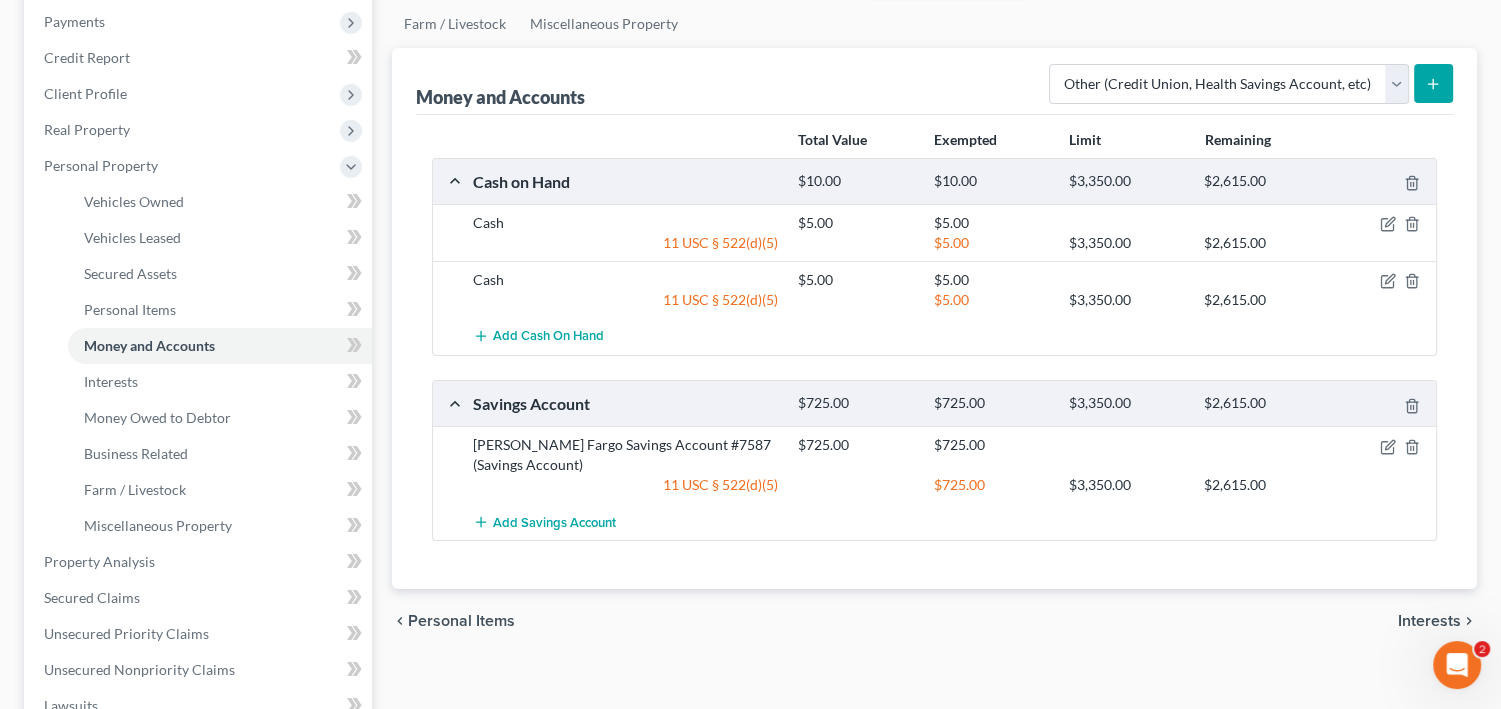 click 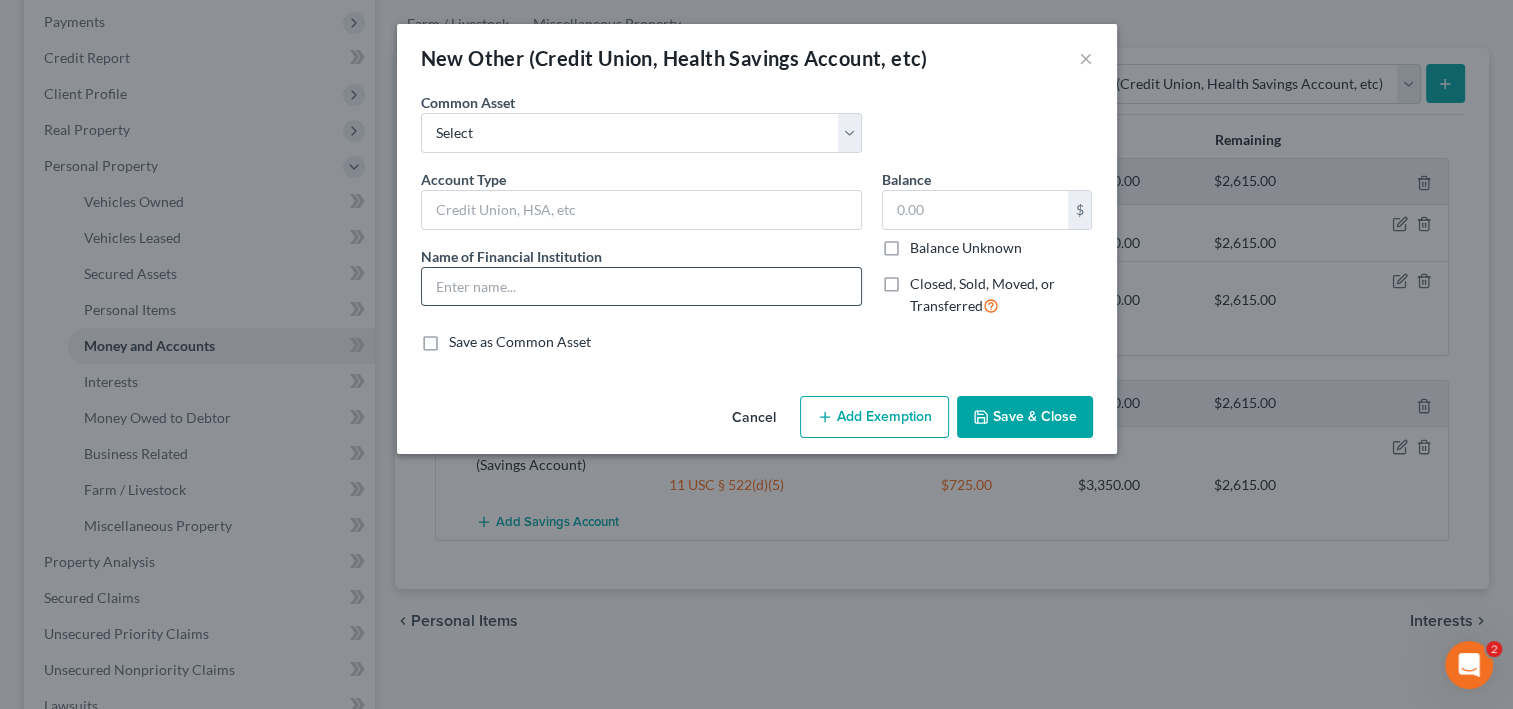 click at bounding box center [641, 287] 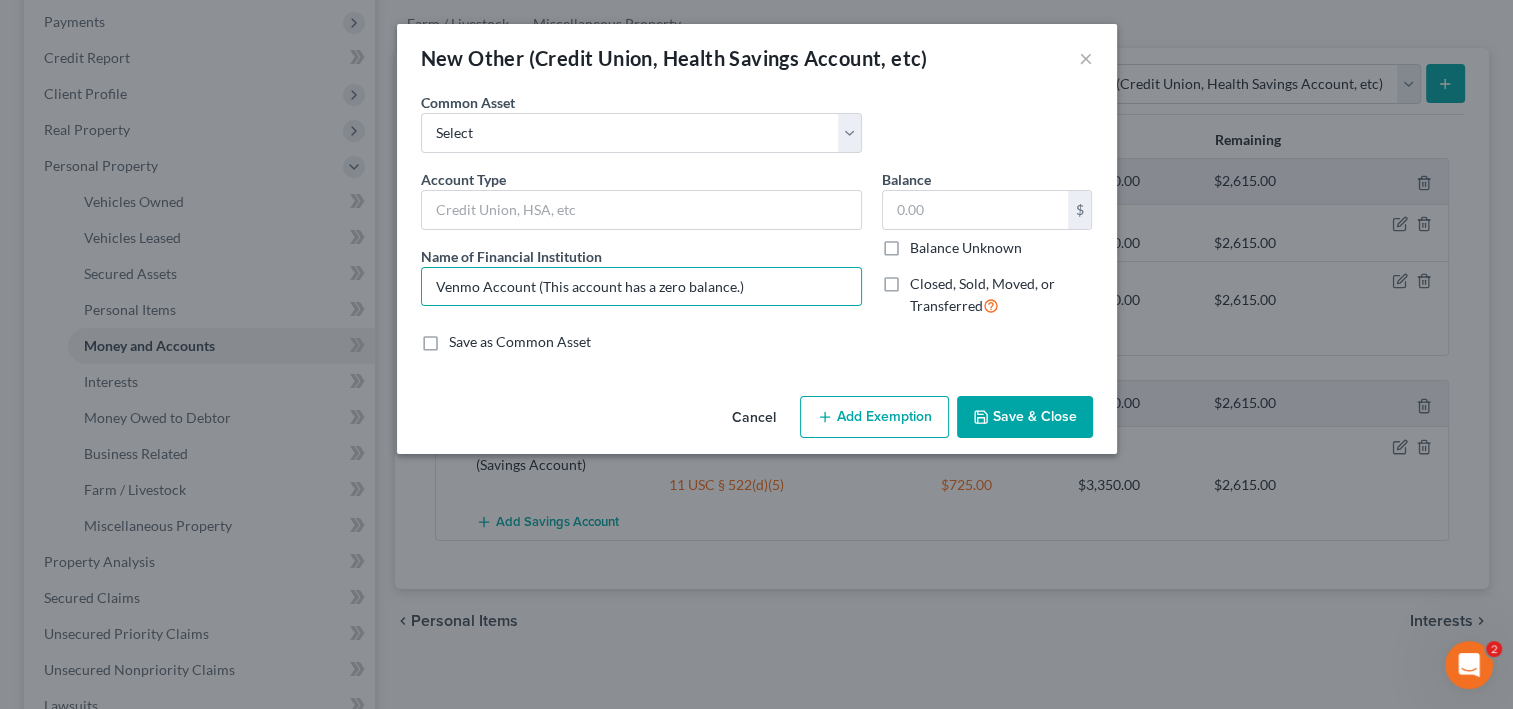 click on "Save & Close" at bounding box center [1025, 417] 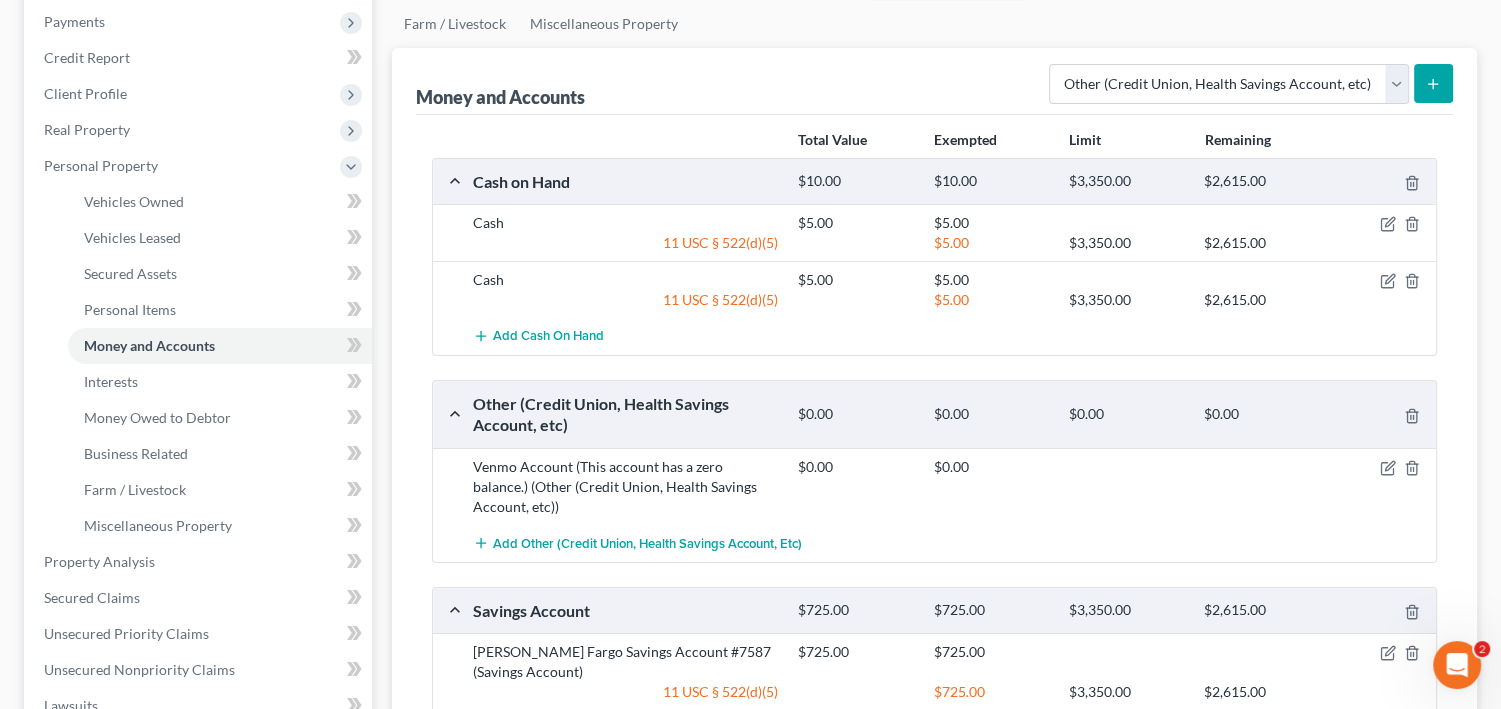click 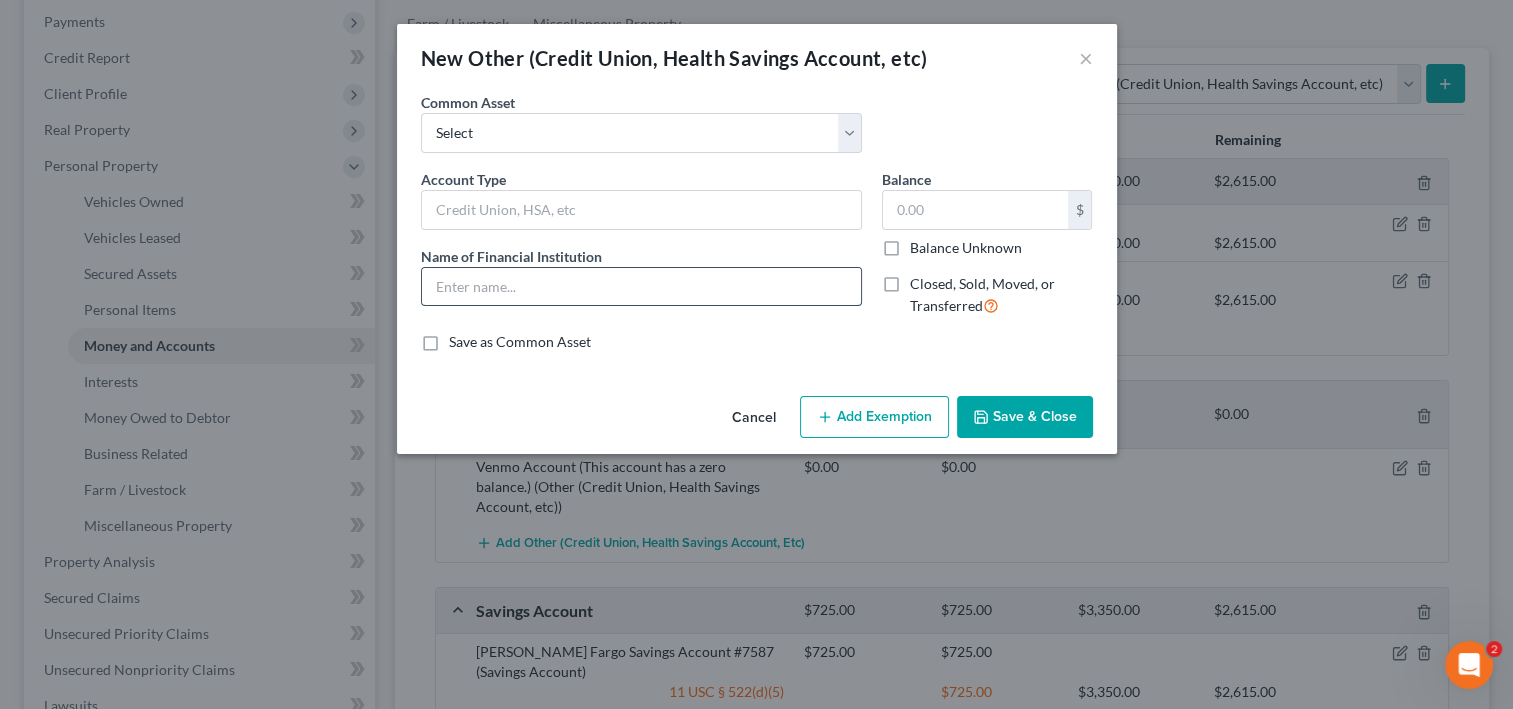 click at bounding box center (641, 287) 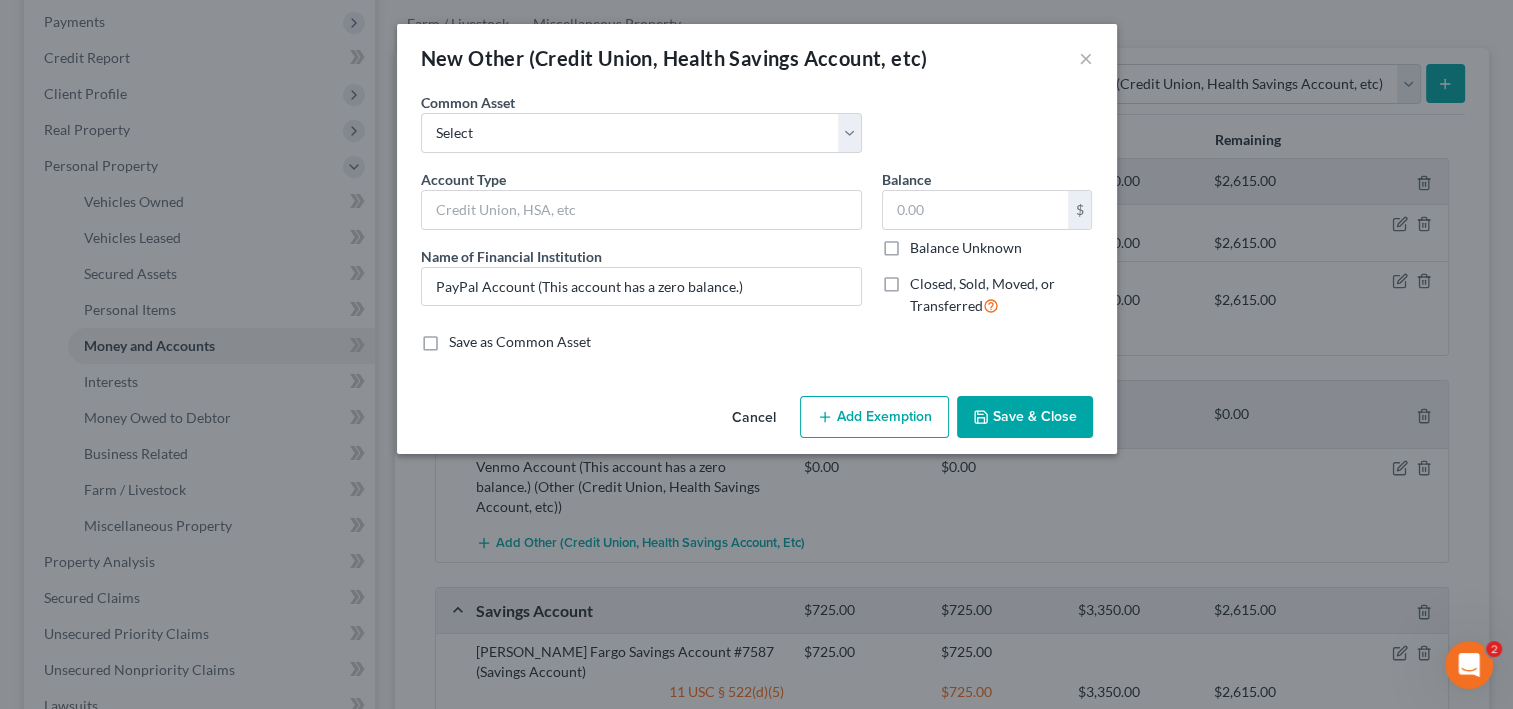 click on "Save & Close" at bounding box center (1025, 417) 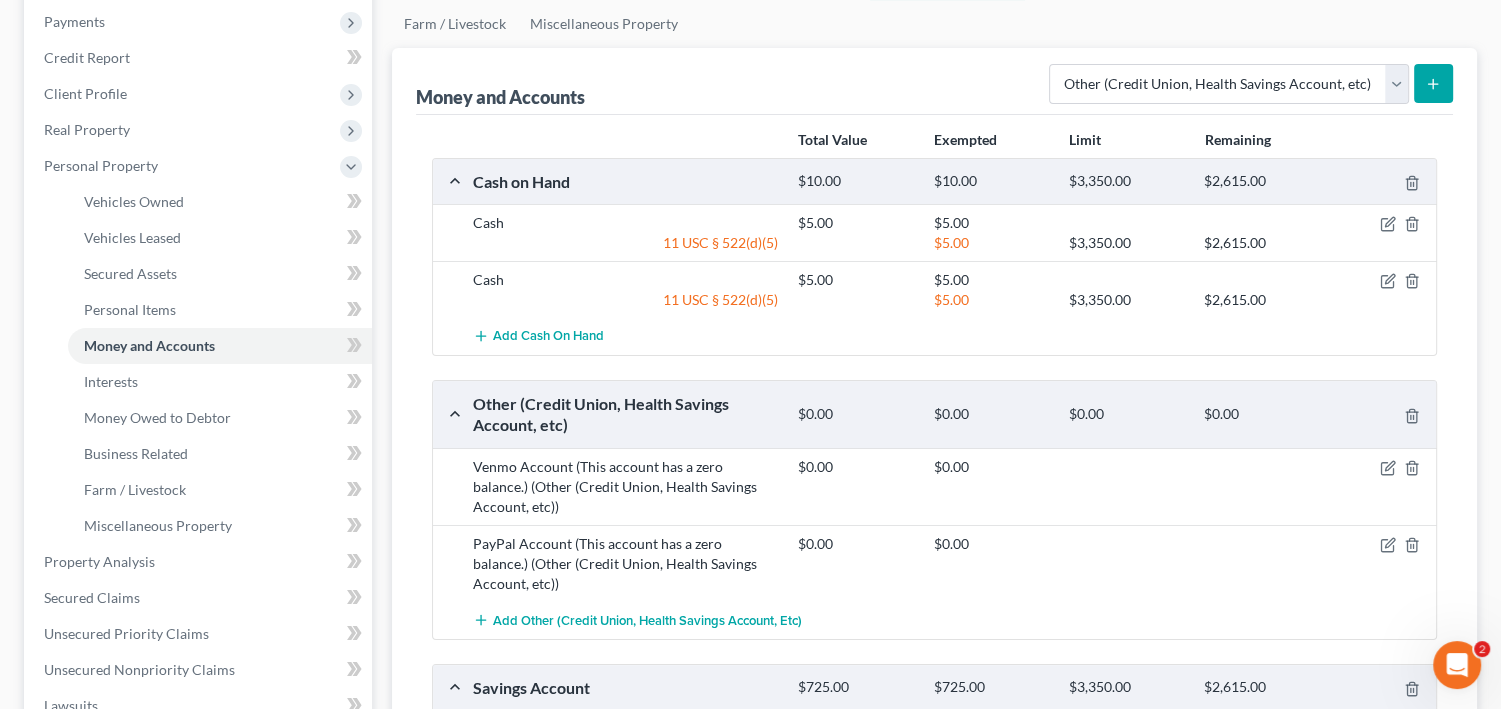 click 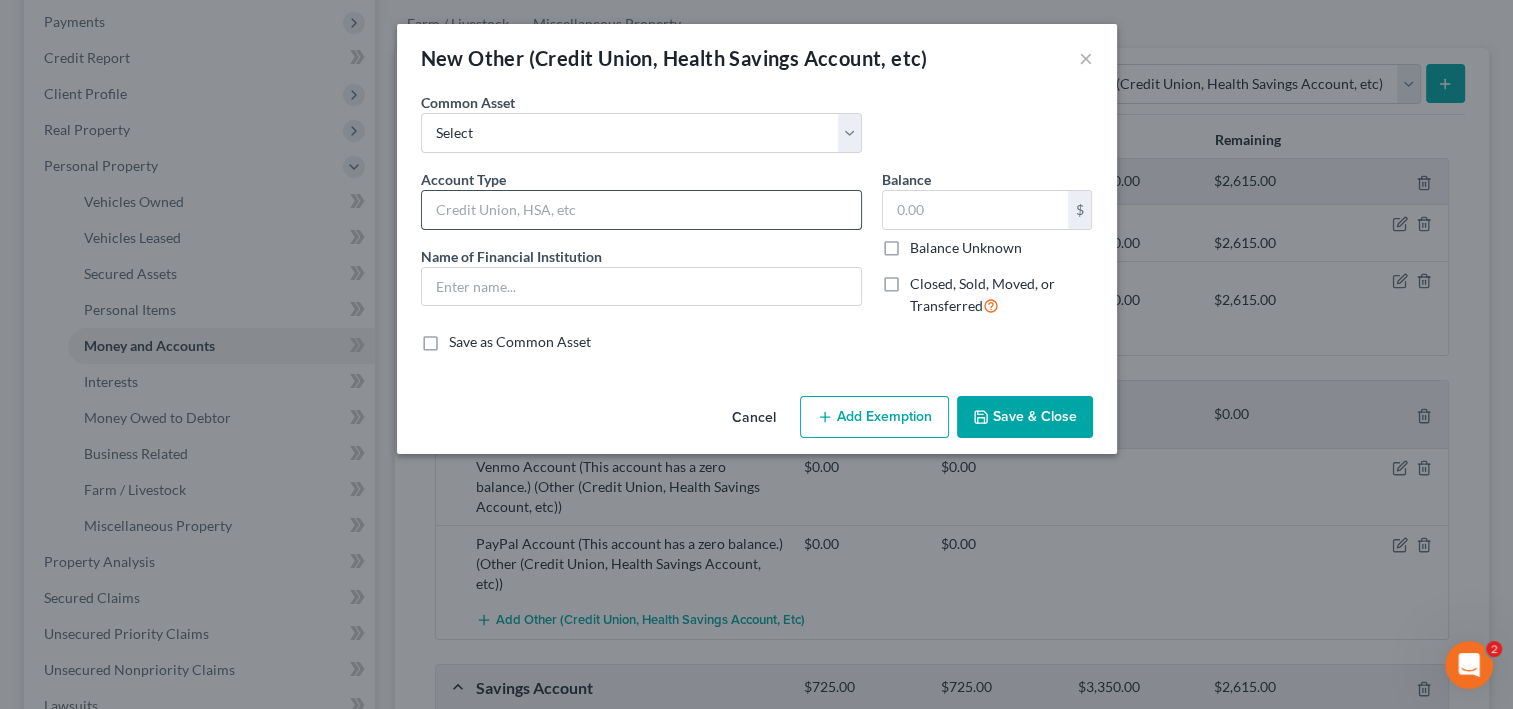 click at bounding box center [641, 210] 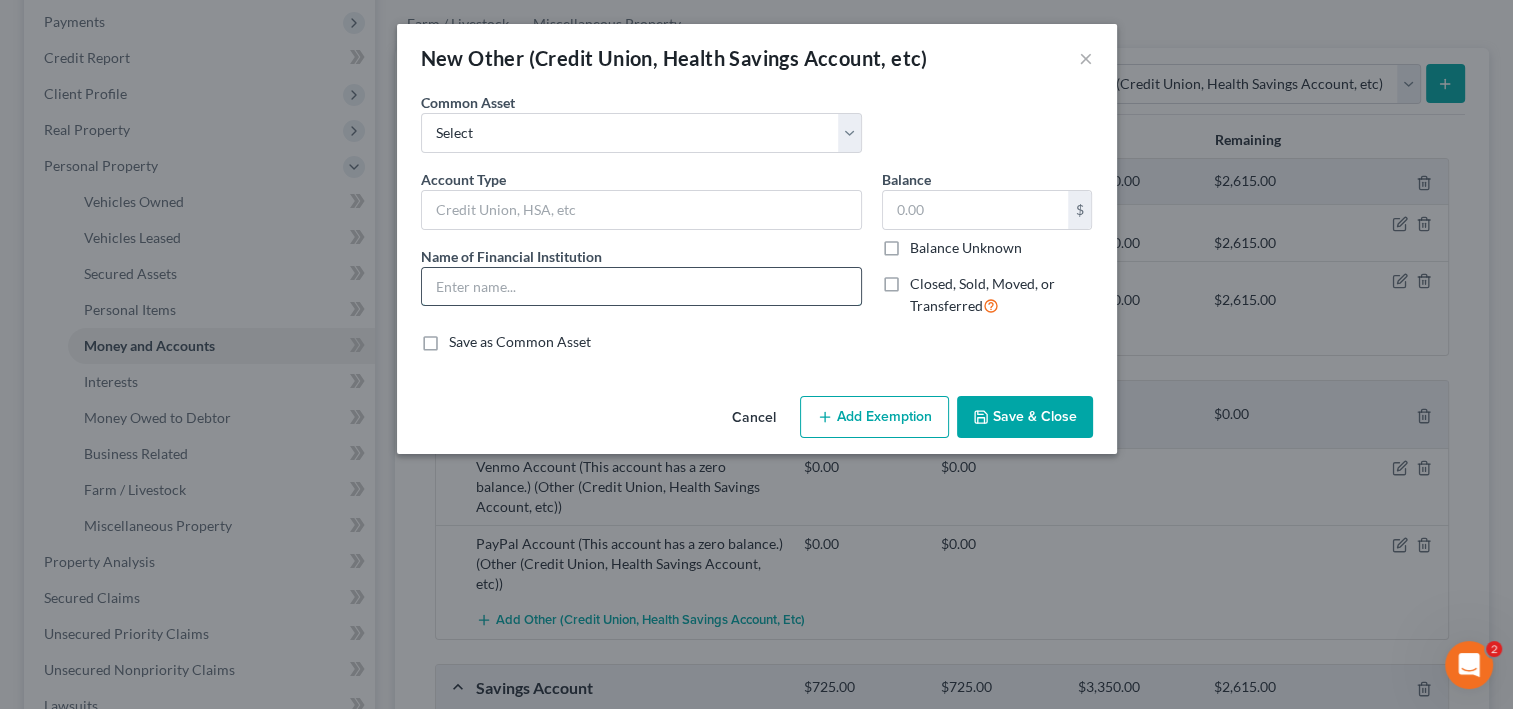 click at bounding box center [641, 287] 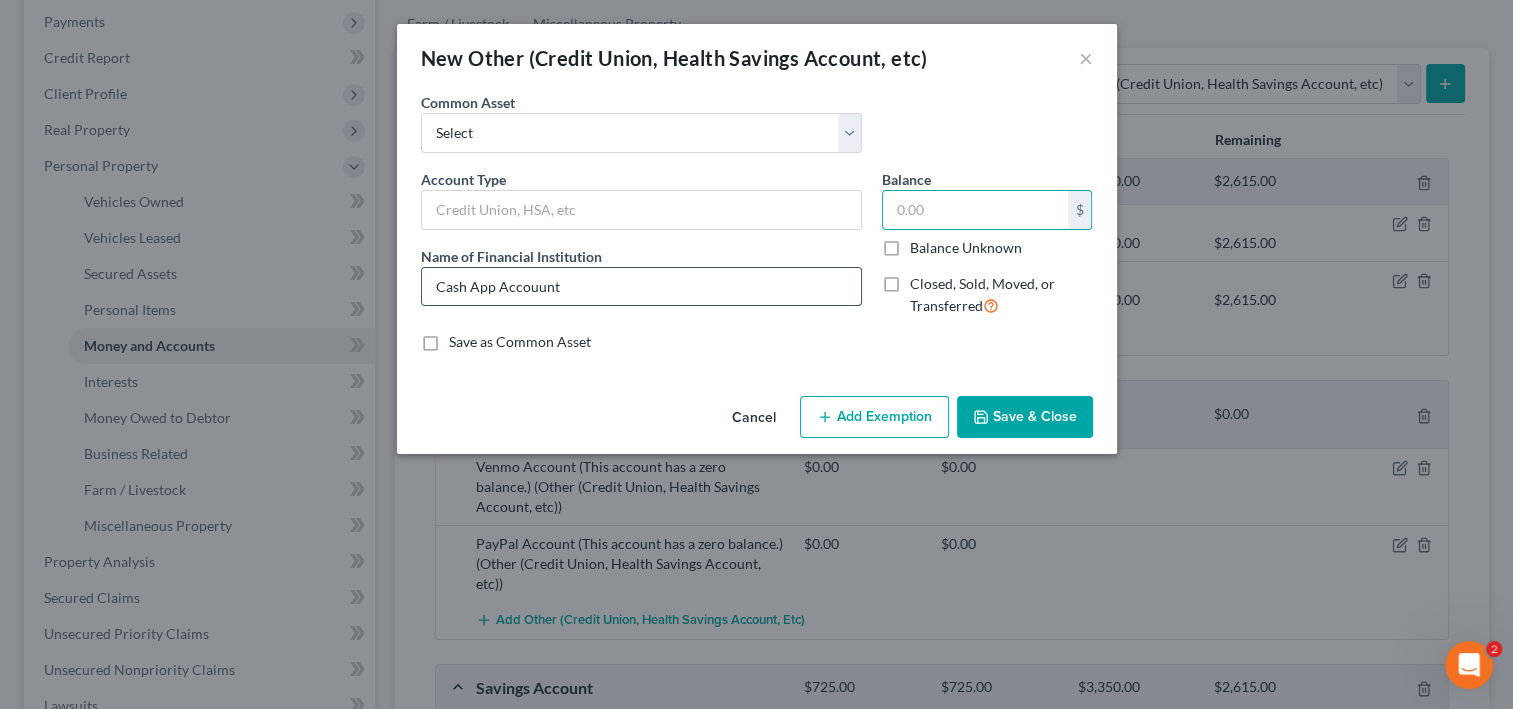 click on "Cash App Accouunt" at bounding box center (641, 287) 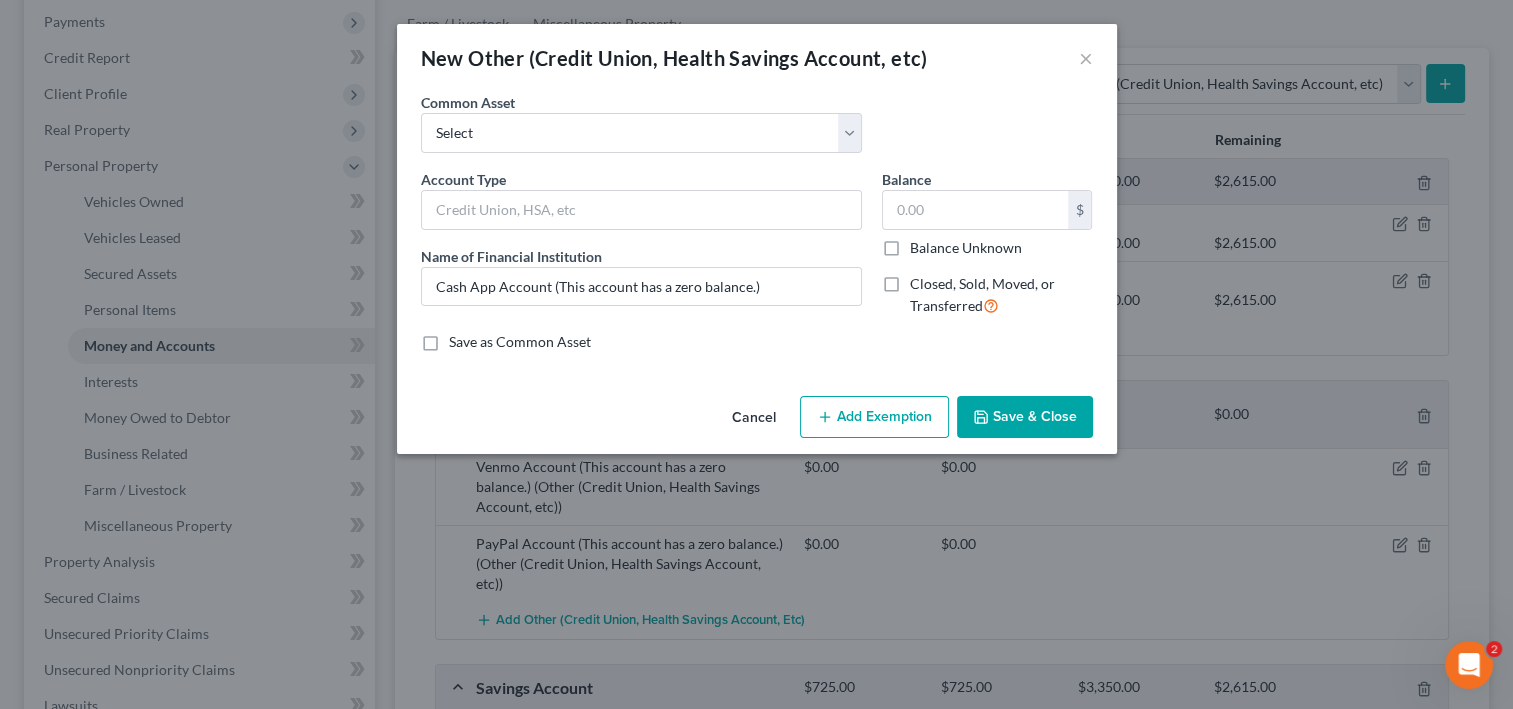 click 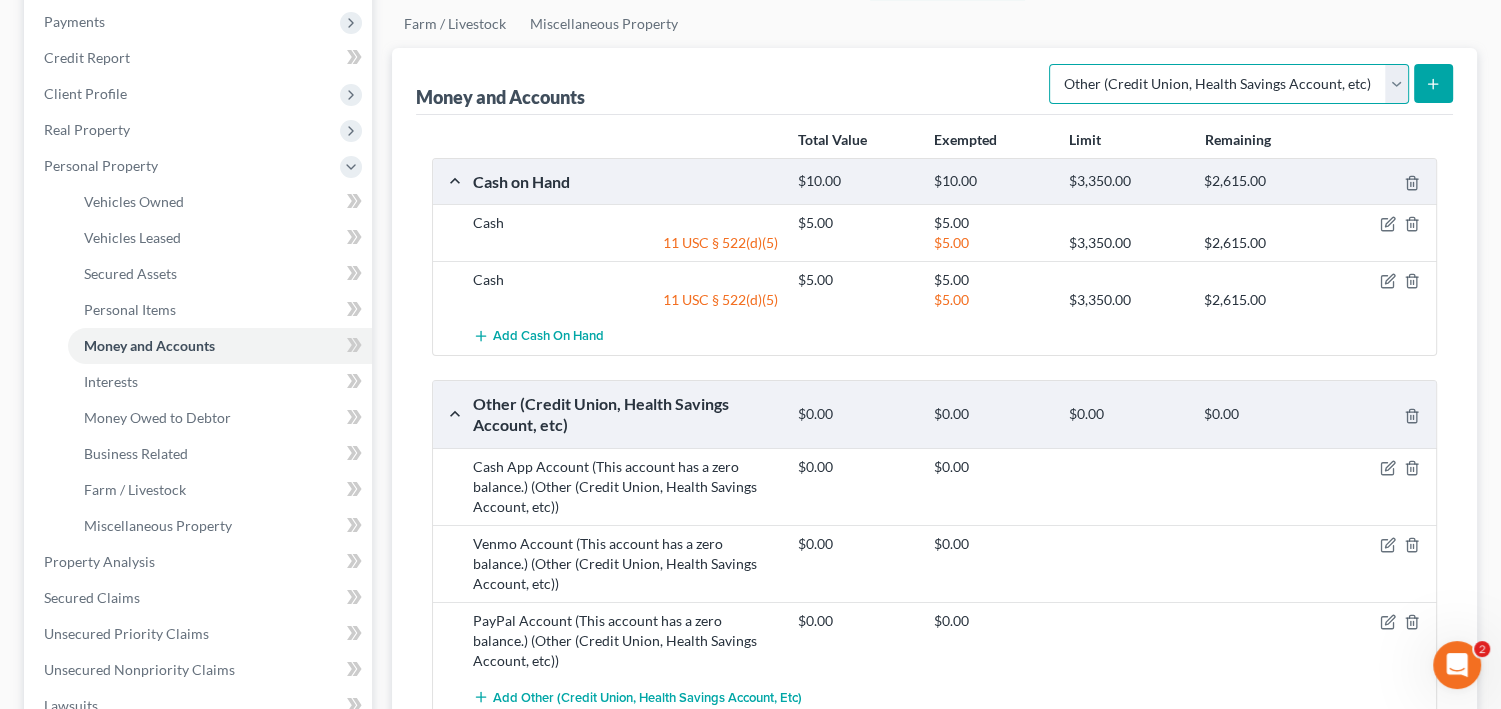 click on "Select Account Type Brokerage Cash on Hand Certificates of Deposit Checking Account Money Market Other (Credit Union, Health Savings Account, etc) Safe Deposit Box Savings Account Security Deposits or Prepayments" at bounding box center [1229, 84] 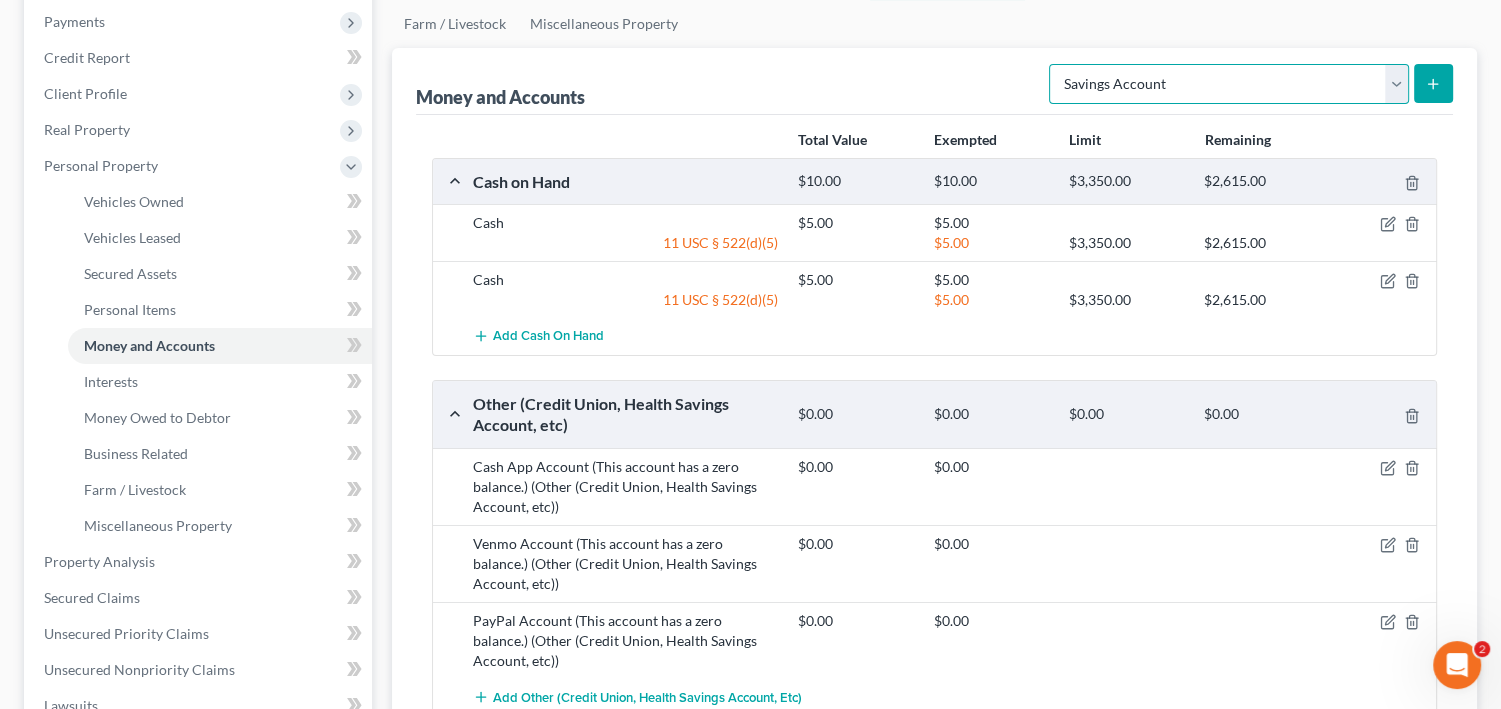 click on "Select Account Type Brokerage Cash on Hand Certificates of Deposit Checking Account Money Market Other (Credit Union, Health Savings Account, etc) Safe Deposit Box Savings Account Security Deposits or Prepayments" at bounding box center (1229, 84) 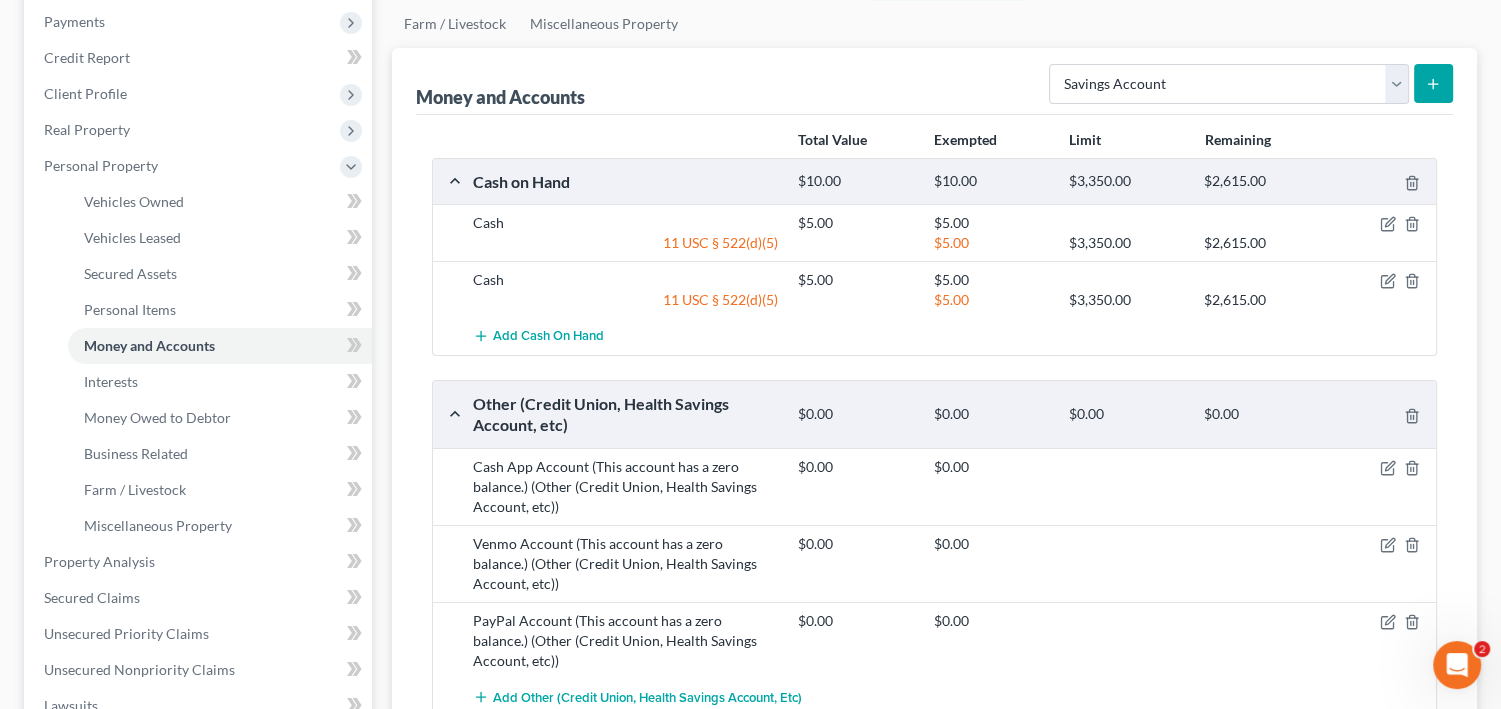 click 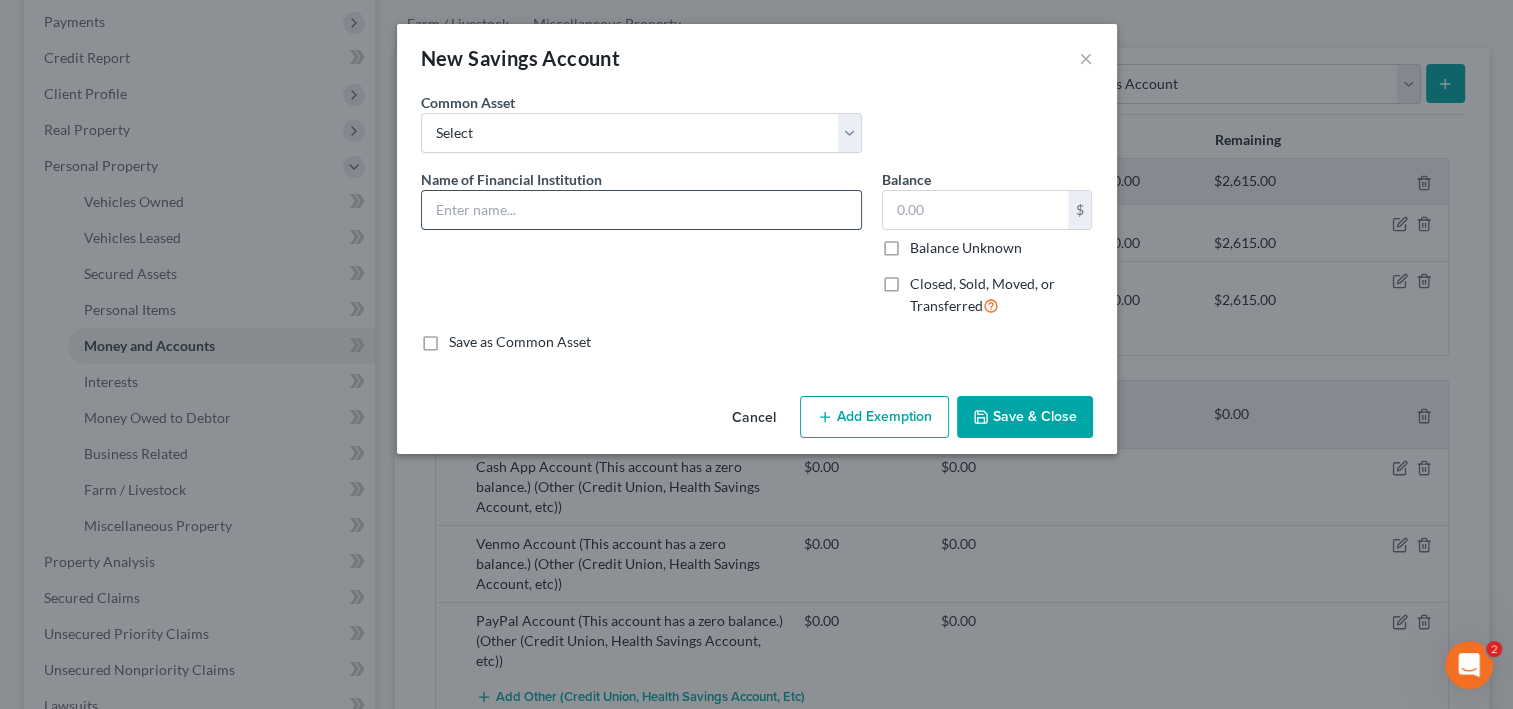 click at bounding box center [641, 210] 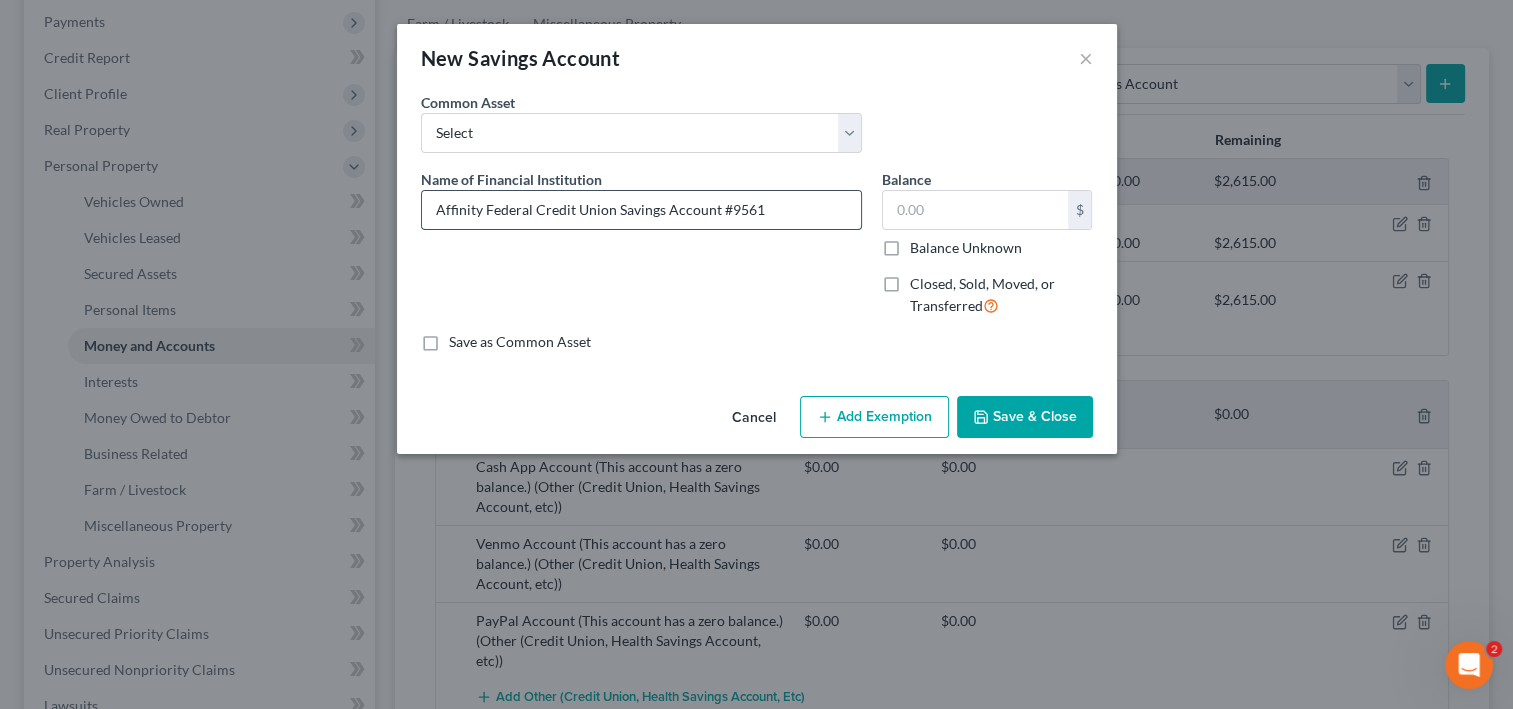 drag, startPoint x: 762, startPoint y: 263, endPoint x: 723, endPoint y: 260, distance: 39.115215 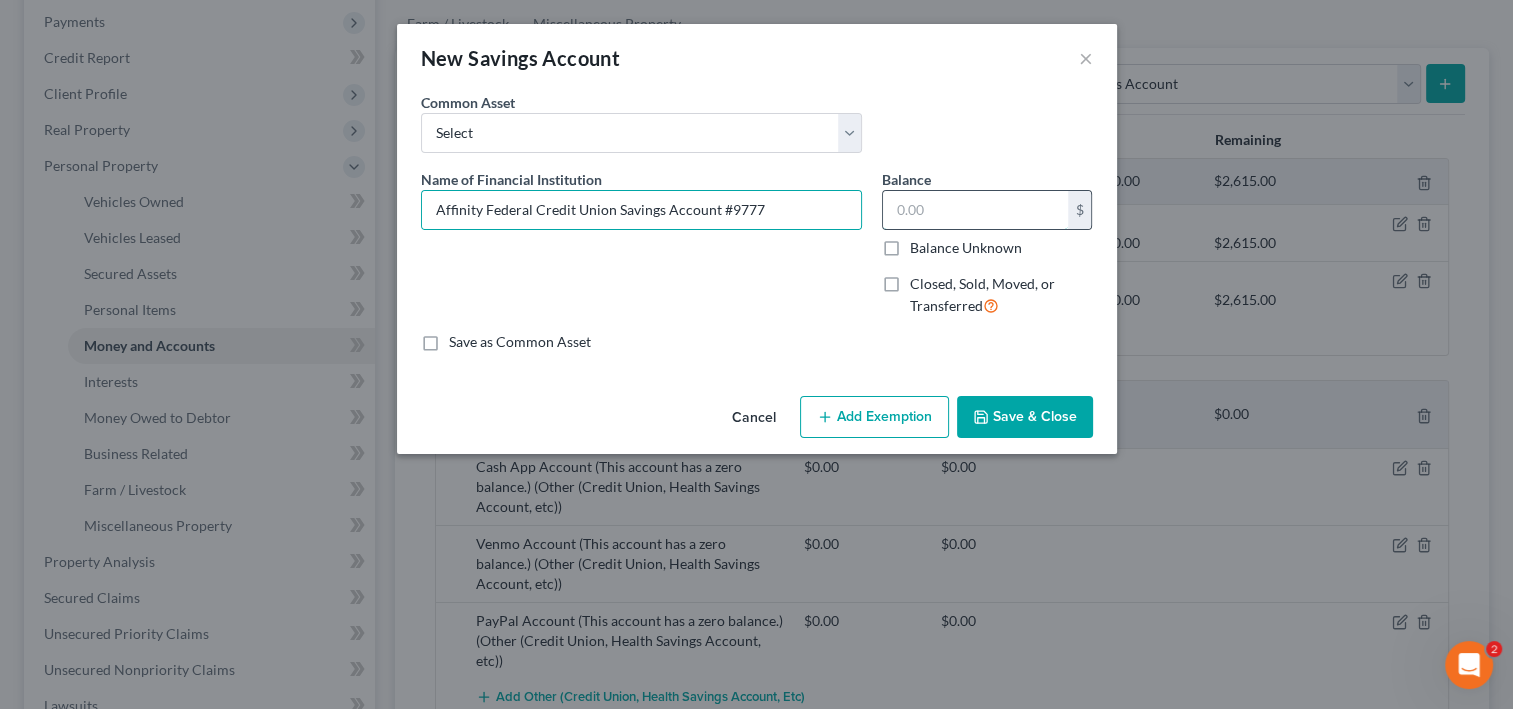 click at bounding box center (975, 210) 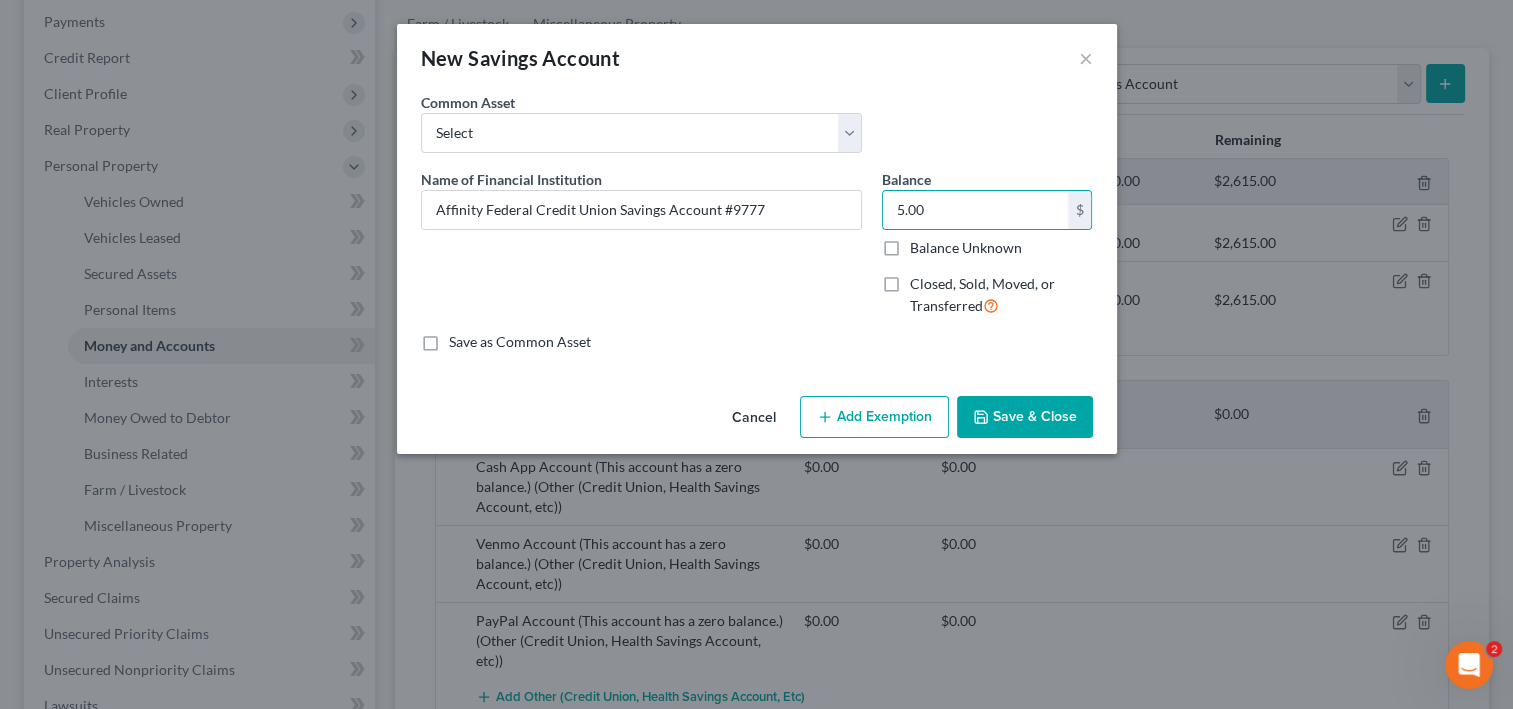 click on "Add Exemption" at bounding box center [874, 417] 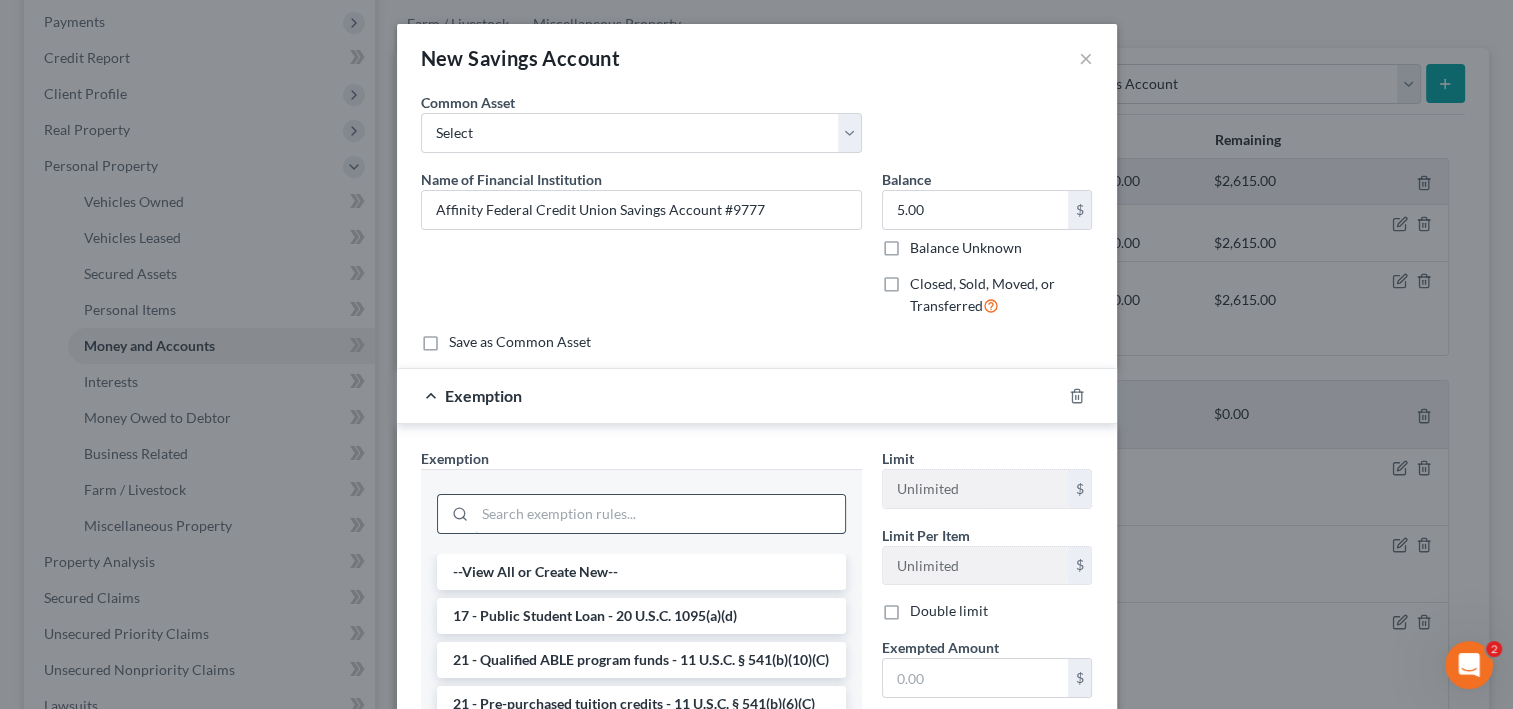 click at bounding box center (660, 514) 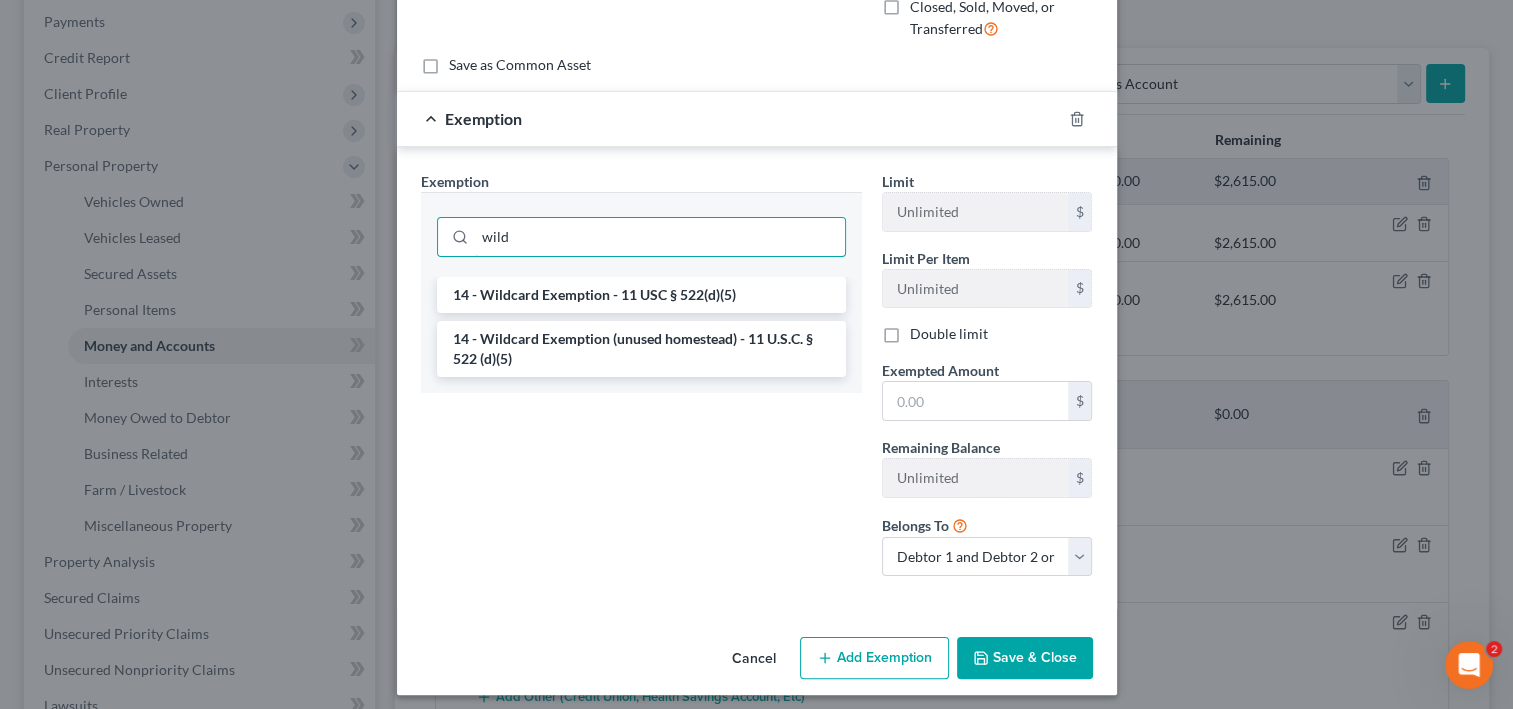 scroll, scrollTop: 320, scrollLeft: 0, axis: vertical 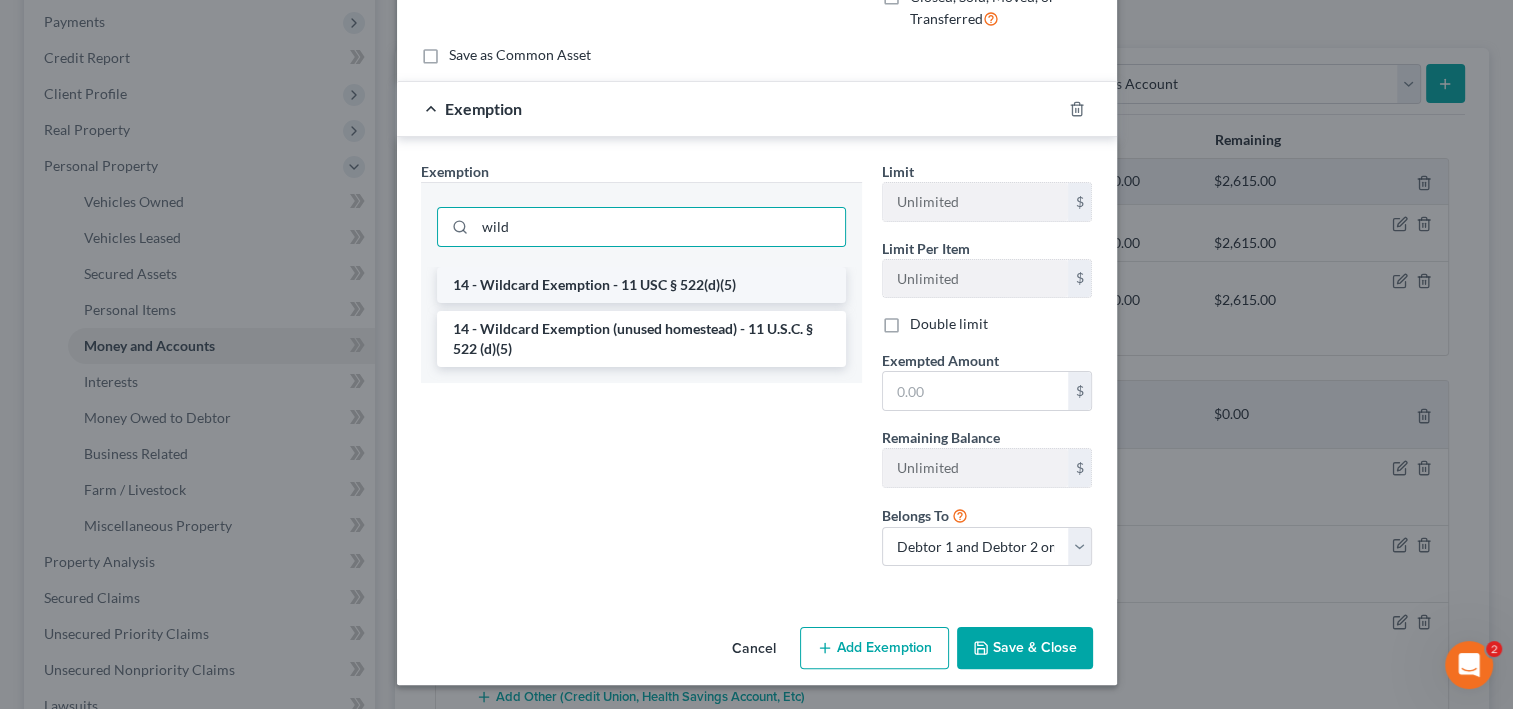 click on "14 - Wildcard Exemption - 11 USC § 522(d)(5)" at bounding box center [641, 285] 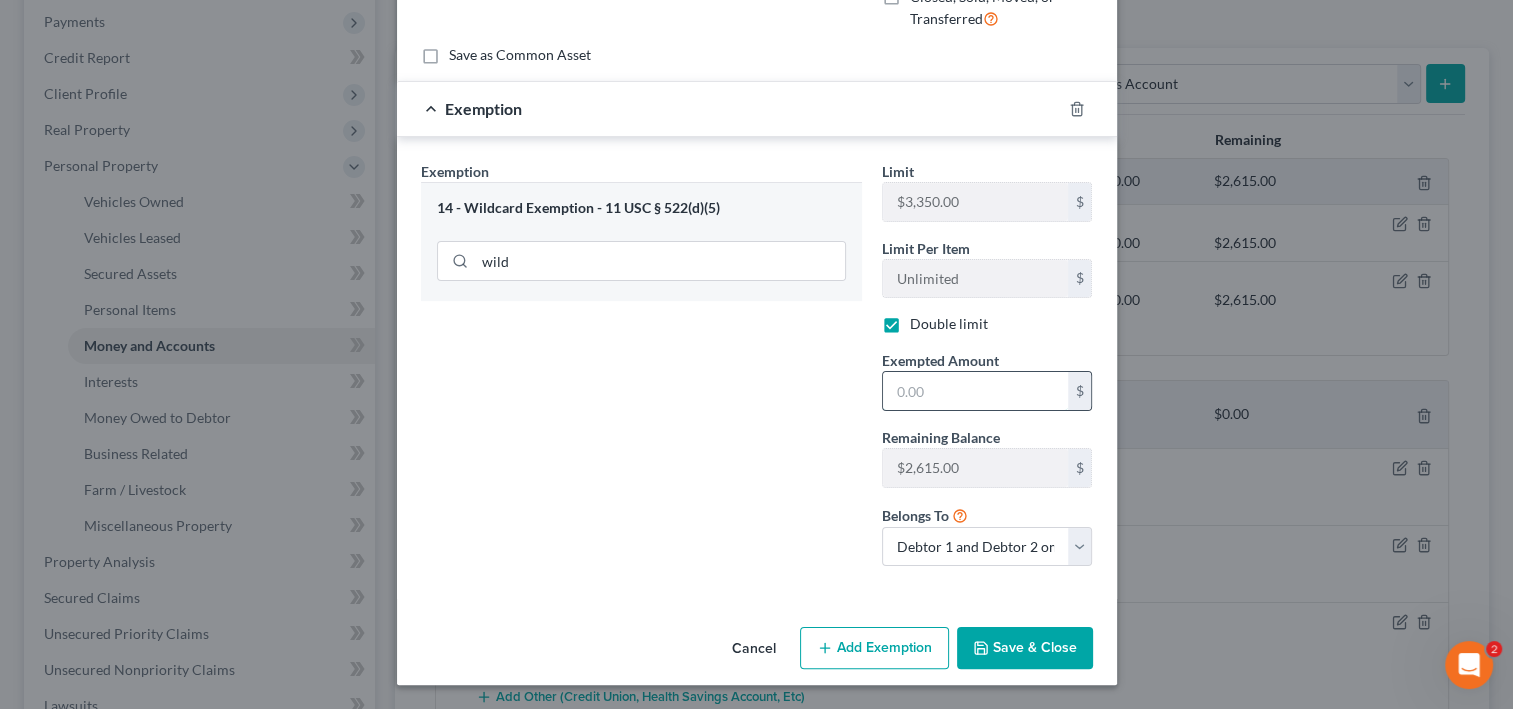click at bounding box center (975, 391) 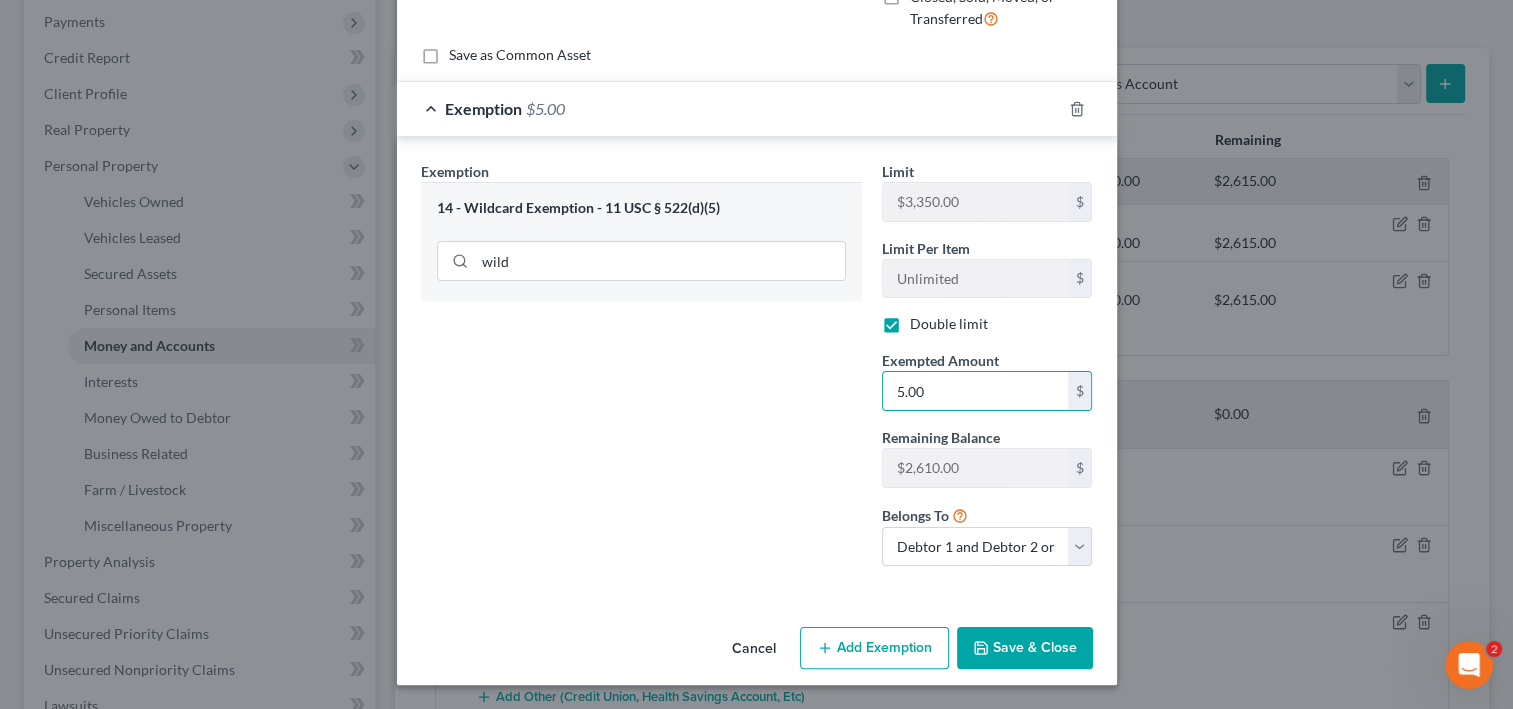 scroll, scrollTop: 527, scrollLeft: 0, axis: vertical 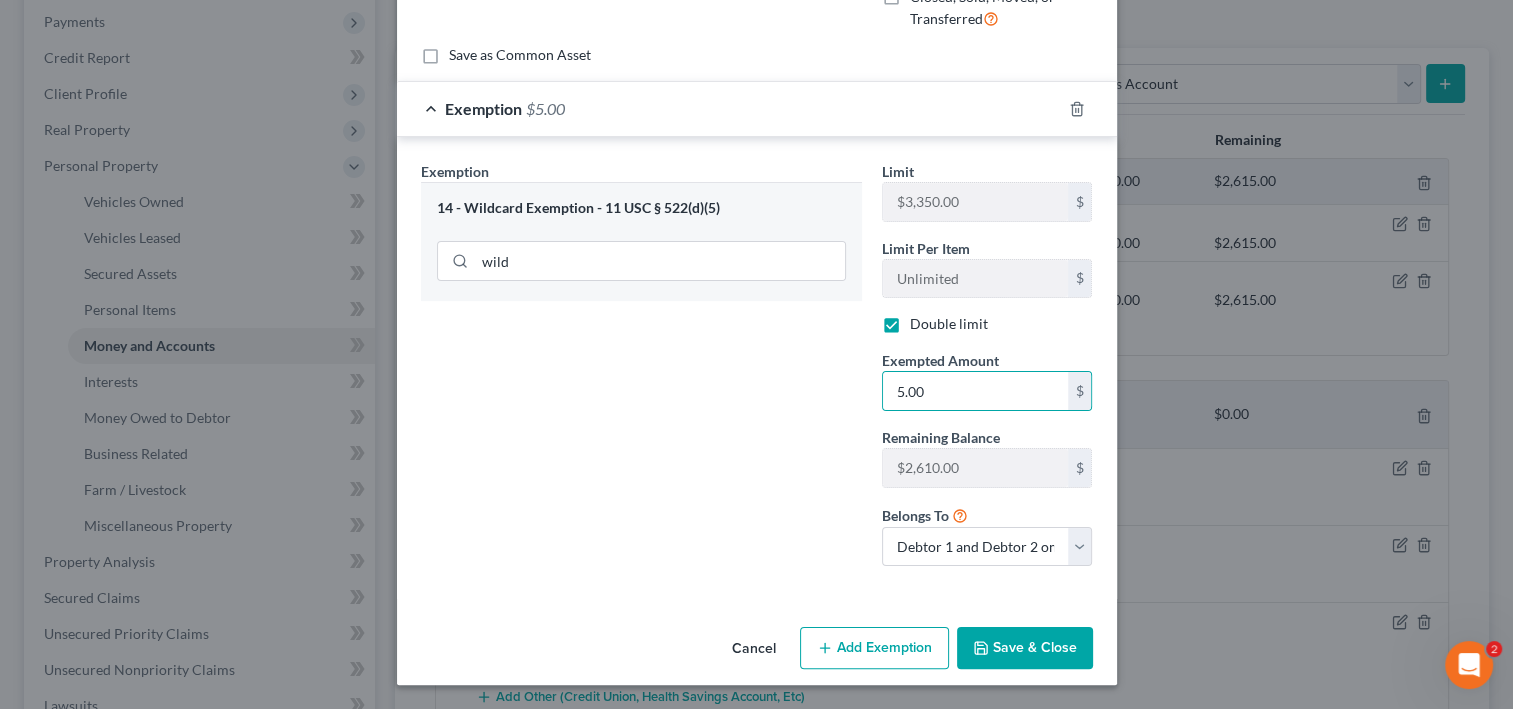 click on "Save & Close" at bounding box center (1025, 648) 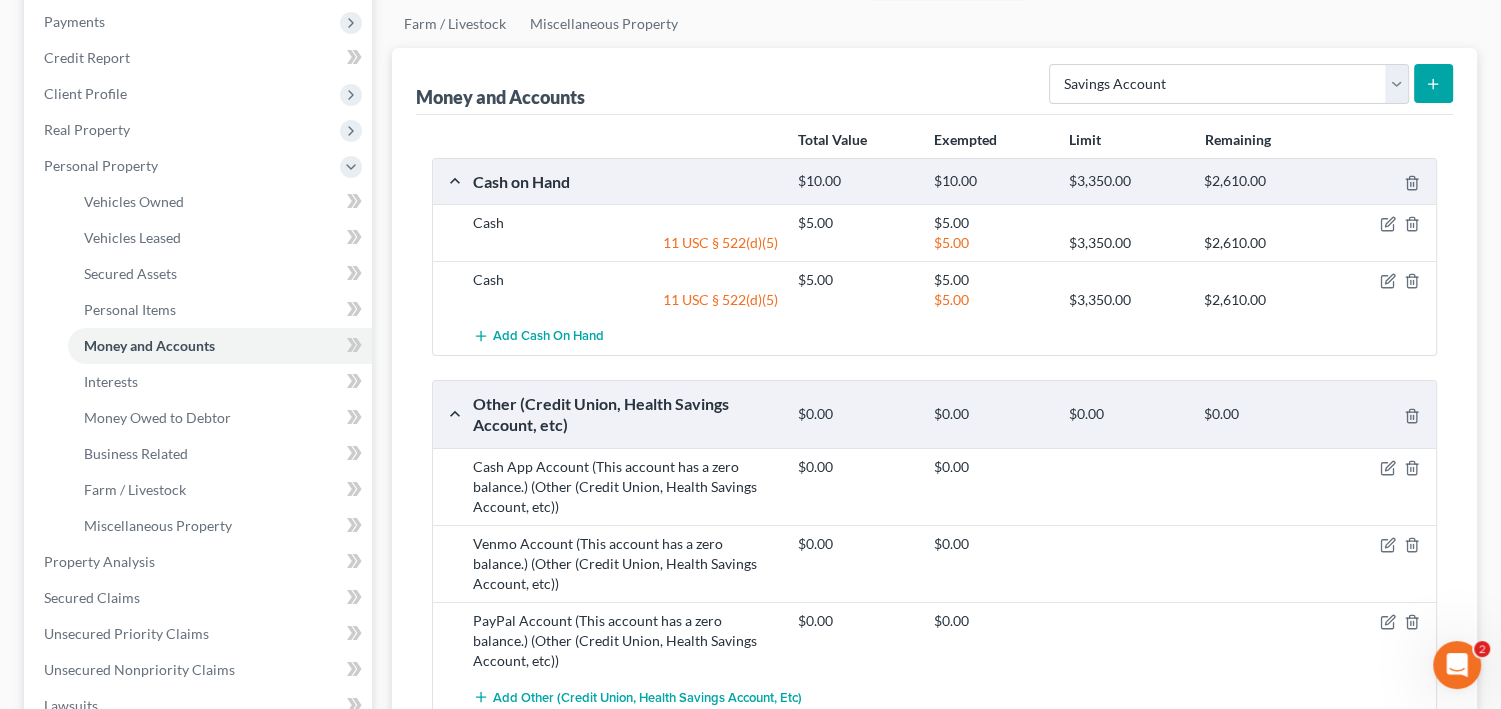 click 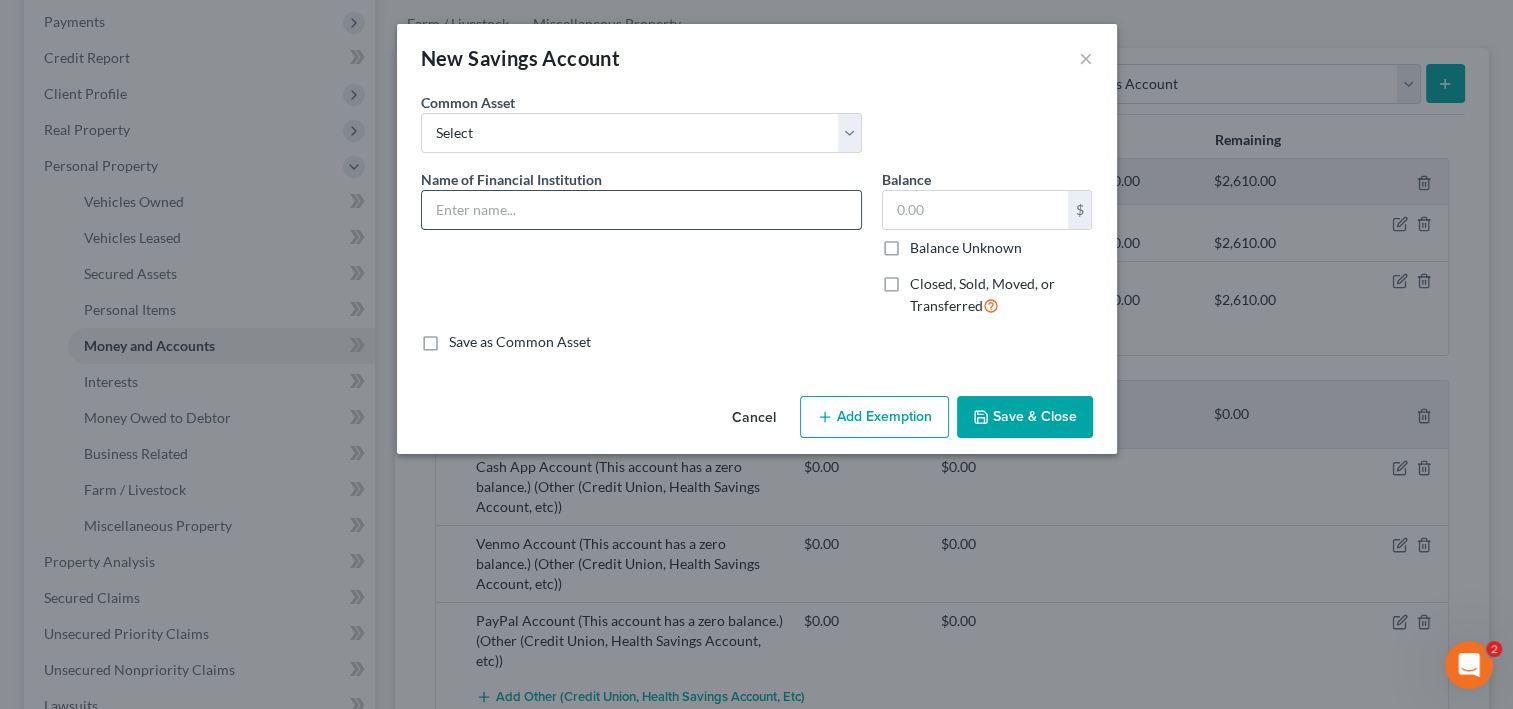 click at bounding box center [641, 210] 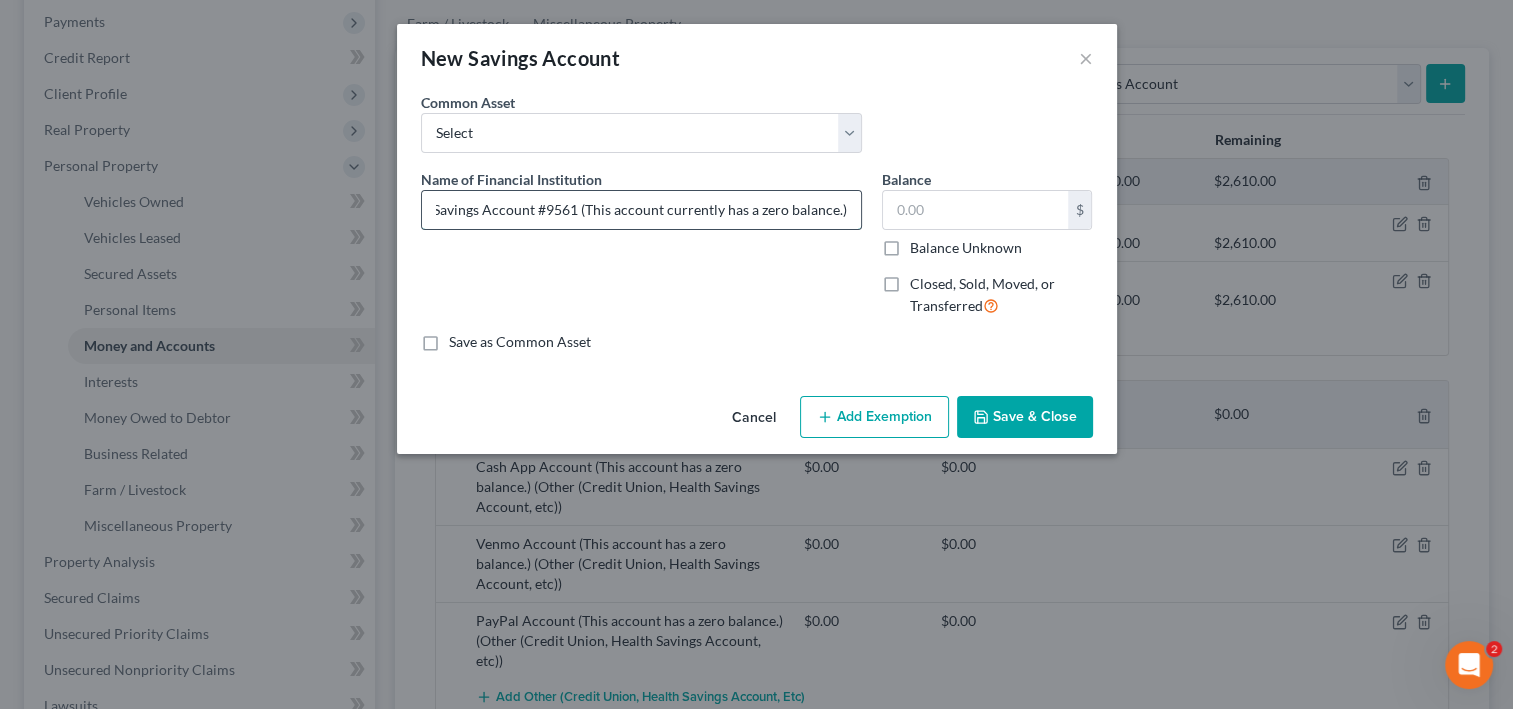 scroll, scrollTop: 0, scrollLeft: 216, axis: horizontal 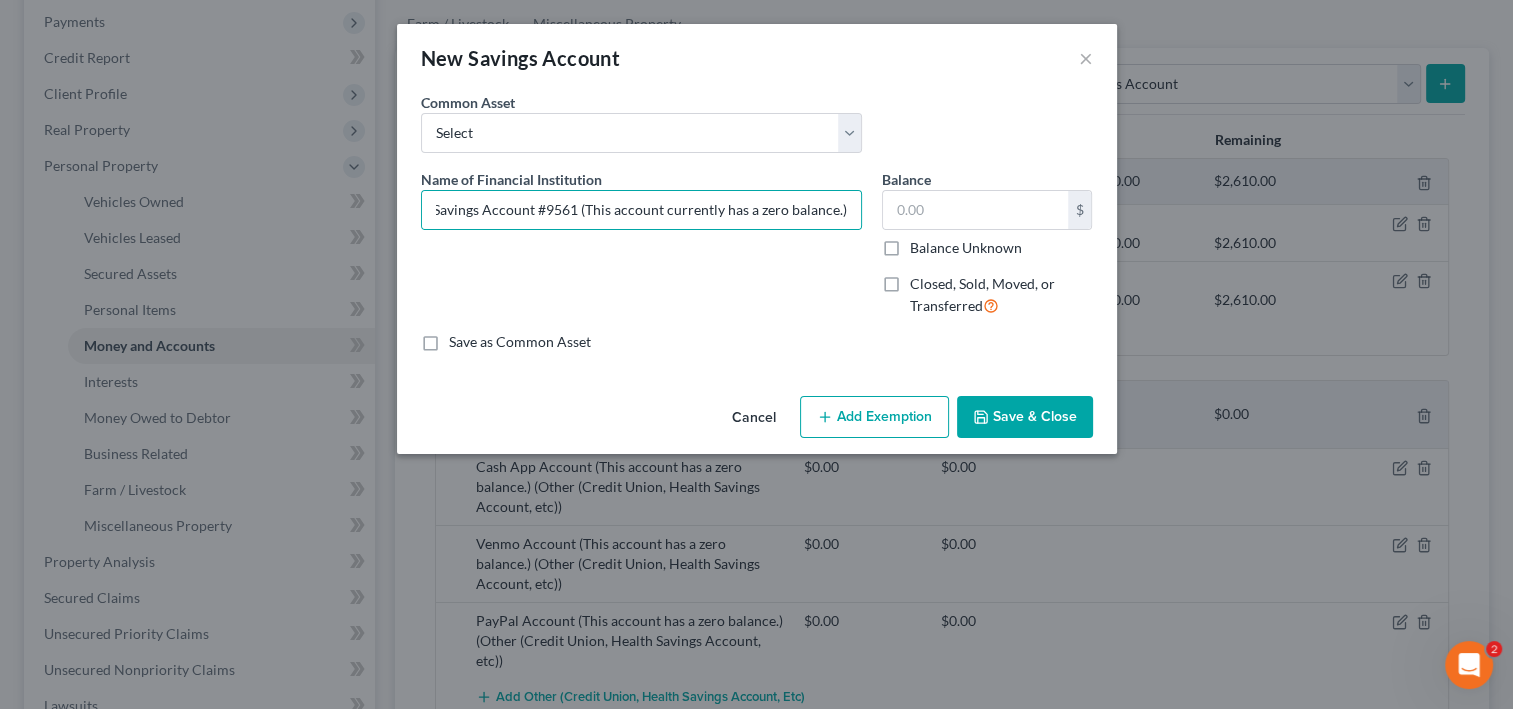 click on "Save & Close" at bounding box center [1025, 417] 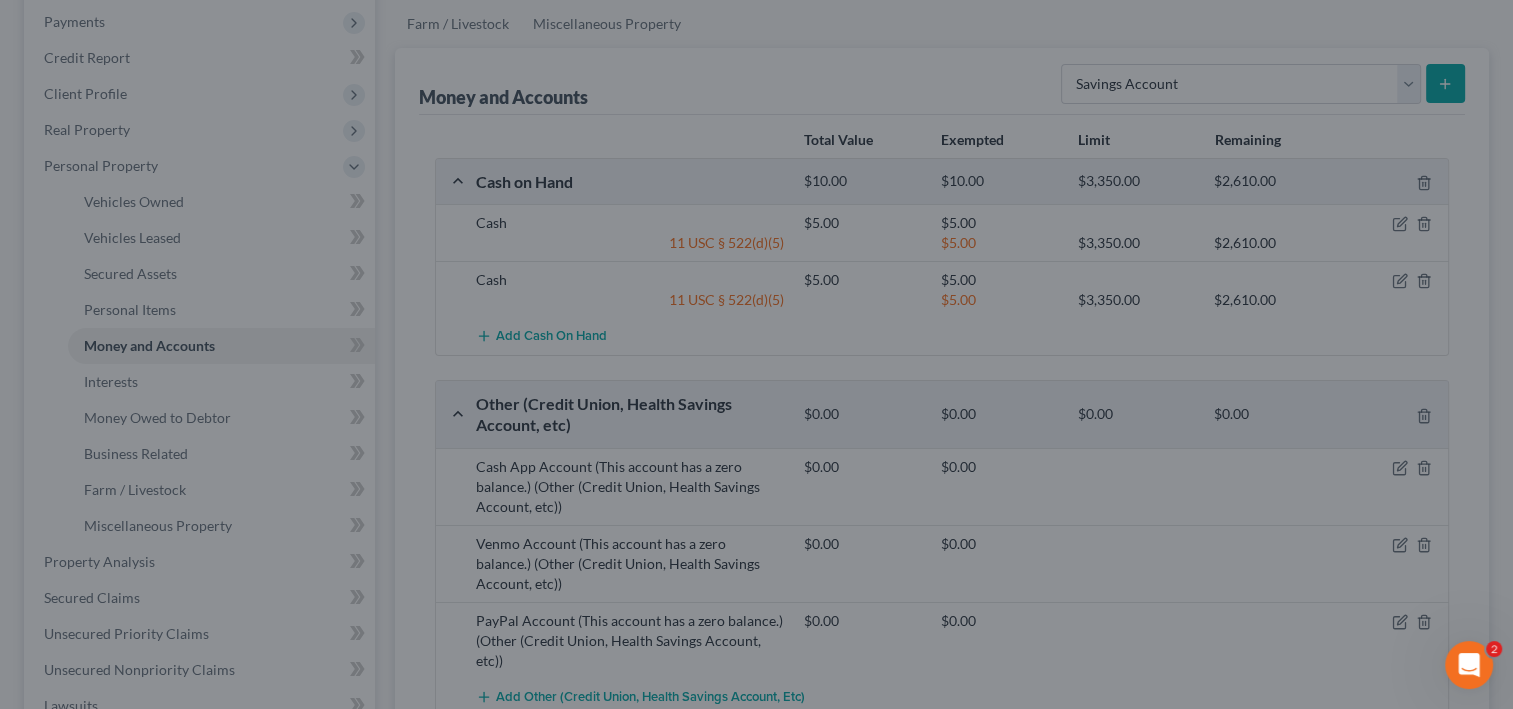 scroll, scrollTop: 0, scrollLeft: 0, axis: both 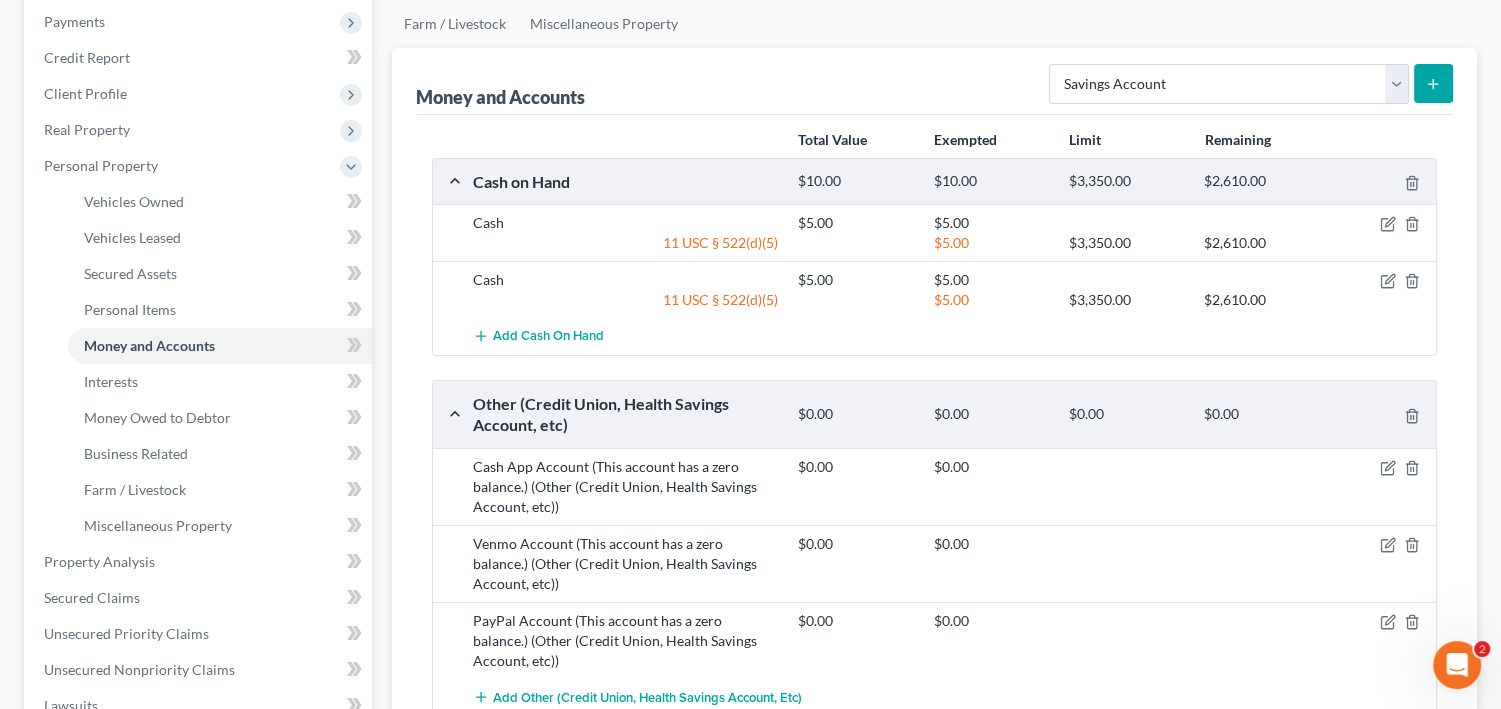 click at bounding box center (1433, 83) 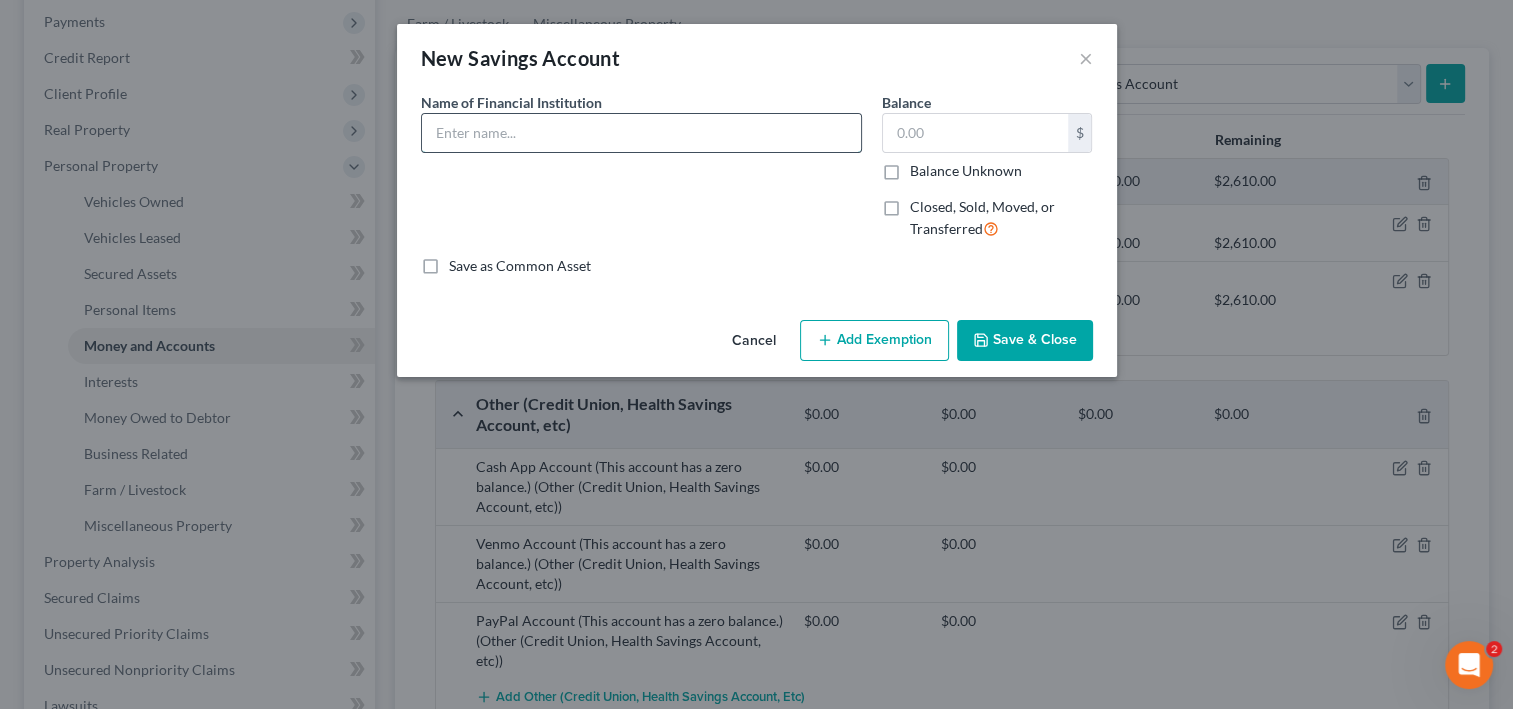 click at bounding box center [641, 133] 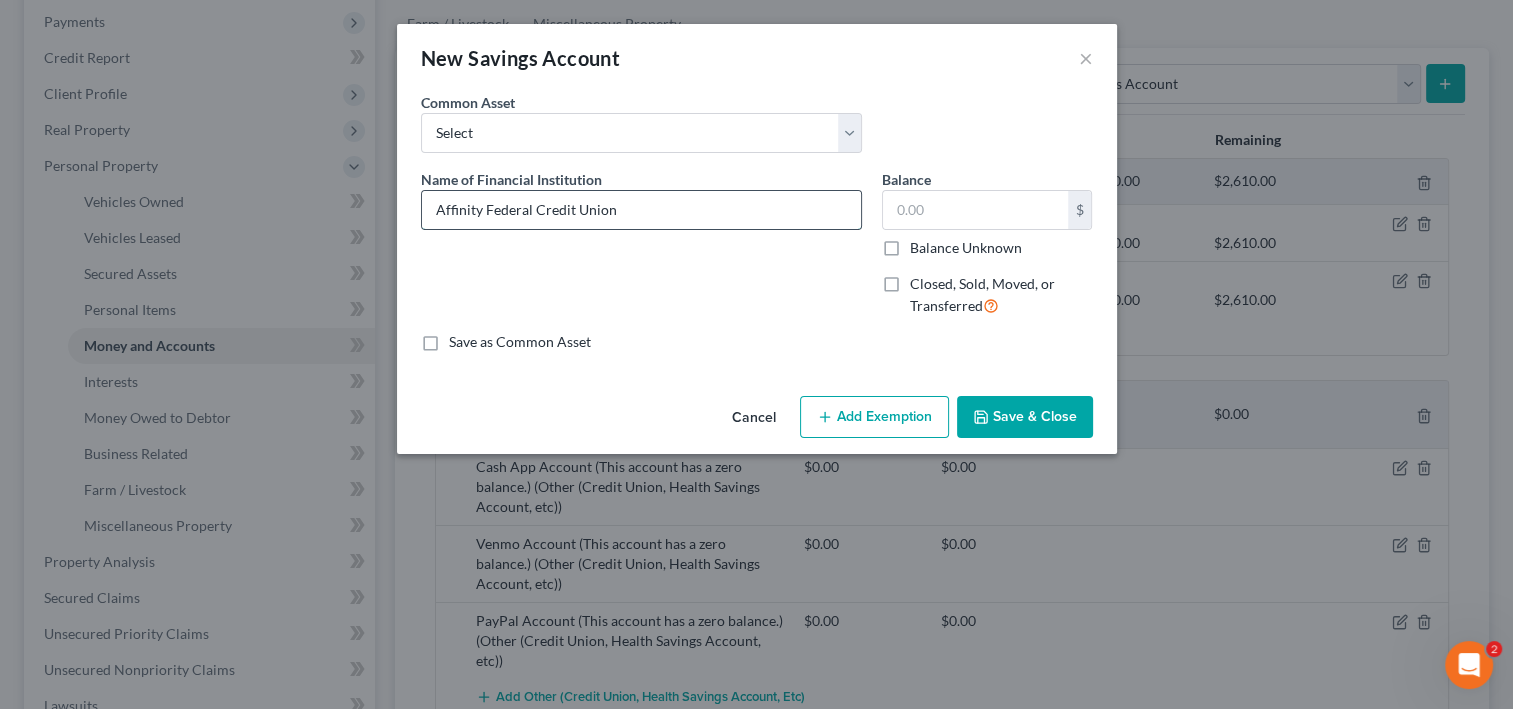 click on "Affinity Federal Credit Union" at bounding box center (641, 210) 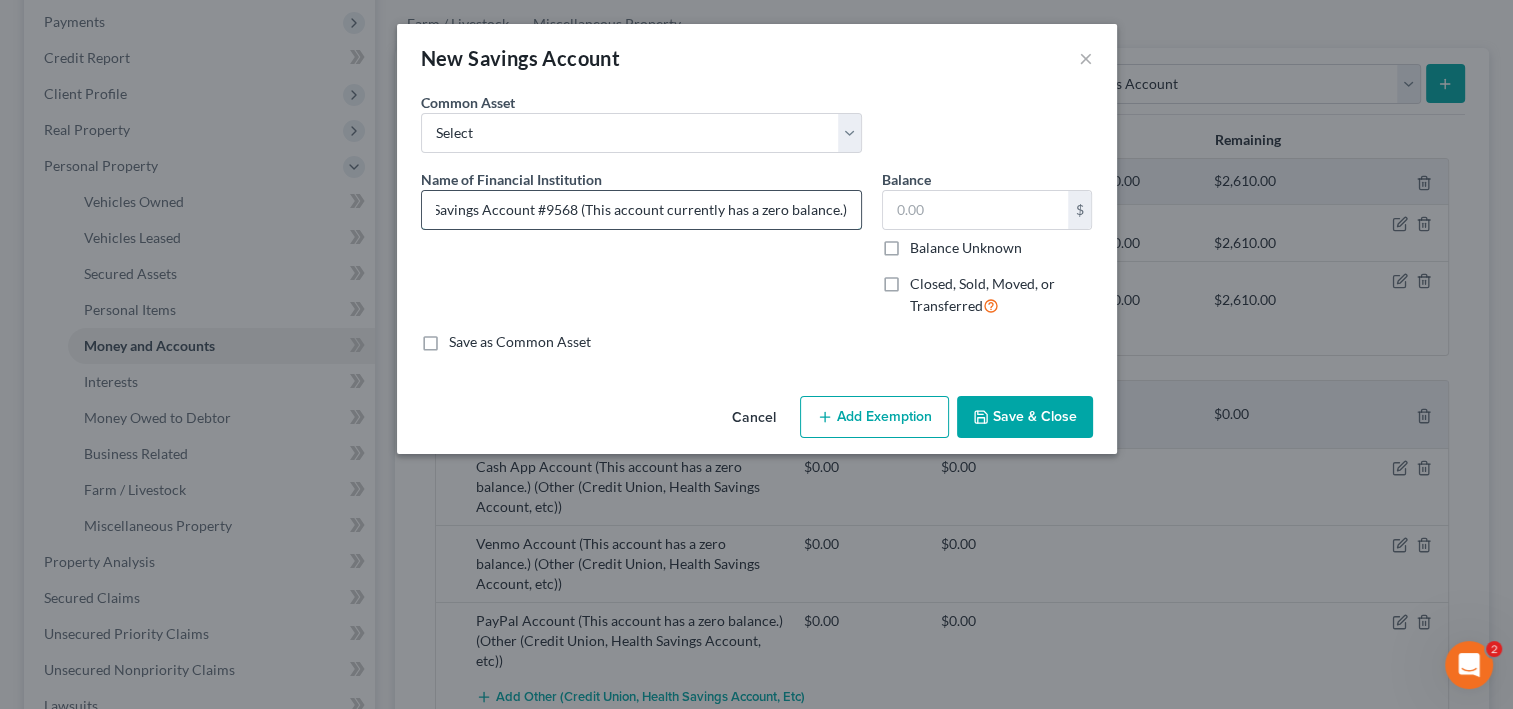scroll, scrollTop: 0, scrollLeft: 216, axis: horizontal 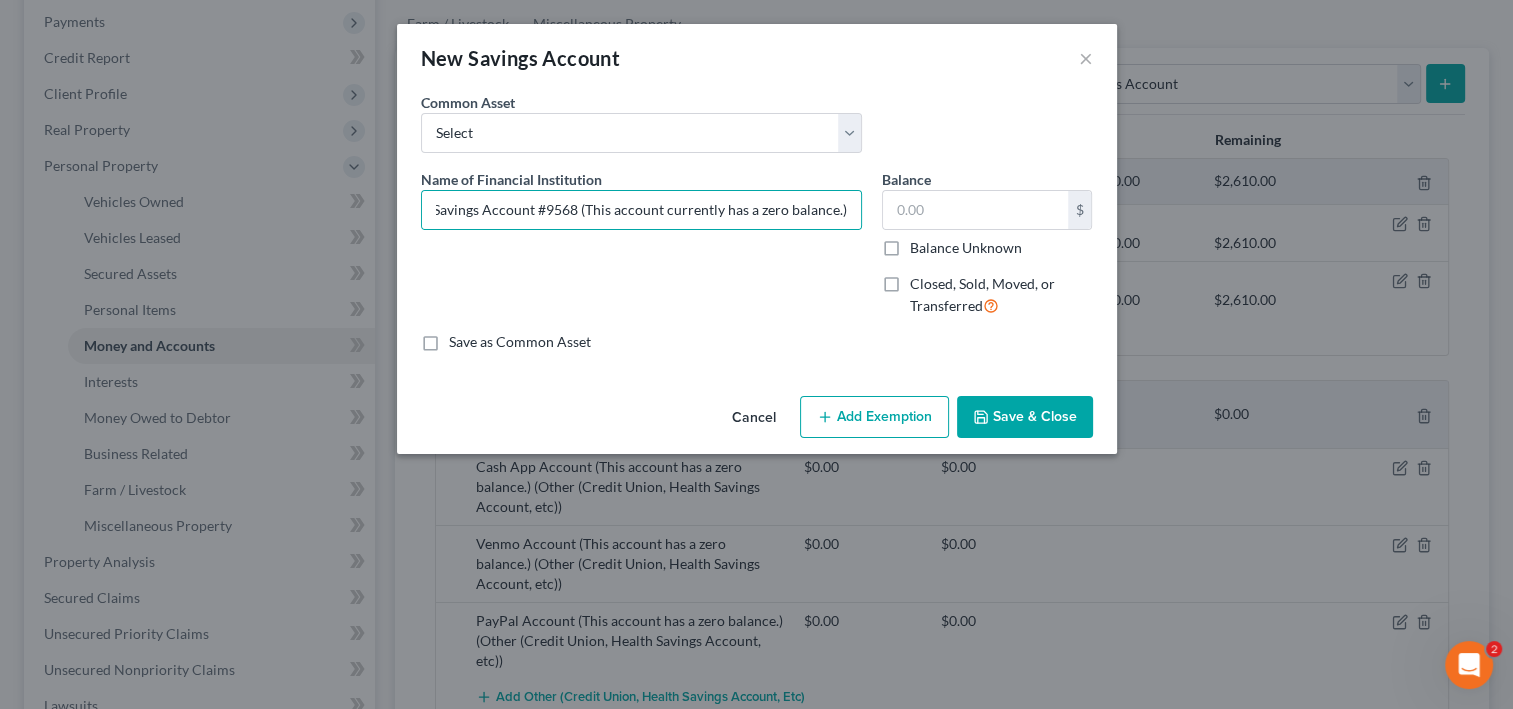 drag, startPoint x: 1071, startPoint y: 522, endPoint x: 1026, endPoint y: 555, distance: 55.803226 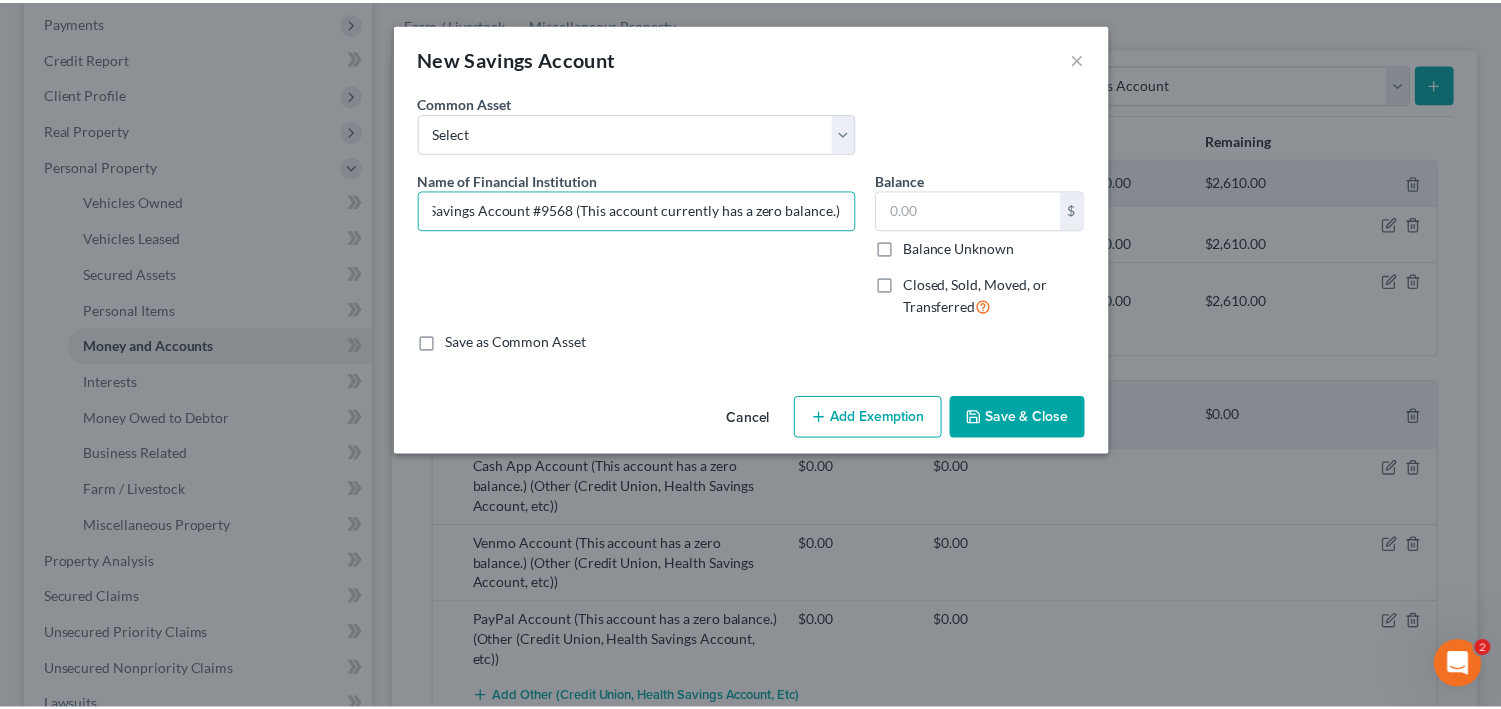 scroll, scrollTop: 0, scrollLeft: 0, axis: both 